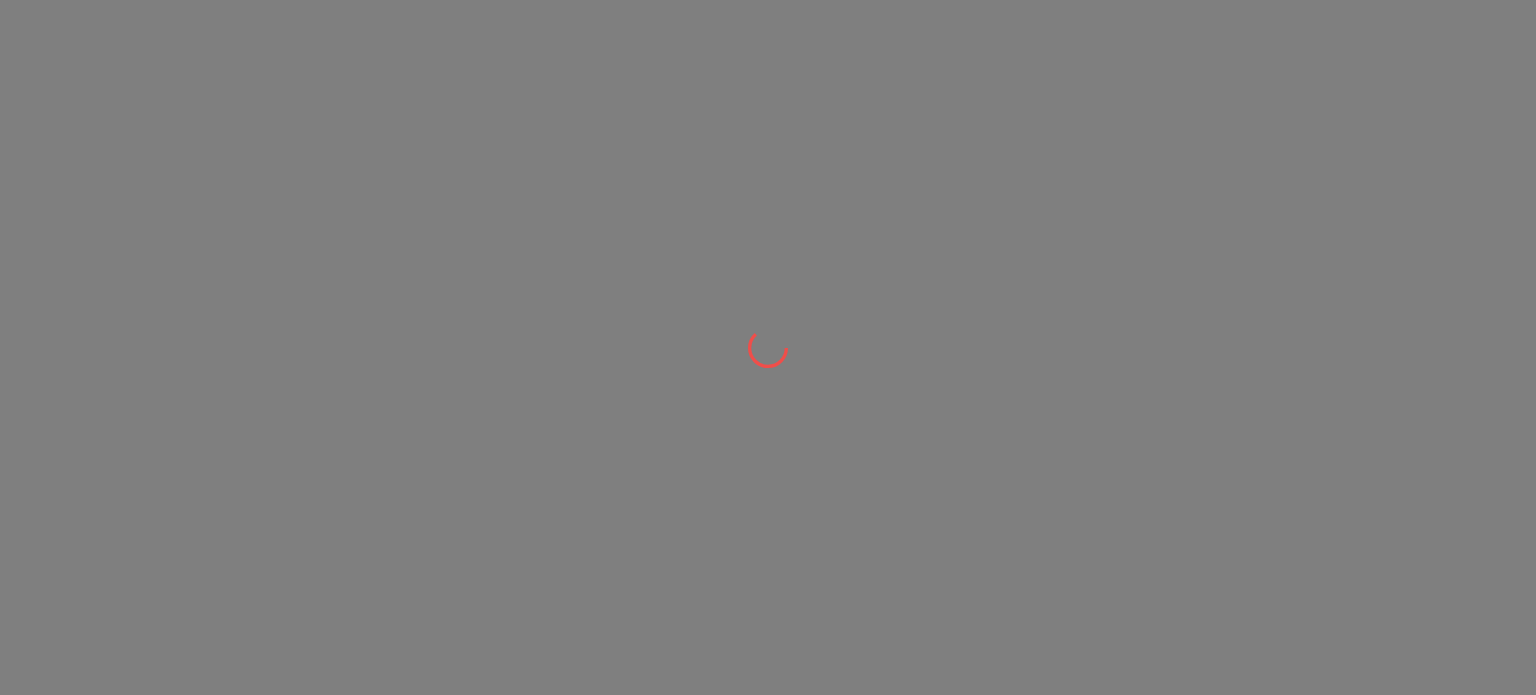 scroll, scrollTop: 0, scrollLeft: 0, axis: both 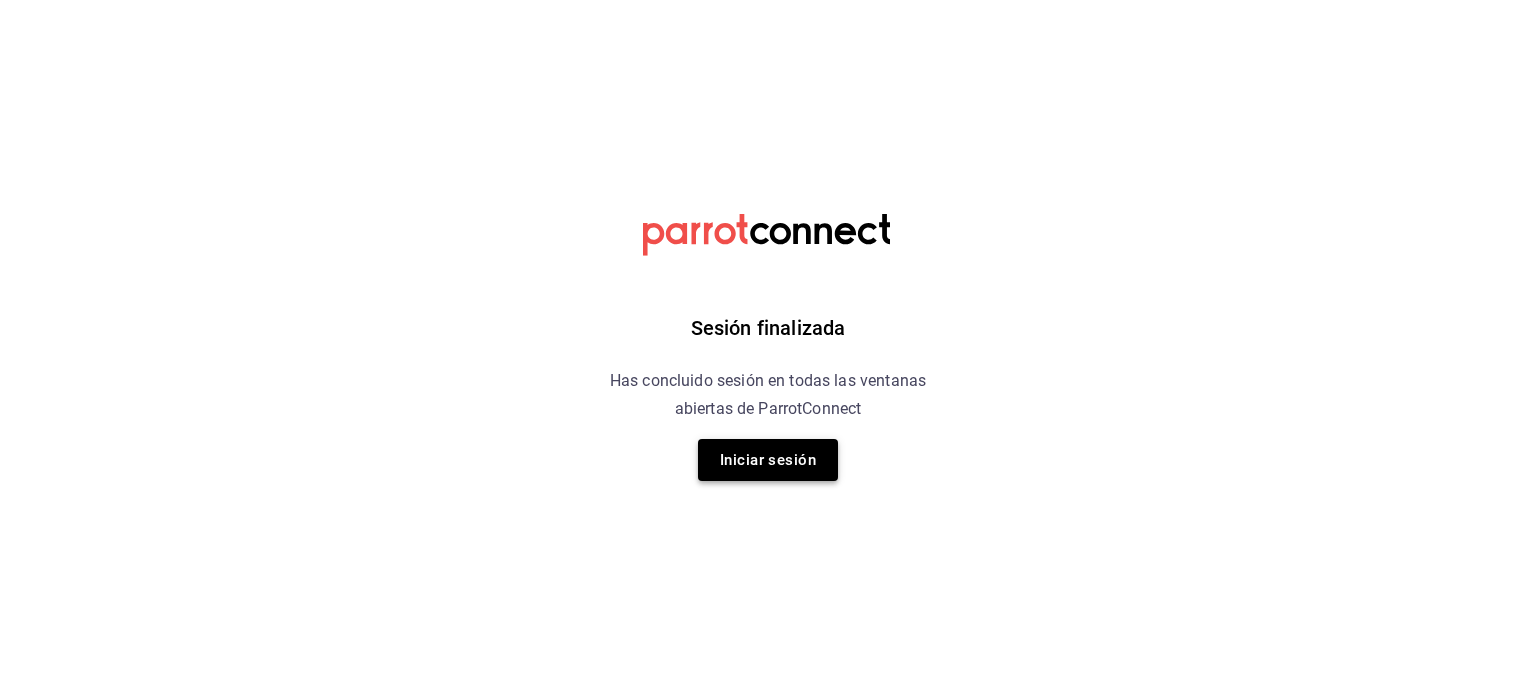 click on "Iniciar sesión" at bounding box center (768, 460) 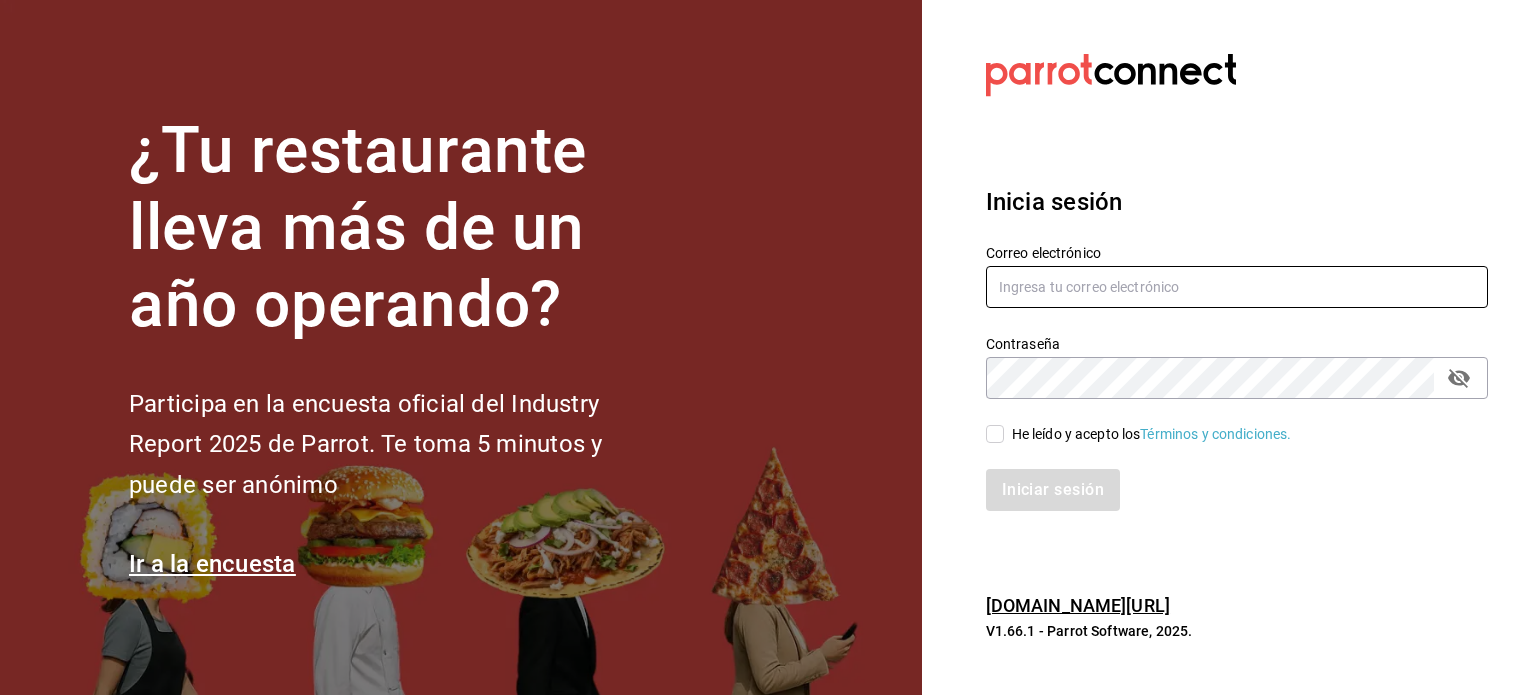 type on "geronimo.cevallos@gmail.com" 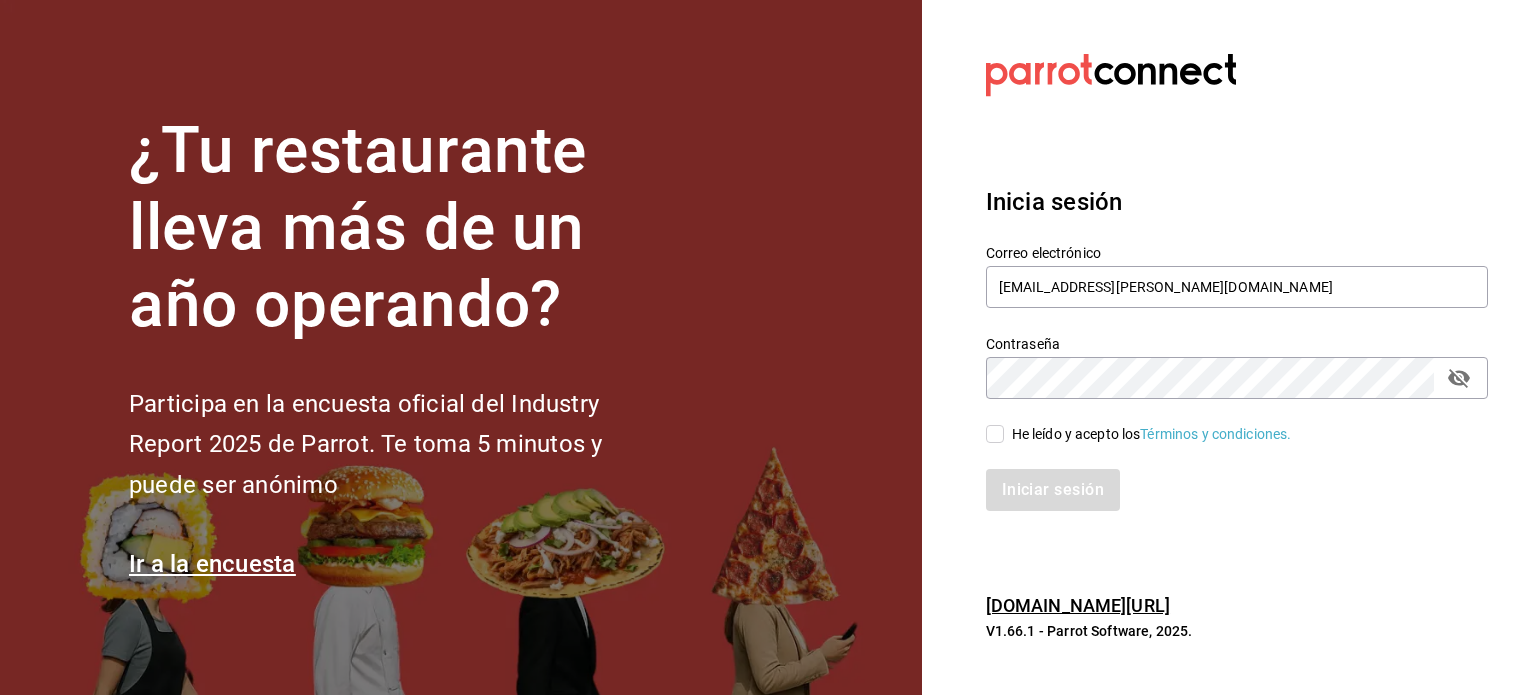 click on "He leído y acepto los  Términos y condiciones." at bounding box center (995, 434) 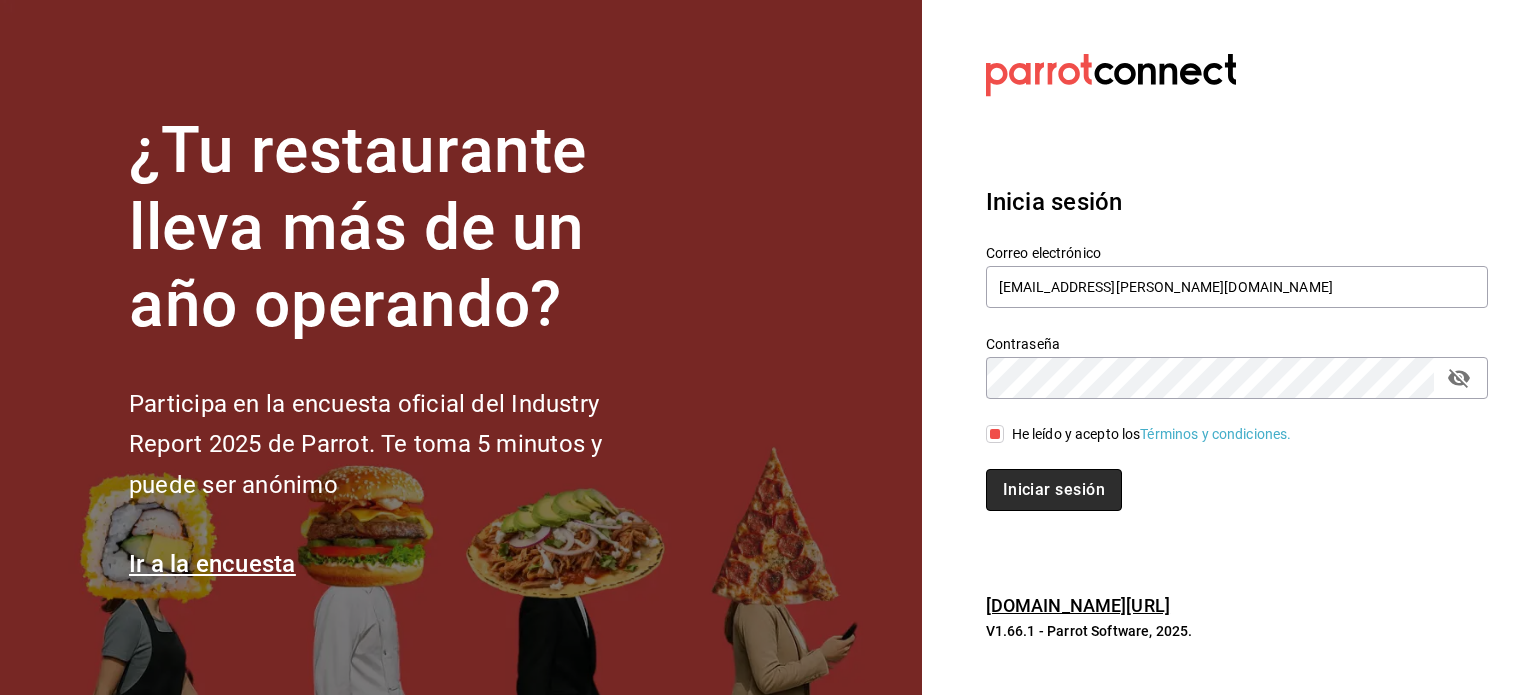 click on "Iniciar sesión" at bounding box center [1054, 490] 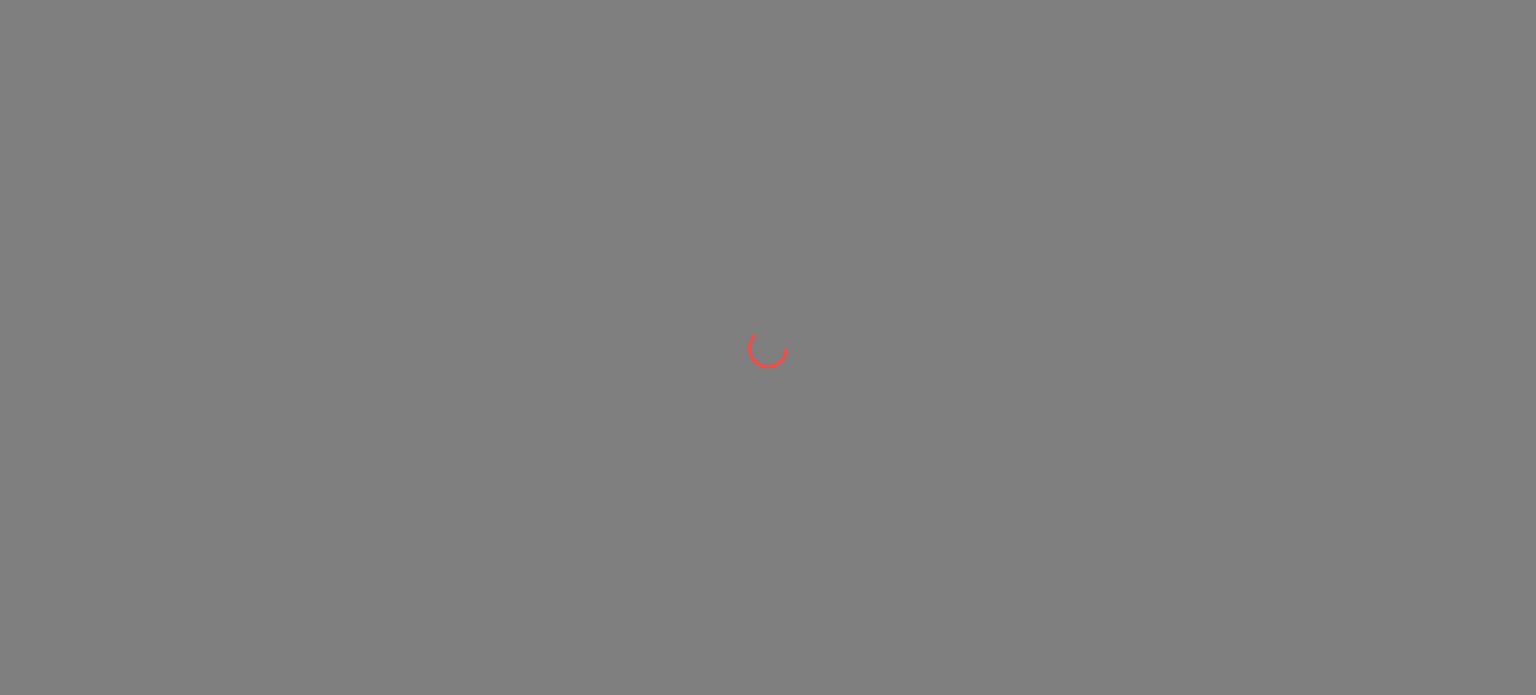 scroll, scrollTop: 0, scrollLeft: 0, axis: both 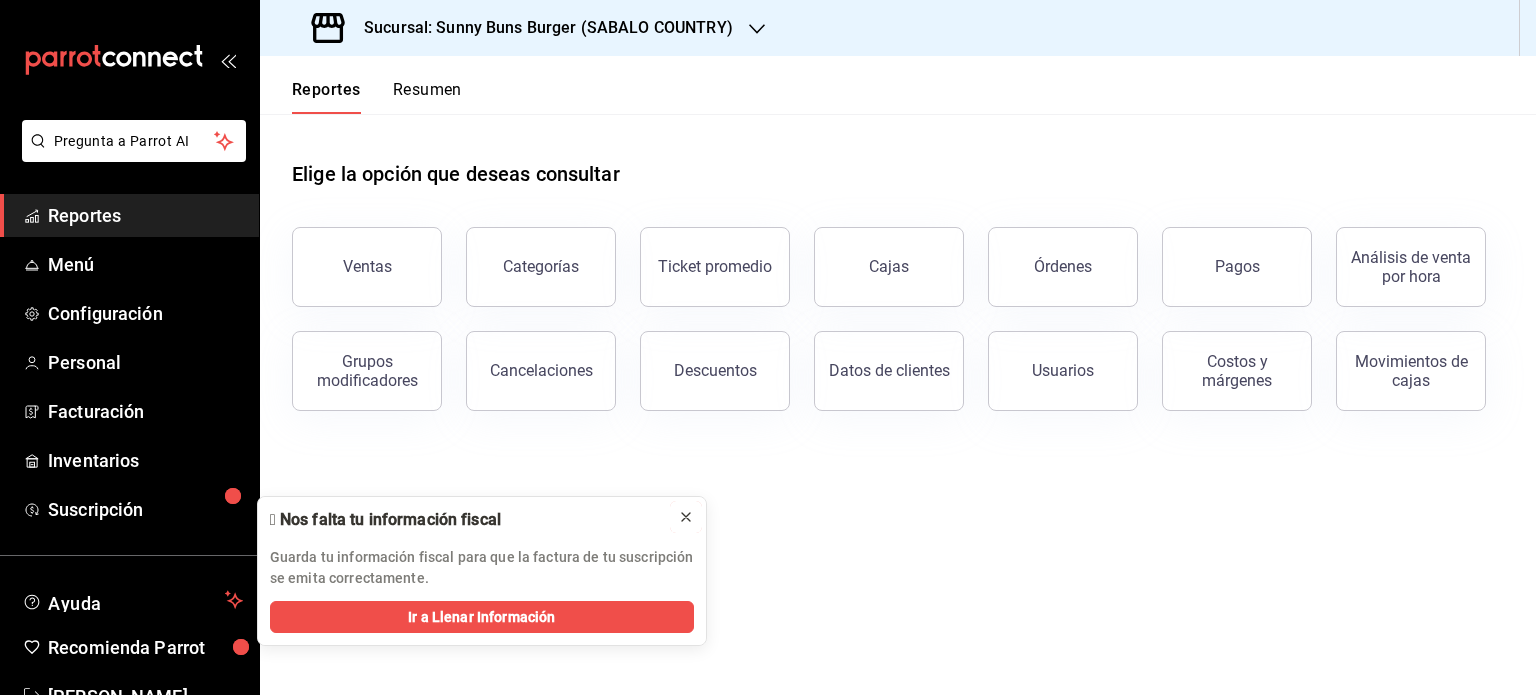 click 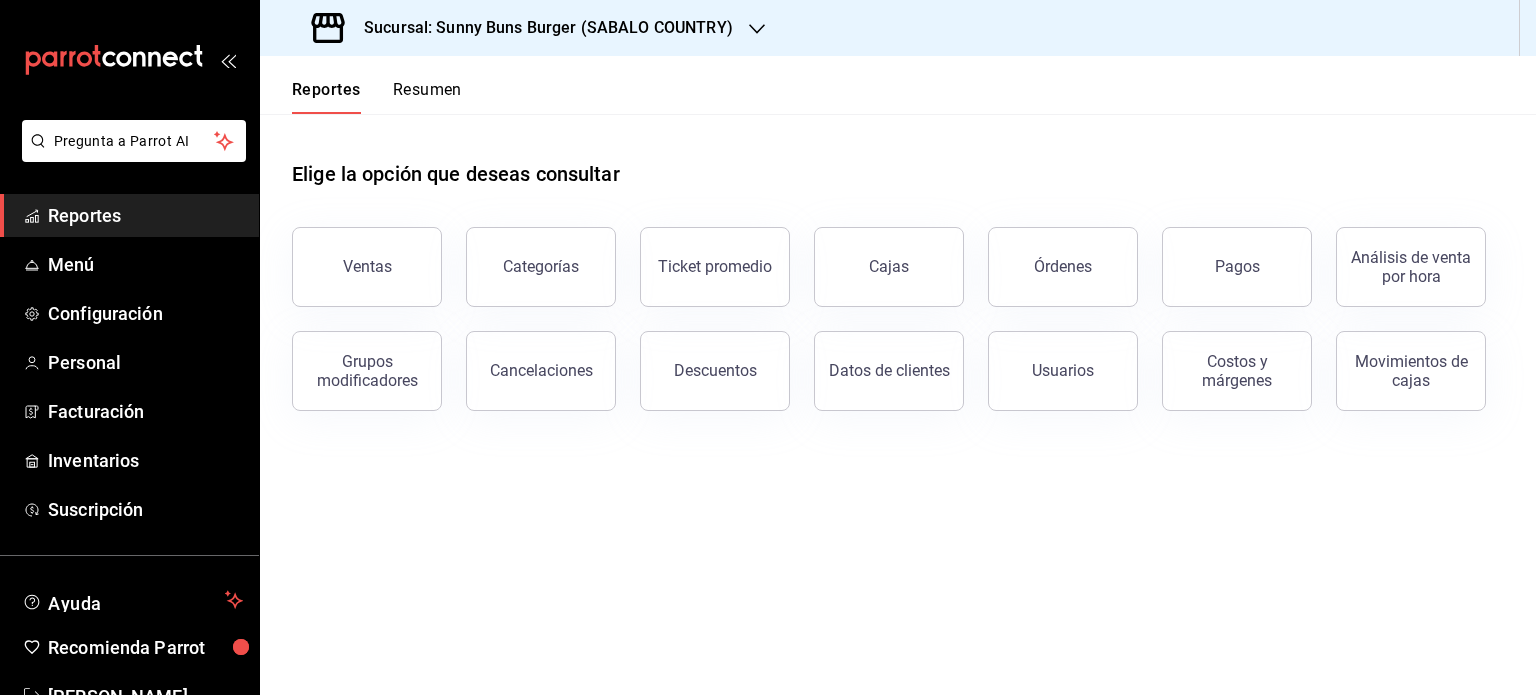click on "Sucursal: Sunny Buns Burger (SABALO COUNTRY)" at bounding box center [540, 28] 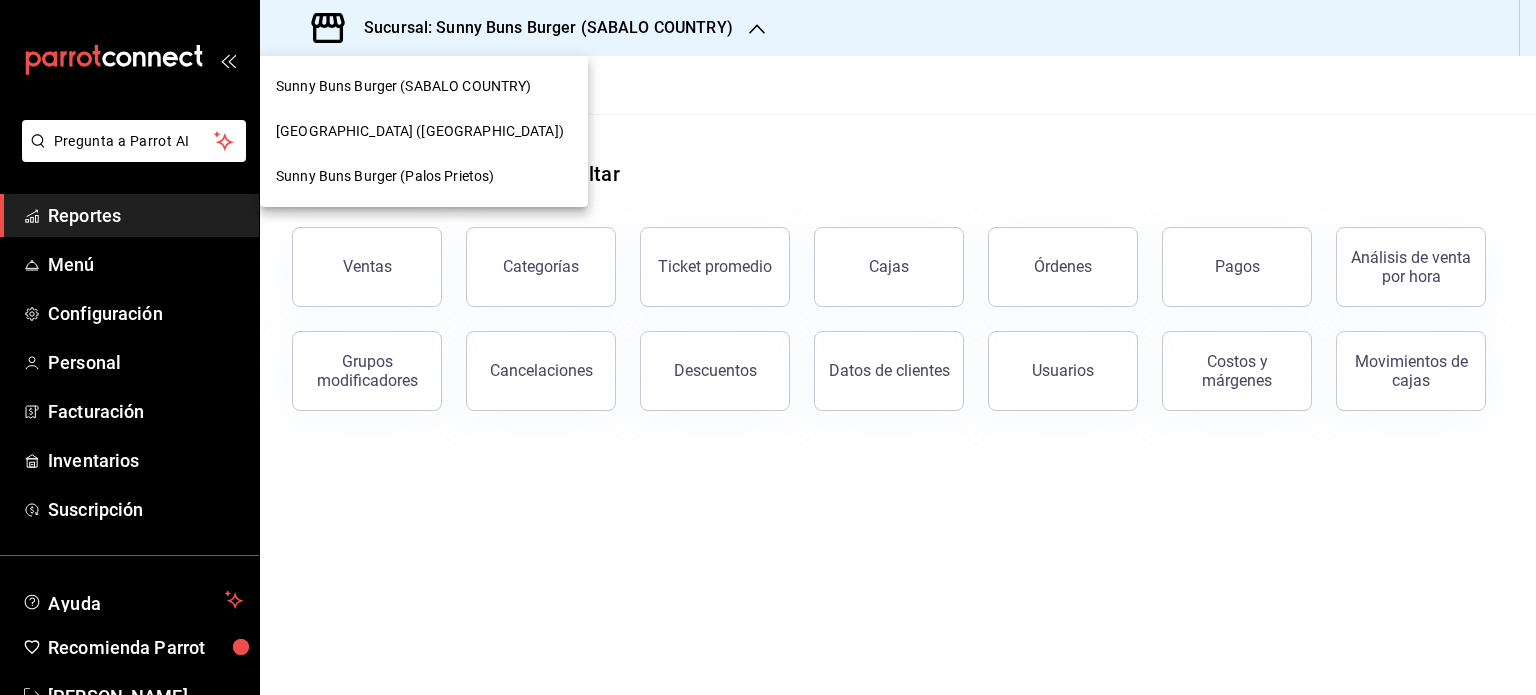 click on "[GEOGRAPHIC_DATA] ([GEOGRAPHIC_DATA])" at bounding box center (424, 131) 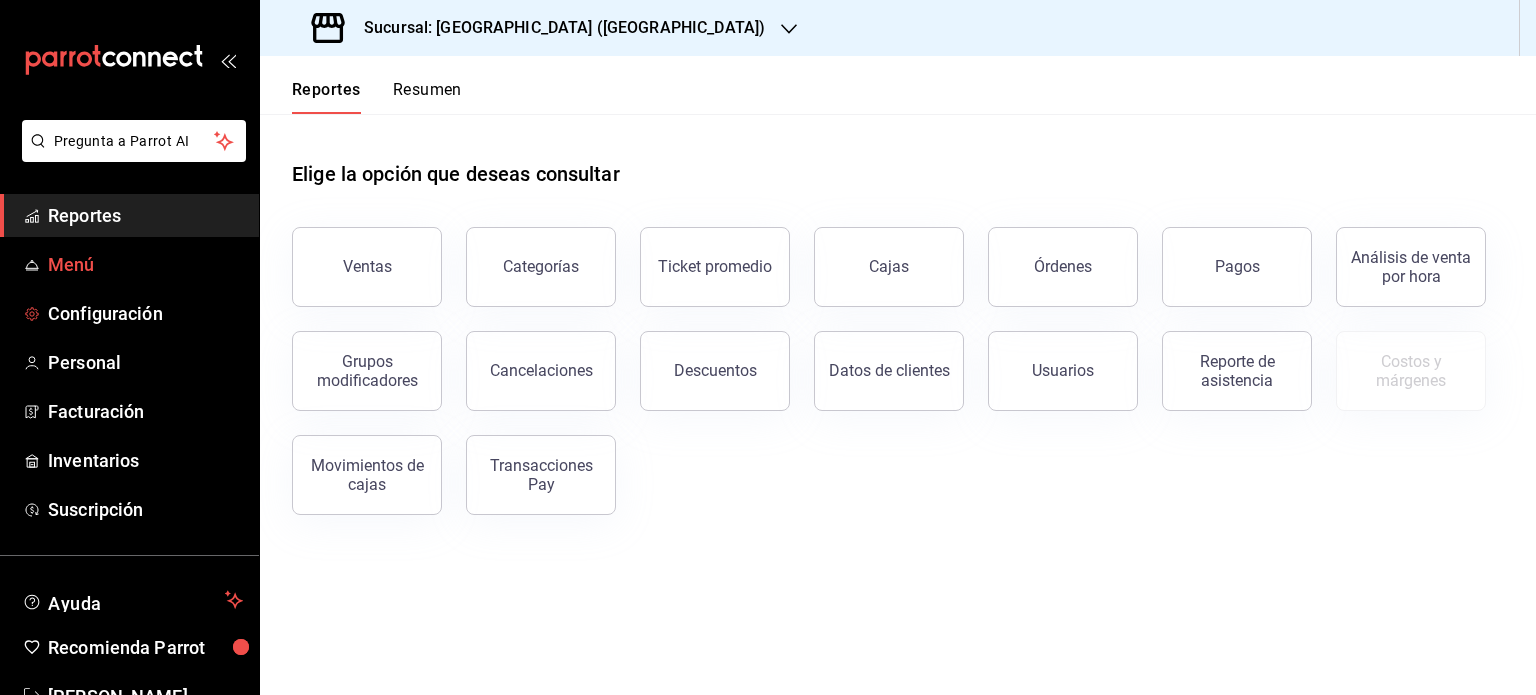 click on "Menú" at bounding box center [145, 264] 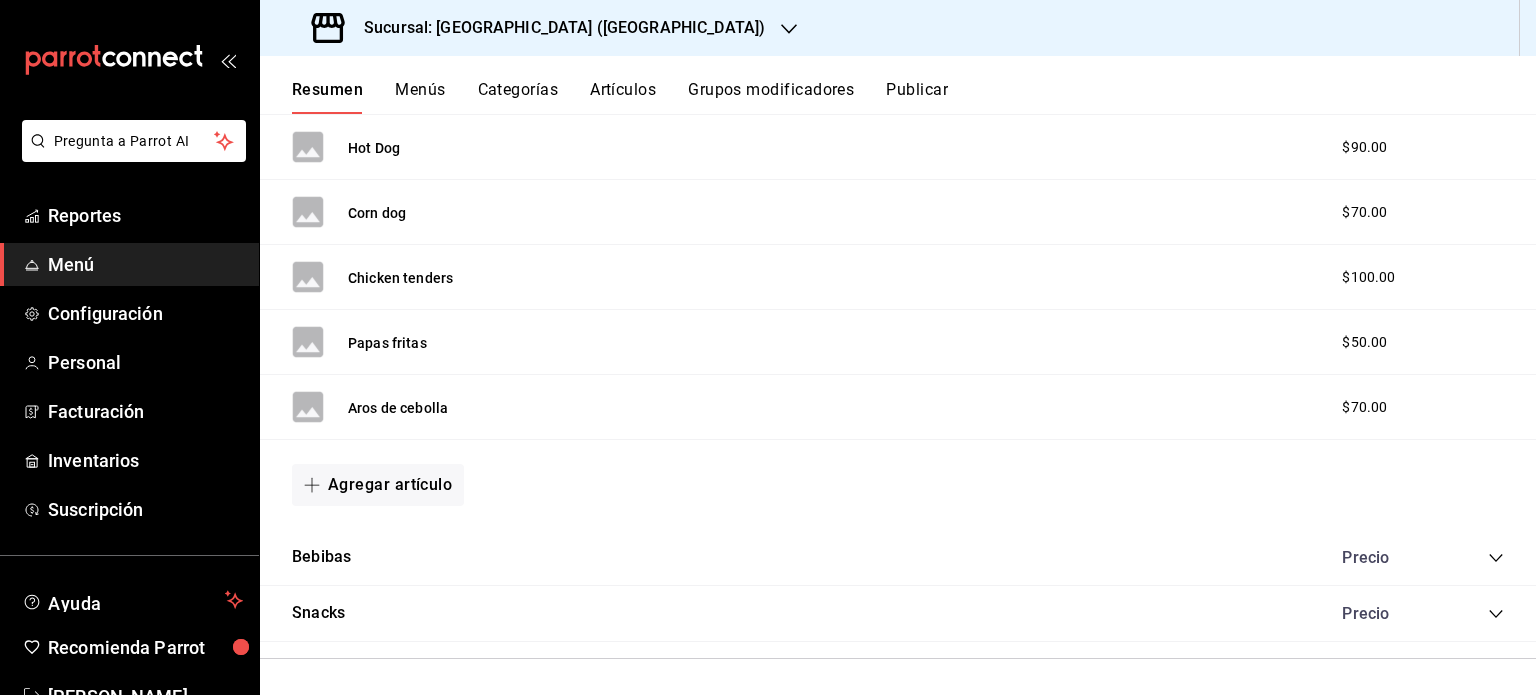scroll, scrollTop: 801, scrollLeft: 0, axis: vertical 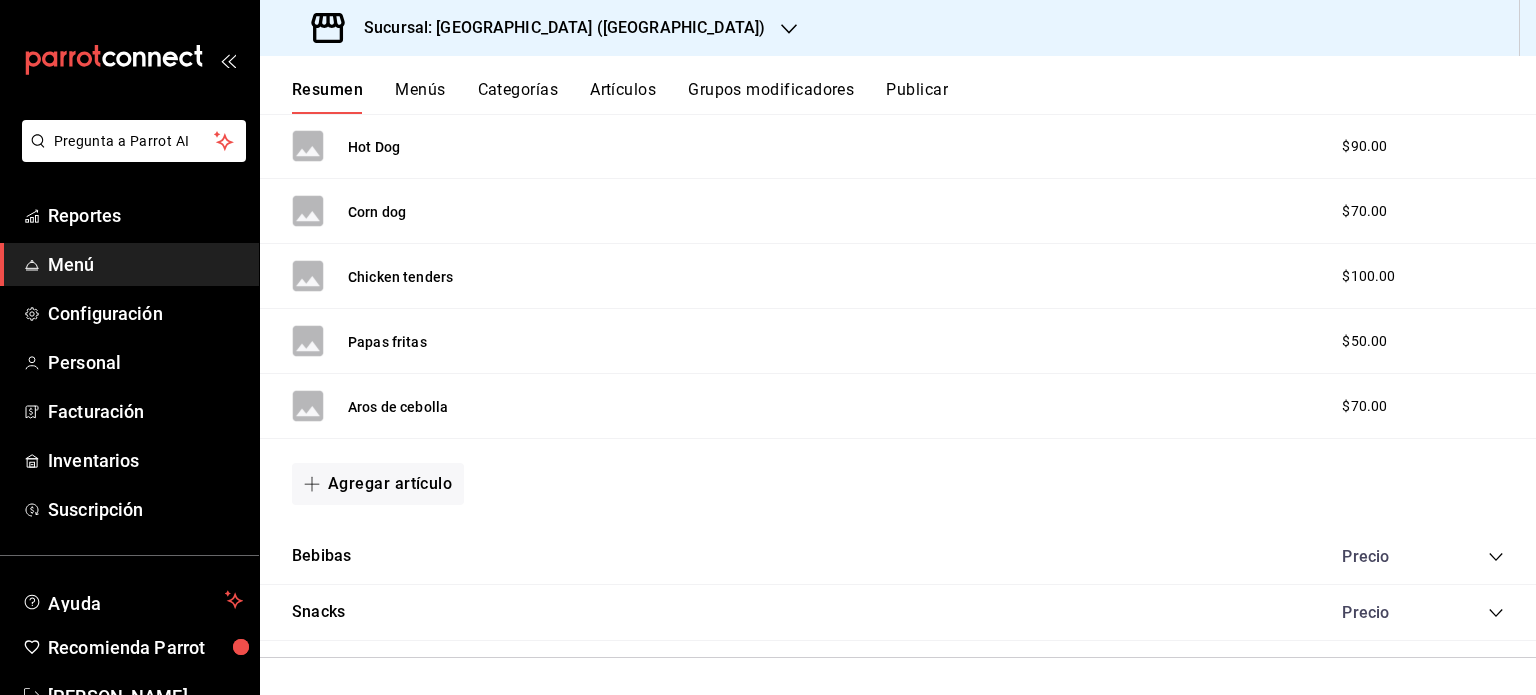 click 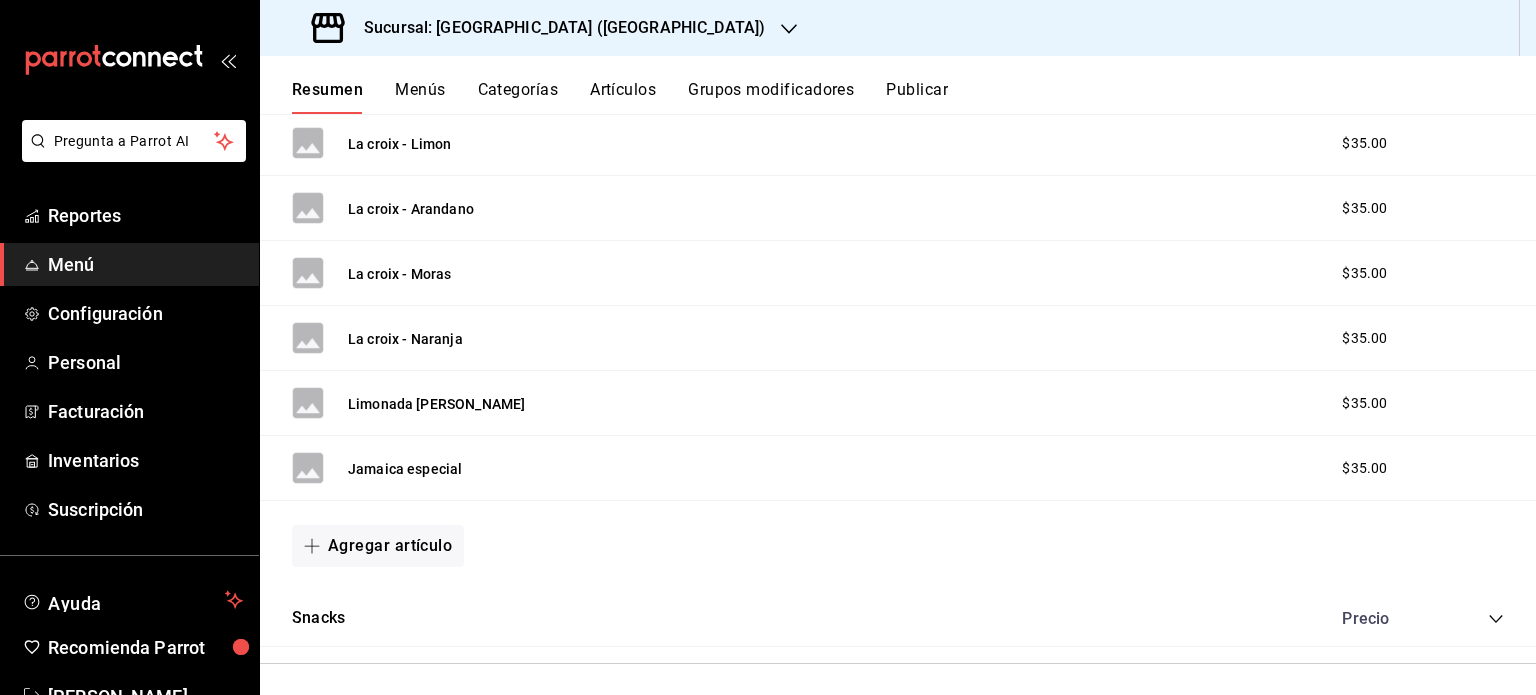 scroll, scrollTop: 1864, scrollLeft: 0, axis: vertical 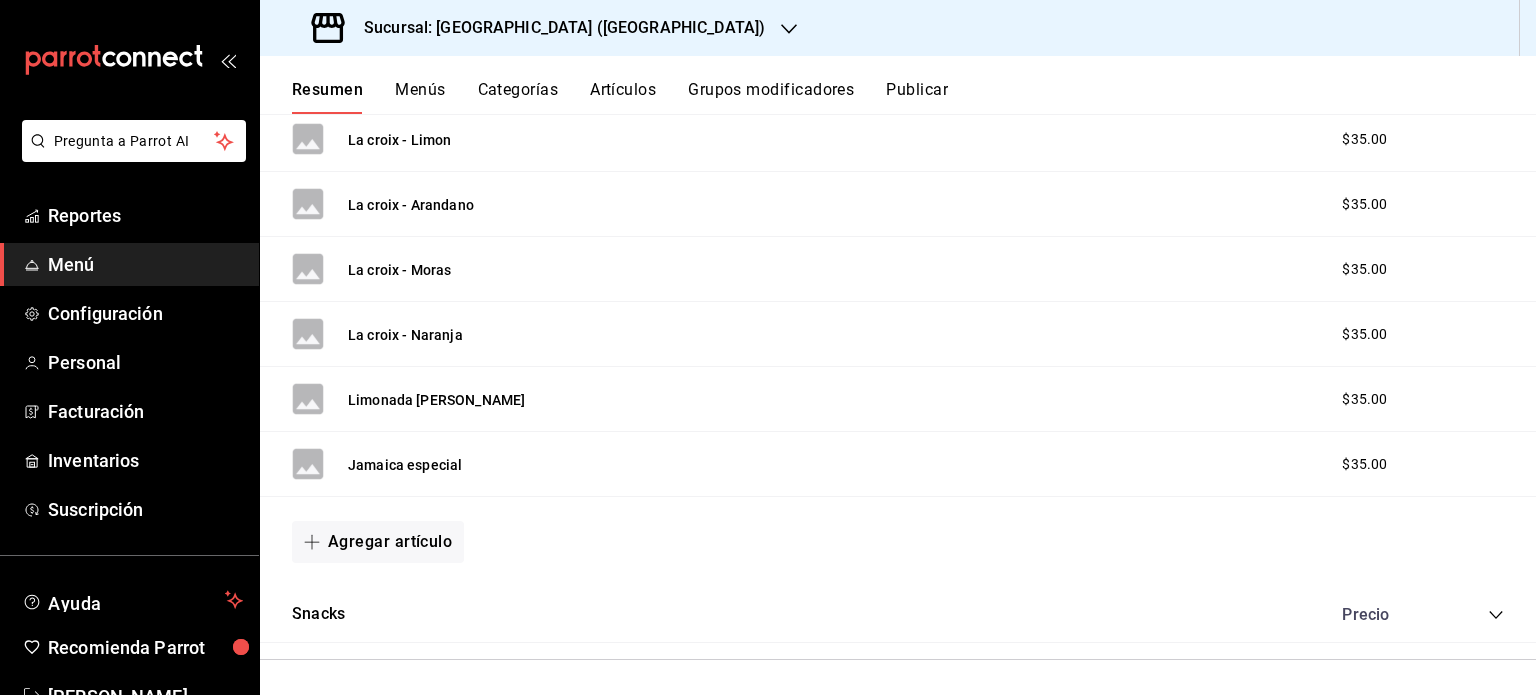 click 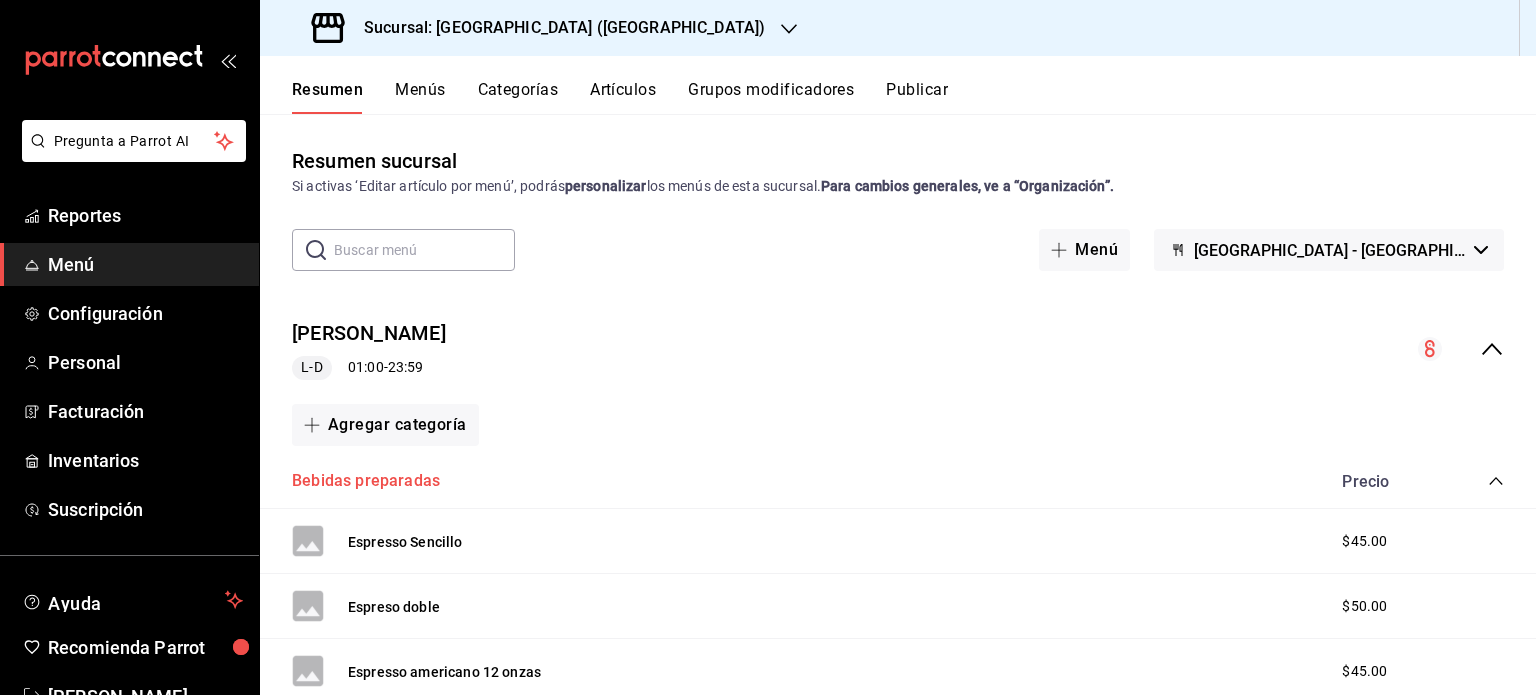 scroll, scrollTop: 200, scrollLeft: 0, axis: vertical 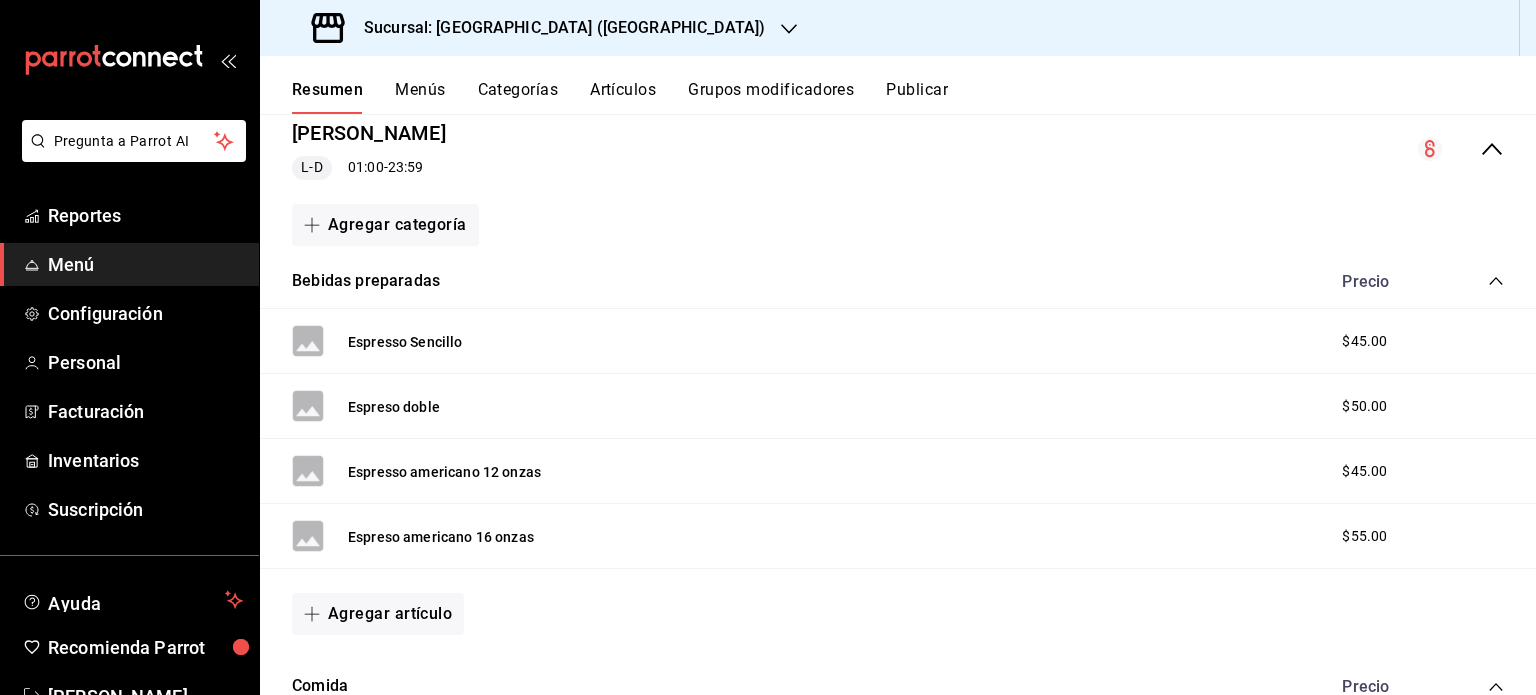 click on "Bebidas preparadas Precio" at bounding box center (898, 282) 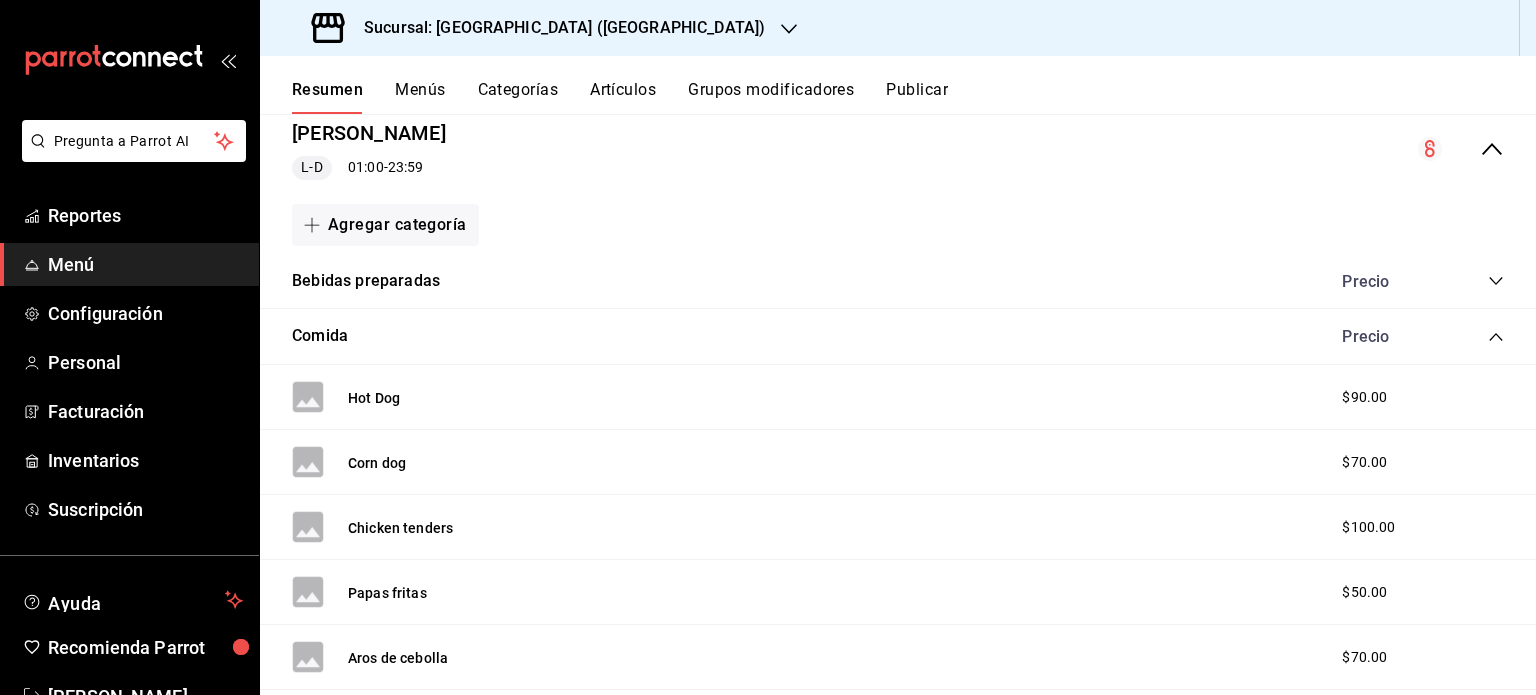 click on "Comida Precio" at bounding box center [898, 337] 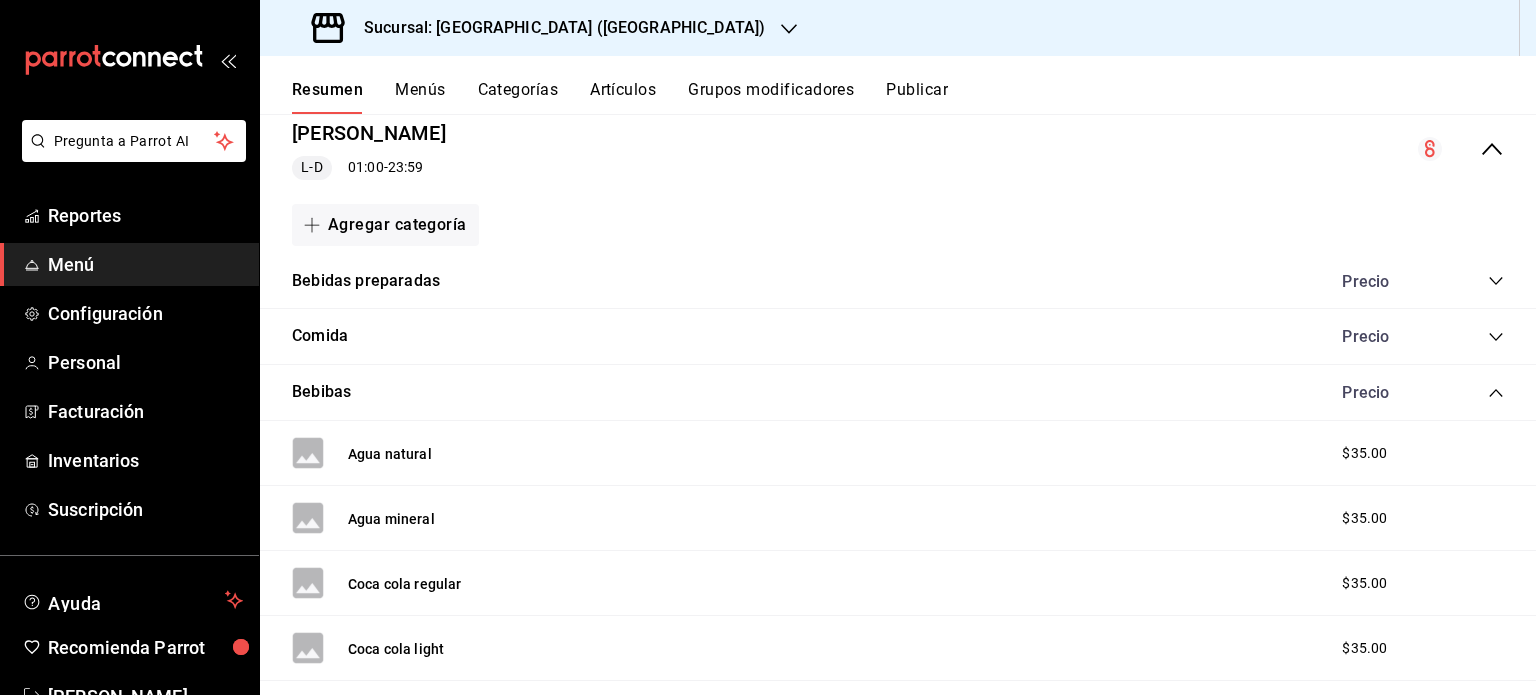 click 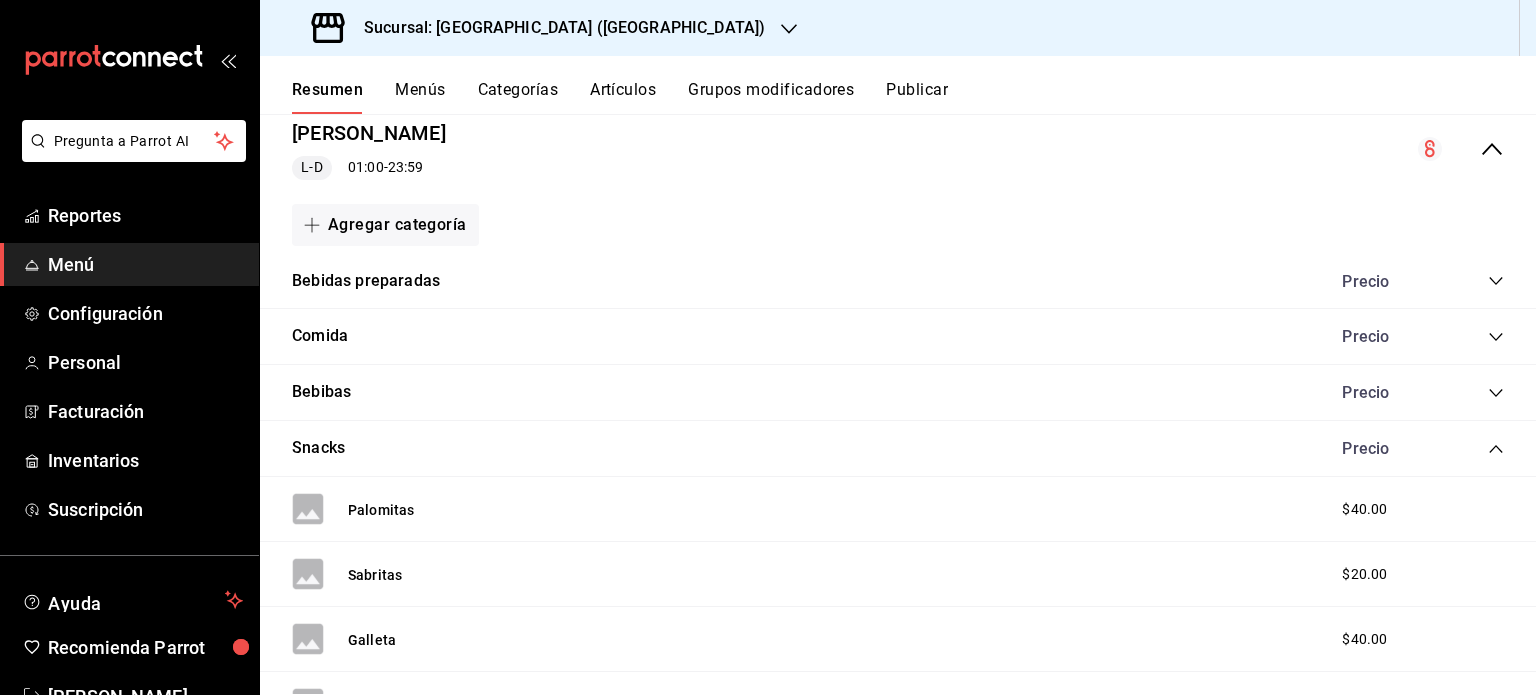 click on "Precio" at bounding box center (1413, 448) 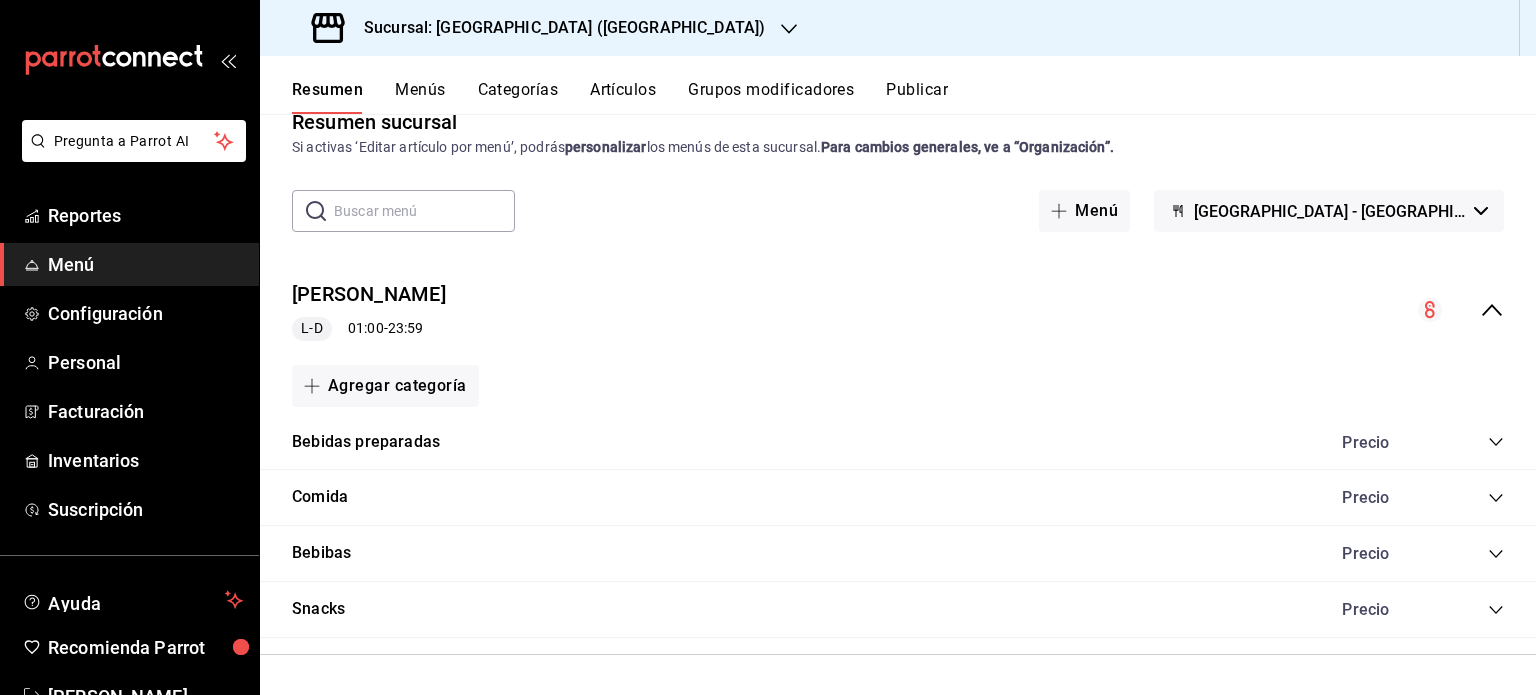 scroll, scrollTop: 38, scrollLeft: 0, axis: vertical 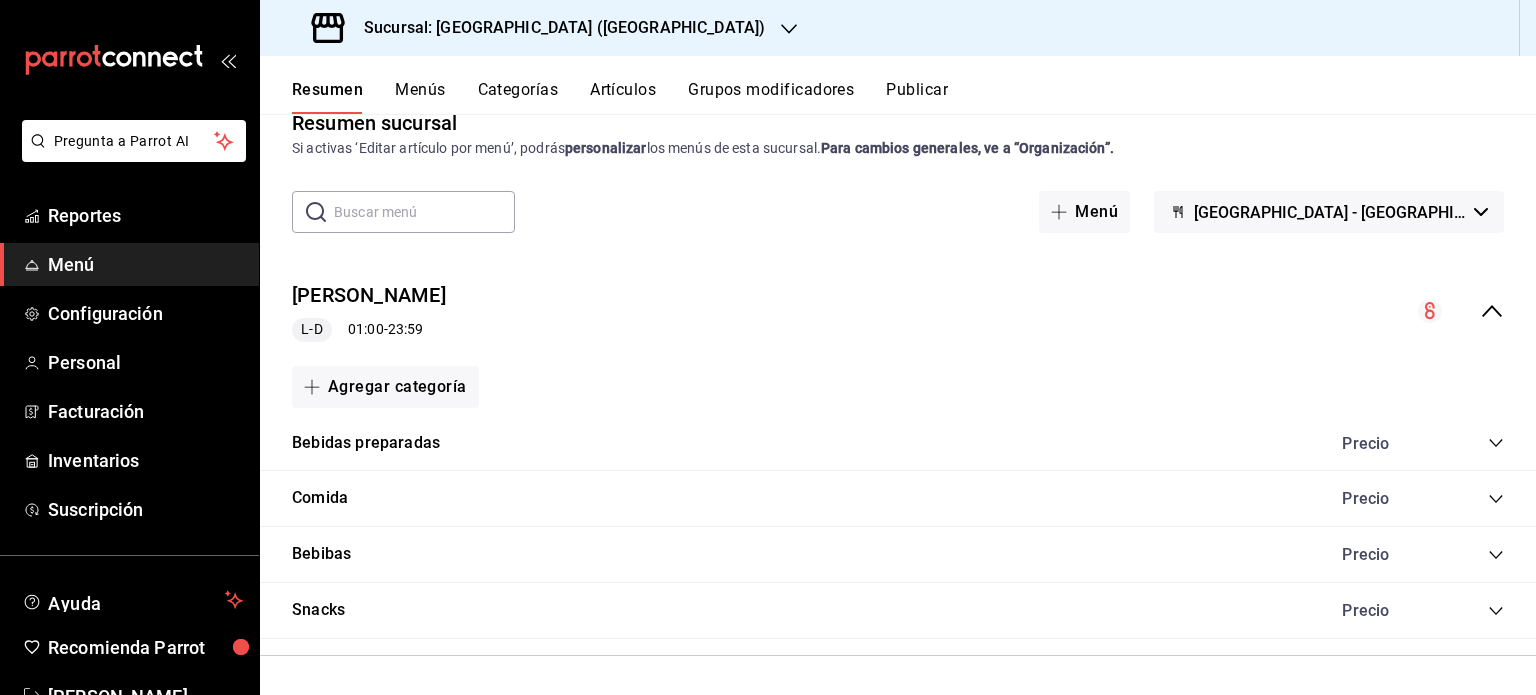 click 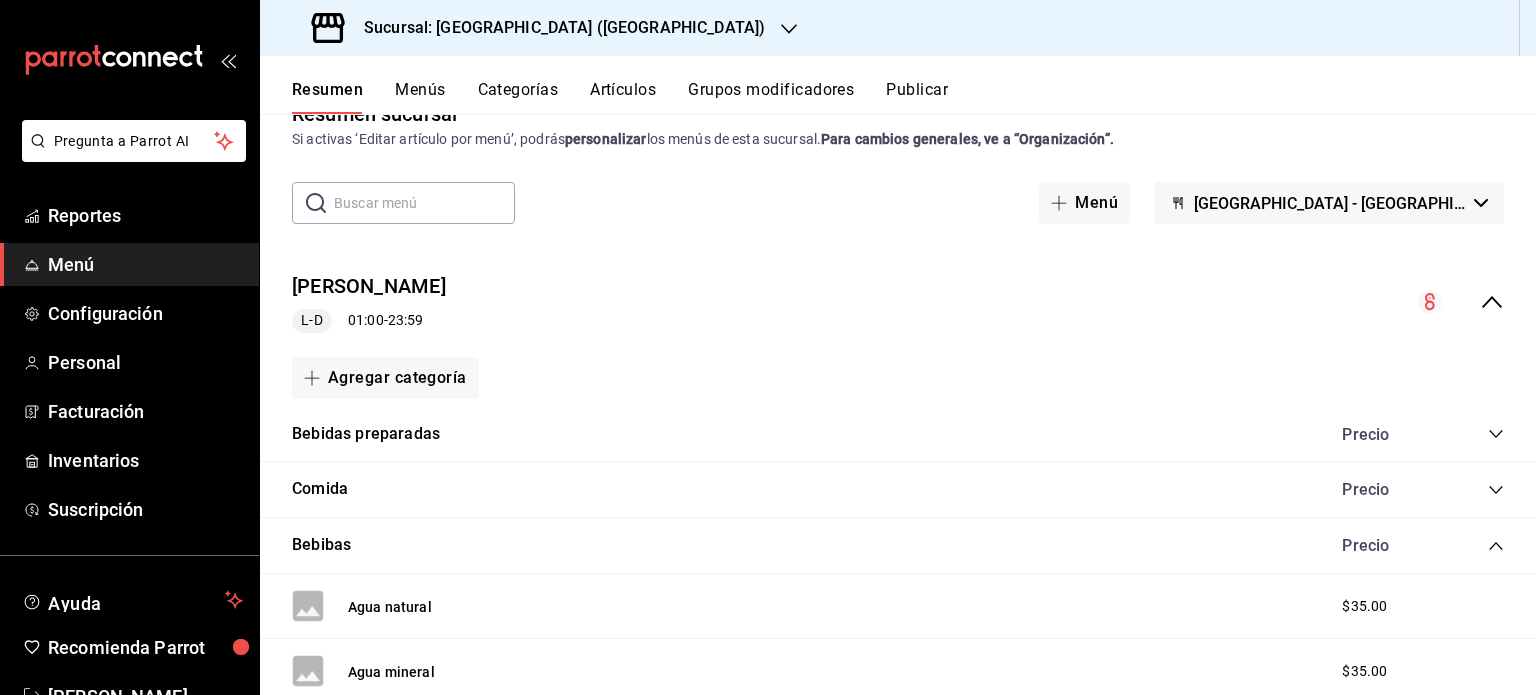 scroll, scrollTop: 38, scrollLeft: 0, axis: vertical 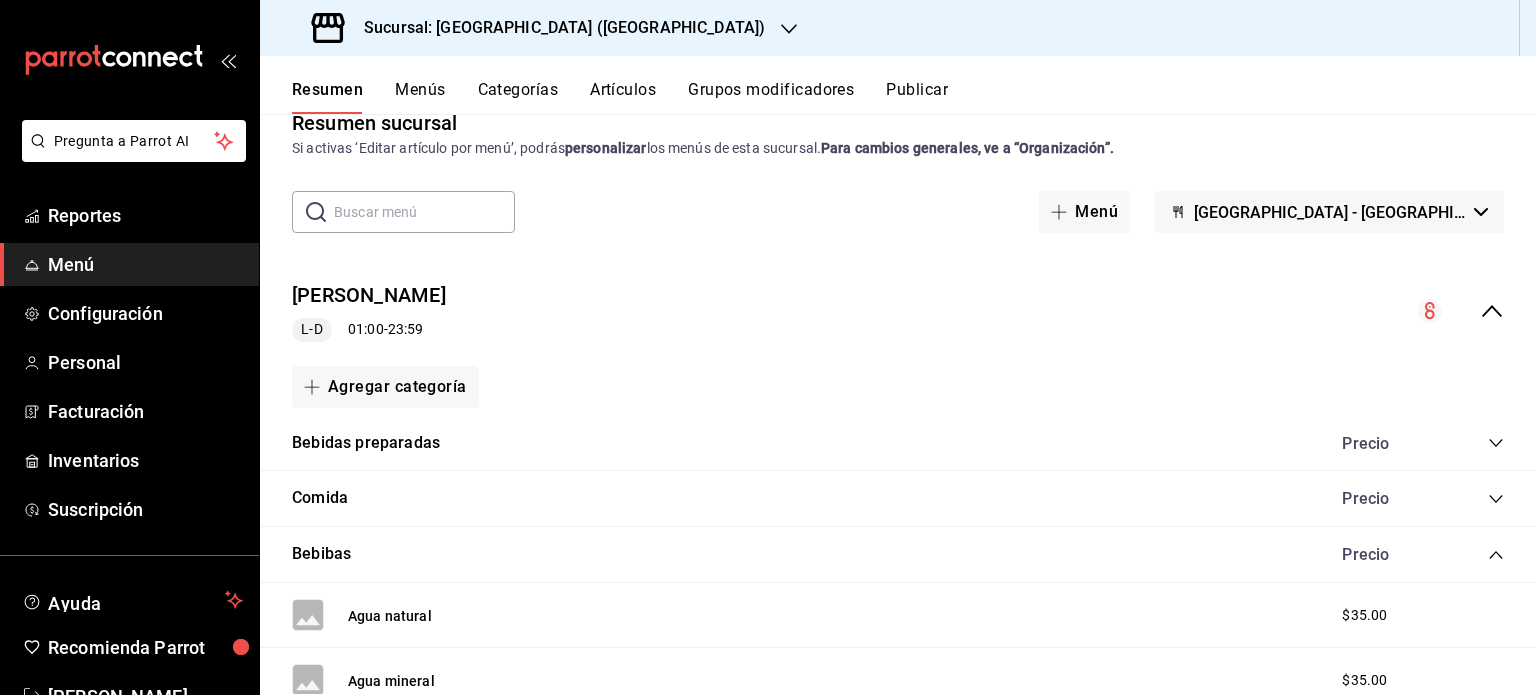 click 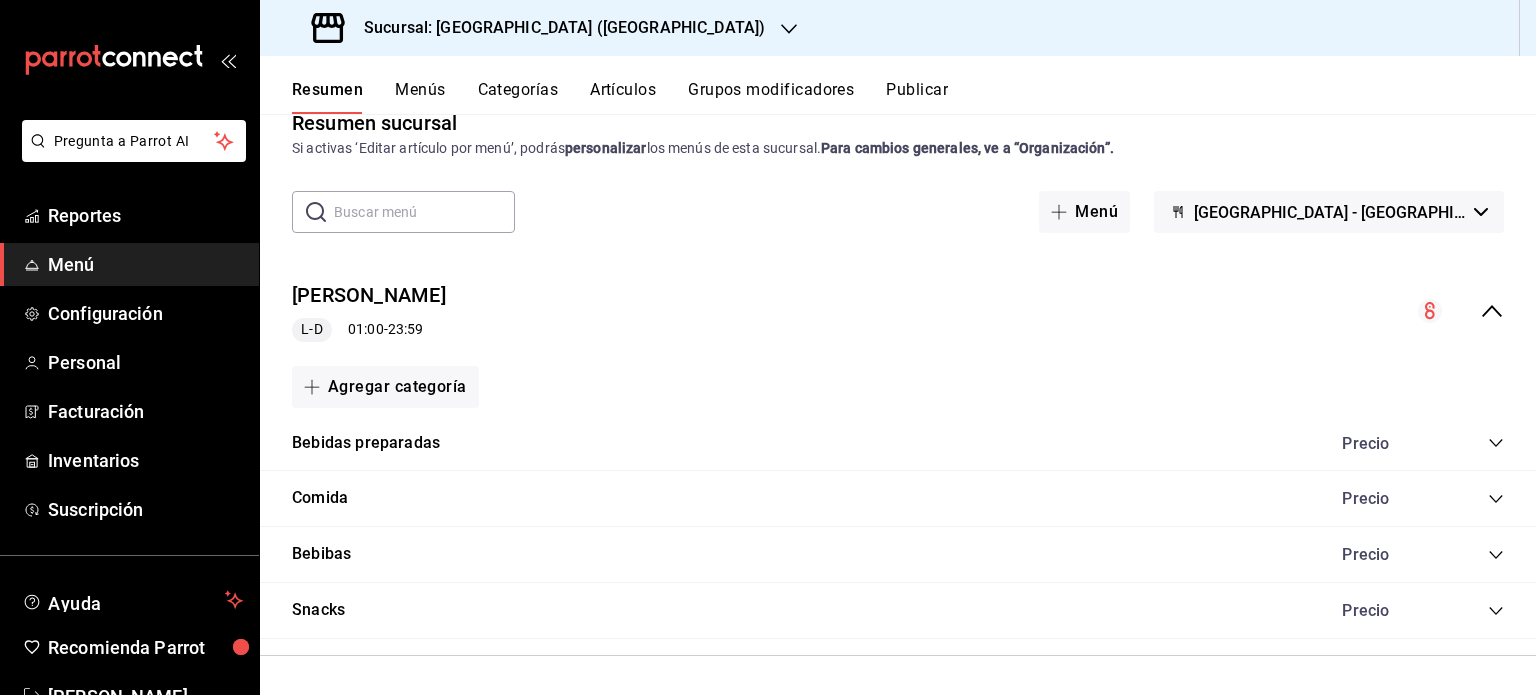 click on "Bebidas preparadas Precio" at bounding box center [898, 444] 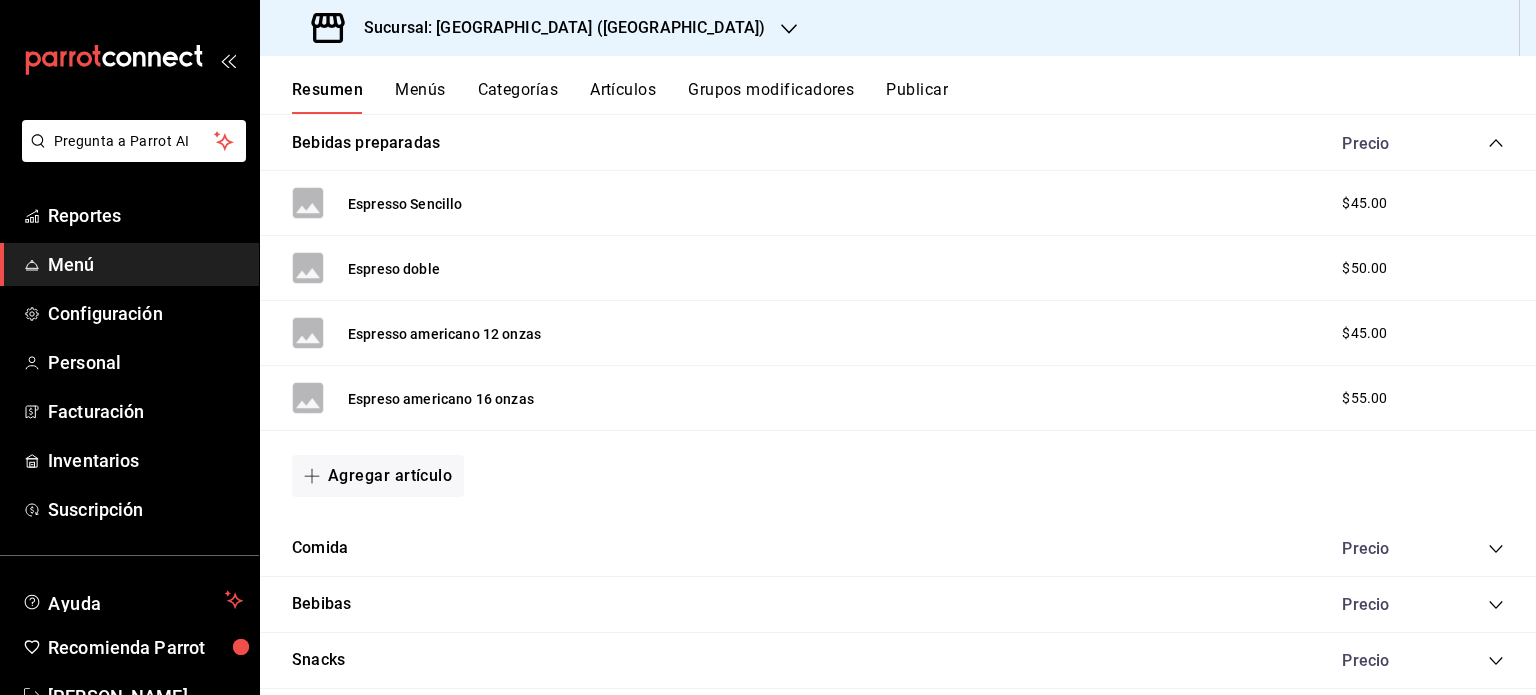 scroll, scrollTop: 388, scrollLeft: 0, axis: vertical 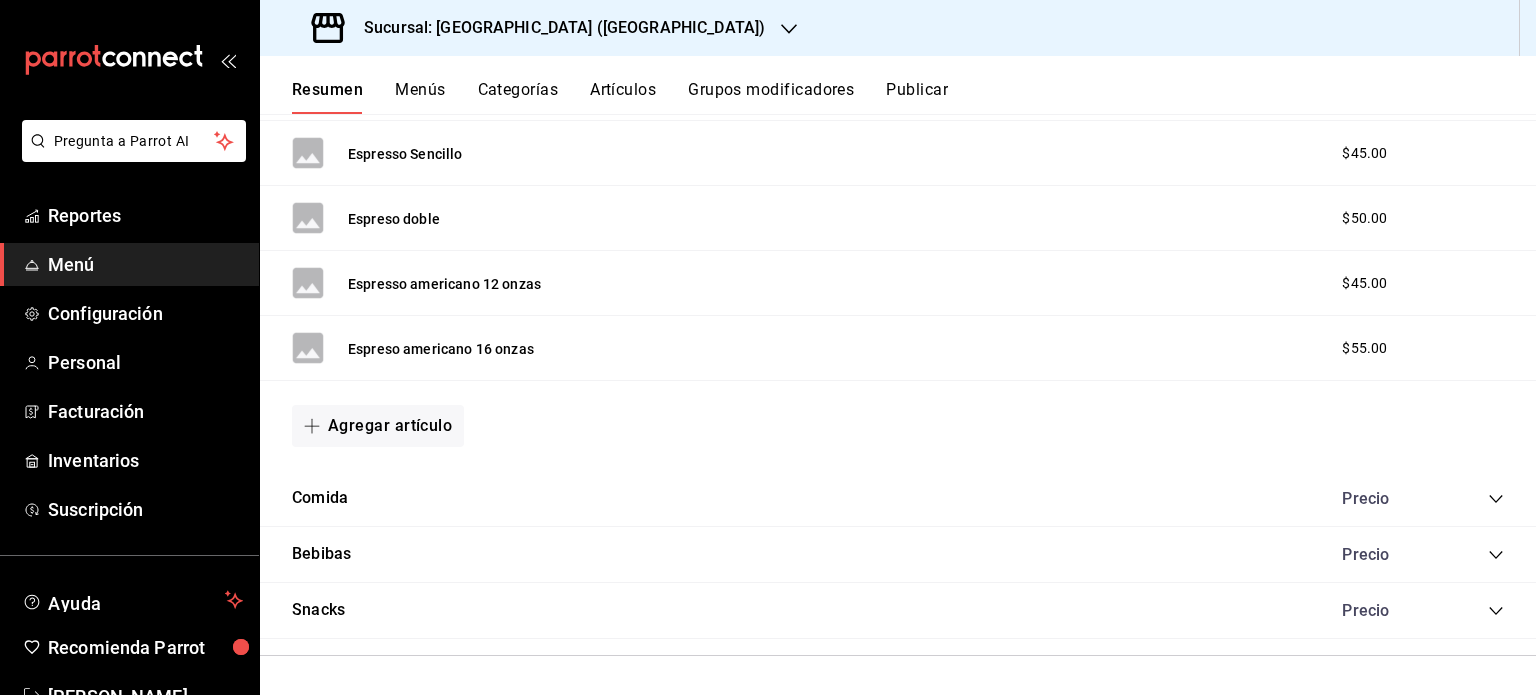 click on "Comida Precio" at bounding box center [898, 499] 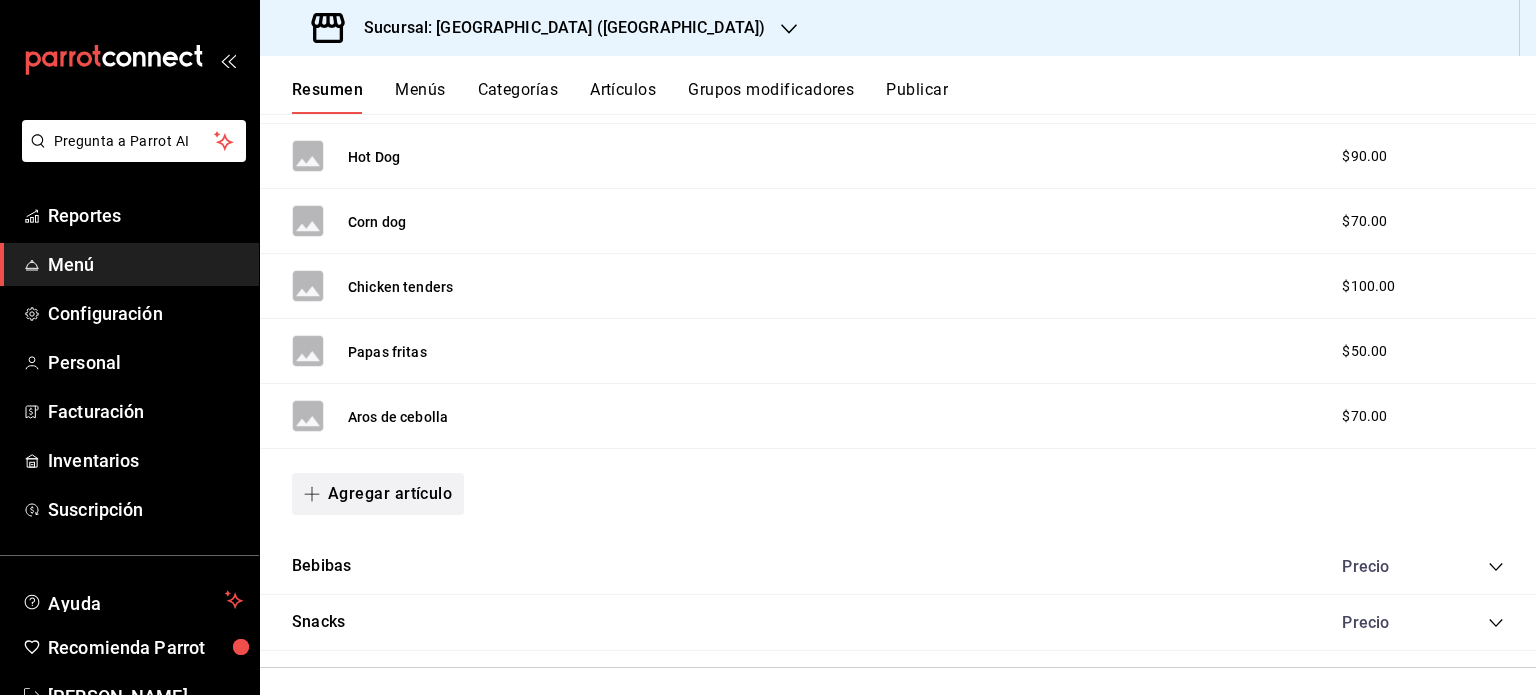 scroll, scrollTop: 801, scrollLeft: 0, axis: vertical 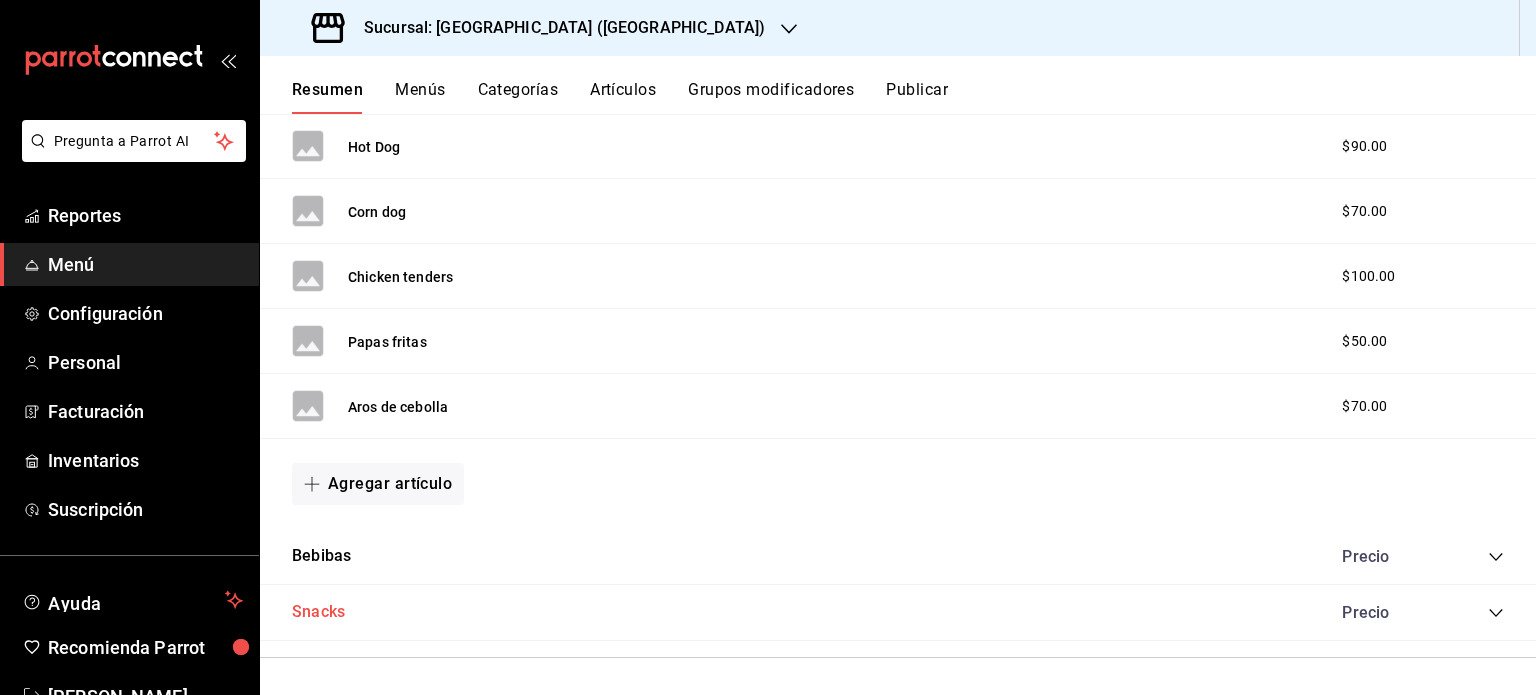 click on "Snacks" at bounding box center (318, 612) 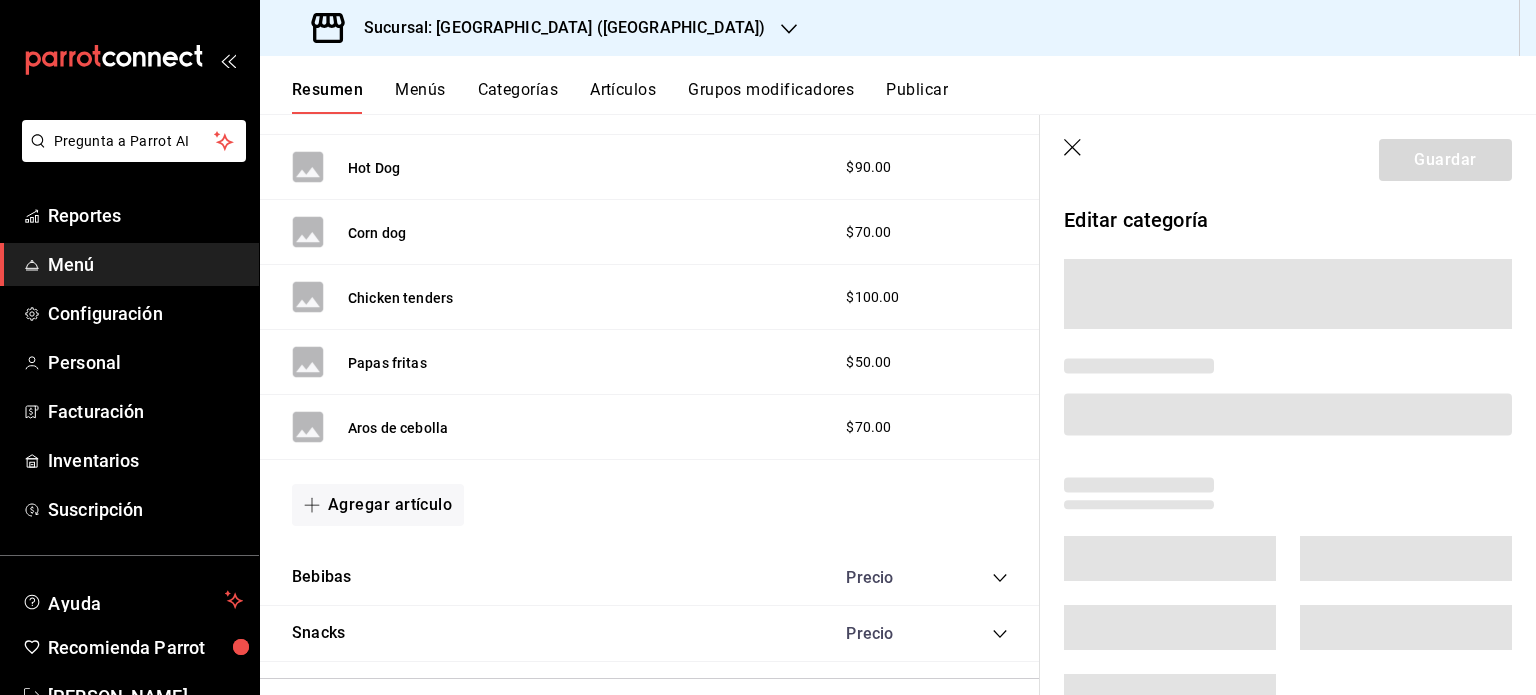 click 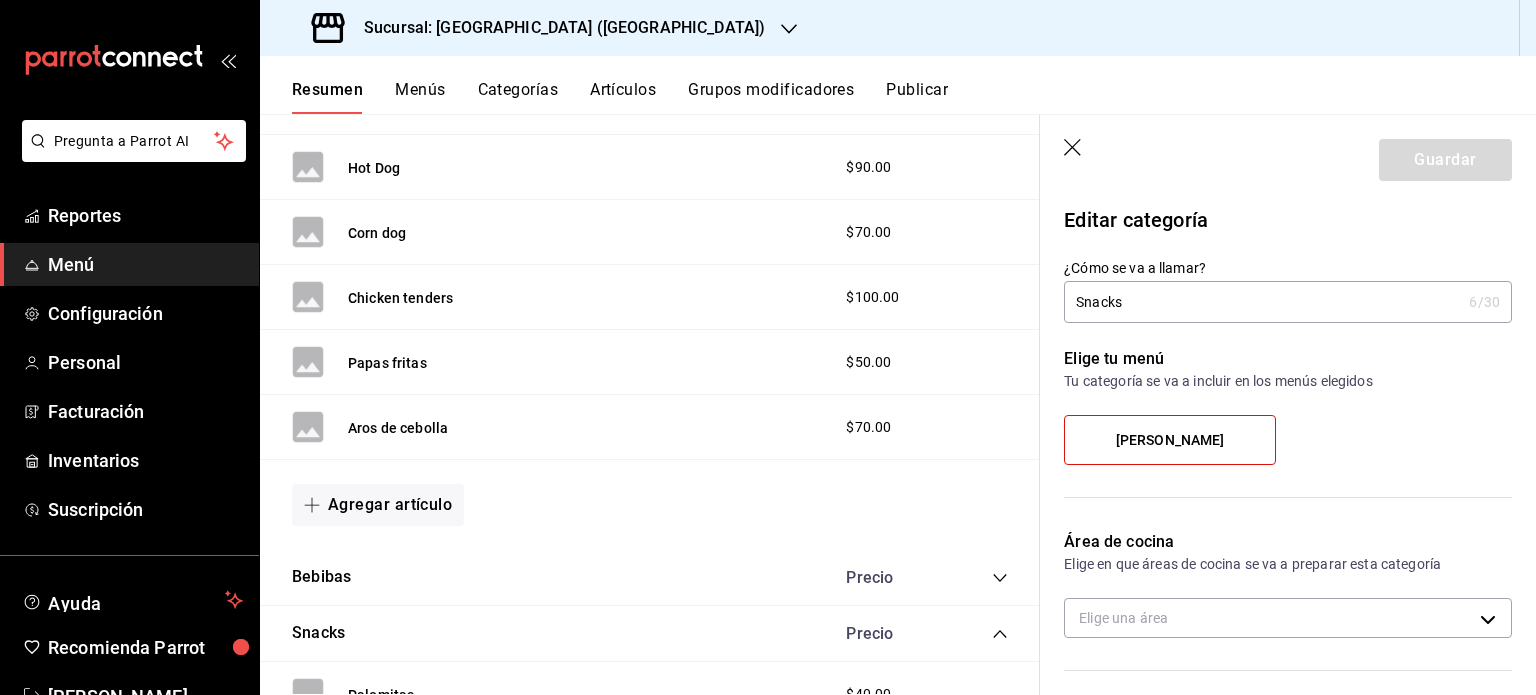 type on "8eb59ac7-e0fb-4747-9f59-05ff1d244f56" 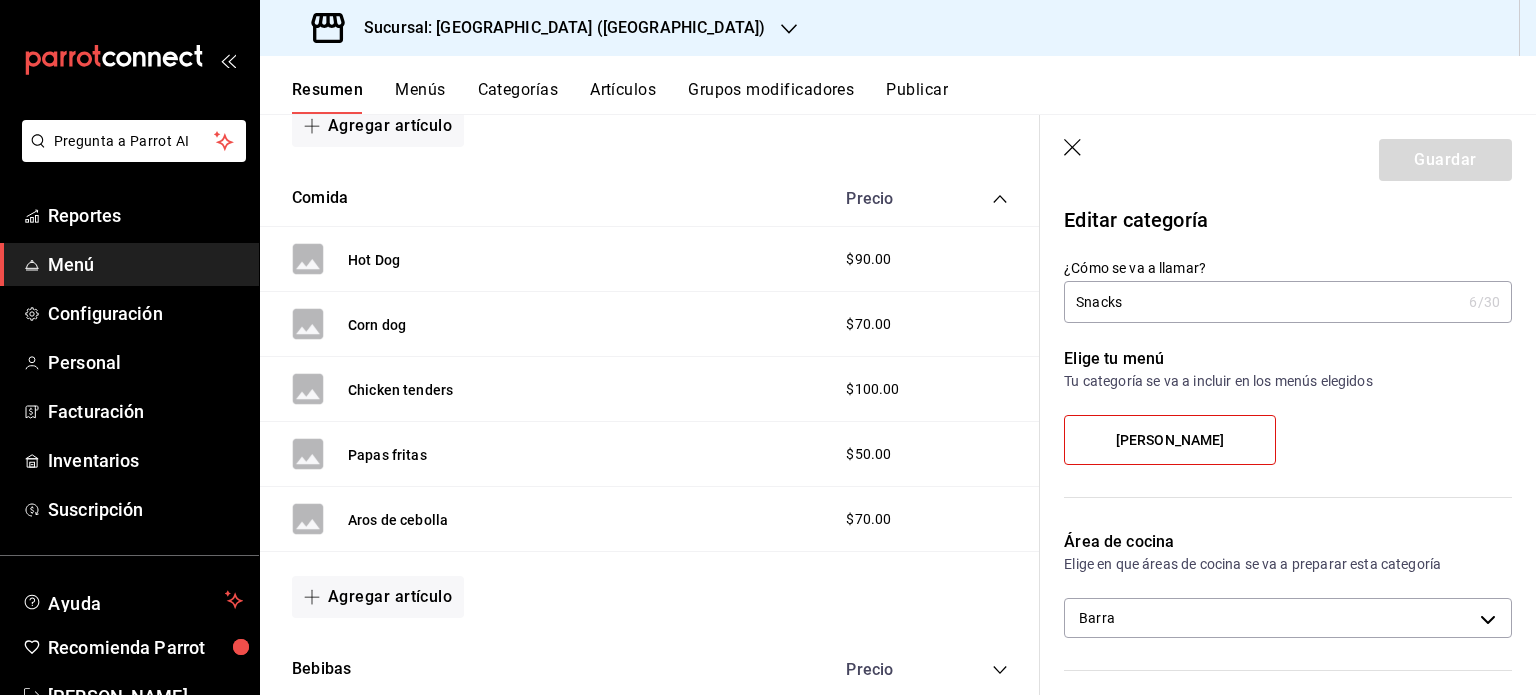 scroll, scrollTop: 901, scrollLeft: 0, axis: vertical 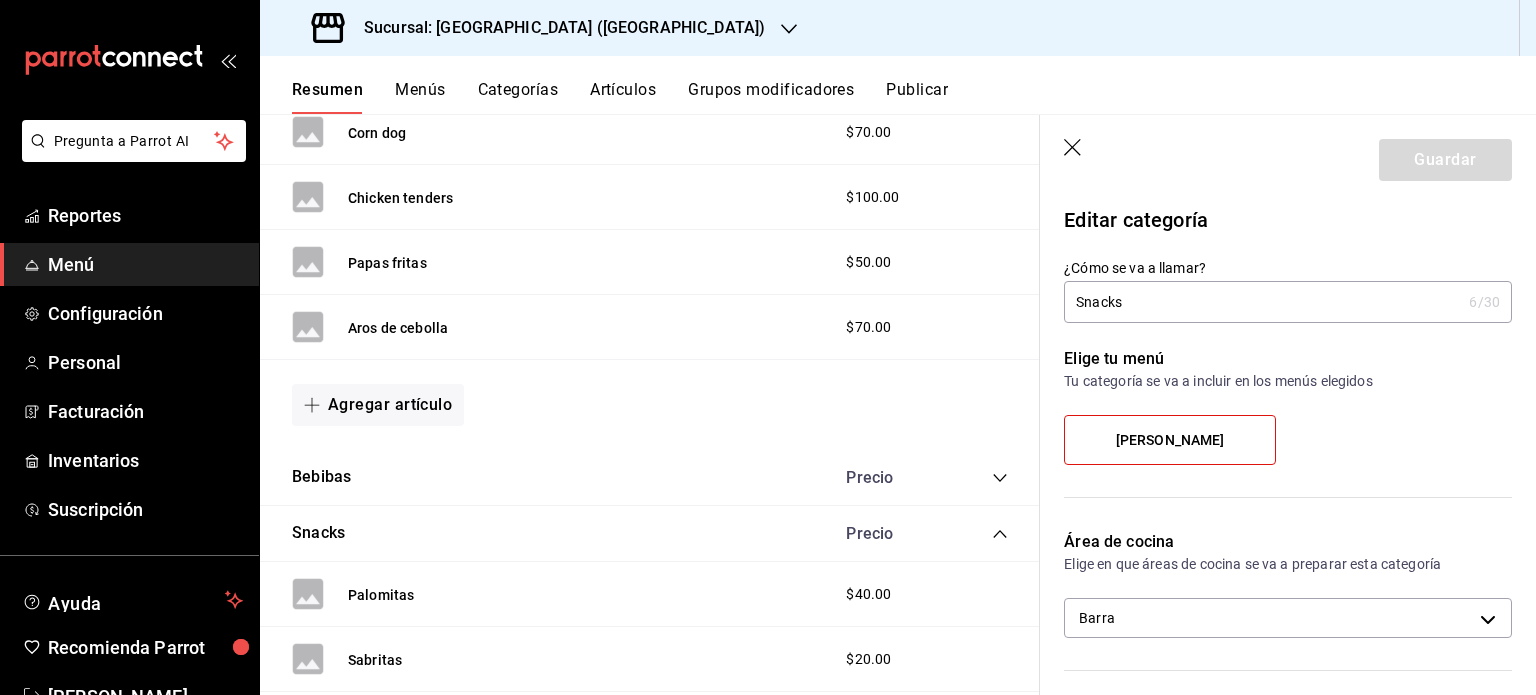 click on "Snacks Precio" at bounding box center (650, 534) 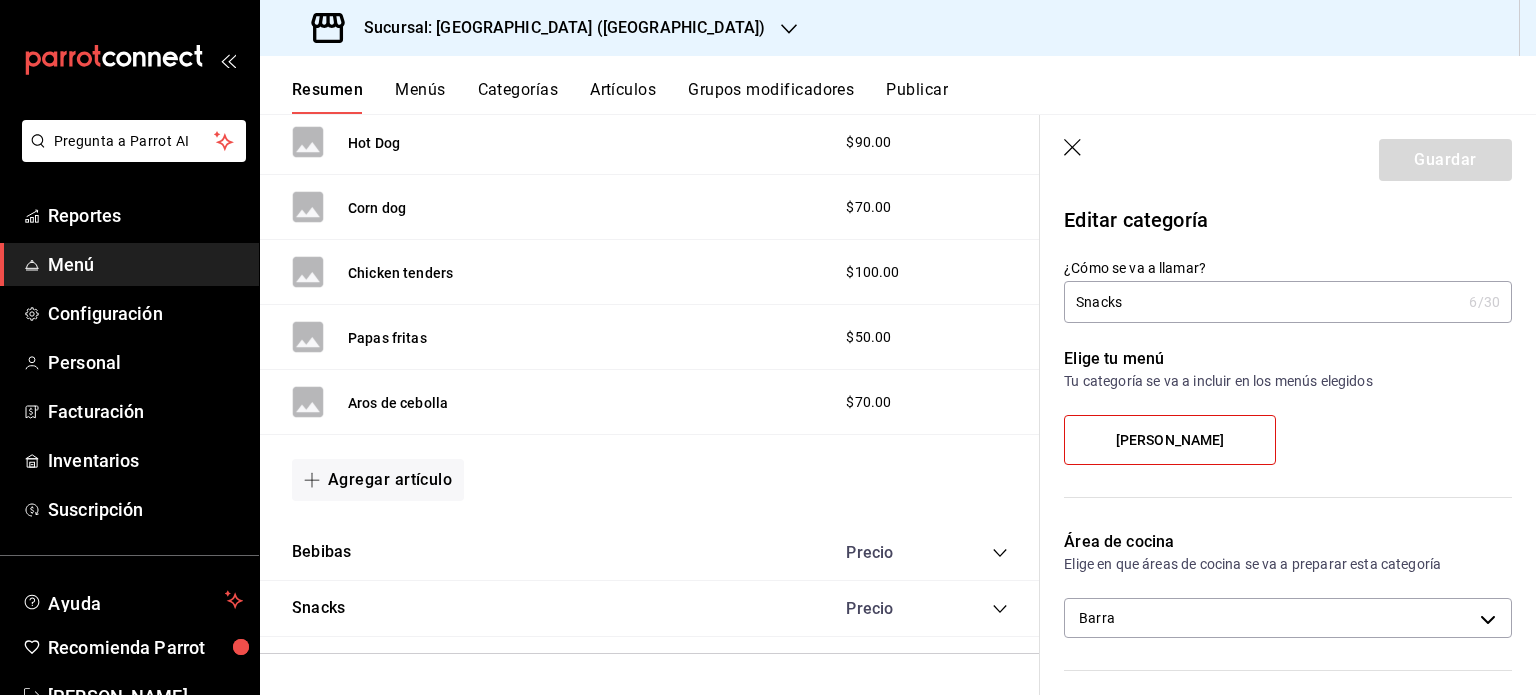 scroll, scrollTop: 823, scrollLeft: 0, axis: vertical 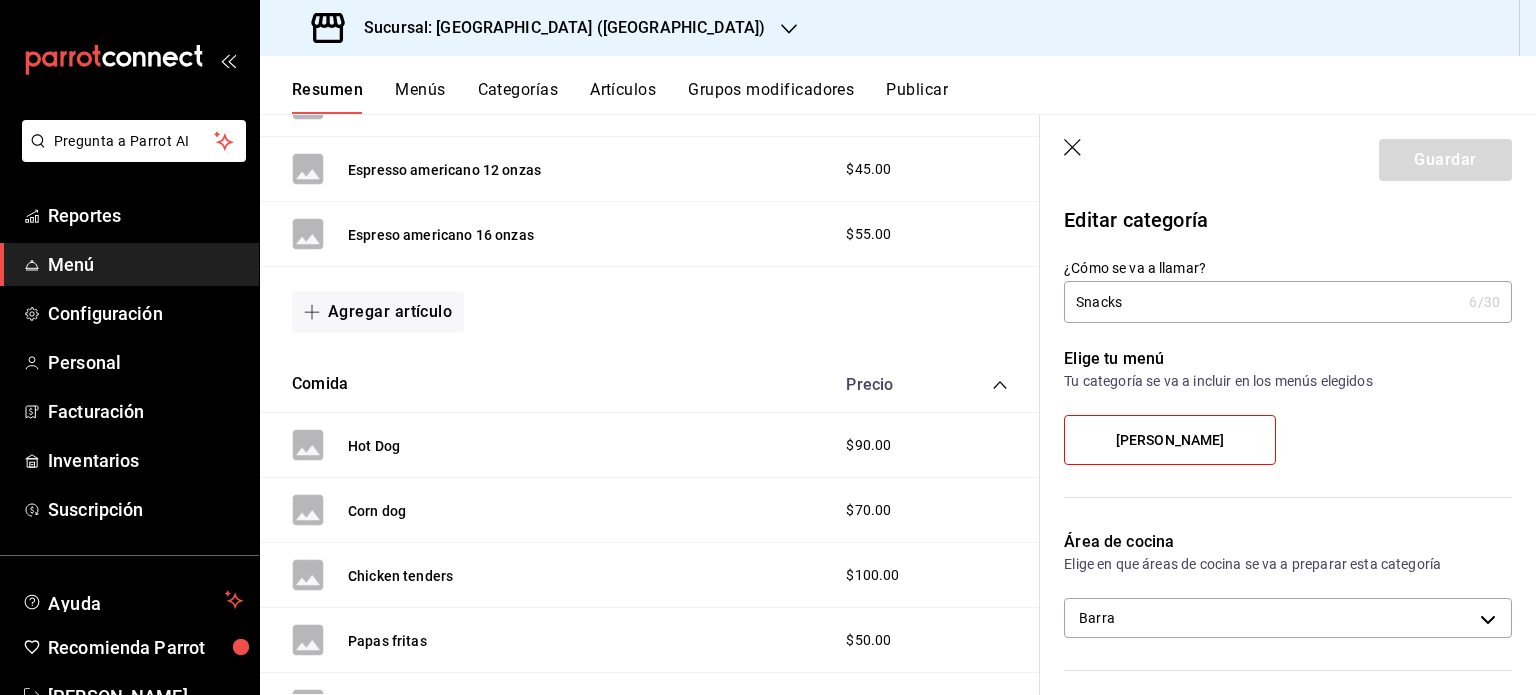 click 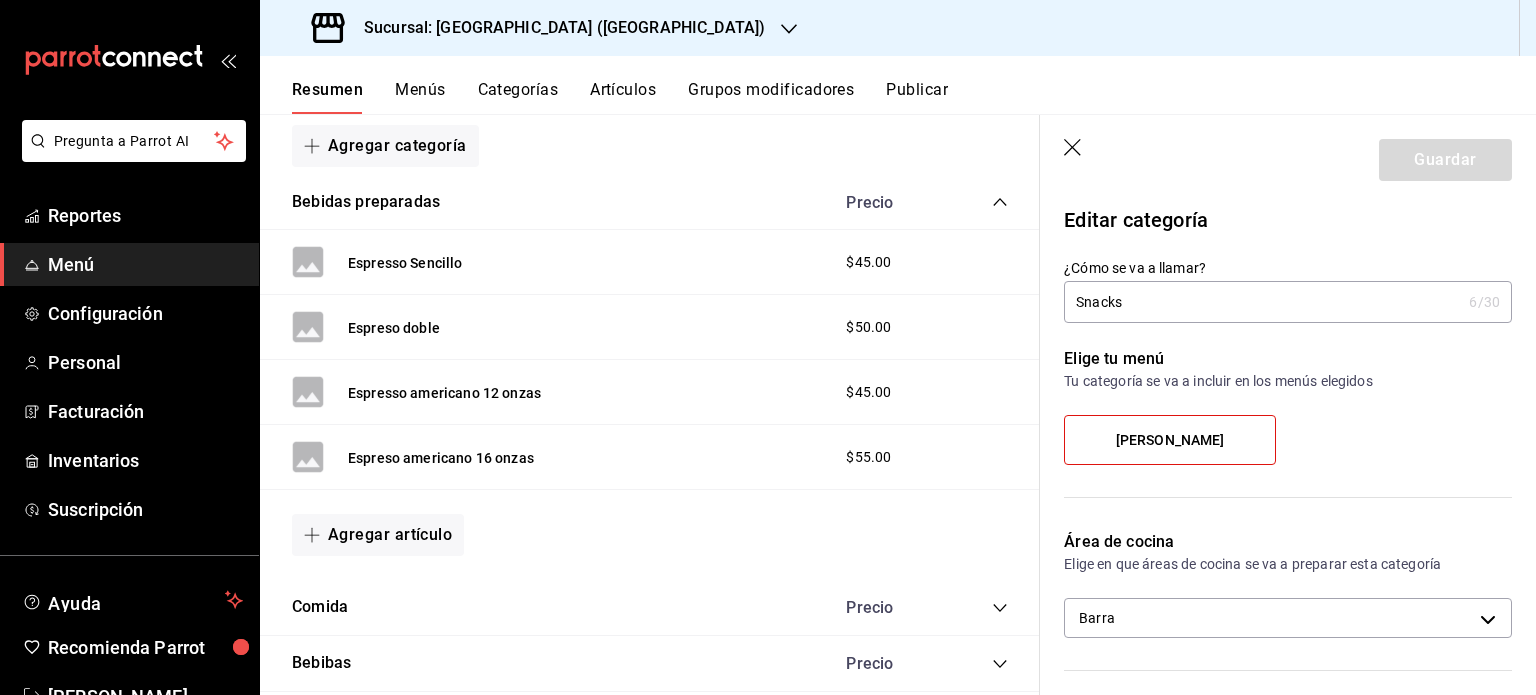 scroll, scrollTop: 309, scrollLeft: 0, axis: vertical 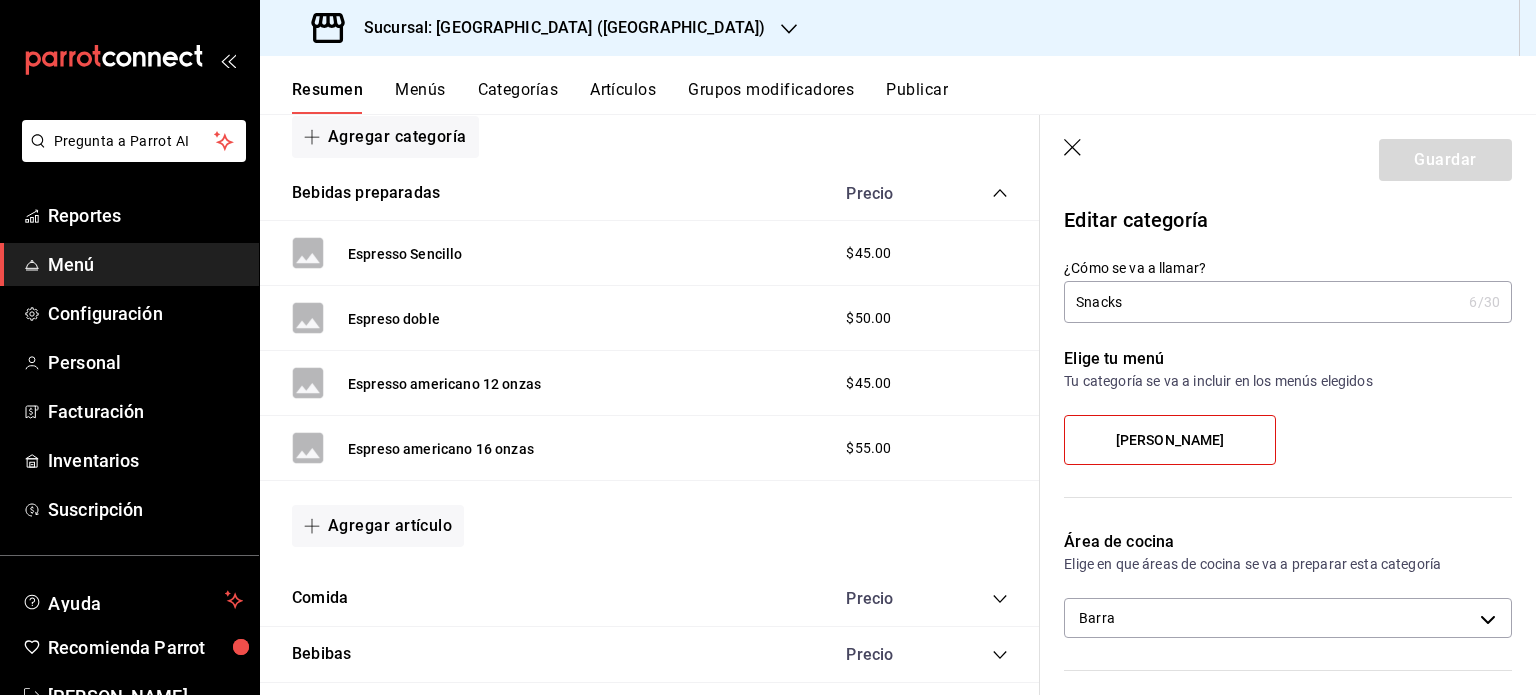 drag, startPoint x: 538, startPoint y: 382, endPoint x: 504, endPoint y: 429, distance: 58.00862 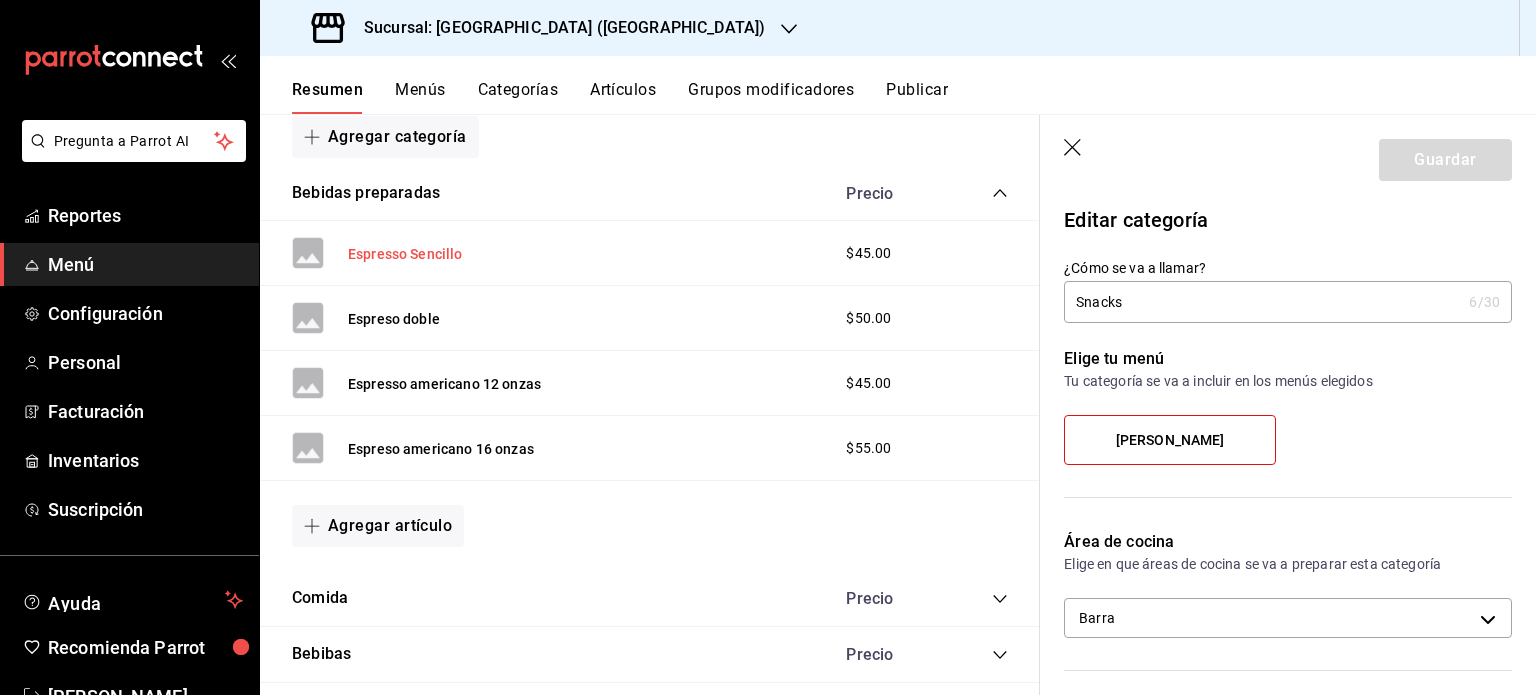 click on "Espresso Sencillo" at bounding box center (405, 254) 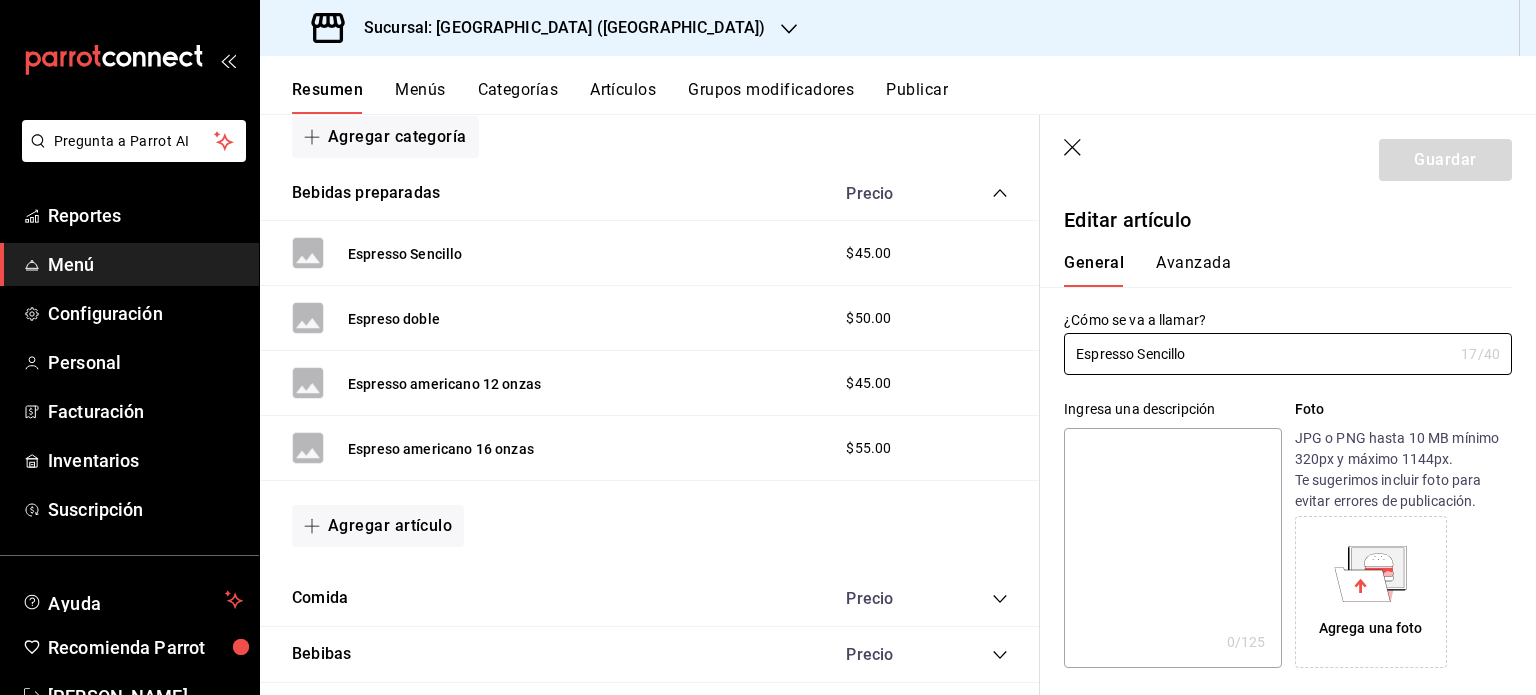 type on "$45.00" 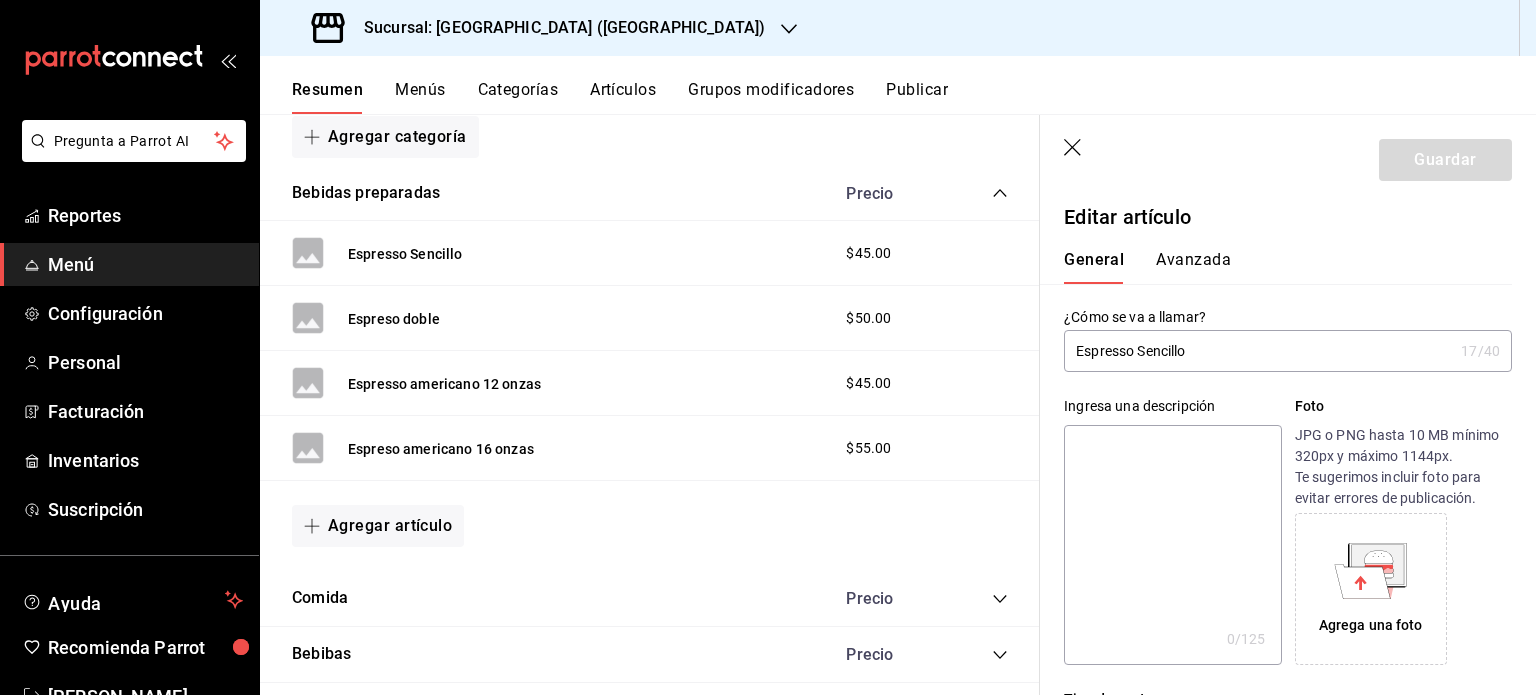 scroll, scrollTop: 0, scrollLeft: 0, axis: both 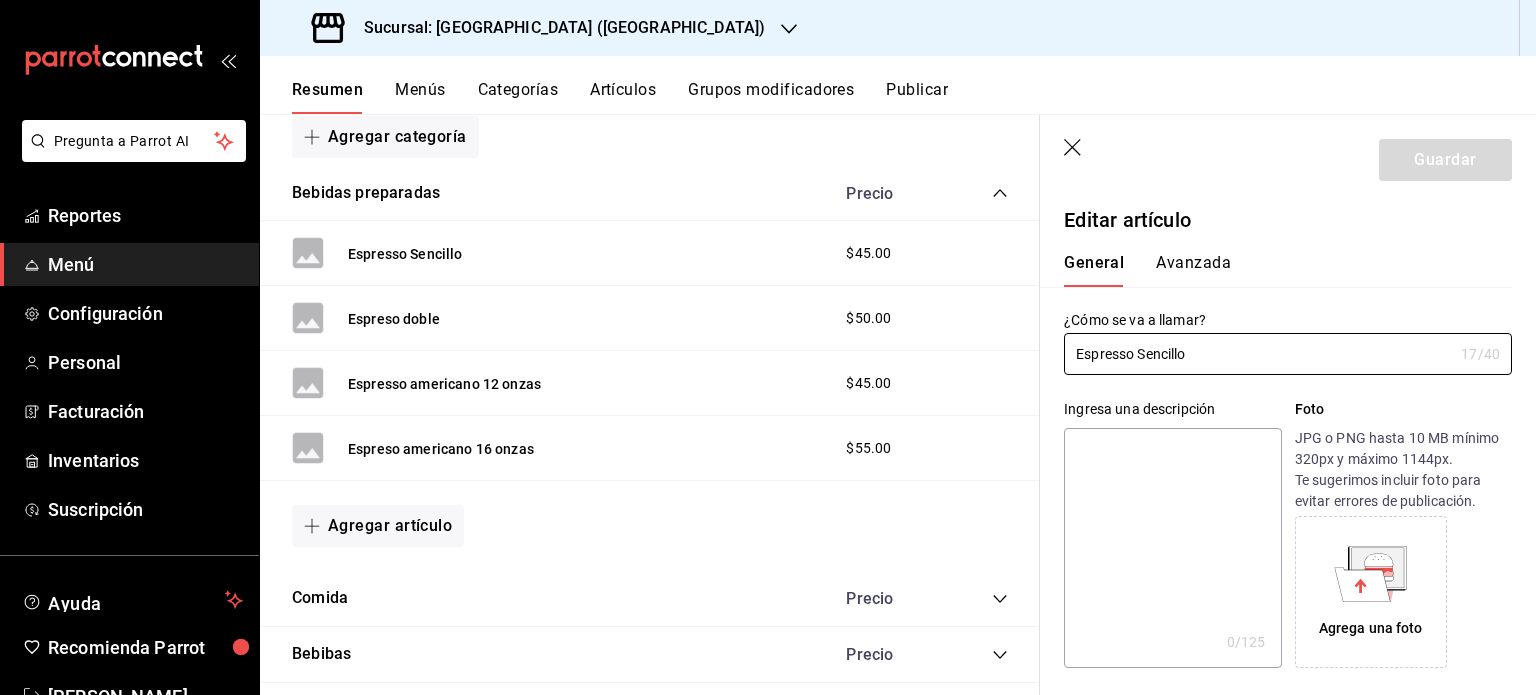click on "Avanzada" at bounding box center [1193, 270] 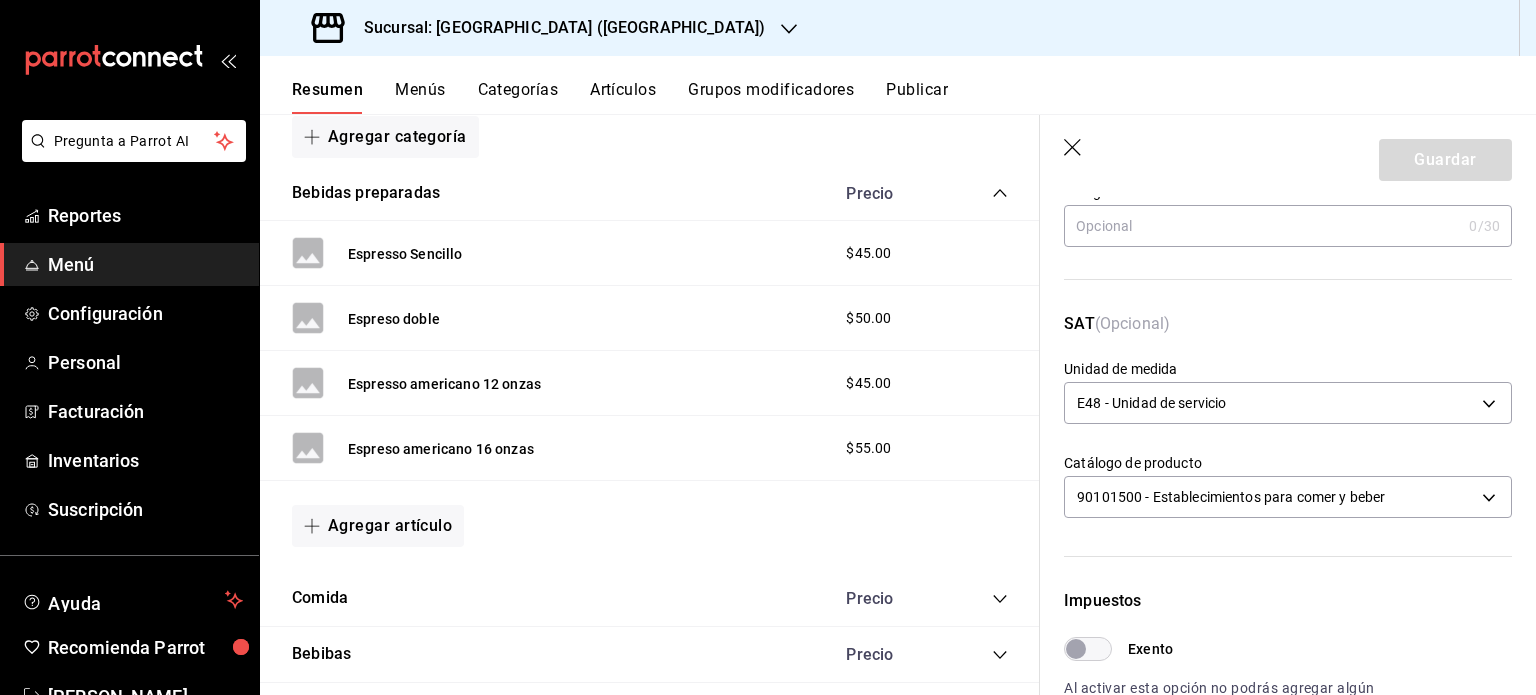 scroll, scrollTop: 0, scrollLeft: 0, axis: both 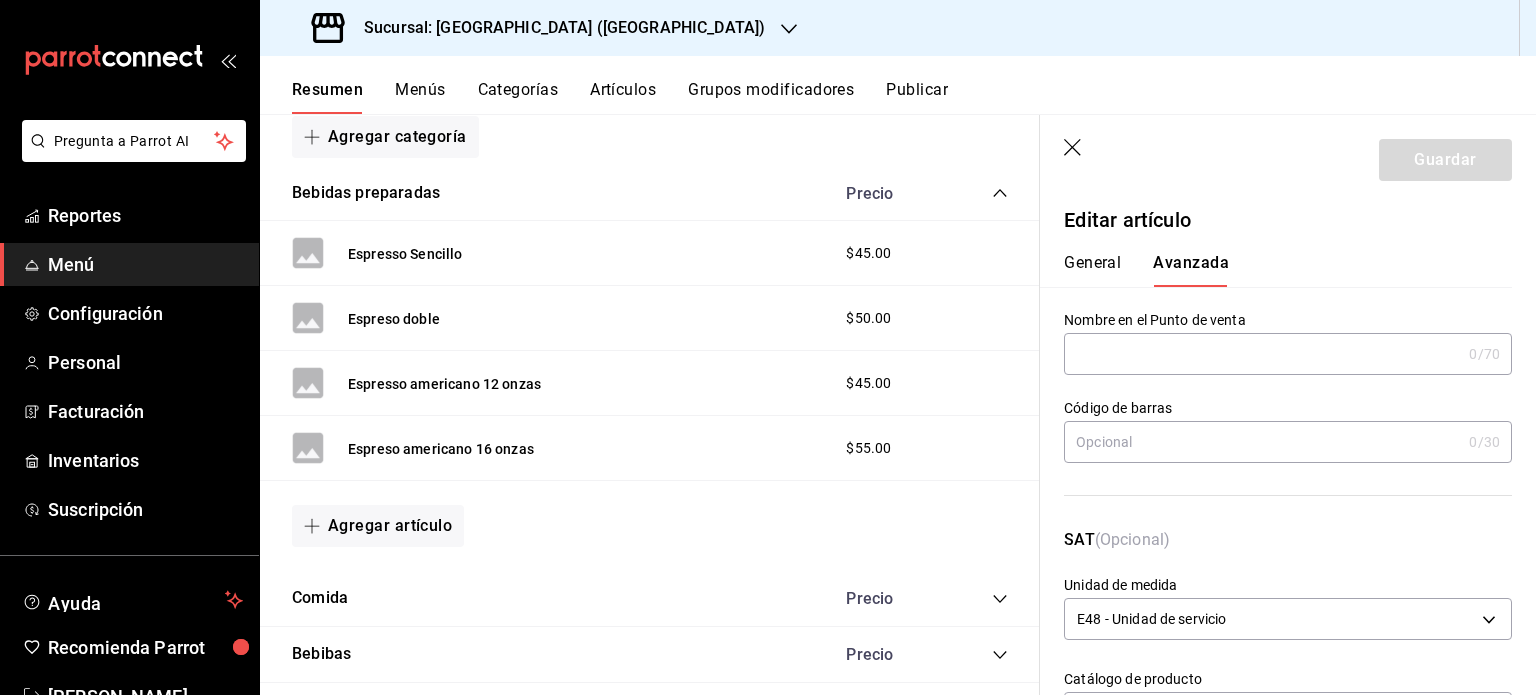 drag, startPoint x: 1072, startPoint y: 139, endPoint x: 875, endPoint y: 207, distance: 208.40585 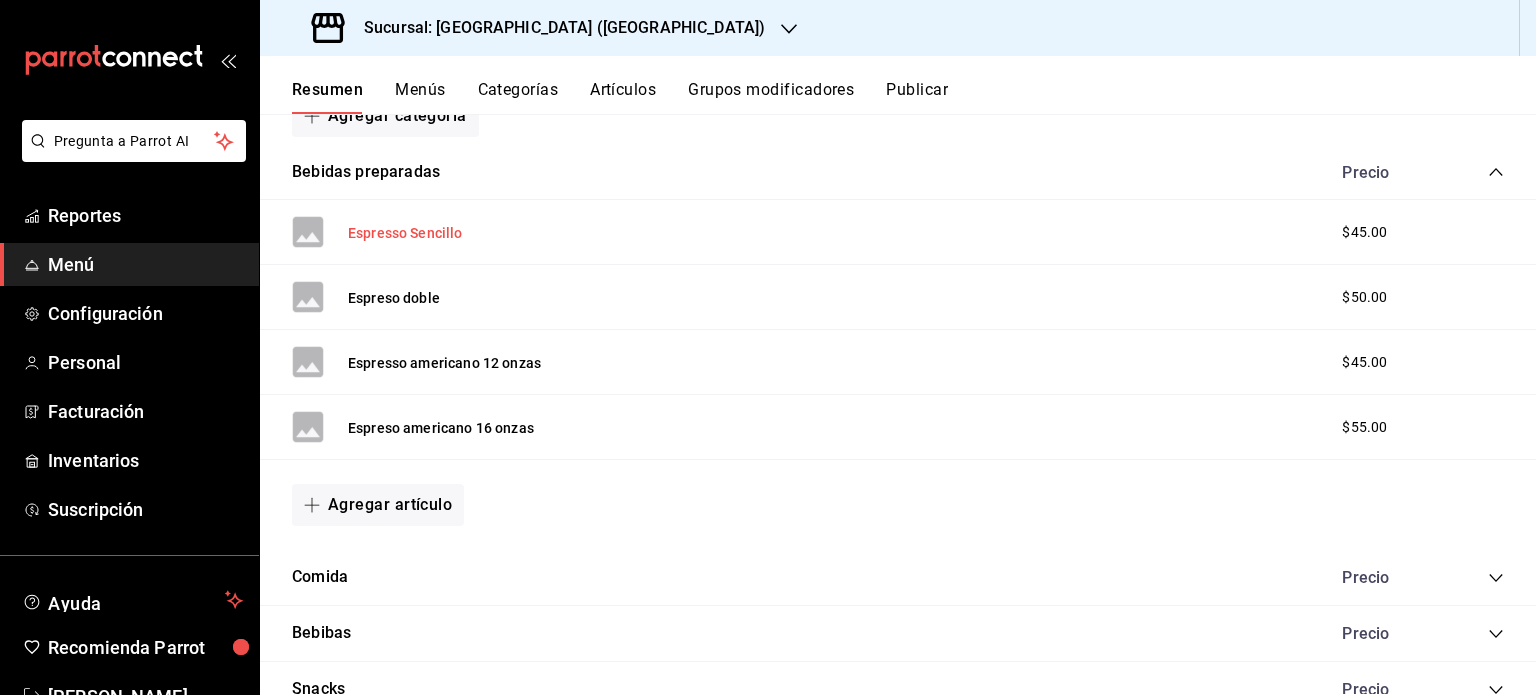 click on "Espresso Sencillo" at bounding box center [405, 233] 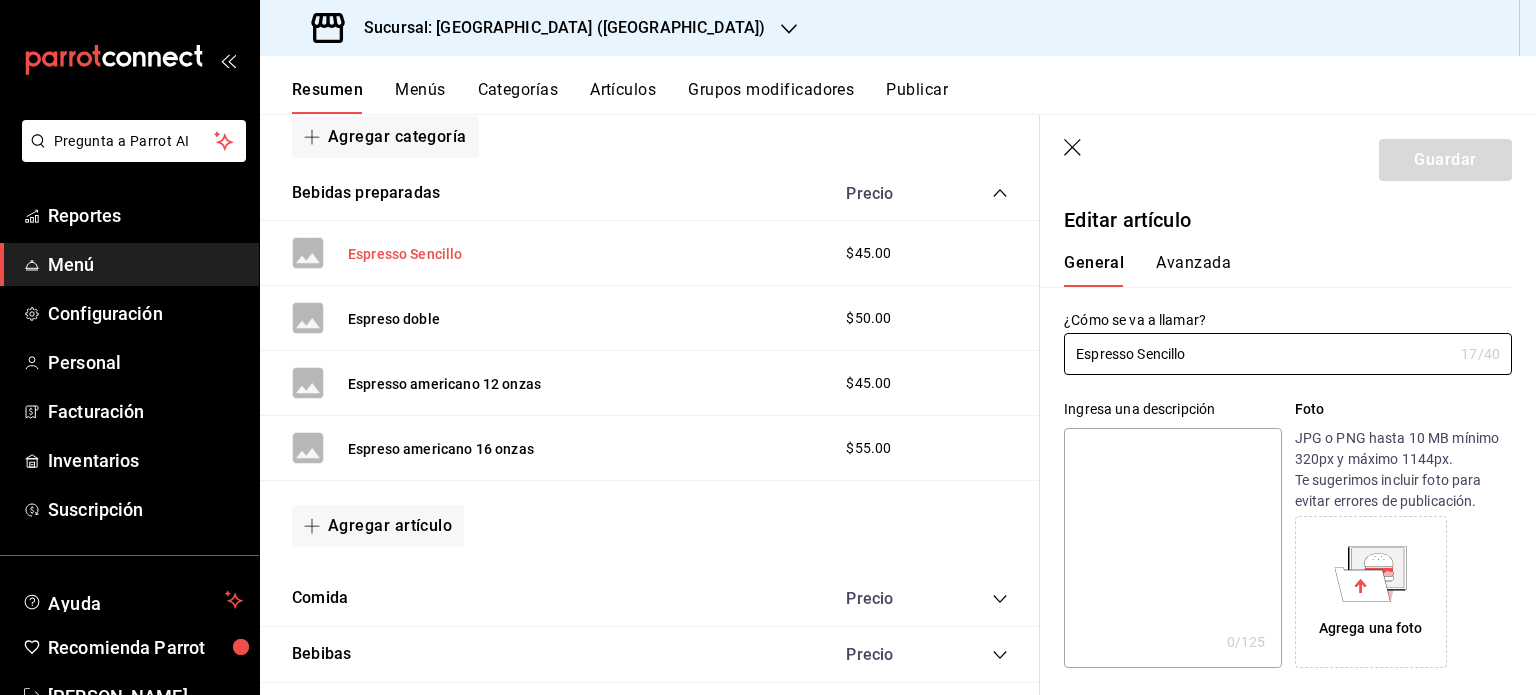type on "$45.00" 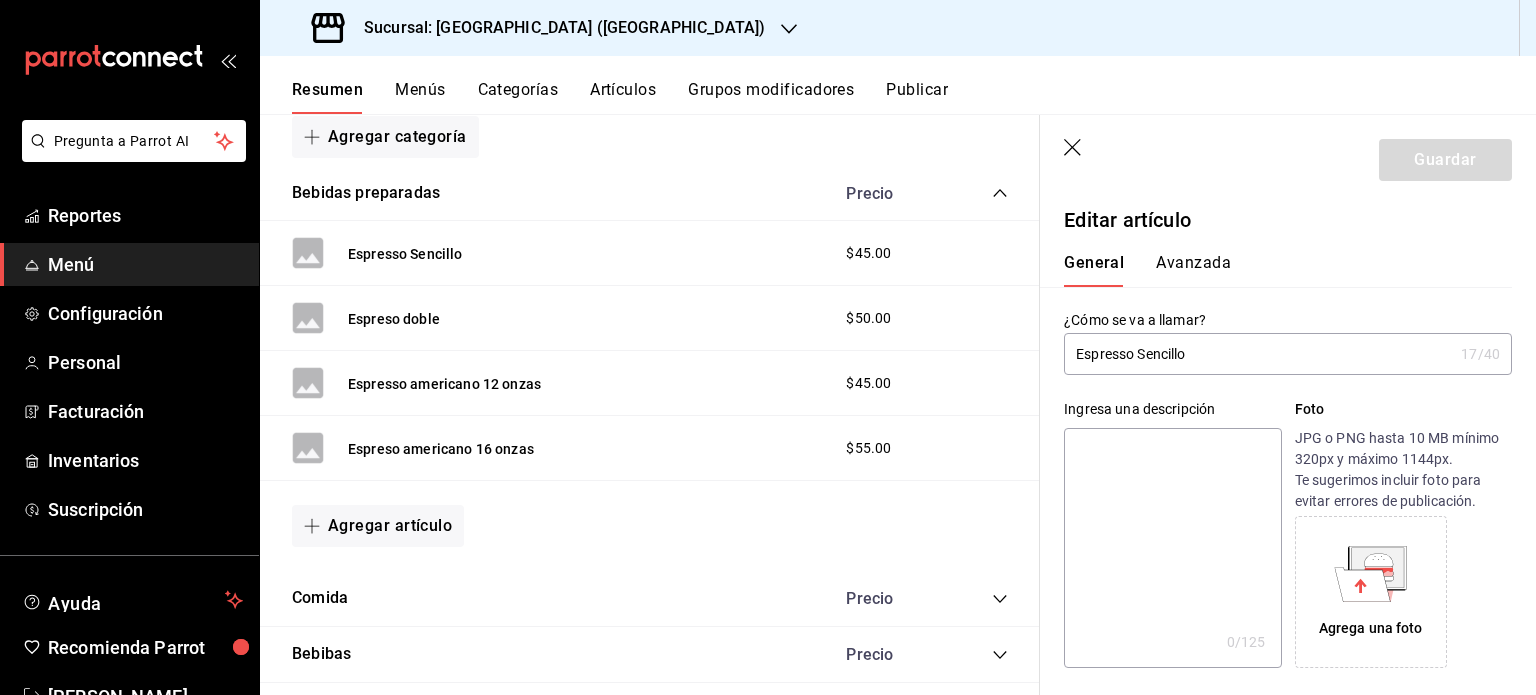 click on "Grupos modificadores" at bounding box center (771, 97) 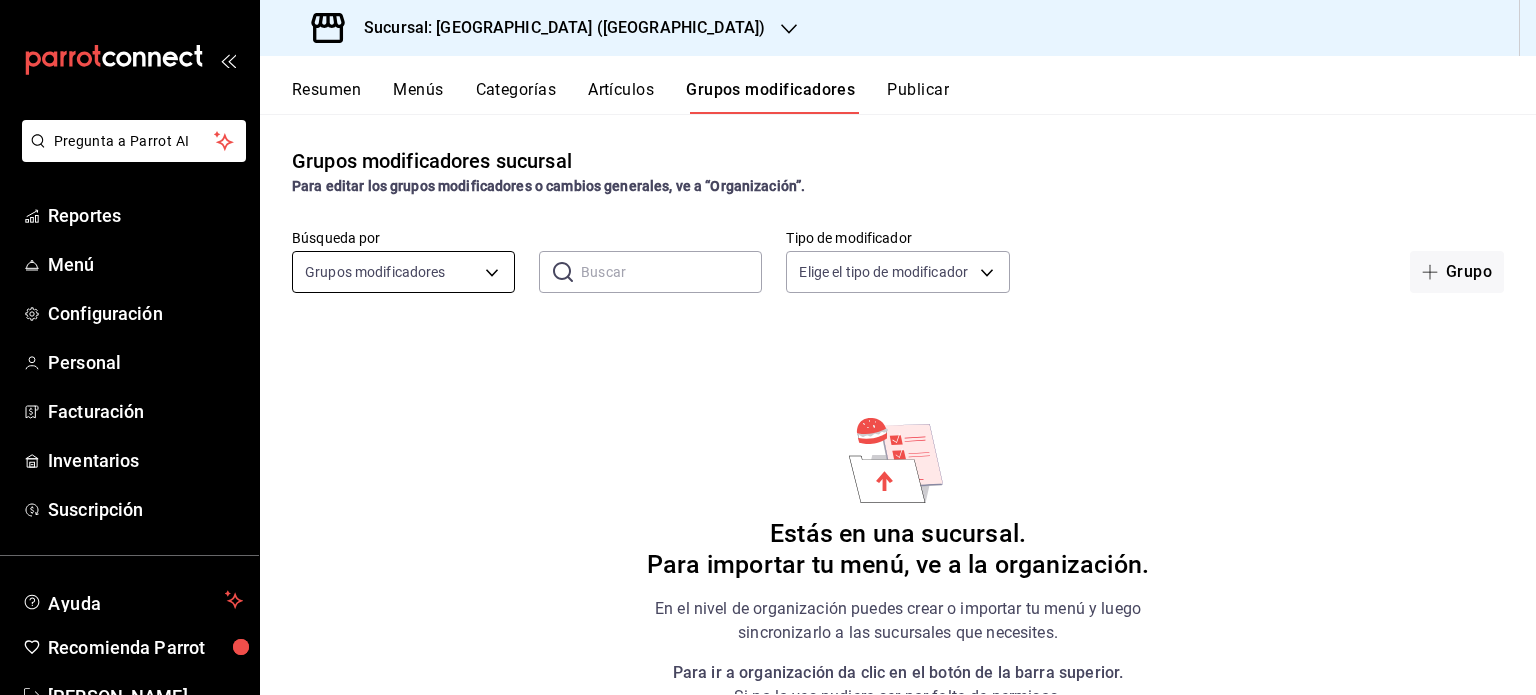click on "Pregunta a Parrot AI Reportes   Menú   Configuración   Personal   Facturación   Inventarios   Suscripción   Ayuda Recomienda Parrot   Geronimo Cevallos   Sugerir nueva función   Sucursal: Tripton (Sinaloa) Resumen Menús Categorías Artículos Grupos modificadores Publicar Grupos modificadores sucursal Para editar los grupos modificadores o cambios generales, ve a “Organización”. Búsqueda por Grupos modificadores GROUP ​ ​ Tipo de modificador Elige el tipo de modificador Grupo Estás en una sucursal.   Para importar tu menú, ve a la organización. En el nivel de organización puedes crear o importar tu menú y luego sincronizarlo a las sucursales que necesites. Para ir a organización da clic en el botón de la barra superior.     Si no lo ves pudiera ser por falta de permisos. Guardar Nuevo grupo modificador Tipo de modificador Elige el tipo de modificador que quieres agregar GANA 1 MES GRATIS EN TU SUSCRIPCIÓN AQUÍ Ver video tutorial Ir a video Pregunta a Parrot AI Reportes   Menú" at bounding box center (768, 347) 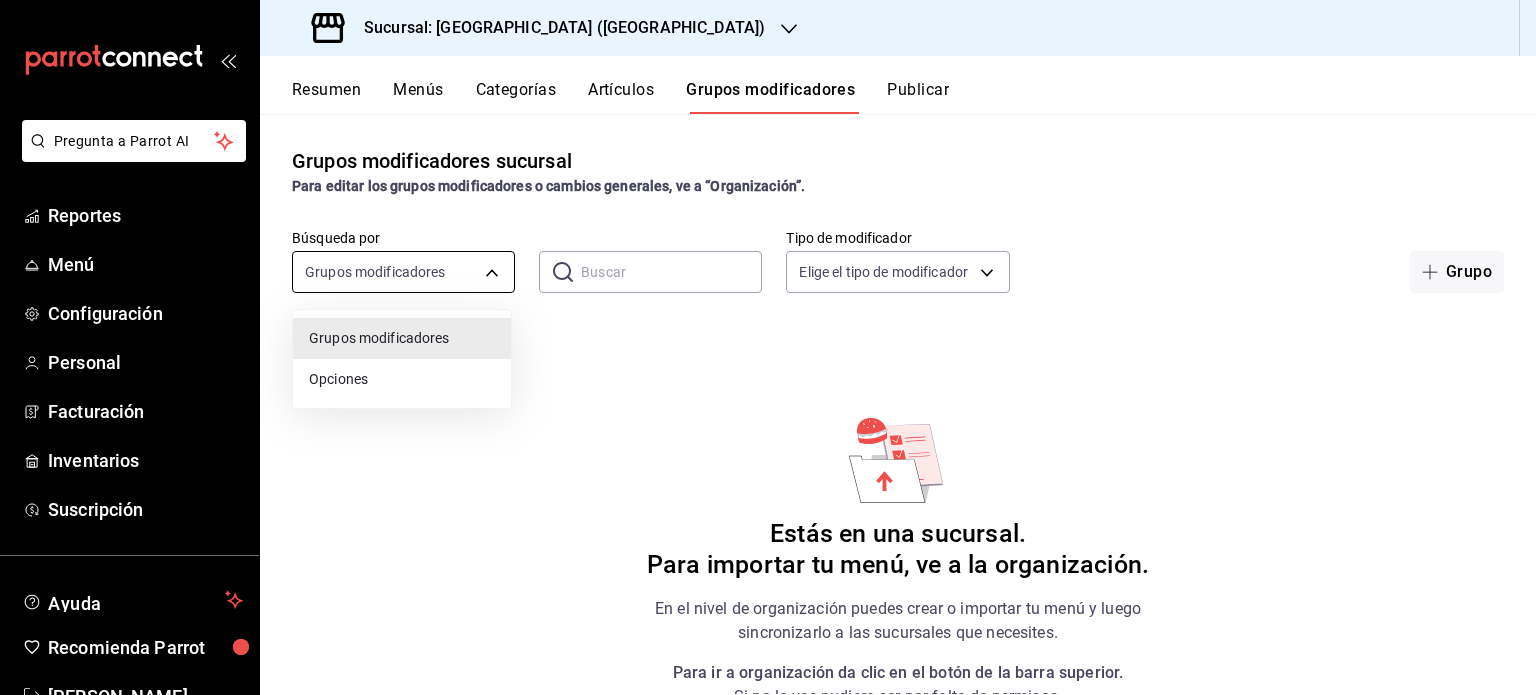 click at bounding box center (768, 347) 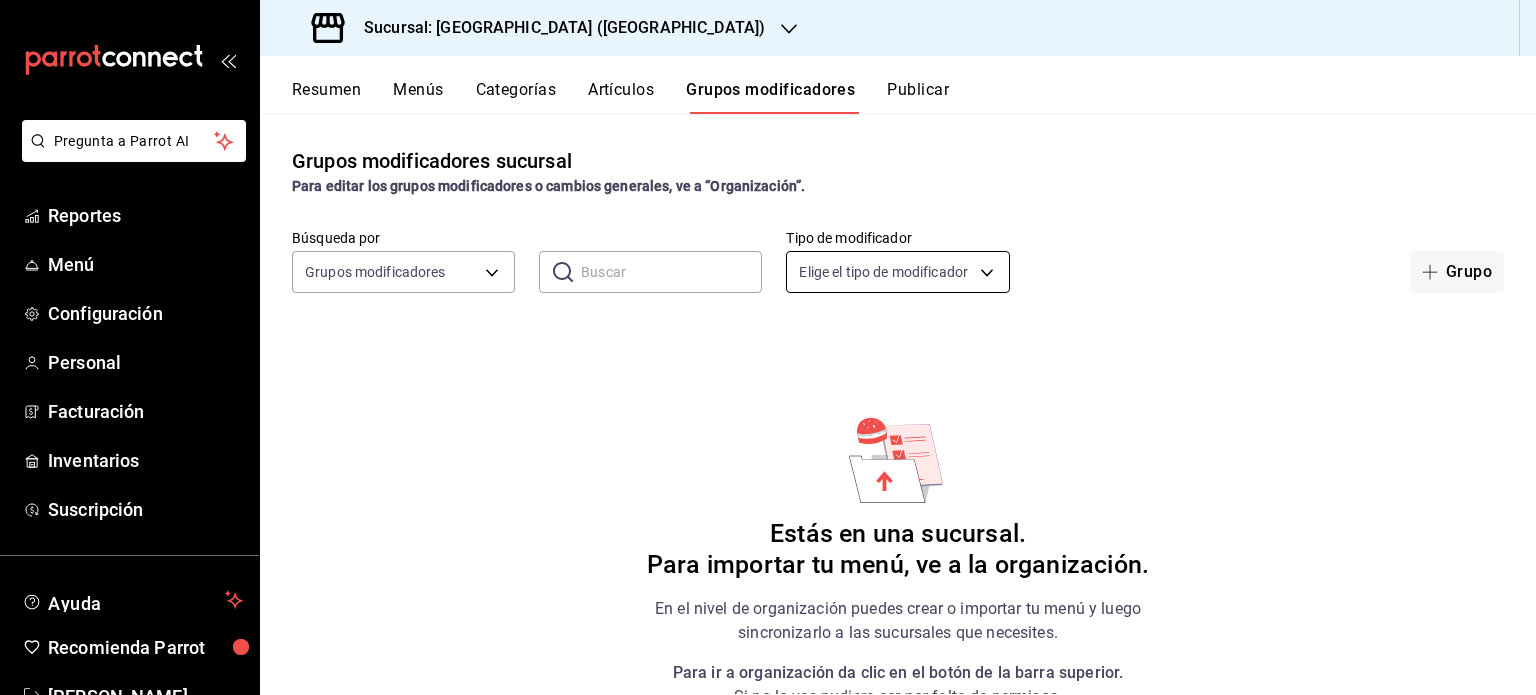click on "Pregunta a Parrot AI Reportes   Menú   Configuración   Personal   Facturación   Inventarios   Suscripción   Ayuda Recomienda Parrot   Geronimo Cevallos   Sugerir nueva función   Sucursal: Tripton (Sinaloa) Resumen Menús Categorías Artículos Grupos modificadores Publicar Grupos modificadores sucursal Para editar los grupos modificadores o cambios generales, ve a “Organización”. Búsqueda por Grupos modificadores GROUP ​ ​ Tipo de modificador Elige el tipo de modificador Grupo Estás en una sucursal.   Para importar tu menú, ve a la organización. En el nivel de organización puedes crear o importar tu menú y luego sincronizarlo a las sucursales que necesites. Para ir a organización da clic en el botón de la barra superior.     Si no lo ves pudiera ser por falta de permisos. Guardar Nuevo grupo modificador Tipo de modificador Elige el tipo de modificador que quieres agregar GANA 1 MES GRATIS EN TU SUSCRIPCIÓN AQUÍ Ver video tutorial Ir a video Pregunta a Parrot AI Reportes   Menú" at bounding box center (768, 347) 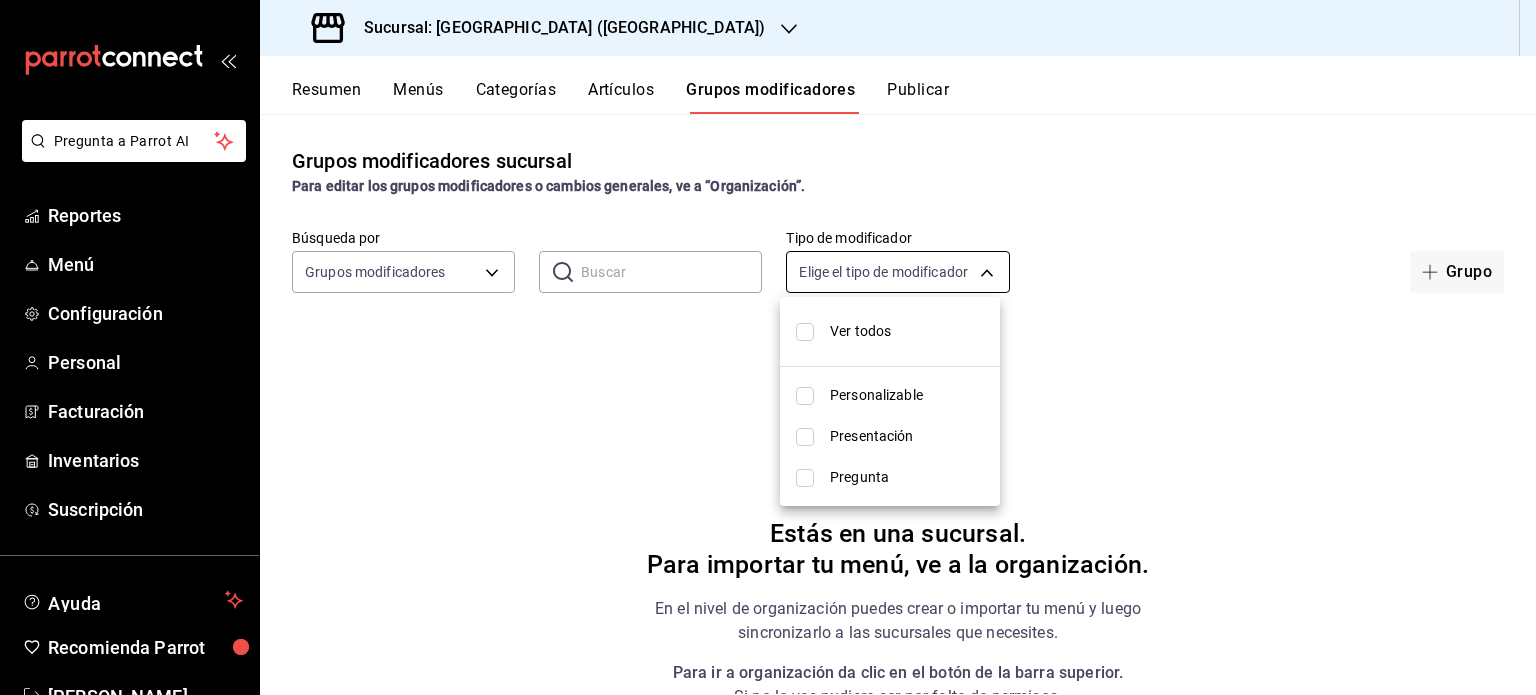 click at bounding box center [768, 347] 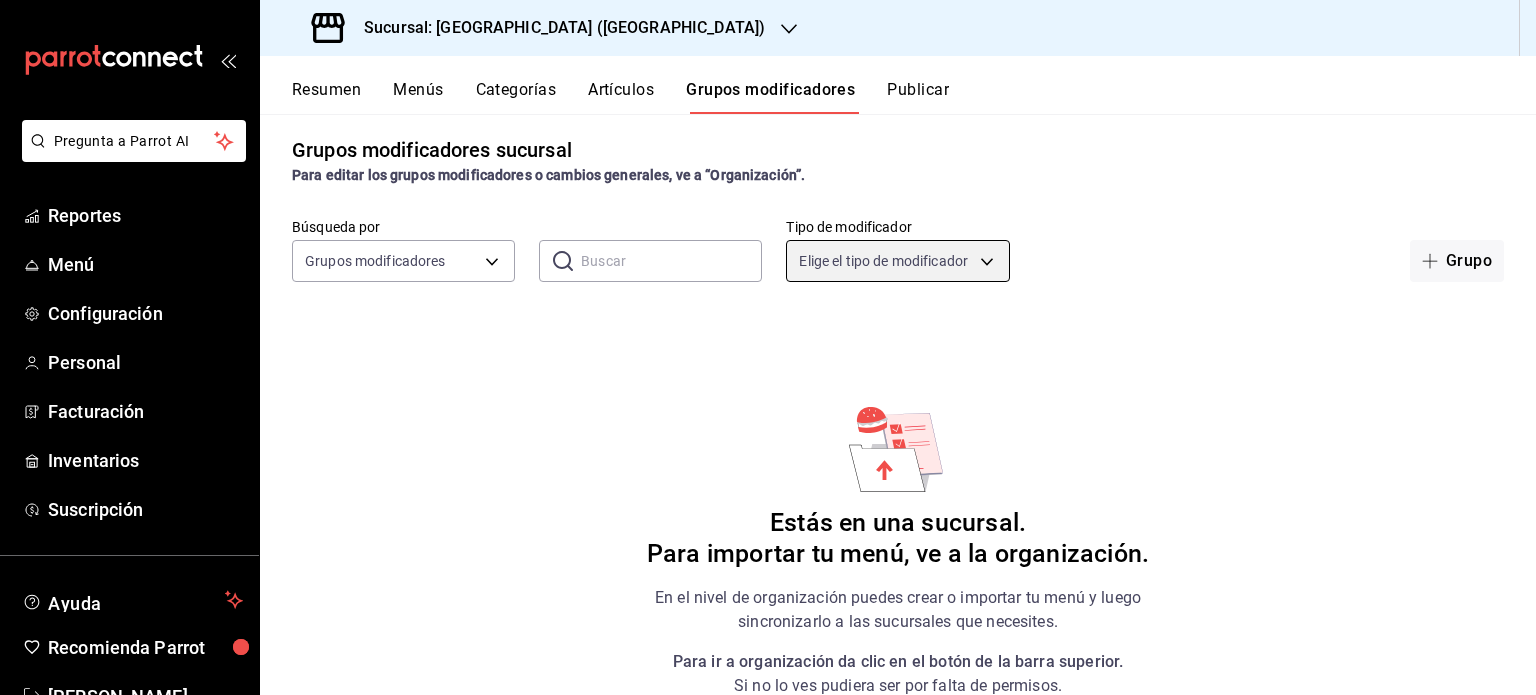 scroll, scrollTop: 14, scrollLeft: 0, axis: vertical 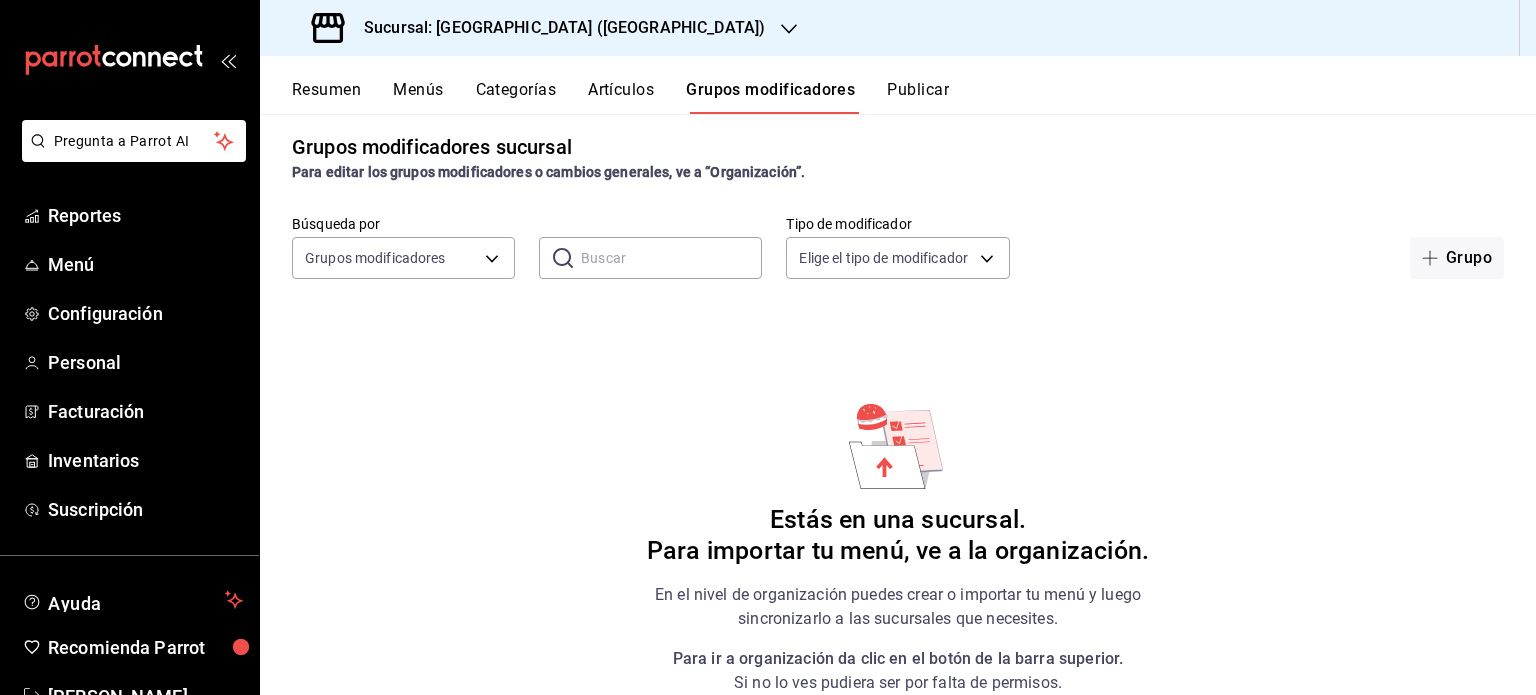 click on "Resumen" at bounding box center (326, 97) 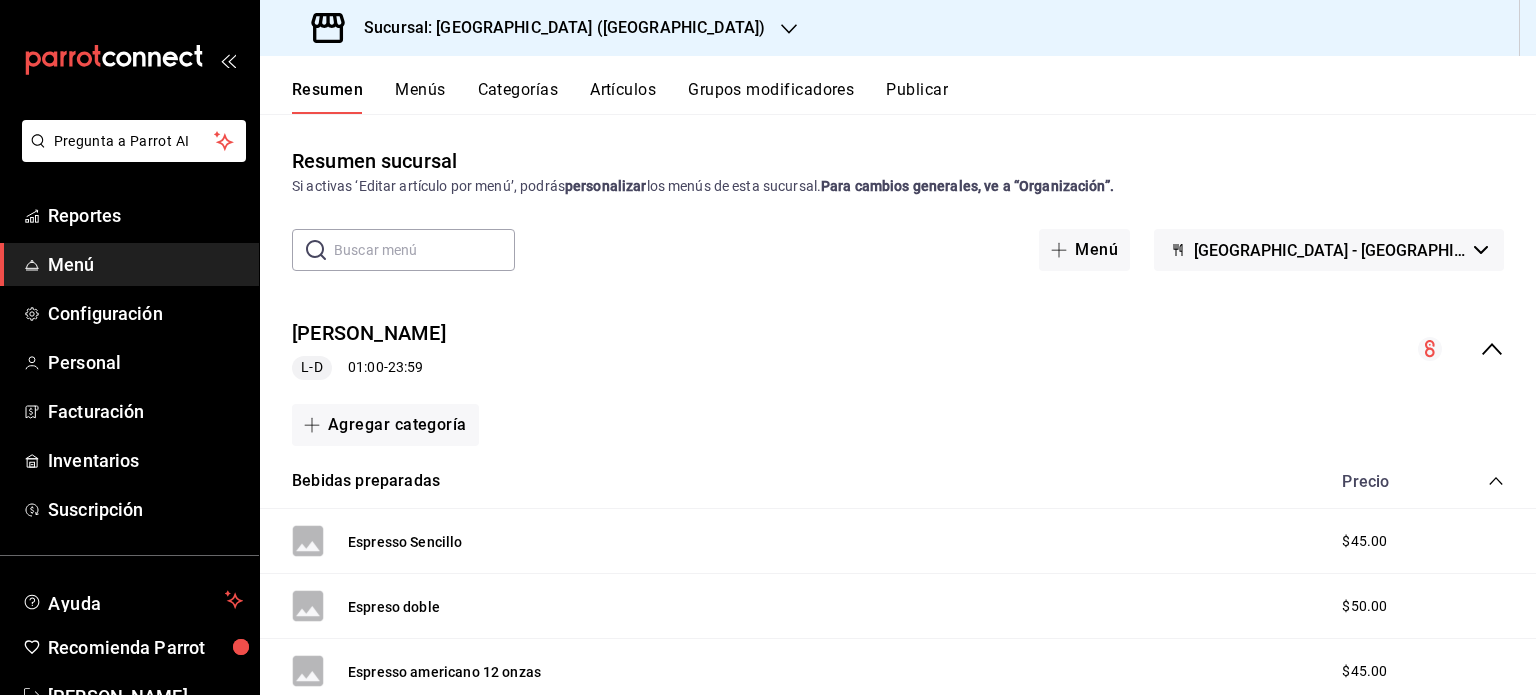 click on "Grupos modificadores" at bounding box center (771, 97) 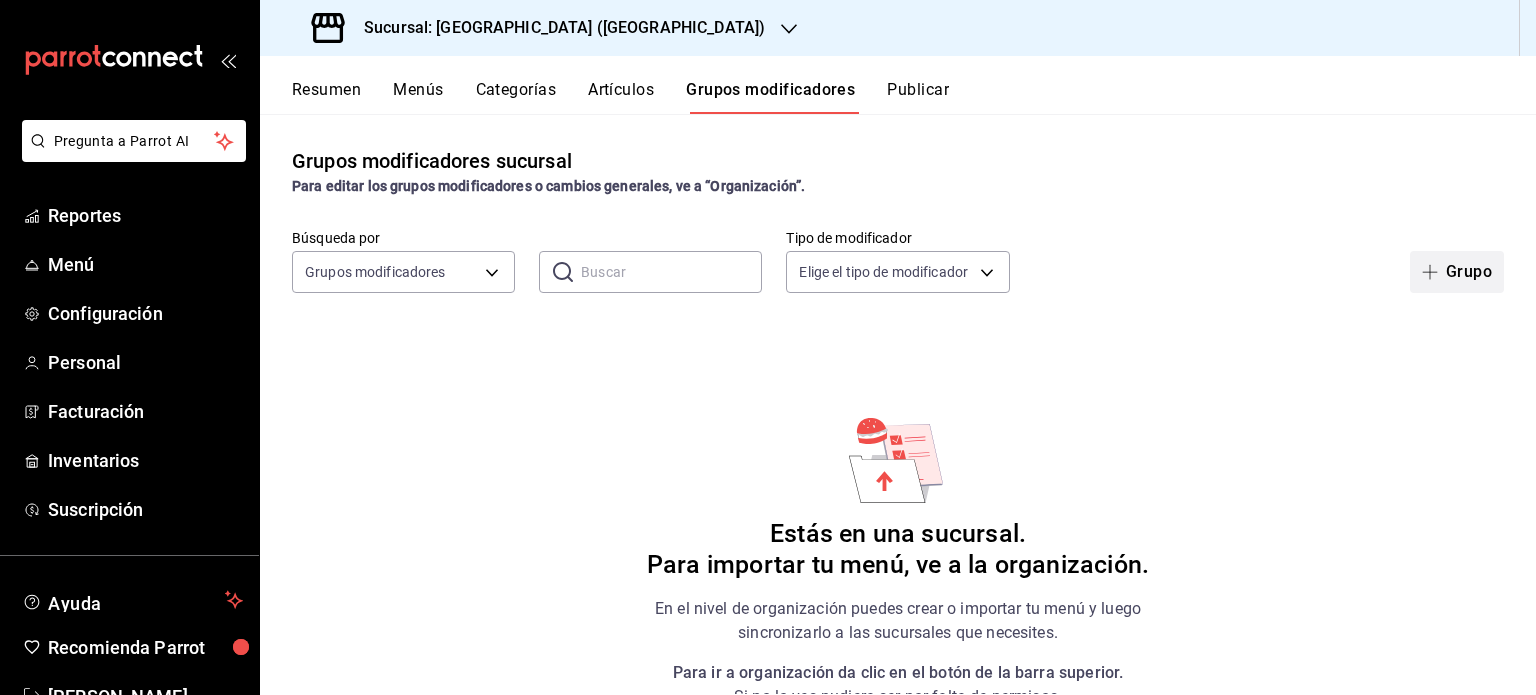 click on "Grupo" at bounding box center [1457, 272] 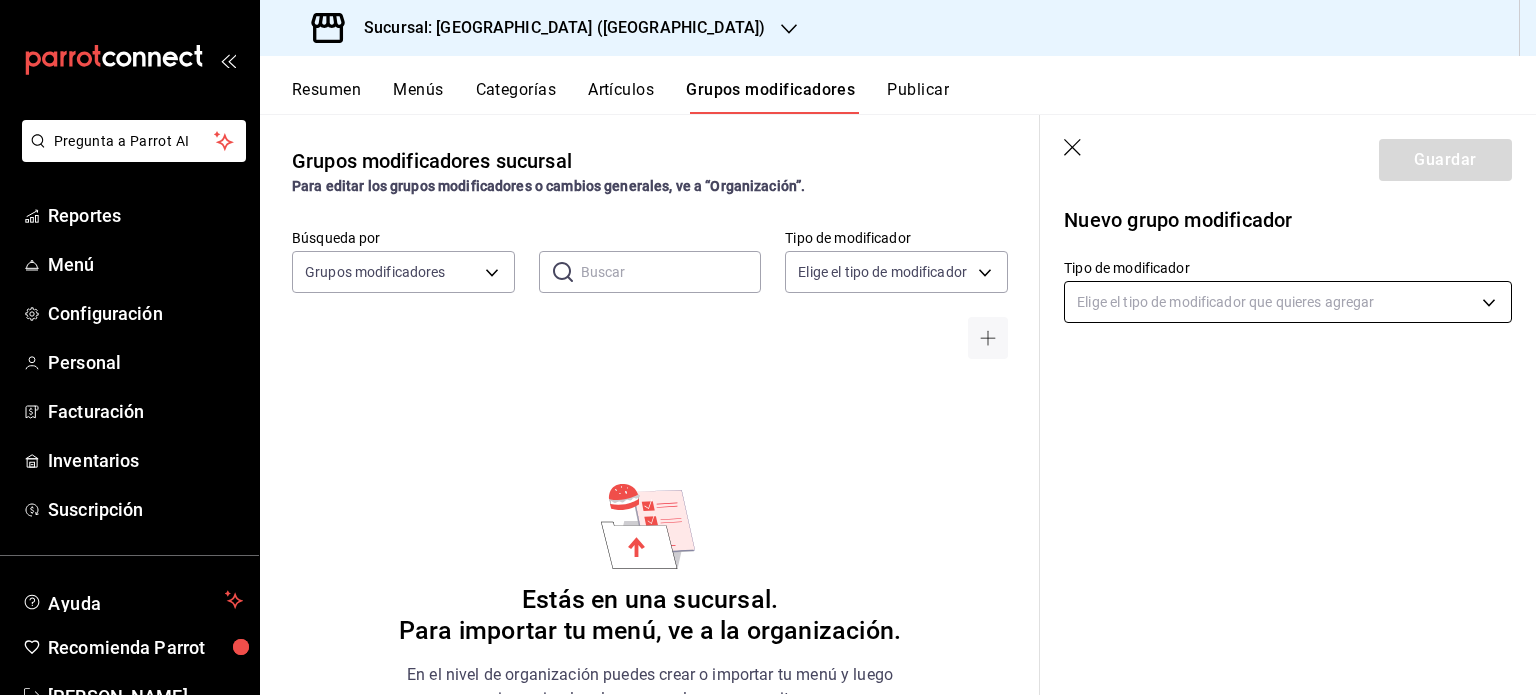 click on "Pregunta a Parrot AI Reportes   Menú   Configuración   Personal   Facturación   Inventarios   Suscripción   Ayuda Recomienda Parrot   Geronimo Cevallos   Sugerir nueva función   Sucursal: Tripton (Sinaloa) Resumen Menús Categorías Artículos Grupos modificadores Publicar Grupos modificadores sucursal Para editar los grupos modificadores o cambios generales, ve a “Organización”. Búsqueda por Grupos modificadores GROUP ​ ​ Tipo de modificador Elige el tipo de modificador Estás en una sucursal.   Para importar tu menú, ve a la organización. En el nivel de organización puedes crear o importar tu menú y luego sincronizarlo a las sucursales que necesites. Para ir a organización da clic en el botón de la barra superior.     Si no lo ves pudiera ser por falta de permisos. Guardar Nuevo grupo modificador Tipo de modificador Elige el tipo de modificador que quieres agregar GANA 1 MES GRATIS EN TU SUSCRIPCIÓN AQUÍ Ver video tutorial Ir a video Pregunta a Parrot AI Reportes   Menú     Personal" at bounding box center (768, 347) 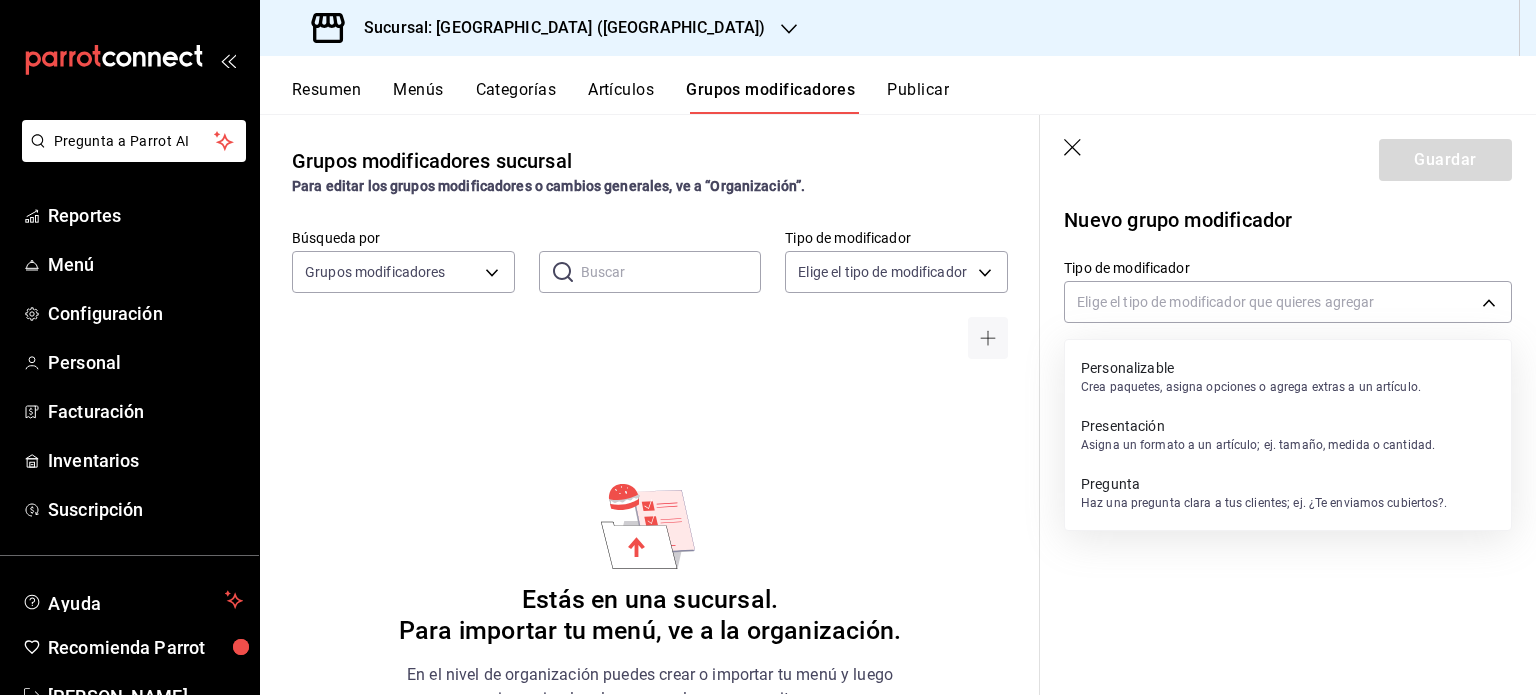 click on "Presentación" at bounding box center (1258, 426) 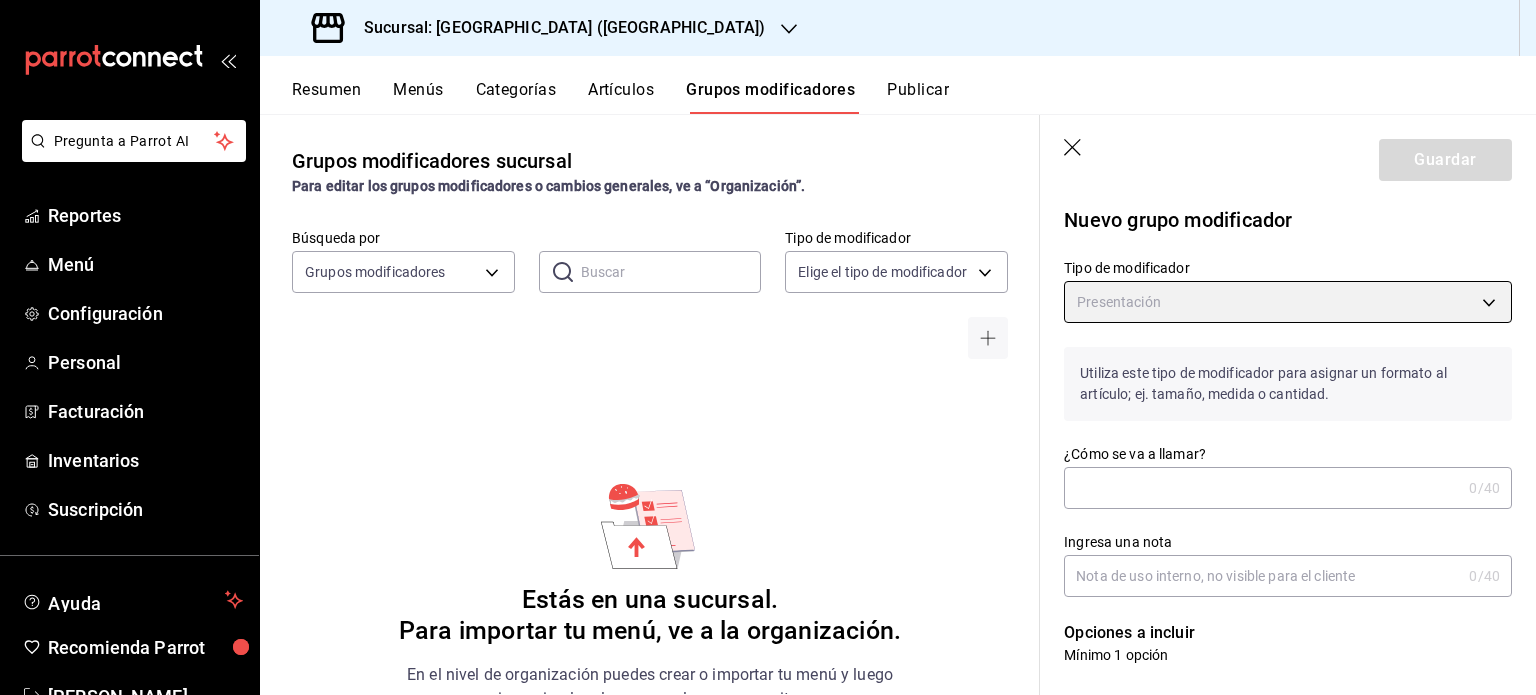 type on "PRESENTATION" 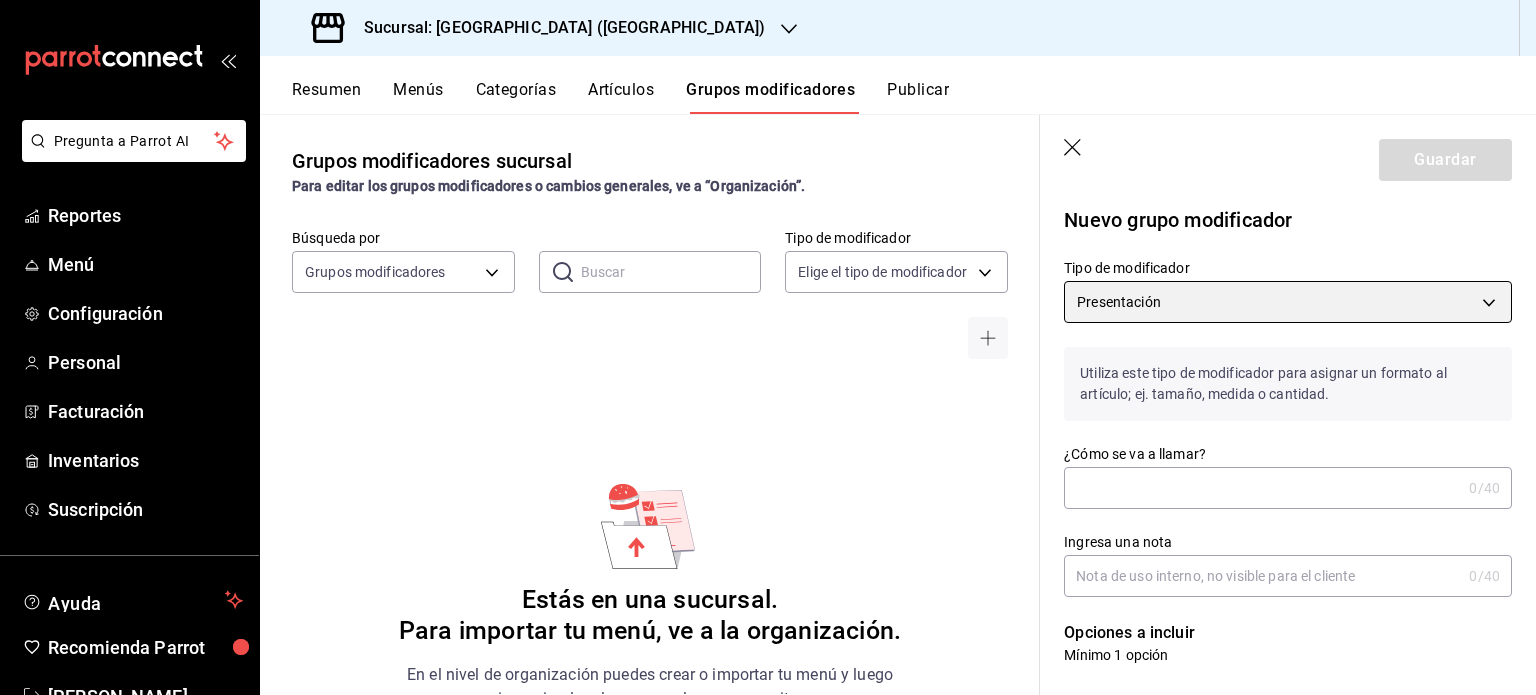scroll, scrollTop: 100, scrollLeft: 0, axis: vertical 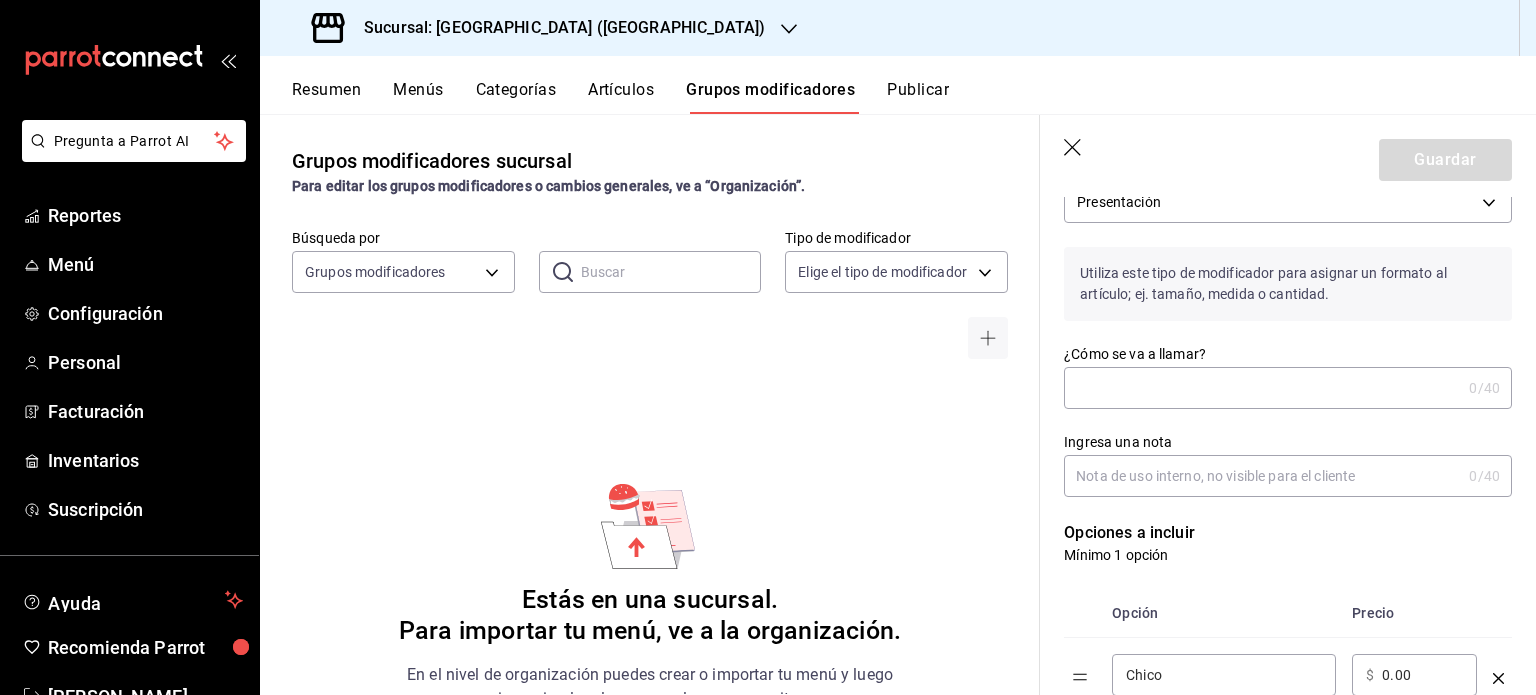 click on "¿Cómo se va a llamar?" at bounding box center (1262, 388) 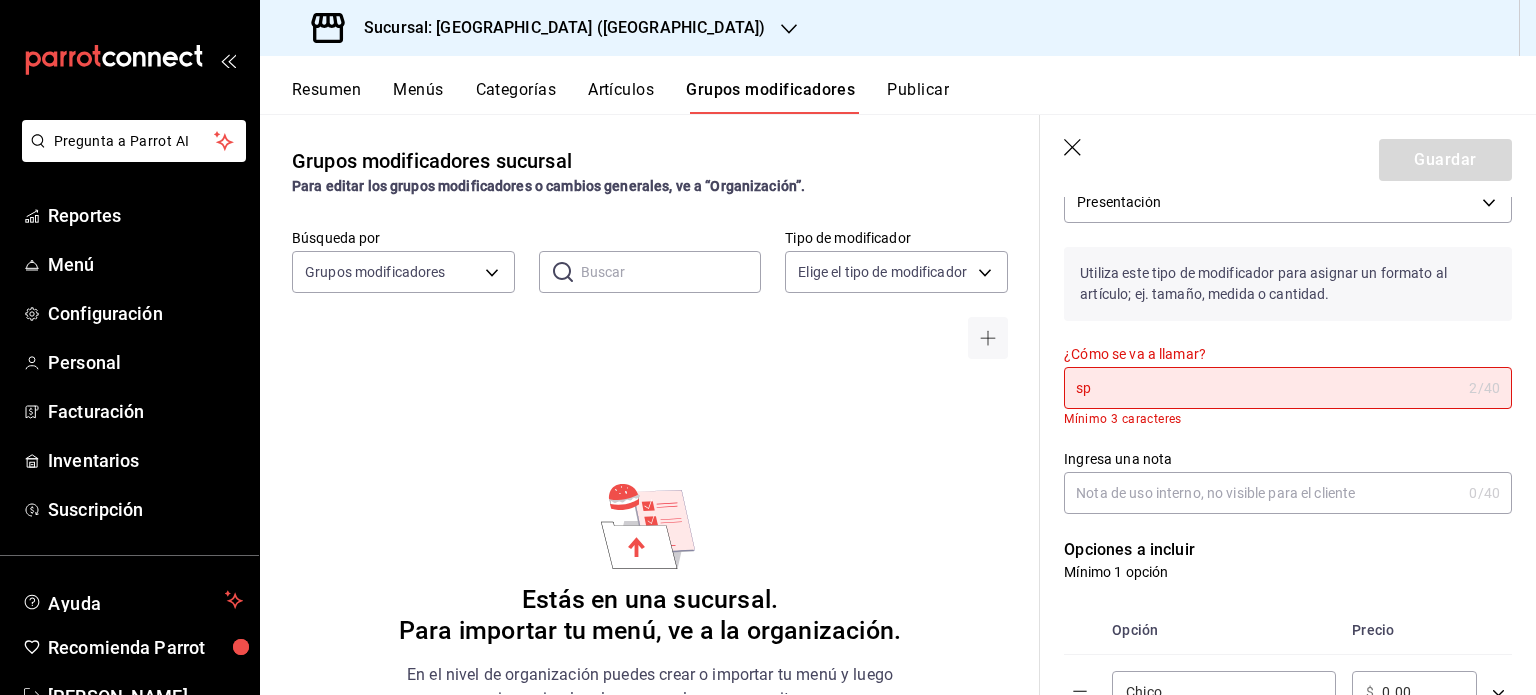 type on "s" 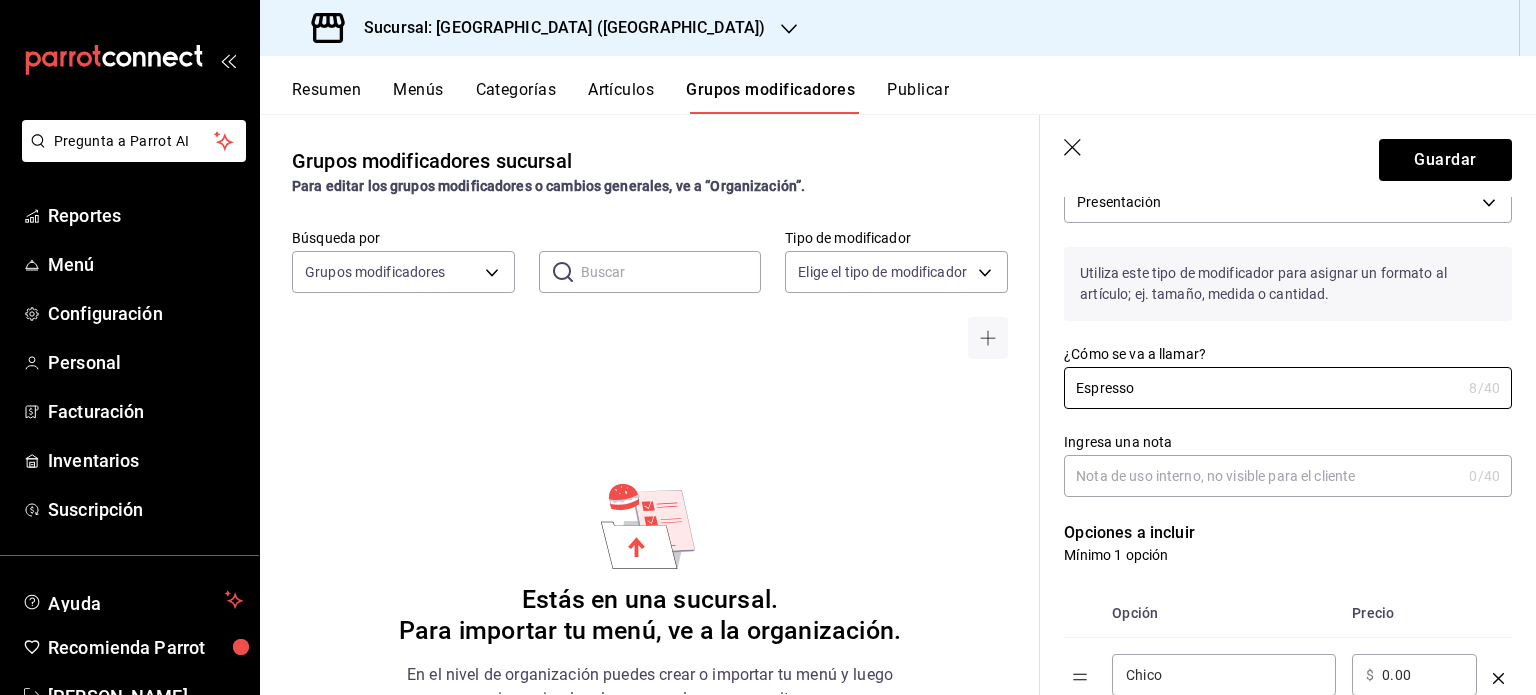 type on "Espresso" 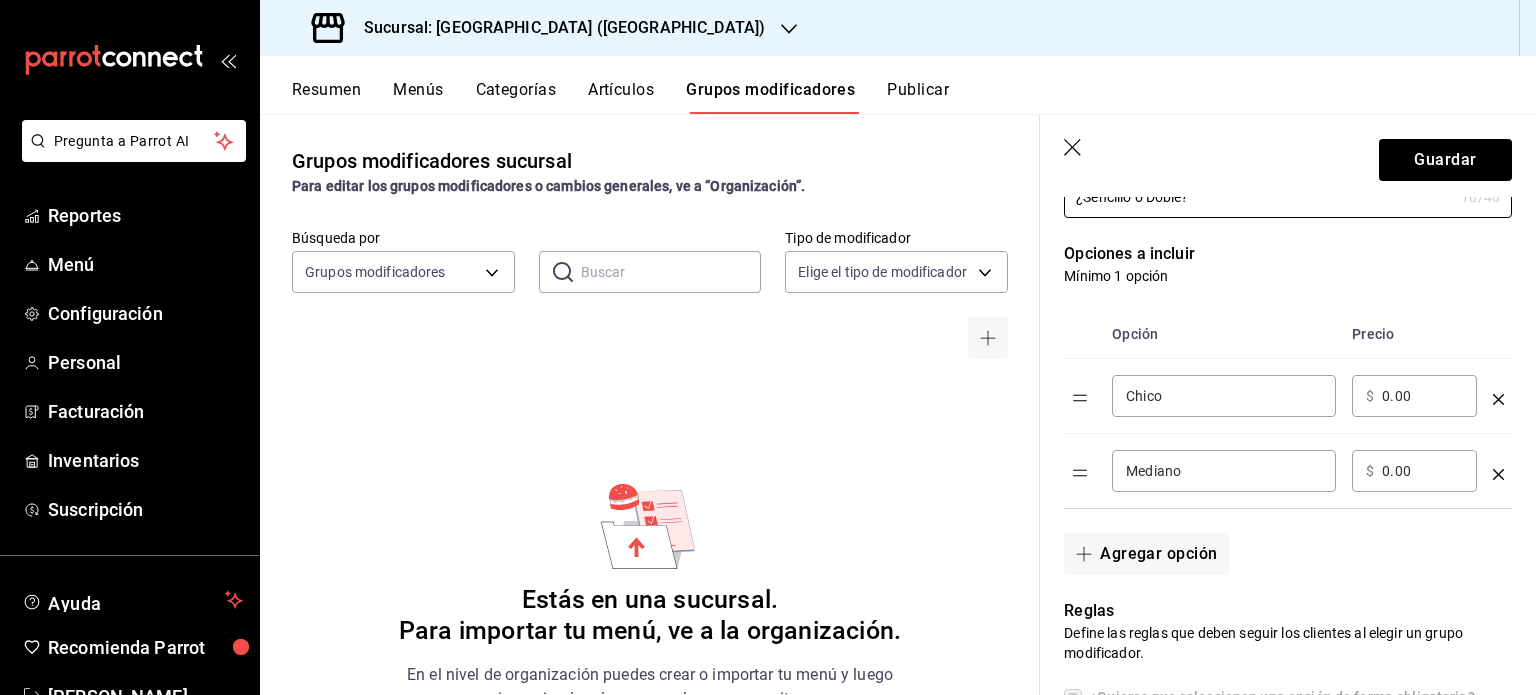 scroll, scrollTop: 400, scrollLeft: 0, axis: vertical 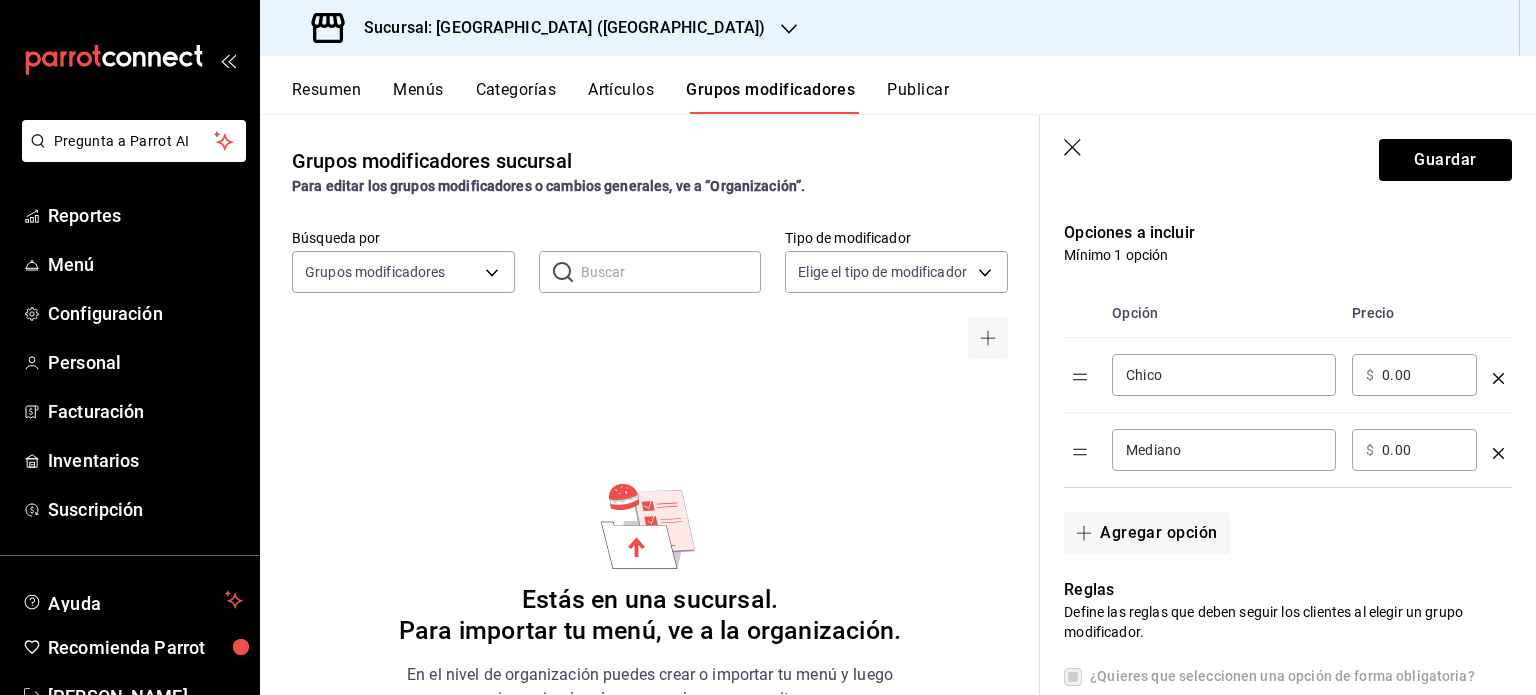 type on "¿Sencillo o Doble?" 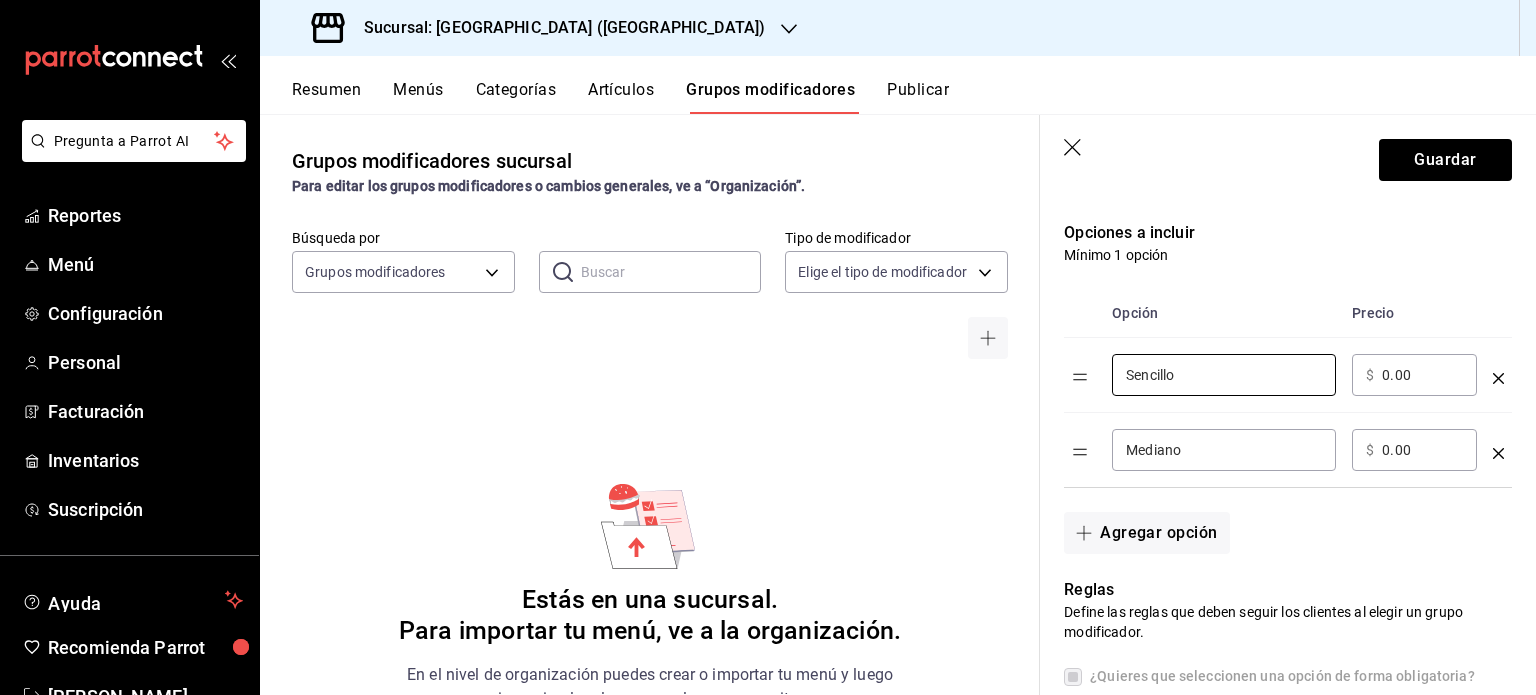 type on "Sencillo" 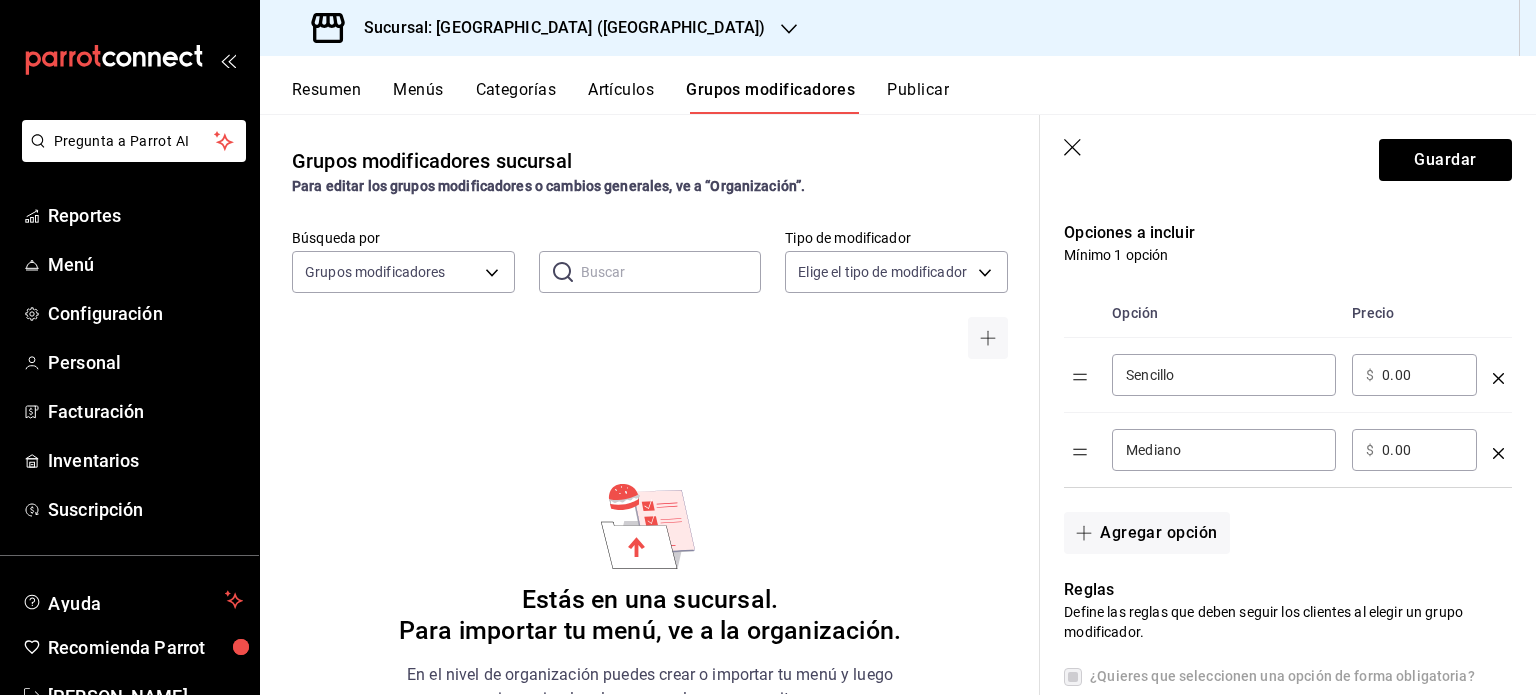 click on "​ $ 0.00 ​" at bounding box center [1414, 375] 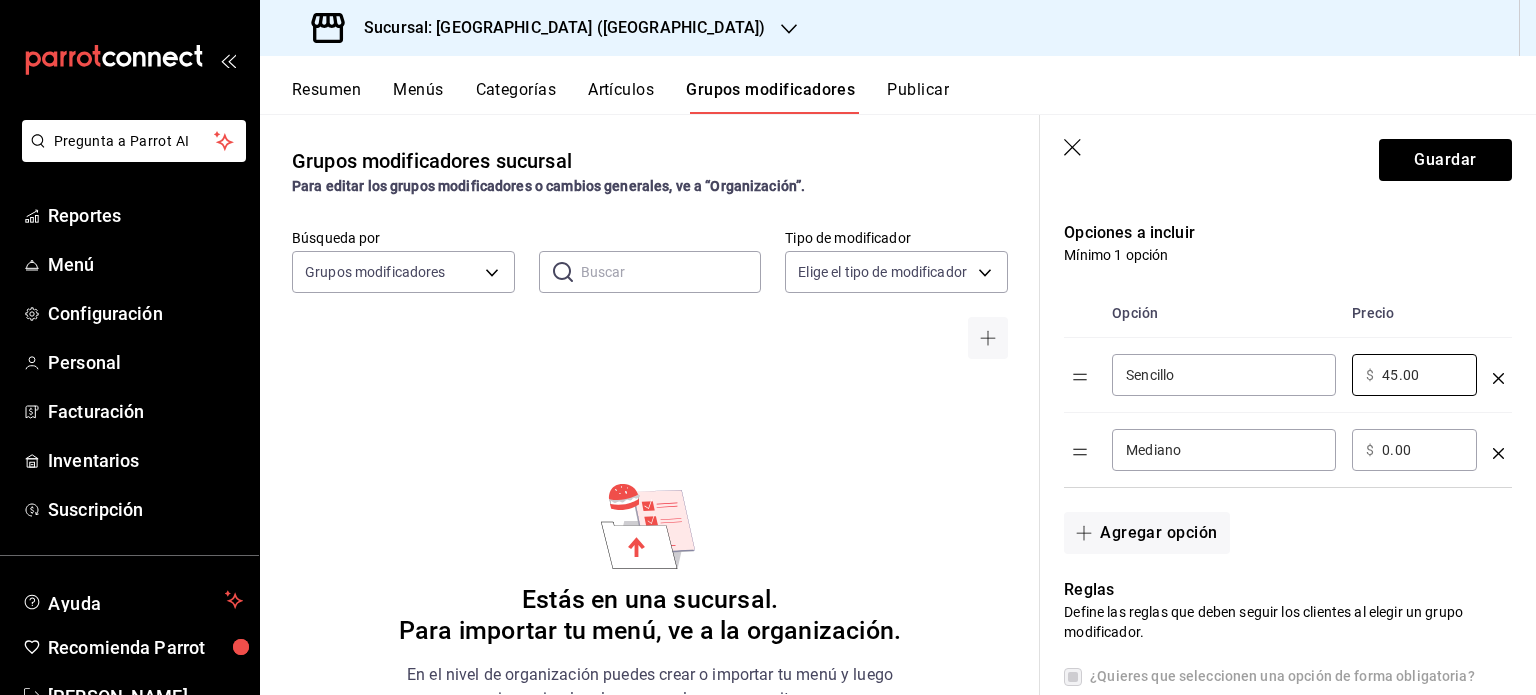 type on "45.00" 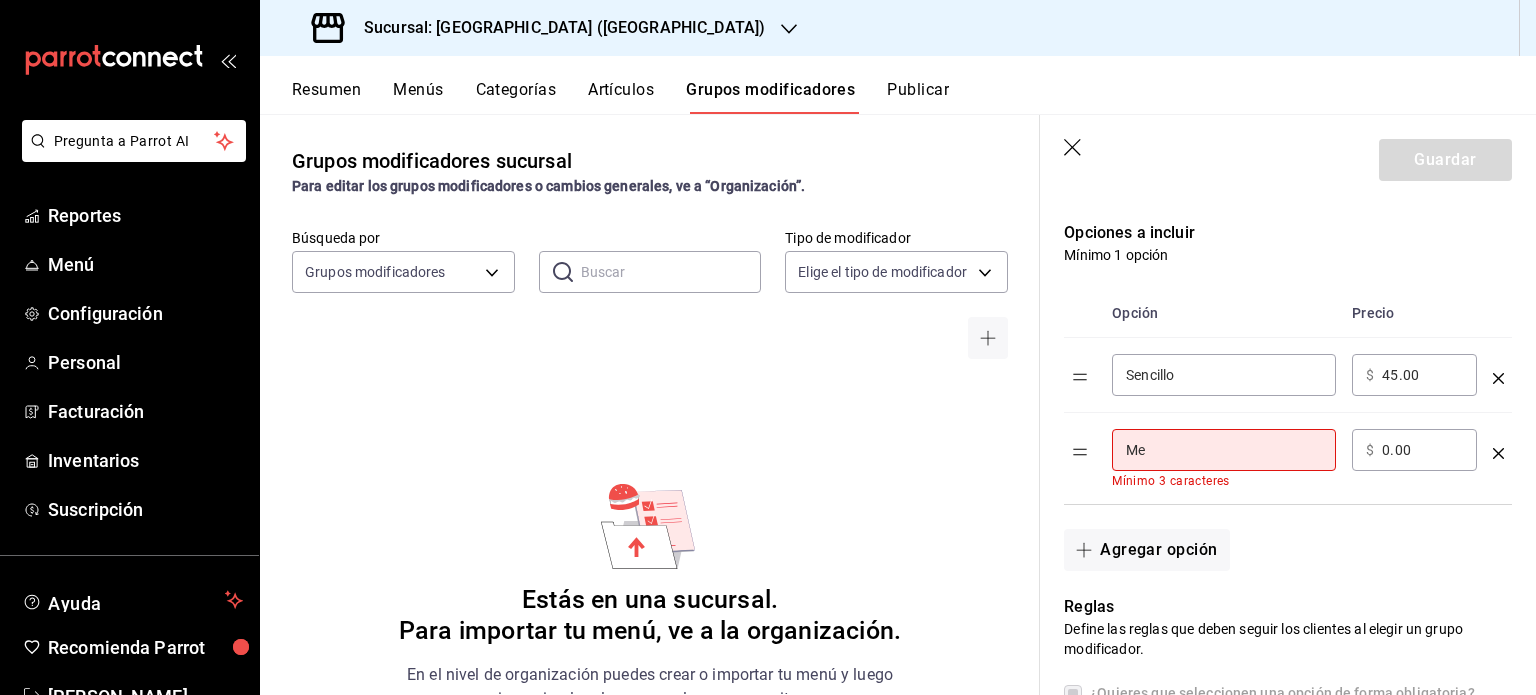 type on "M" 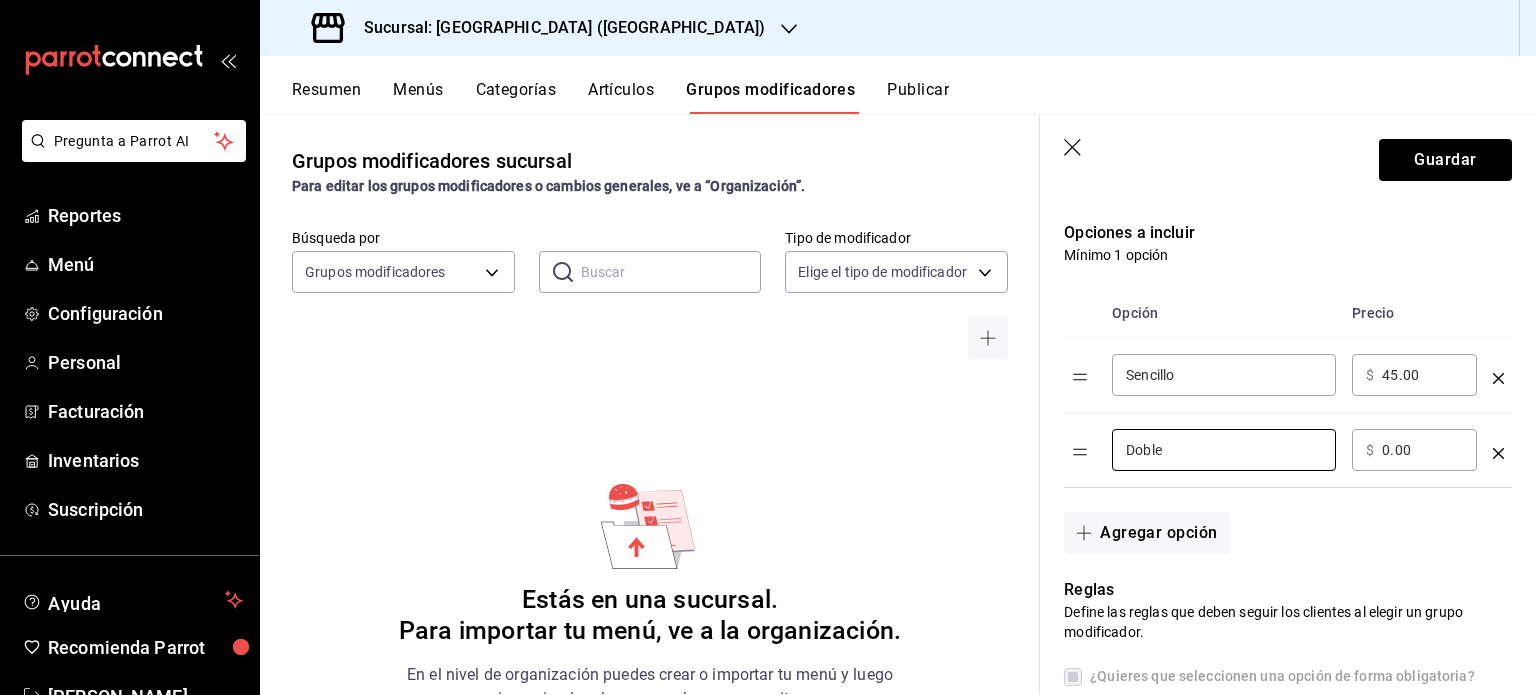 type on "Doble" 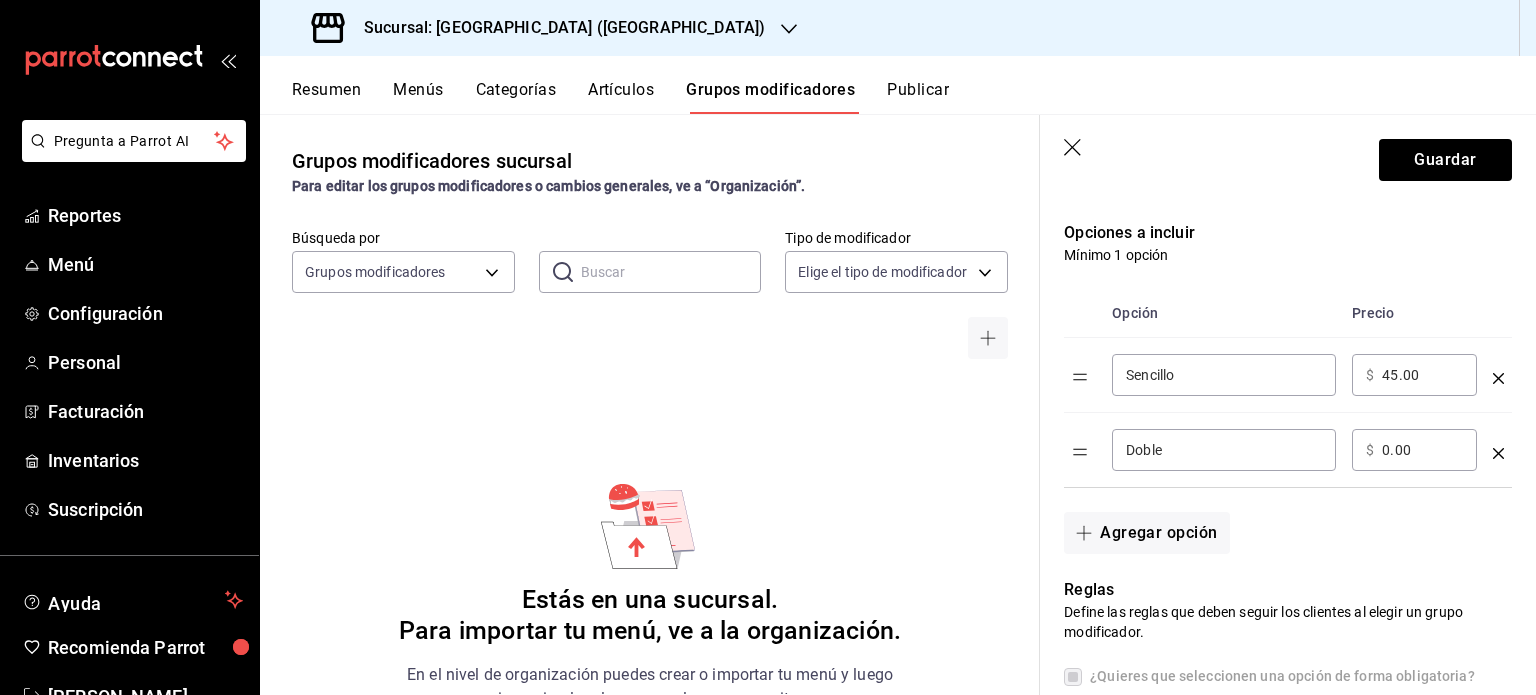 click on "0.00" at bounding box center [1422, 450] 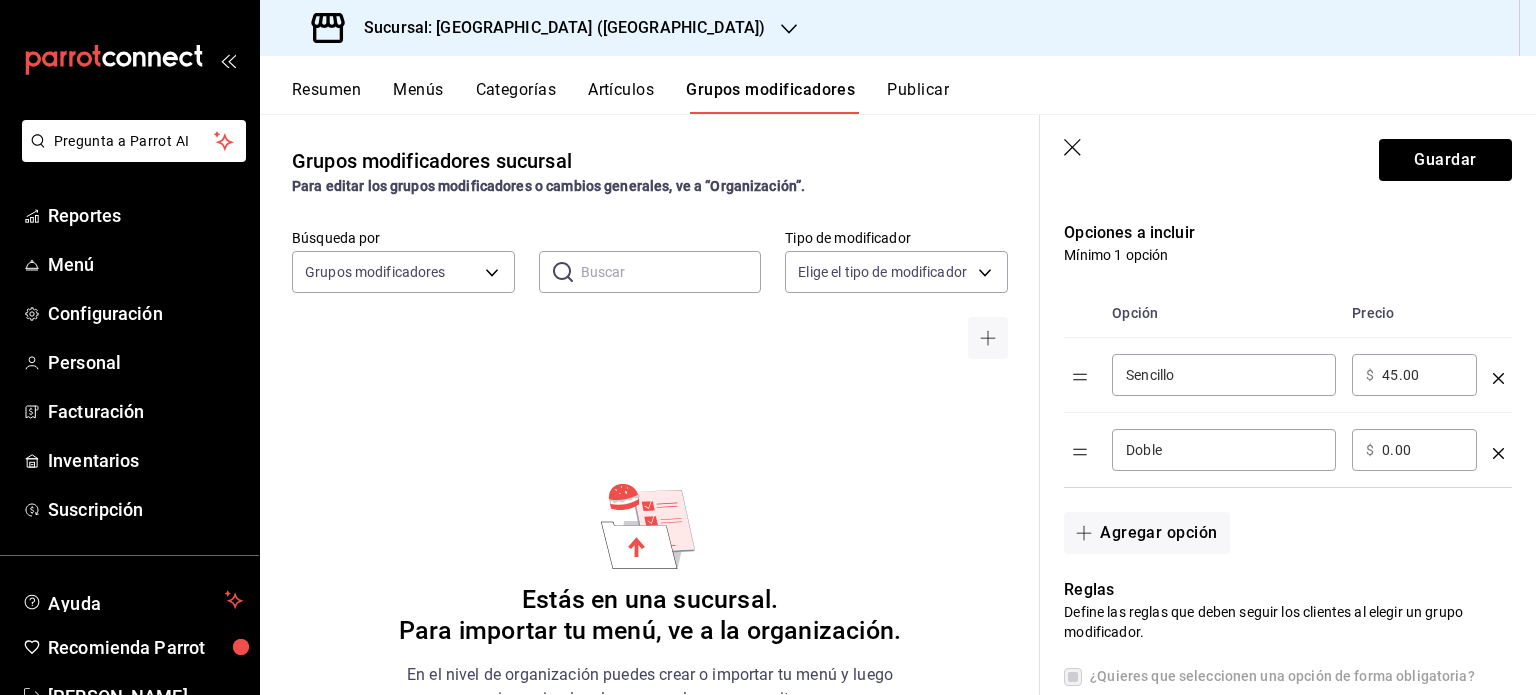 type on "0.00" 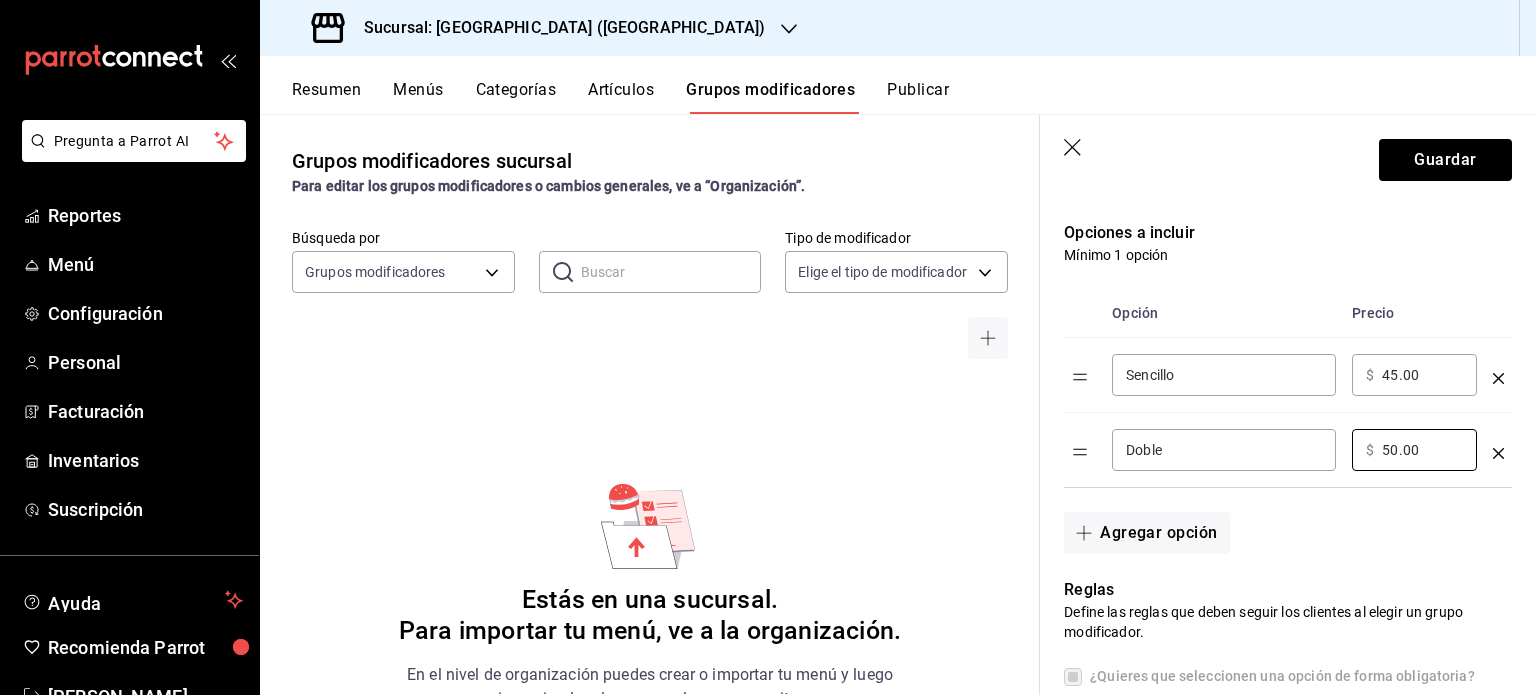 type on "50.00" 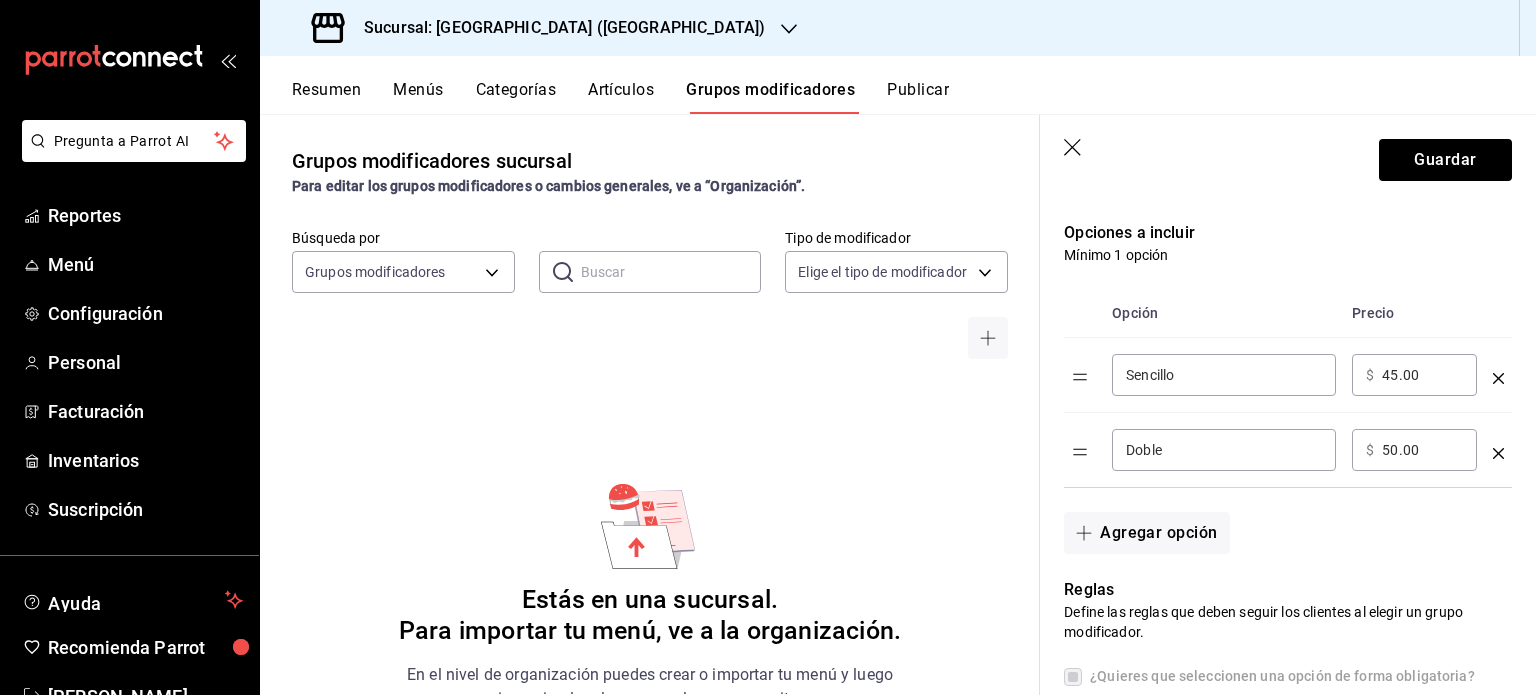 click on "Agregar opción" at bounding box center [1276, 521] 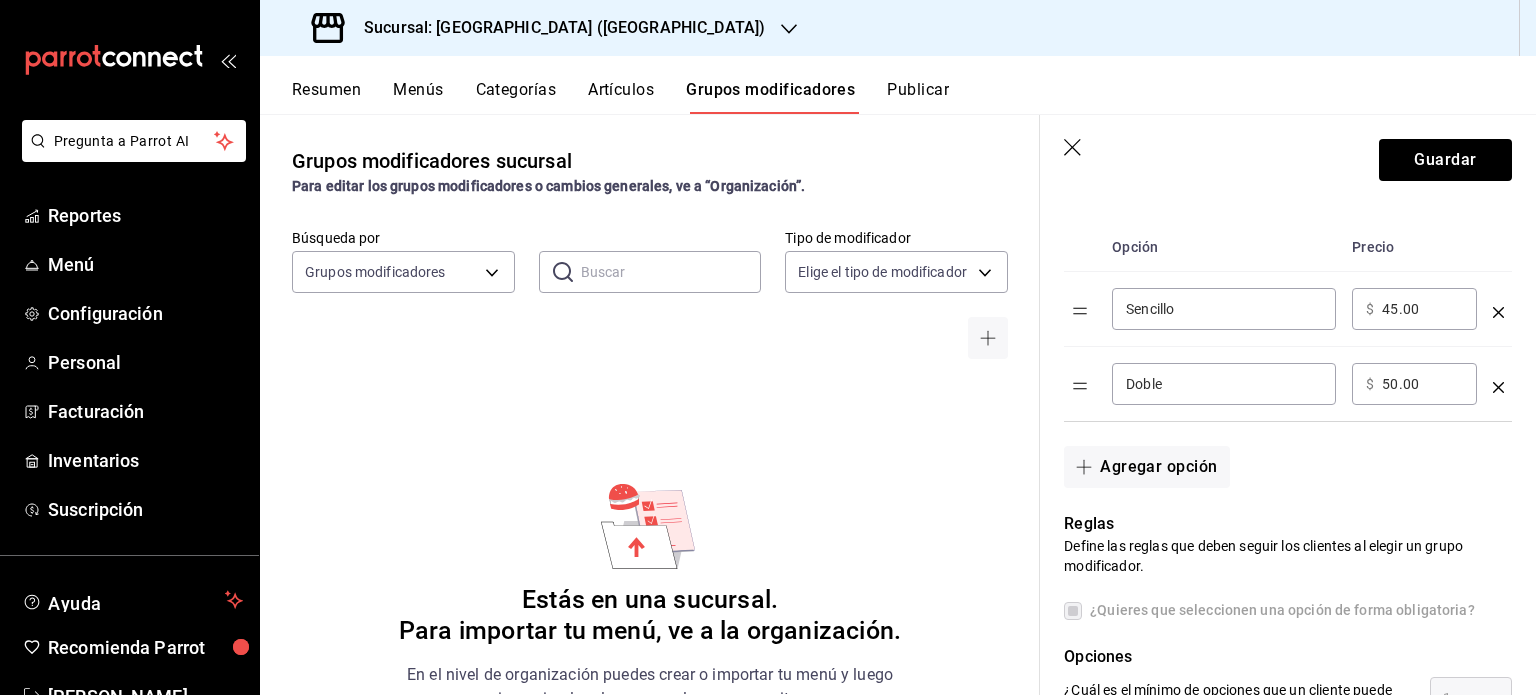 scroll, scrollTop: 600, scrollLeft: 0, axis: vertical 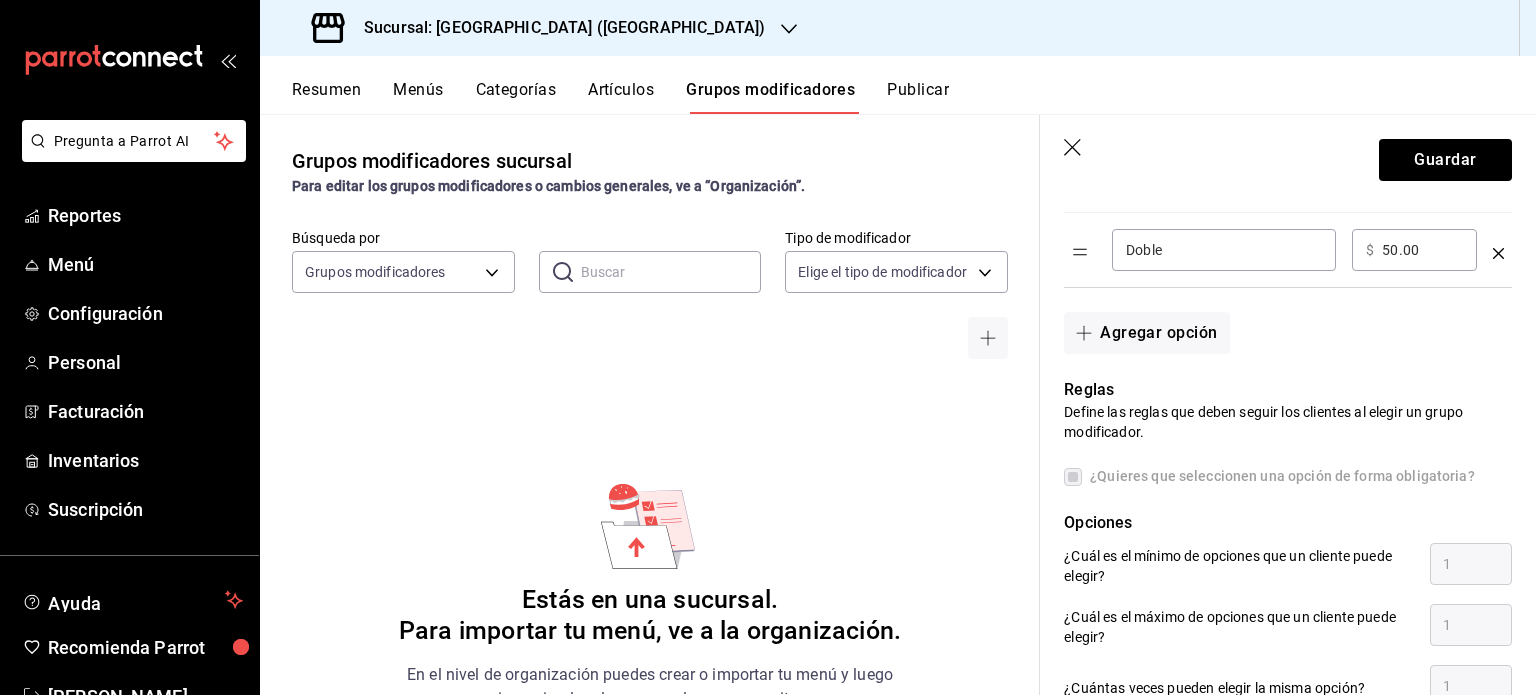 click on "Reglas Define las reglas que deben seguir los clientes al elegir un grupo modificador. ¿Quieres que seleccionen una opción de forma obligatoria? Opciones  ¿Cuál es el mínimo de opciones que un cliente puede elegir? 1 ¿Cuál es el máximo de opciones que un cliente puede elegir? 1 ¿Cuántas veces pueden elegir la misma opción? 1" at bounding box center (1276, 532) 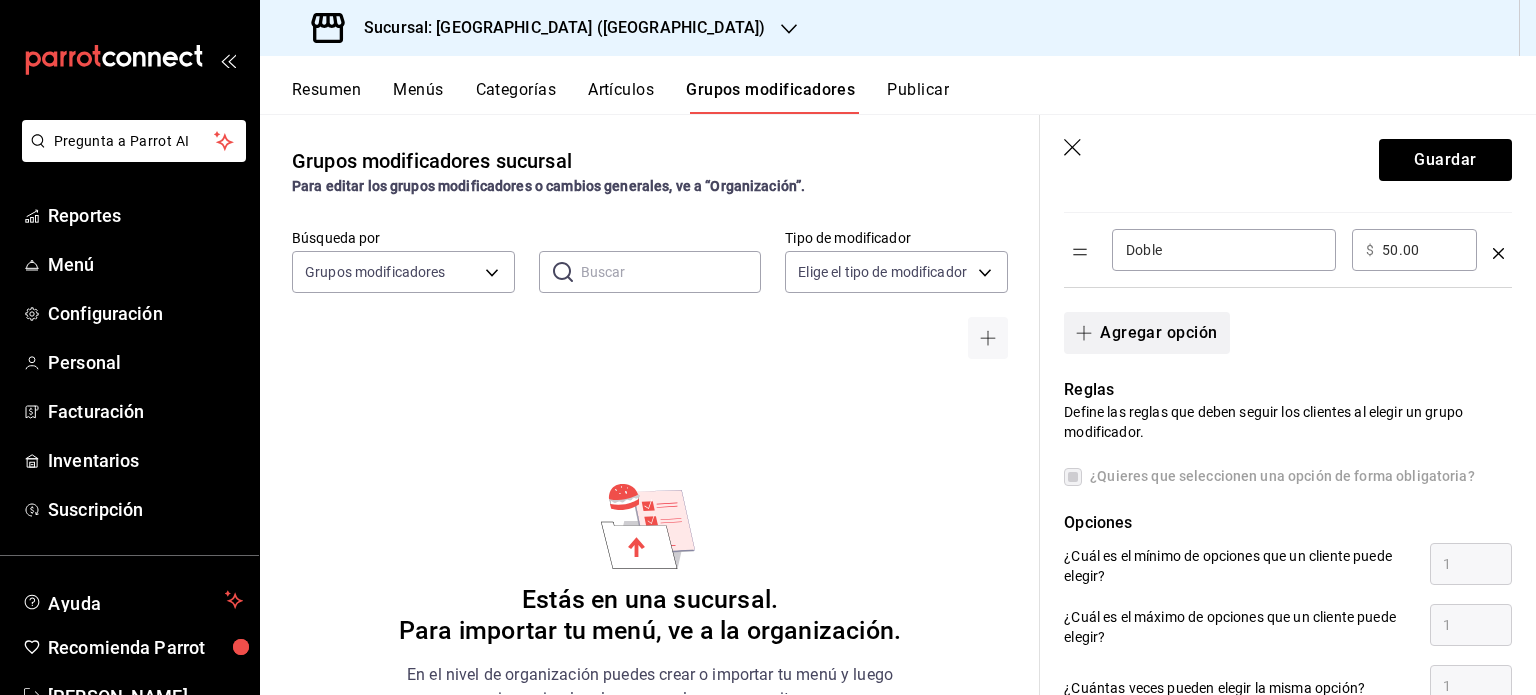 click on "Agregar opción" at bounding box center [1146, 333] 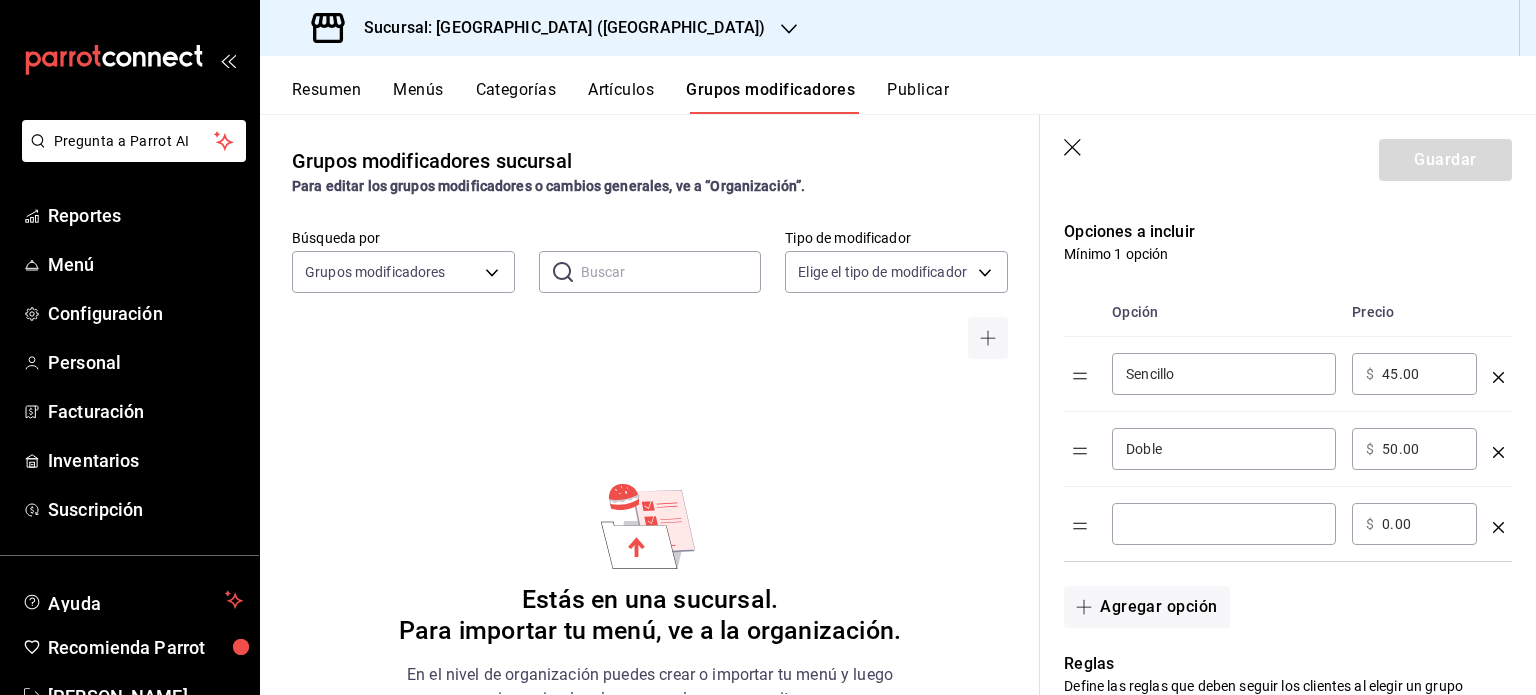 scroll, scrollTop: 400, scrollLeft: 0, axis: vertical 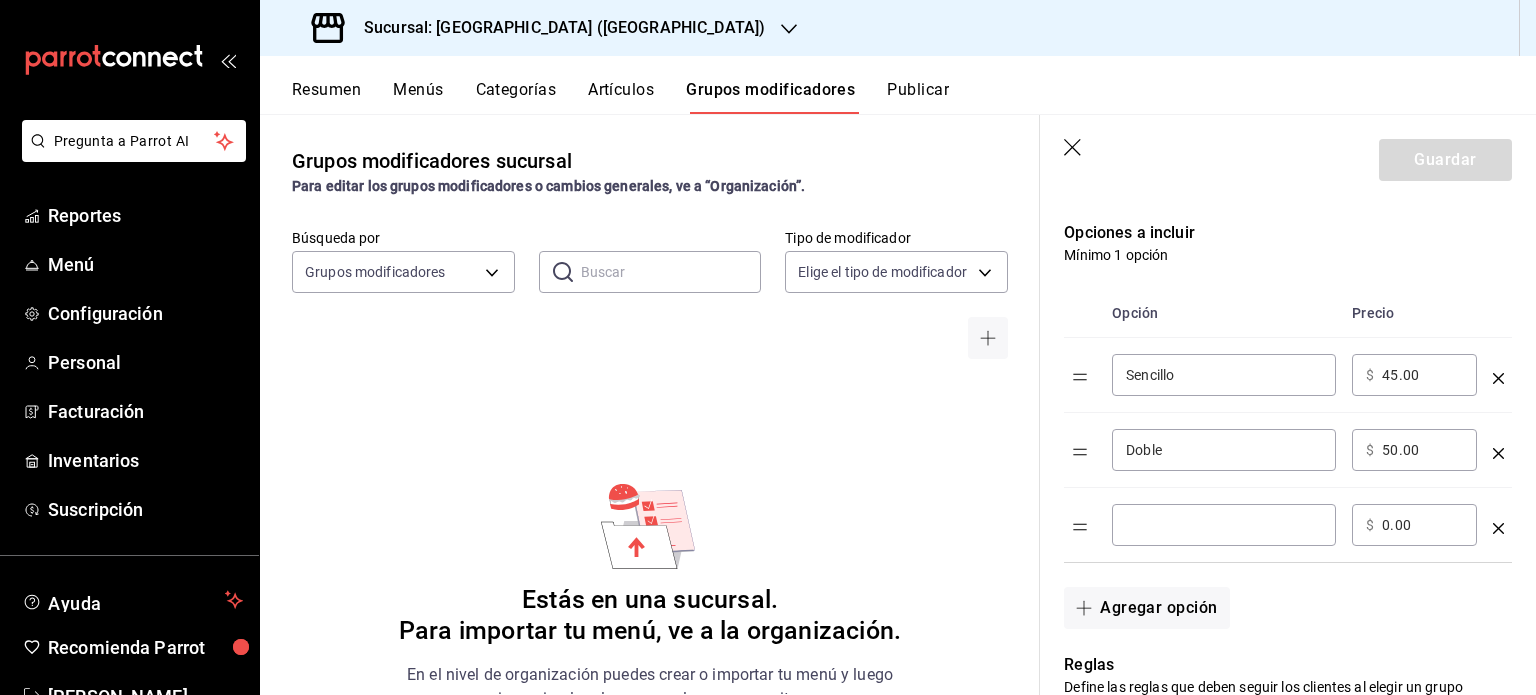 click at bounding box center (1498, 525) 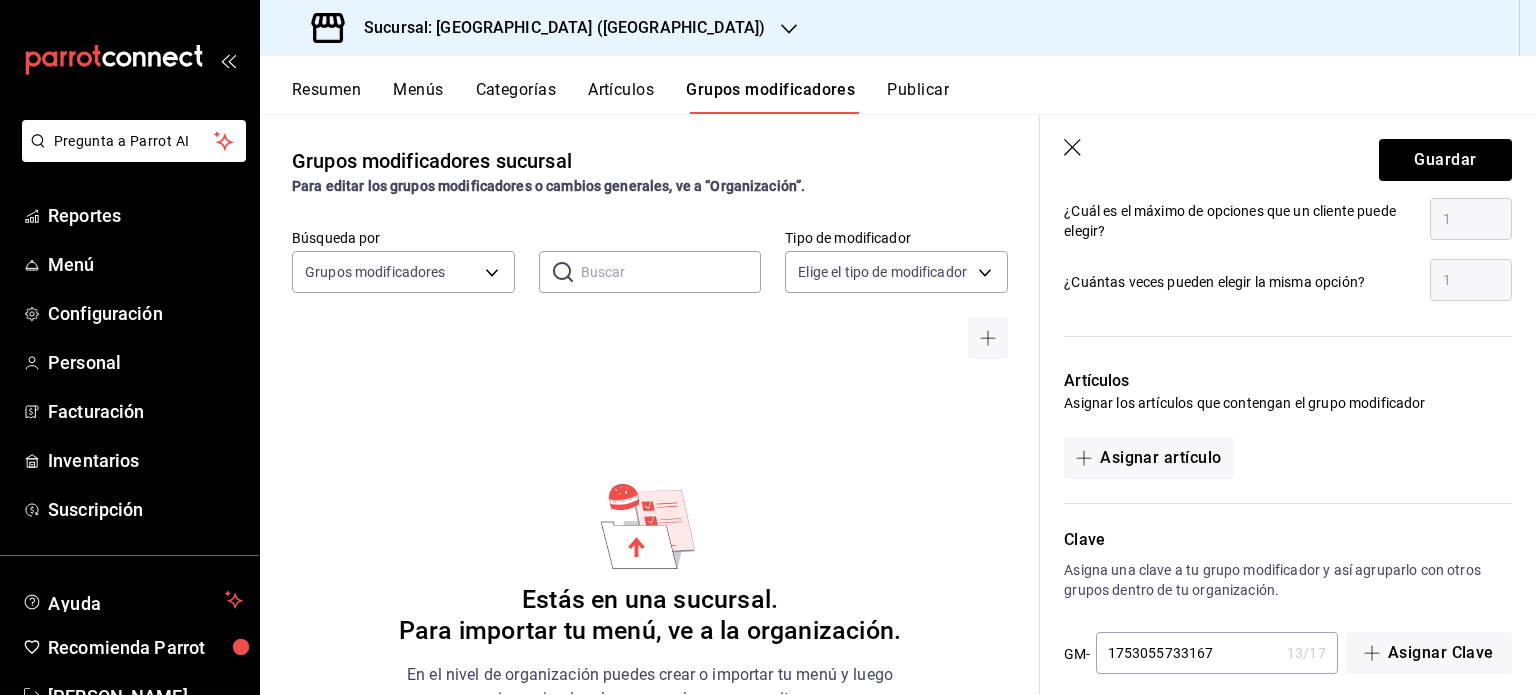 scroll, scrollTop: 1026, scrollLeft: 0, axis: vertical 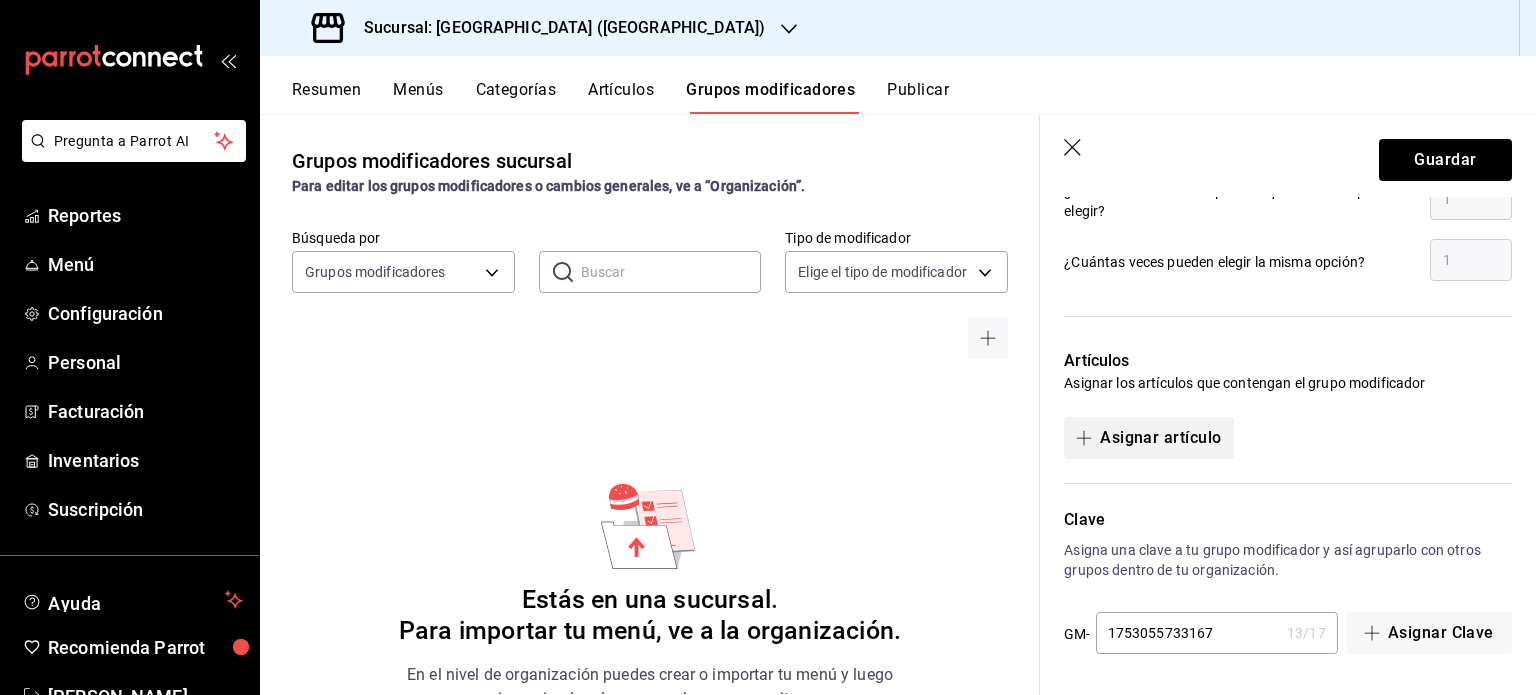 click at bounding box center (1088, 438) 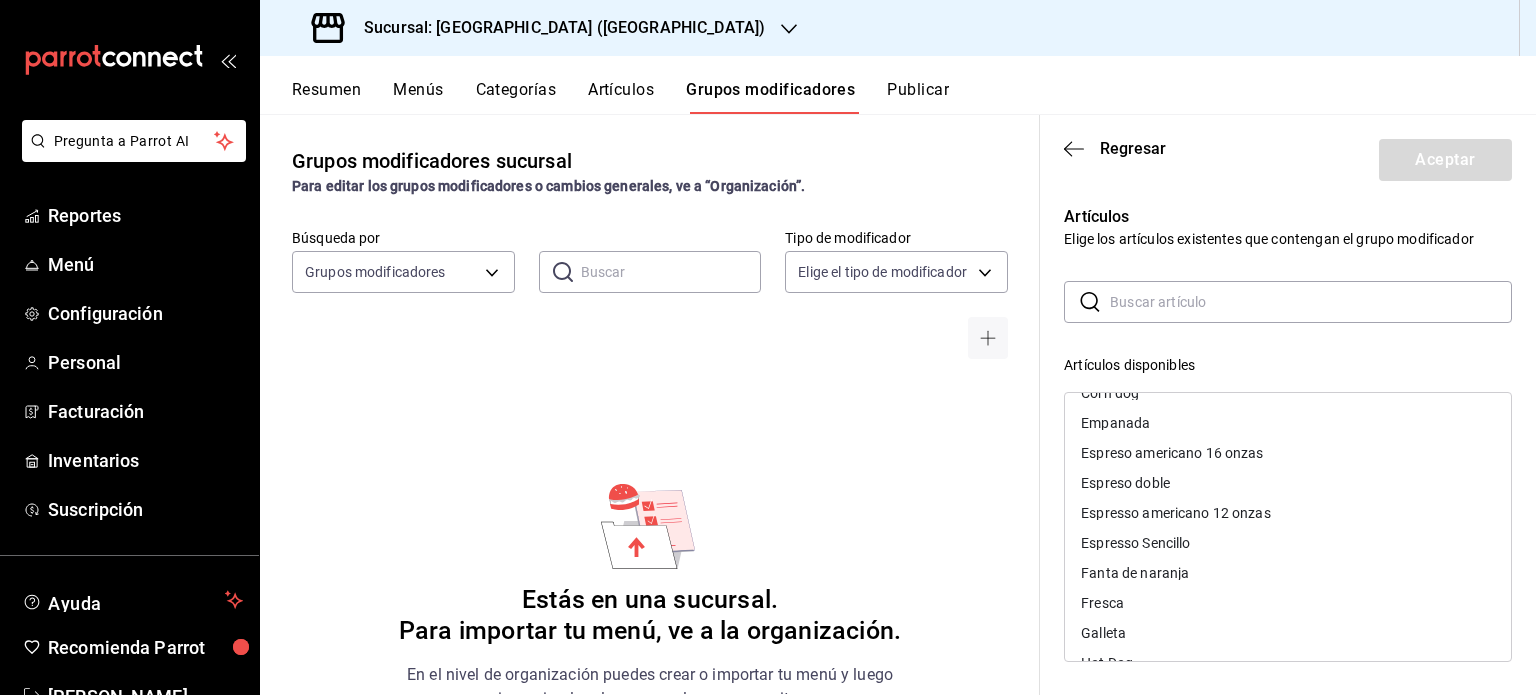scroll, scrollTop: 200, scrollLeft: 0, axis: vertical 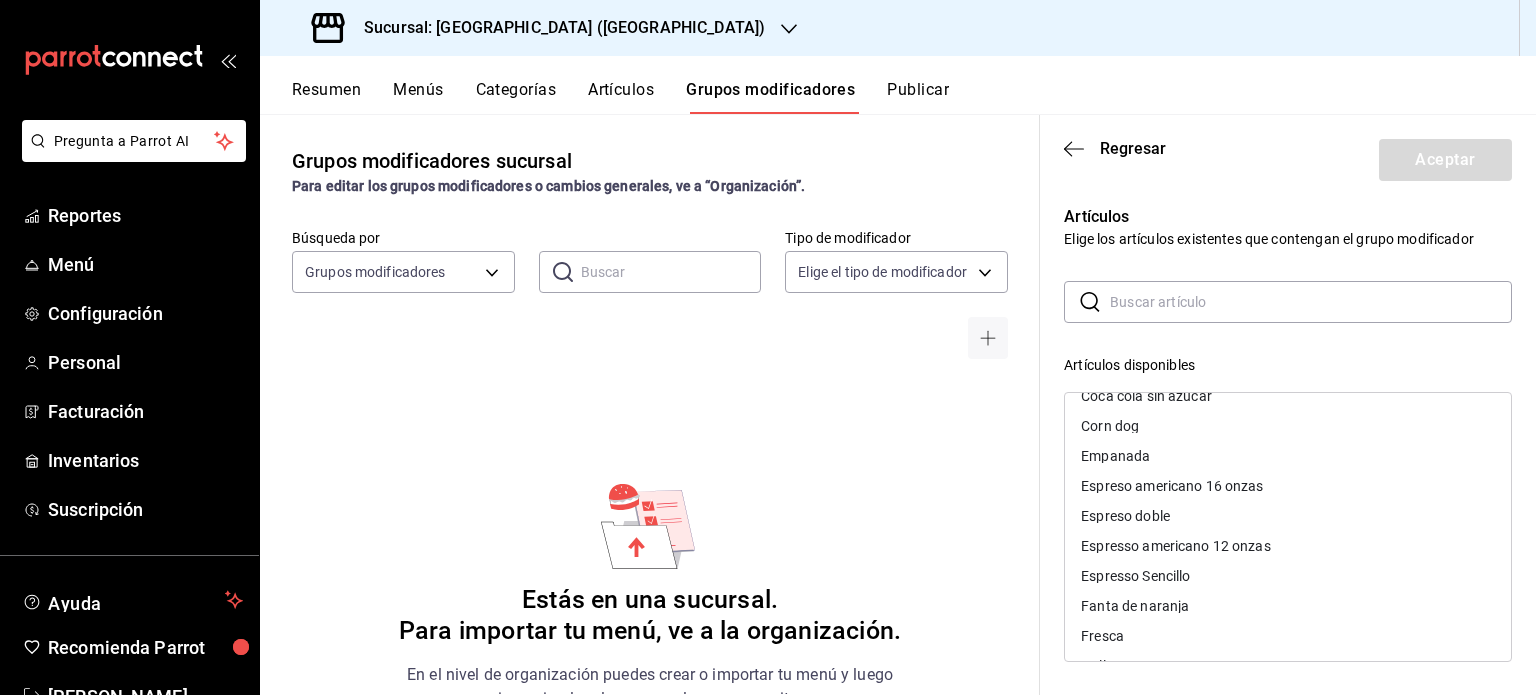 click on "Espresso Sencillo" at bounding box center [1135, 576] 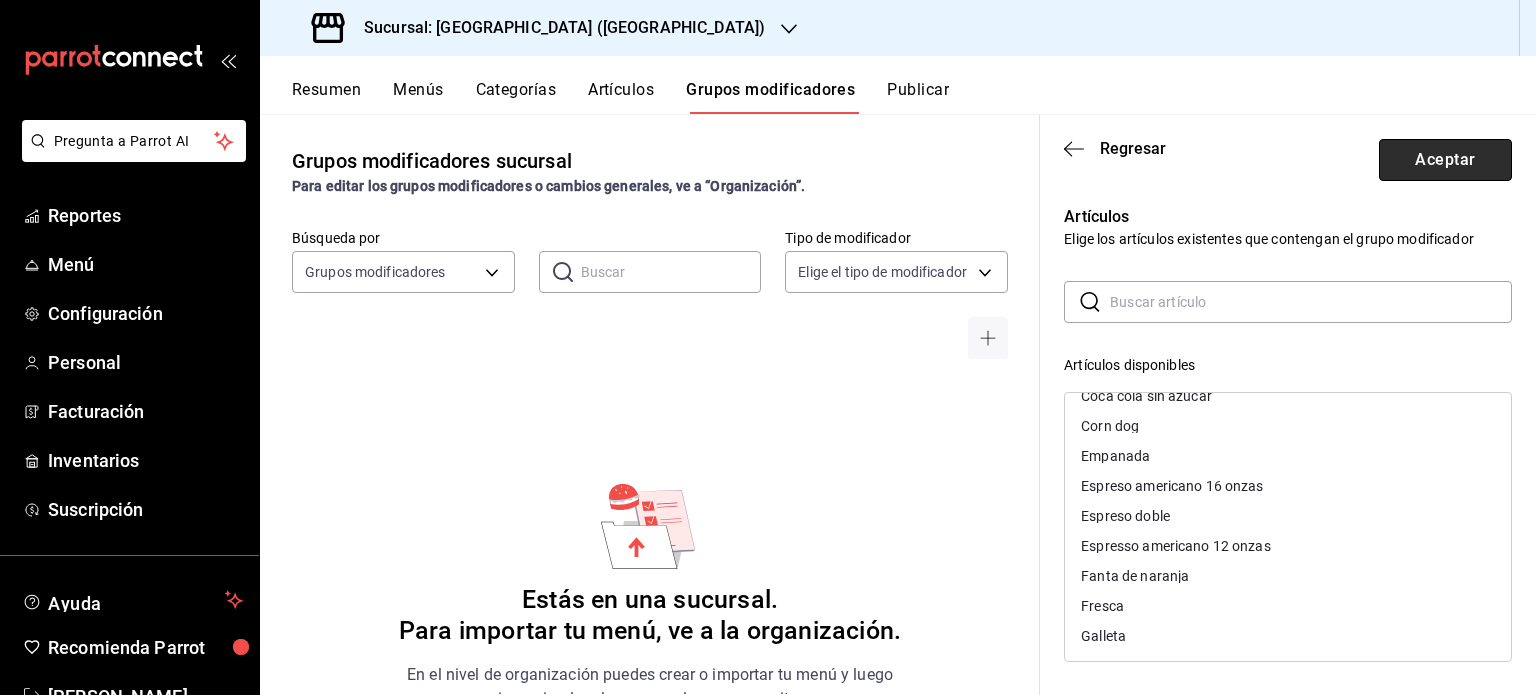 click on "Aceptar" at bounding box center [1445, 160] 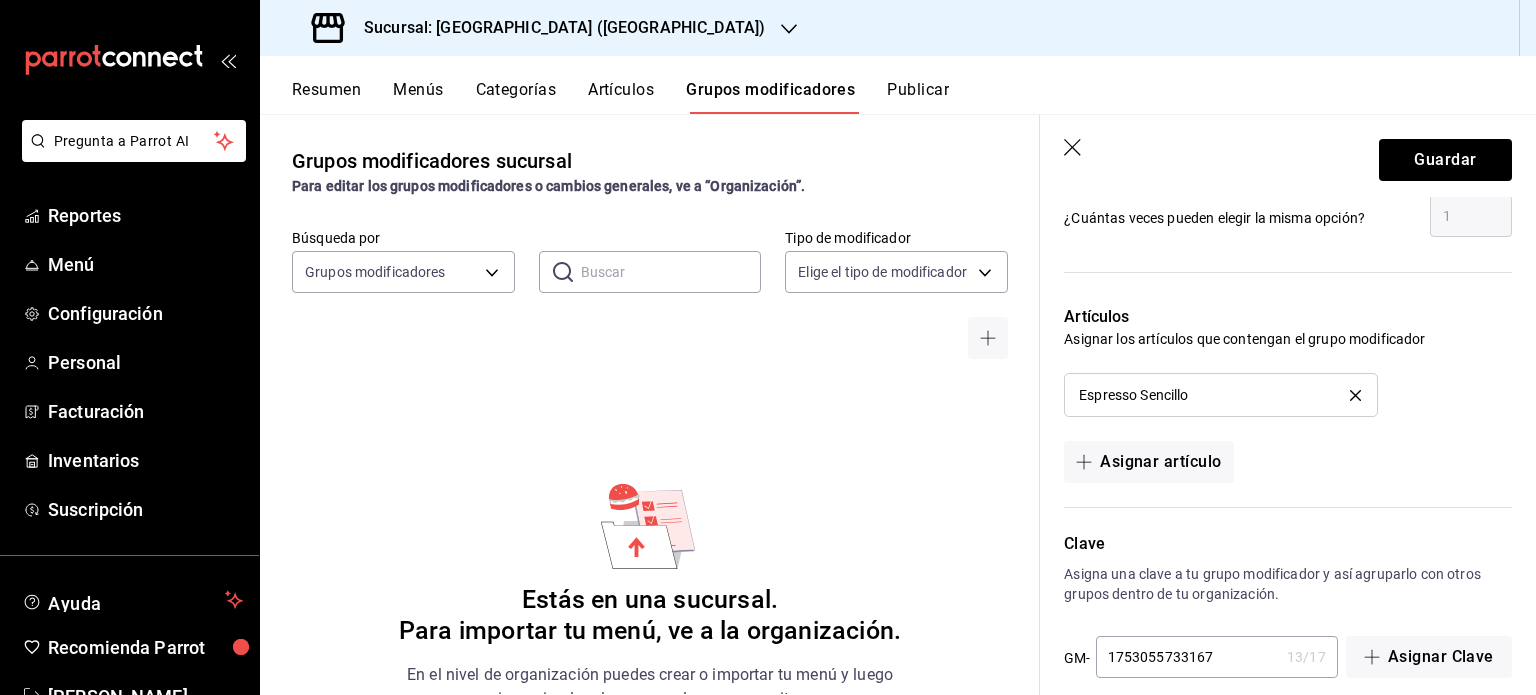 scroll, scrollTop: 1094, scrollLeft: 0, axis: vertical 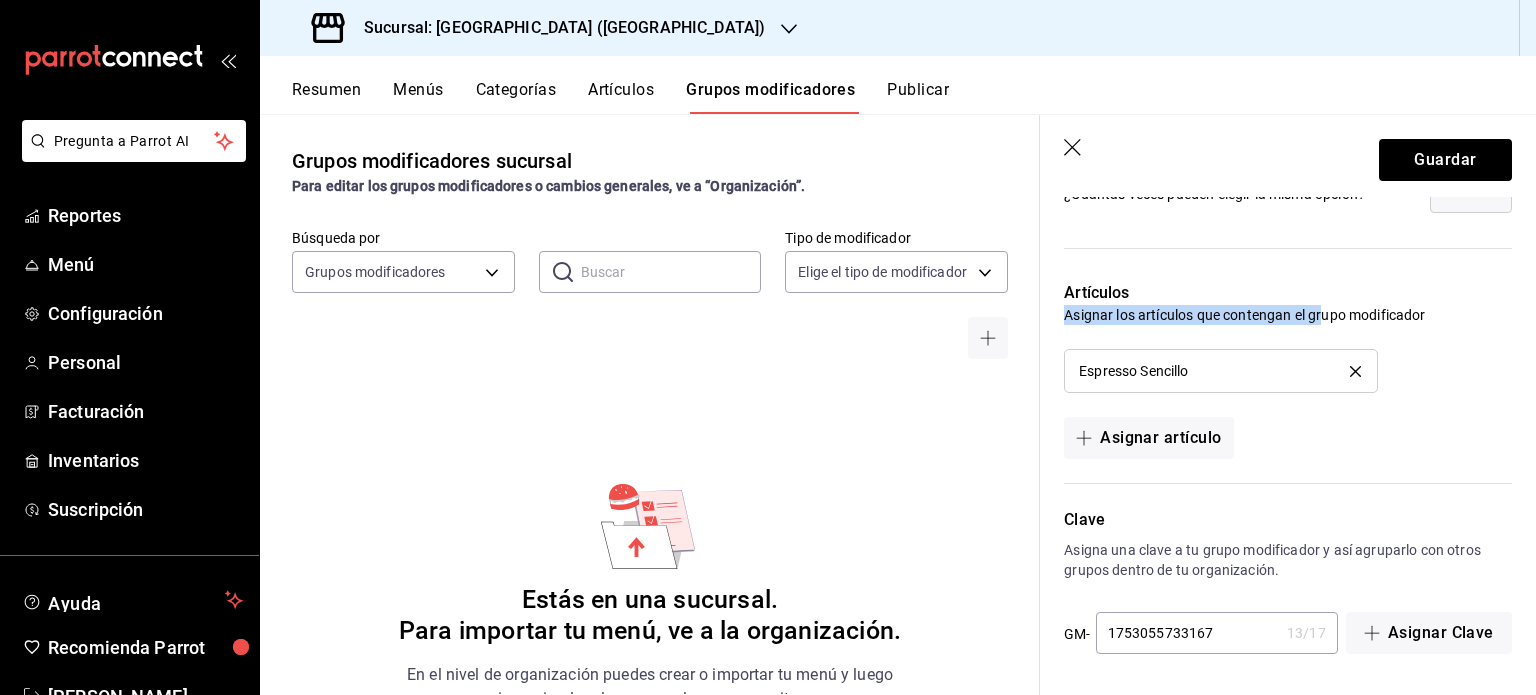 drag, startPoint x: 1068, startPoint y: 314, endPoint x: 1340, endPoint y: 318, distance: 272.02942 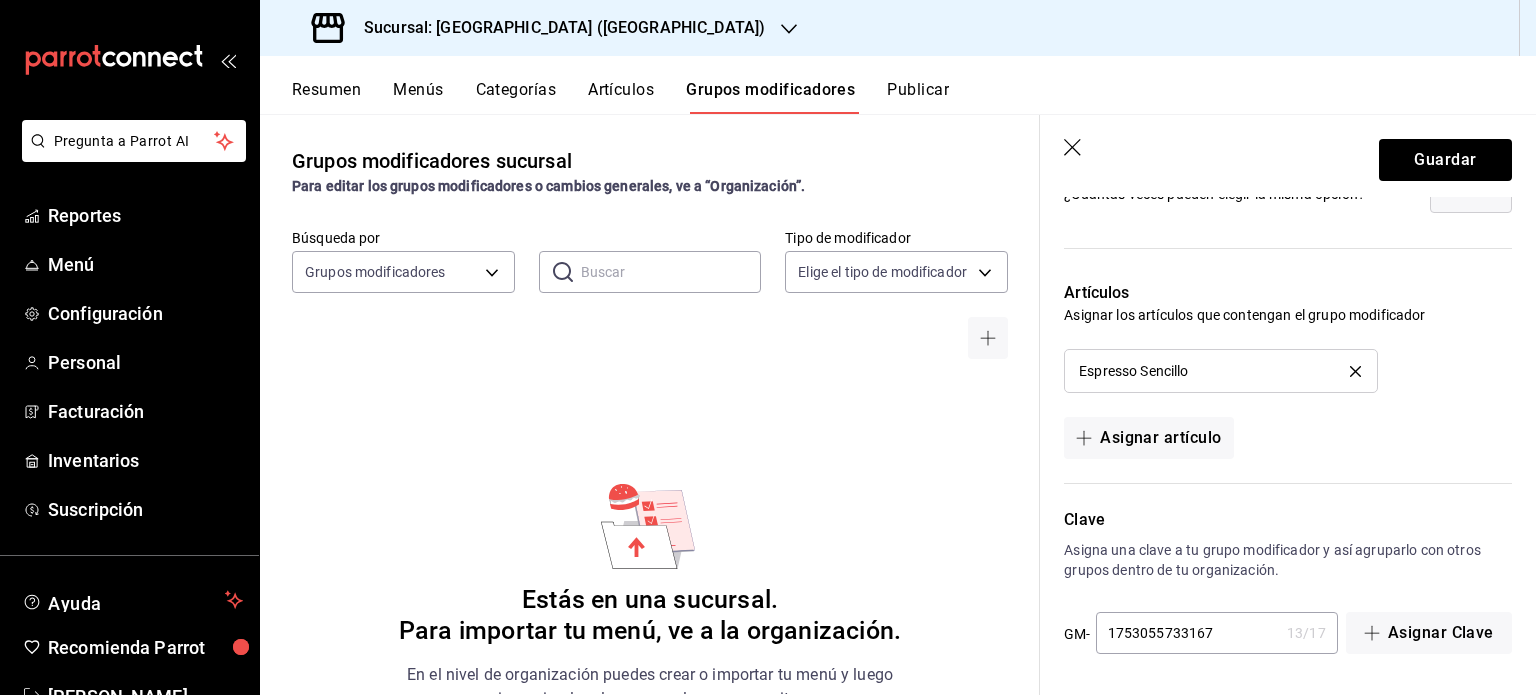 click on "Asignar los artículos que contengan el grupo modificador" at bounding box center (1288, 315) 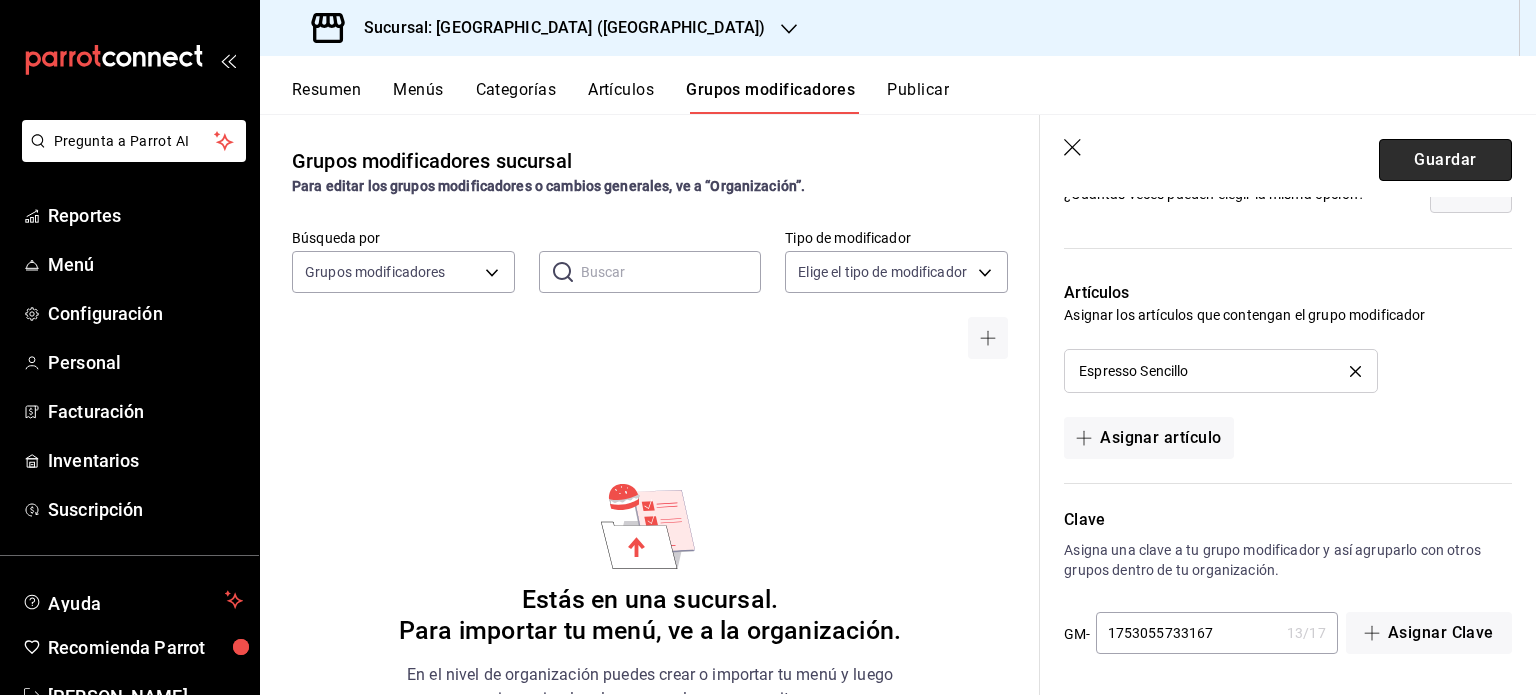 click on "Guardar" at bounding box center [1445, 160] 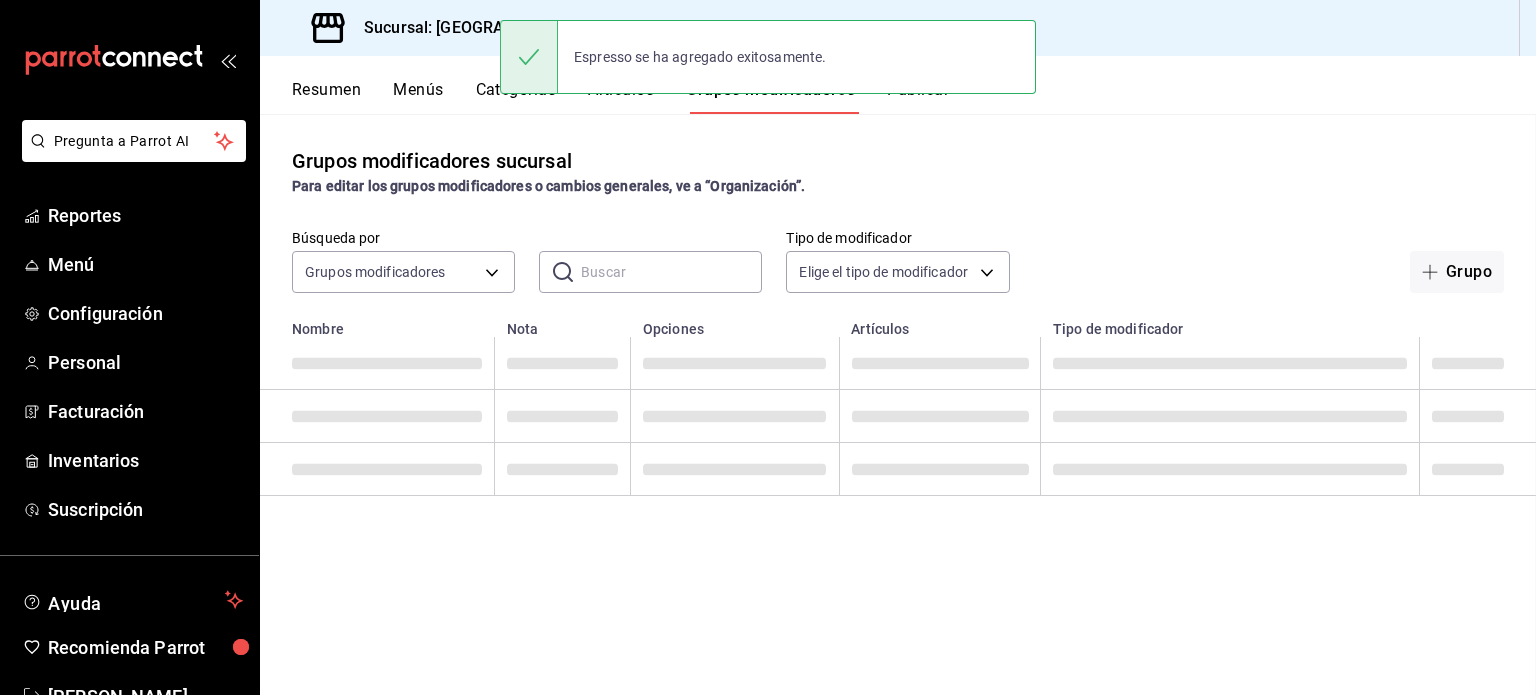 scroll, scrollTop: 0, scrollLeft: 0, axis: both 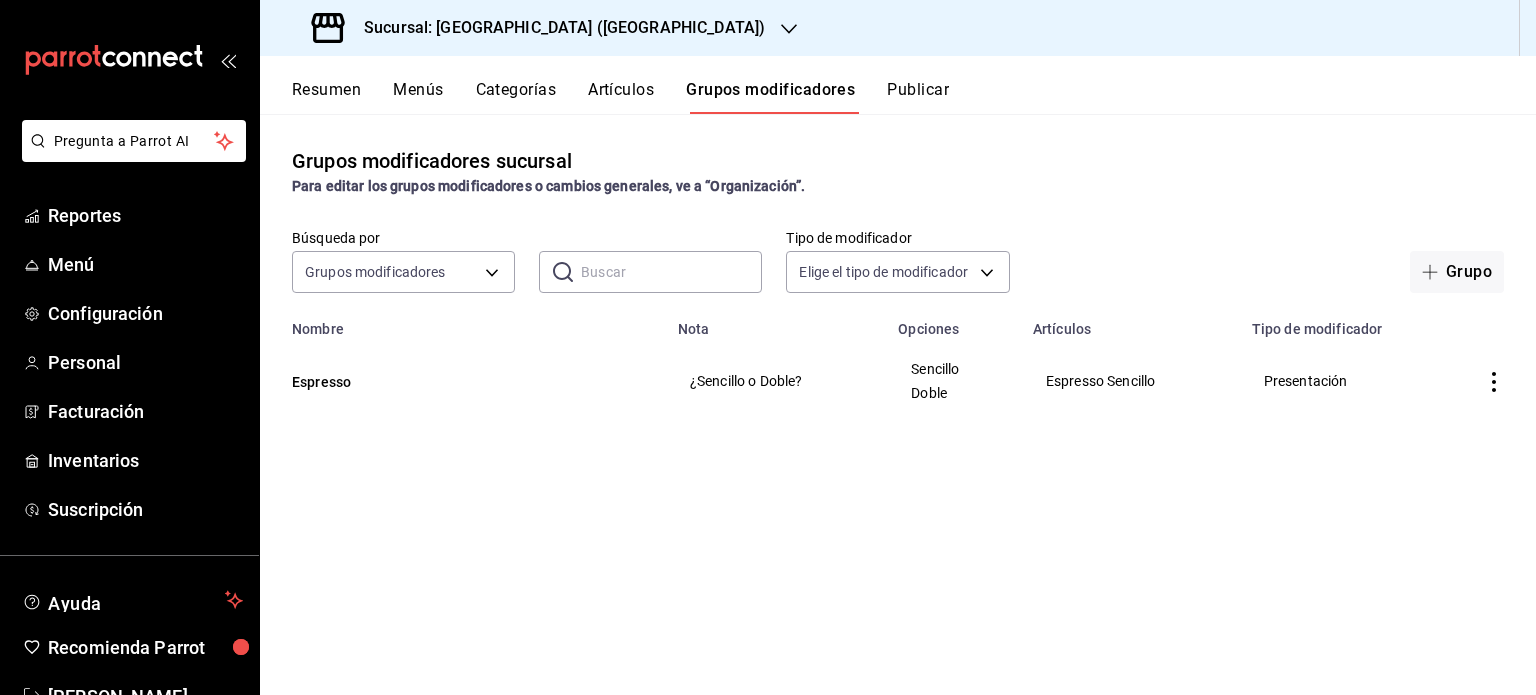 click on "Resumen" at bounding box center [326, 97] 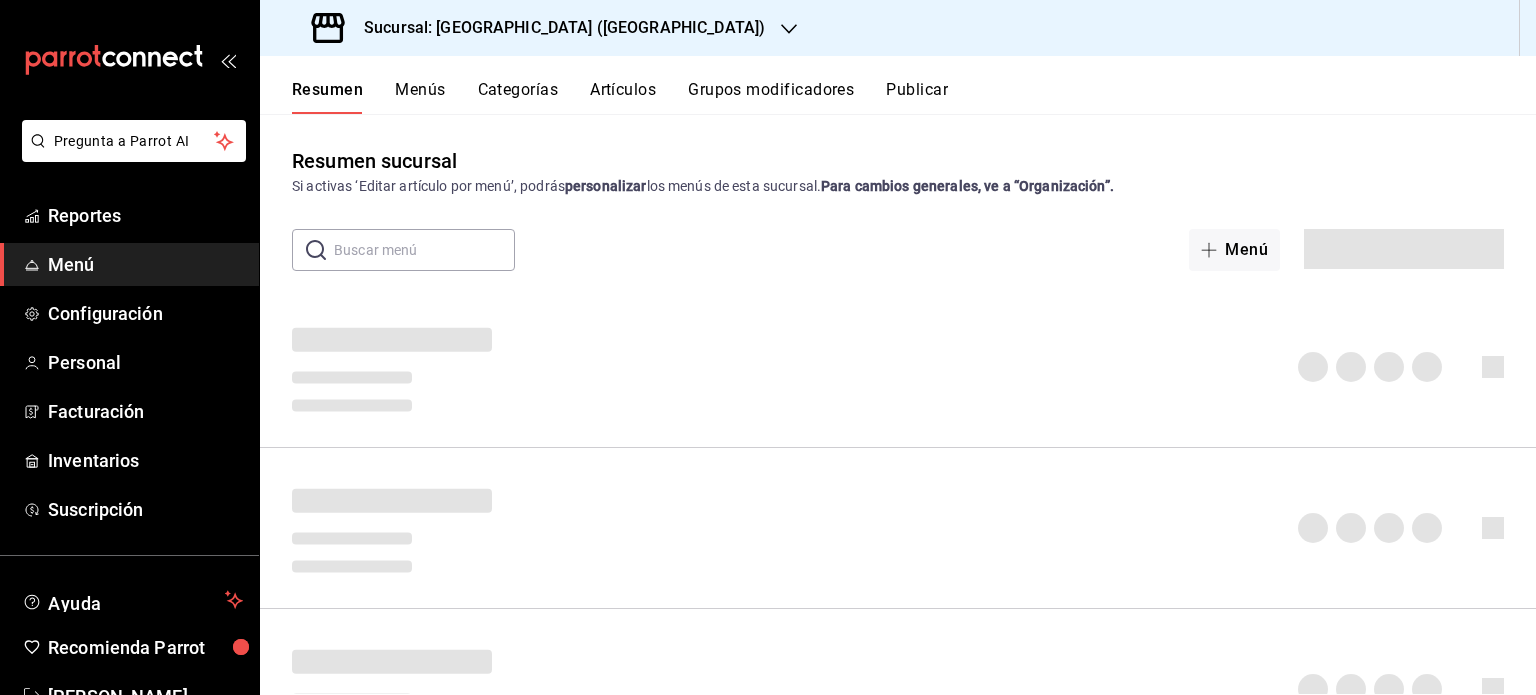 click on "Resumen Menús Categorías Artículos Grupos modificadores Publicar" at bounding box center (914, 97) 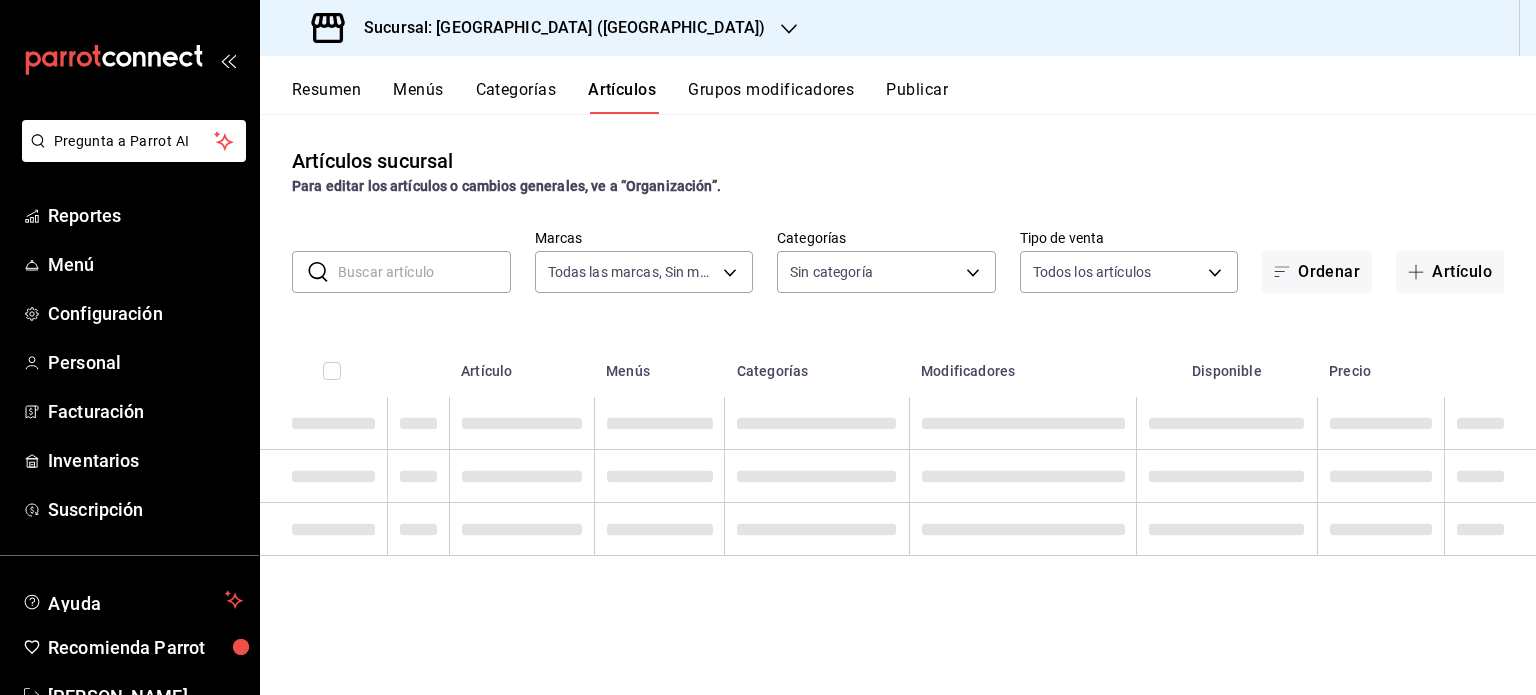 type on "4705f690-9f6f-46f7-a8e8-6e4ff3d27634,a57c887a-e4e4-4d3f-8022-91e4c2fe315c" 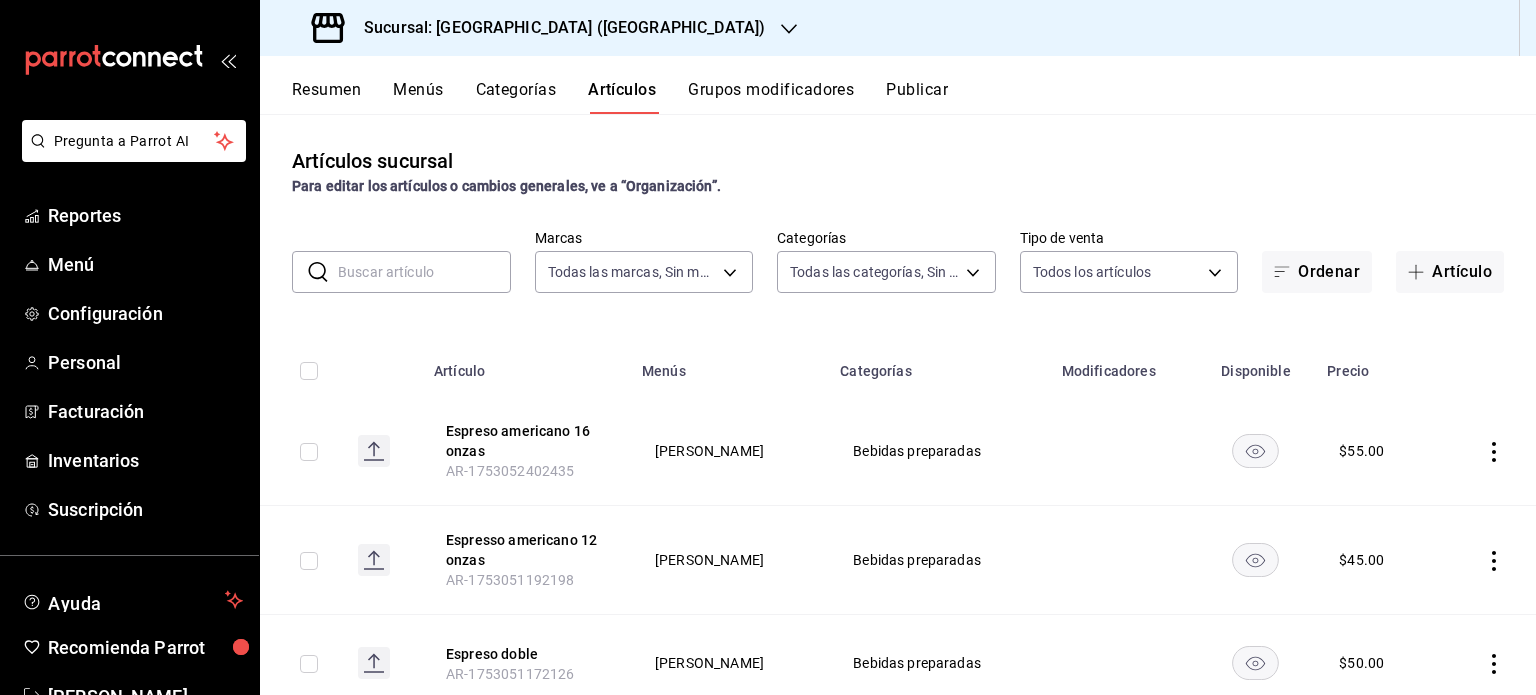 type on "5c9ec2a8-1ed5-4d34-87de-8d3f8c1f1228,ca5f2f35-f344-4273-86e1-737d287c3f2b,dd869c80-a682-4f9a-86c9-98dcd6c17997,147219d7-7a50-448a-beef-75133b6fe842" 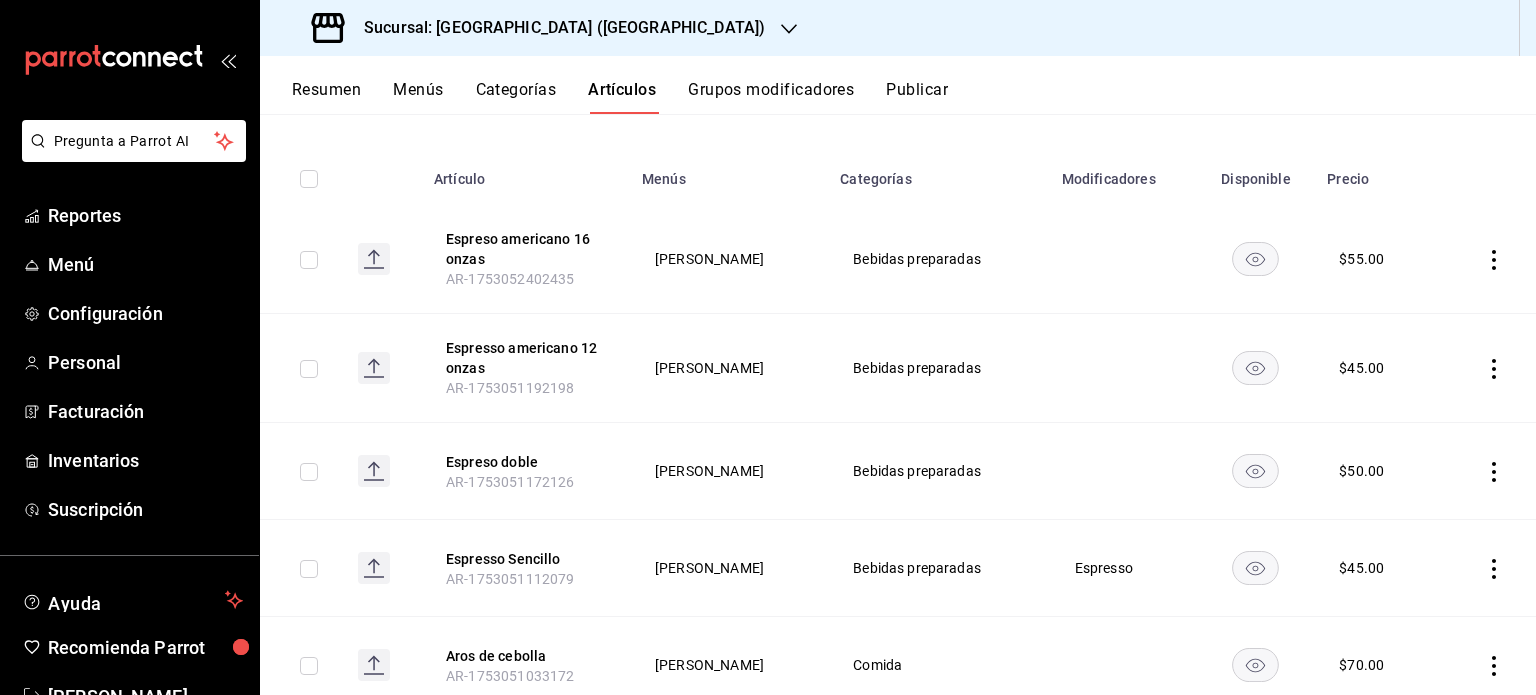 scroll, scrollTop: 200, scrollLeft: 0, axis: vertical 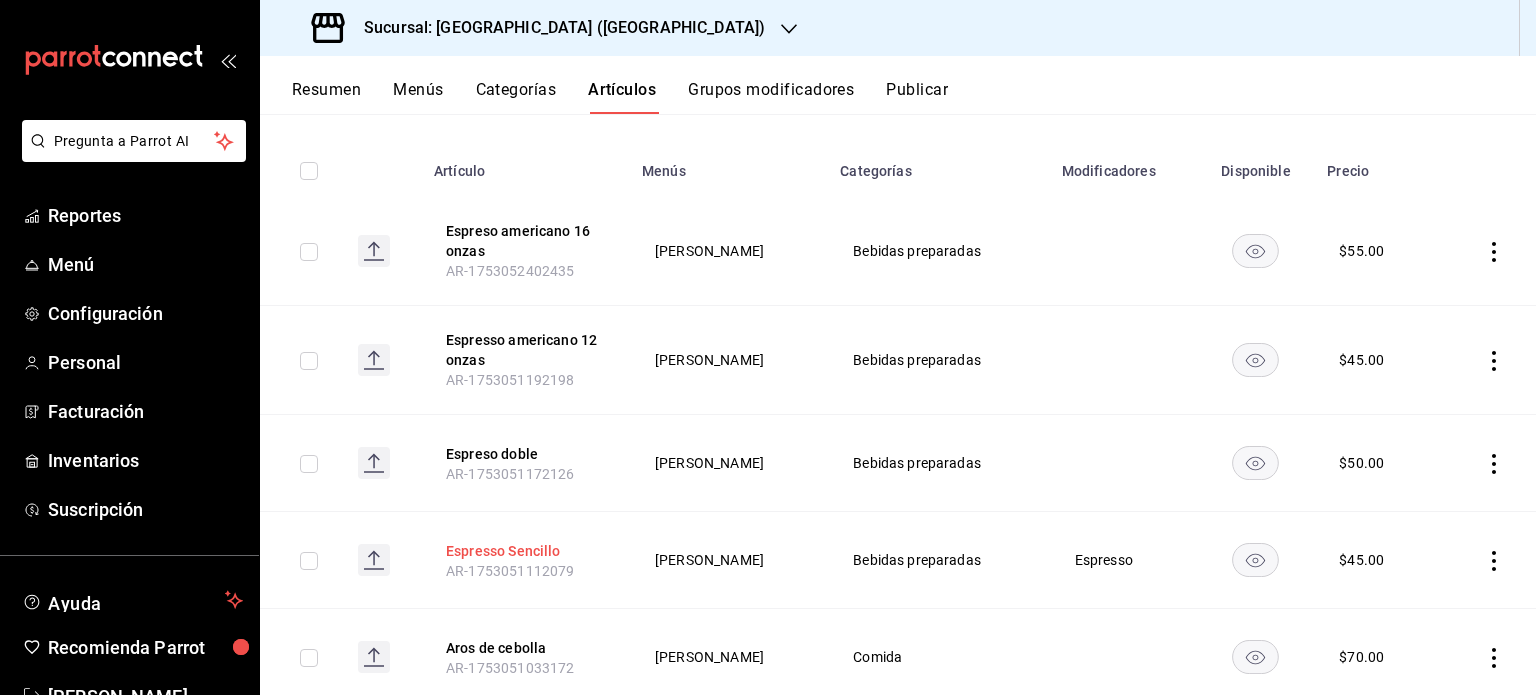 click on "Espresso Sencillo" at bounding box center (526, 551) 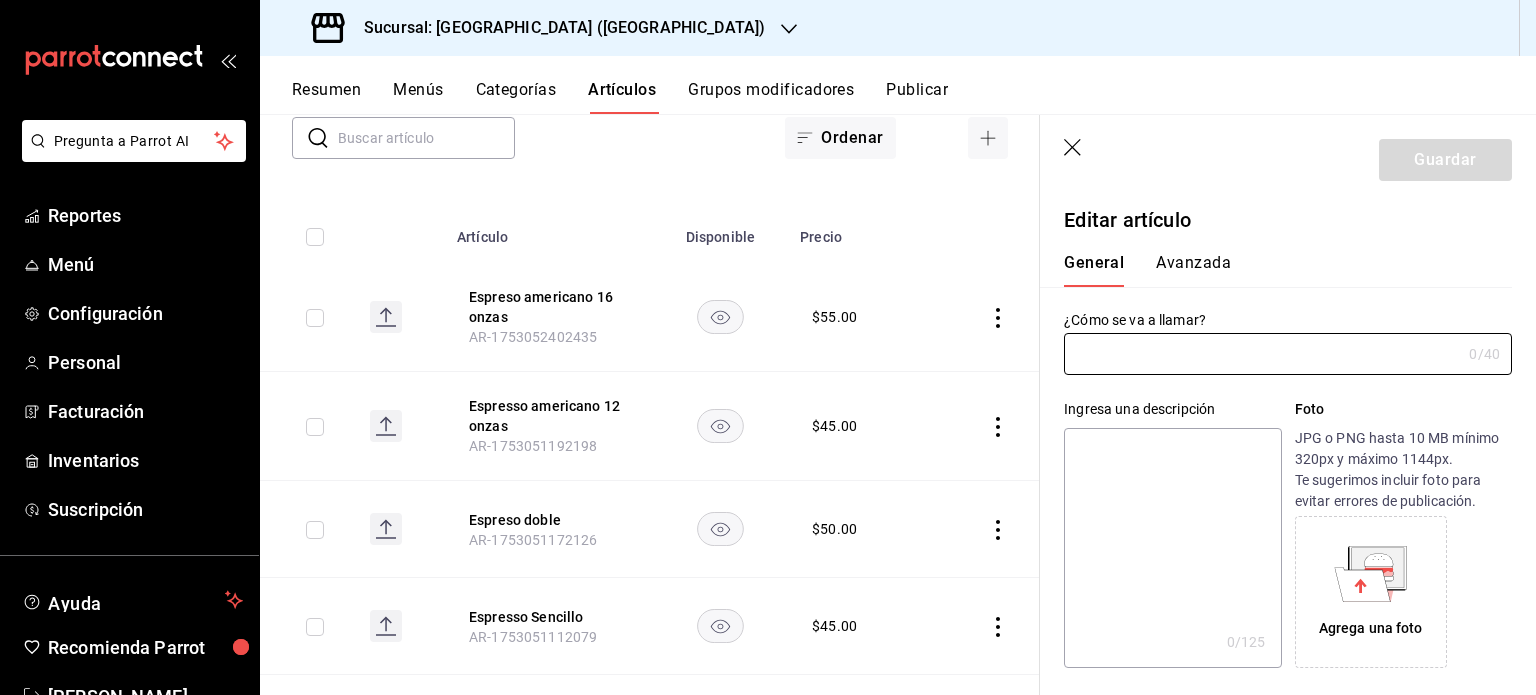 type on "Espresso Sencillo" 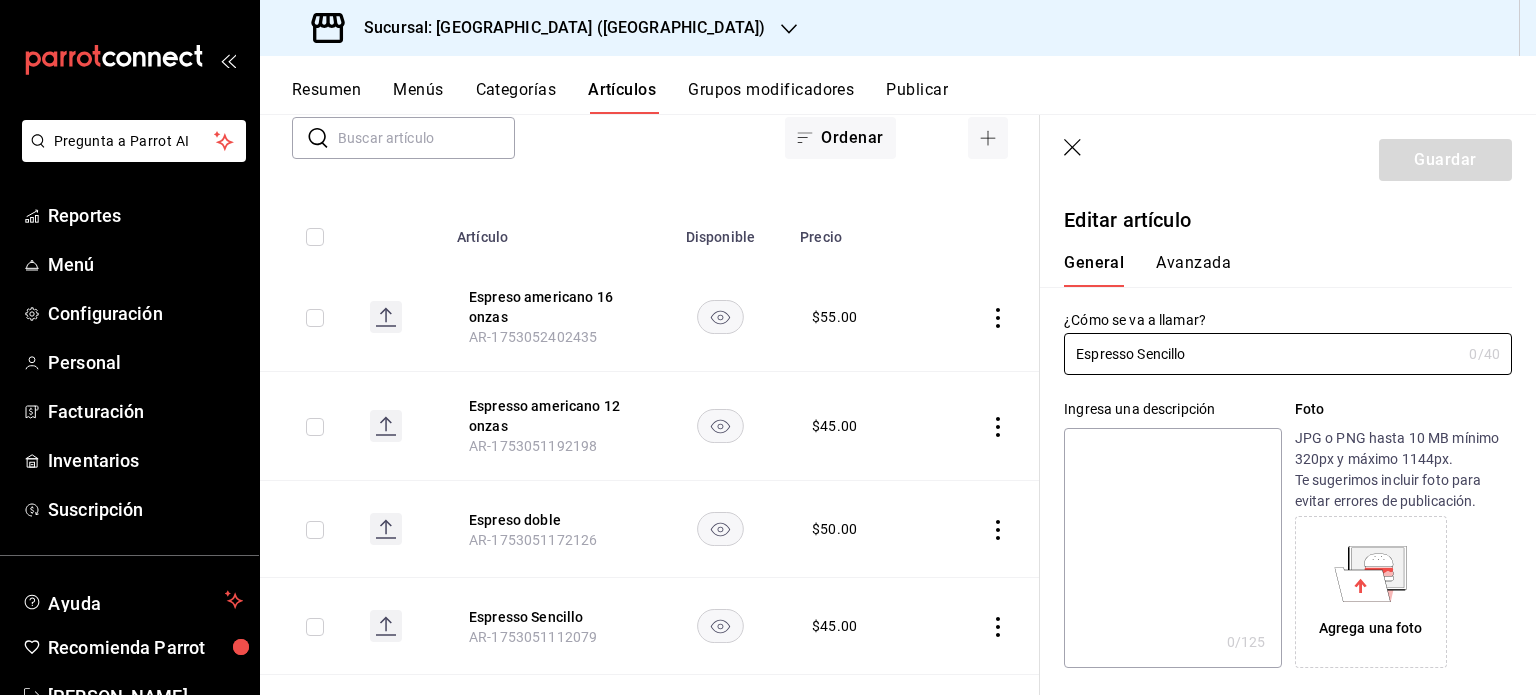 type on "$45.00" 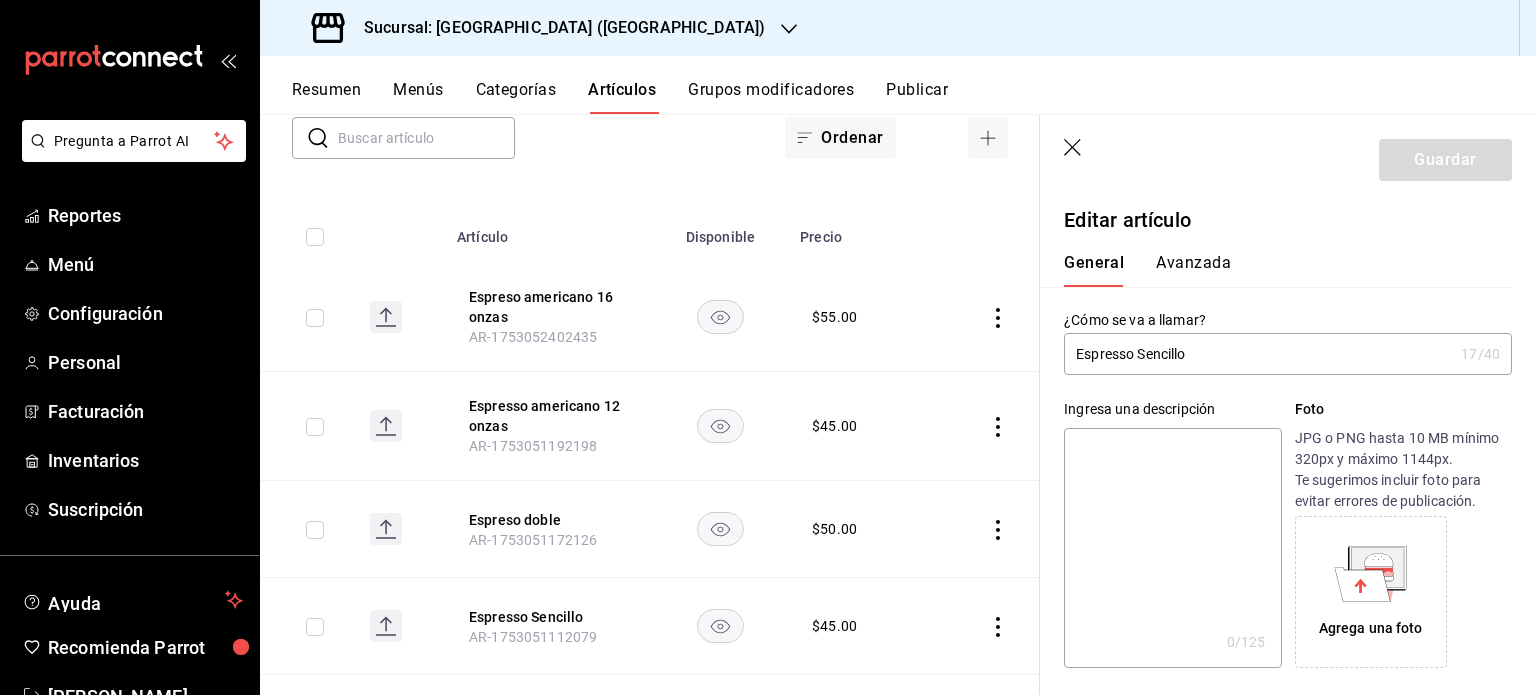 click on "Espresso Sencillo" at bounding box center (1258, 354) 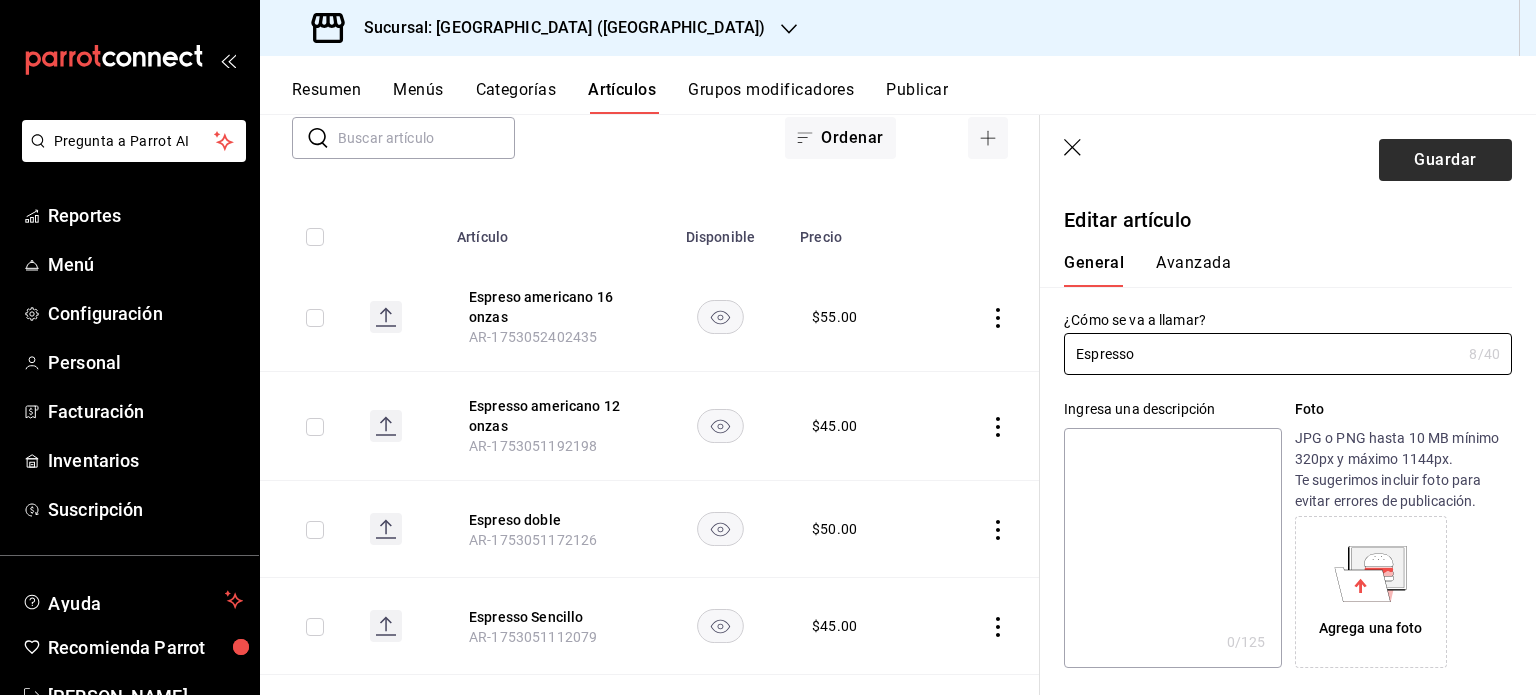 type on "Espresso" 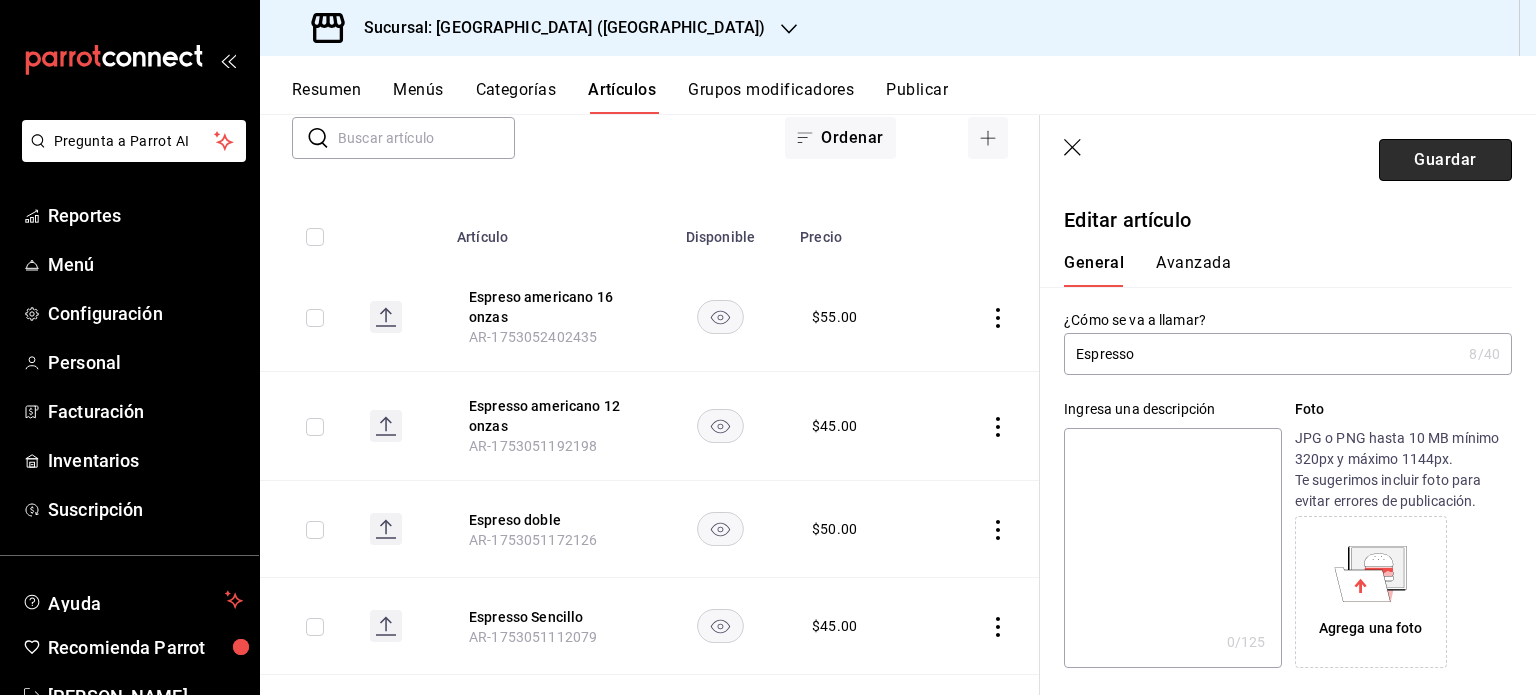 click on "Guardar" at bounding box center [1445, 160] 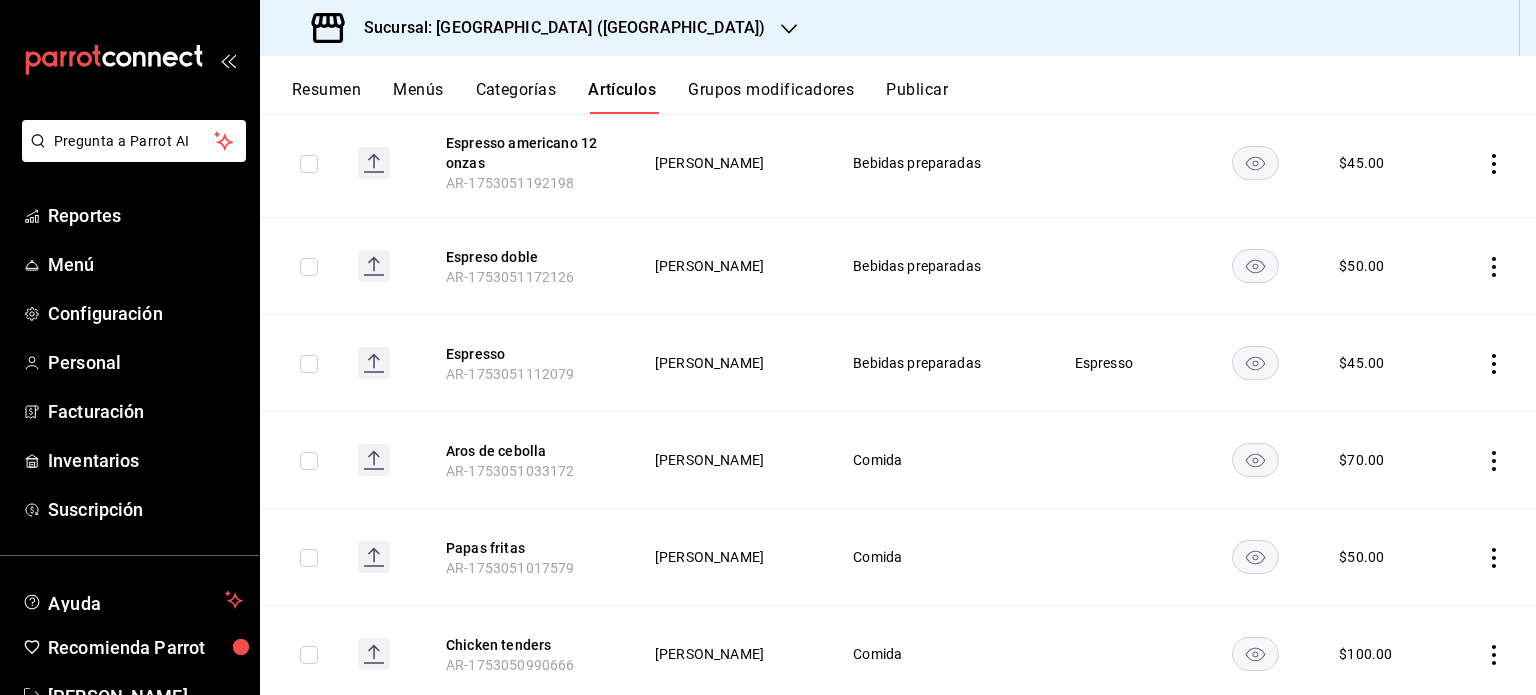 scroll, scrollTop: 400, scrollLeft: 0, axis: vertical 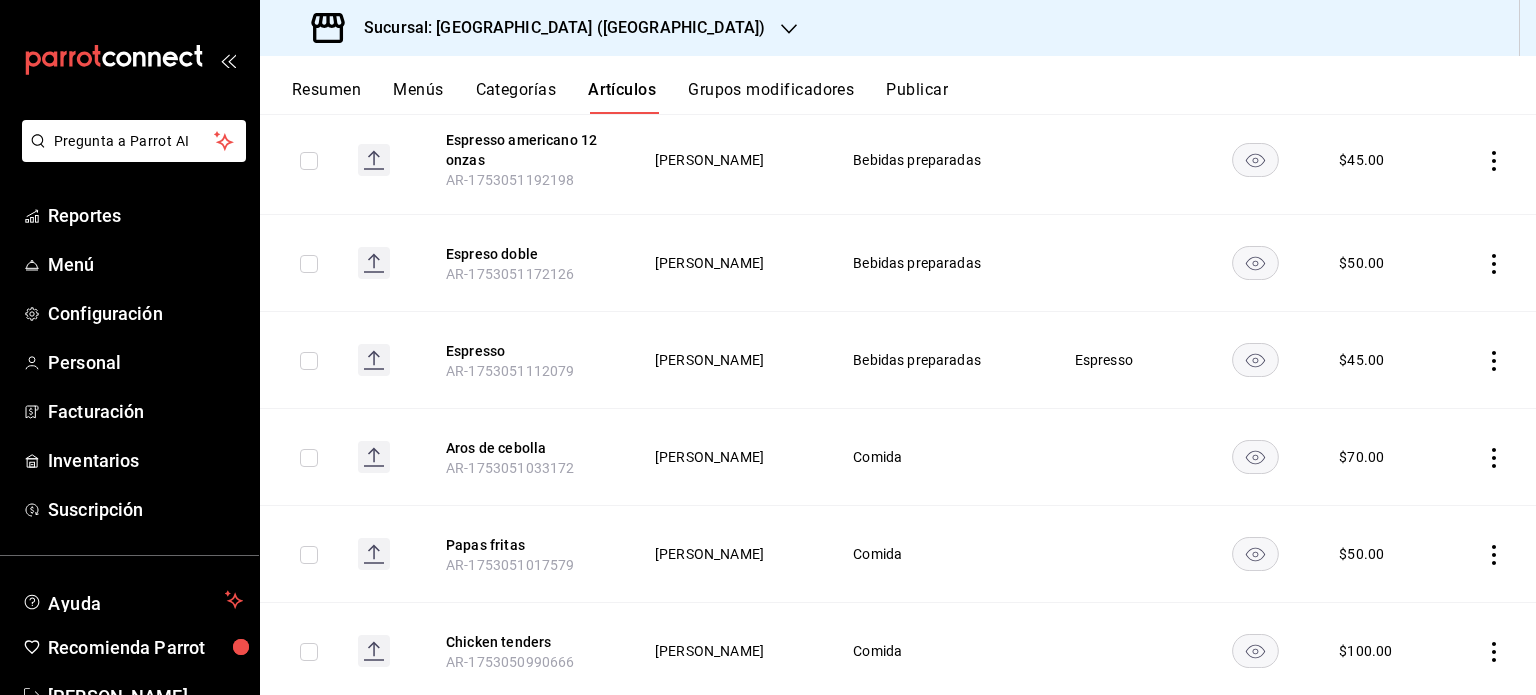 click 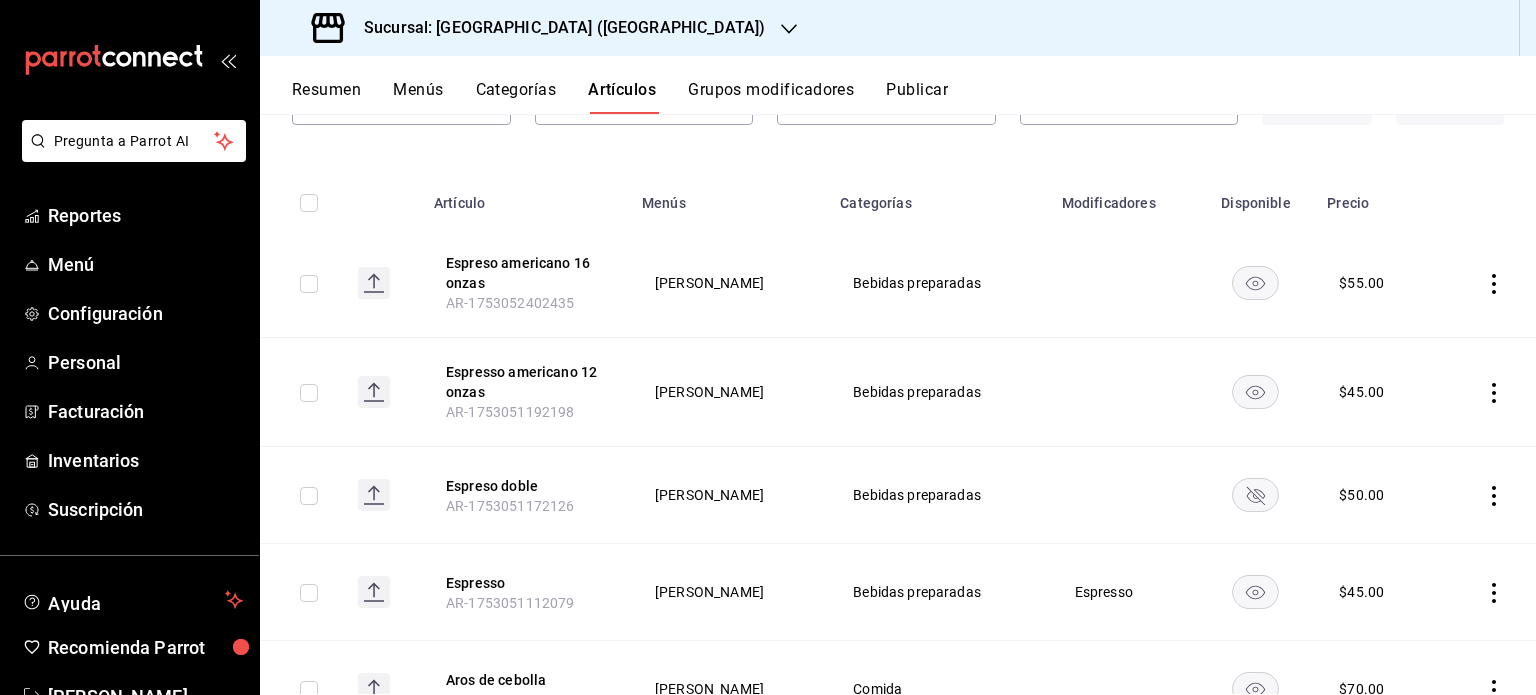 scroll, scrollTop: 300, scrollLeft: 0, axis: vertical 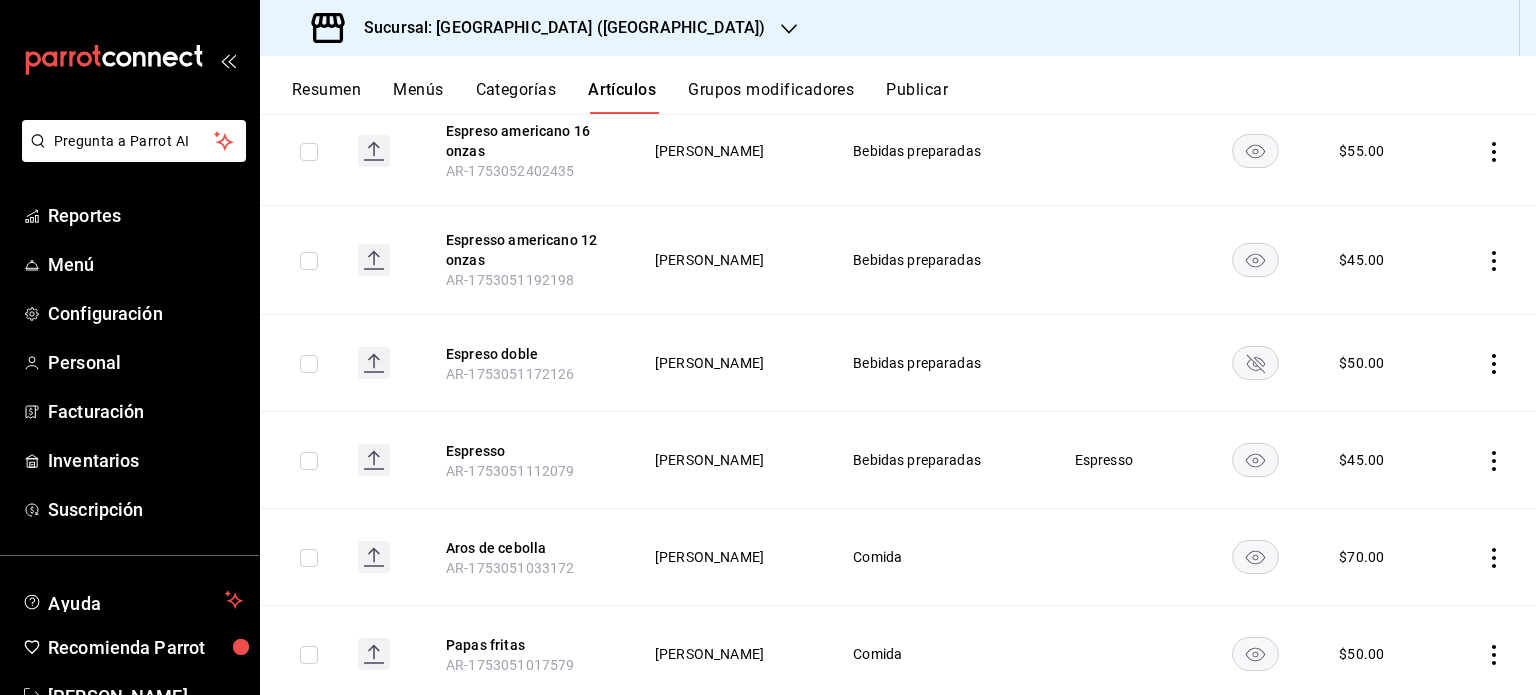 click 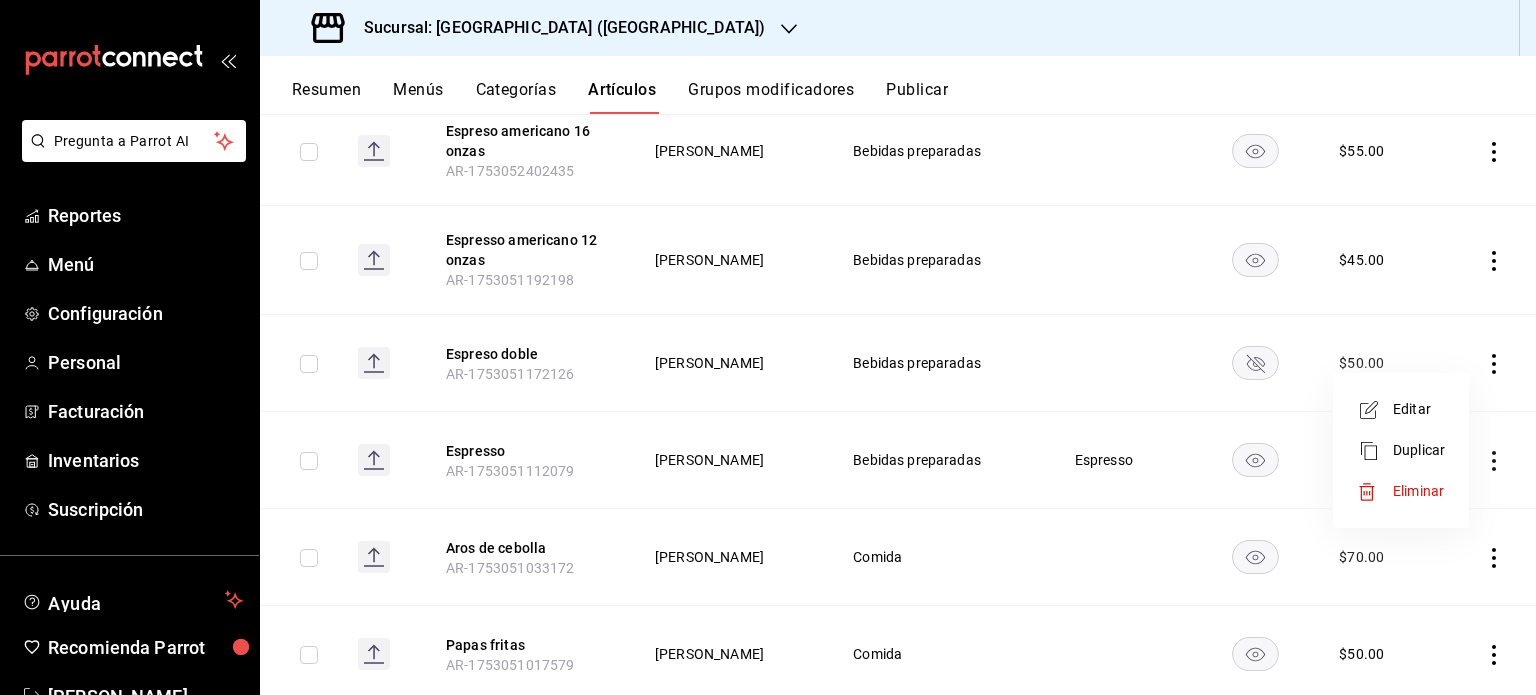 click on "Eliminar" at bounding box center [1418, 491] 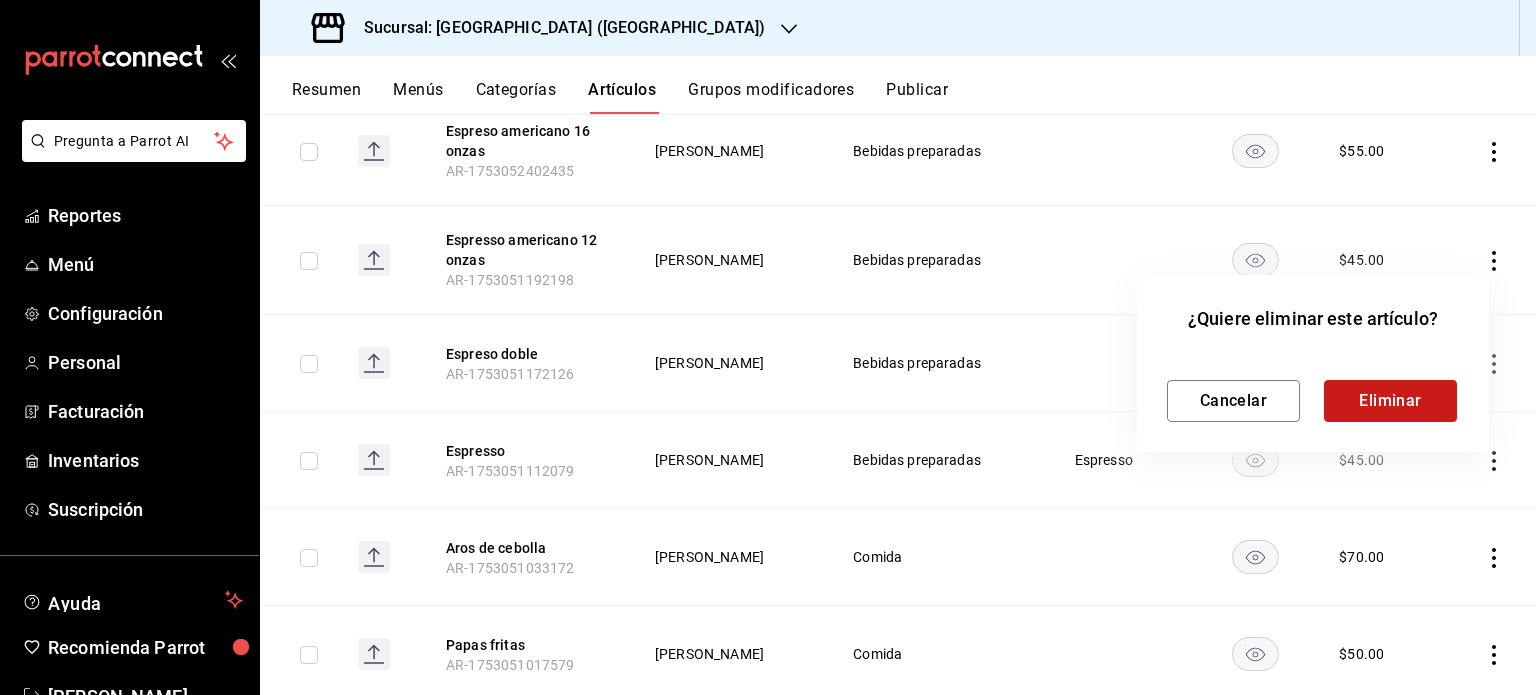 click on "Eliminar" at bounding box center [1390, 401] 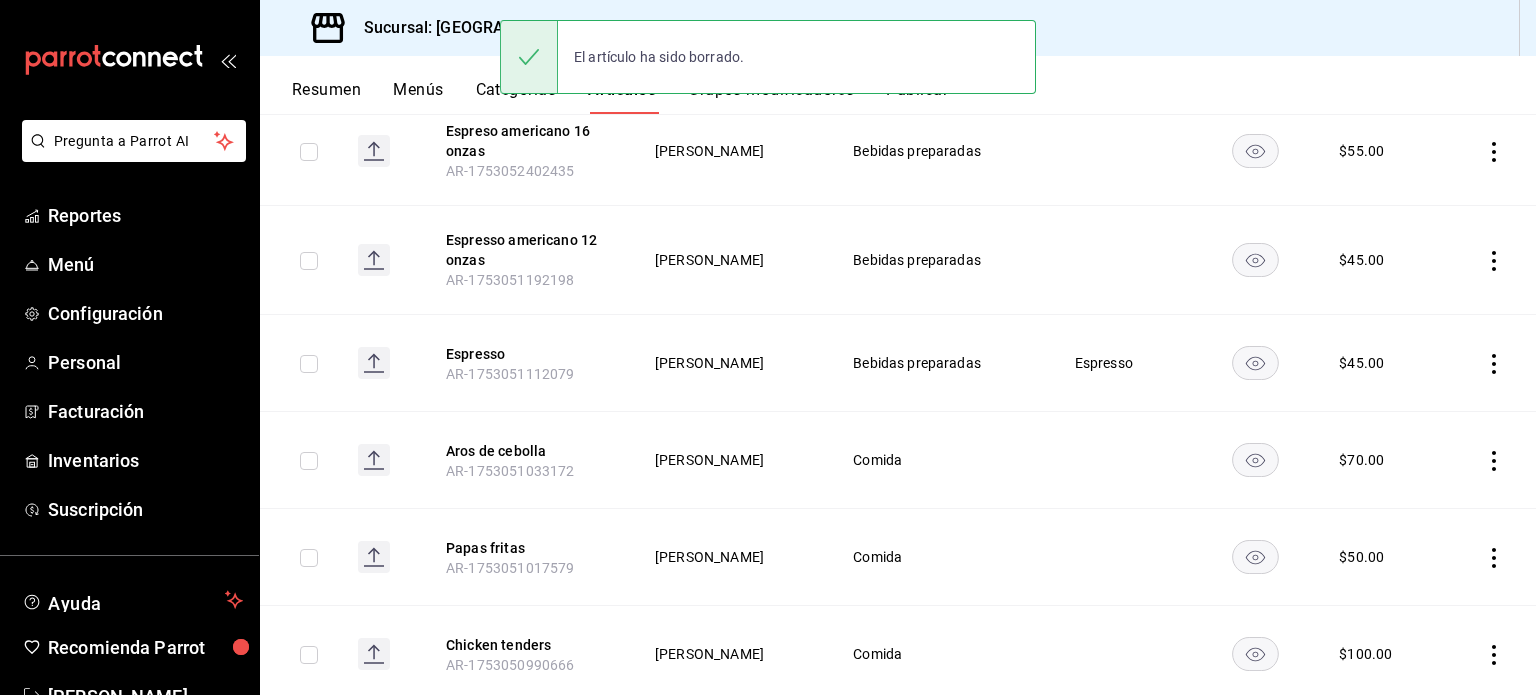 scroll, scrollTop: 0, scrollLeft: 0, axis: both 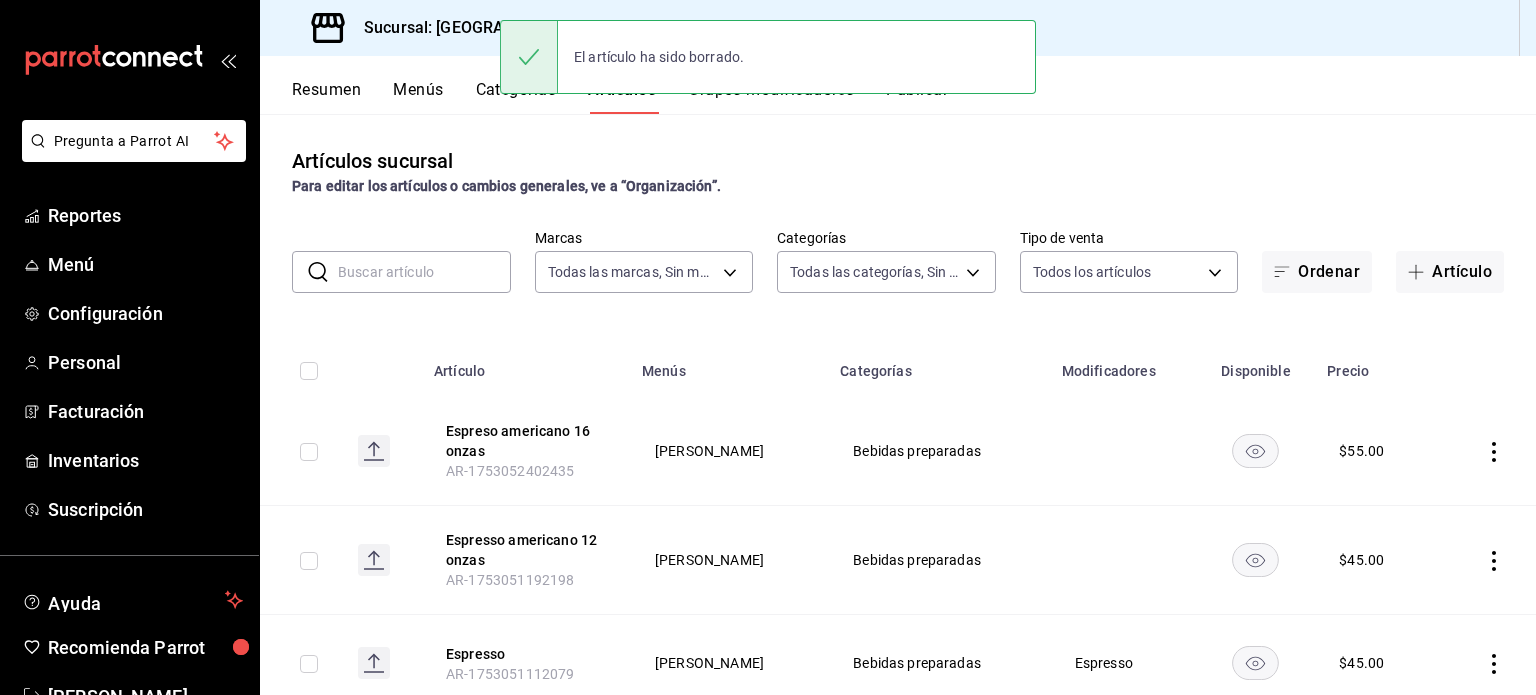 click on "Grupos modificadores" at bounding box center [771, 97] 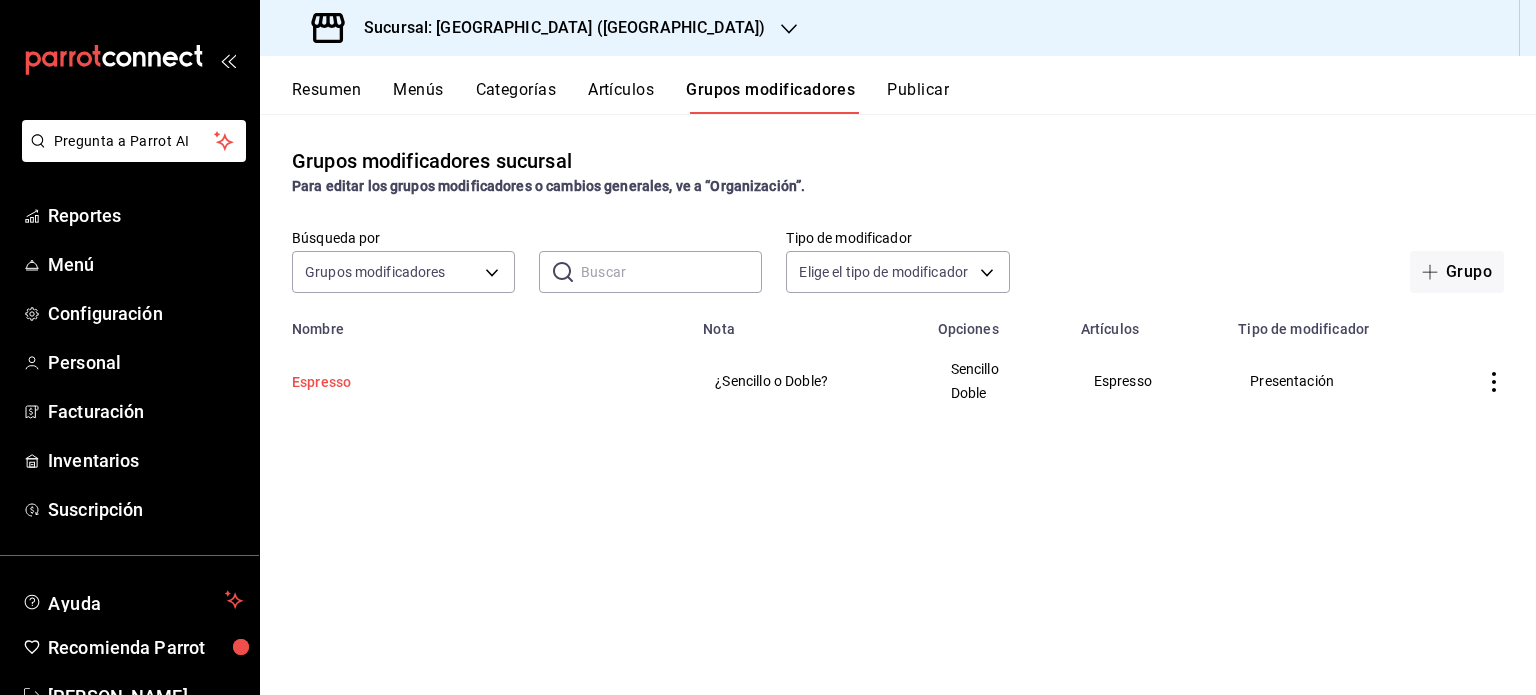 click on "Espresso" at bounding box center (412, 382) 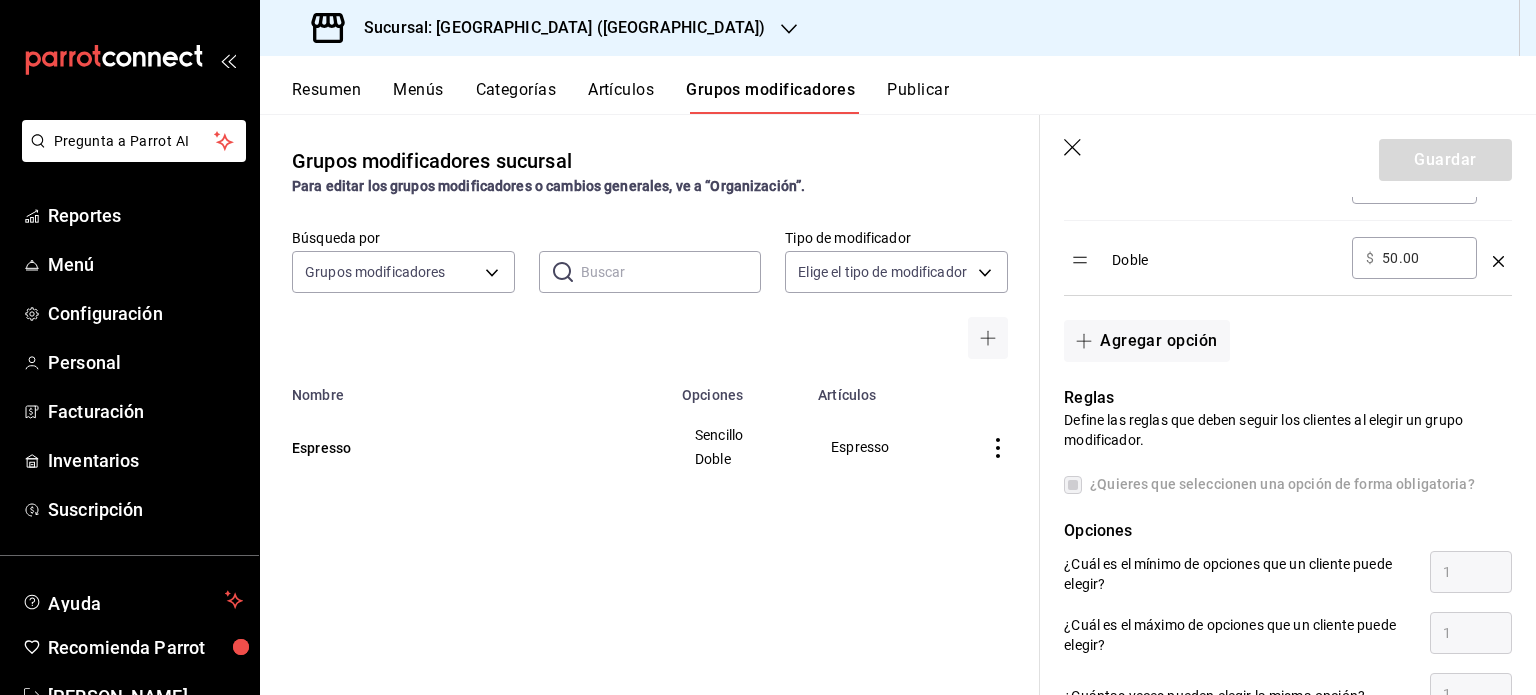scroll, scrollTop: 500, scrollLeft: 0, axis: vertical 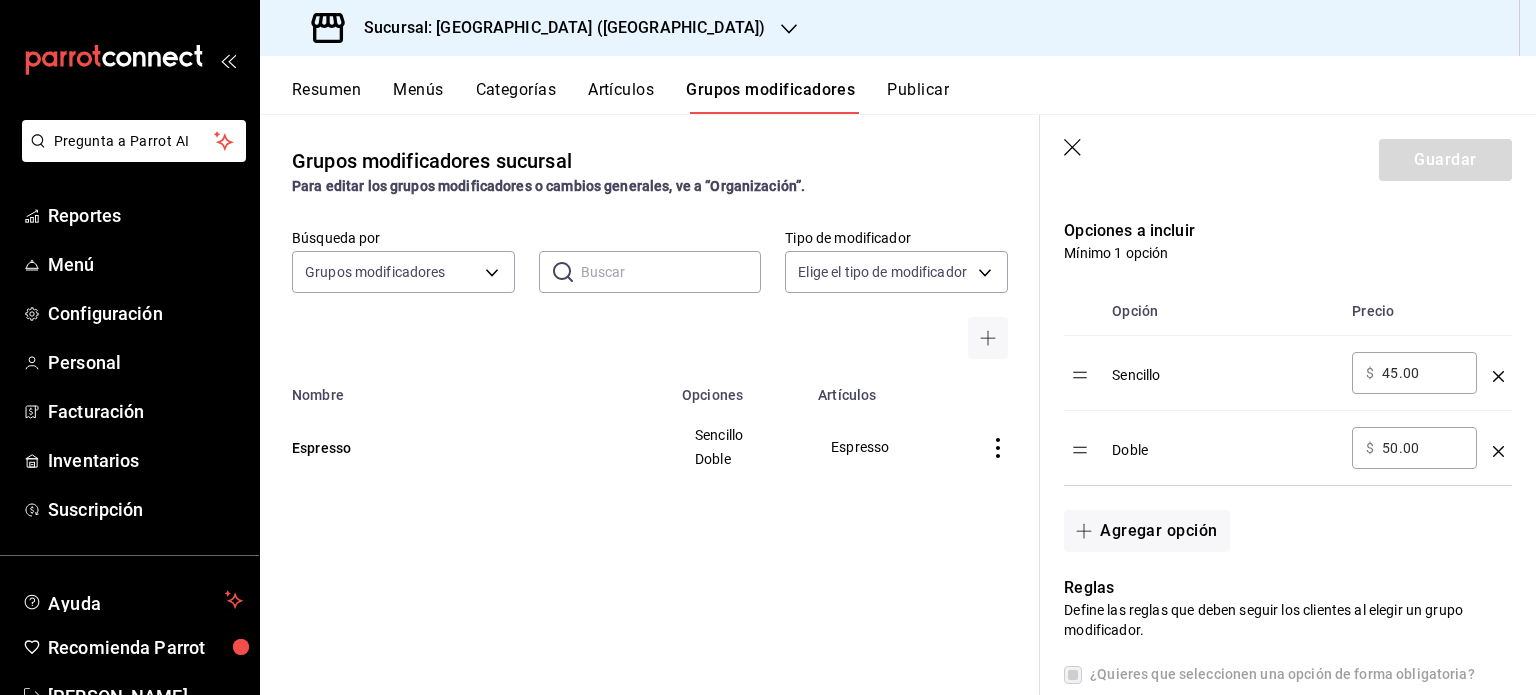 click at bounding box center (1498, 373) 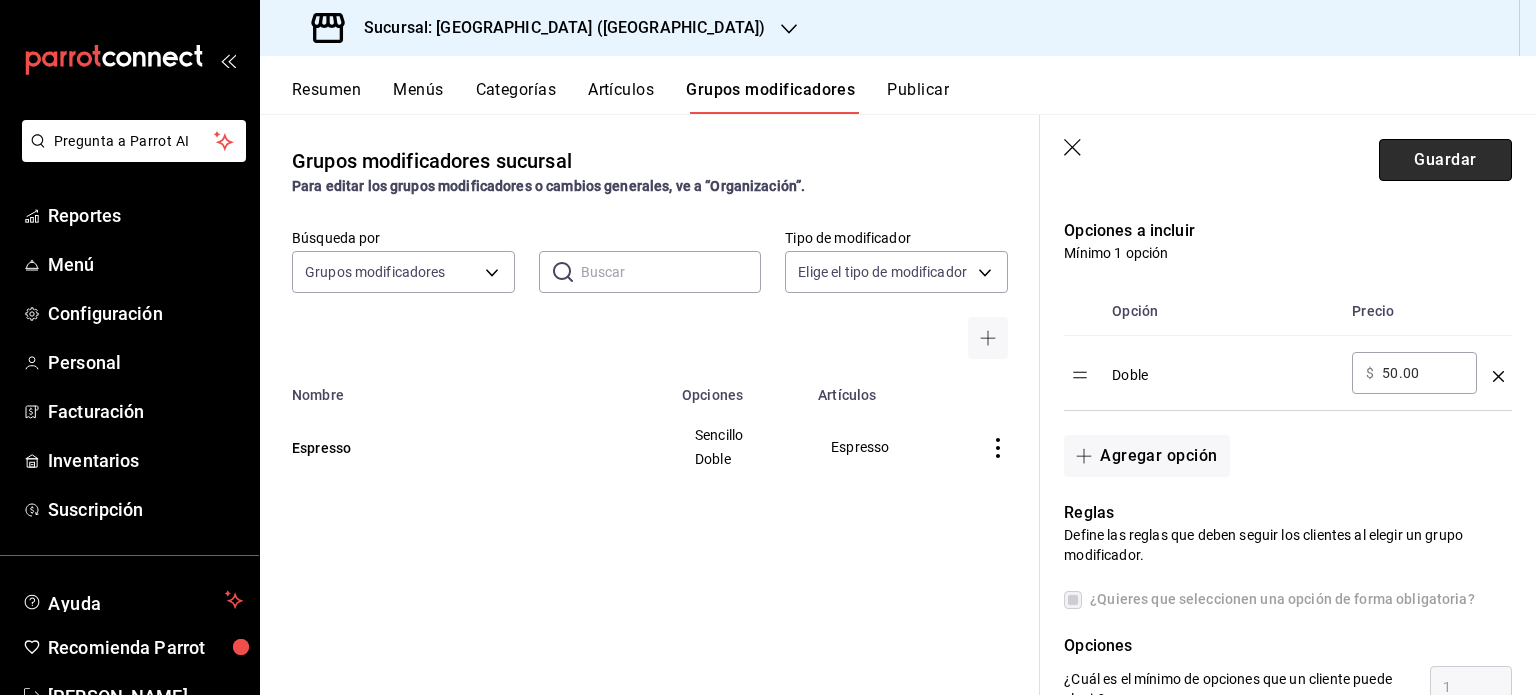 click on "Guardar" at bounding box center [1445, 160] 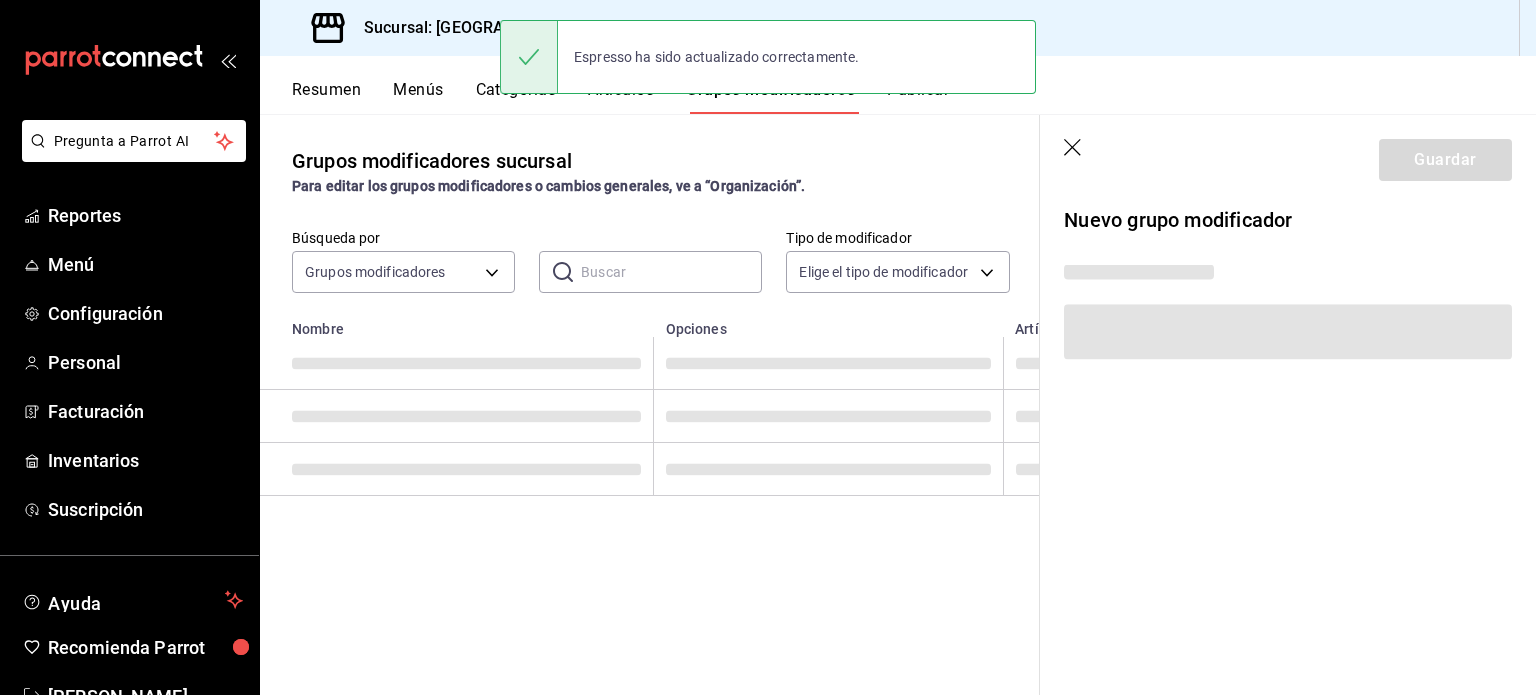 scroll, scrollTop: 0, scrollLeft: 0, axis: both 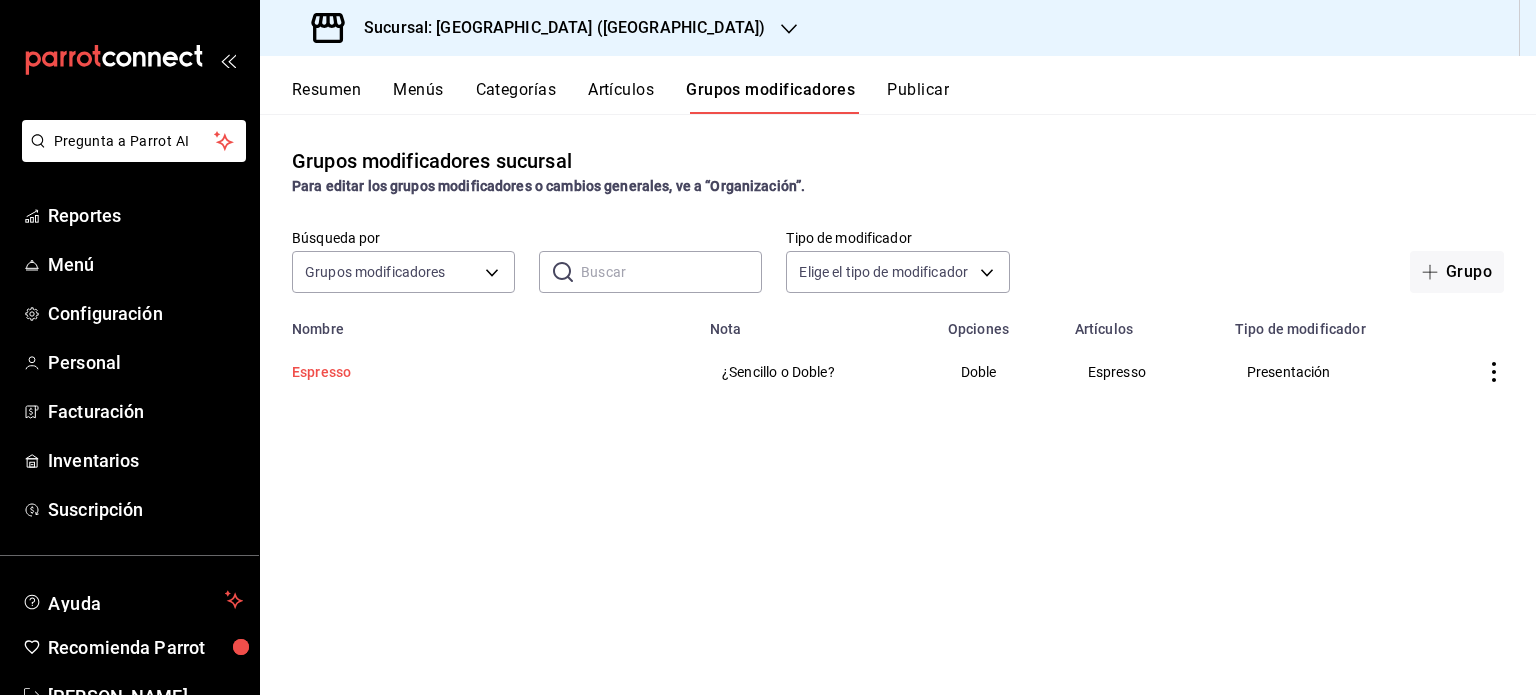 click on "Espresso" at bounding box center [412, 372] 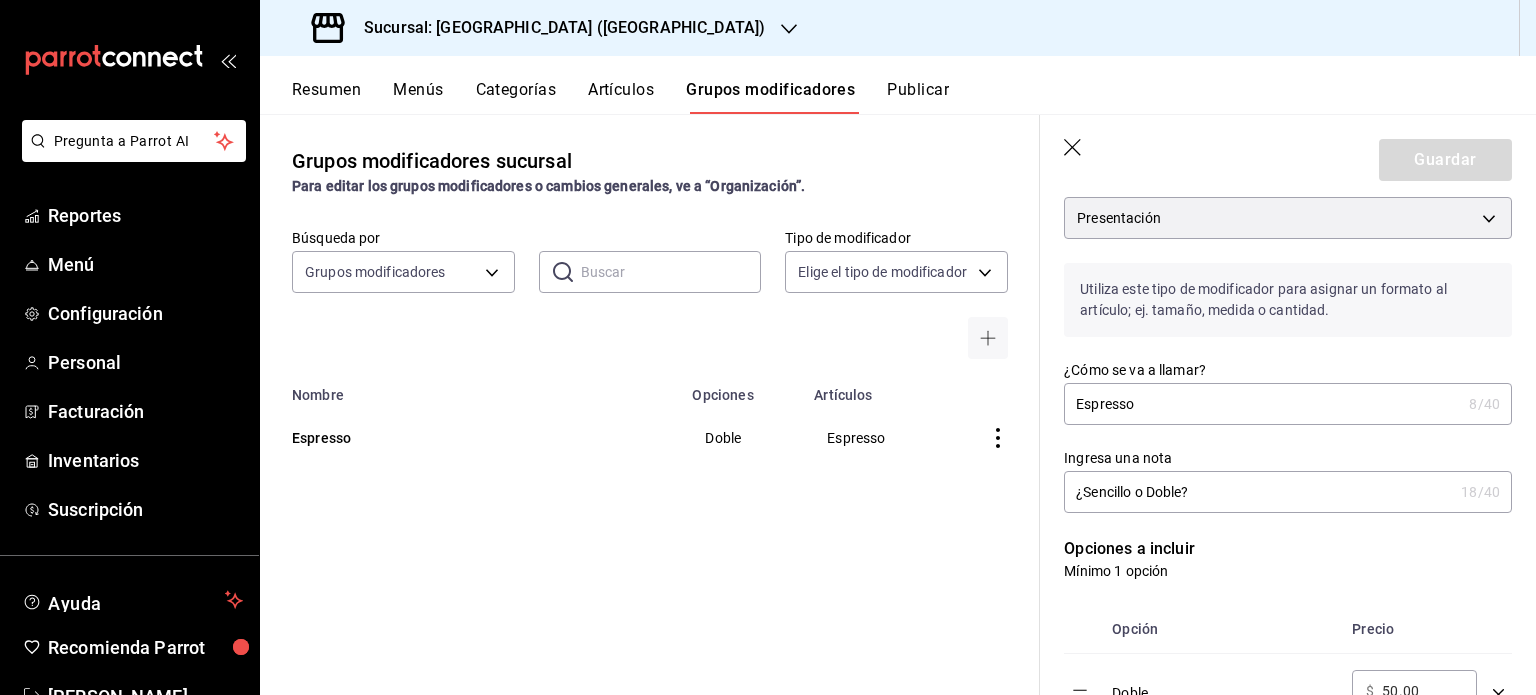 scroll, scrollTop: 300, scrollLeft: 0, axis: vertical 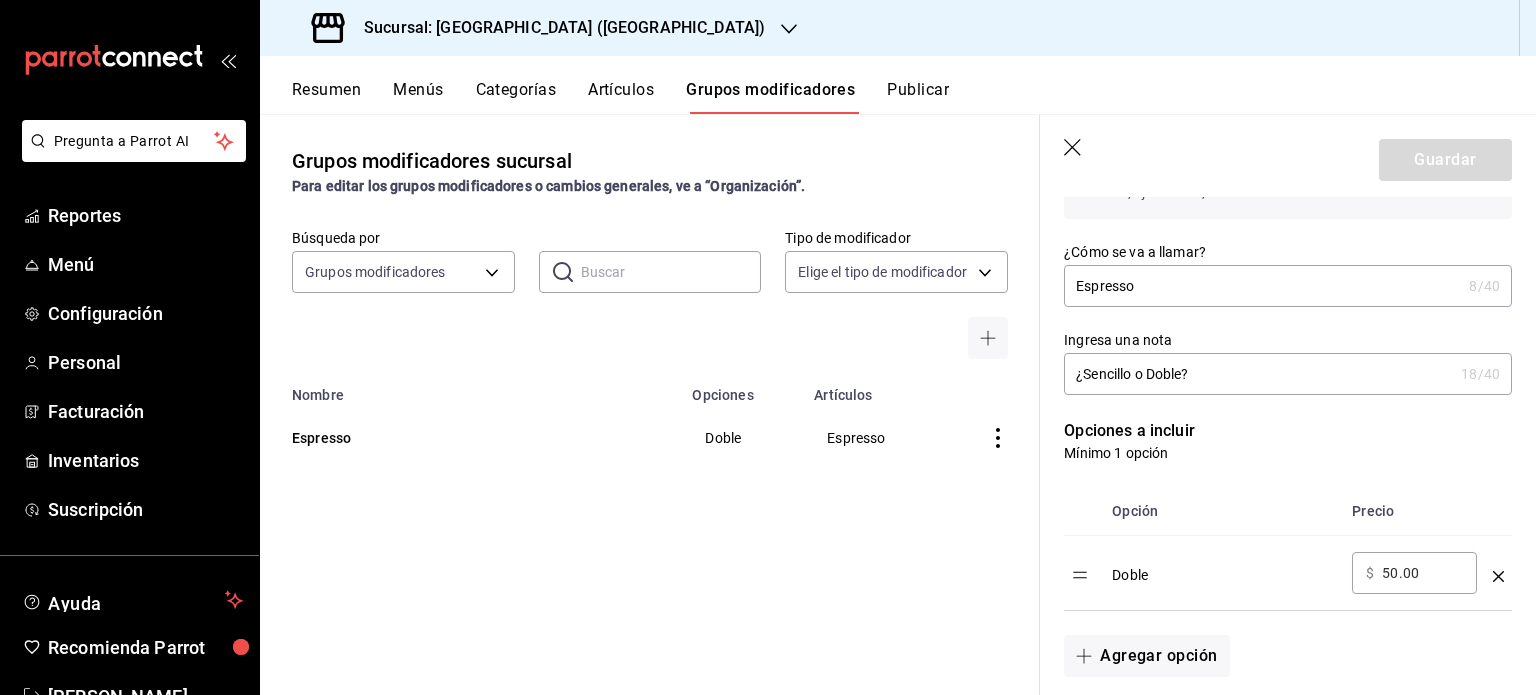 drag, startPoint x: 1400, startPoint y: 569, endPoint x: 1317, endPoint y: 570, distance: 83.00603 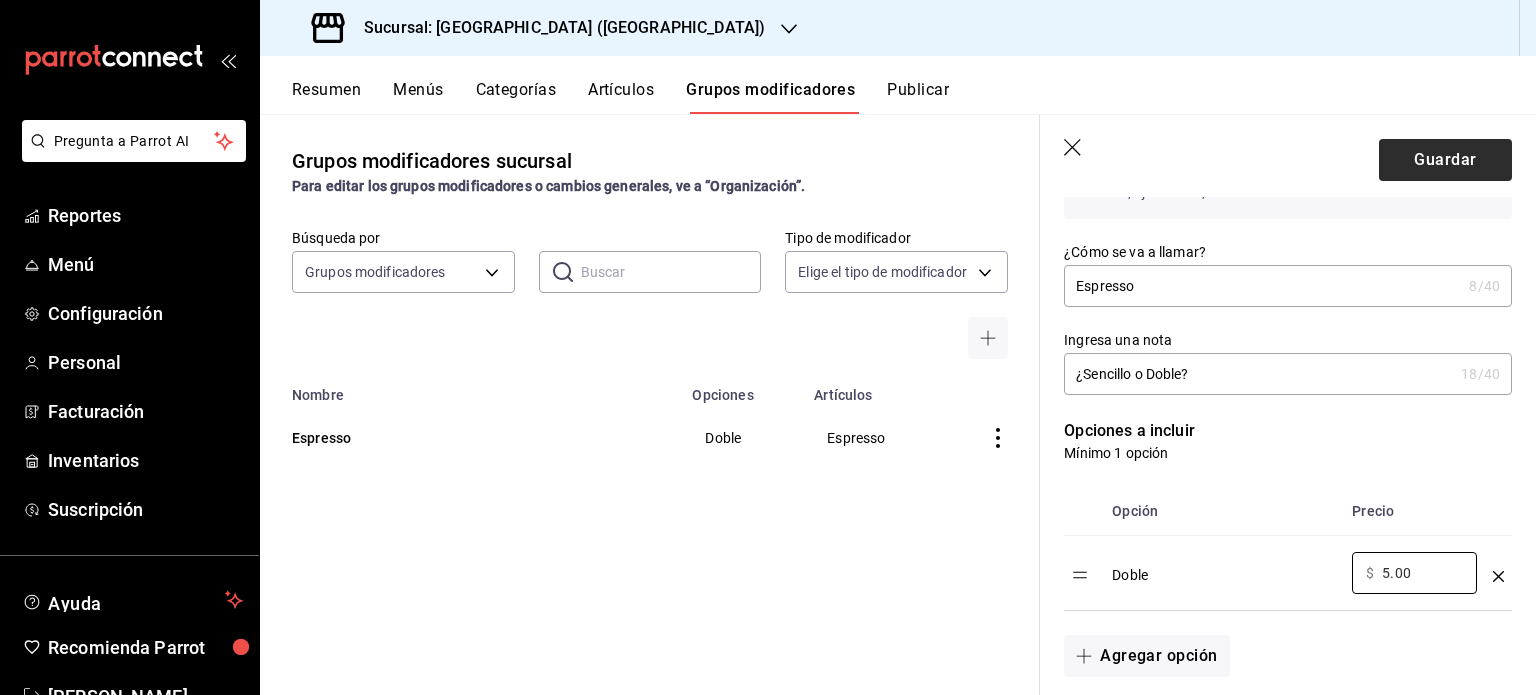 type on "5.00" 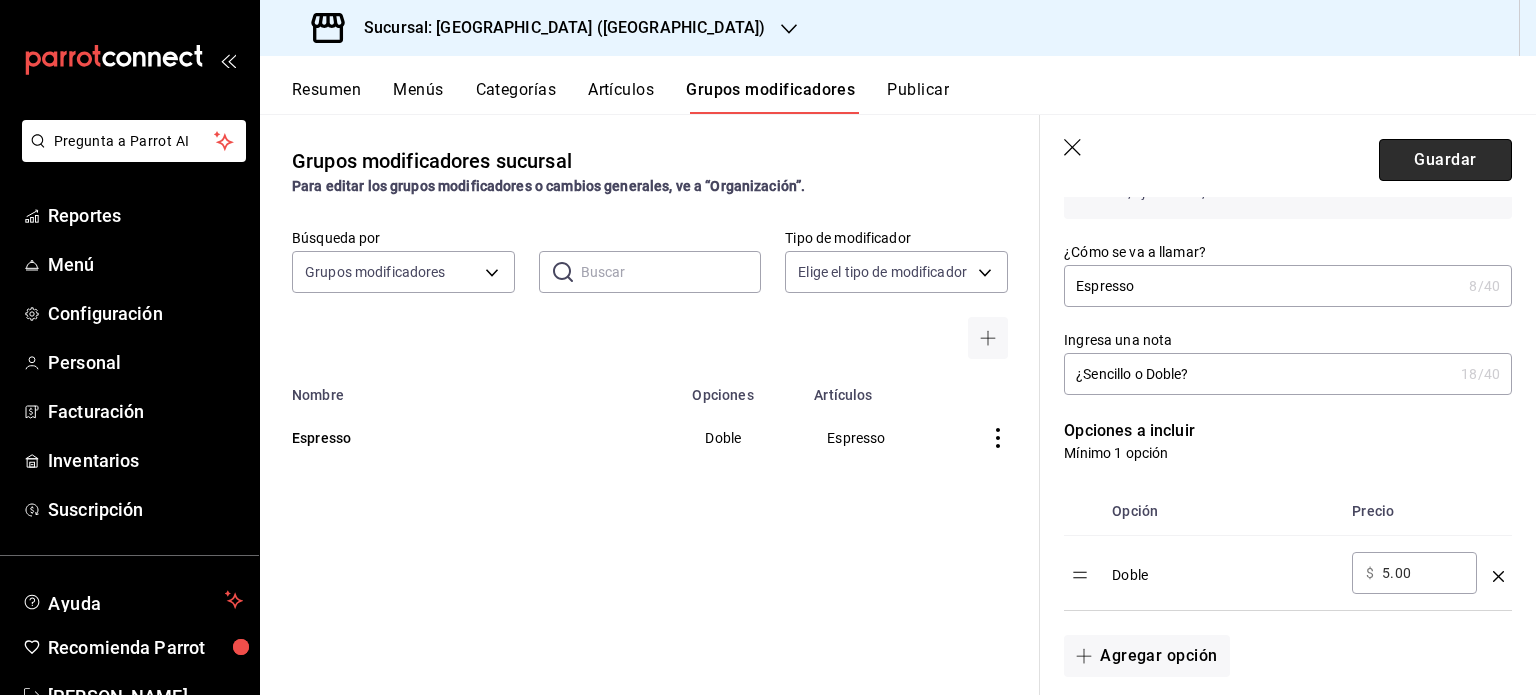 click on "Guardar" at bounding box center (1445, 160) 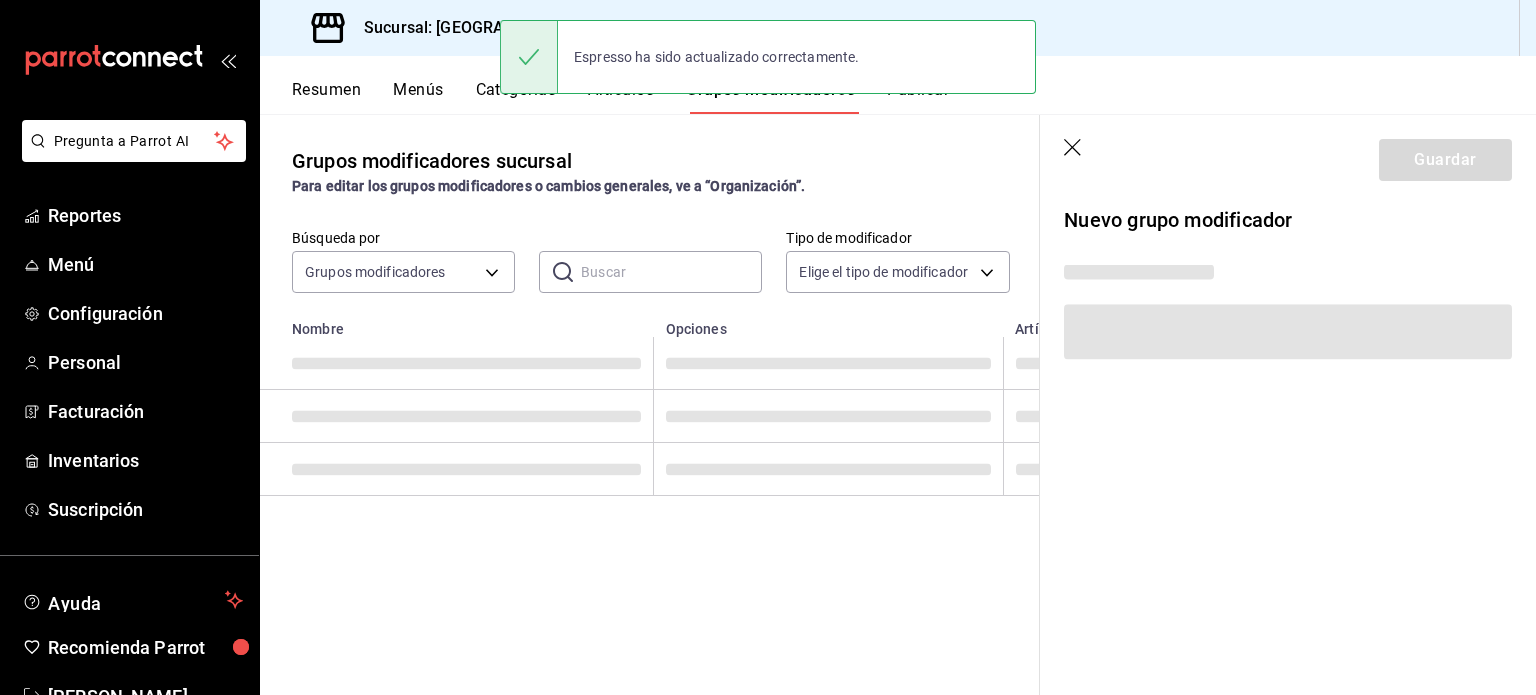 scroll, scrollTop: 0, scrollLeft: 0, axis: both 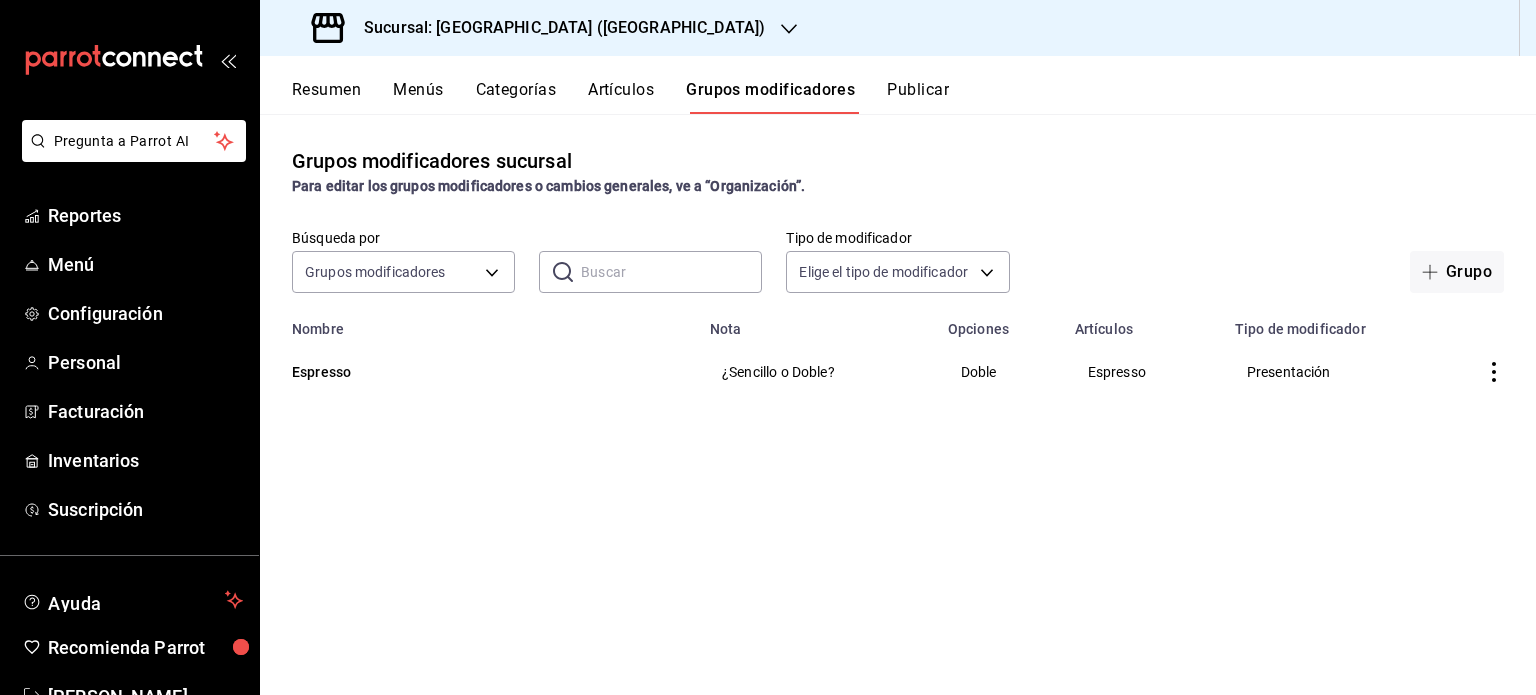 click on "Resumen" at bounding box center (326, 97) 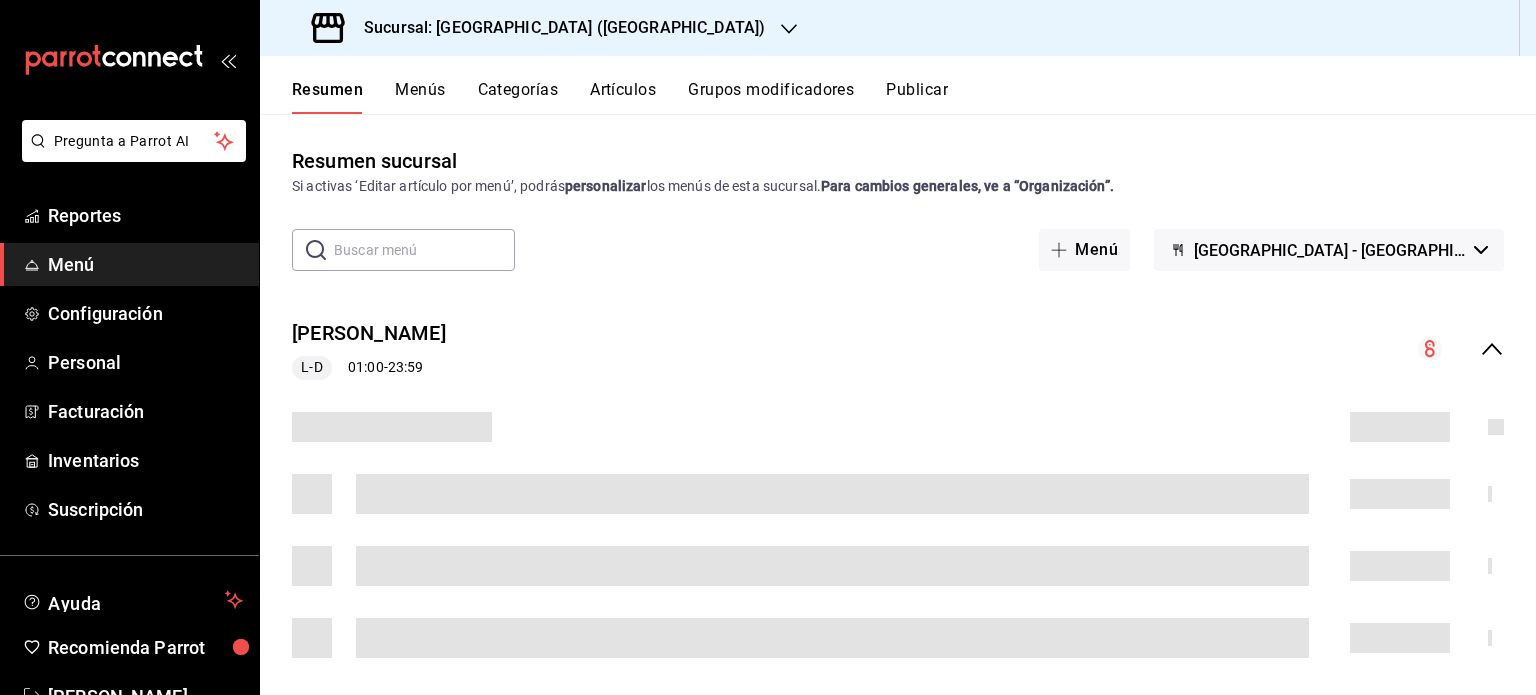 click on "Artículos" at bounding box center (623, 97) 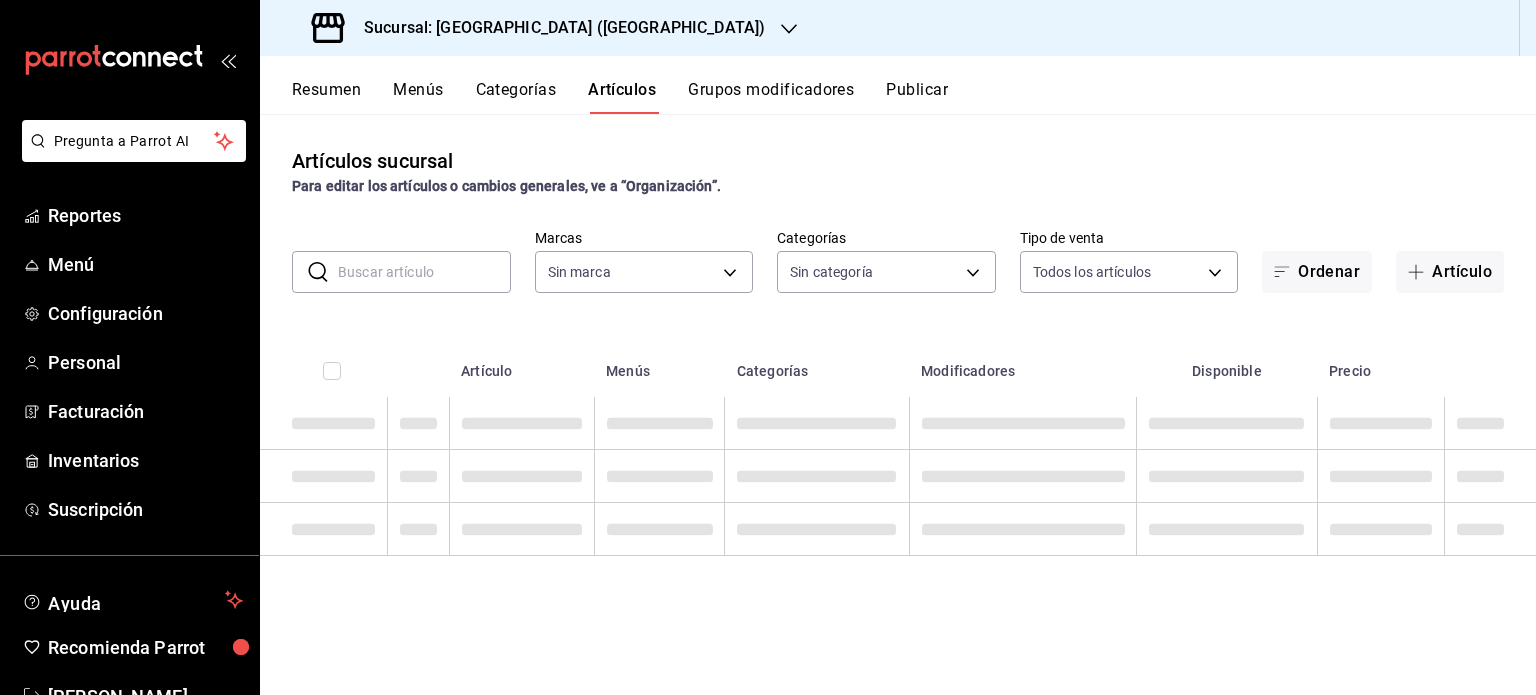 type on "4705f690-9f6f-46f7-a8e8-6e4ff3d27634,a57c887a-e4e4-4d3f-8022-91e4c2fe315c" 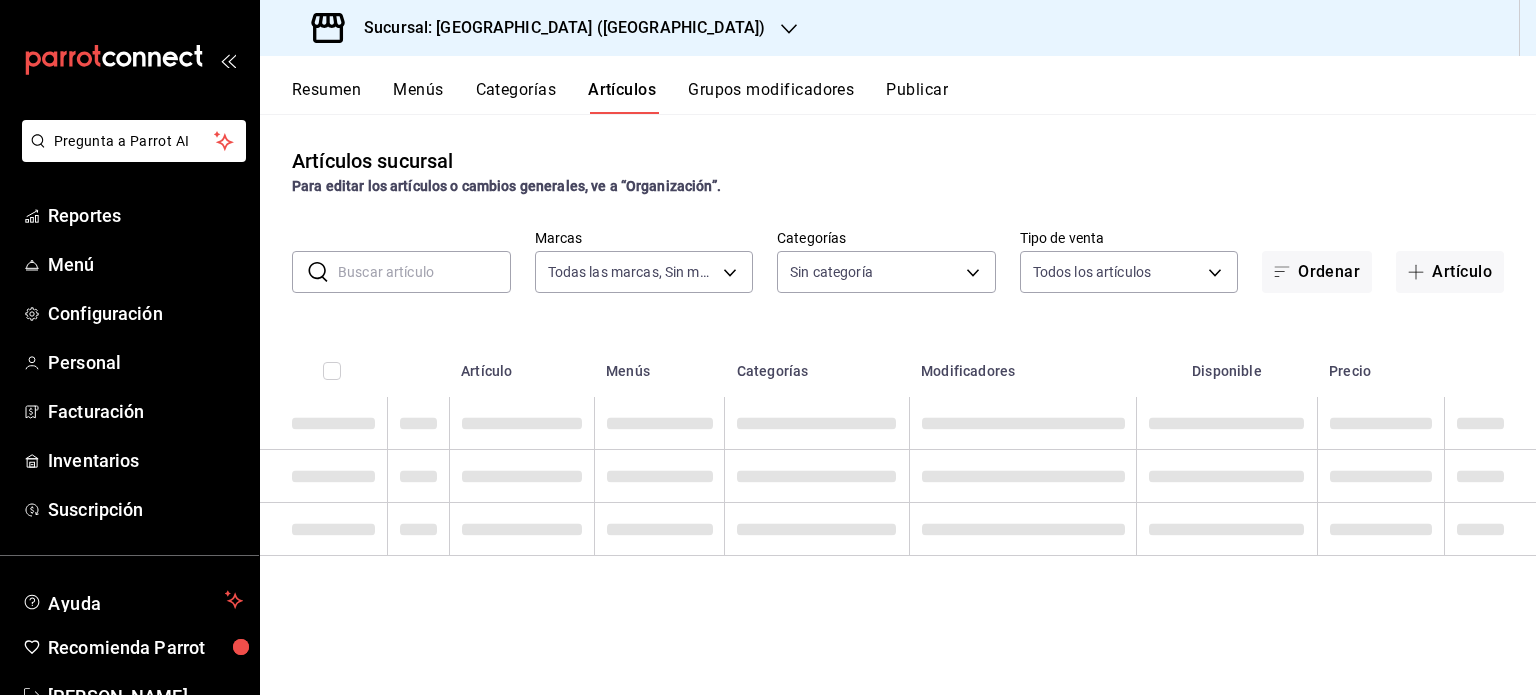 type on "5c9ec2a8-1ed5-4d34-87de-8d3f8c1f1228,ca5f2f35-f344-4273-86e1-737d287c3f2b,dd869c80-a682-4f9a-86c9-98dcd6c17997,147219d7-7a50-448a-beef-75133b6fe842" 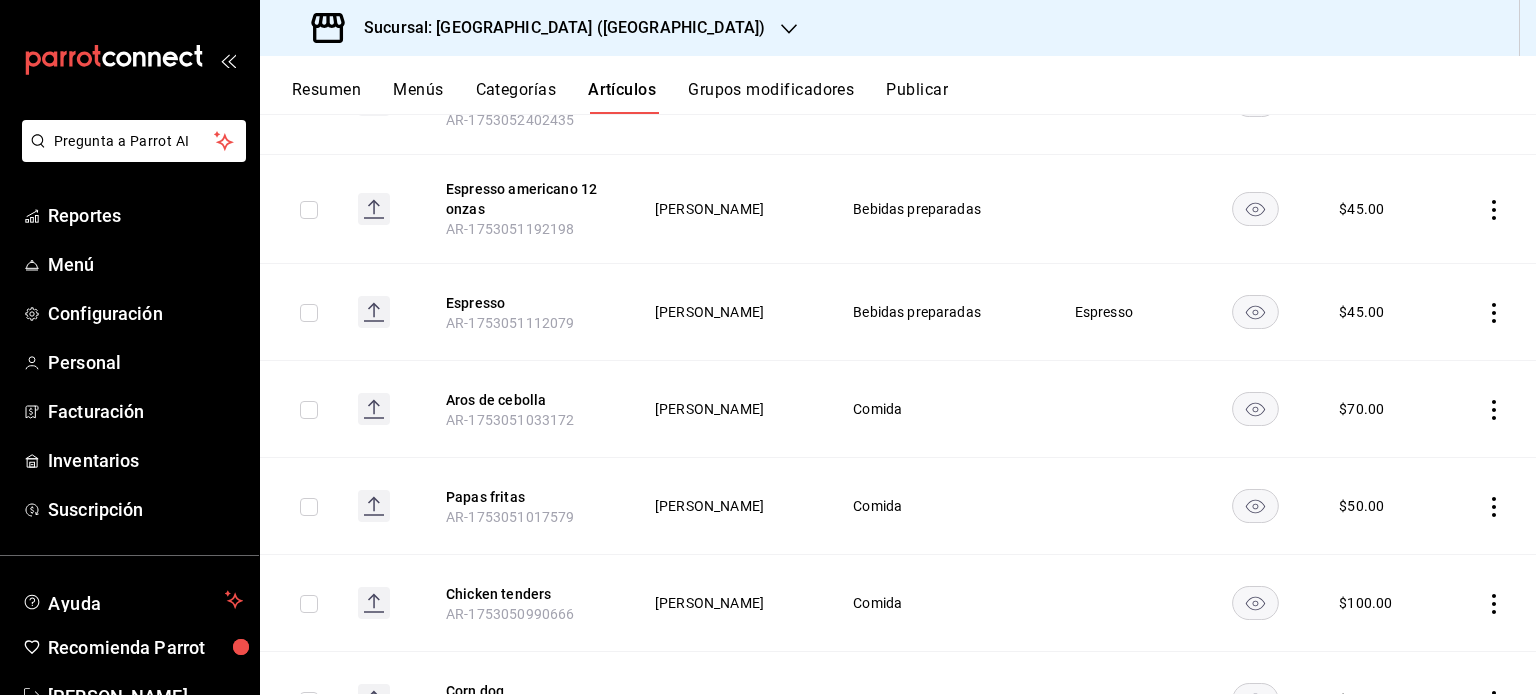 scroll, scrollTop: 400, scrollLeft: 0, axis: vertical 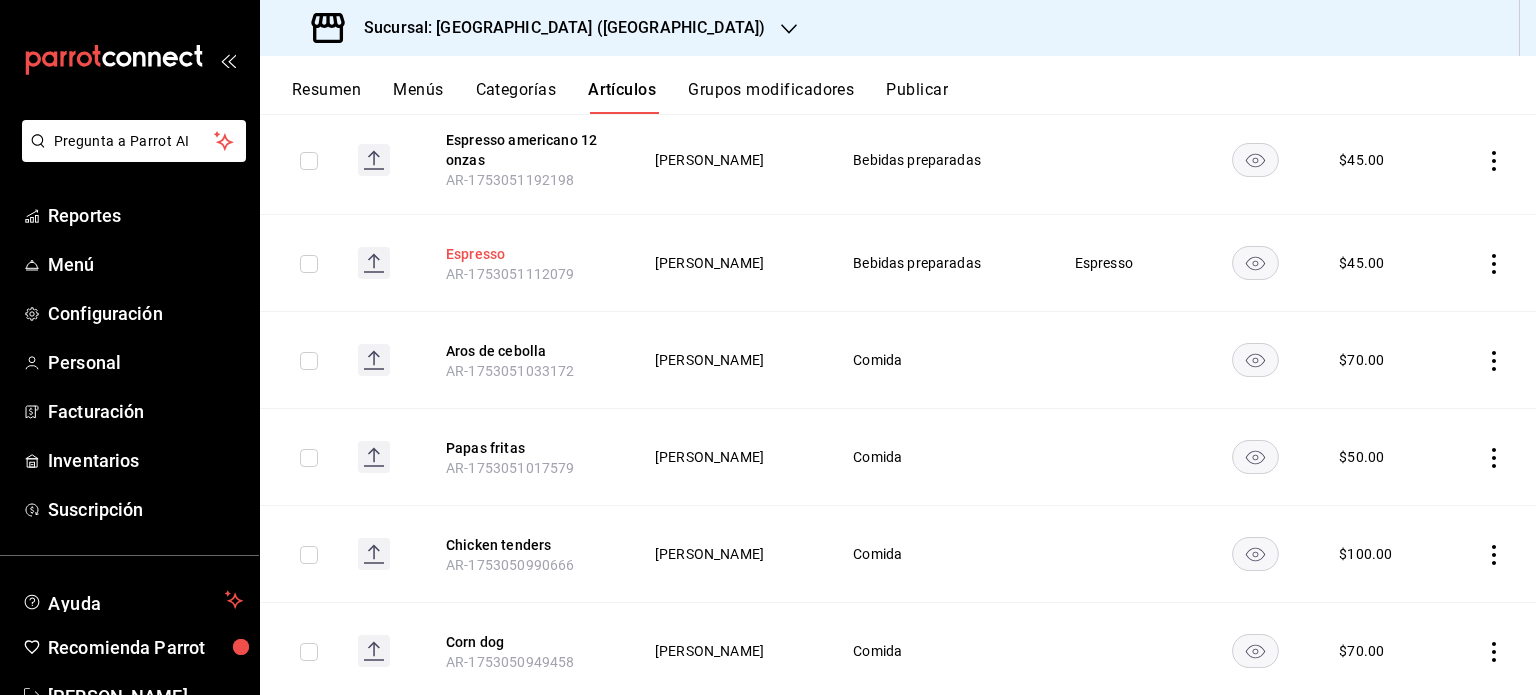 click on "Espresso" at bounding box center (526, 254) 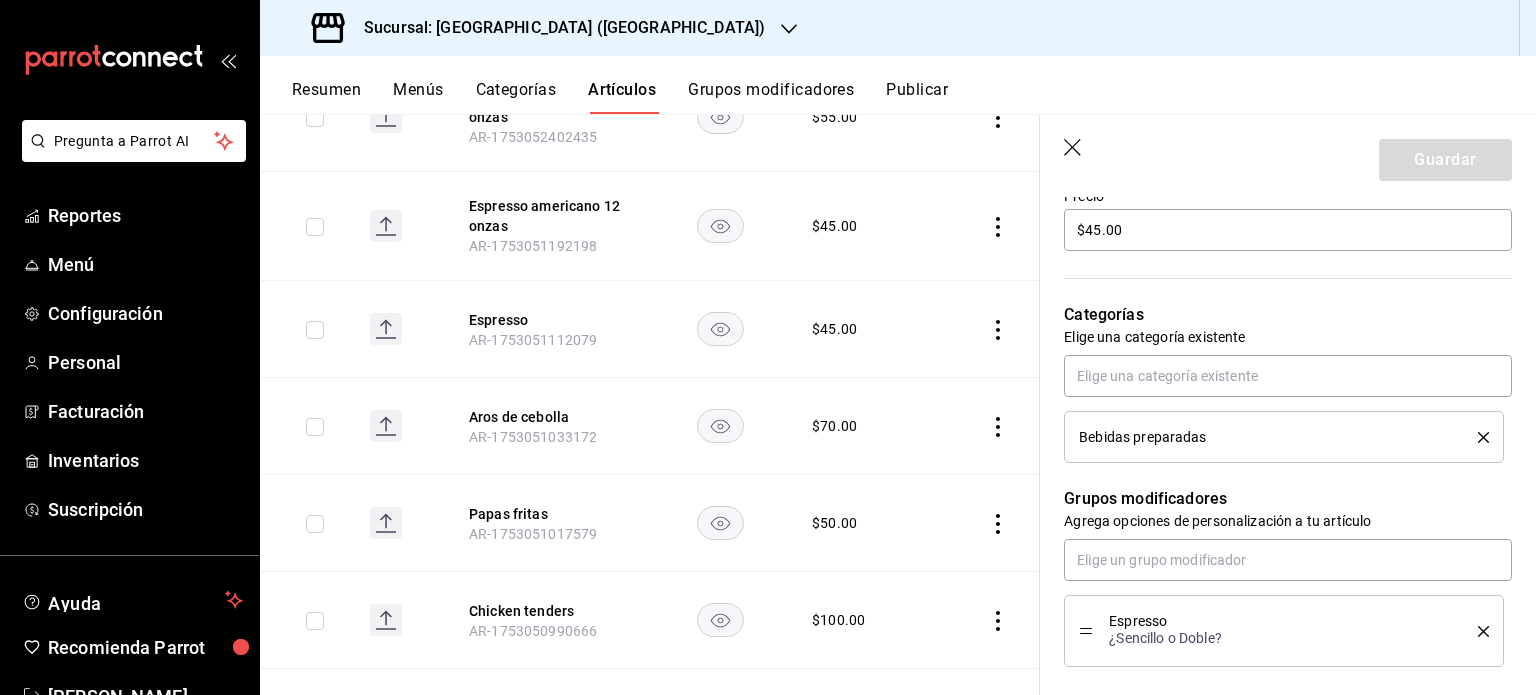 scroll, scrollTop: 454, scrollLeft: 0, axis: vertical 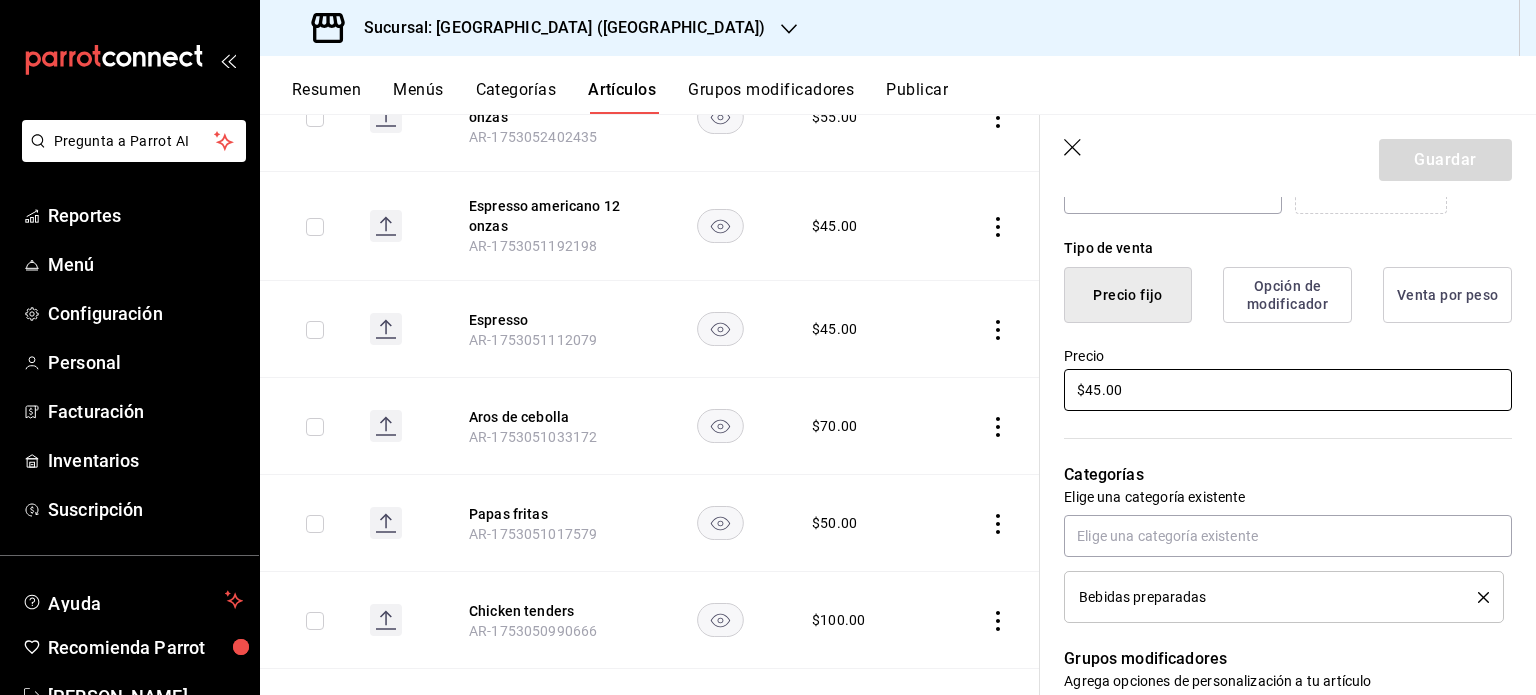 drag, startPoint x: 1176, startPoint y: 386, endPoint x: 825, endPoint y: 393, distance: 351.0698 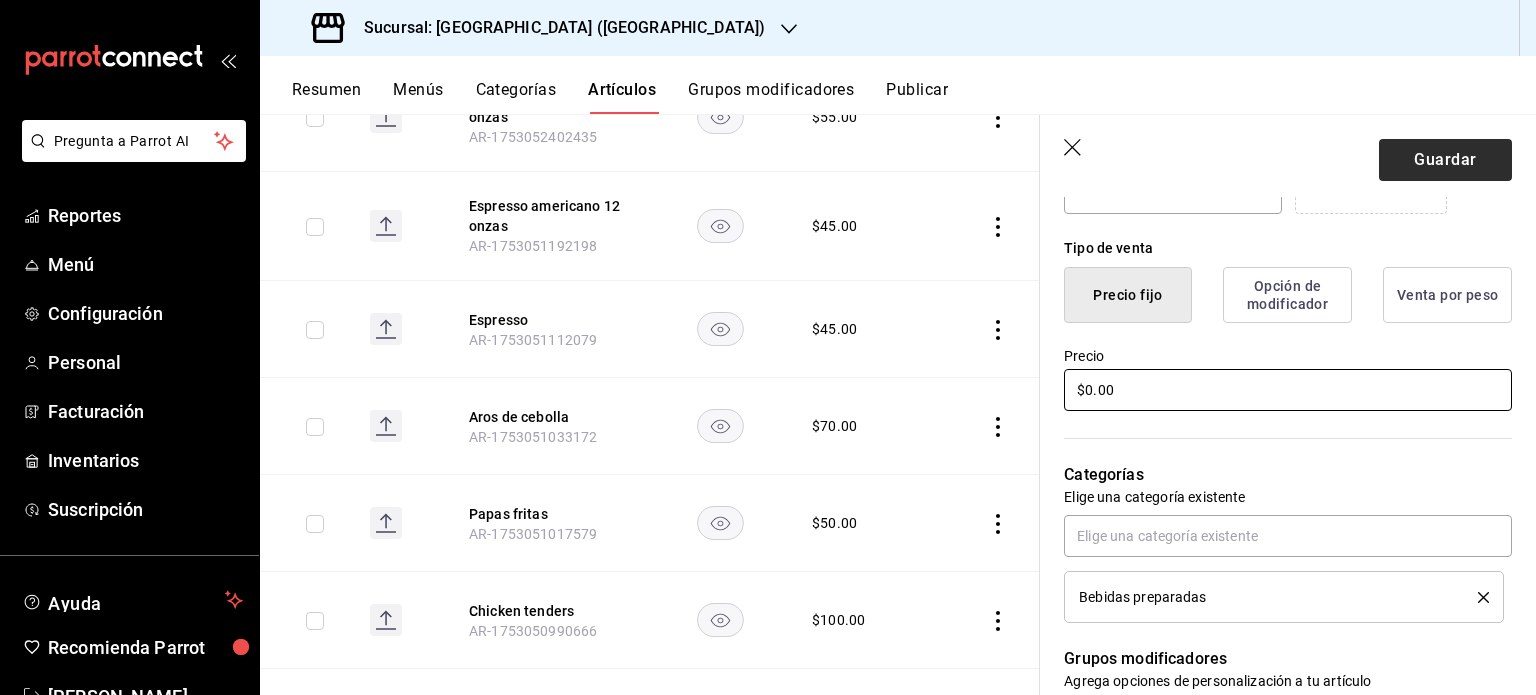 type on "$0.00" 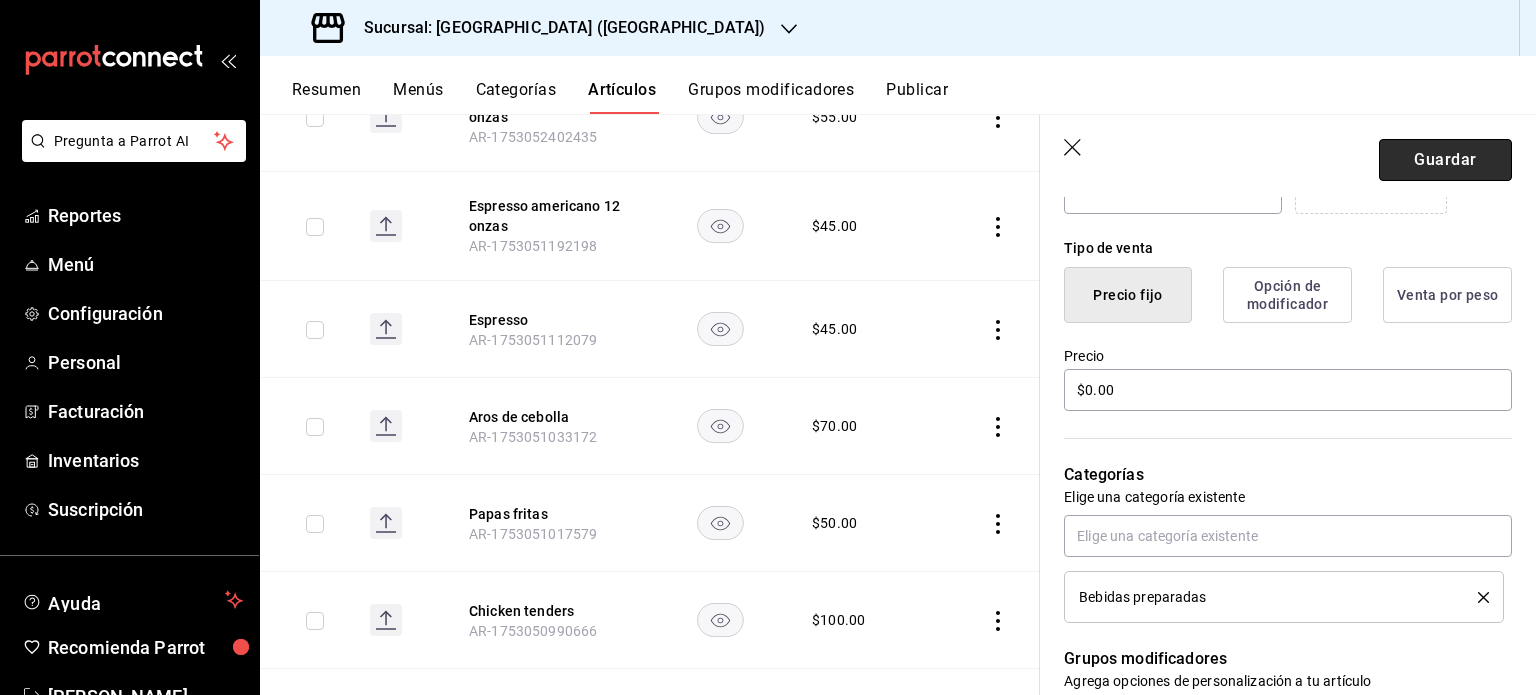 click on "Guardar" at bounding box center (1445, 160) 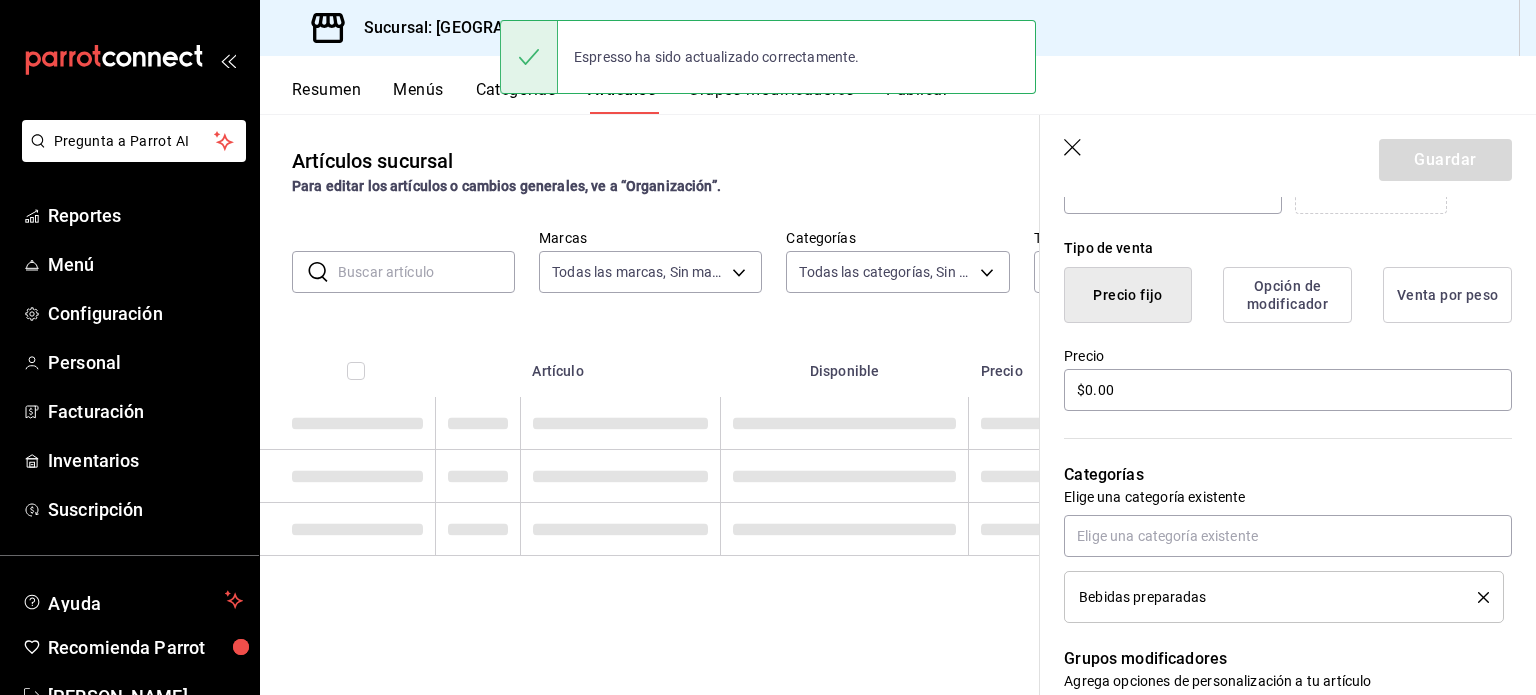 scroll, scrollTop: 0, scrollLeft: 0, axis: both 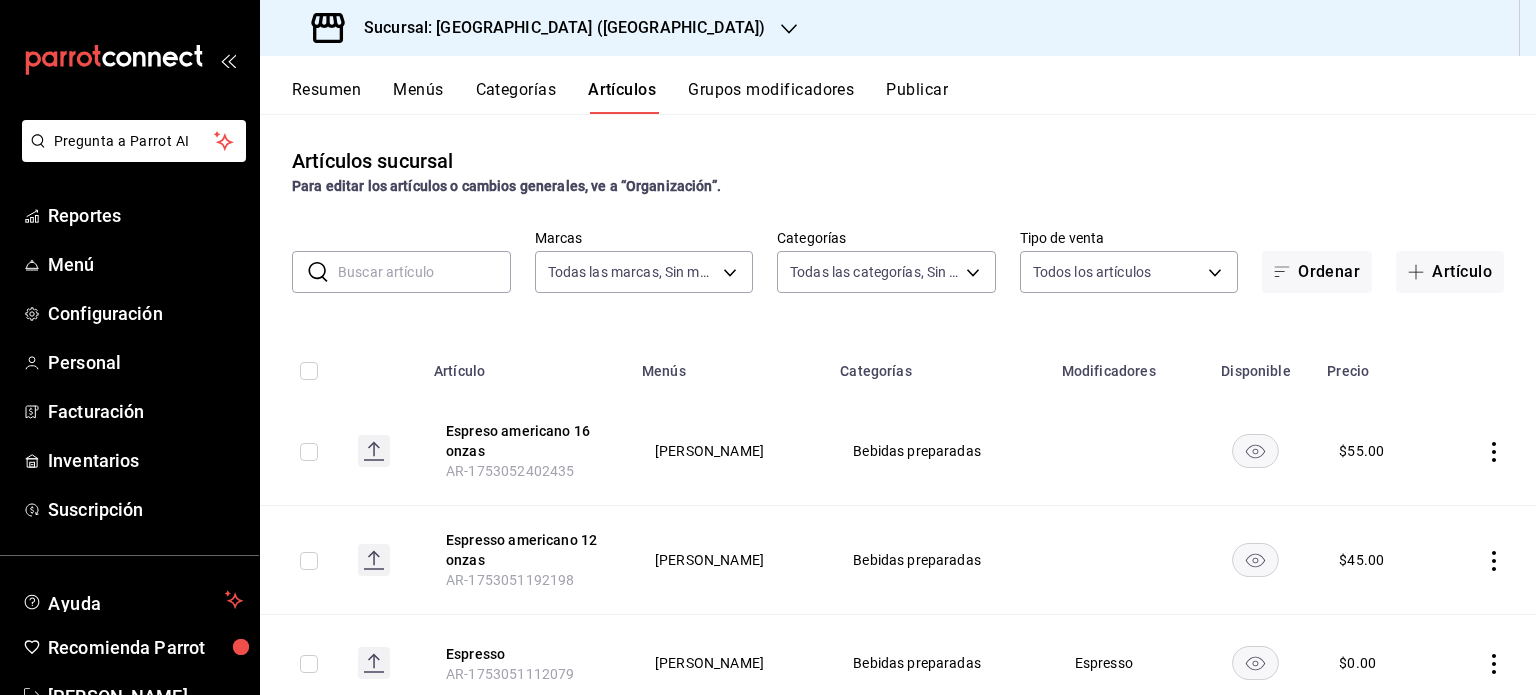click on "Grupos modificadores" at bounding box center [771, 97] 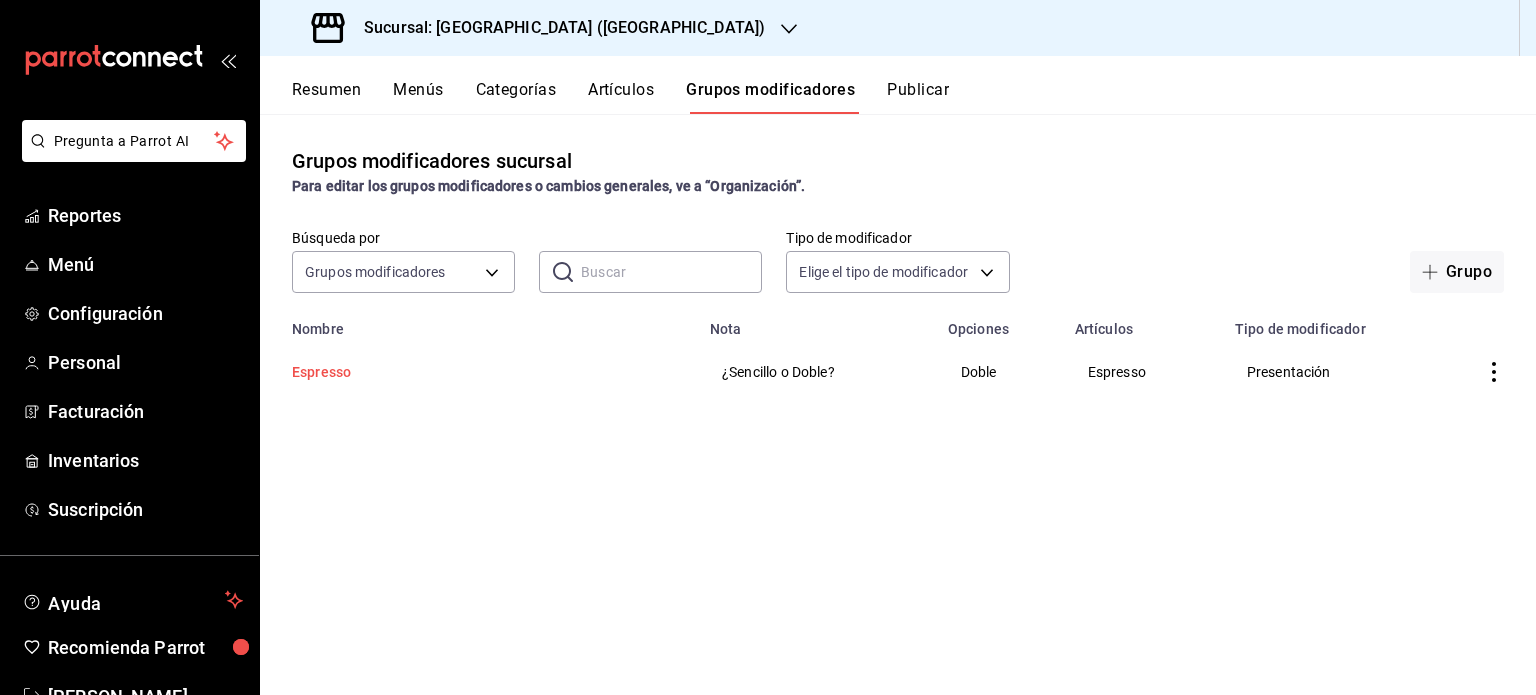 click on "Espresso" at bounding box center [412, 372] 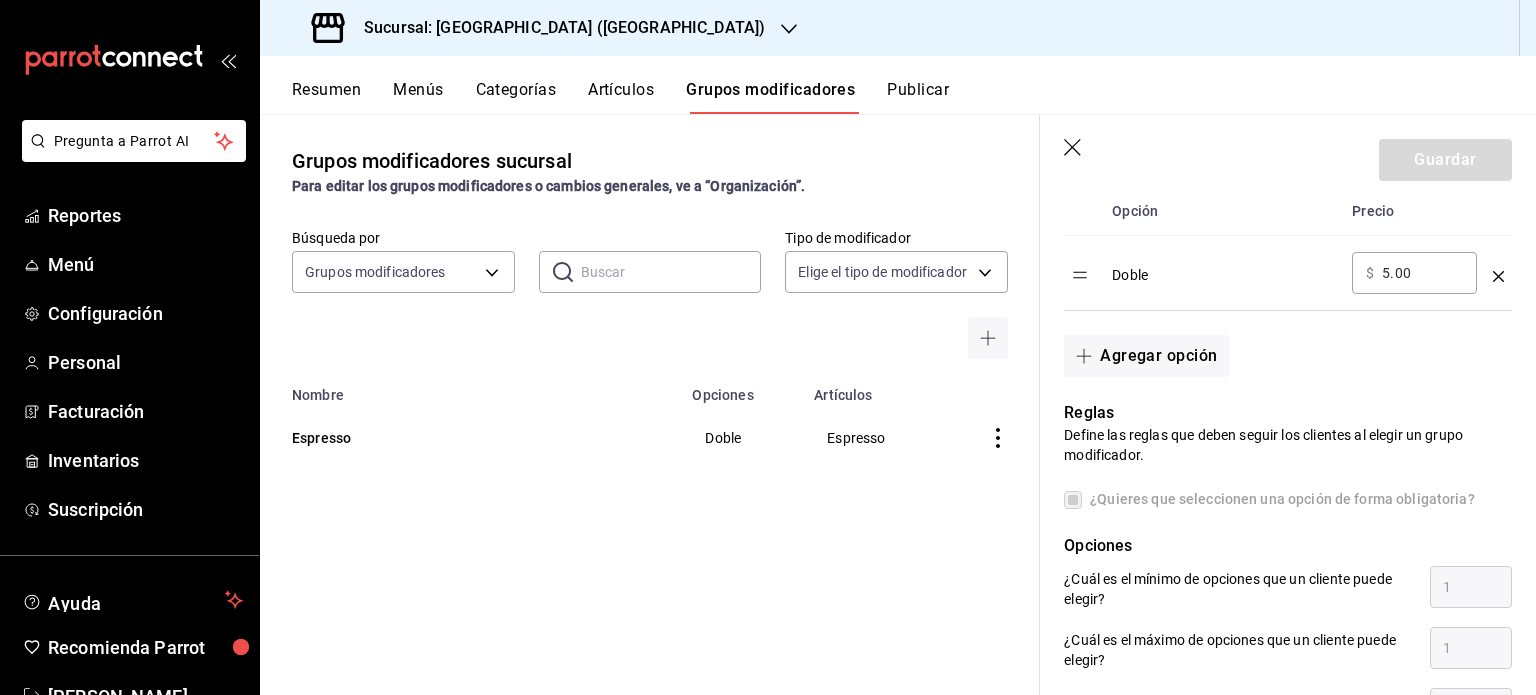 scroll, scrollTop: 500, scrollLeft: 0, axis: vertical 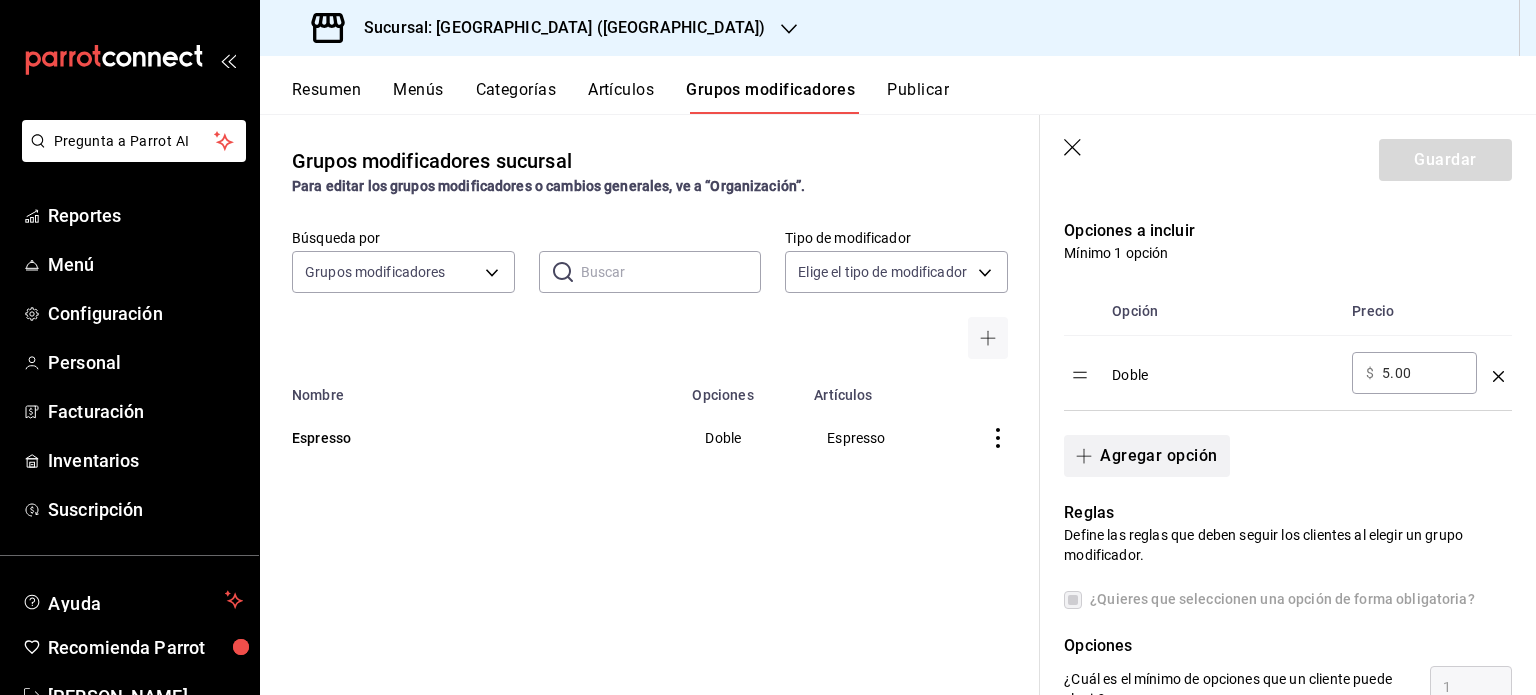 click on "Agregar opción" at bounding box center [1146, 456] 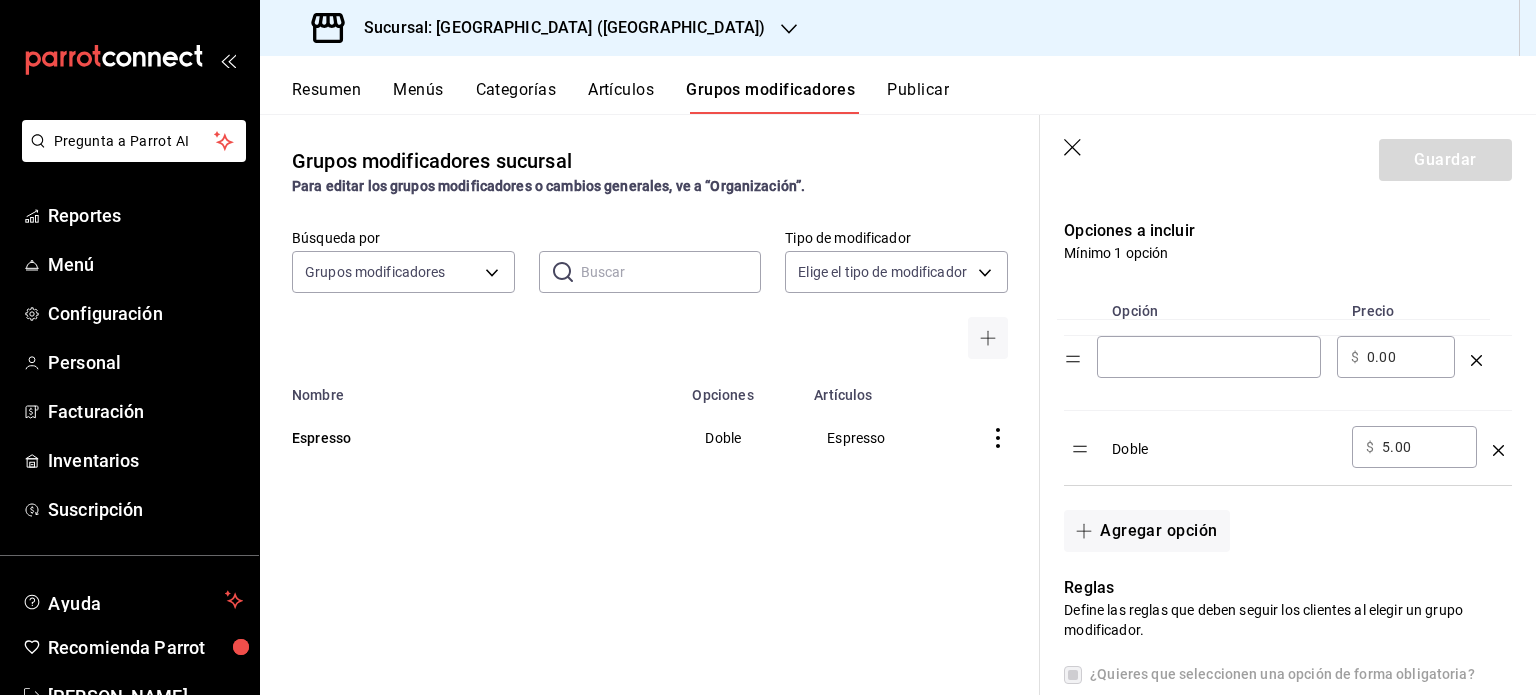 drag, startPoint x: 1076, startPoint y: 459, endPoint x: 1069, endPoint y: 367, distance: 92.26592 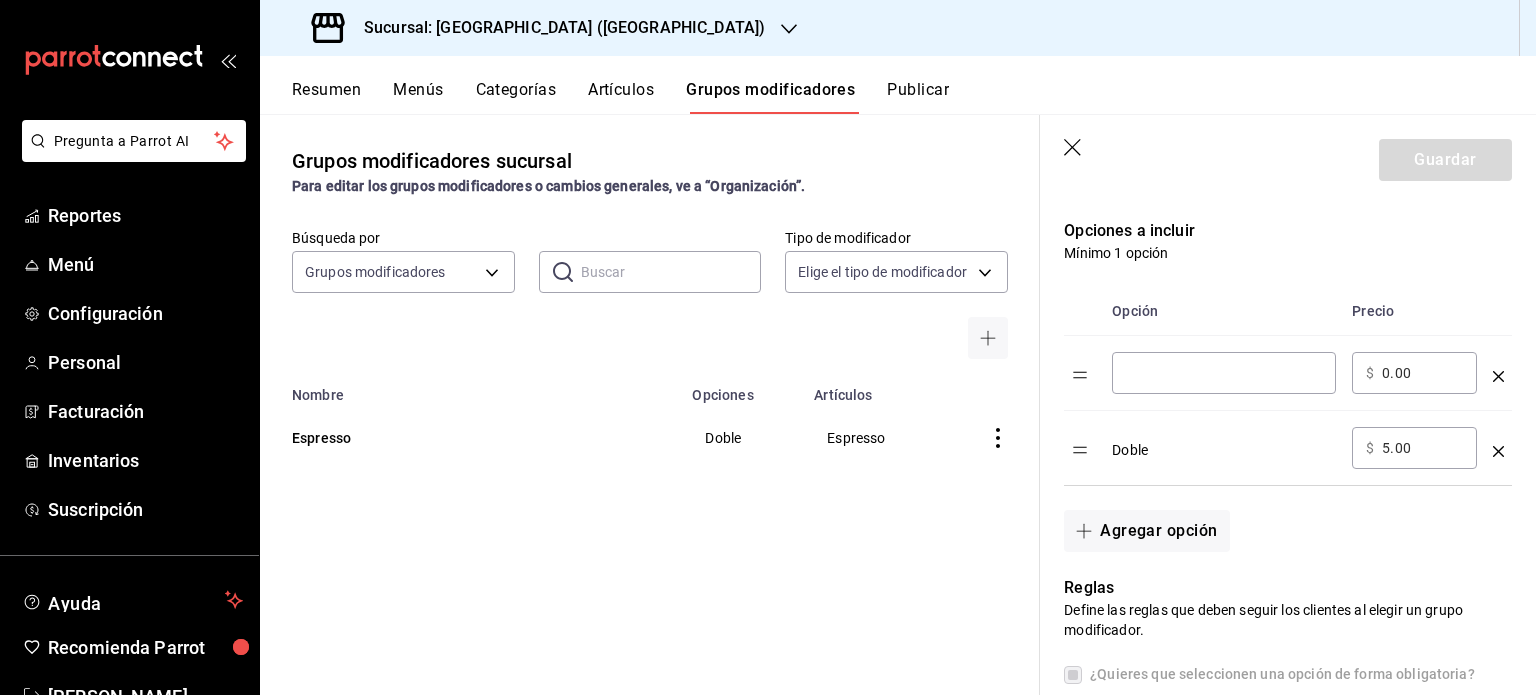 click on "​" at bounding box center (1224, 373) 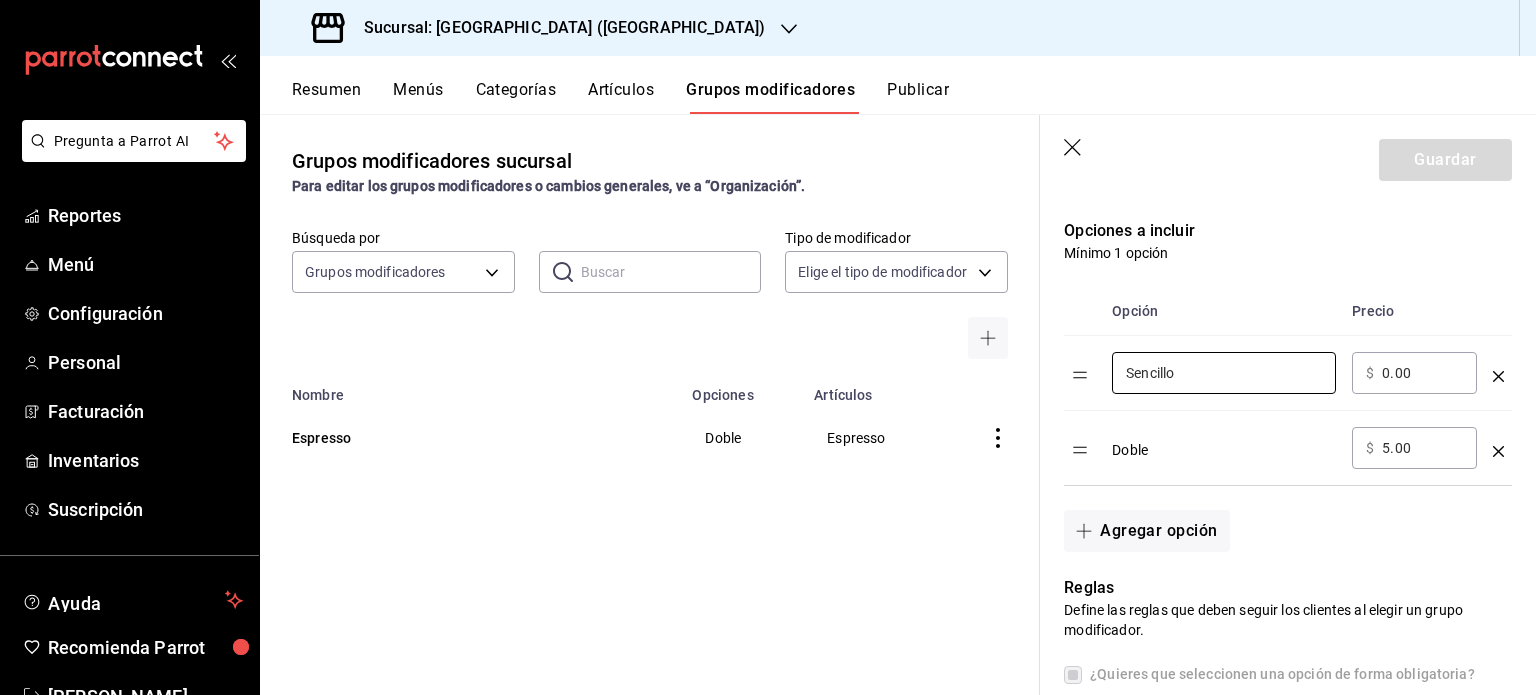 type on "Sencillo" 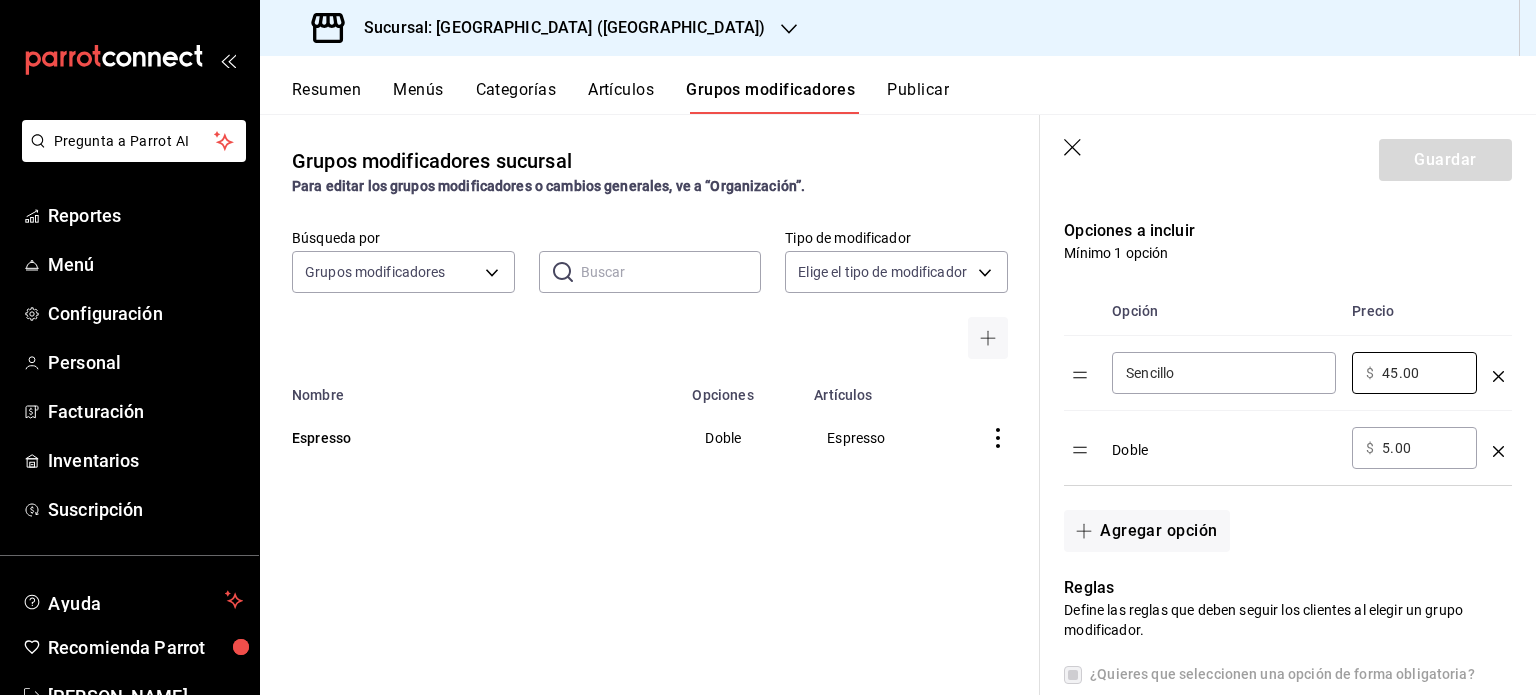 type on "45.00" 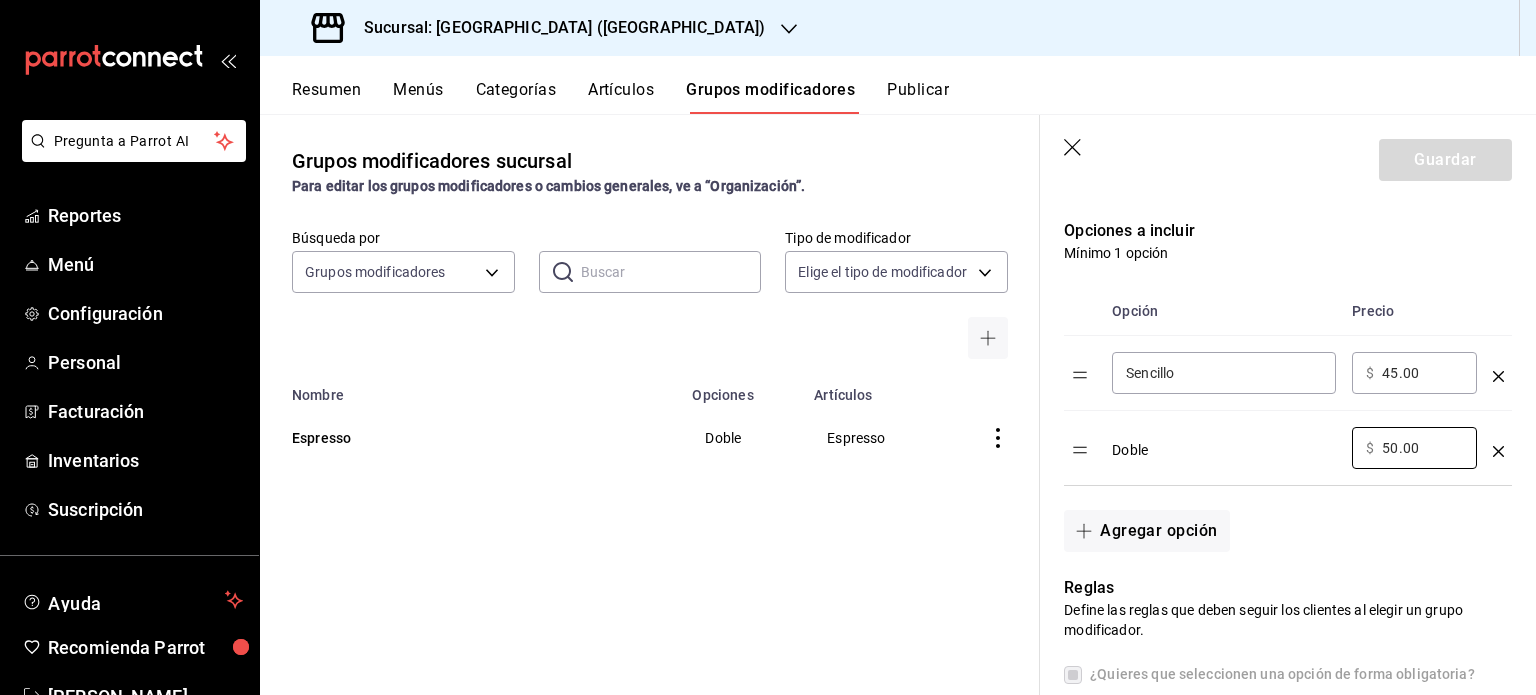 type on "50.00" 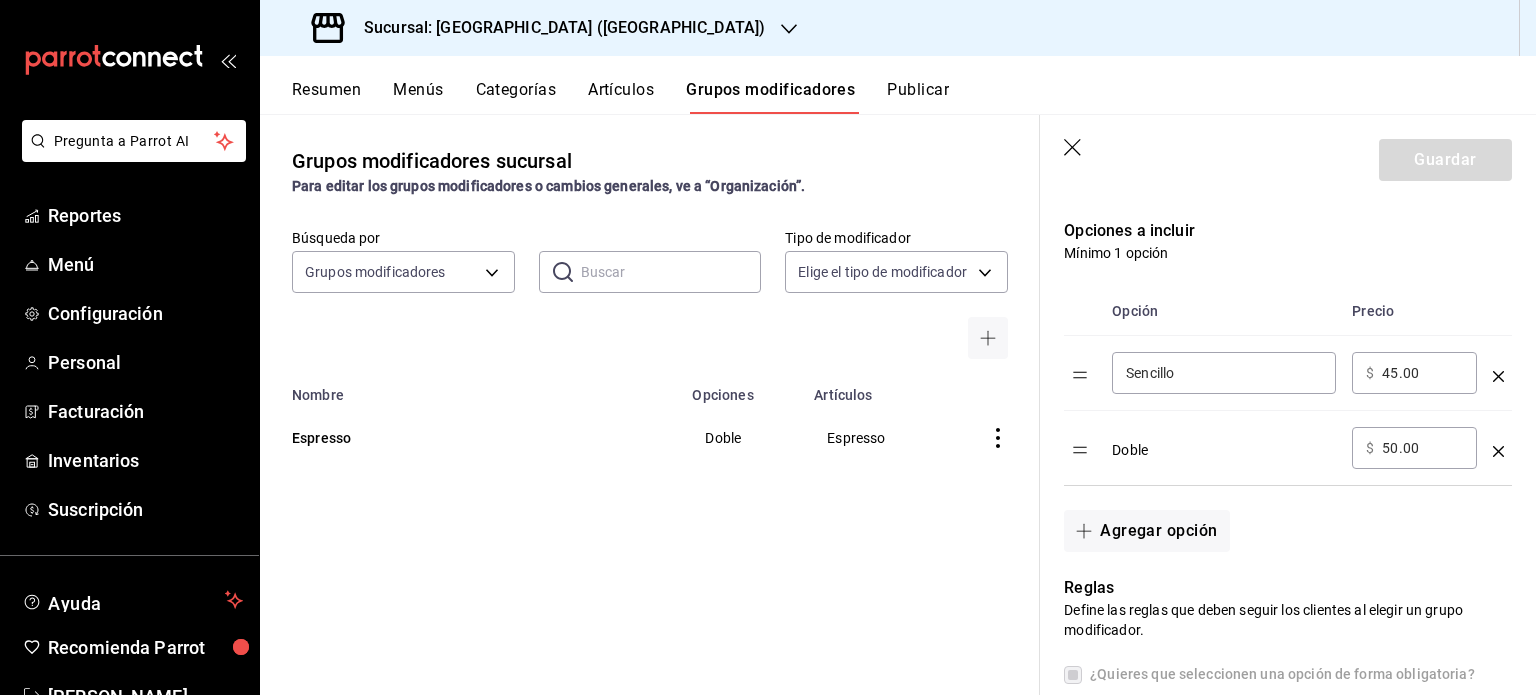 click on "Agregar opción" at bounding box center (1276, 519) 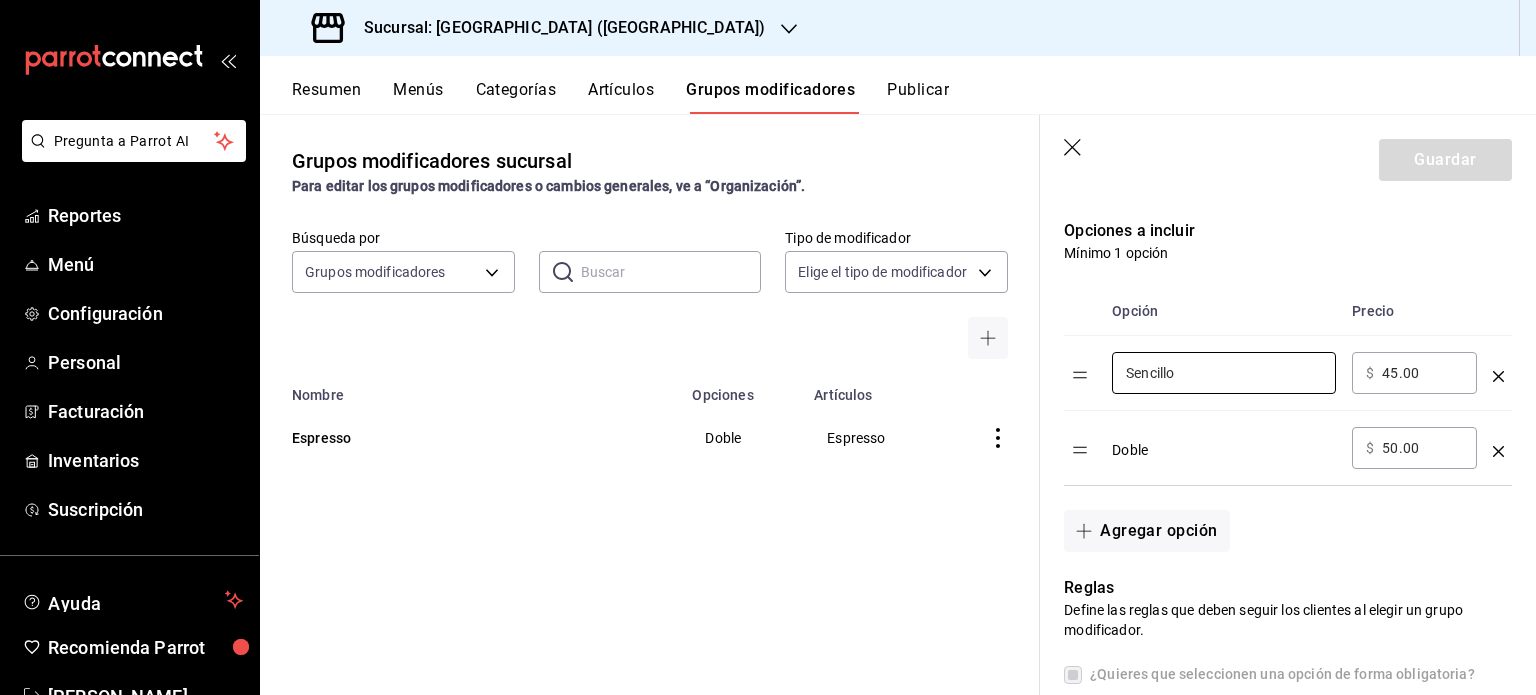 click on "Agregar opción" at bounding box center (1276, 519) 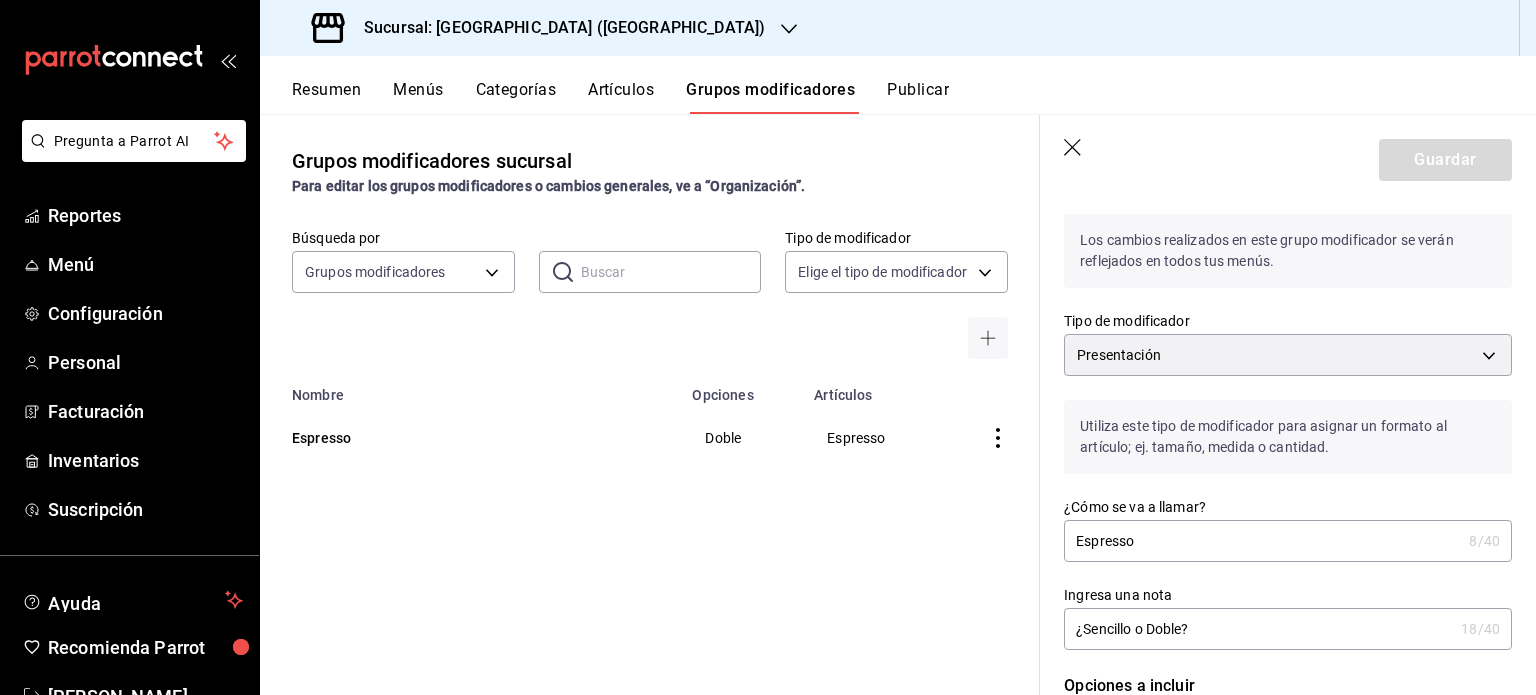 scroll, scrollTop: 0, scrollLeft: 0, axis: both 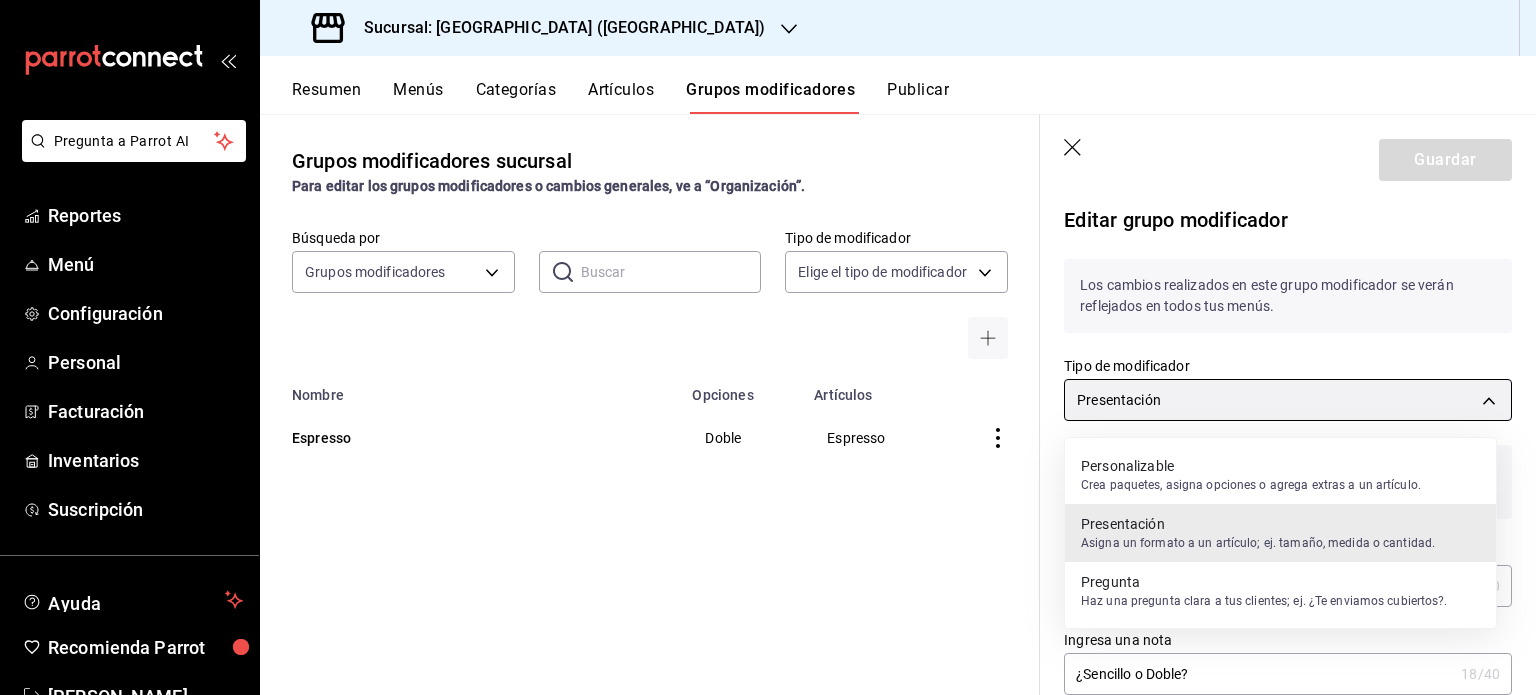 click on "Pregunta a Parrot AI Reportes   Menú   Configuración   Personal   Facturación   Inventarios   Suscripción   Ayuda Recomienda Parrot   Geronimo Cevallos   Sugerir nueva función   Sucursal: Tripton (Sinaloa) Resumen Menús Categorías Artículos Grupos modificadores Publicar Grupos modificadores sucursal Para editar los grupos modificadores o cambios generales, ve a “Organización”. Búsqueda por Grupos modificadores GROUP ​ ​ Tipo de modificador Elige el tipo de modificador Nombre Opciones Artículos Espresso Doble Espresso Guardar Editar grupo modificador Los cambios realizados en este grupo modificador se verán reflejados en todos tus menús. Tipo de modificador Presentación PRESENTATION Utiliza este tipo de modificador para asignar un formato al artículo; ej. tamaño, medida o cantidad. ¿Cómo se va a llamar? Espresso 8 /40 ¿Cómo se va a llamar? Ingresa una nota ¿Sencillo o Doble? 18 /40 Ingresa una nota Opciones a incluir Mínimo 1 opción Opción Precio Sencillo ​ ​ $ 45.00 ​ ​" at bounding box center (768, 347) 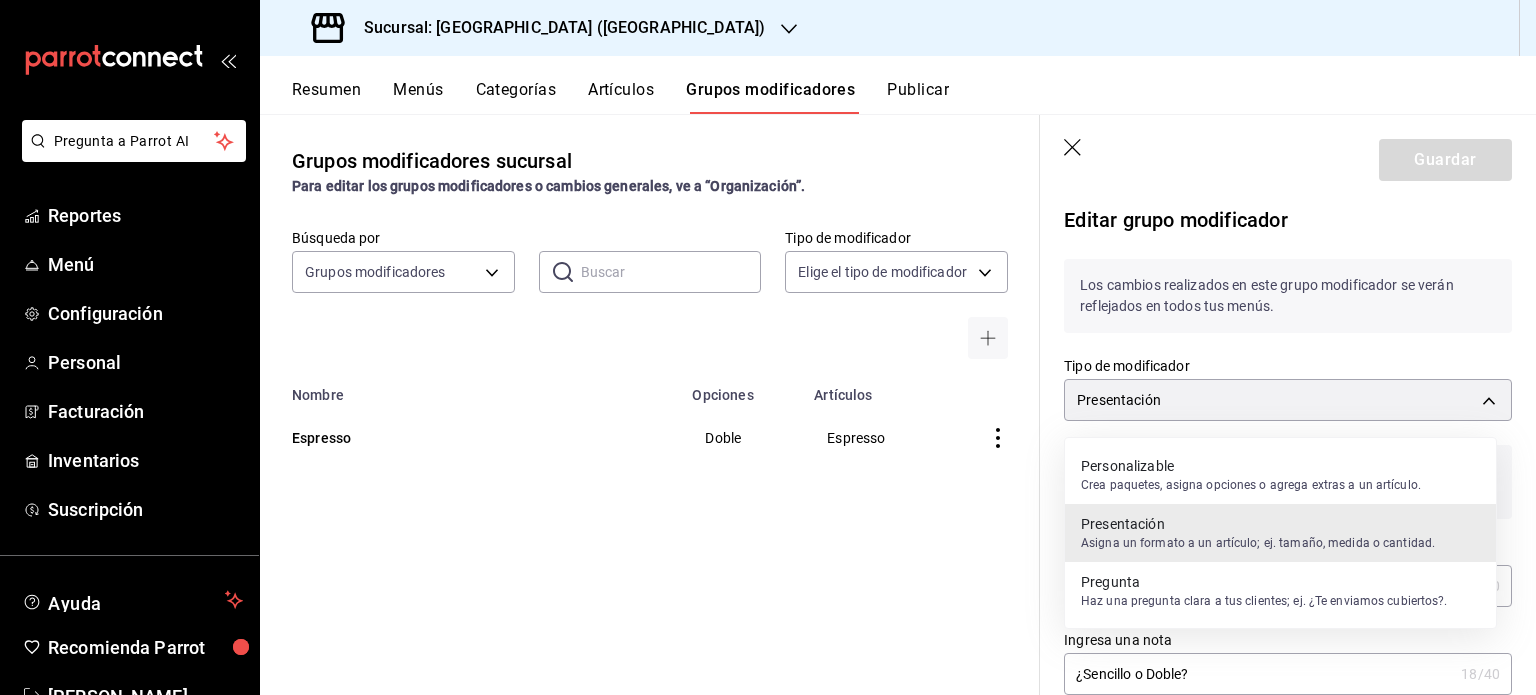 click on "Presentación" at bounding box center [1258, 524] 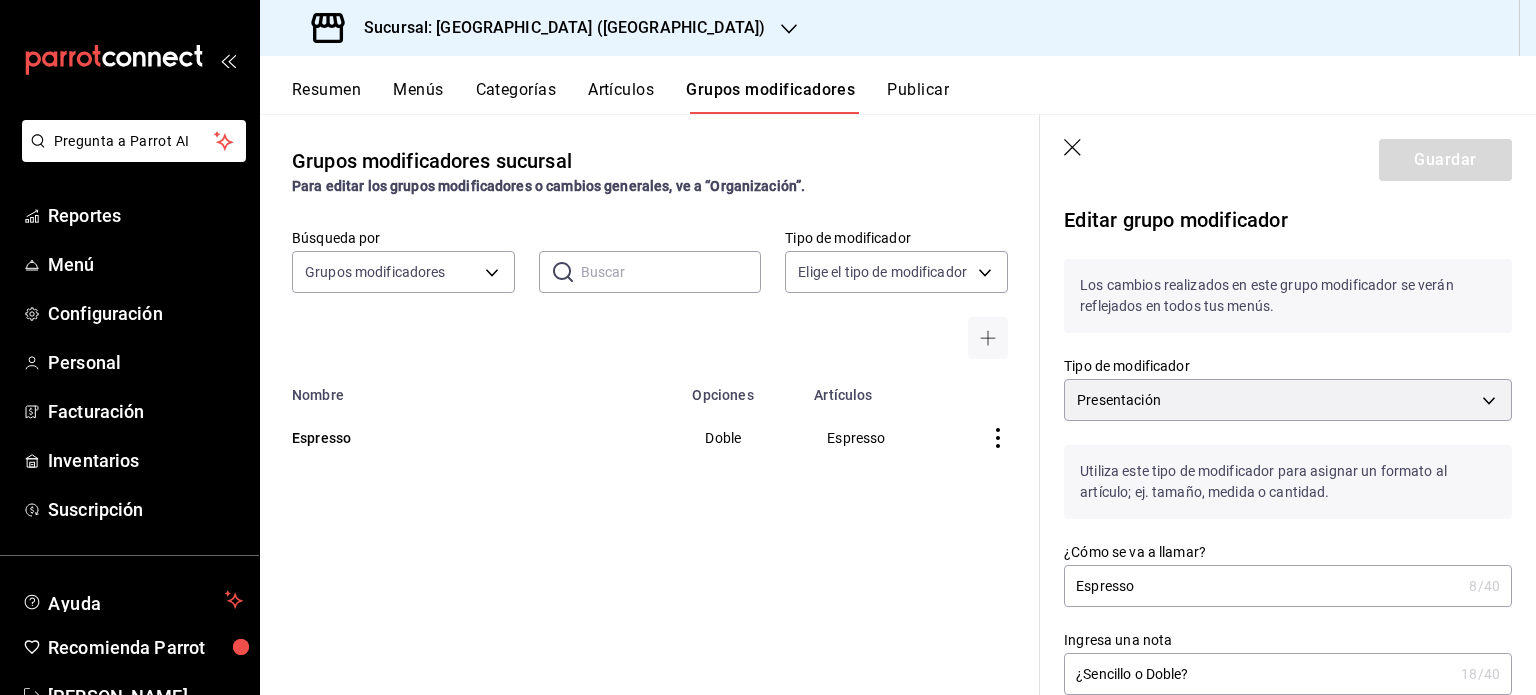 click on "Guardar" at bounding box center (1445, 160) 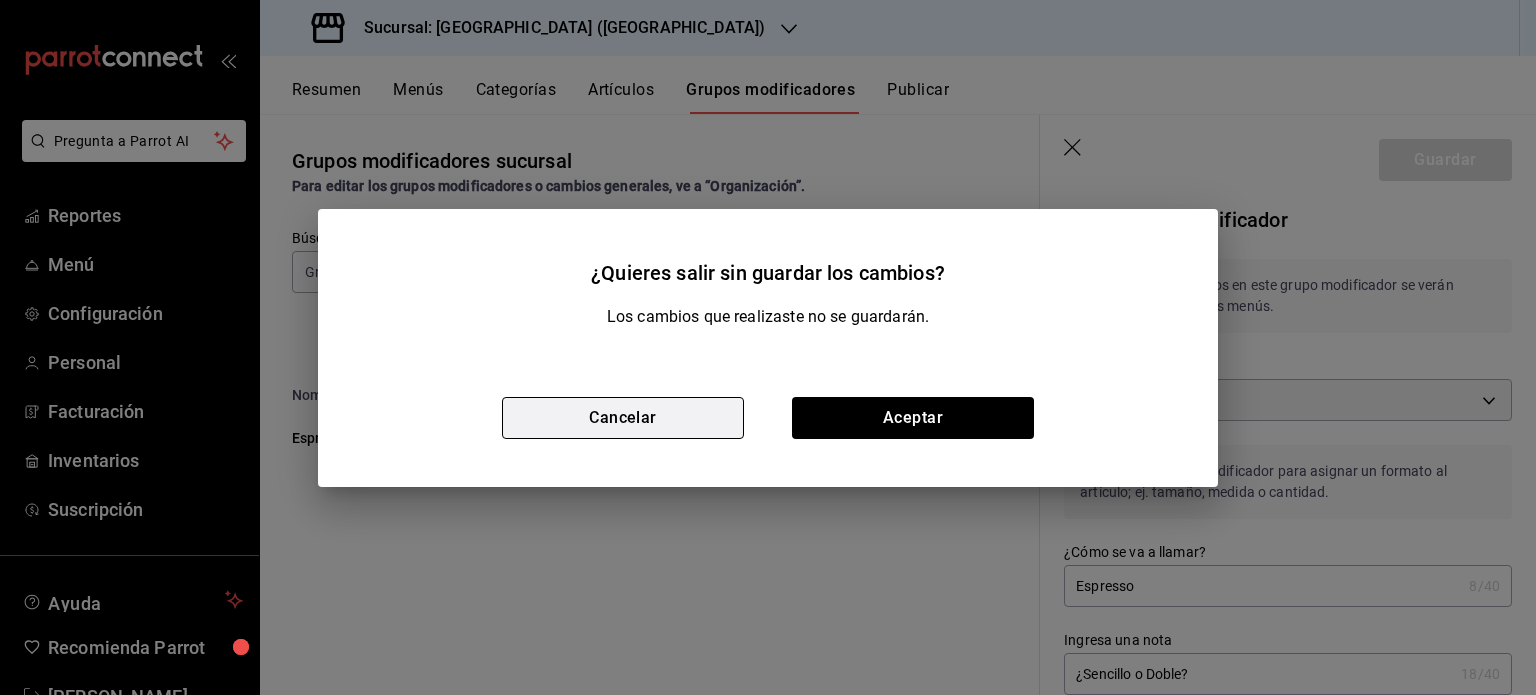 click on "Cancelar" at bounding box center [623, 418] 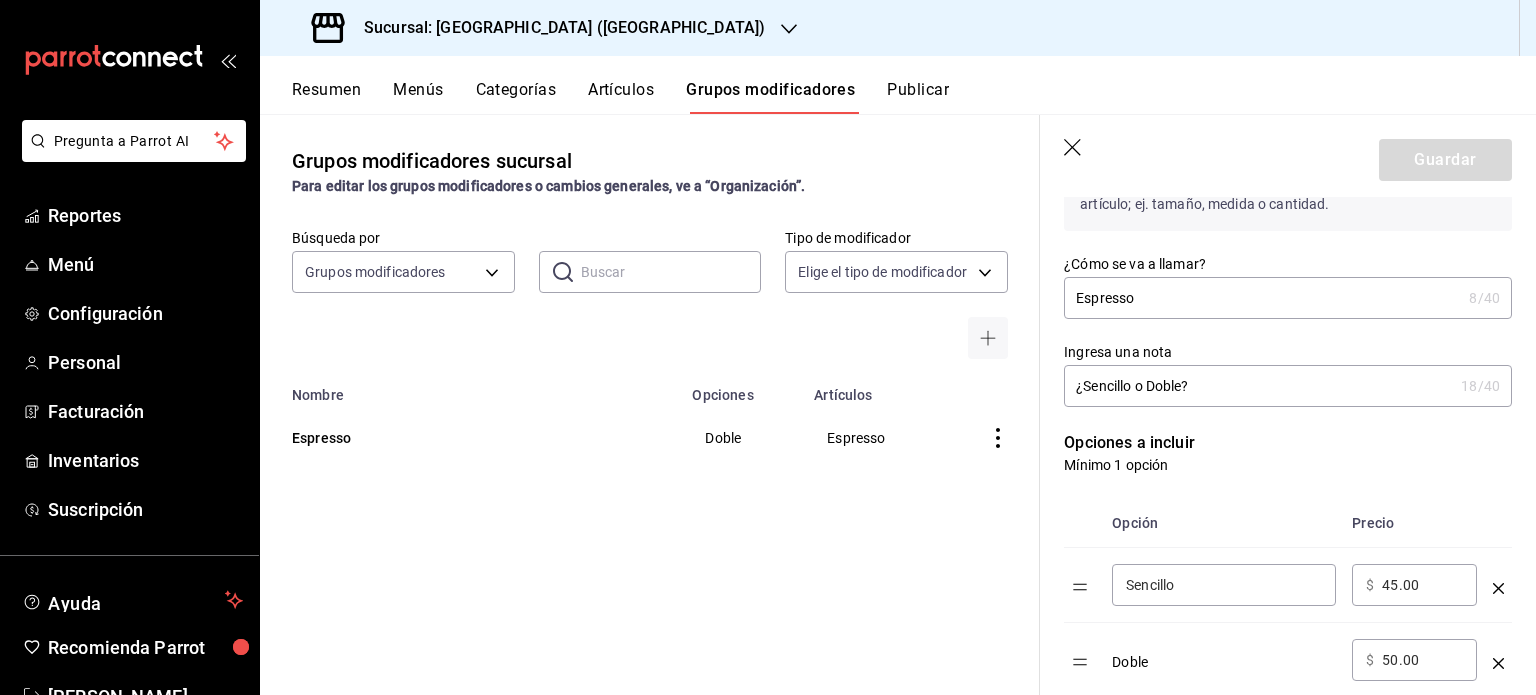 scroll, scrollTop: 300, scrollLeft: 0, axis: vertical 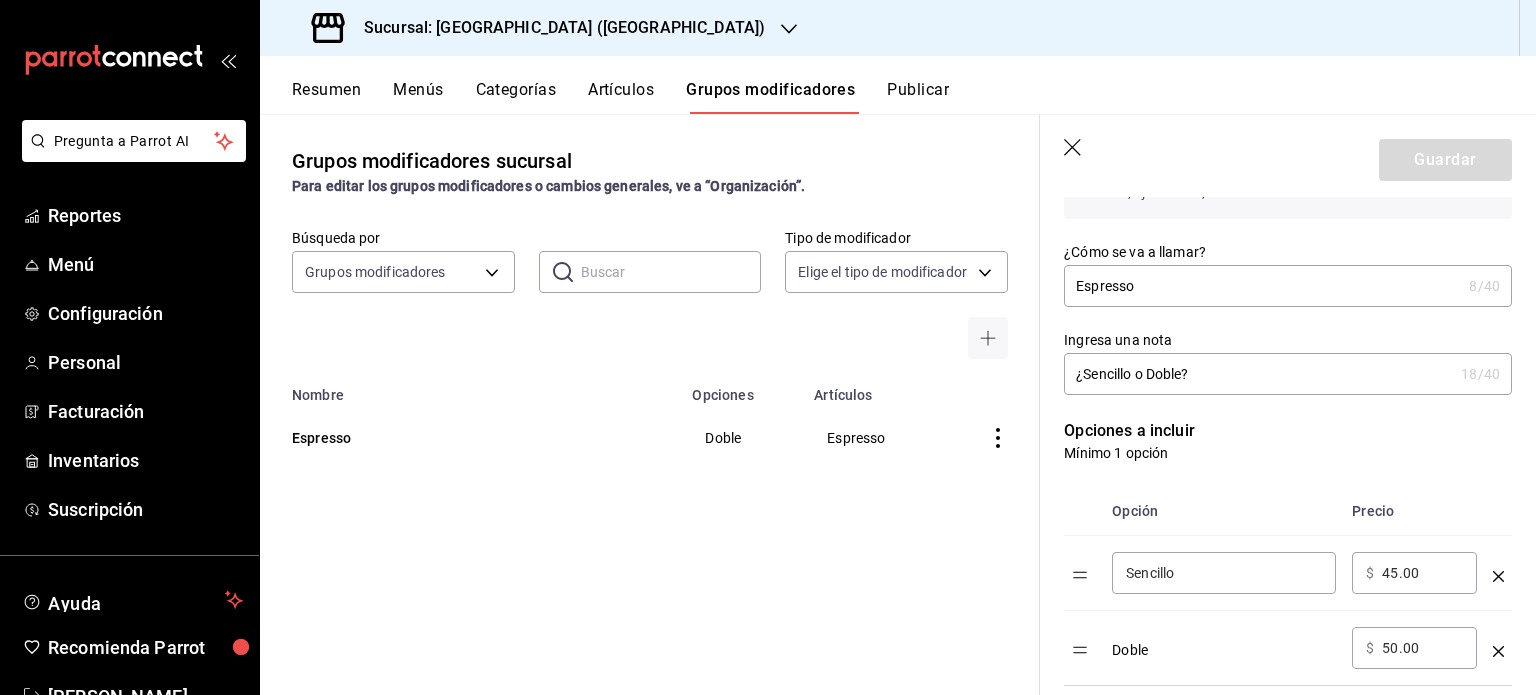 click on "Espresso 8 /40 ¿Cómo se va a llamar?" at bounding box center [1288, 286] 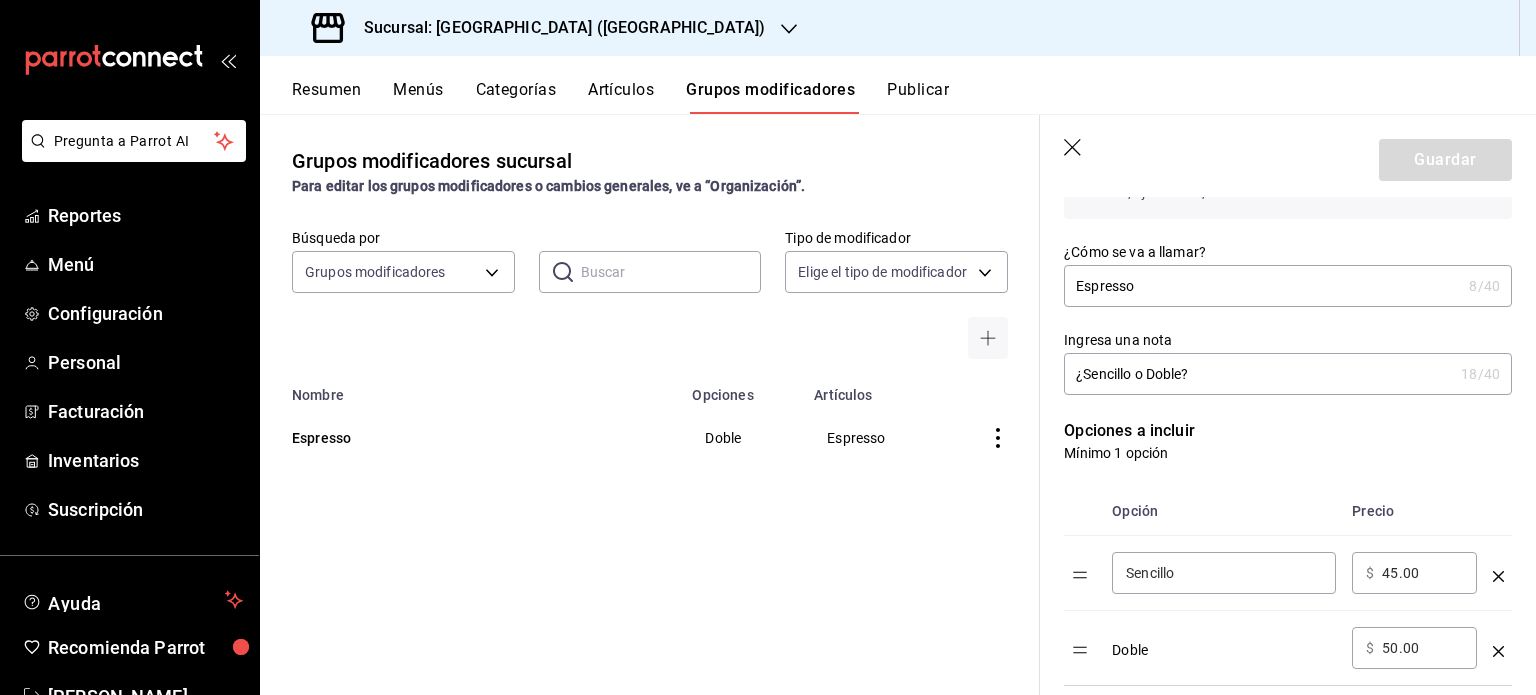 click on "Doble" at bounding box center (1224, 643) 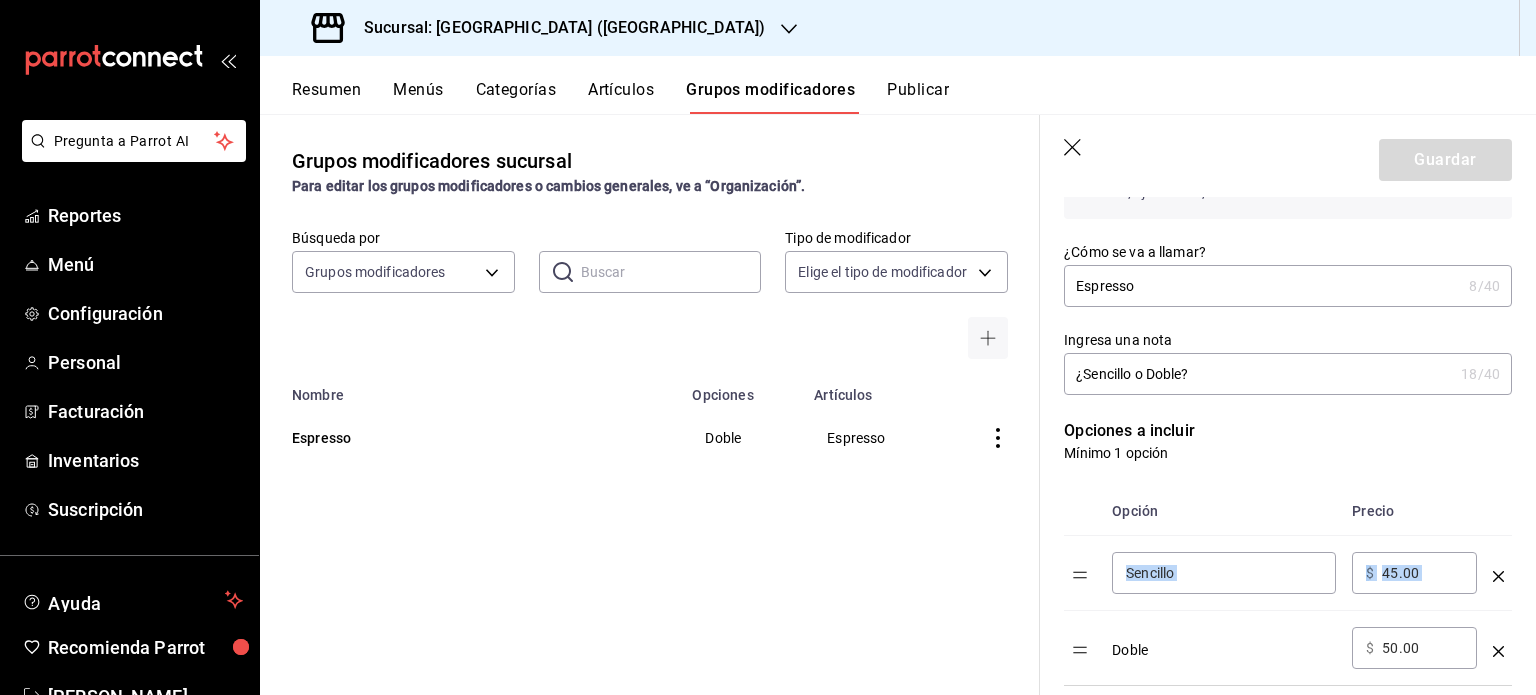 drag, startPoint x: 1076, startPoint y: 591, endPoint x: 1084, endPoint y: 648, distance: 57.558666 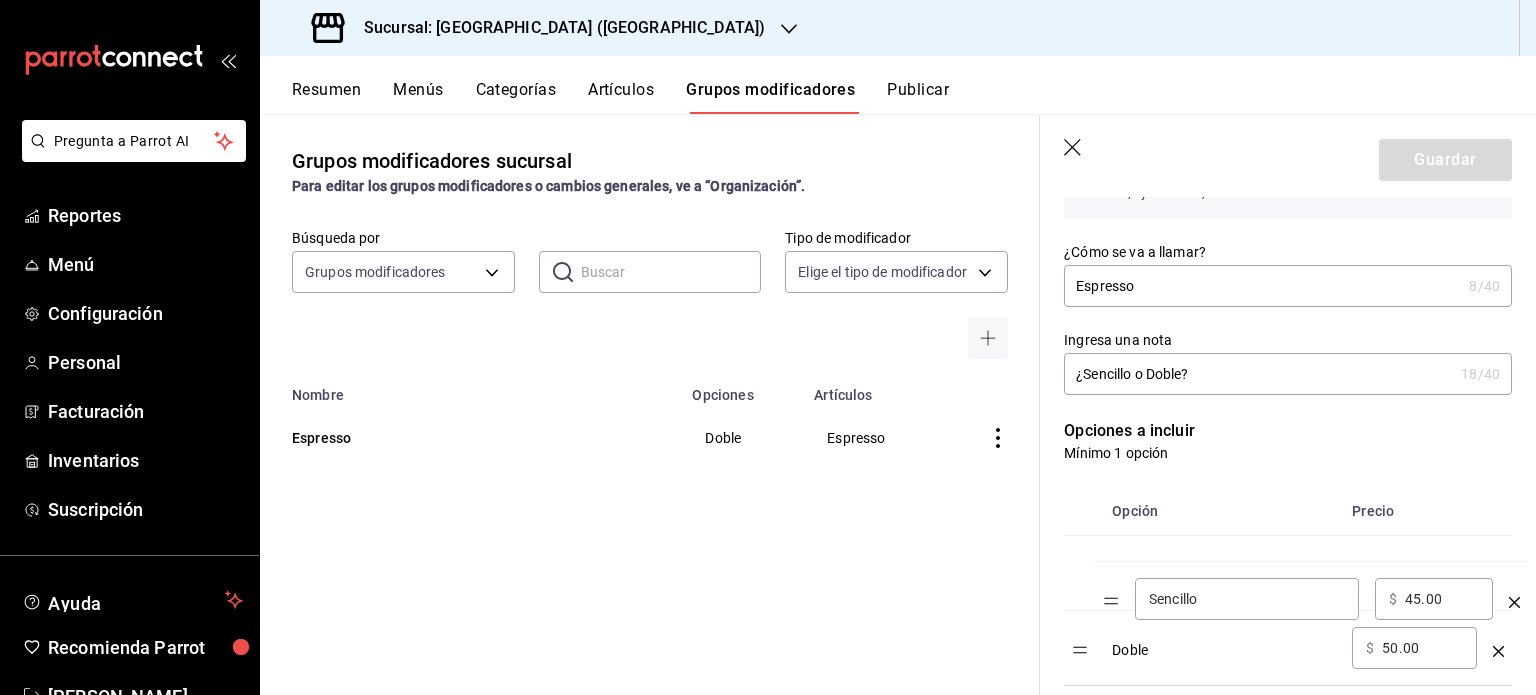 click on "Opción Precio Sencillo ​ ​ $ 45.00 ​ Doble ​ $ 50.00 ​" at bounding box center [1288, 586] 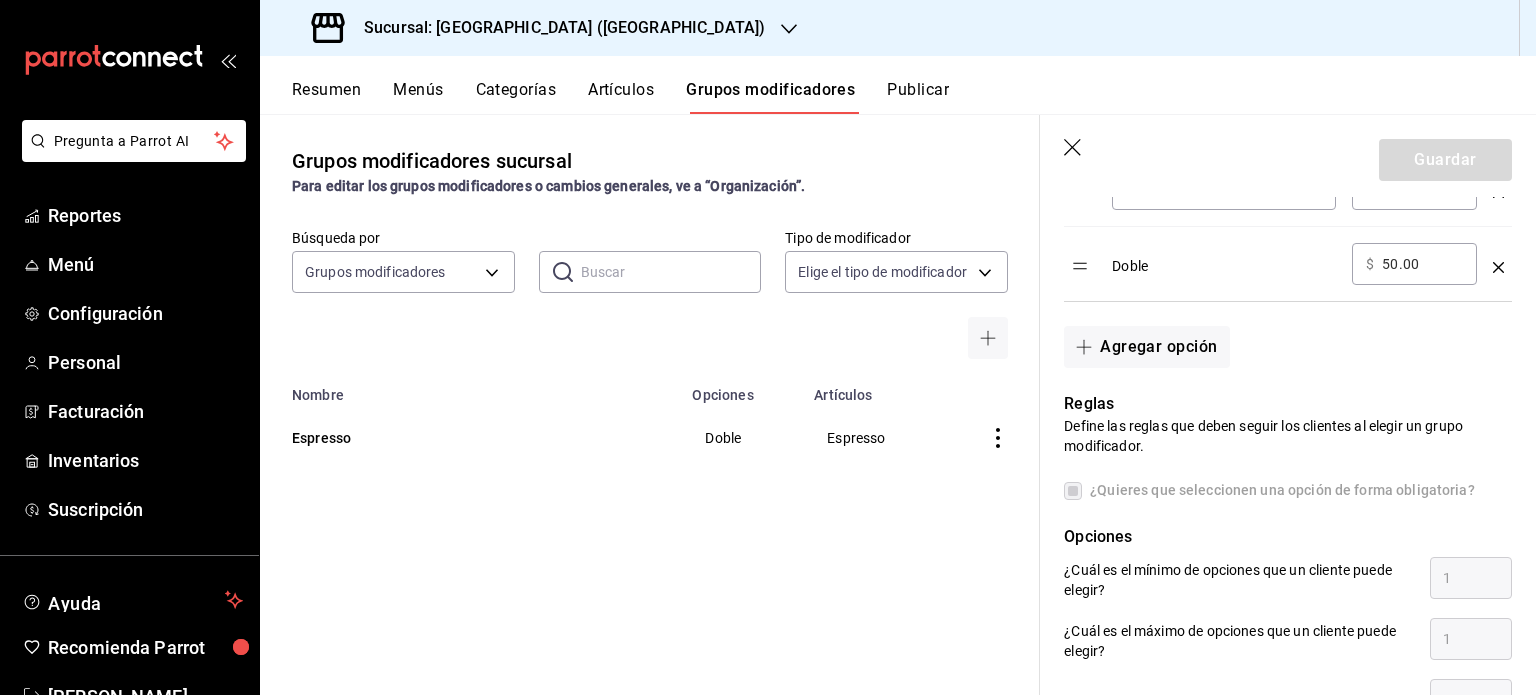 scroll, scrollTop: 700, scrollLeft: 0, axis: vertical 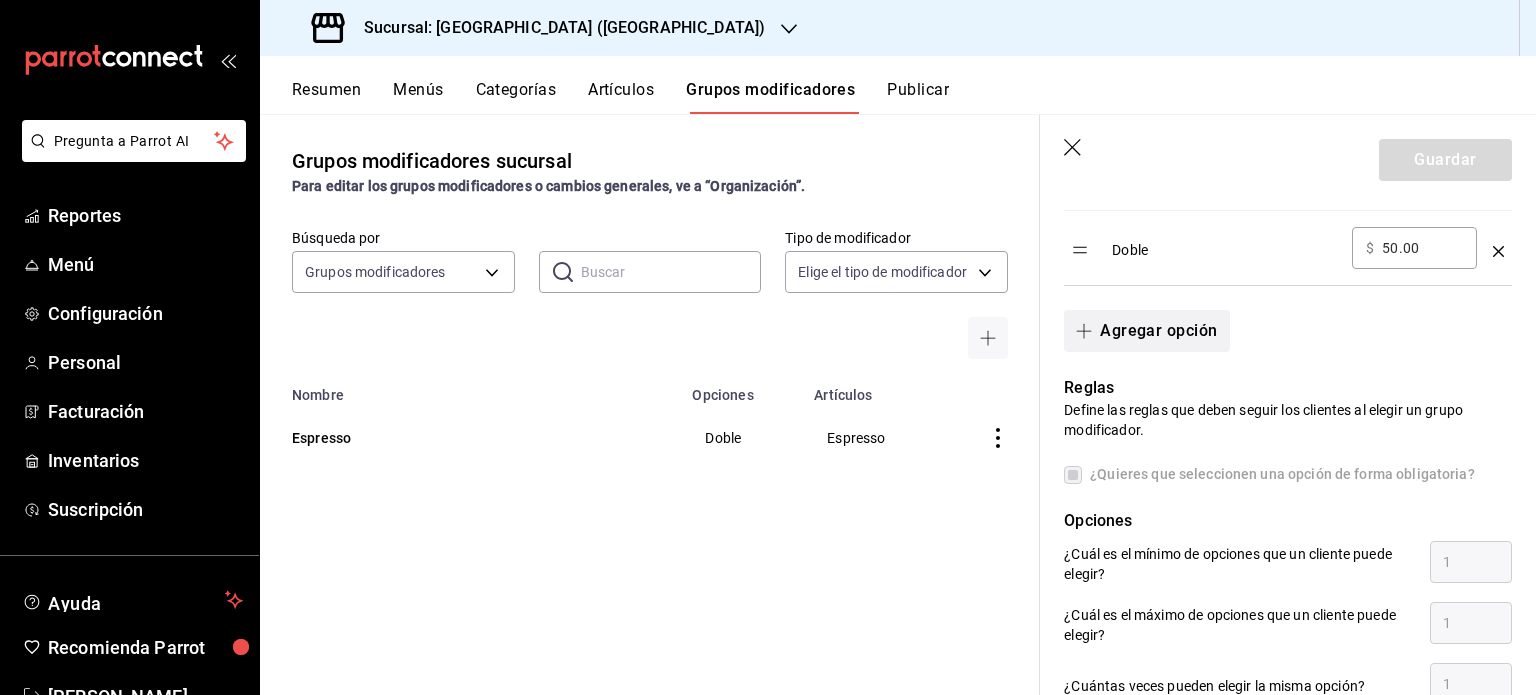 click on "Agregar opción" at bounding box center [1146, 331] 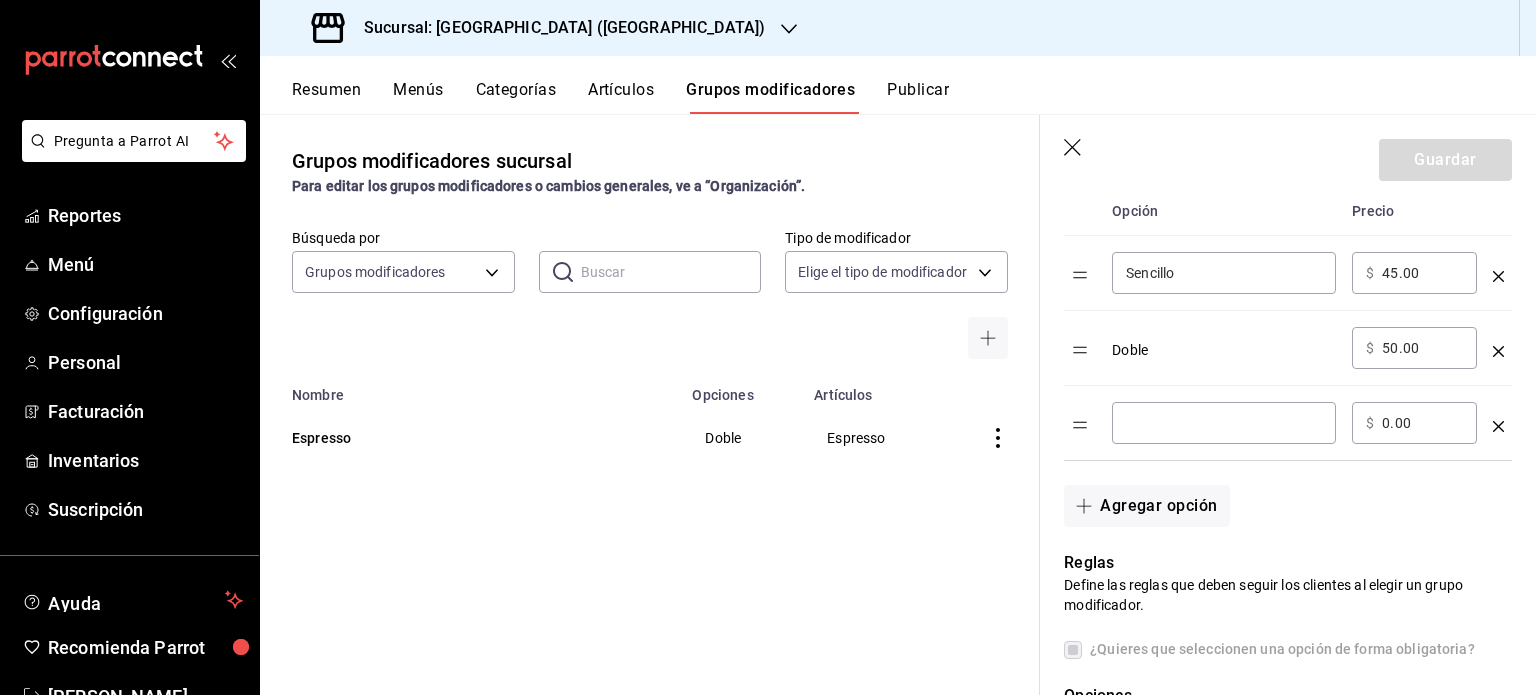 scroll, scrollTop: 500, scrollLeft: 0, axis: vertical 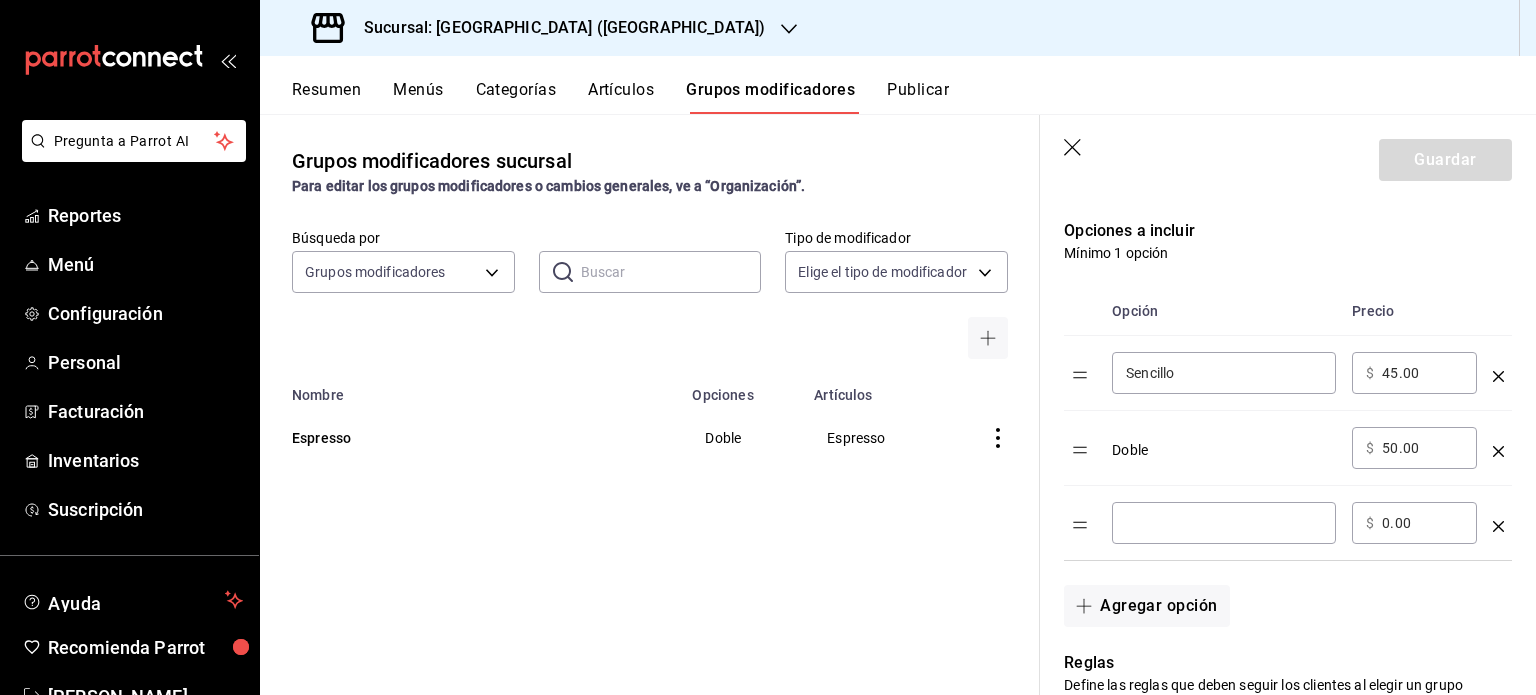 click at bounding box center [1498, 523] 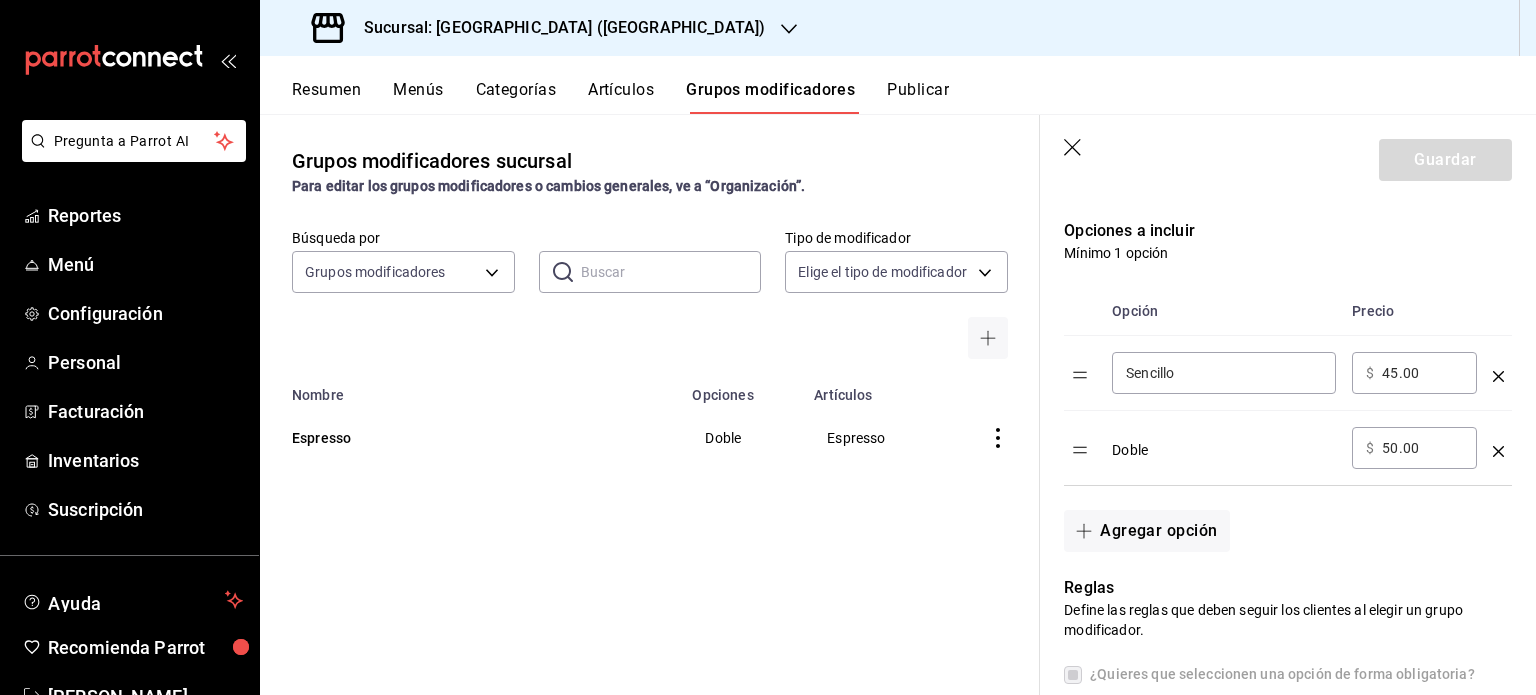 click 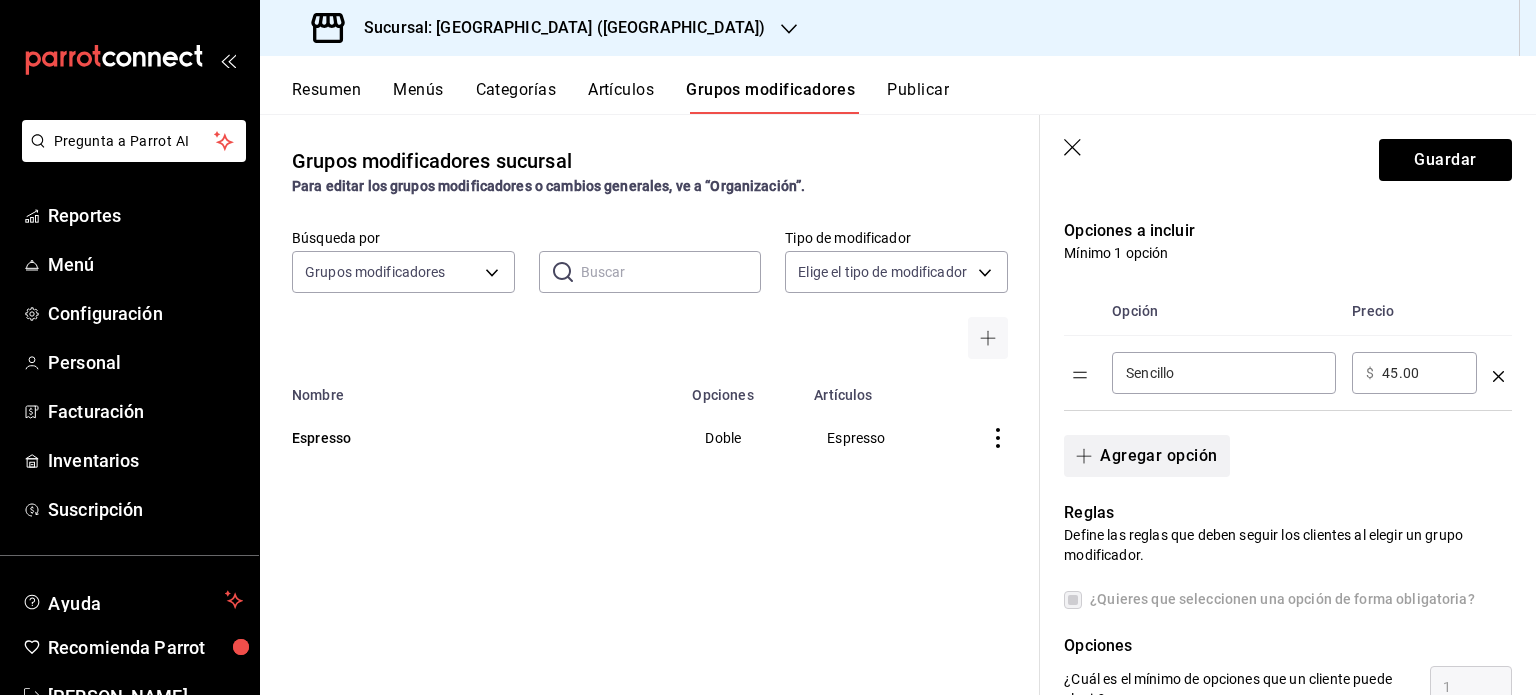click on "Agregar opción" at bounding box center [1146, 456] 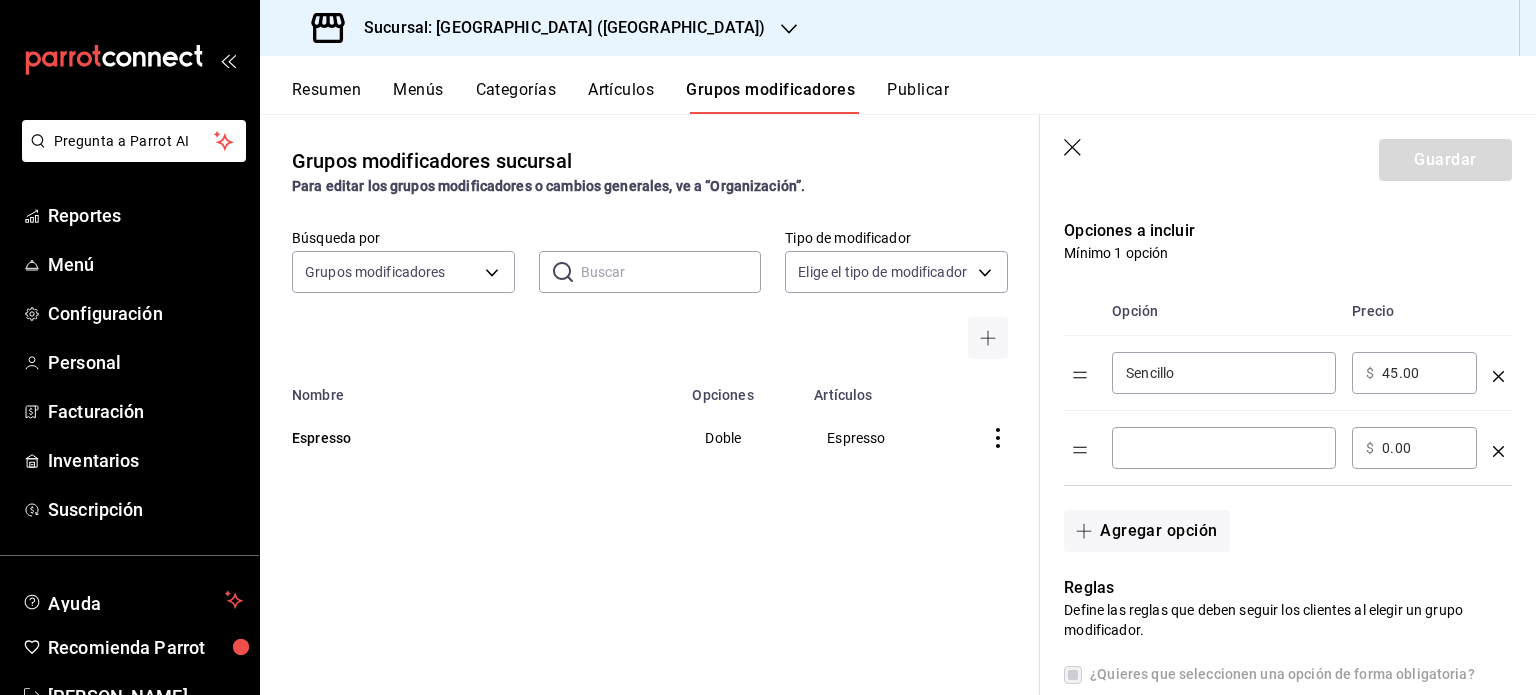 click at bounding box center [1224, 448] 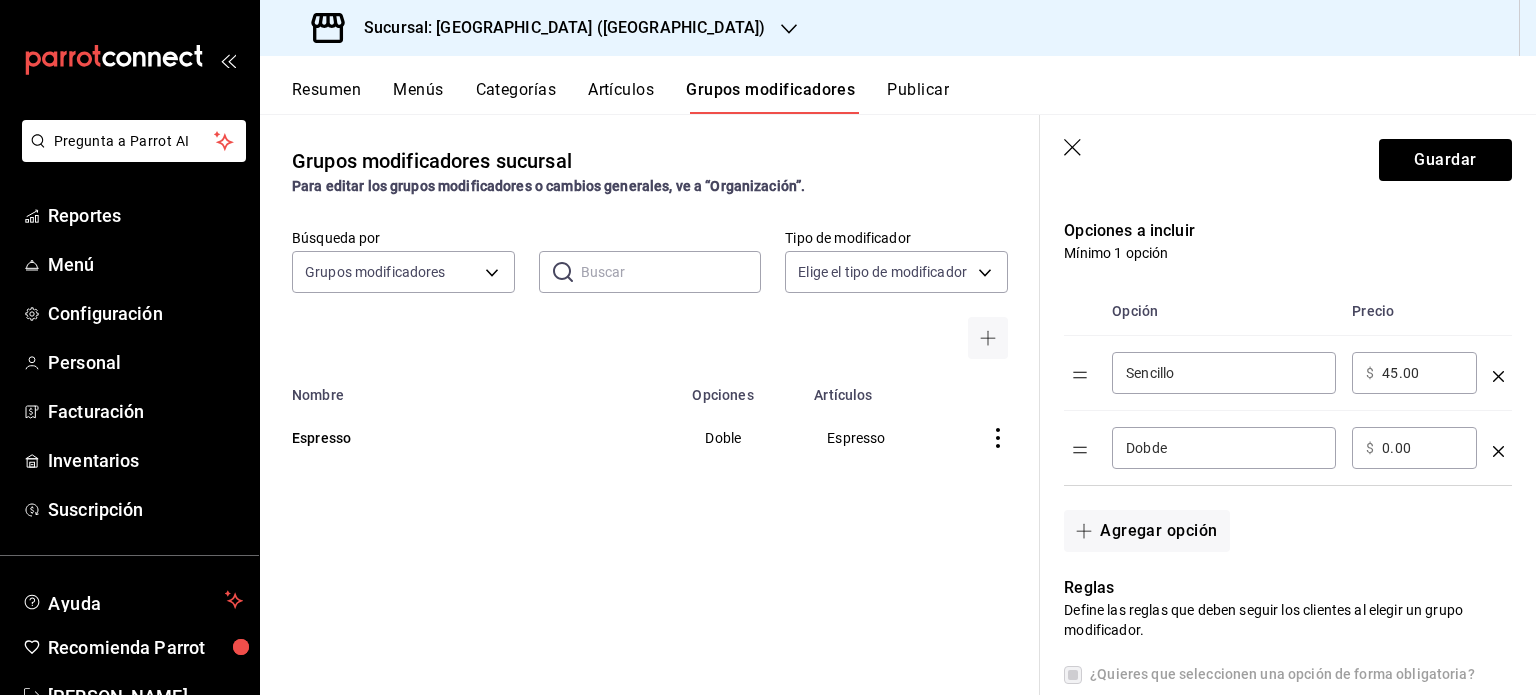 click on "Dobde" at bounding box center [1224, 448] 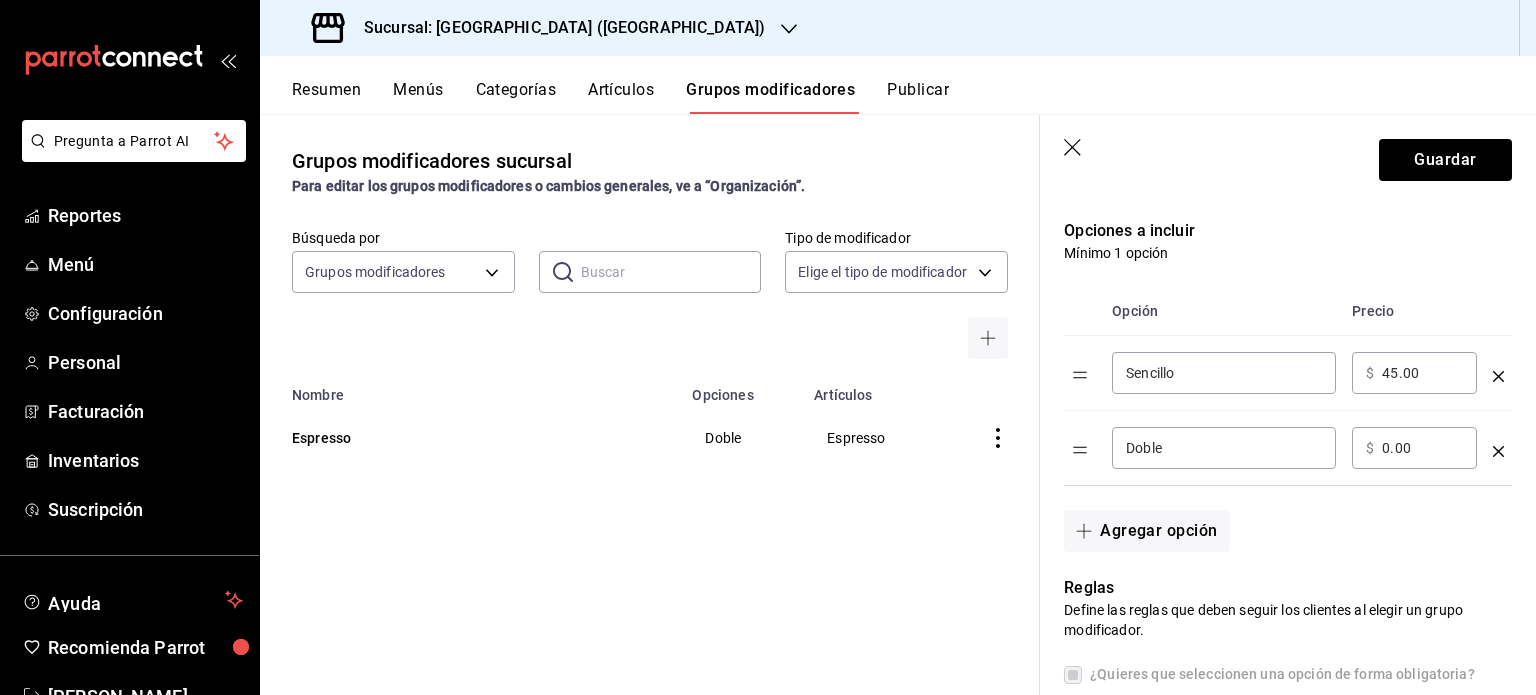 type on "Doble" 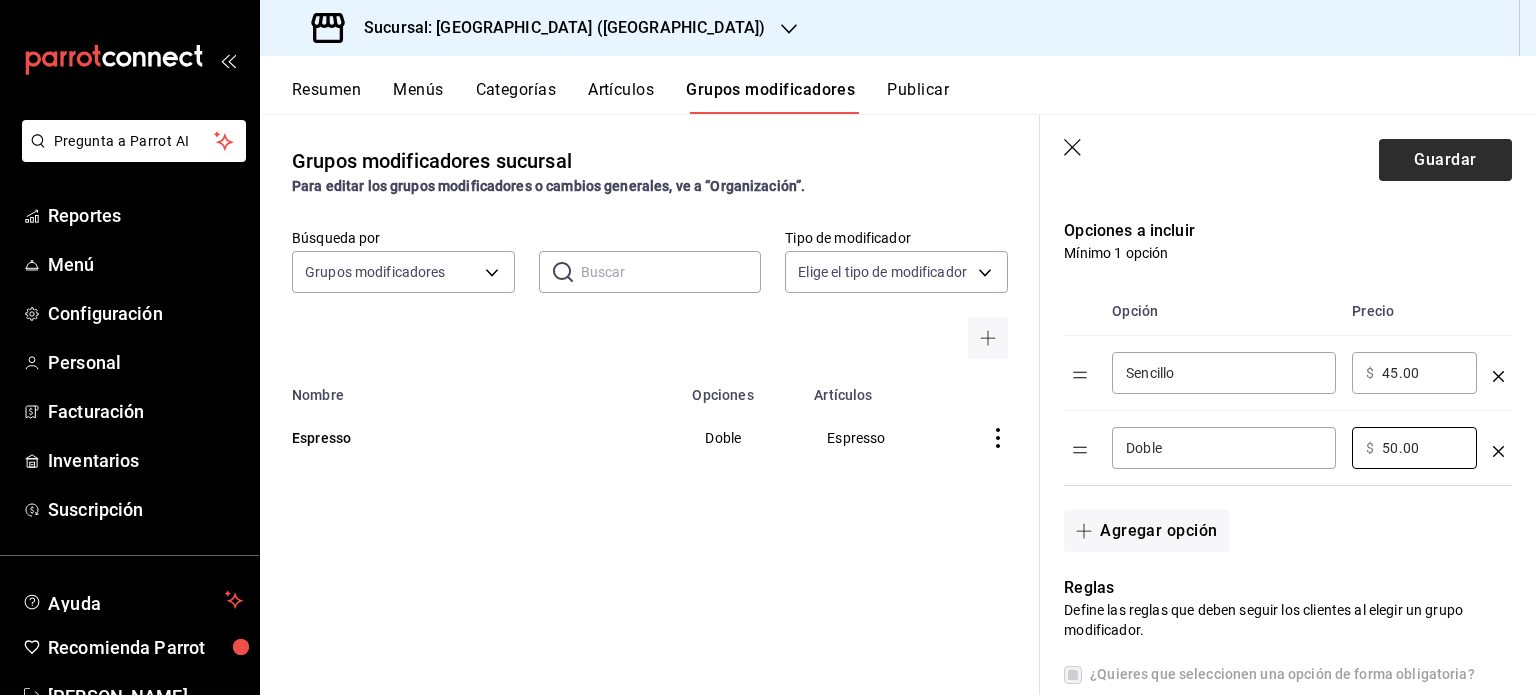 type on "50.00" 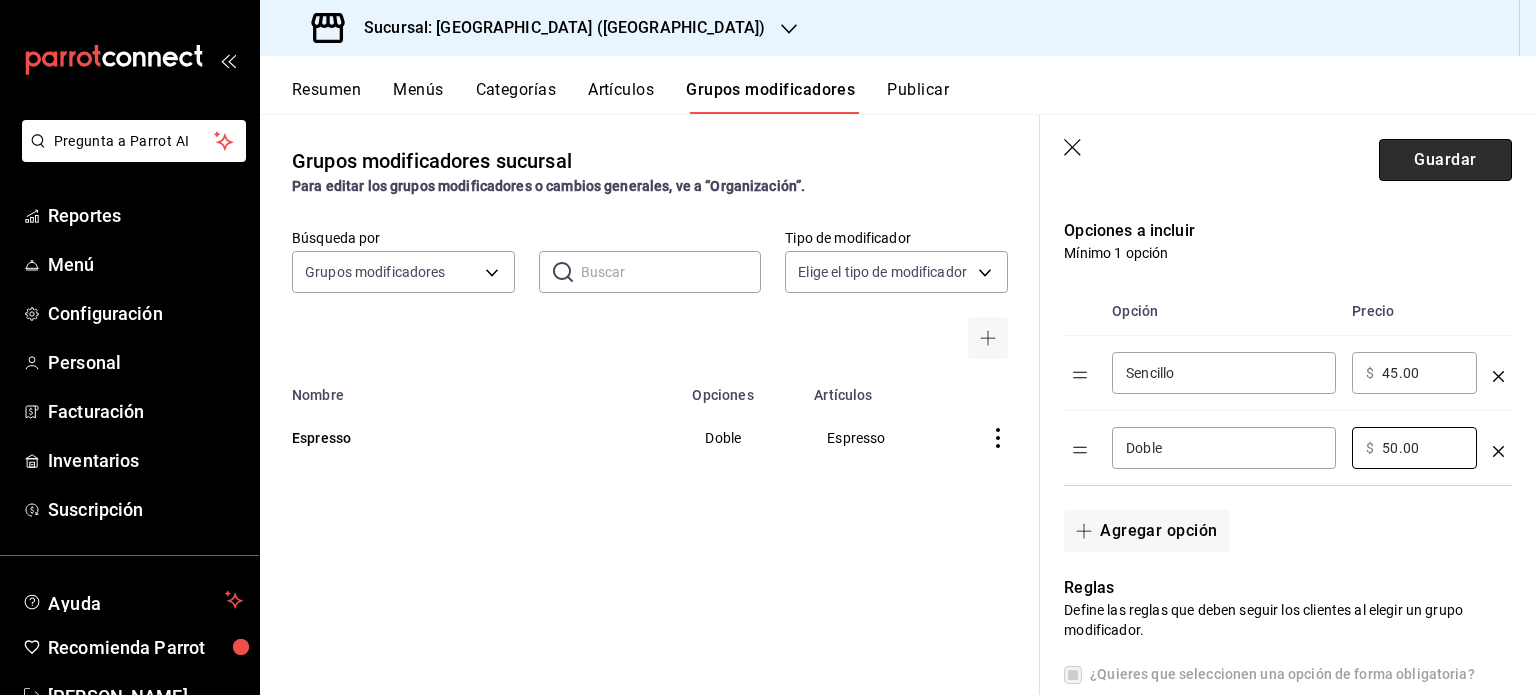 click on "Guardar" at bounding box center (1445, 160) 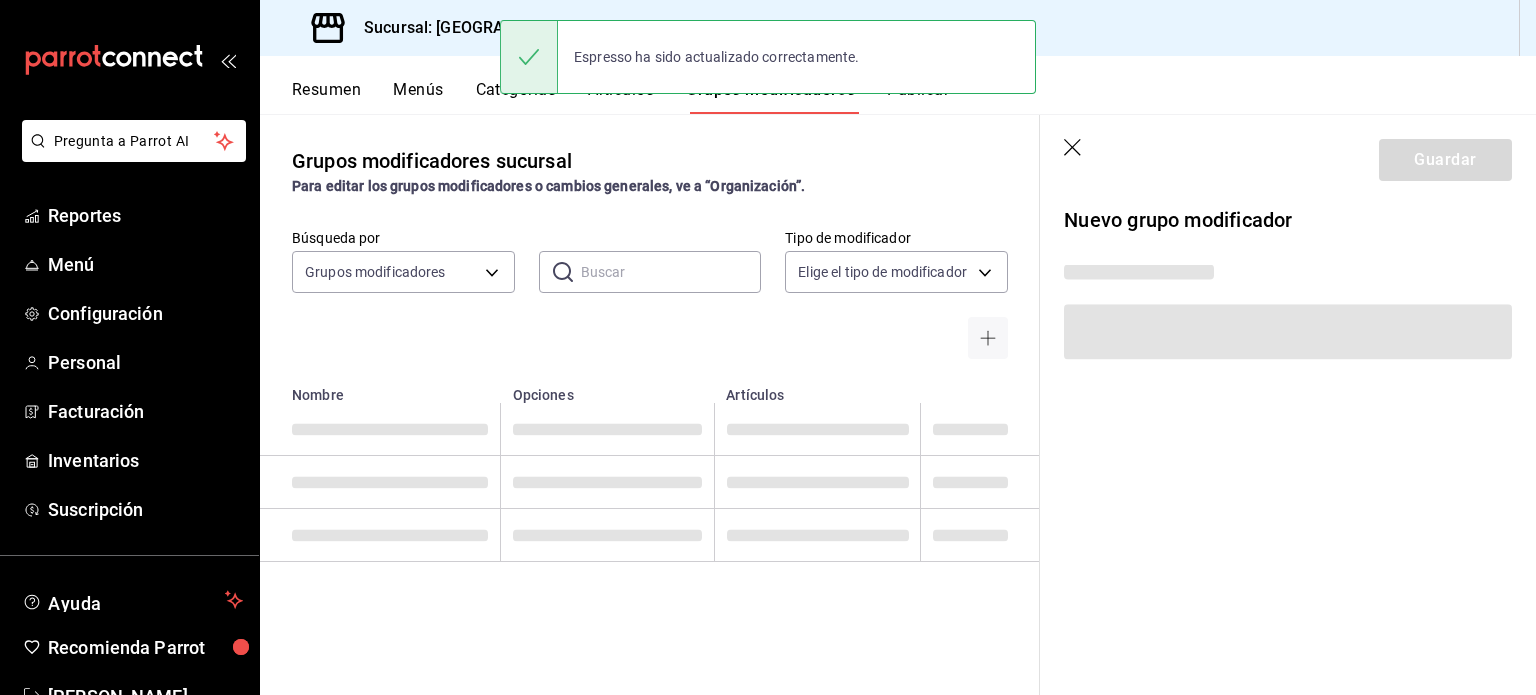 scroll, scrollTop: 0, scrollLeft: 0, axis: both 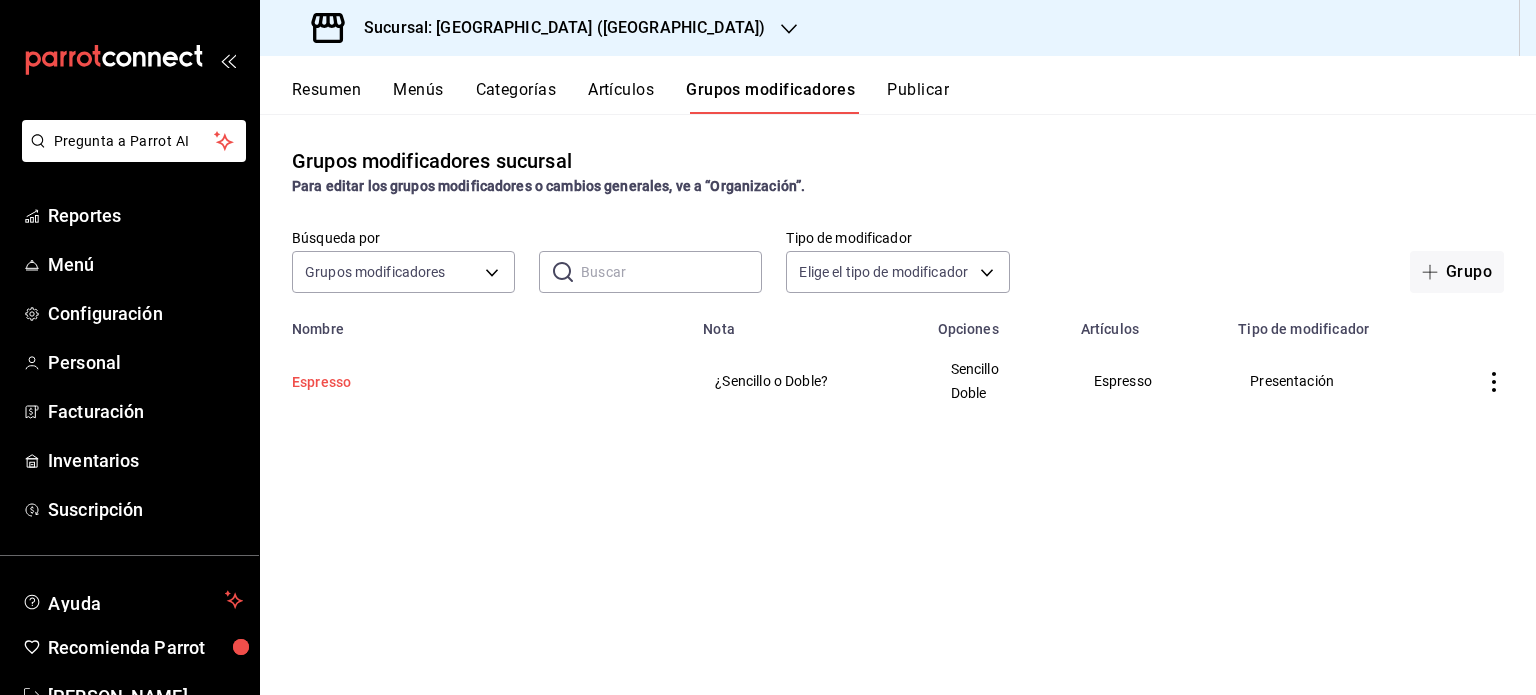 click on "Espresso" at bounding box center [412, 382] 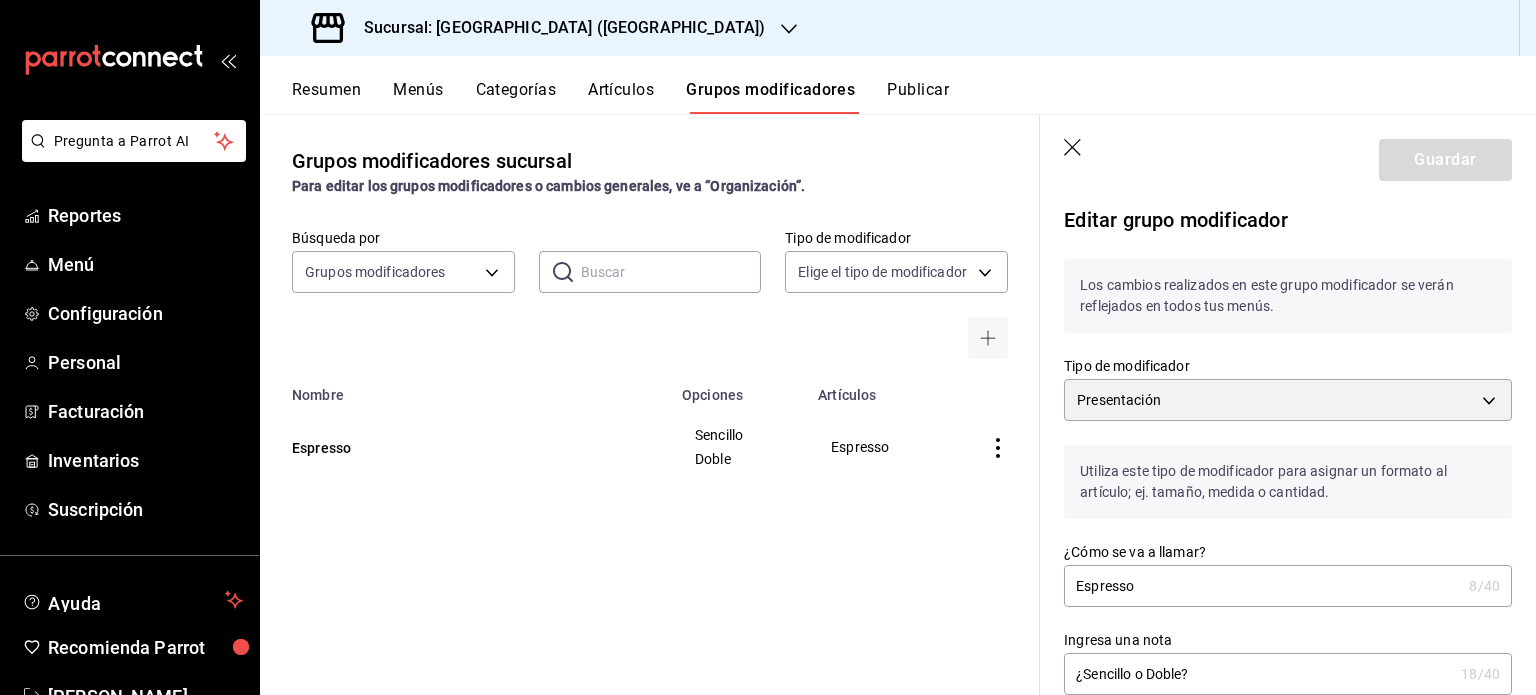 click 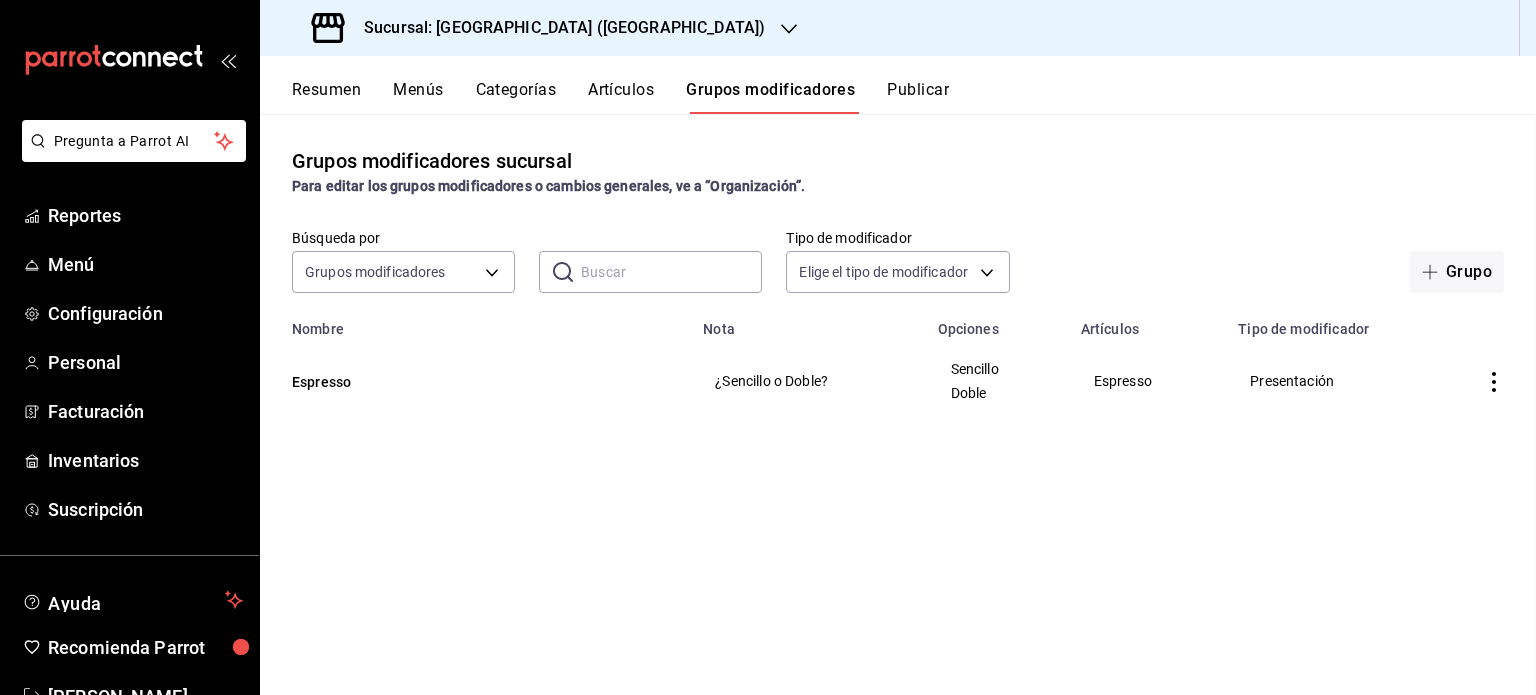 scroll, scrollTop: 0, scrollLeft: 0, axis: both 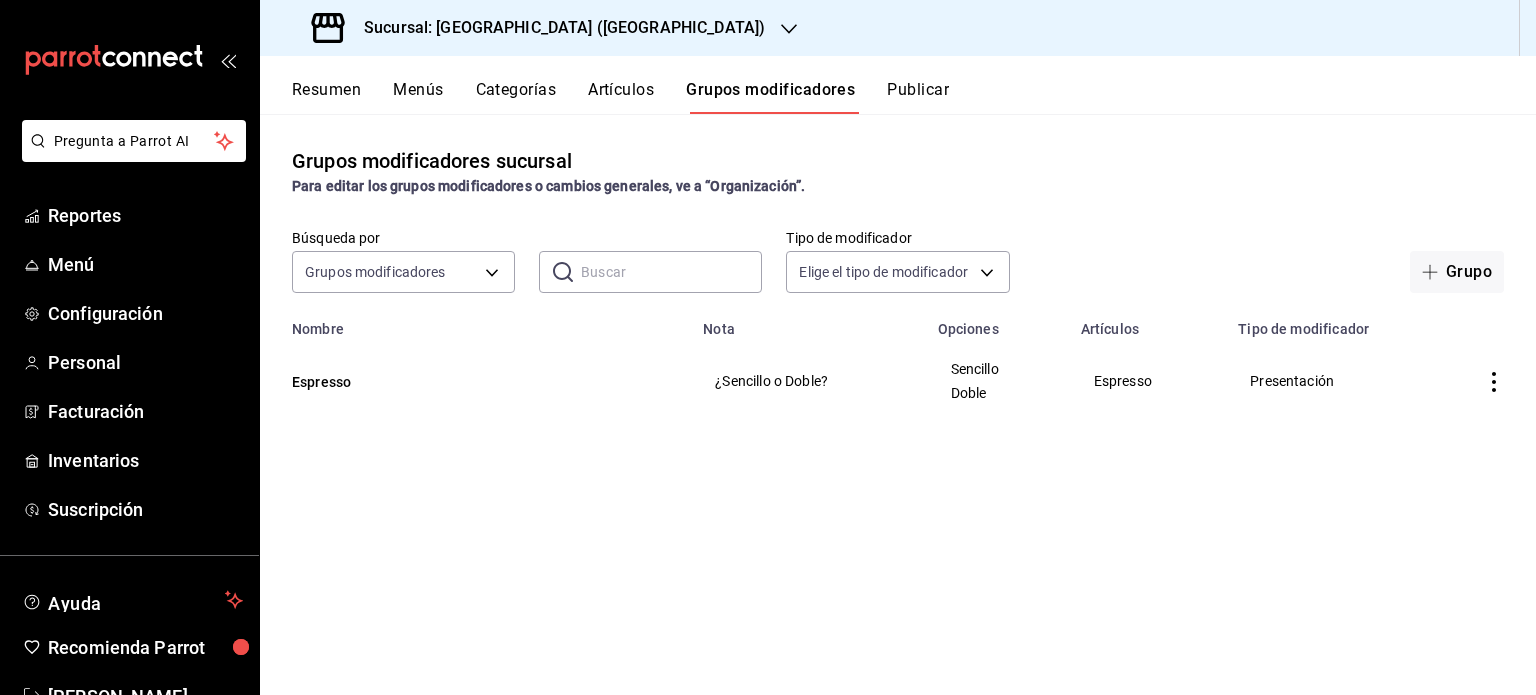 click on "Artículos" at bounding box center [621, 97] 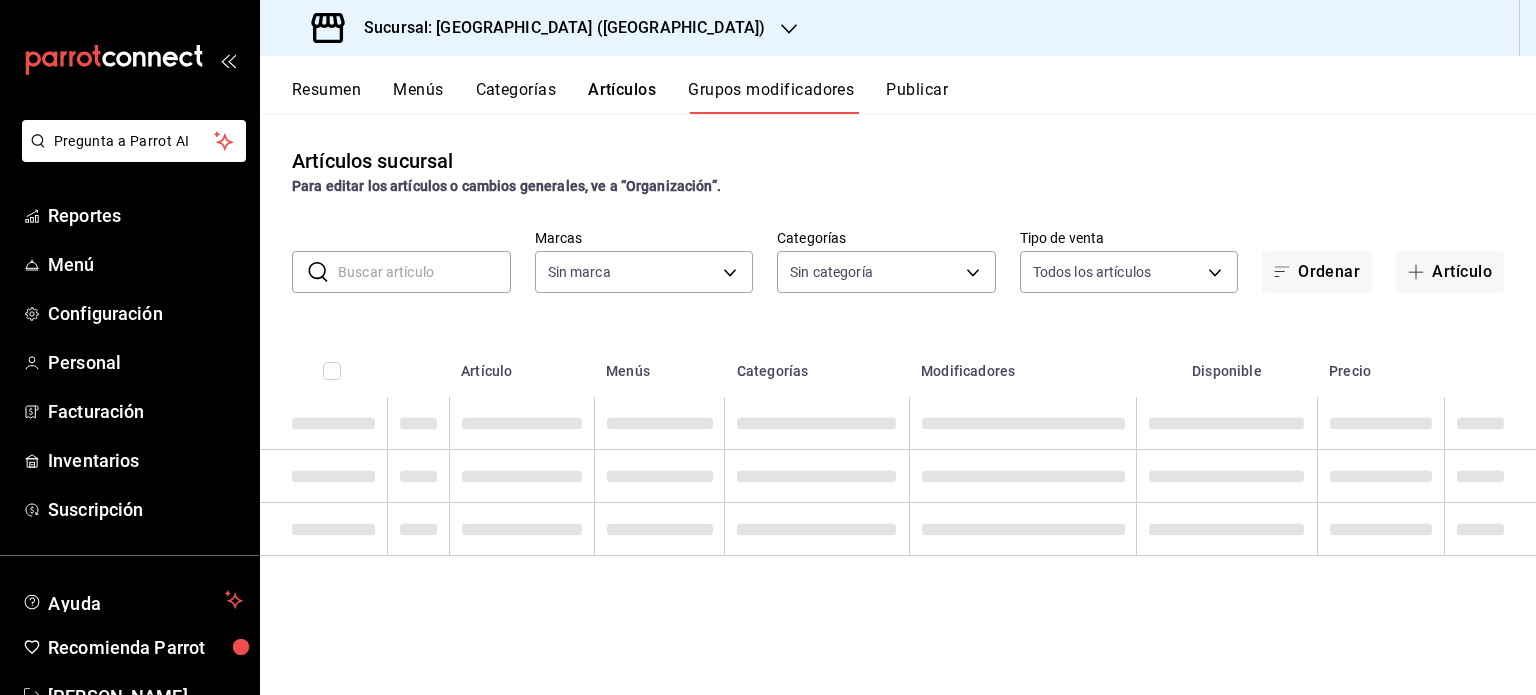 type on "4705f690-9f6f-46f7-a8e8-6e4ff3d27634,a57c887a-e4e4-4d3f-8022-91e4c2fe315c" 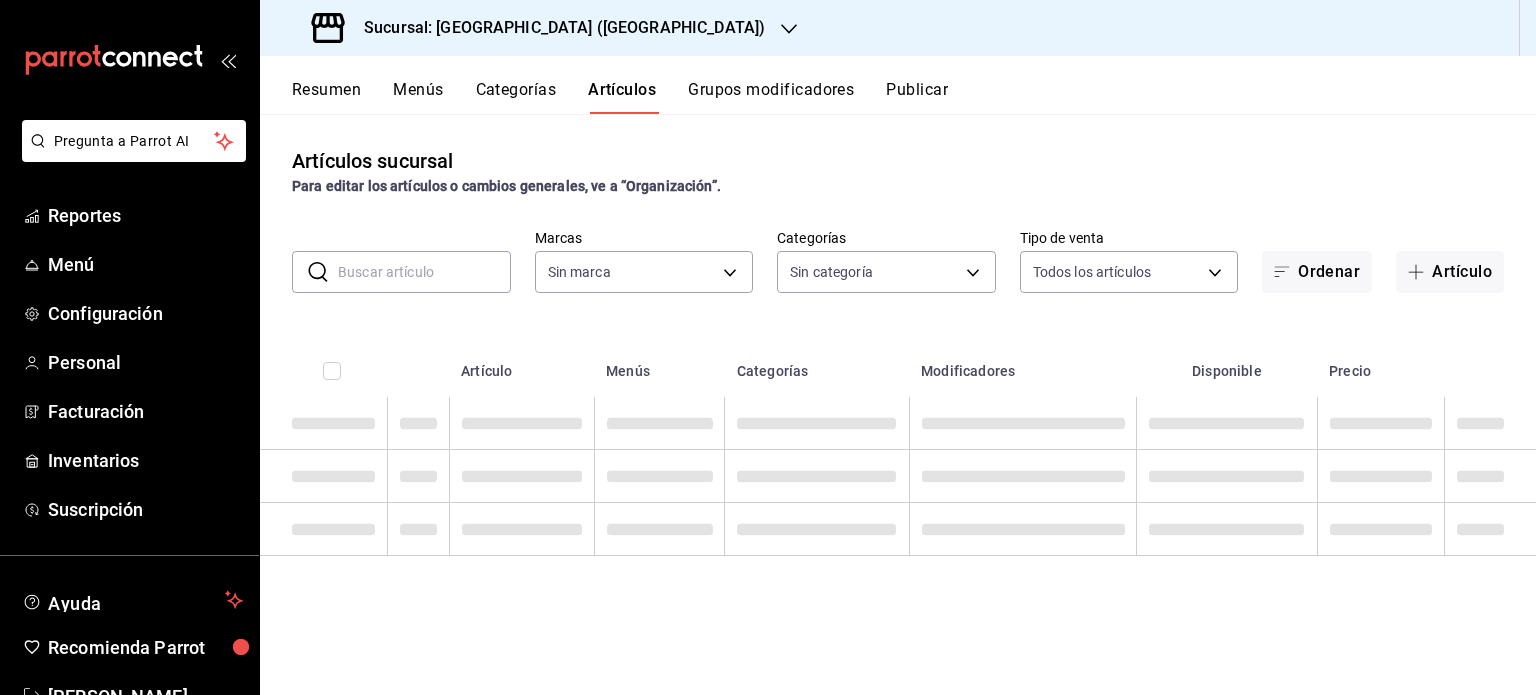type on "4705f690-9f6f-46f7-a8e8-6e4ff3d27634,a57c887a-e4e4-4d3f-8022-91e4c2fe315c" 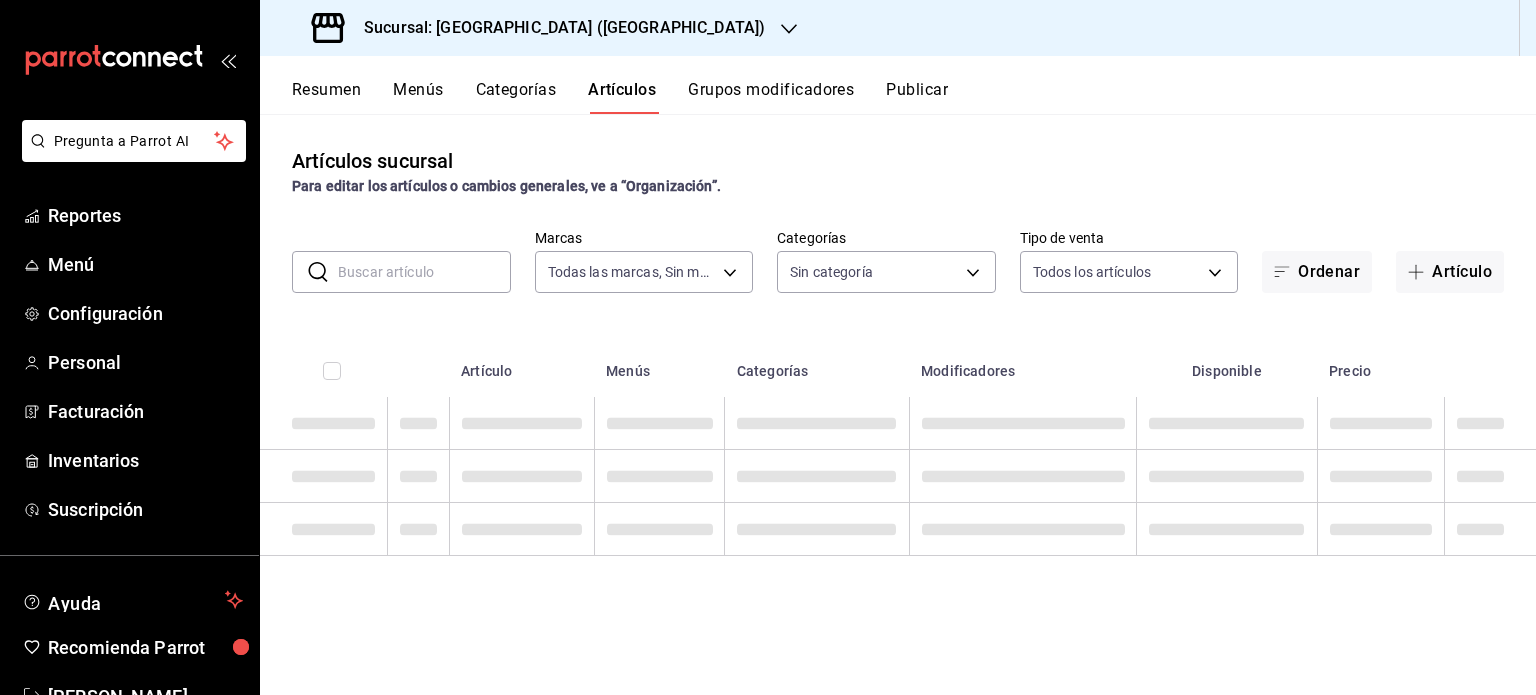 type on "5c9ec2a8-1ed5-4d34-87de-8d3f8c1f1228,ca5f2f35-f344-4273-86e1-737d287c3f2b,dd869c80-a682-4f9a-86c9-98dcd6c17997,147219d7-7a50-448a-beef-75133b6fe842" 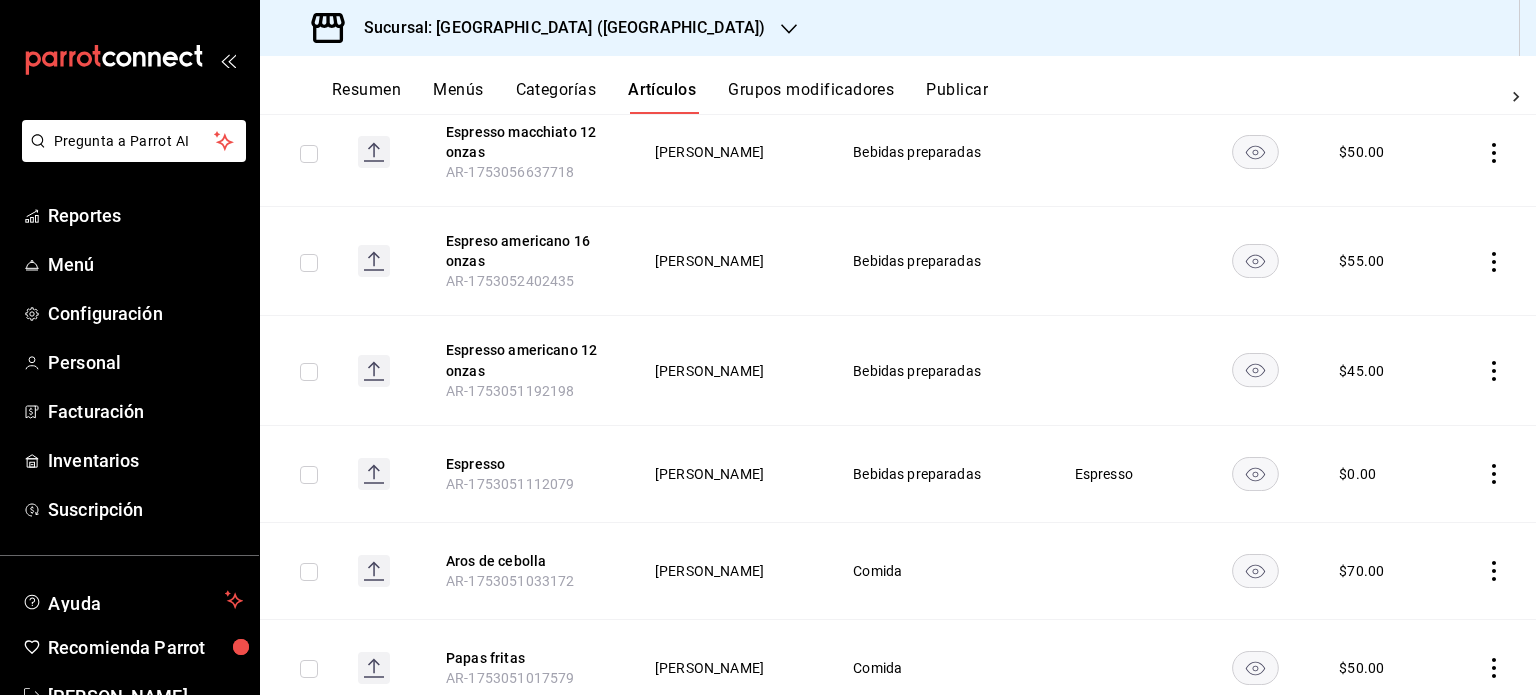 scroll, scrollTop: 2346, scrollLeft: 0, axis: vertical 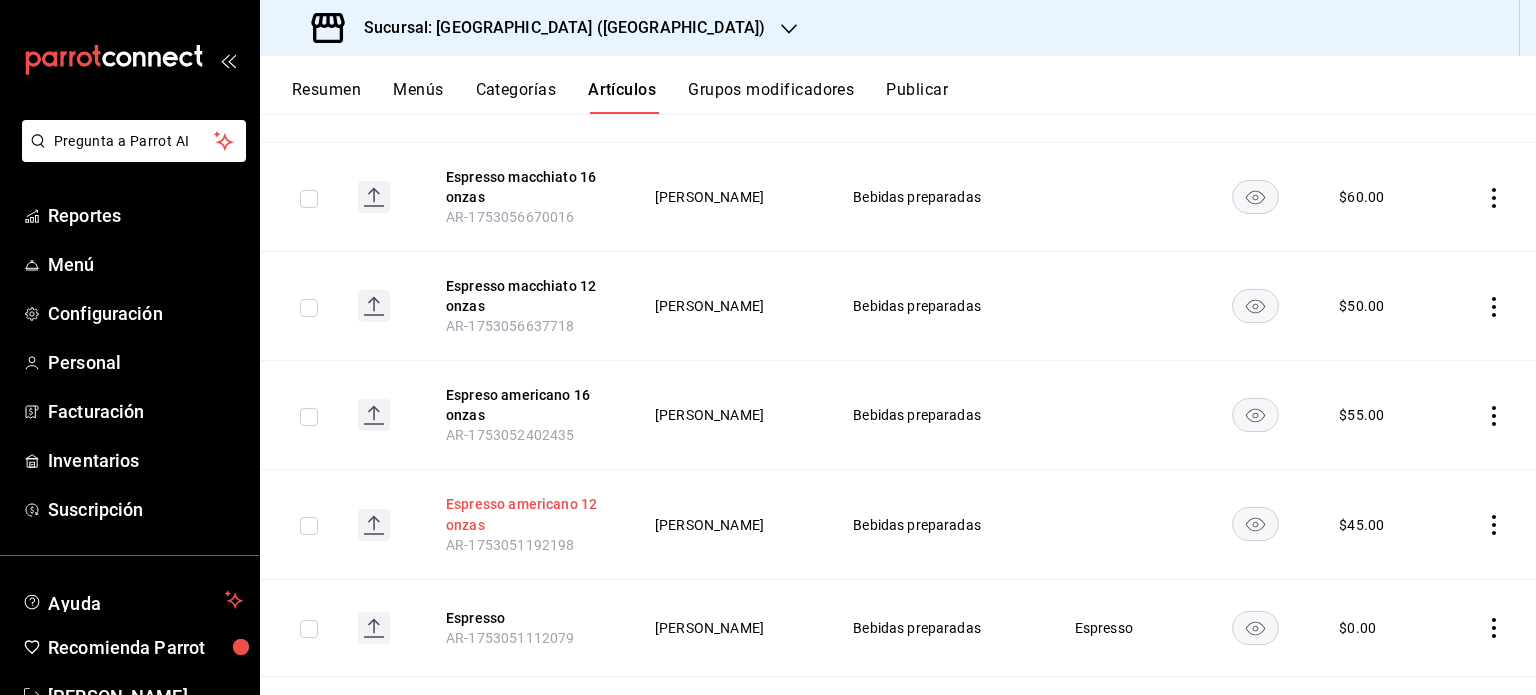 click on "Espresso americano 12 onzas" at bounding box center (526, 514) 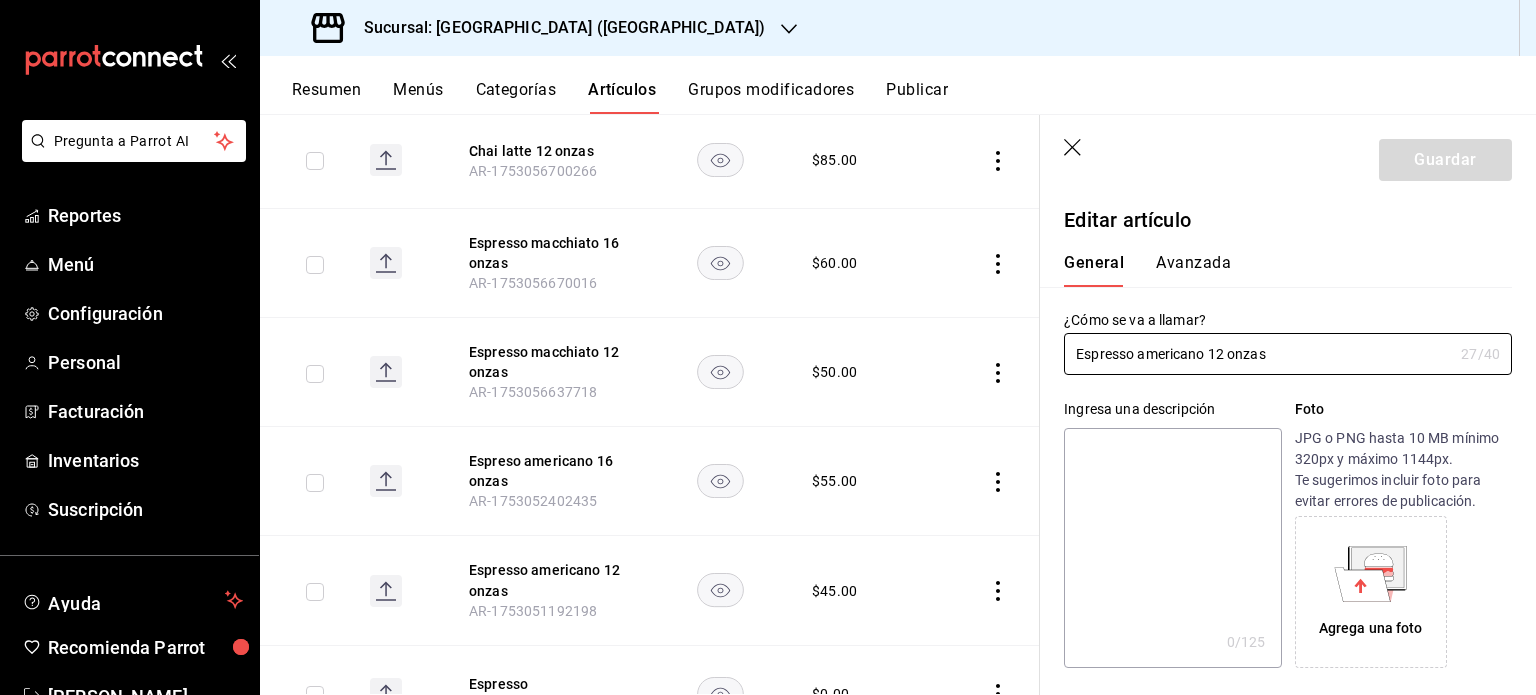 type on "$45.00" 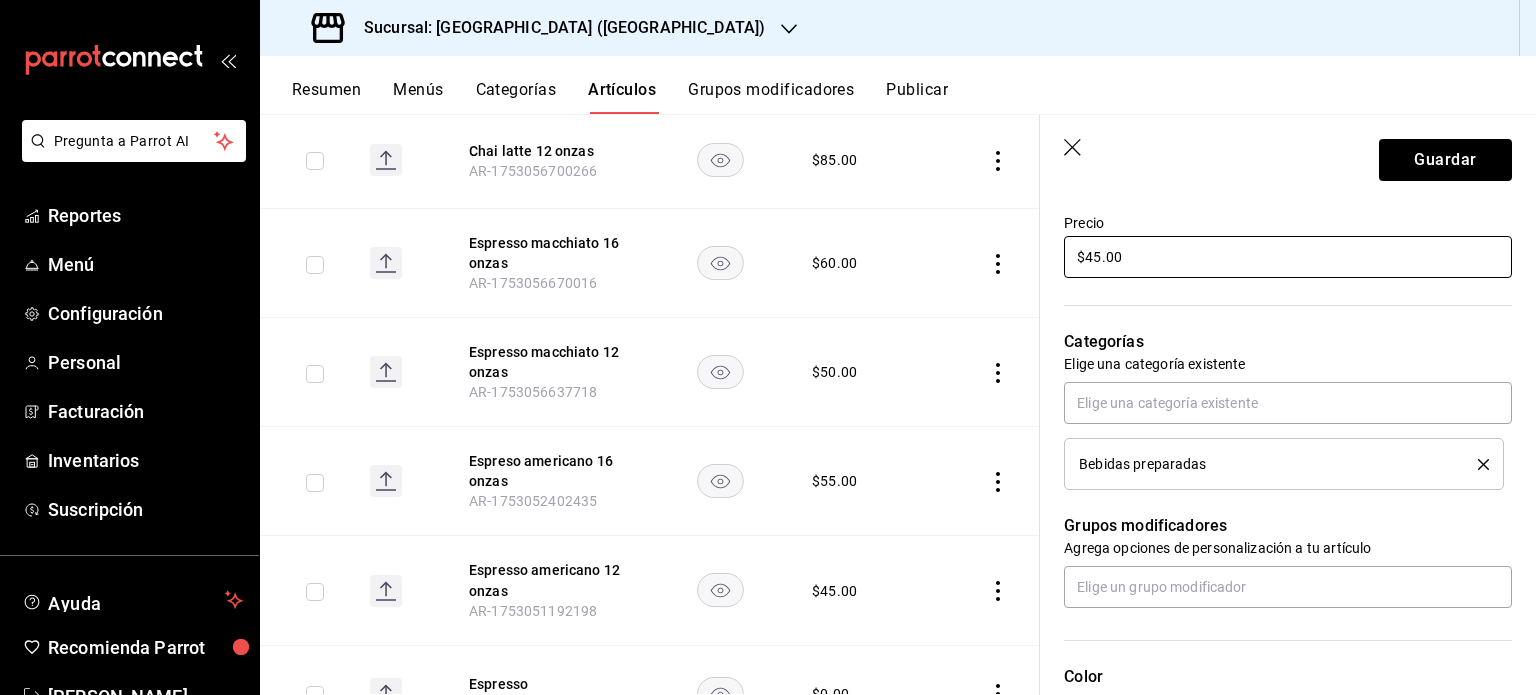 scroll, scrollTop: 600, scrollLeft: 0, axis: vertical 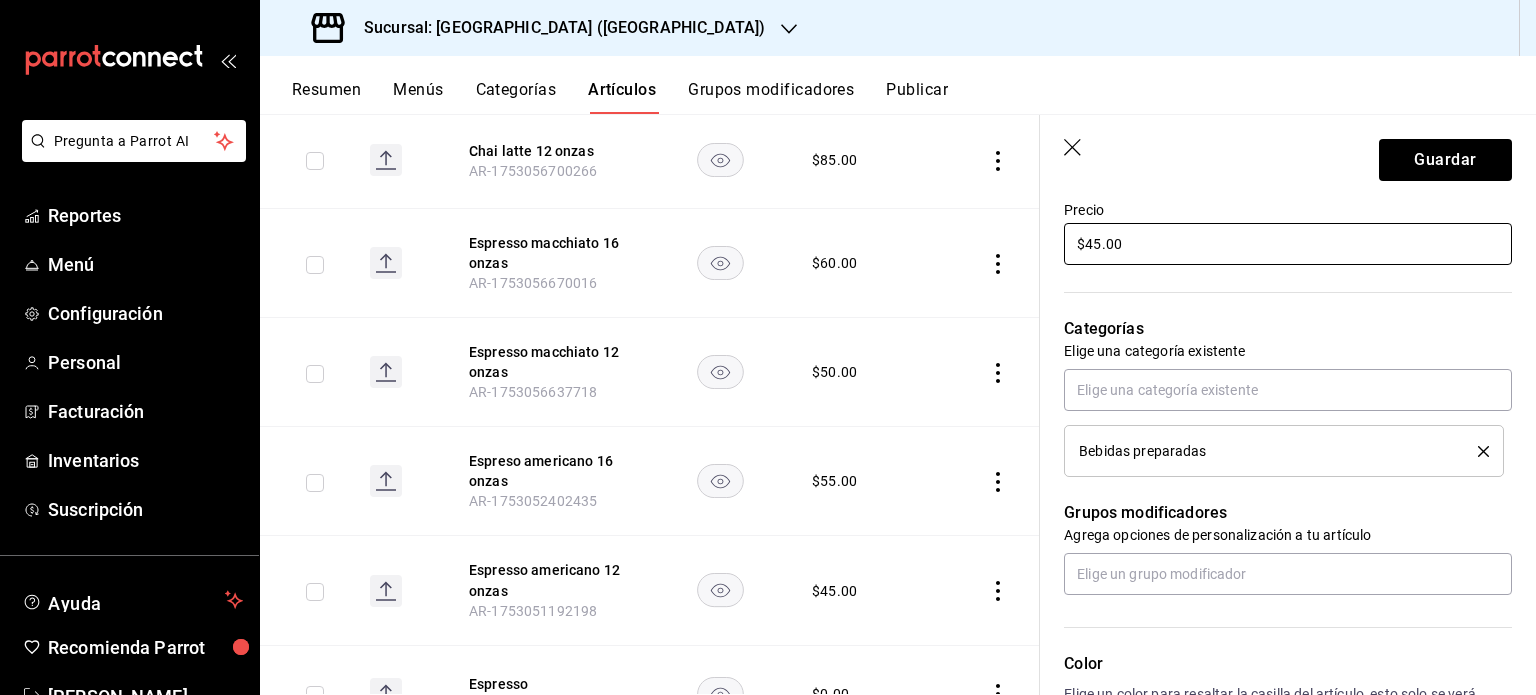 type on "Espresso americano" 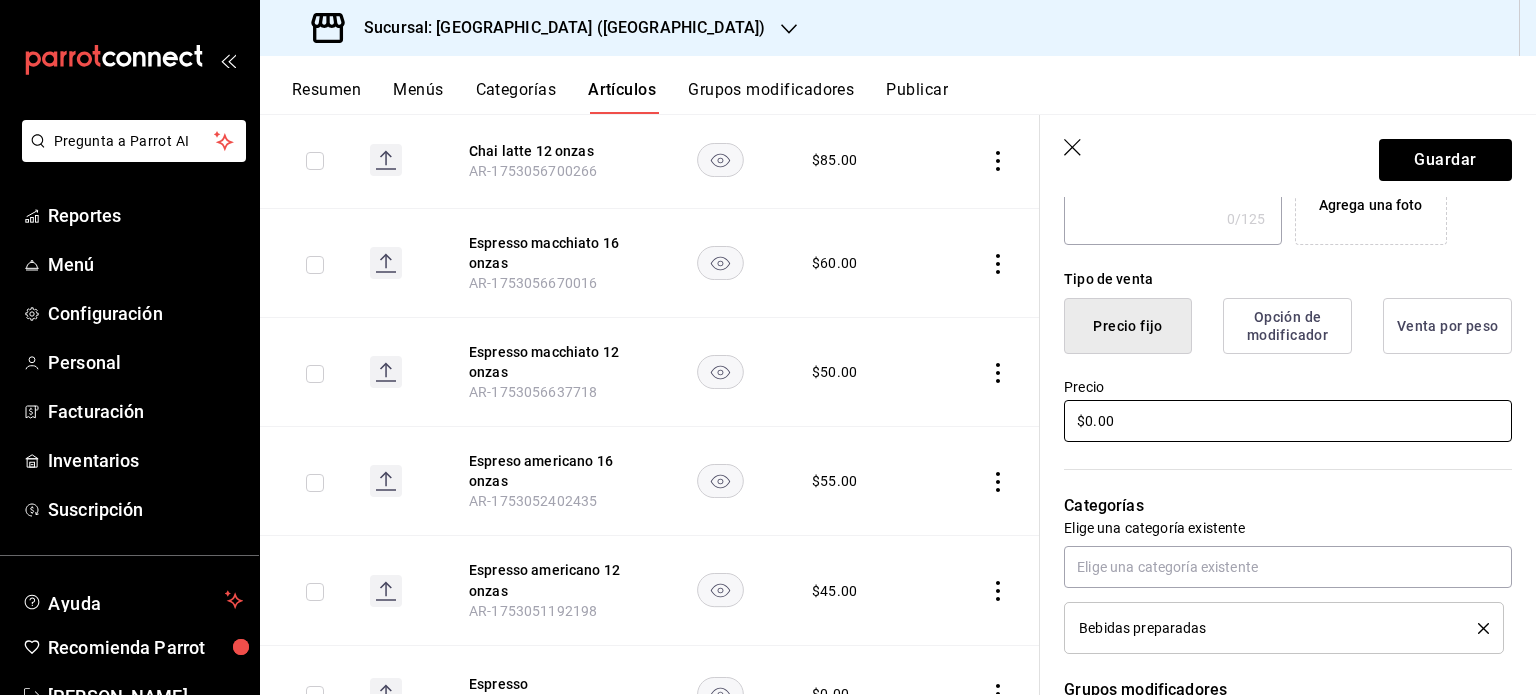 scroll, scrollTop: 400, scrollLeft: 0, axis: vertical 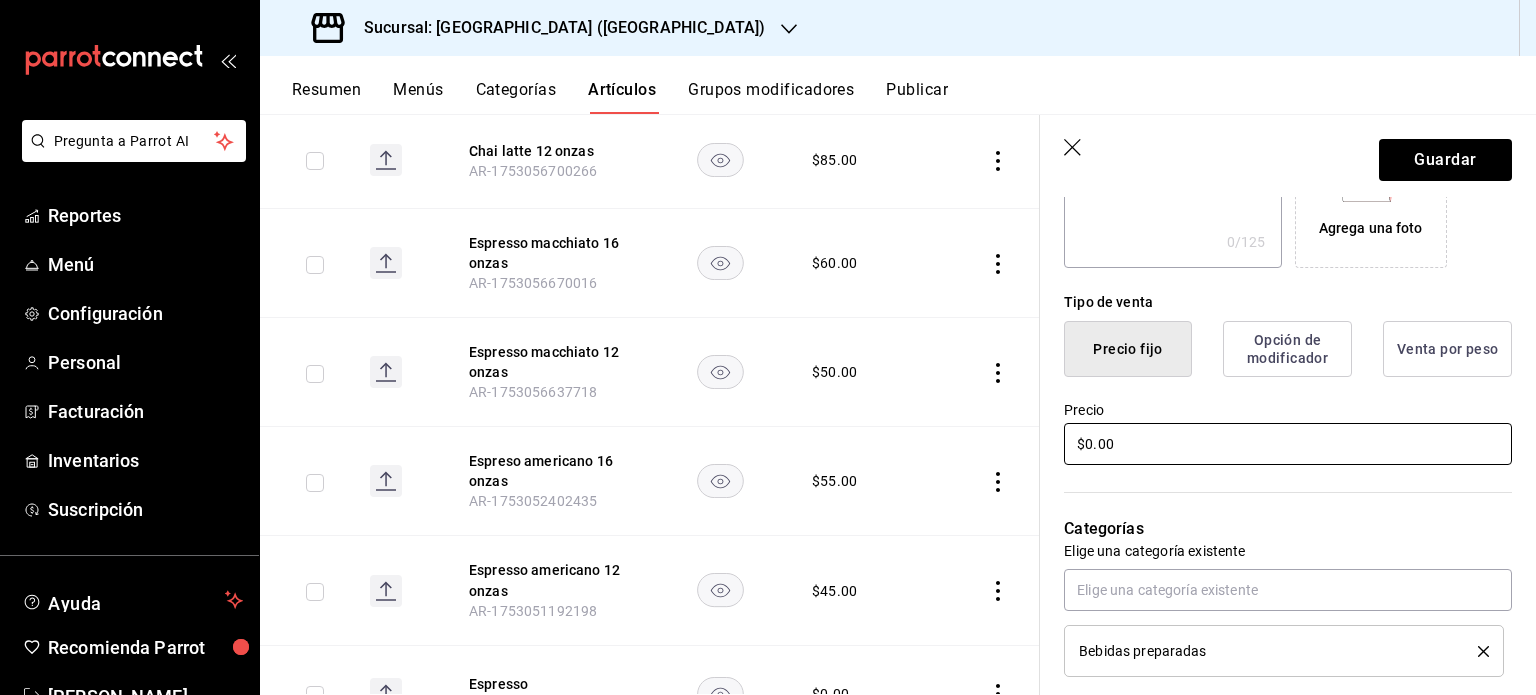 type on "$0.00" 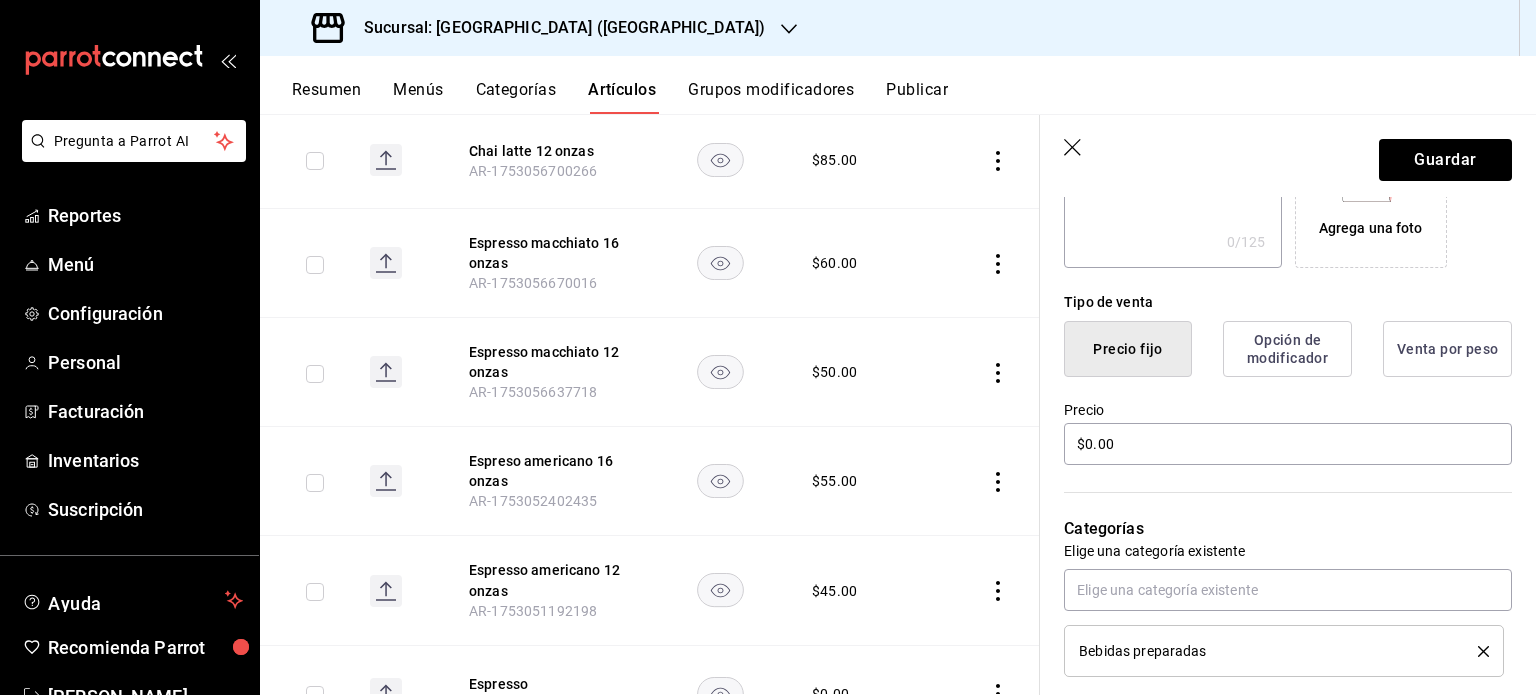 click on "Opción de modificador" at bounding box center (1287, 349) 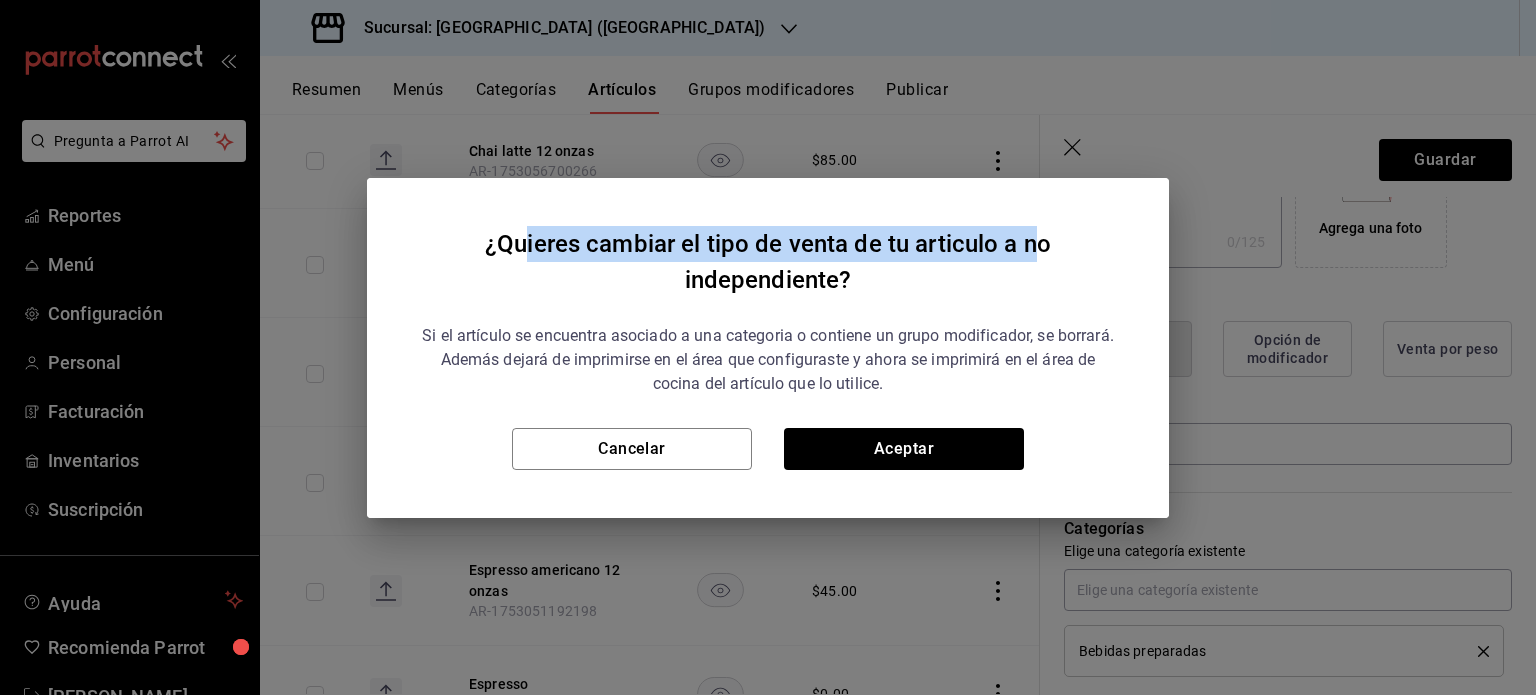 drag, startPoint x: 525, startPoint y: 247, endPoint x: 1056, endPoint y: 247, distance: 531 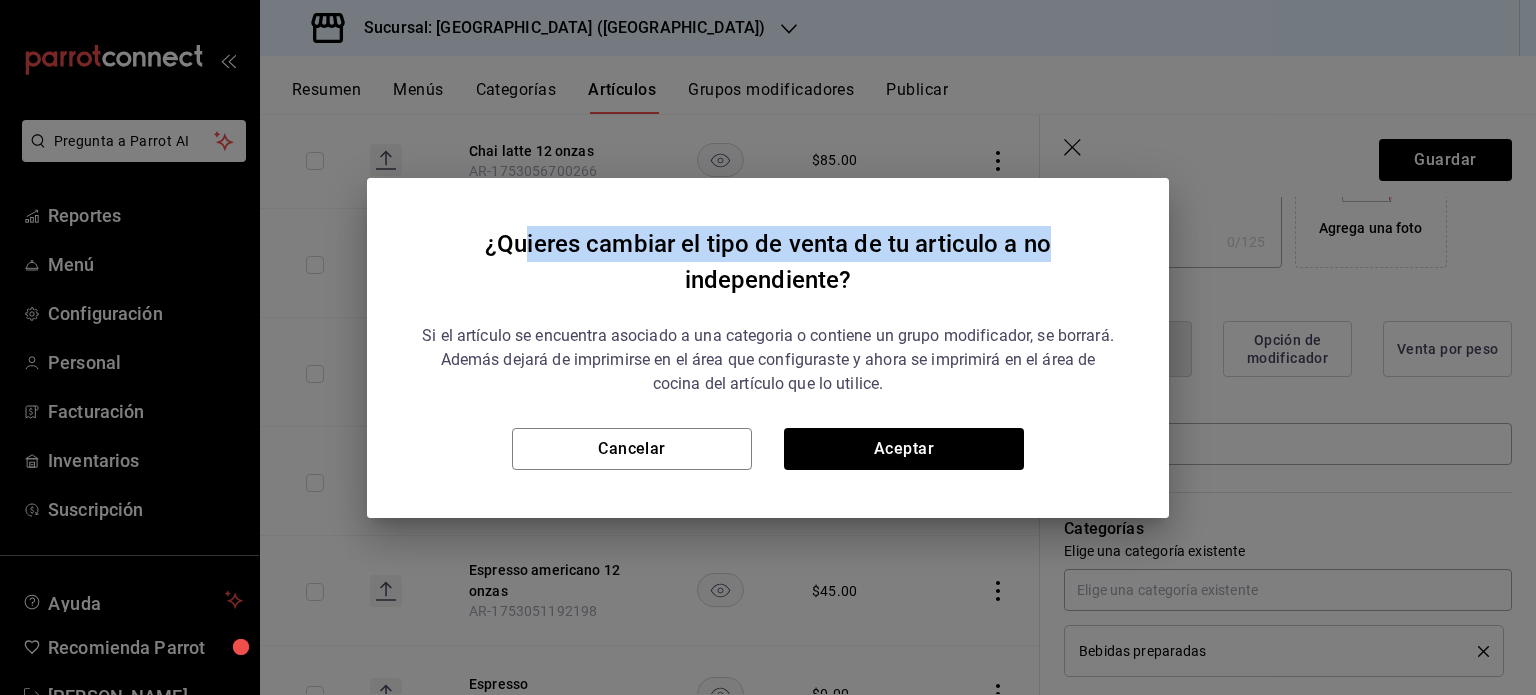click on "¿Quieres cambiar el tipo de venta de tu articulo a no independiente?" at bounding box center [768, 262] 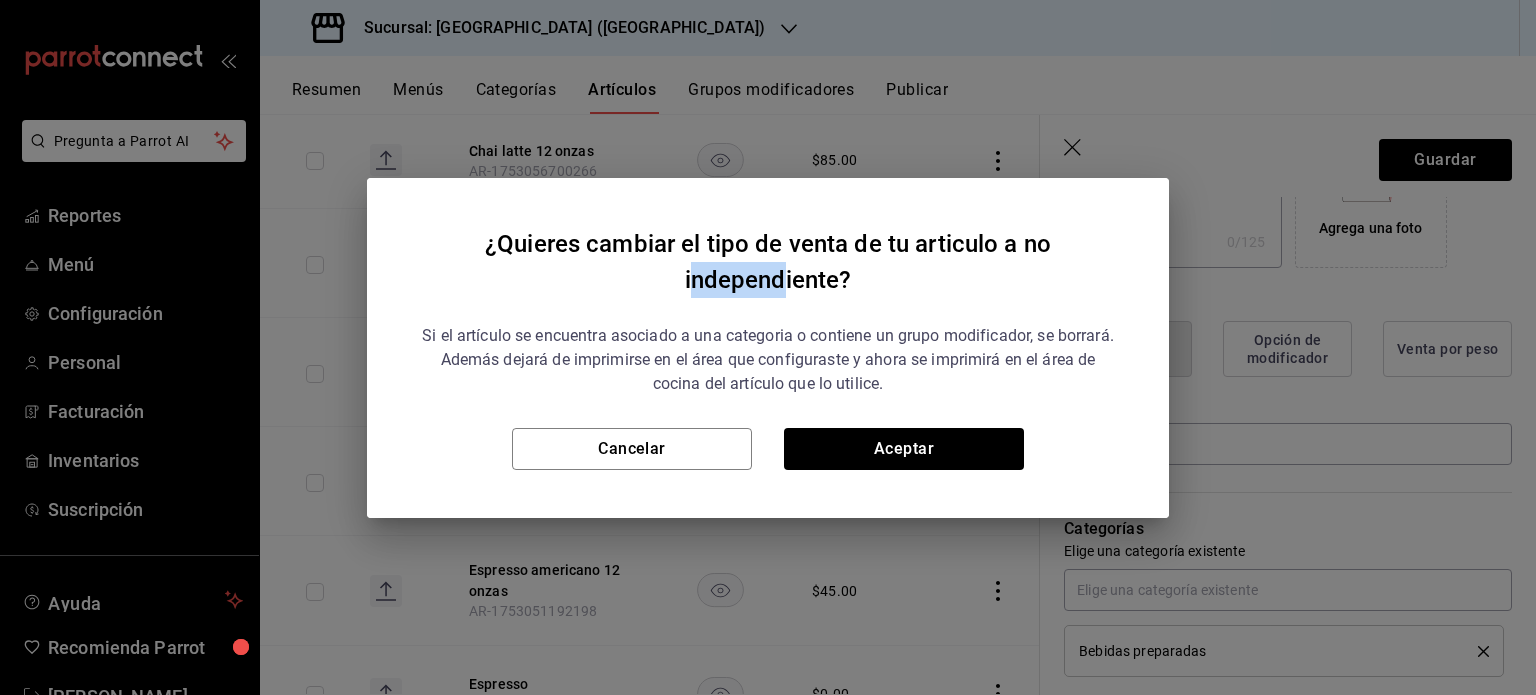 drag, startPoint x: 689, startPoint y: 283, endPoint x: 788, endPoint y: 279, distance: 99.08077 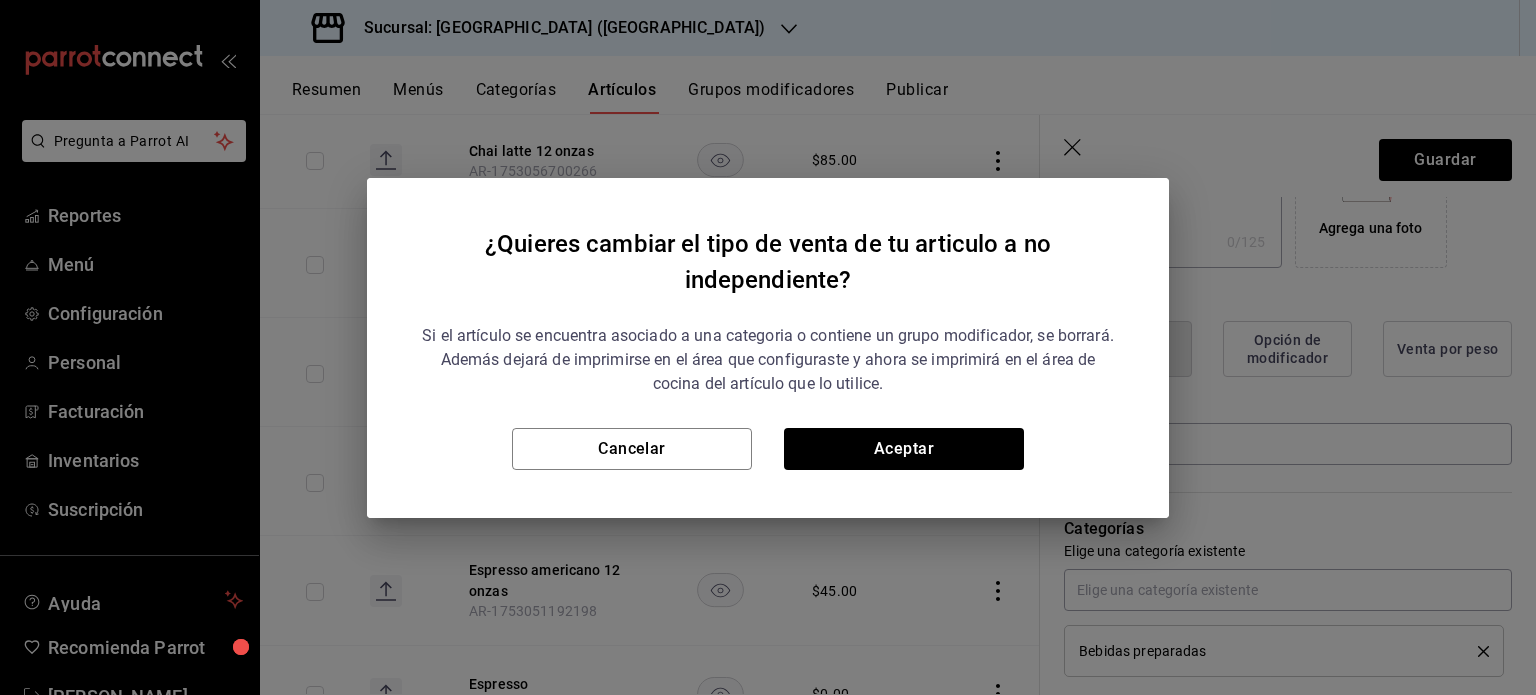 click on "¿Quieres cambiar el tipo de venta de tu articulo a no independiente?" at bounding box center (768, 262) 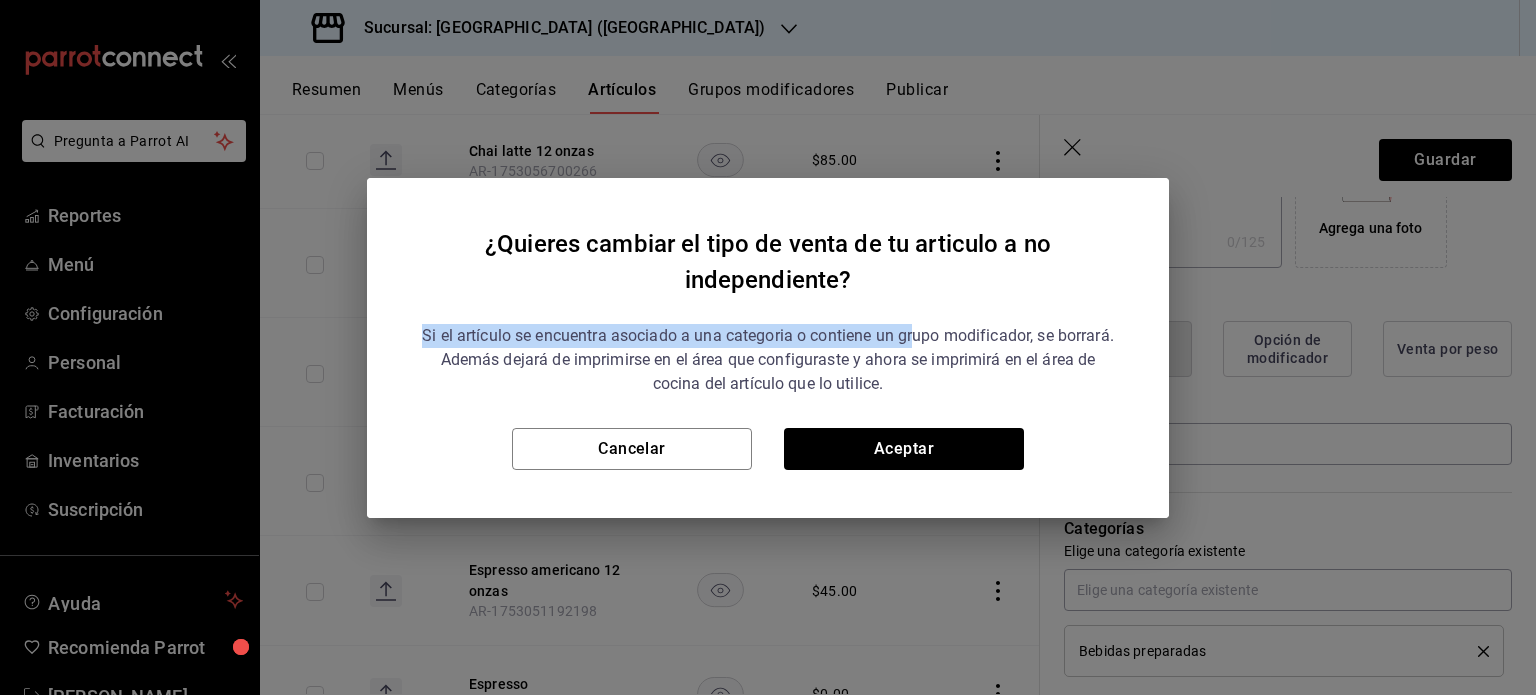 drag, startPoint x: 408, startPoint y: 339, endPoint x: 946, endPoint y: 345, distance: 538.03345 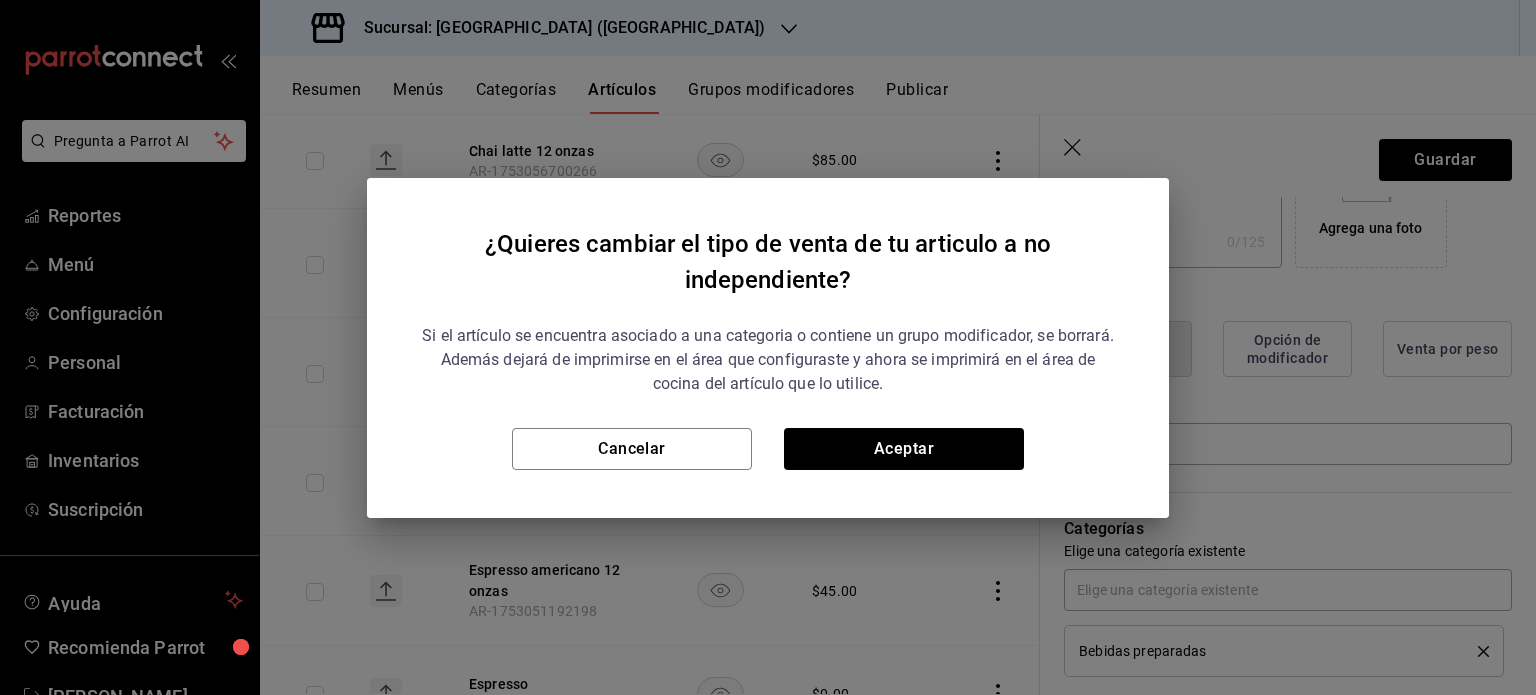 drag, startPoint x: 946, startPoint y: 345, endPoint x: 899, endPoint y: 346, distance: 47.010635 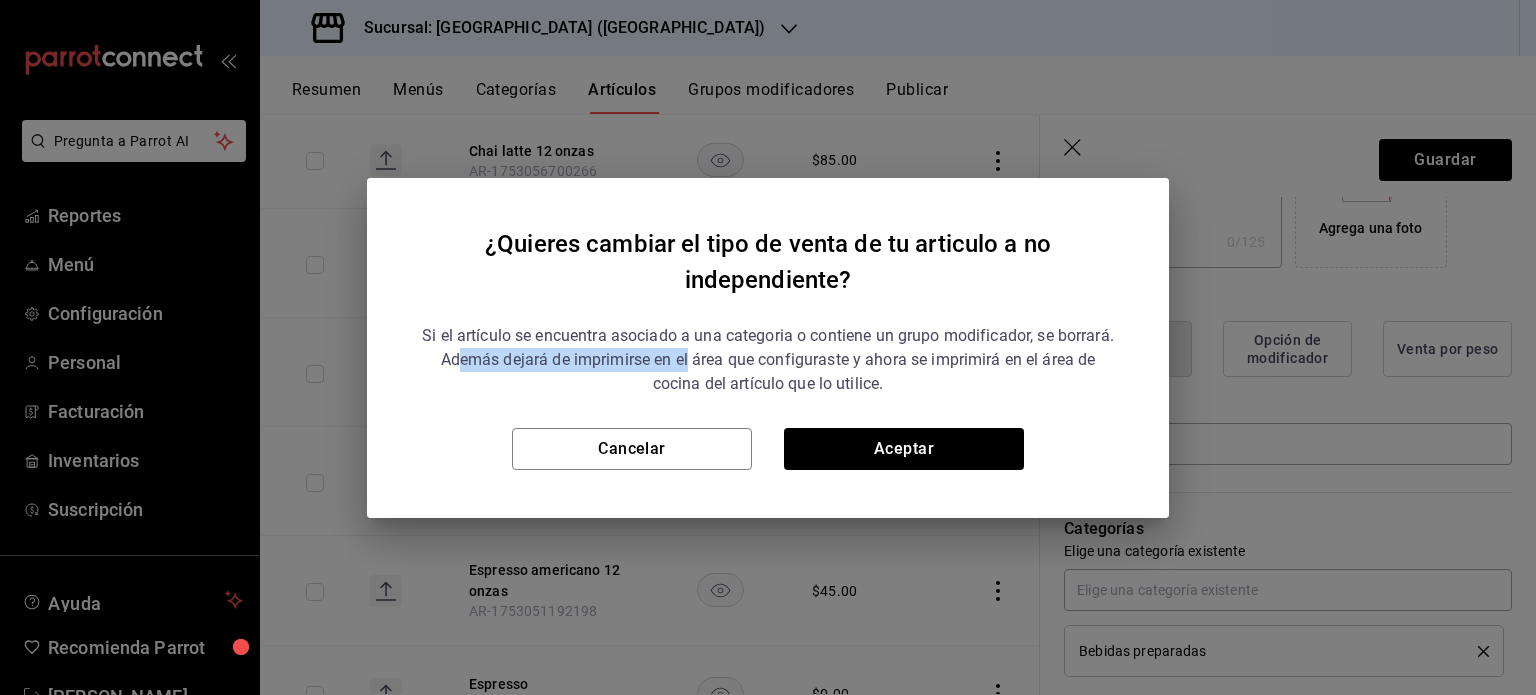 drag, startPoint x: 459, startPoint y: 359, endPoint x: 693, endPoint y: 363, distance: 234.03418 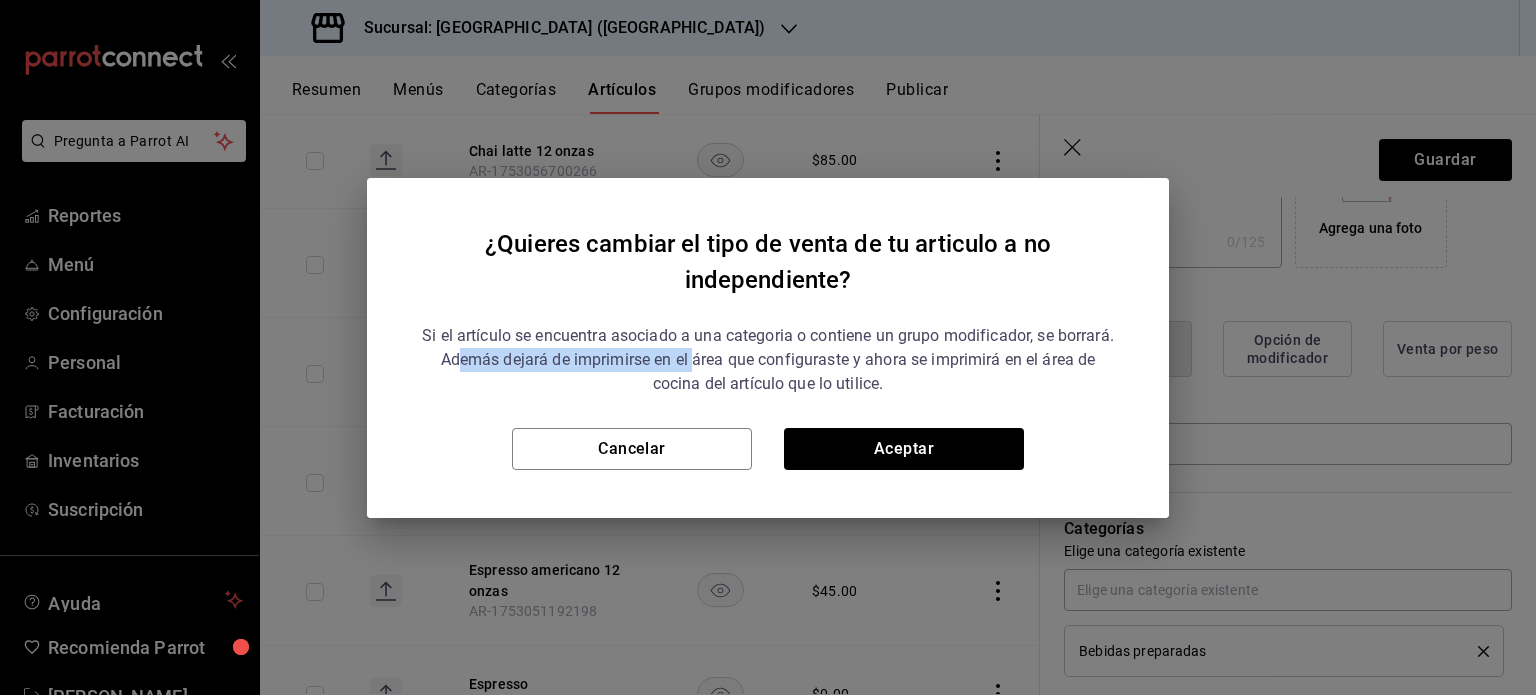 drag, startPoint x: 694, startPoint y: 360, endPoint x: 707, endPoint y: 360, distance: 13 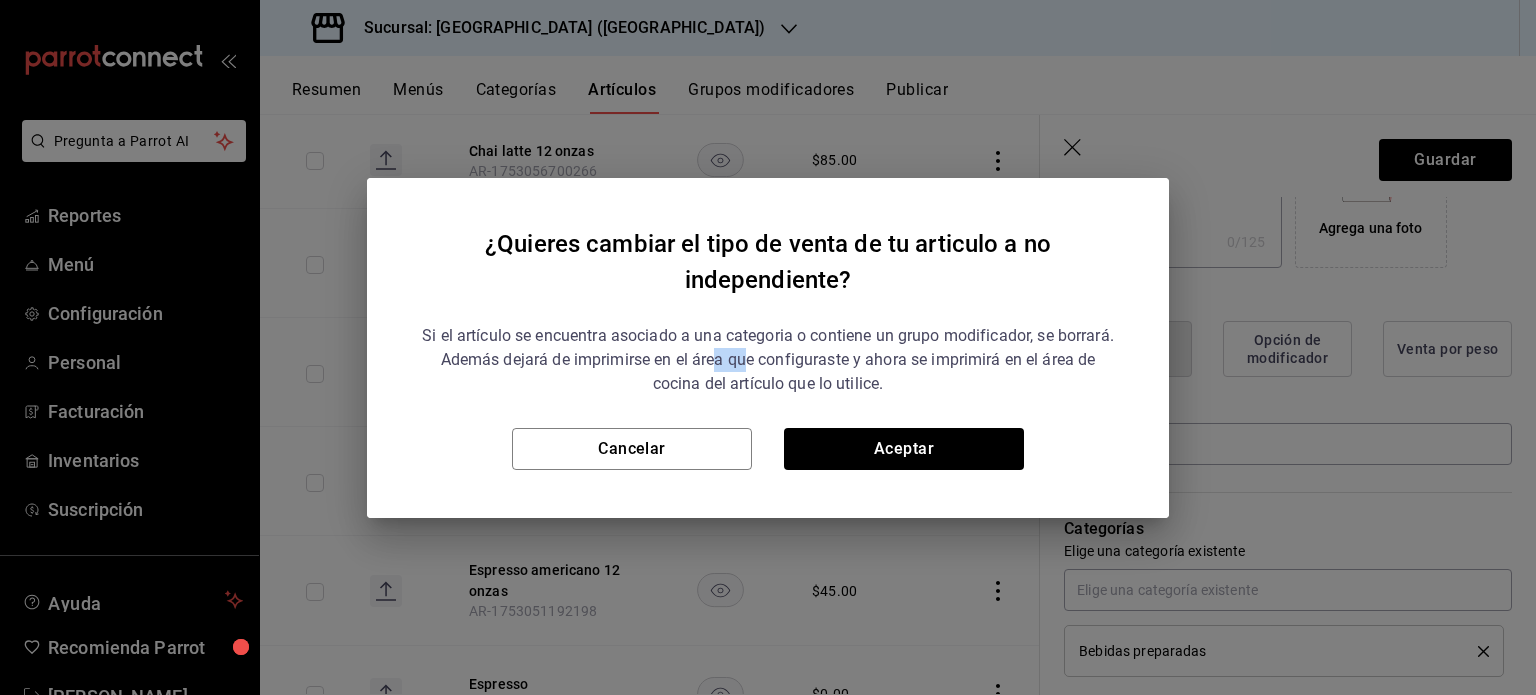 drag, startPoint x: 723, startPoint y: 362, endPoint x: 749, endPoint y: 363, distance: 26.019224 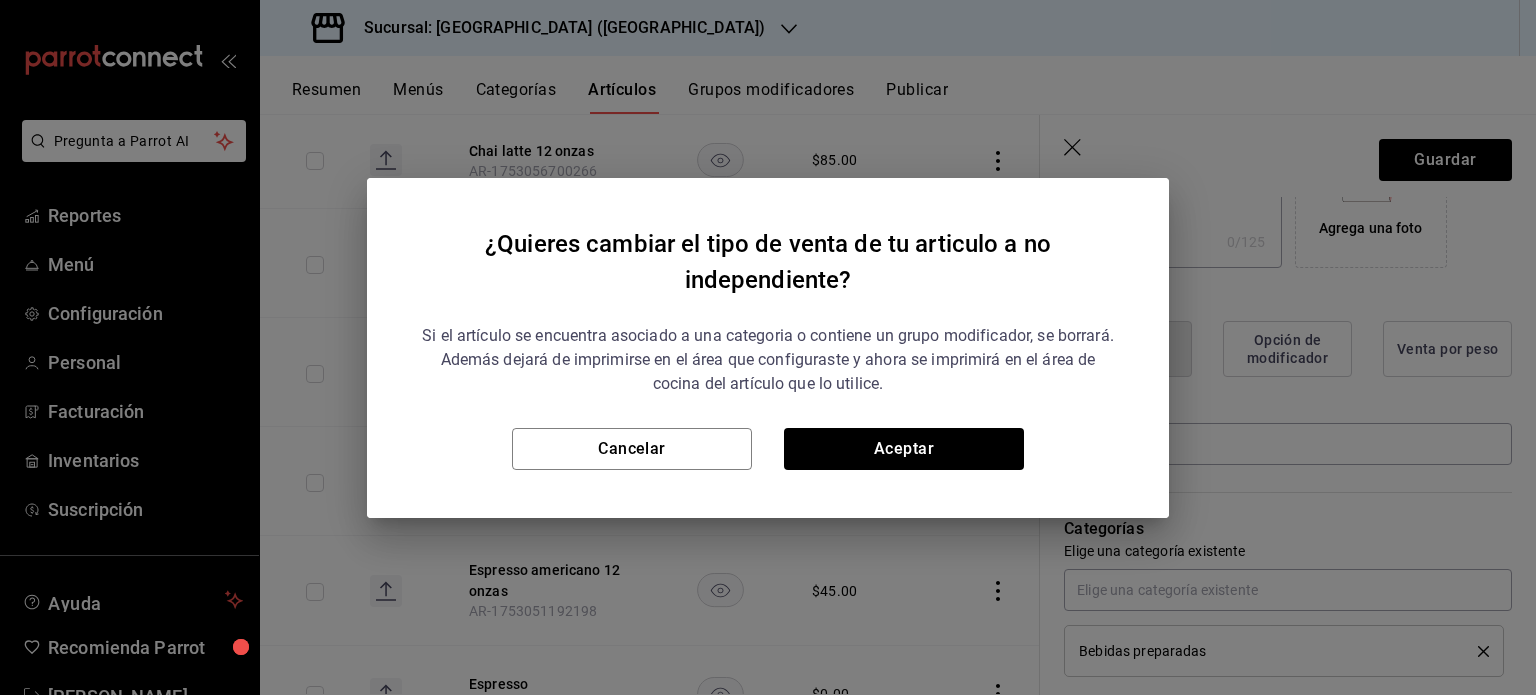 drag, startPoint x: 754, startPoint y: 363, endPoint x: 788, endPoint y: 360, distance: 34.132095 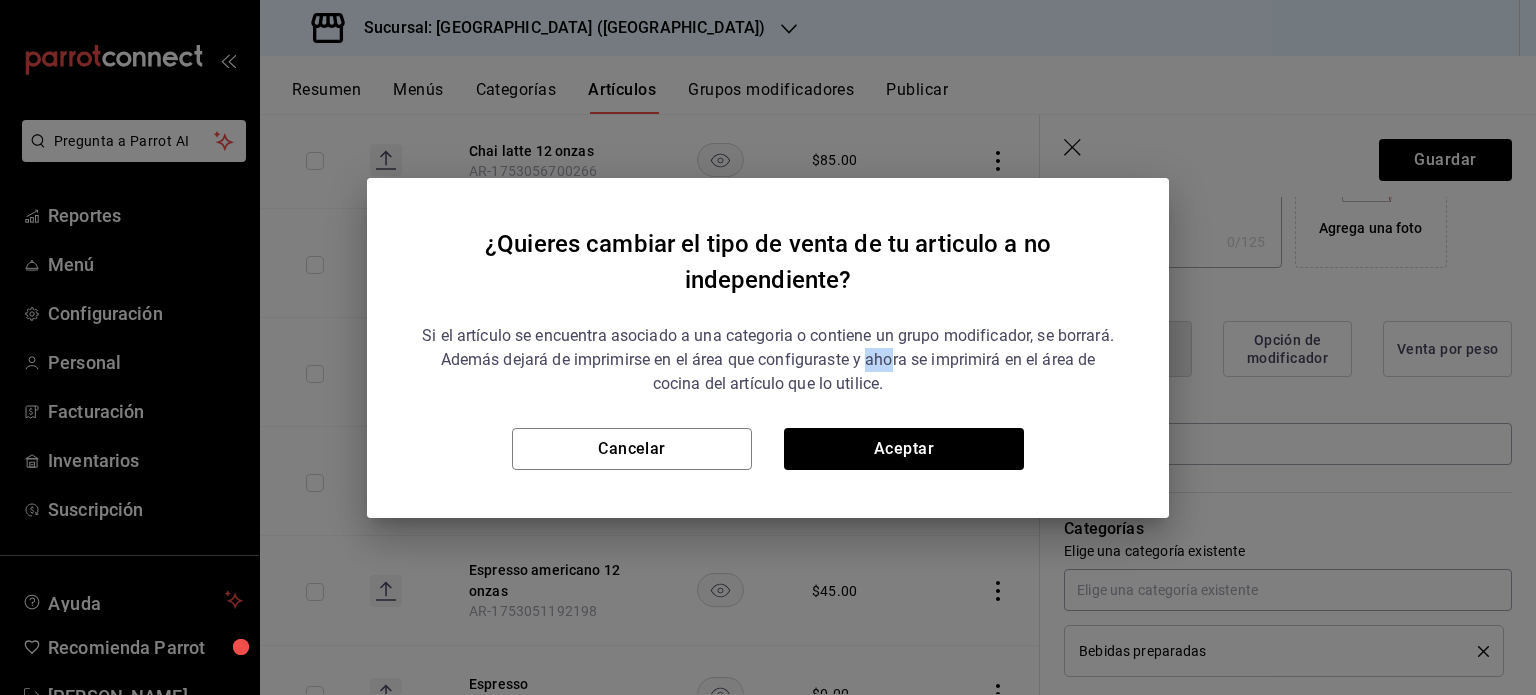 drag, startPoint x: 868, startPoint y: 359, endPoint x: 920, endPoint y: 359, distance: 52 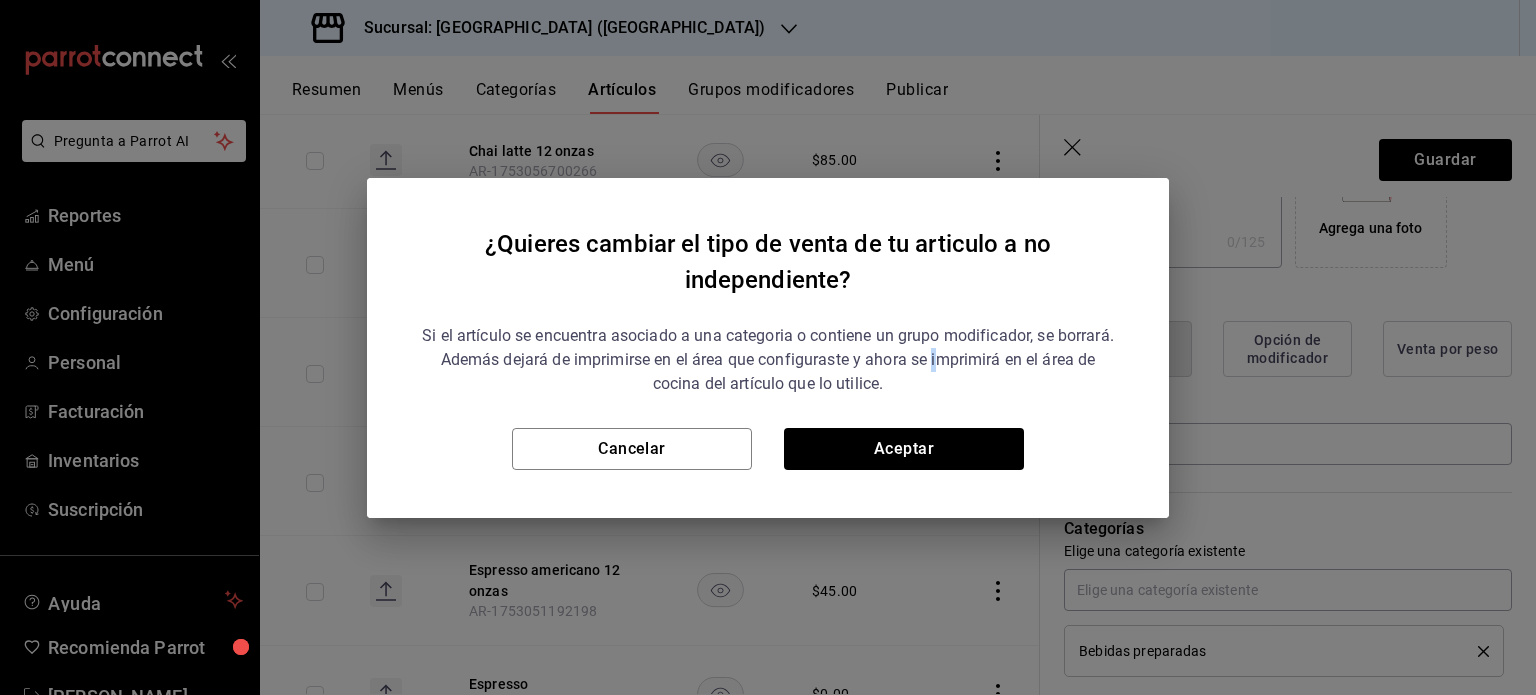 drag, startPoint x: 934, startPoint y: 359, endPoint x: 1007, endPoint y: 363, distance: 73.109505 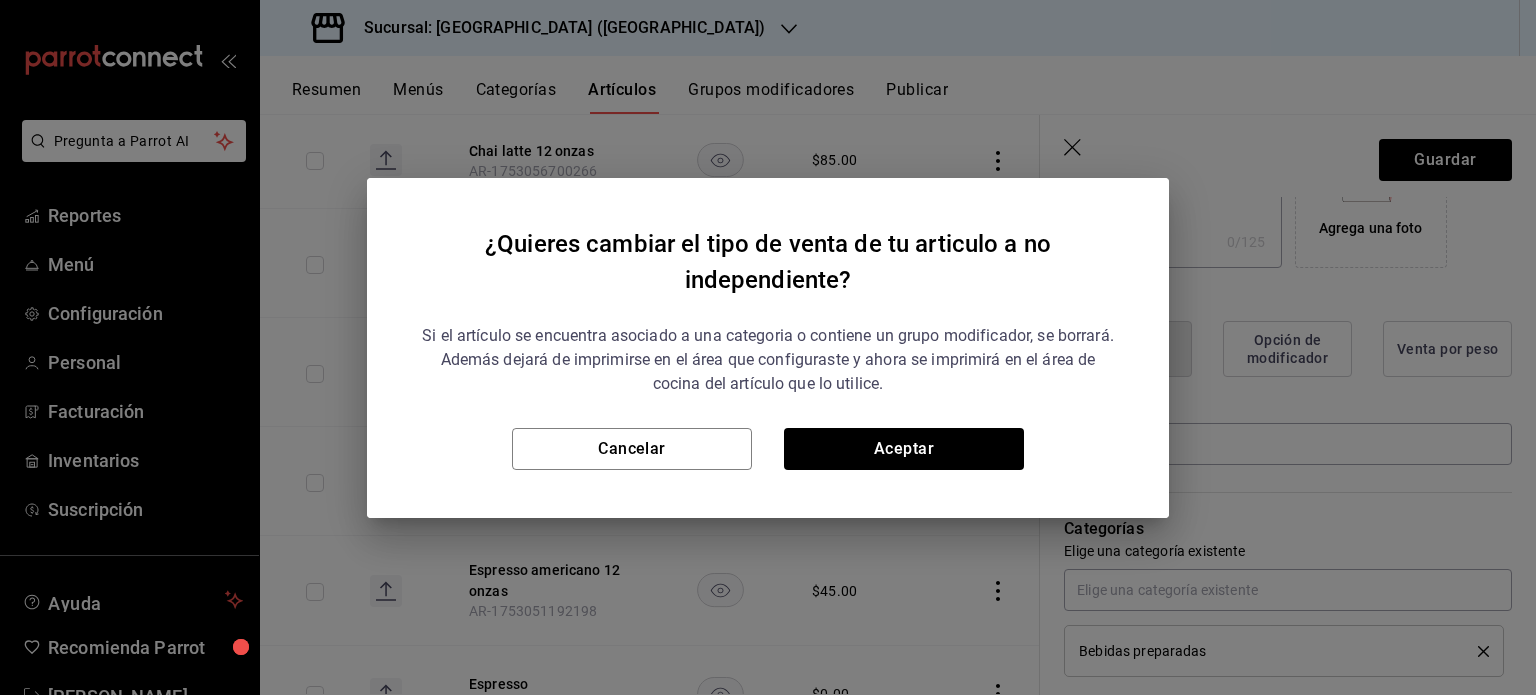 click on "Si el artículo se encuentra asociado a una categoria o contiene un grupo modificador, se borrará. Además dejará de imprimirse en el área que configuraste y ahora se imprimirá en el área de cocina del artículo que lo utilice." at bounding box center (768, 368) 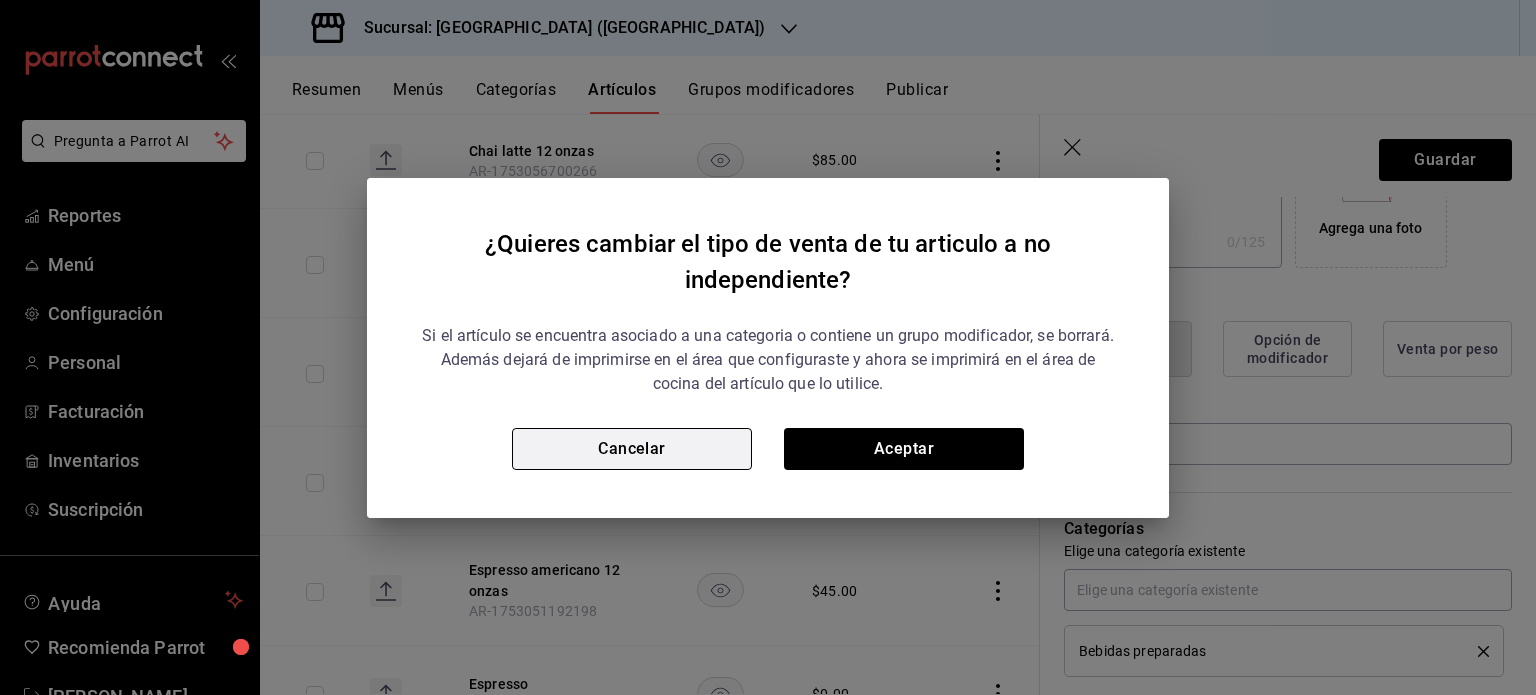 click on "Cancelar" at bounding box center (632, 449) 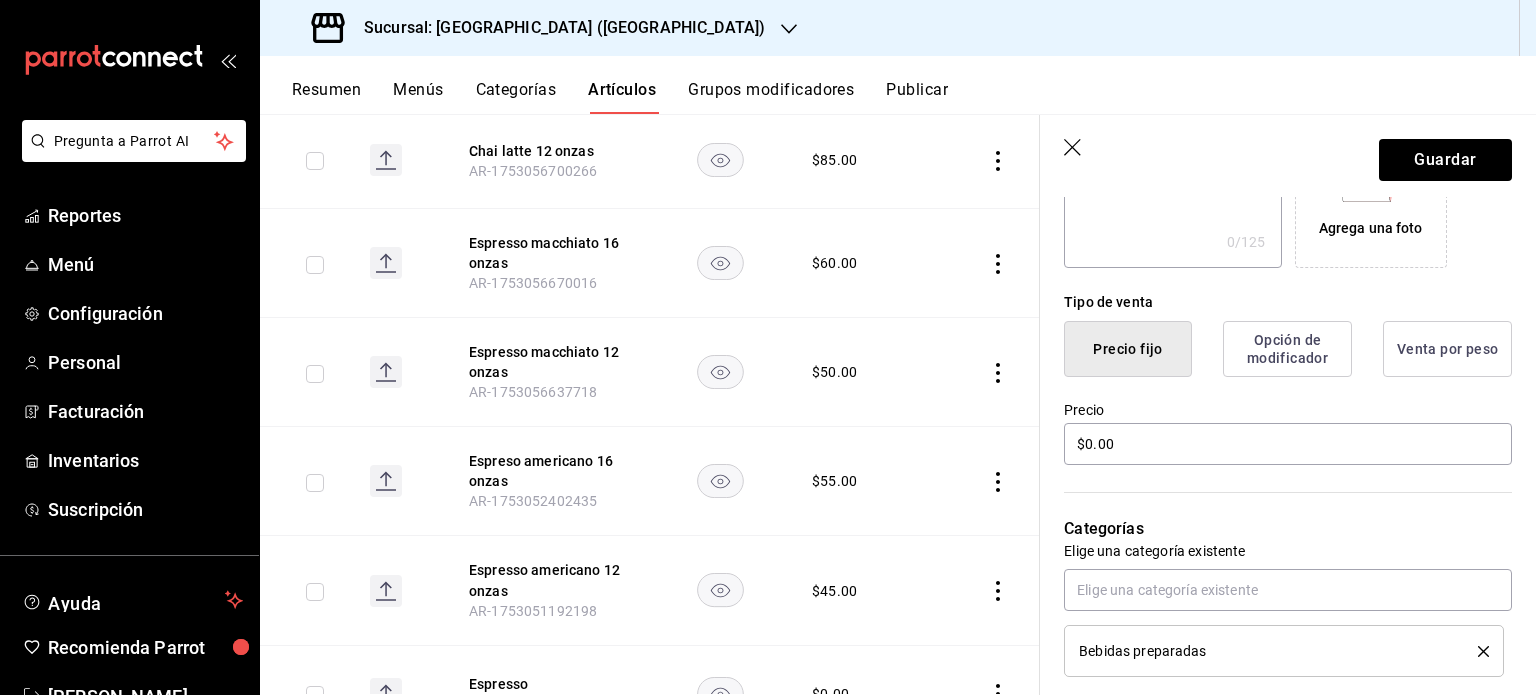click on "Opción de modificador" at bounding box center [1287, 349] 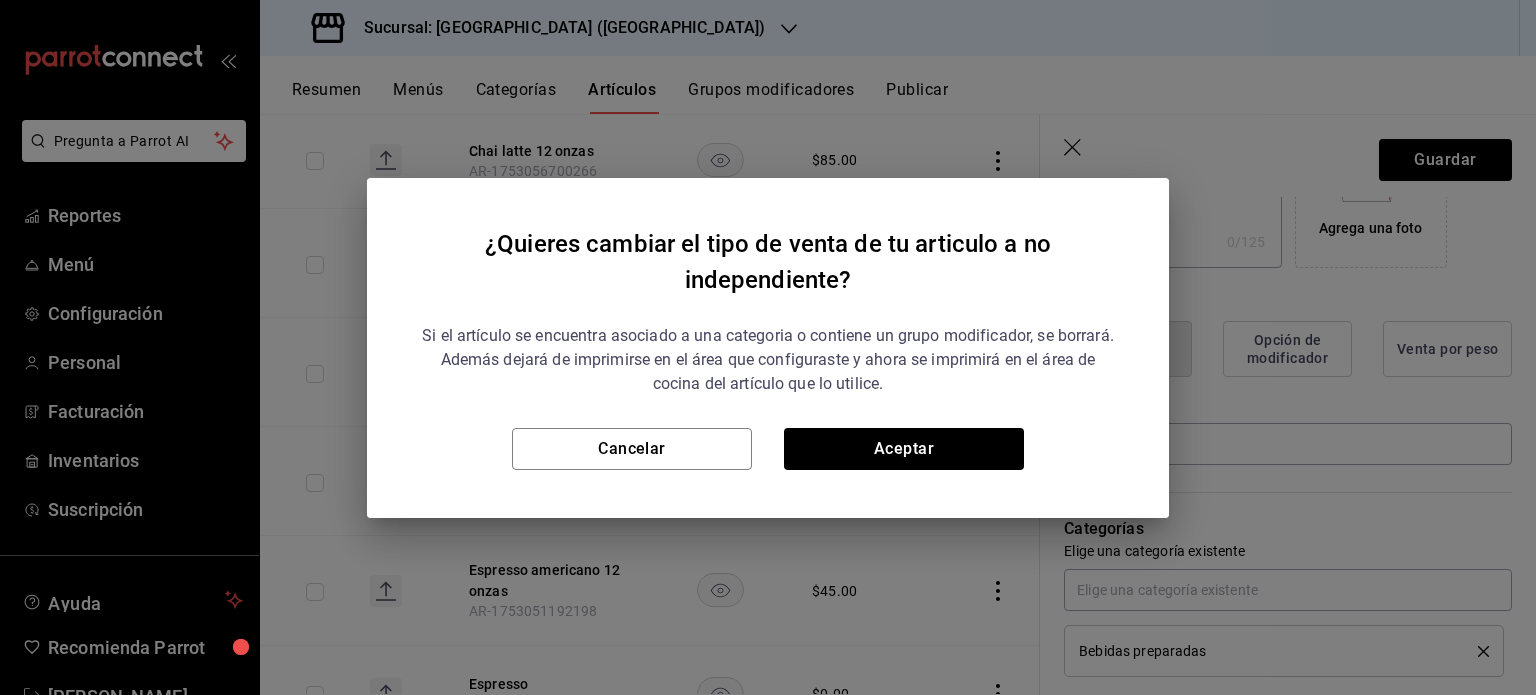 click on "¿Quieres cambiar el tipo de venta de tu articulo a no independiente? Si el artículo se encuentra asociado a una categoria o contiene un grupo modificador, se borrará. Además dejará de imprimirse en el área que configuraste y ahora se imprimirá en el área de cocina del artículo que lo utilice. Cancelar Aceptar" at bounding box center [768, 348] 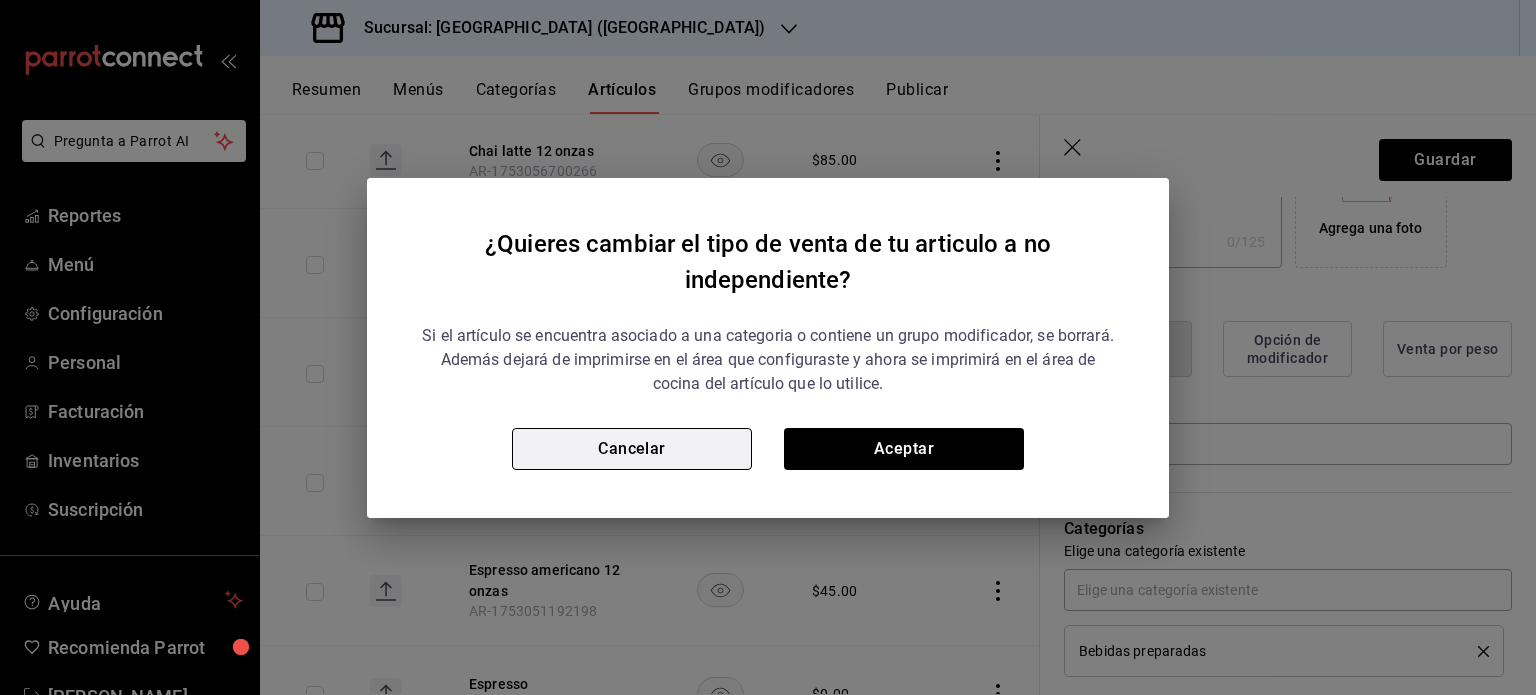click on "Cancelar" at bounding box center [632, 449] 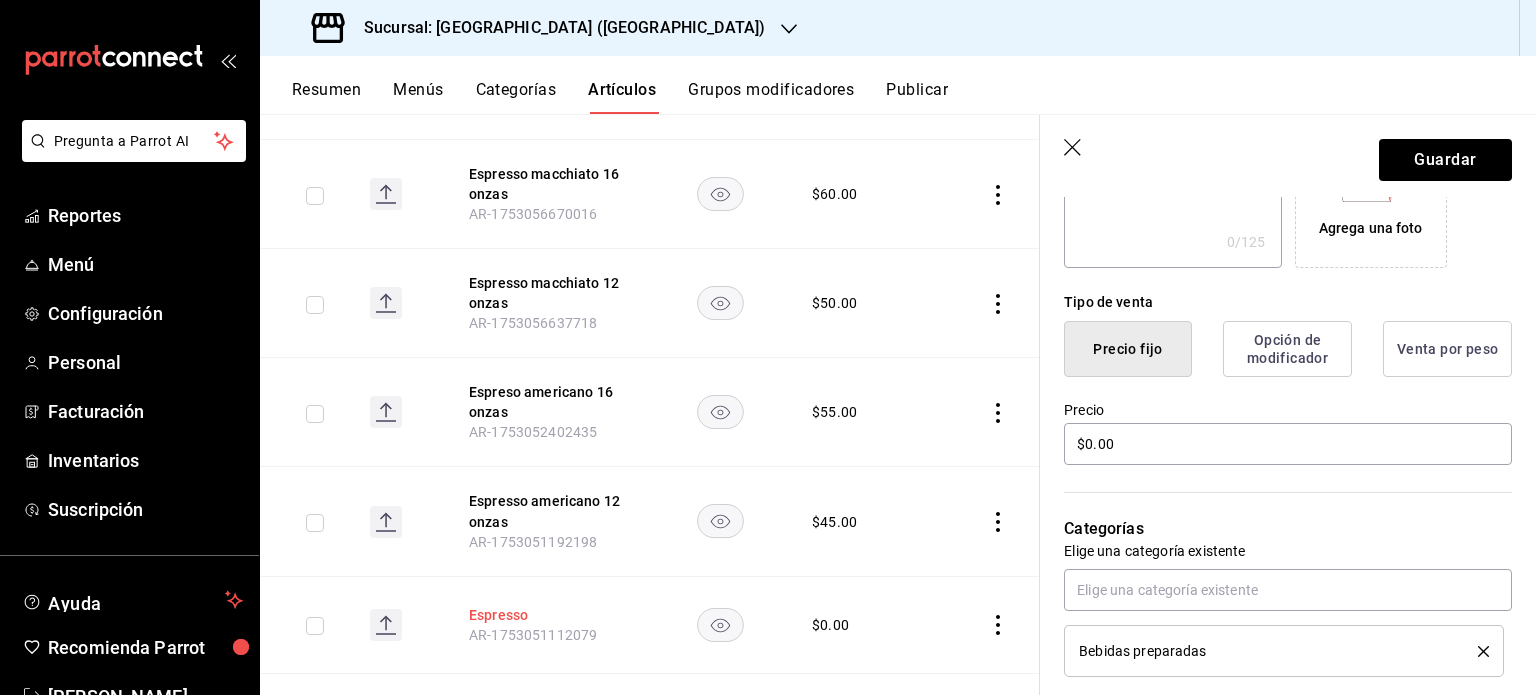 scroll, scrollTop: 2446, scrollLeft: 0, axis: vertical 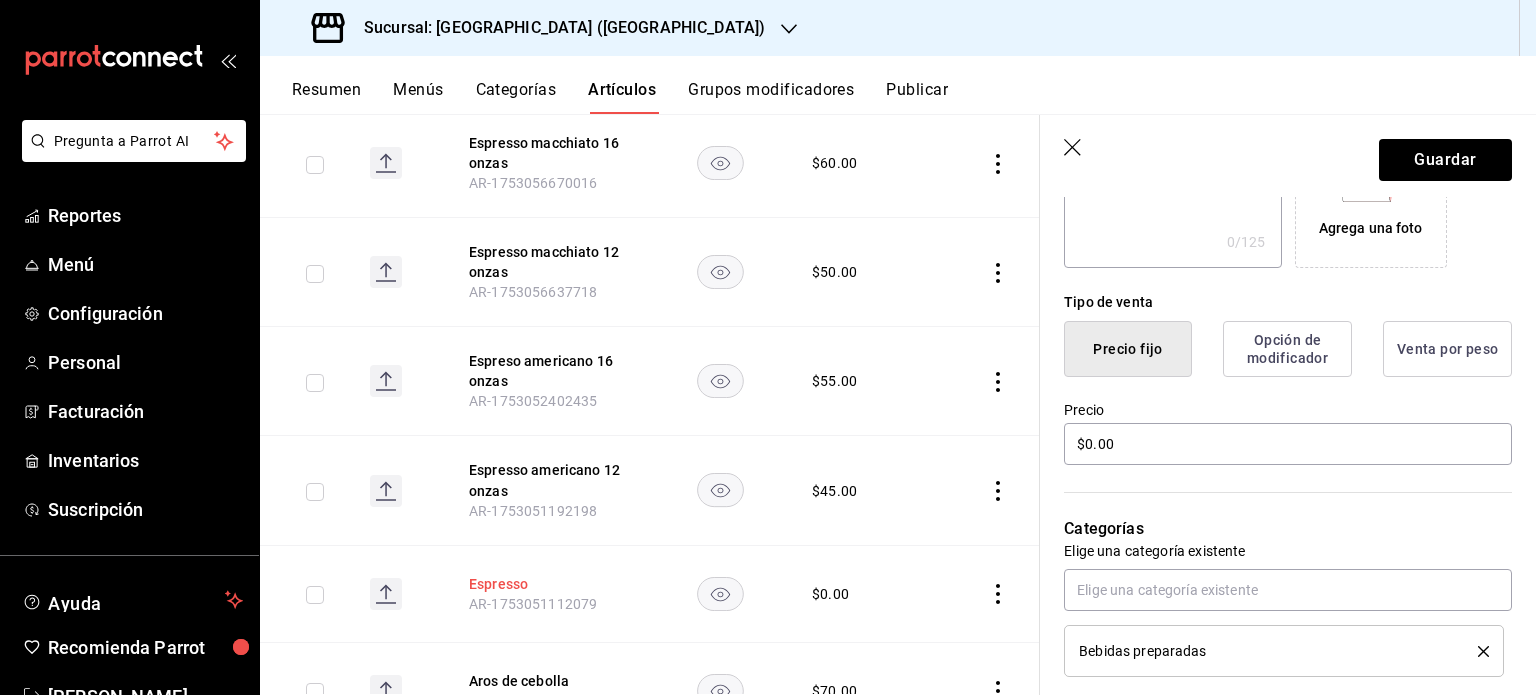 click on "Espresso" at bounding box center (549, 584) 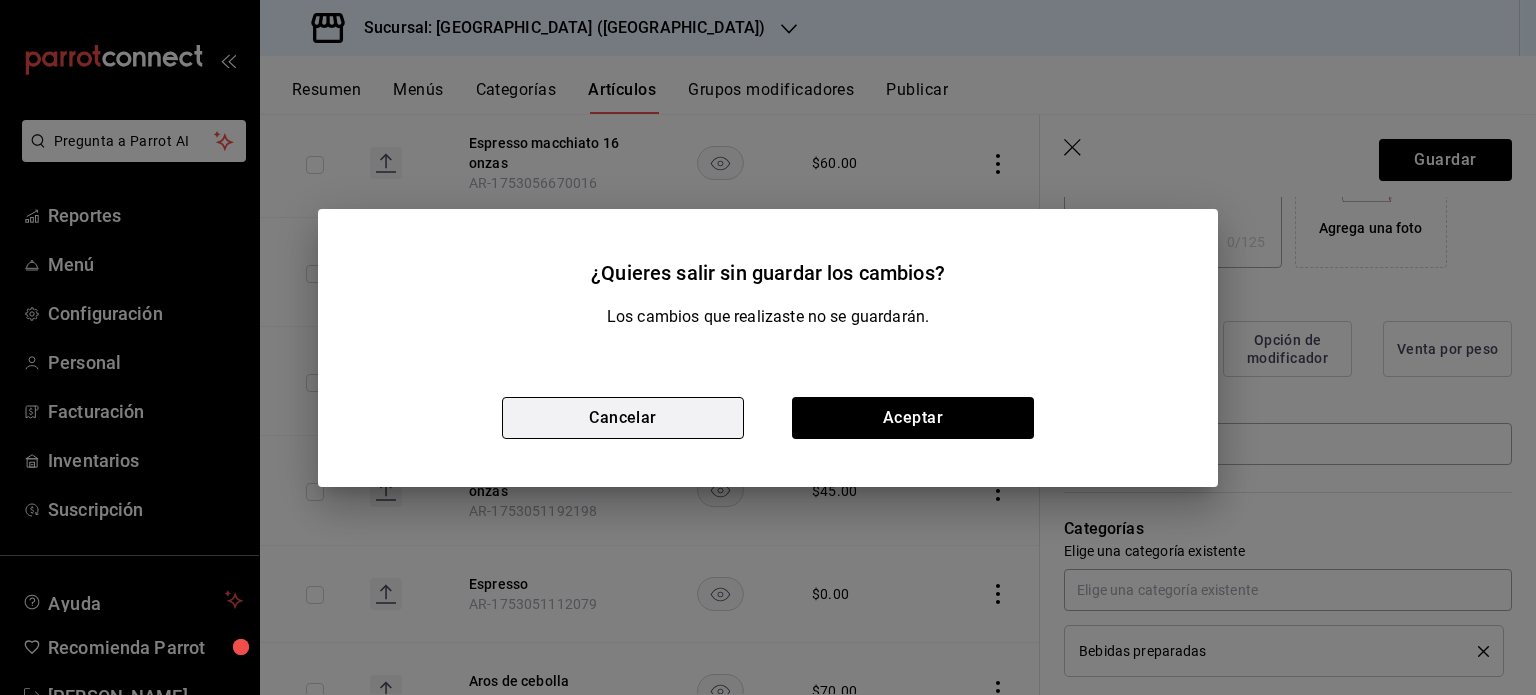 click on "Cancelar" at bounding box center (623, 418) 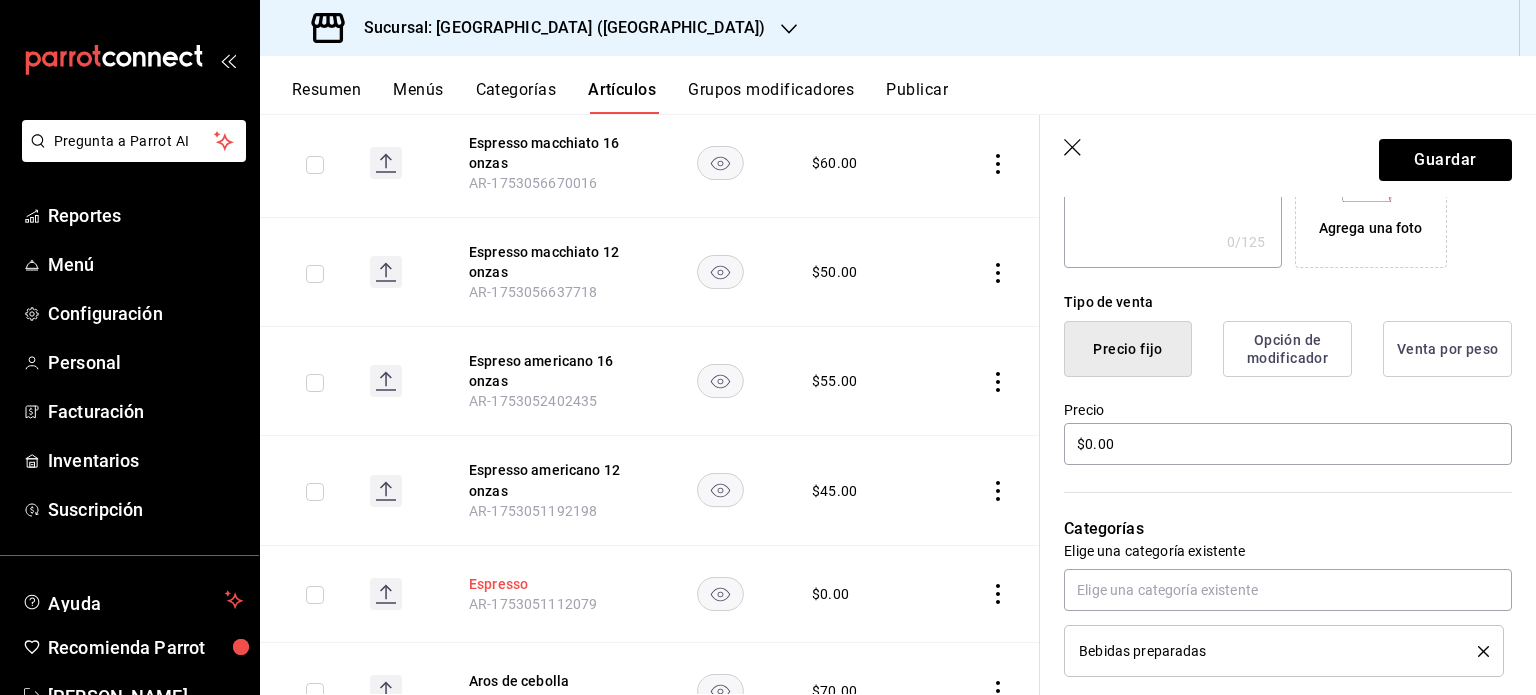 click on "Espresso" at bounding box center [549, 584] 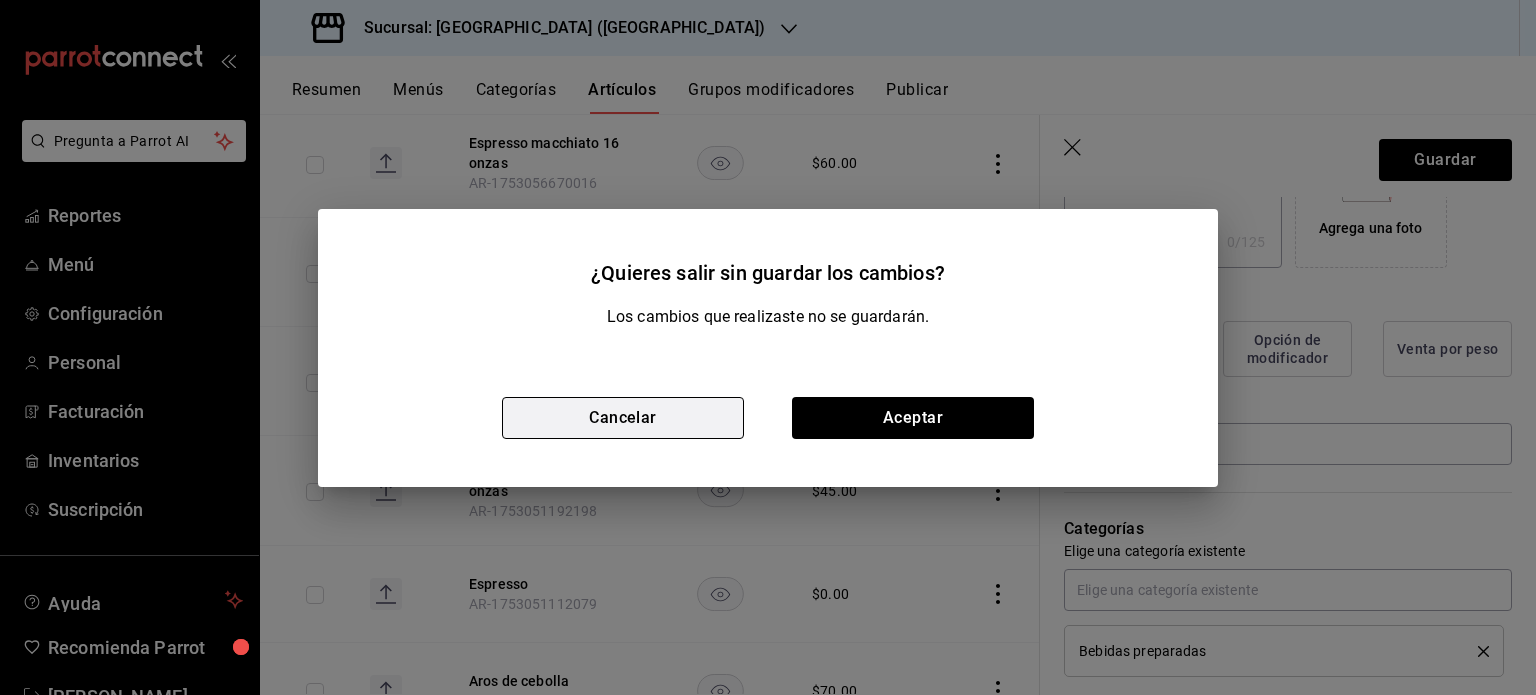 click on "Cancelar" at bounding box center (623, 418) 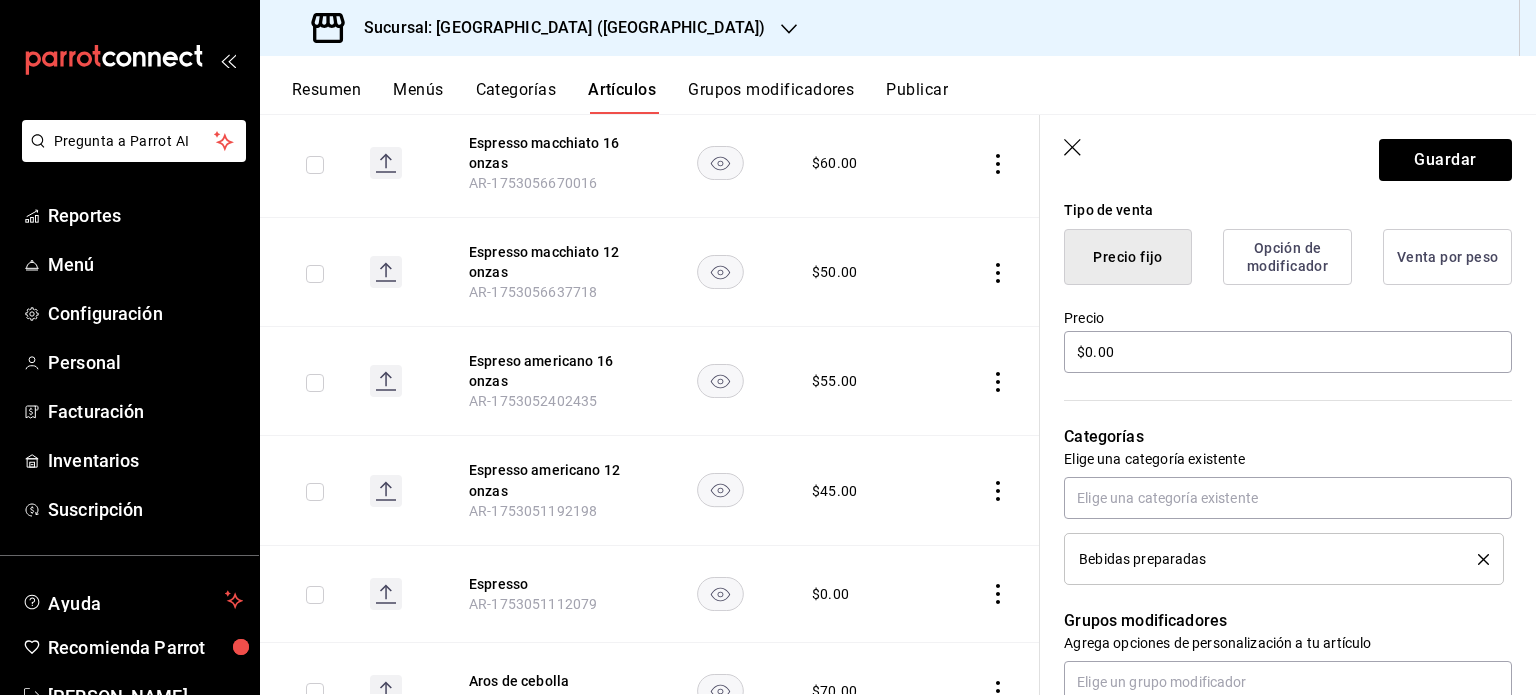 scroll, scrollTop: 500, scrollLeft: 0, axis: vertical 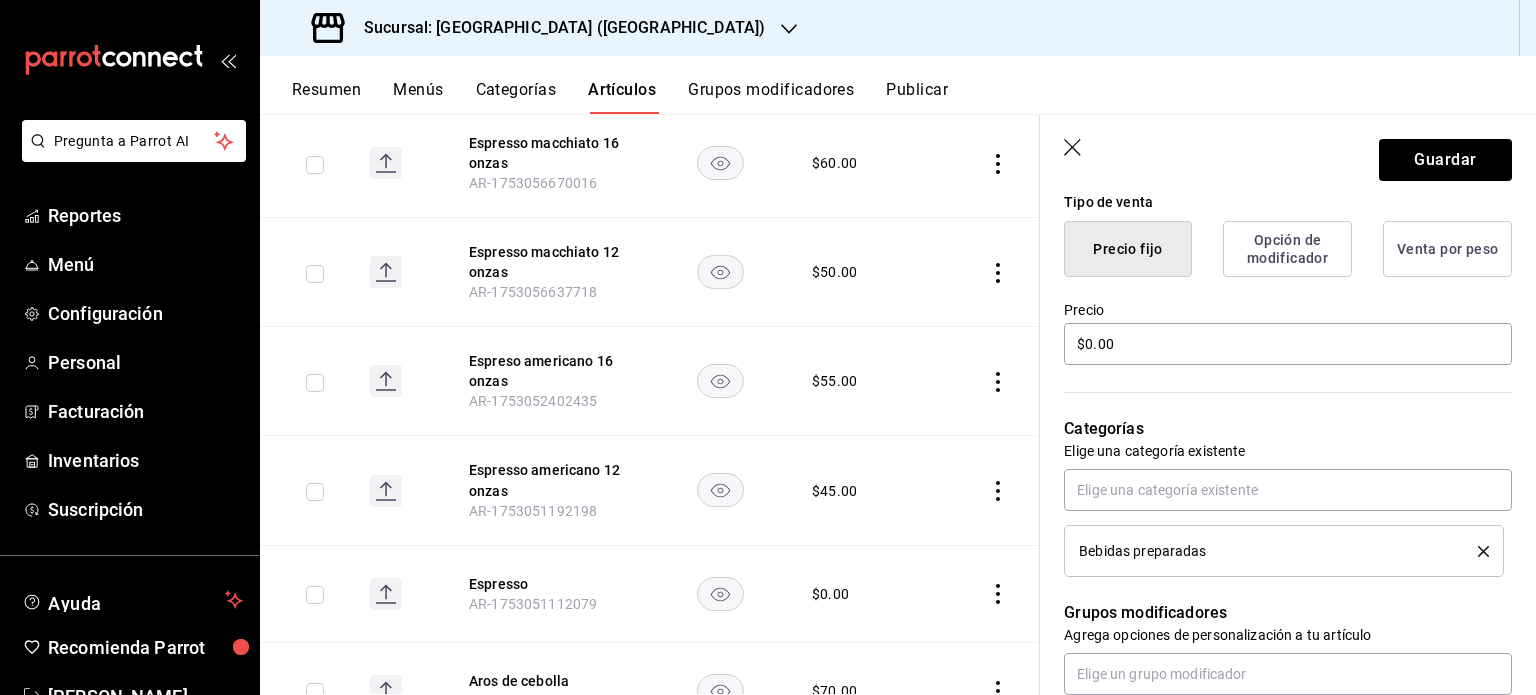 click 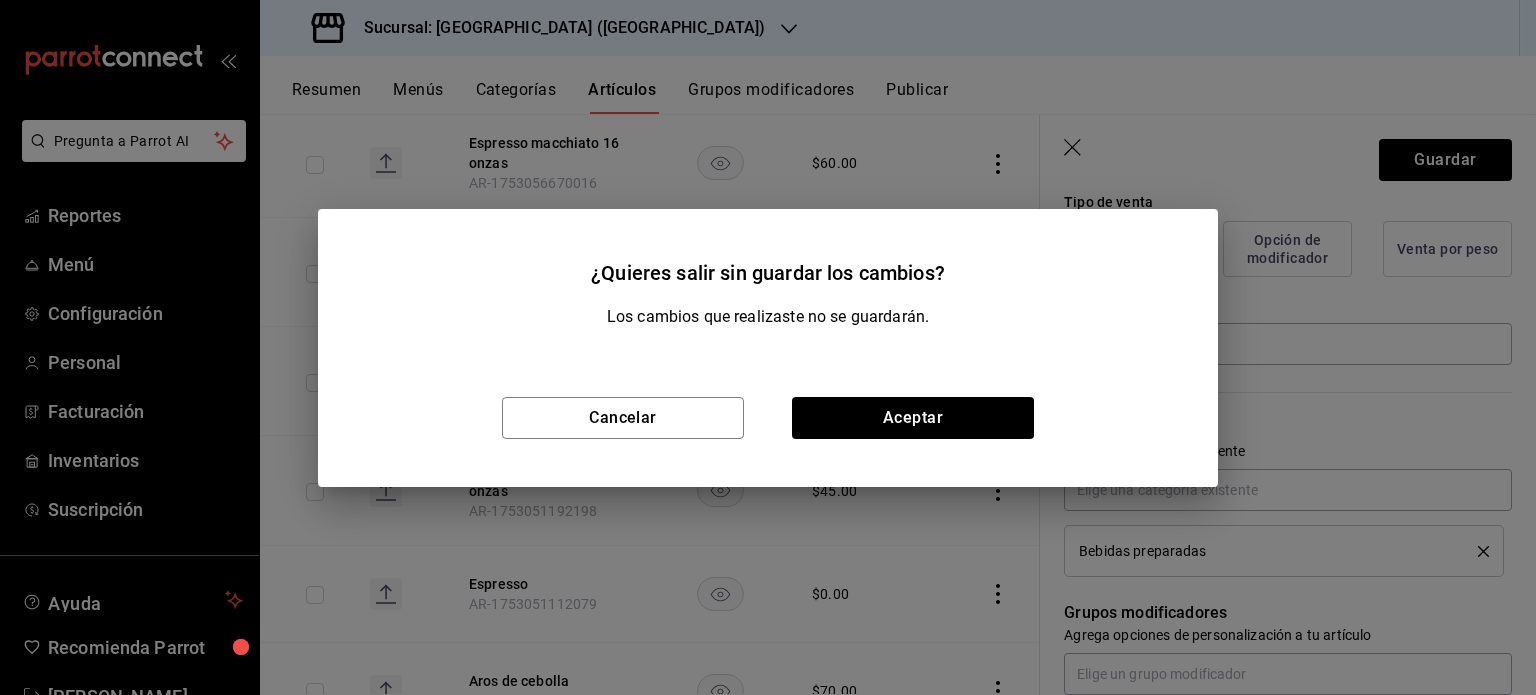 click on "Cancelar Aceptar" at bounding box center [768, 418] 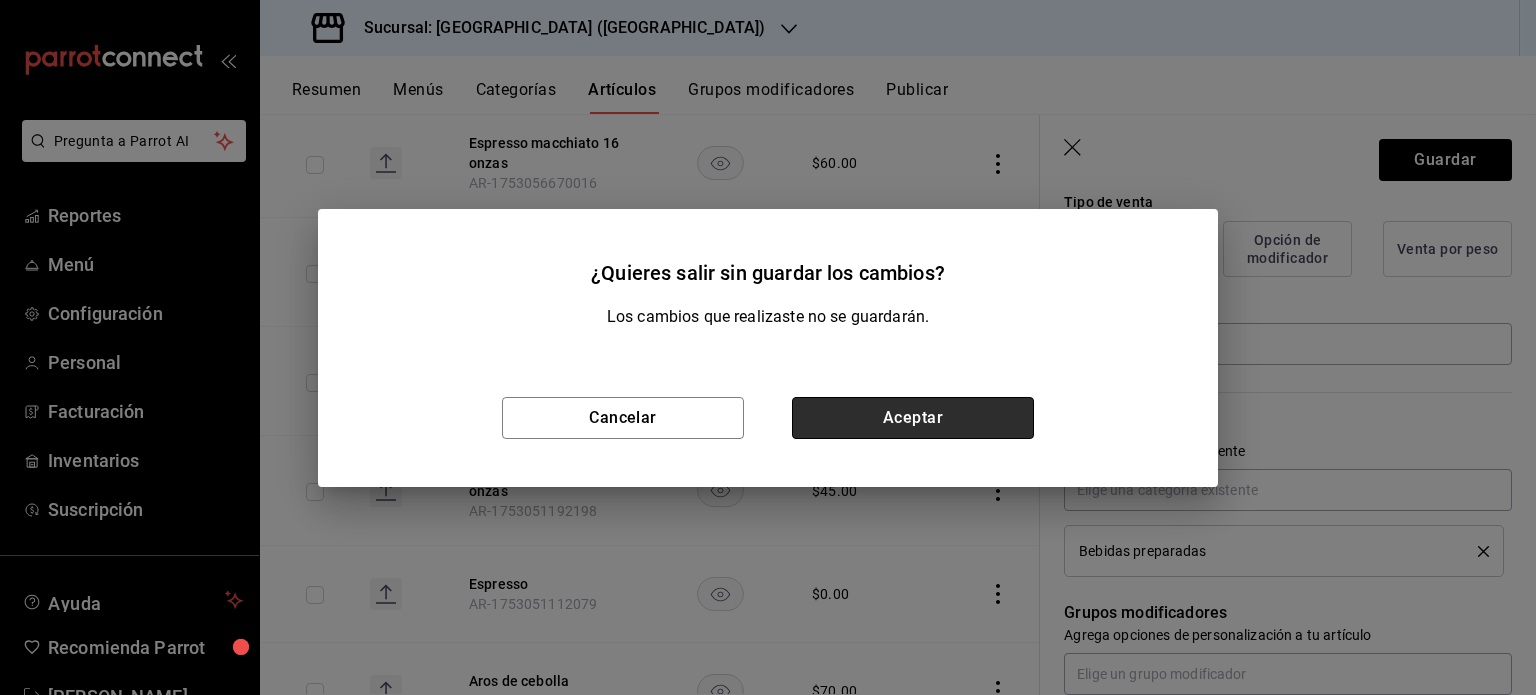click on "Aceptar" at bounding box center (913, 418) 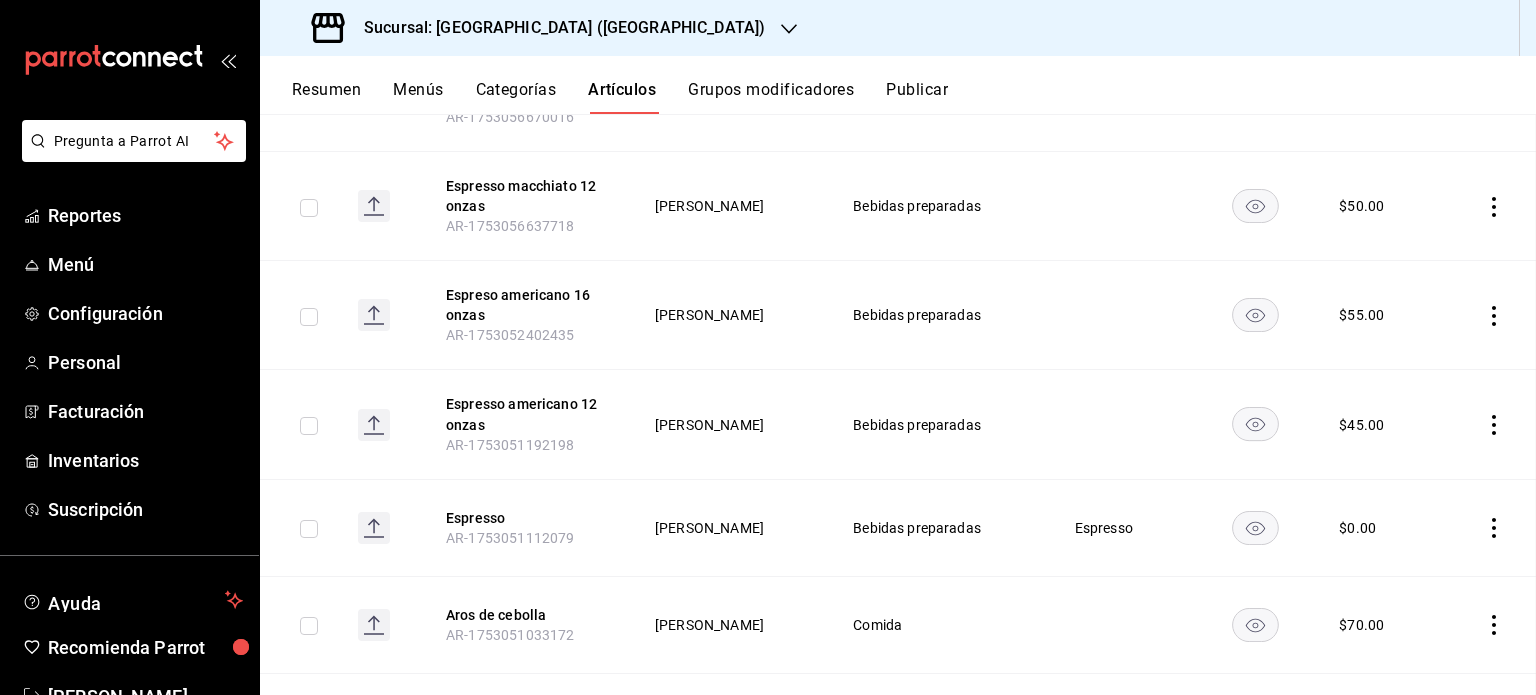 scroll, scrollTop: 2380, scrollLeft: 0, axis: vertical 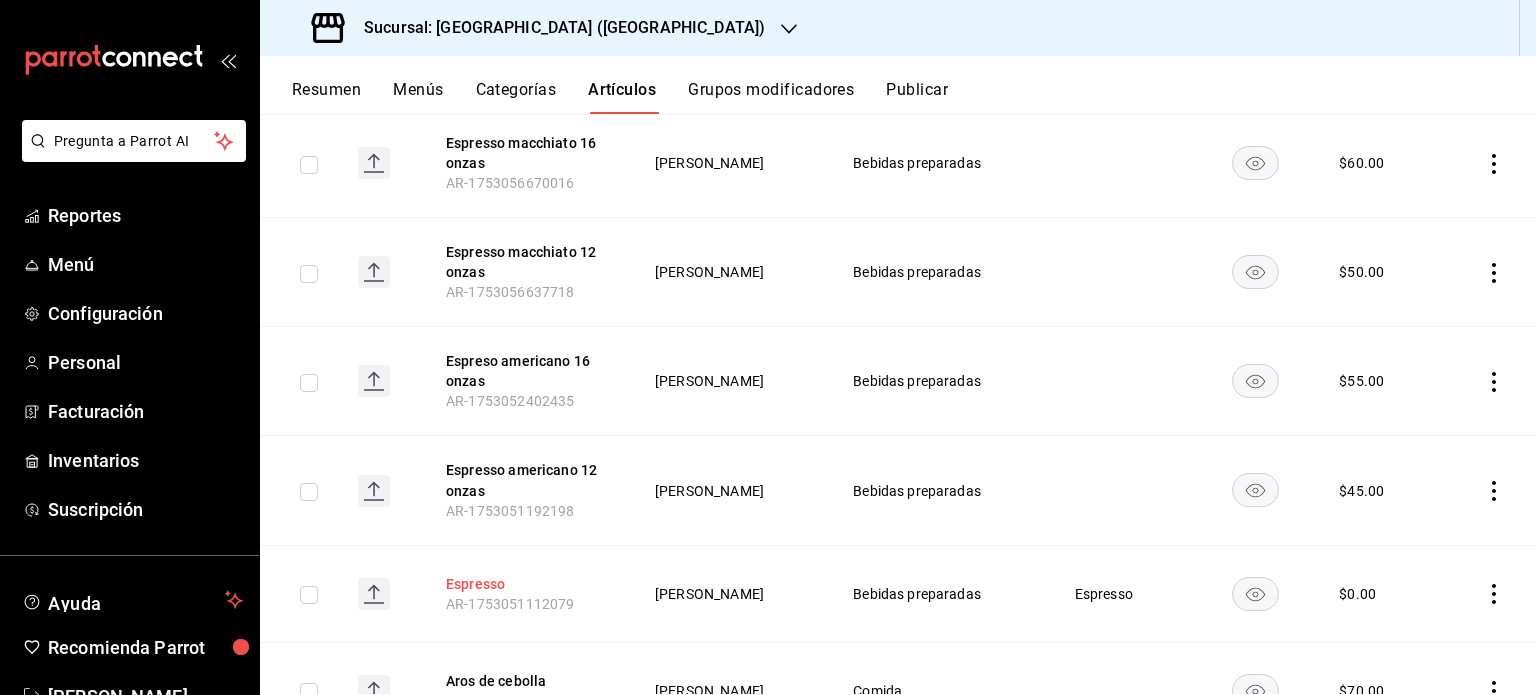 click on "Espresso" at bounding box center [526, 584] 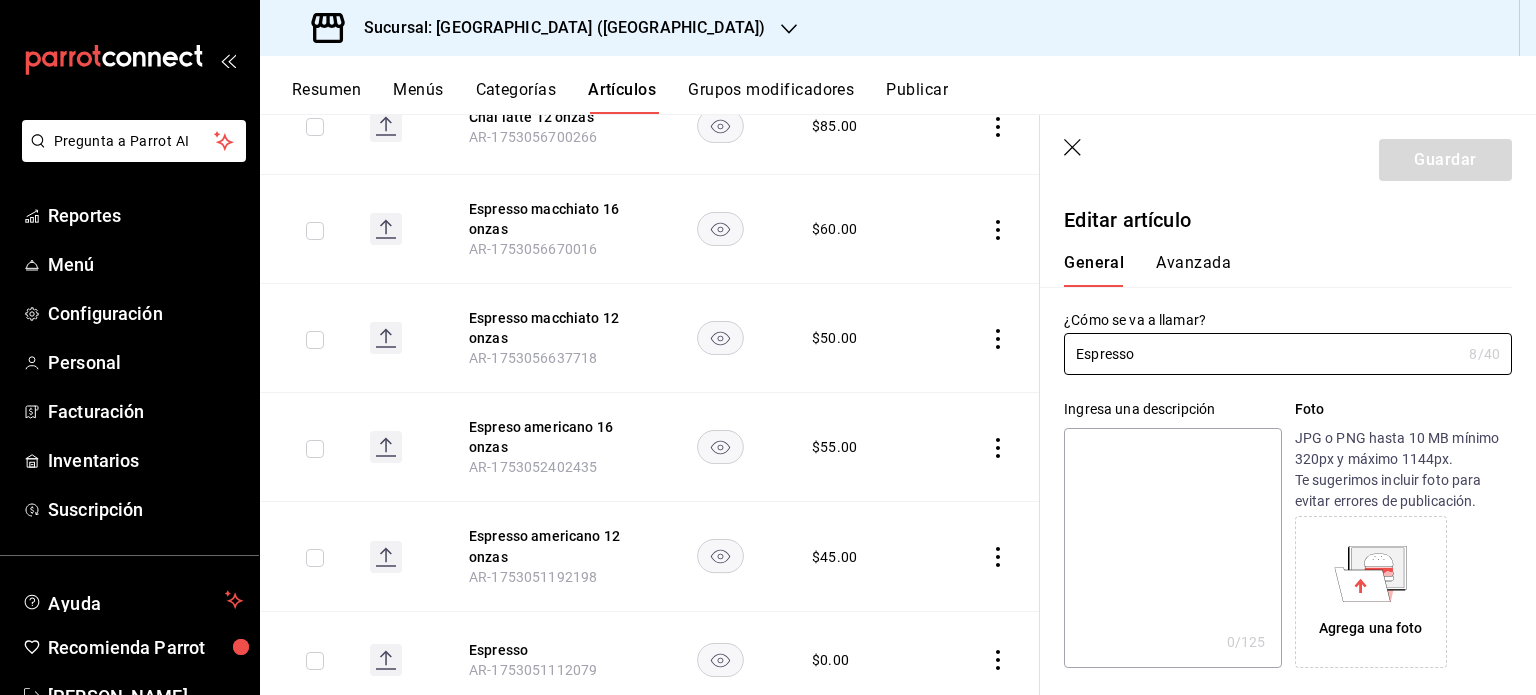type on "$0.00" 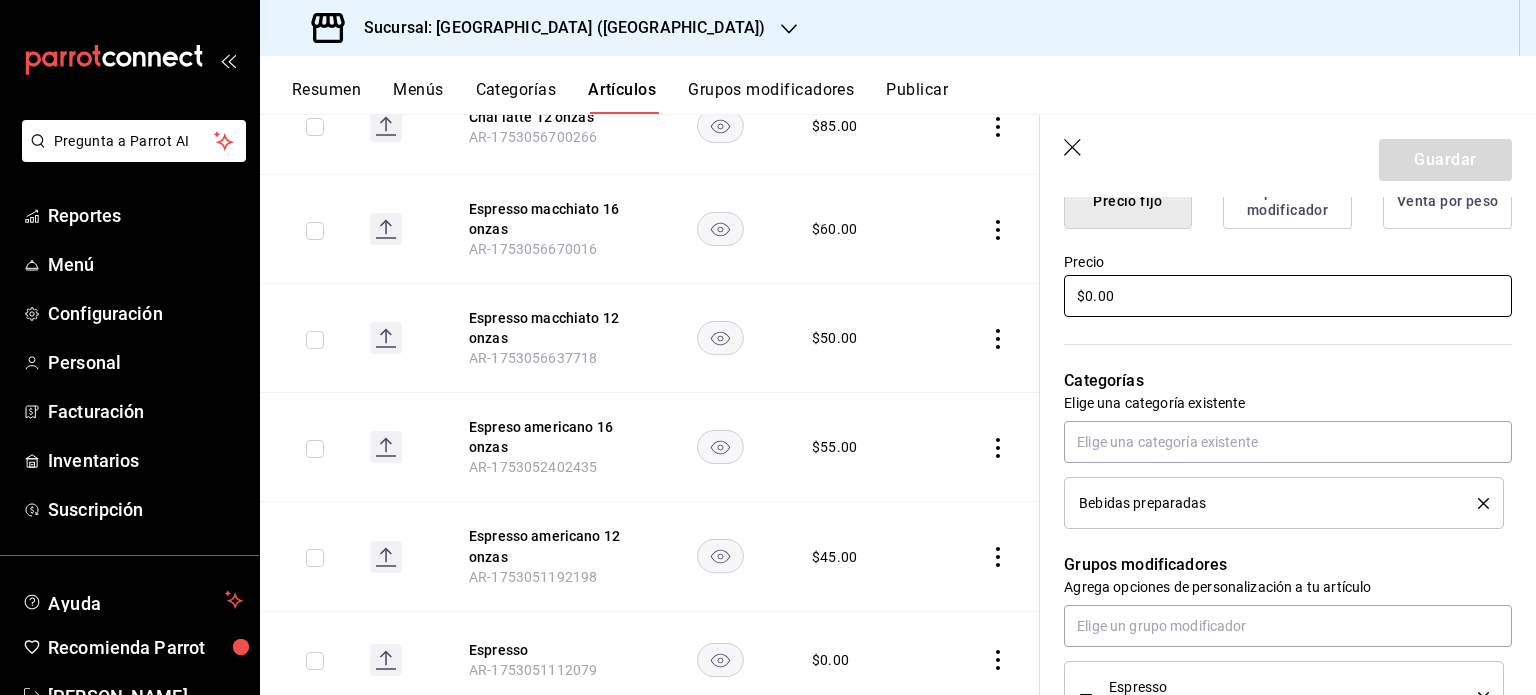 scroll, scrollTop: 400, scrollLeft: 0, axis: vertical 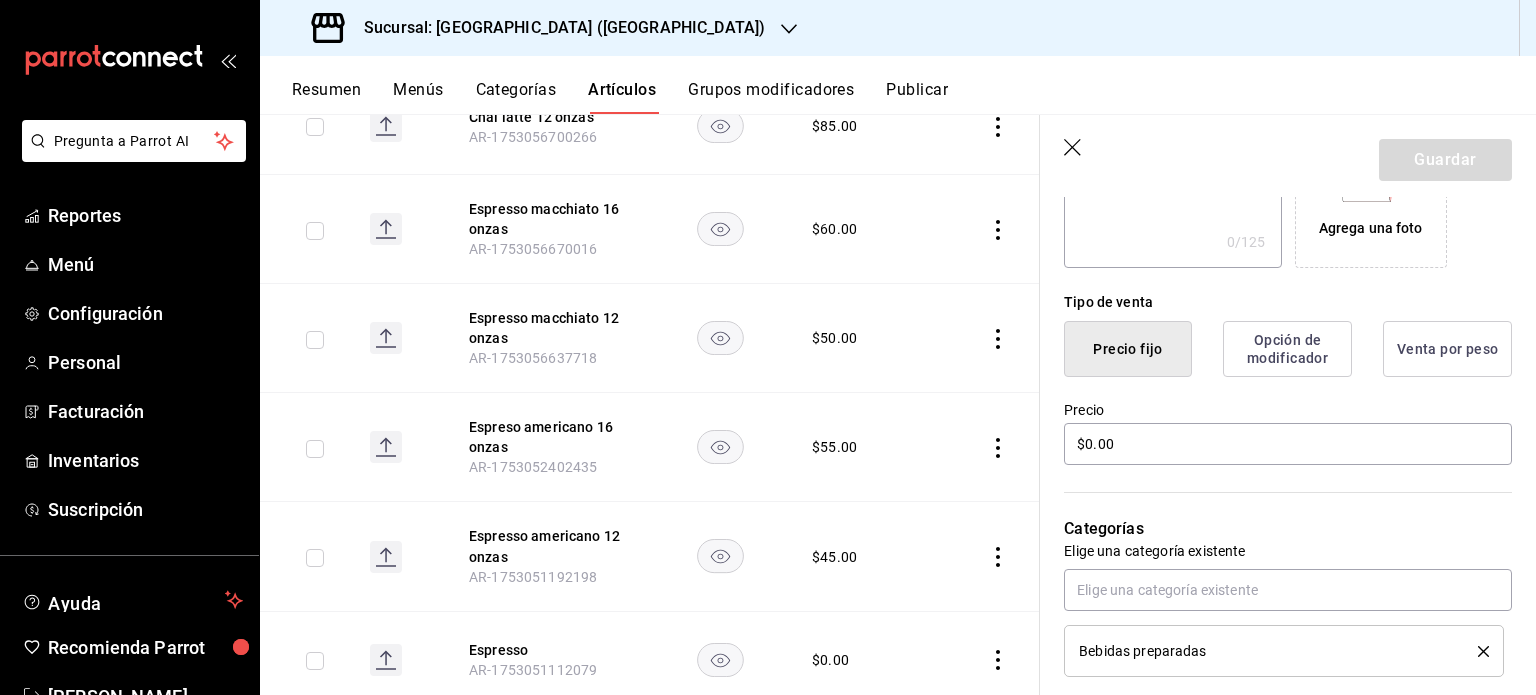 click on "Opción de modificador" at bounding box center (1287, 349) 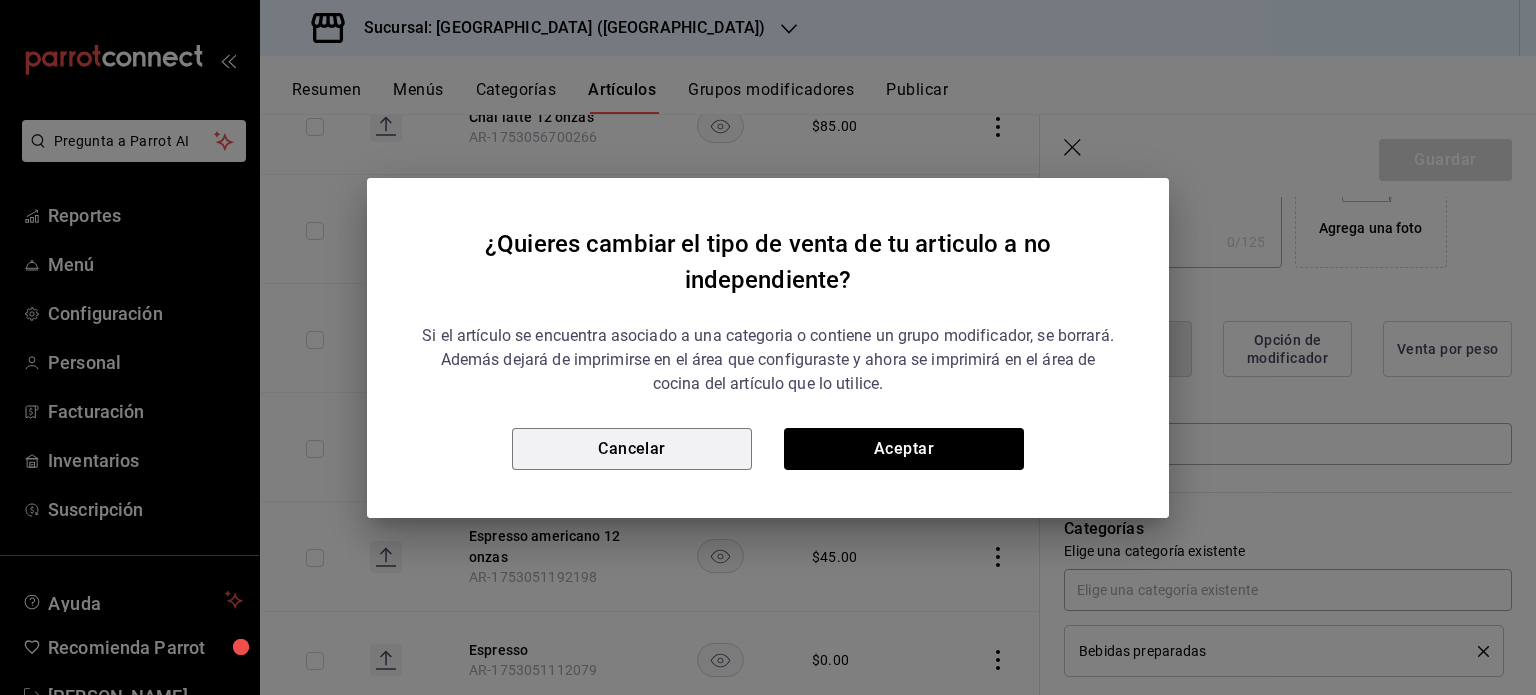 click on "Cancelar" at bounding box center (632, 449) 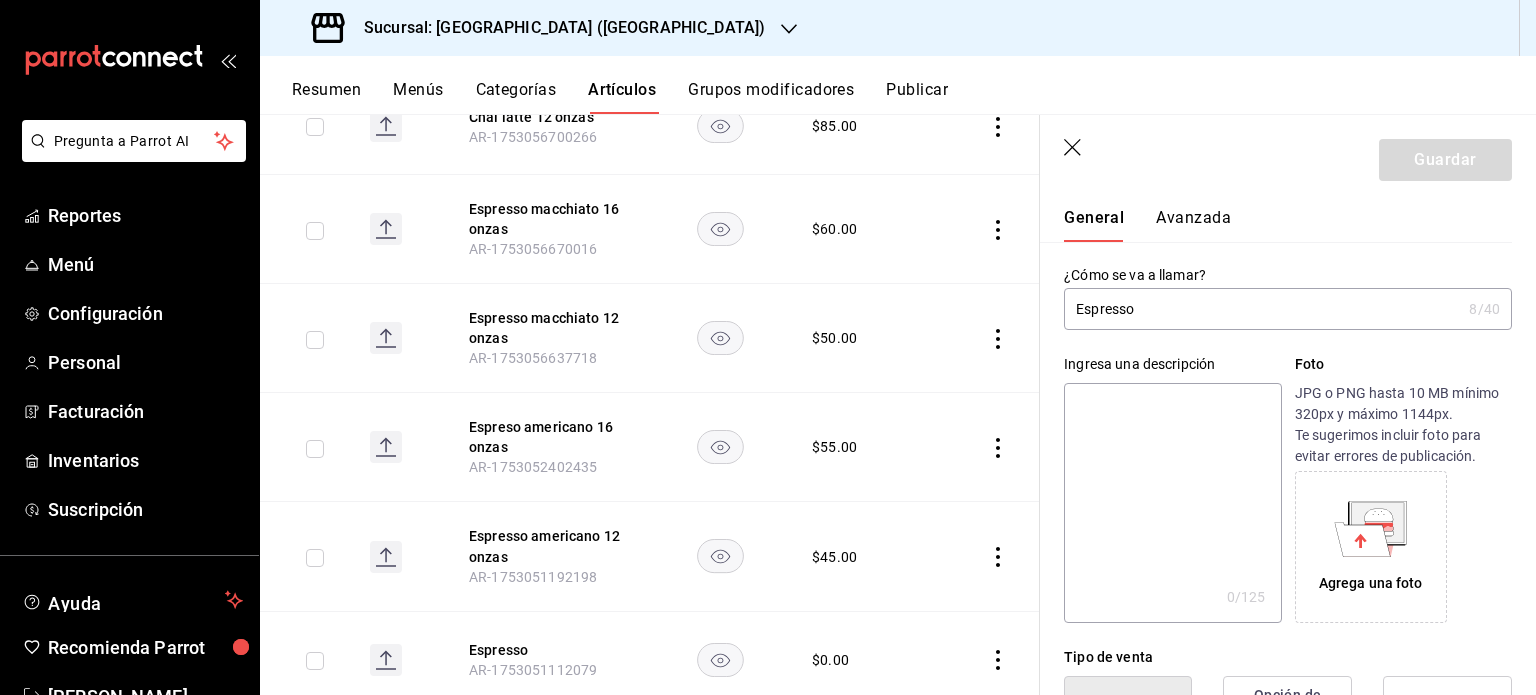 scroll, scrollTop: 0, scrollLeft: 0, axis: both 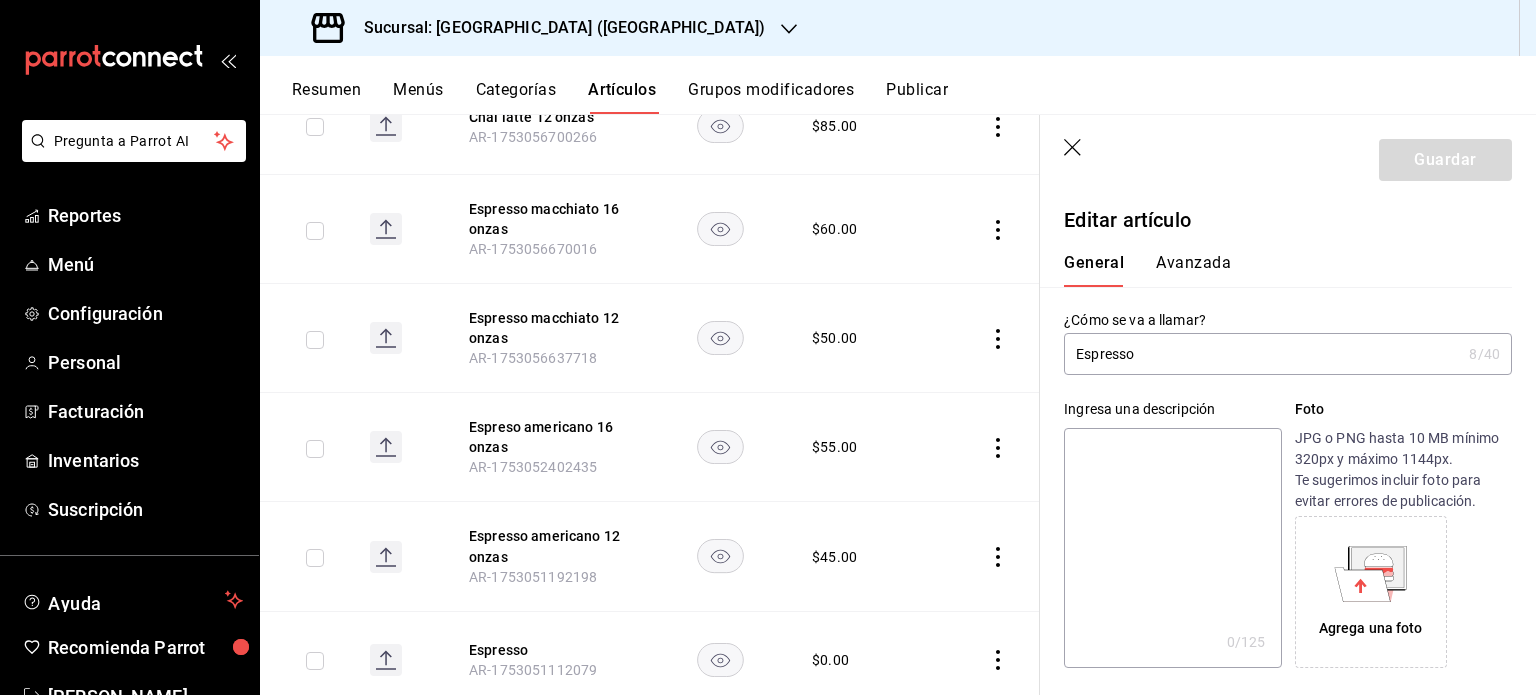 click on "Avanzada" at bounding box center [1193, 270] 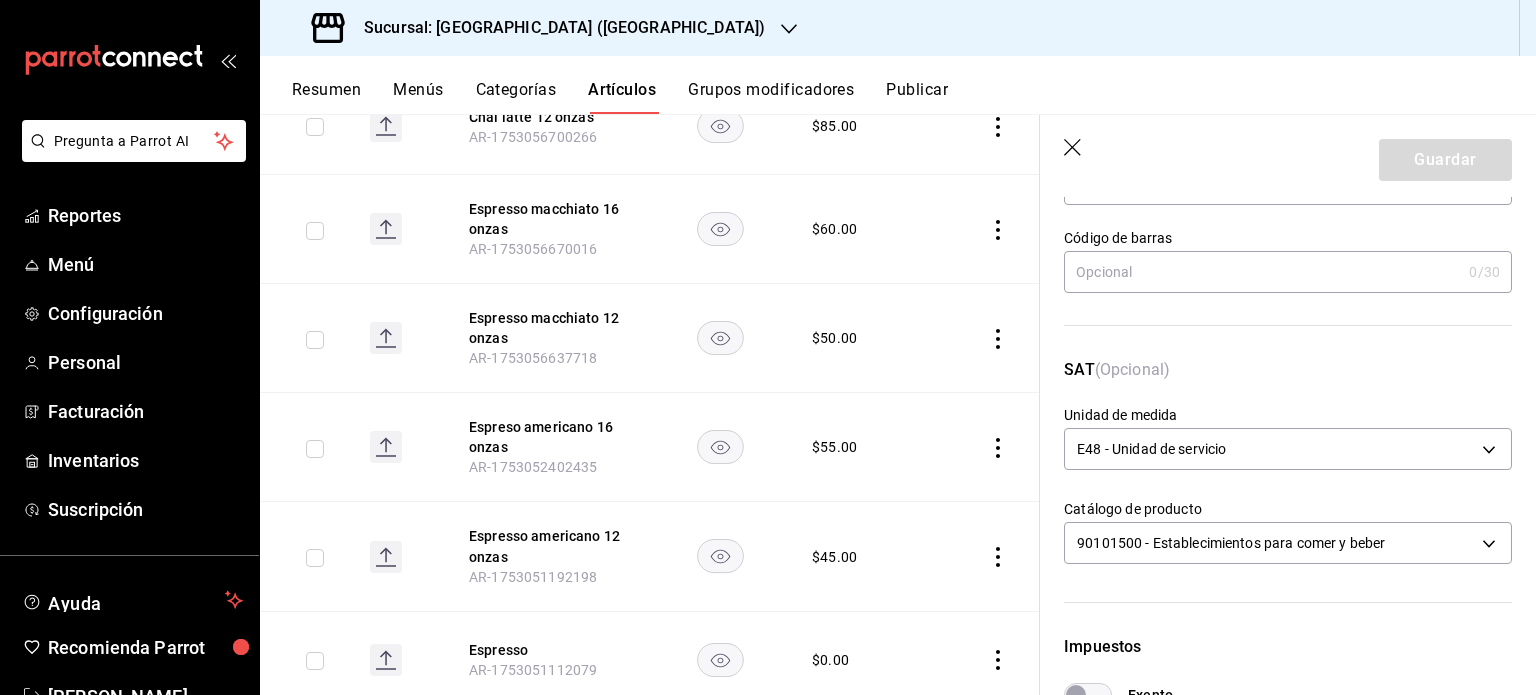 scroll, scrollTop: 200, scrollLeft: 0, axis: vertical 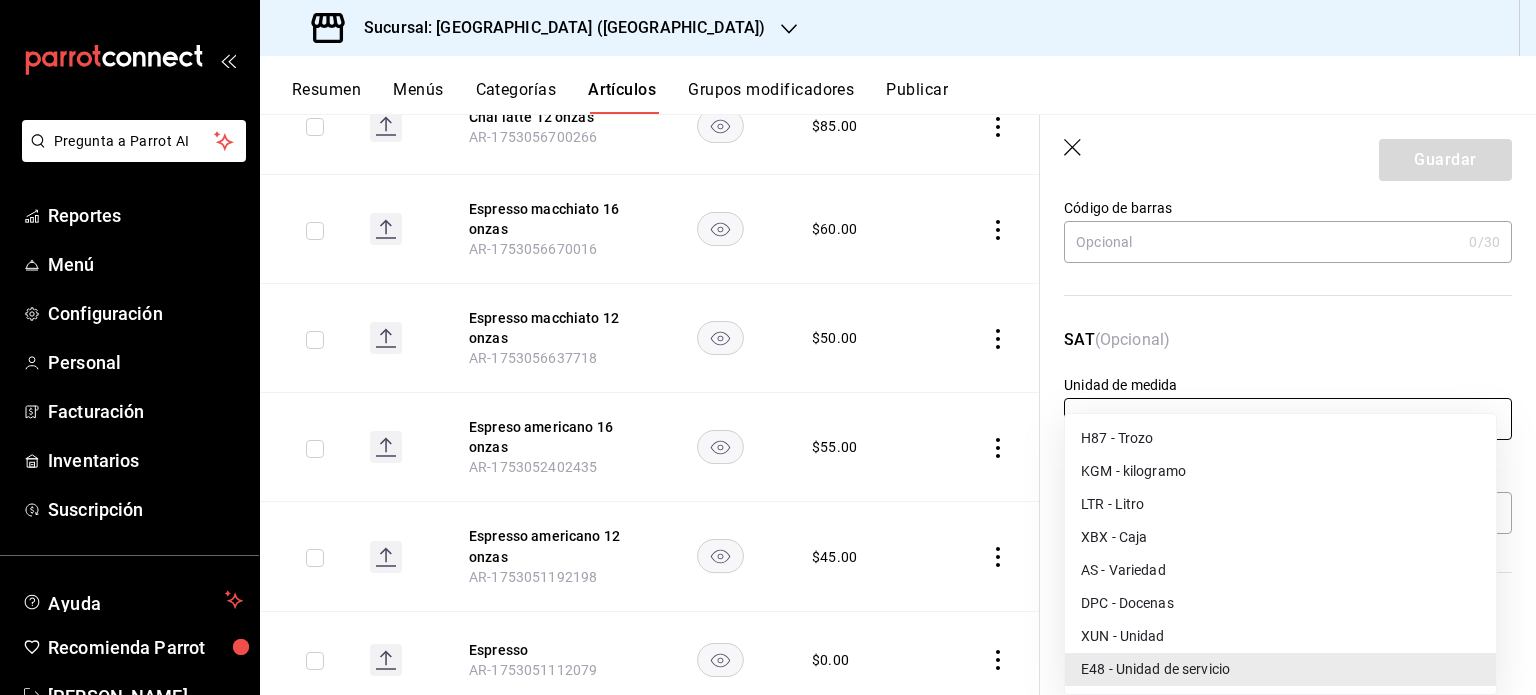click on "Pregunta a Parrot AI Reportes   Menú   Configuración   Personal   Facturación   Inventarios   Suscripción   Ayuda Recomienda Parrot   Geronimo Cevallos   Sugerir nueva función   Sucursal: Tripton (Sinaloa) Resumen Menús Categorías Artículos Grupos modificadores Publicar Artículos sucursal Para editar los artículos o cambios generales, ve a “Organización”. ​ ​ Marcas Todas las marcas, Sin marca 4705f690-9f6f-46f7-a8e8-6e4ff3d27634,a57c887a-e4e4-4d3f-8022-91e4c2fe315c Categorías Todas las categorías, Sin categoría 5c9ec2a8-1ed5-4d34-87de-8d3f8c1f1228,ca5f2f35-f344-4273-86e1-737d287c3f2b,dd869c80-a682-4f9a-86c9-98dcd6c17997,147219d7-7a50-448a-beef-75133b6fe842 Tipo de venta Todos los artículos ALL Ordenar Artículo Disponible Precio Frappe chai sucio 16 onzas AR-1753057289607 $ 110.00 Frappe chai sucio 12 onzas AR-1753057272948 $ 90.00 Frappe chai 16 onzas AR-1753057251258 $ 90.00 Frappe chai 12 onzas AR-1753057230040 $ 70.00 Frappe - caramel,mocha,vainilla 16 oz AR-1753057201343 $ 110.00" at bounding box center (768, 347) 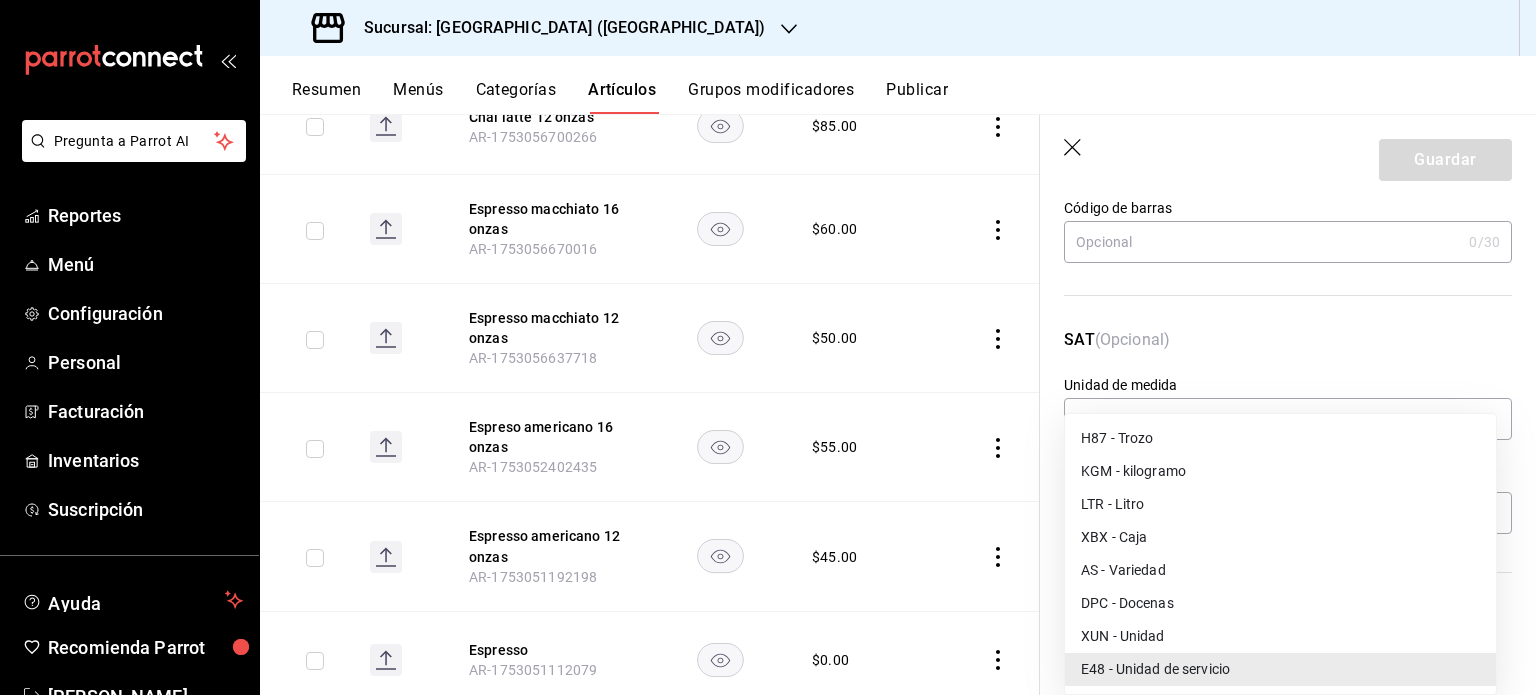 click at bounding box center (768, 347) 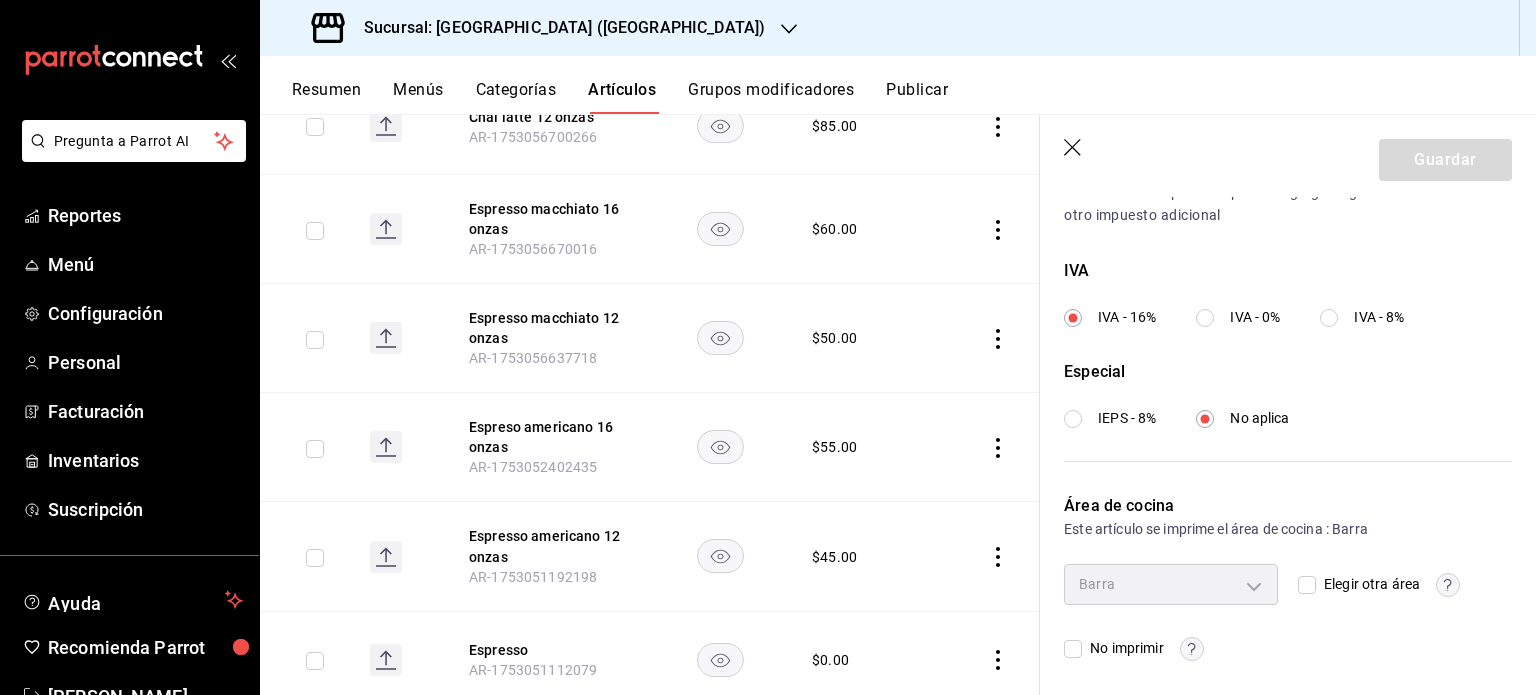 scroll, scrollTop: 716, scrollLeft: 0, axis: vertical 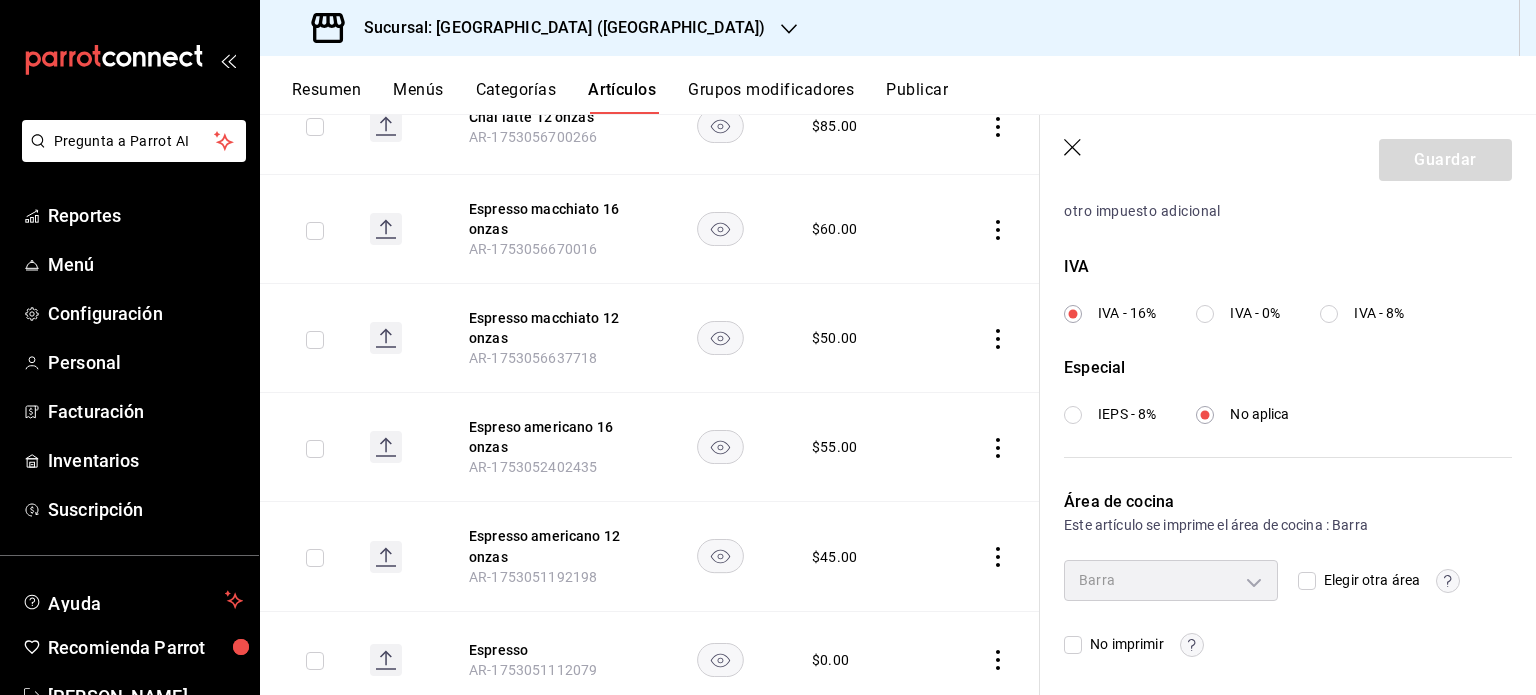 click 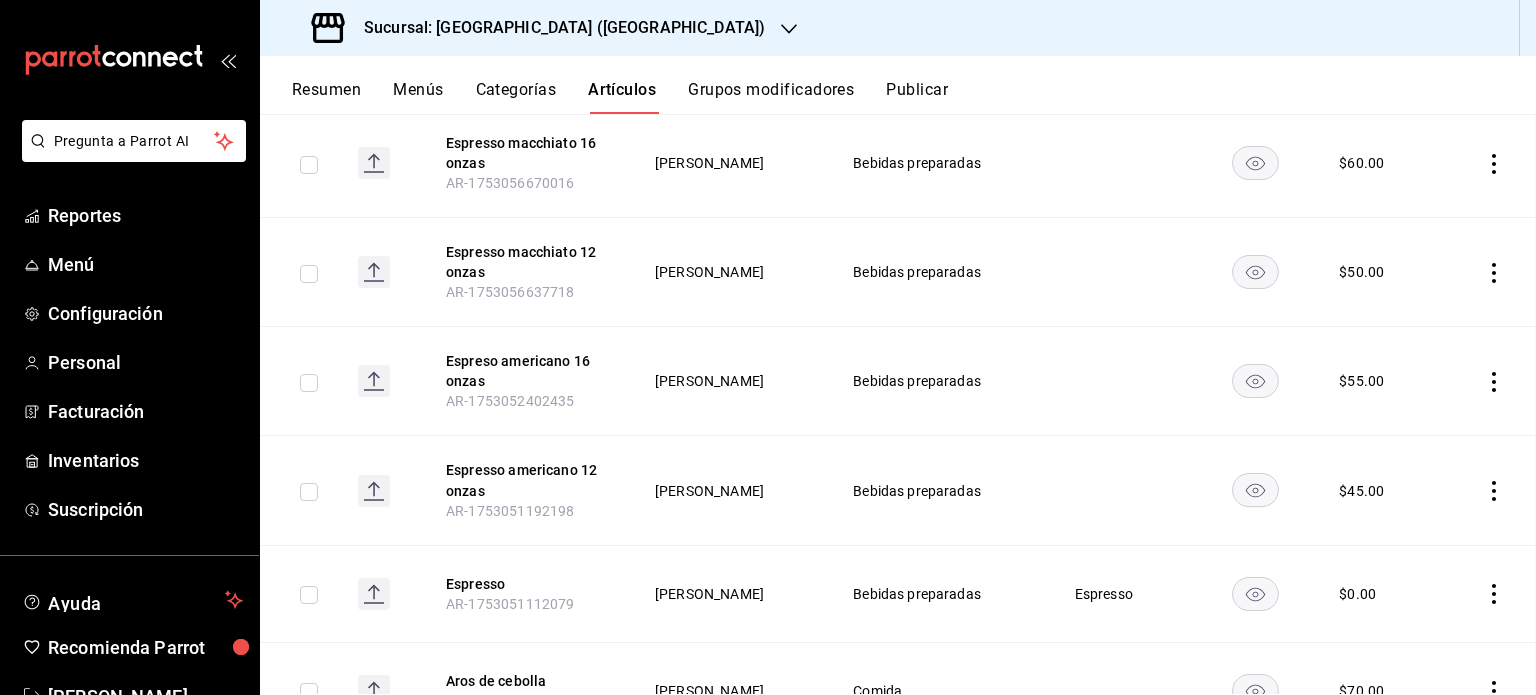 scroll, scrollTop: 2314, scrollLeft: 0, axis: vertical 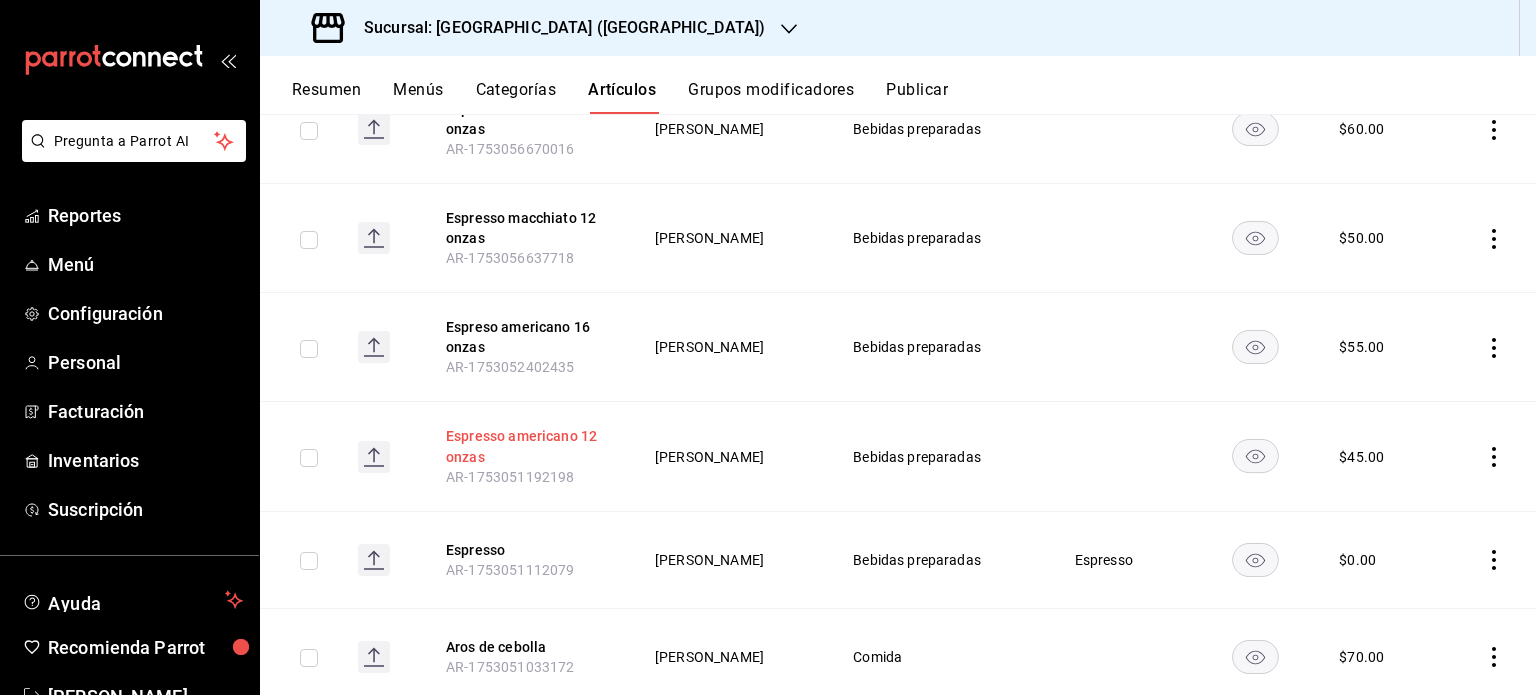 click on "Espresso americano 12 onzas" at bounding box center [526, 446] 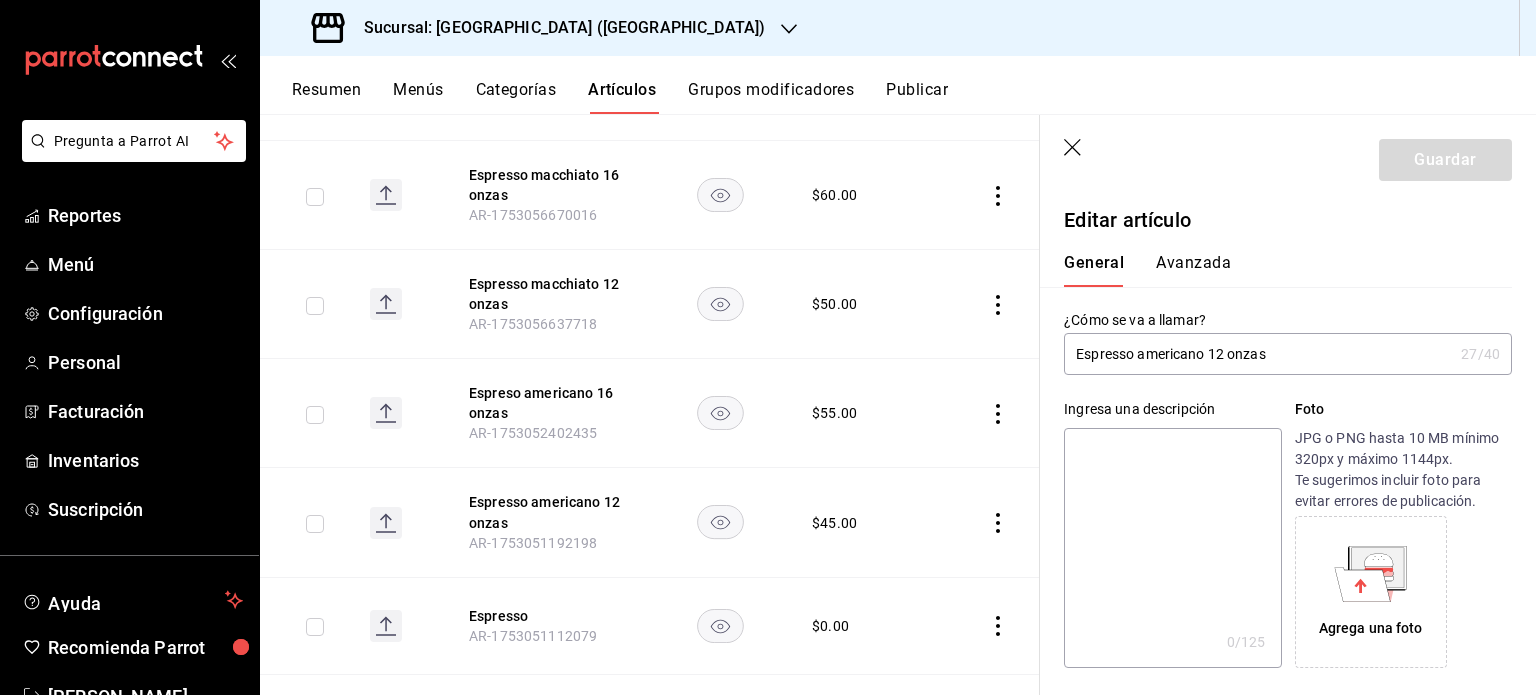 type on "$45.00" 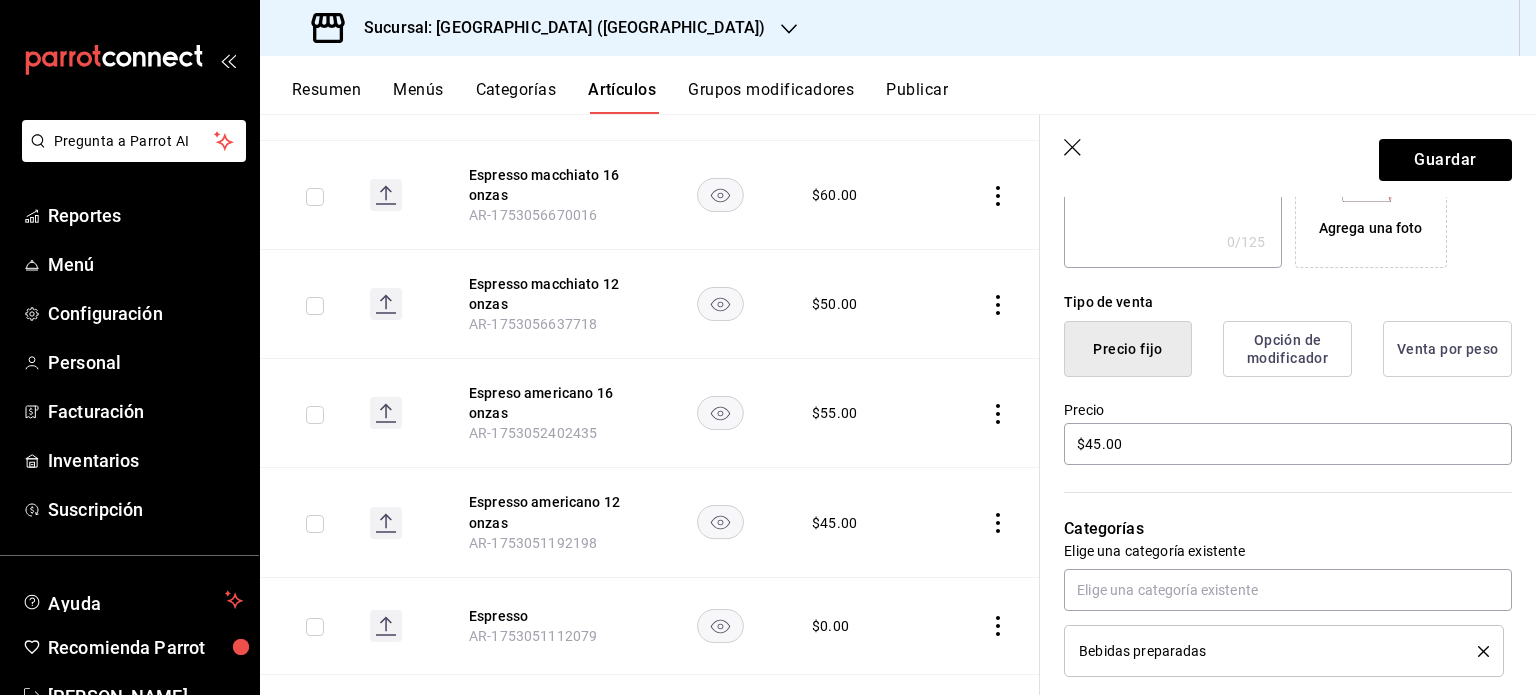 scroll, scrollTop: 500, scrollLeft: 0, axis: vertical 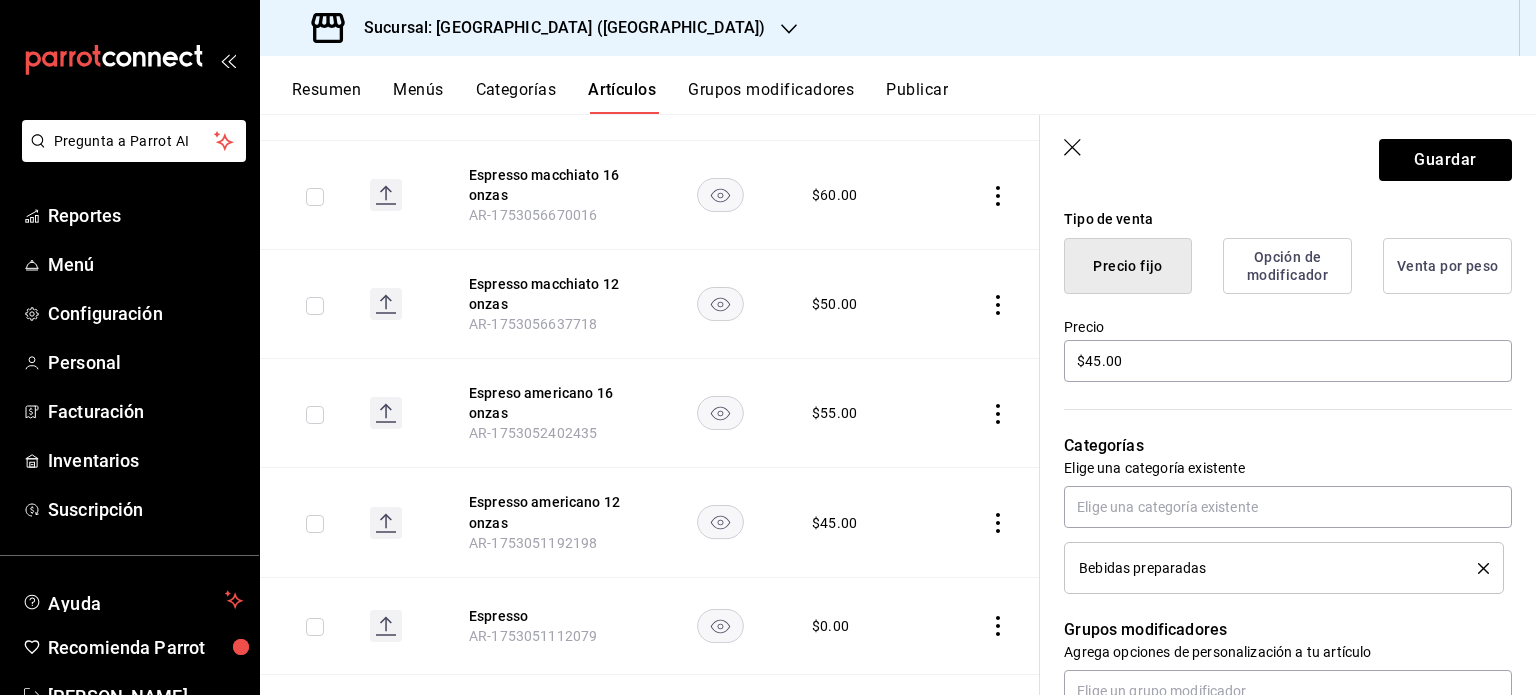 type on "Espresso americano" 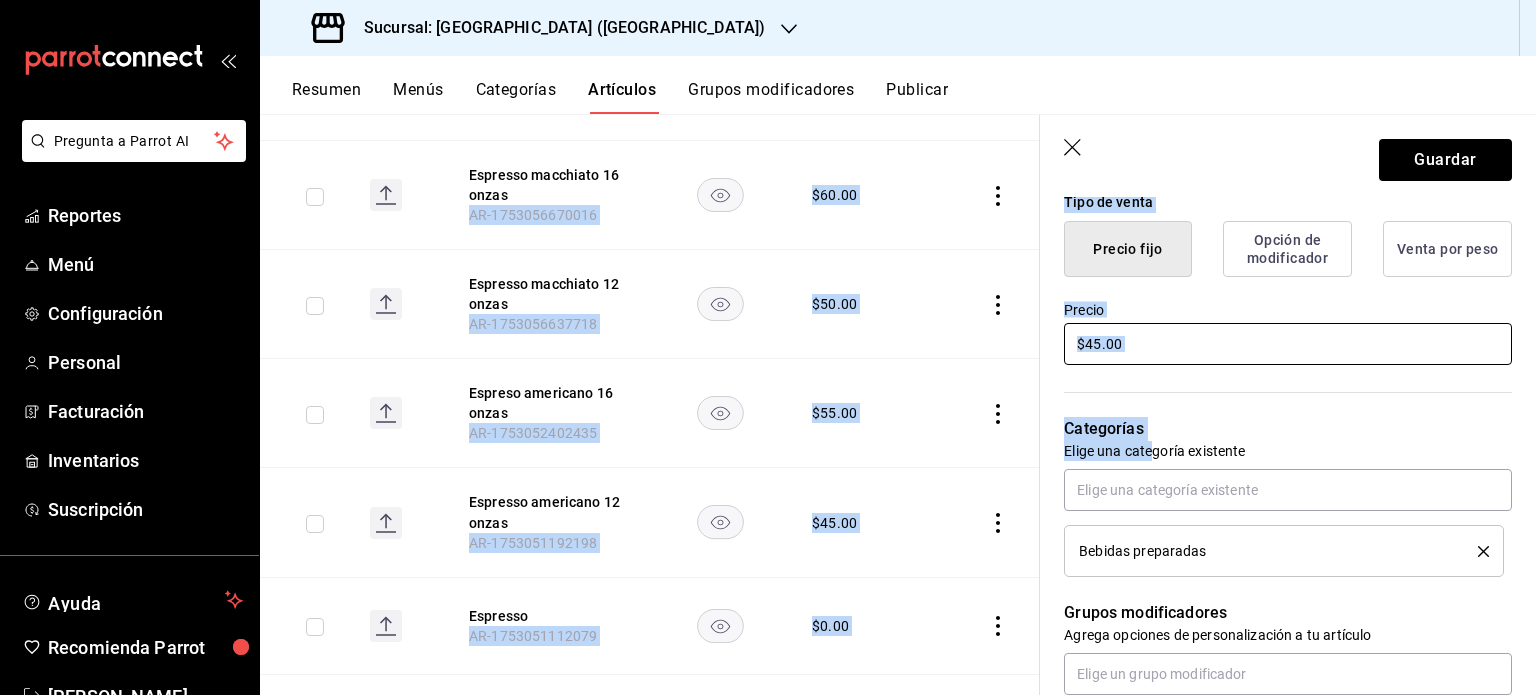 drag, startPoint x: 1147, startPoint y: 447, endPoint x: 1105, endPoint y: 353, distance: 102.9563 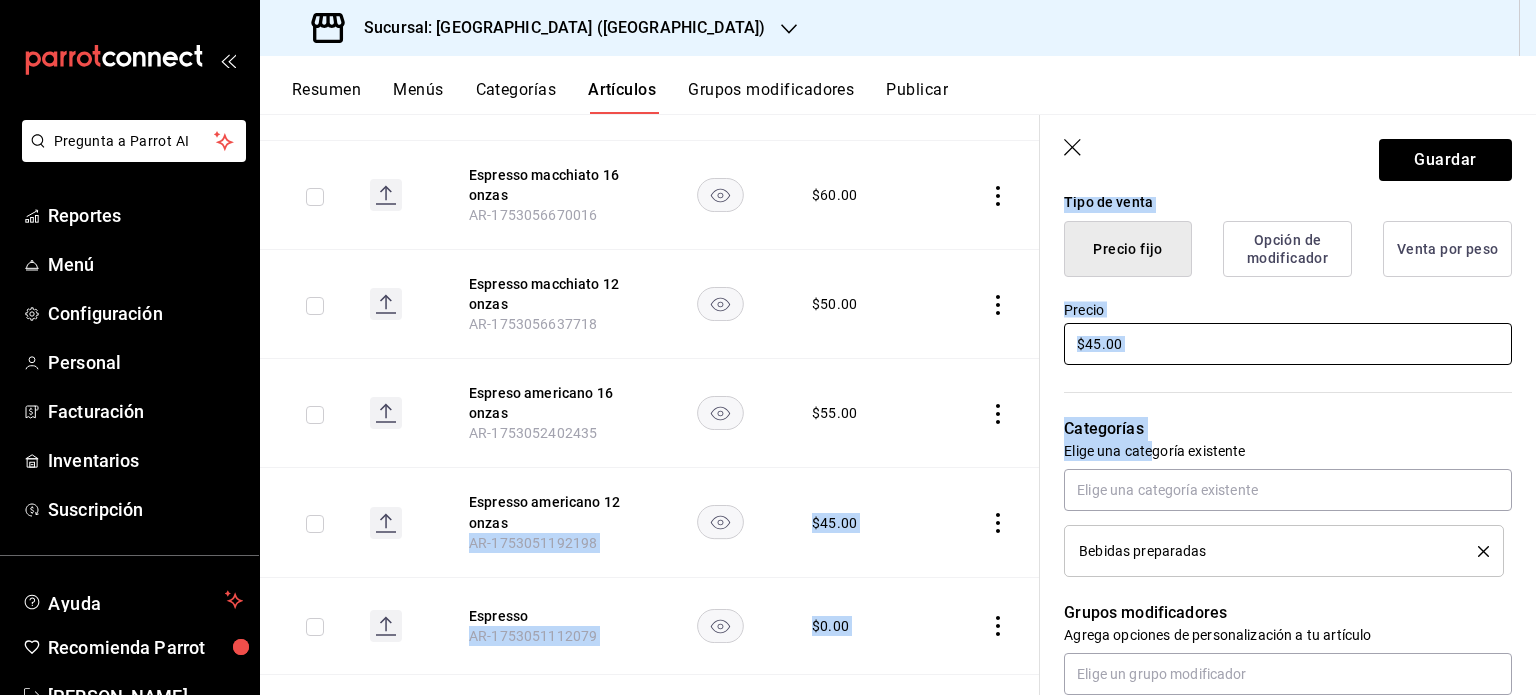 click on "$45.00" at bounding box center (1288, 344) 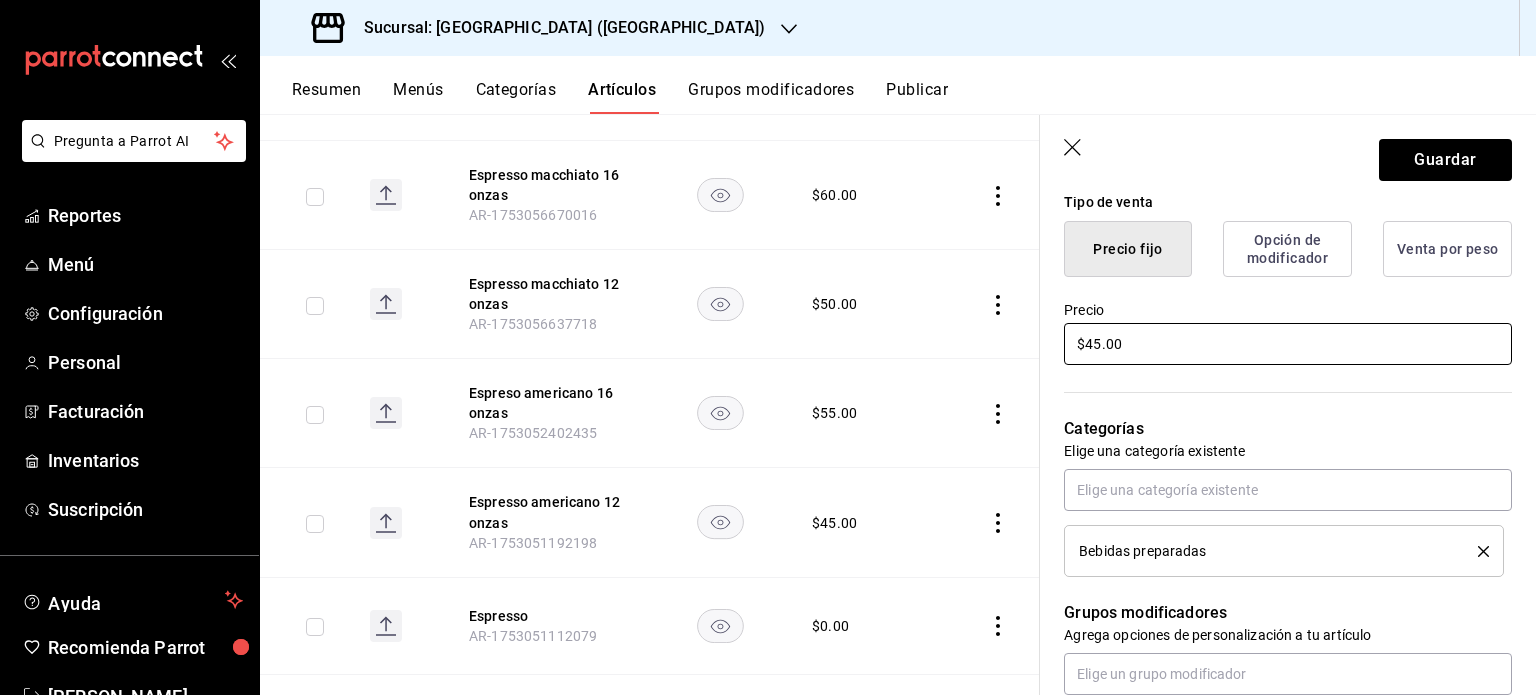 drag, startPoint x: 1132, startPoint y: 341, endPoint x: 1005, endPoint y: 331, distance: 127.39309 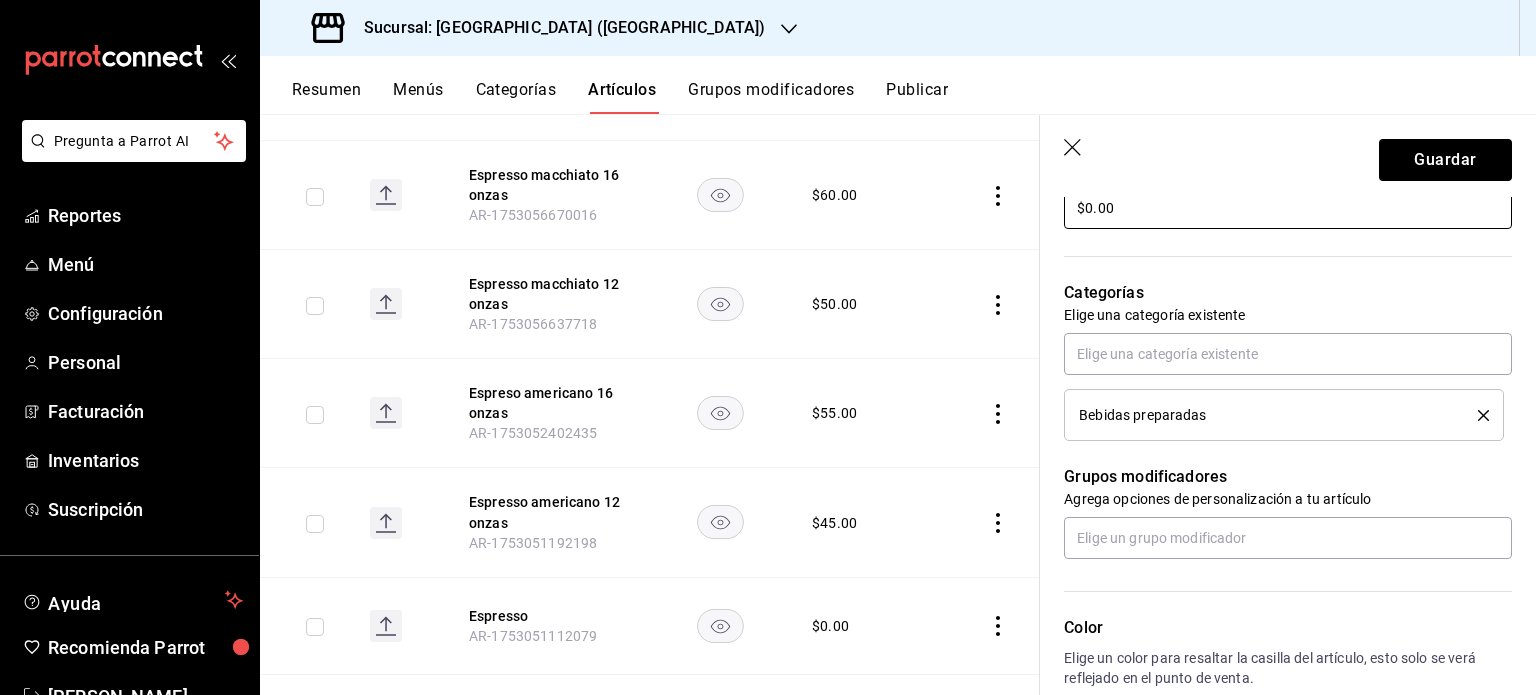 scroll, scrollTop: 700, scrollLeft: 0, axis: vertical 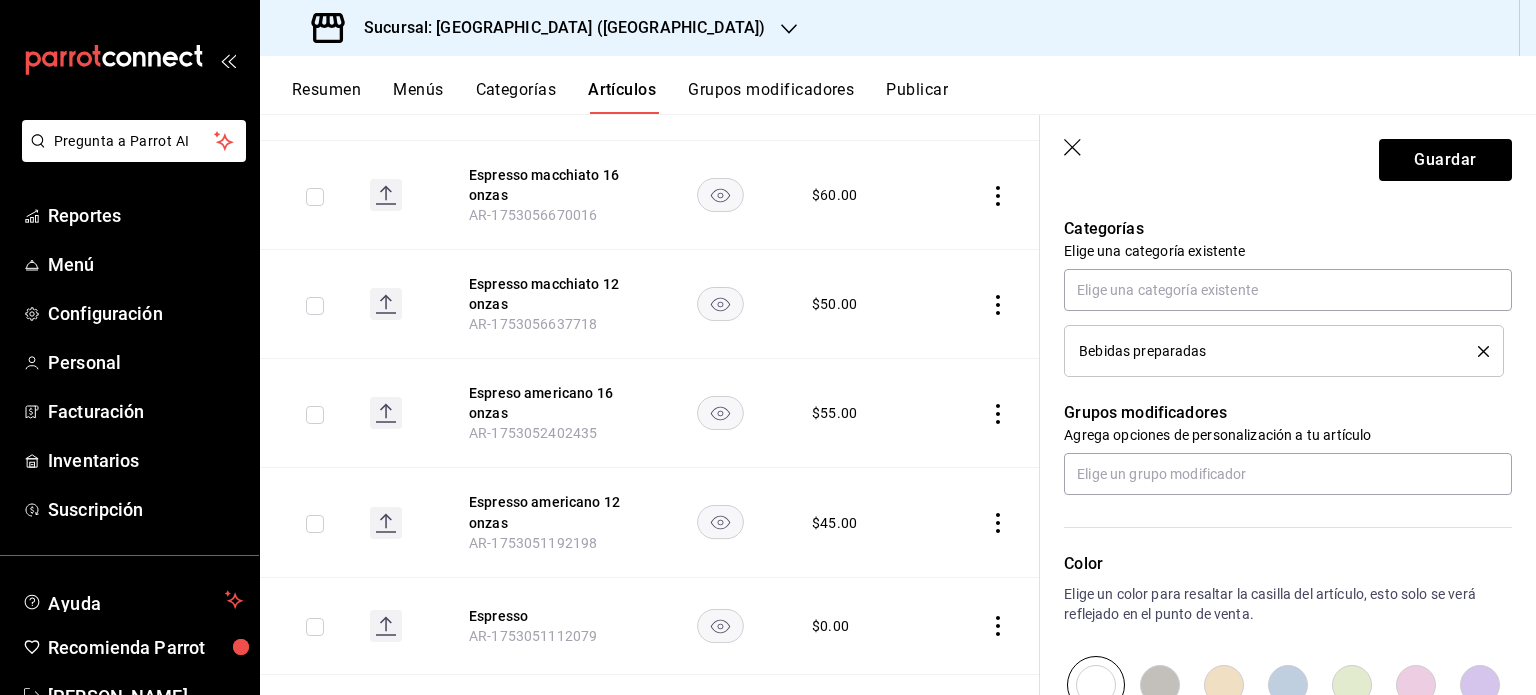 type on "$0.00" 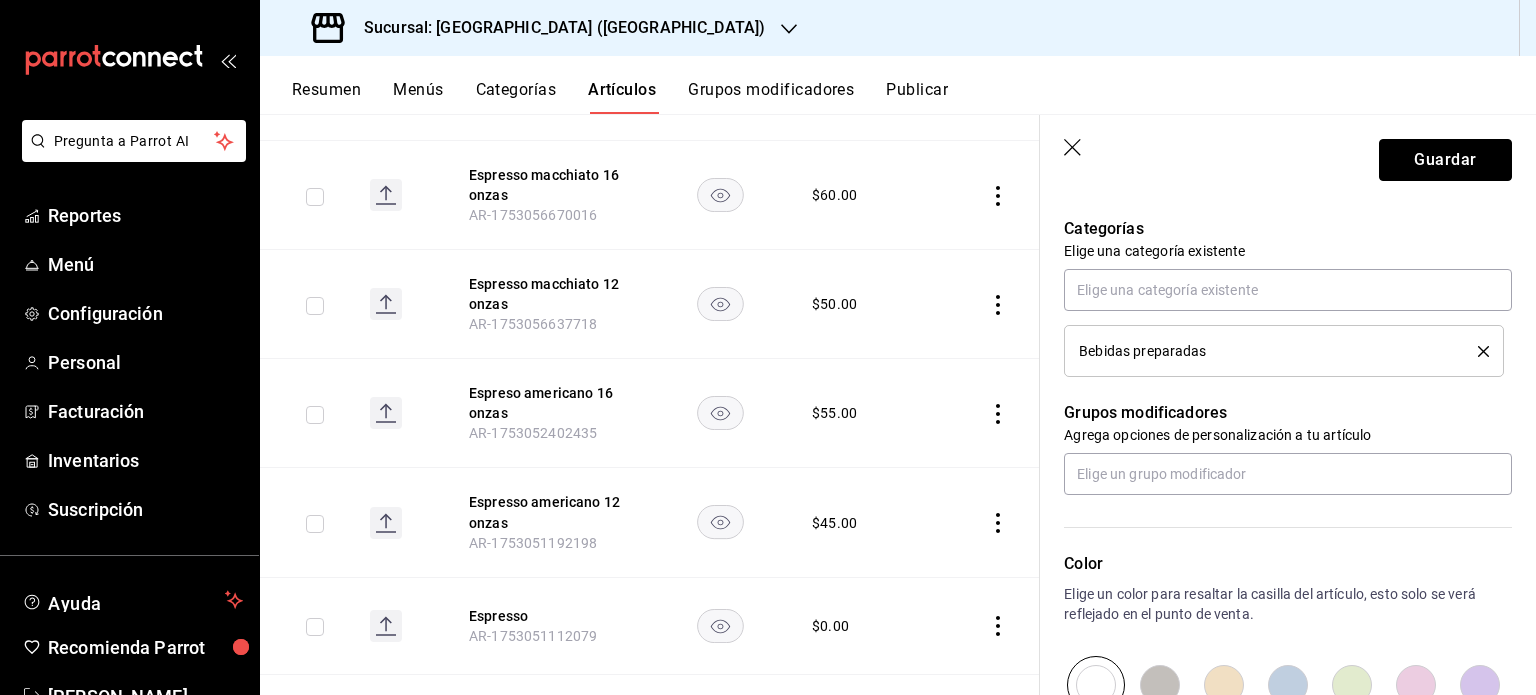 click on "Guardar" at bounding box center [1445, 160] 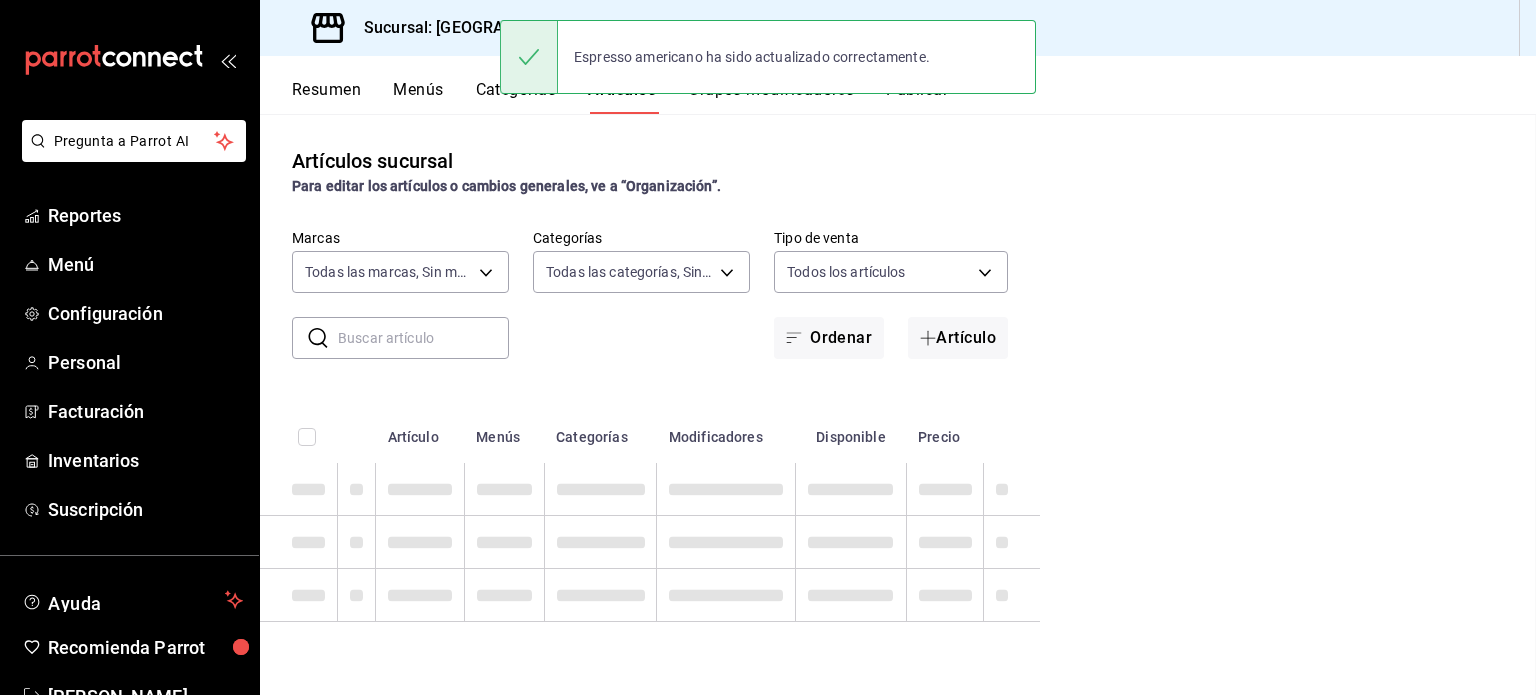 scroll, scrollTop: 0, scrollLeft: 0, axis: both 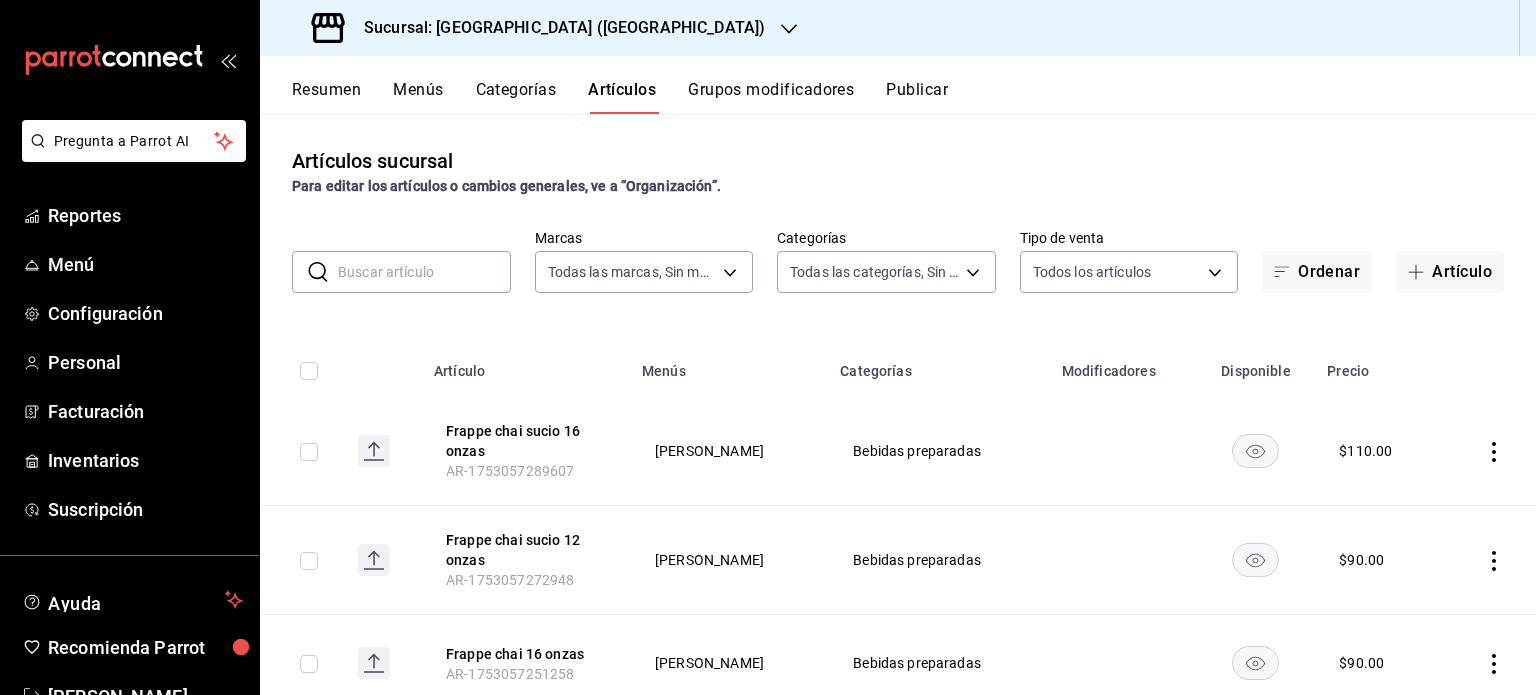 click on "Grupos modificadores" at bounding box center (771, 97) 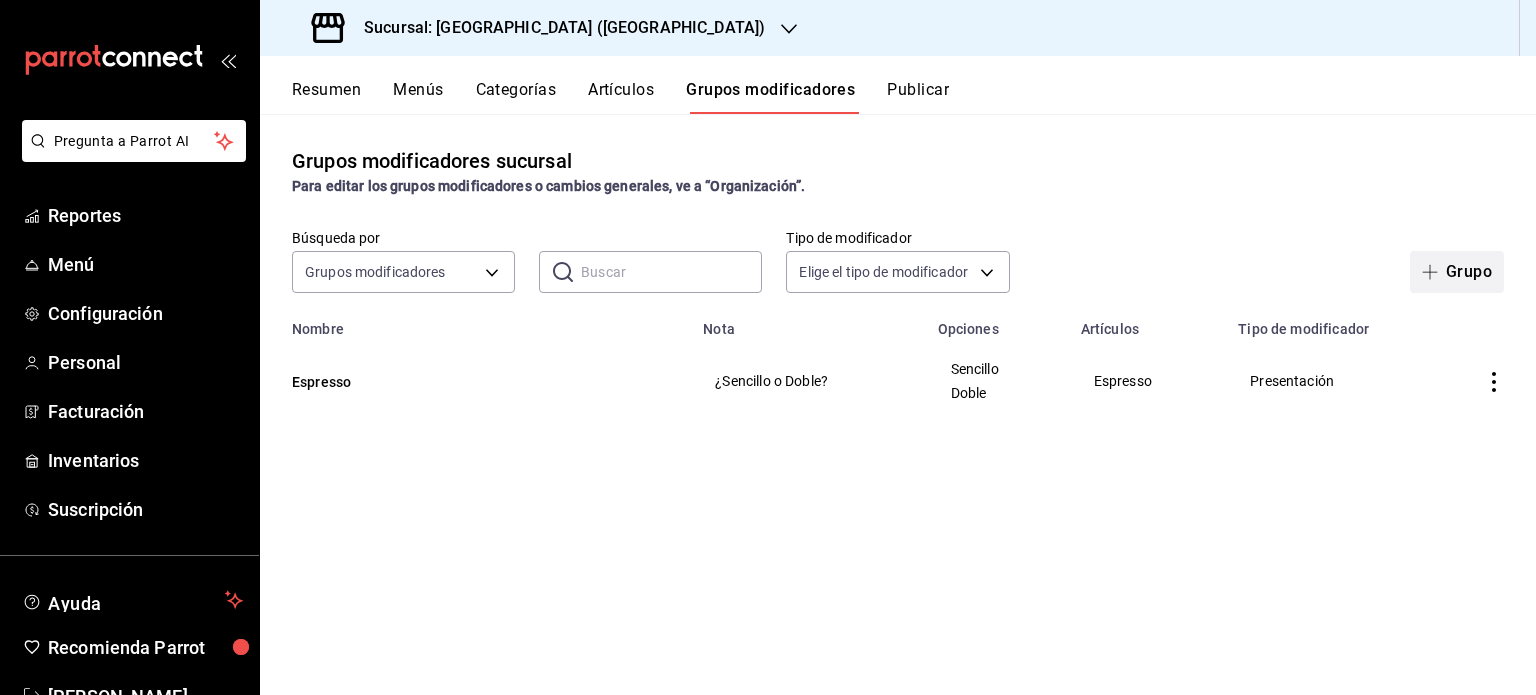click on "Grupo" at bounding box center [1457, 272] 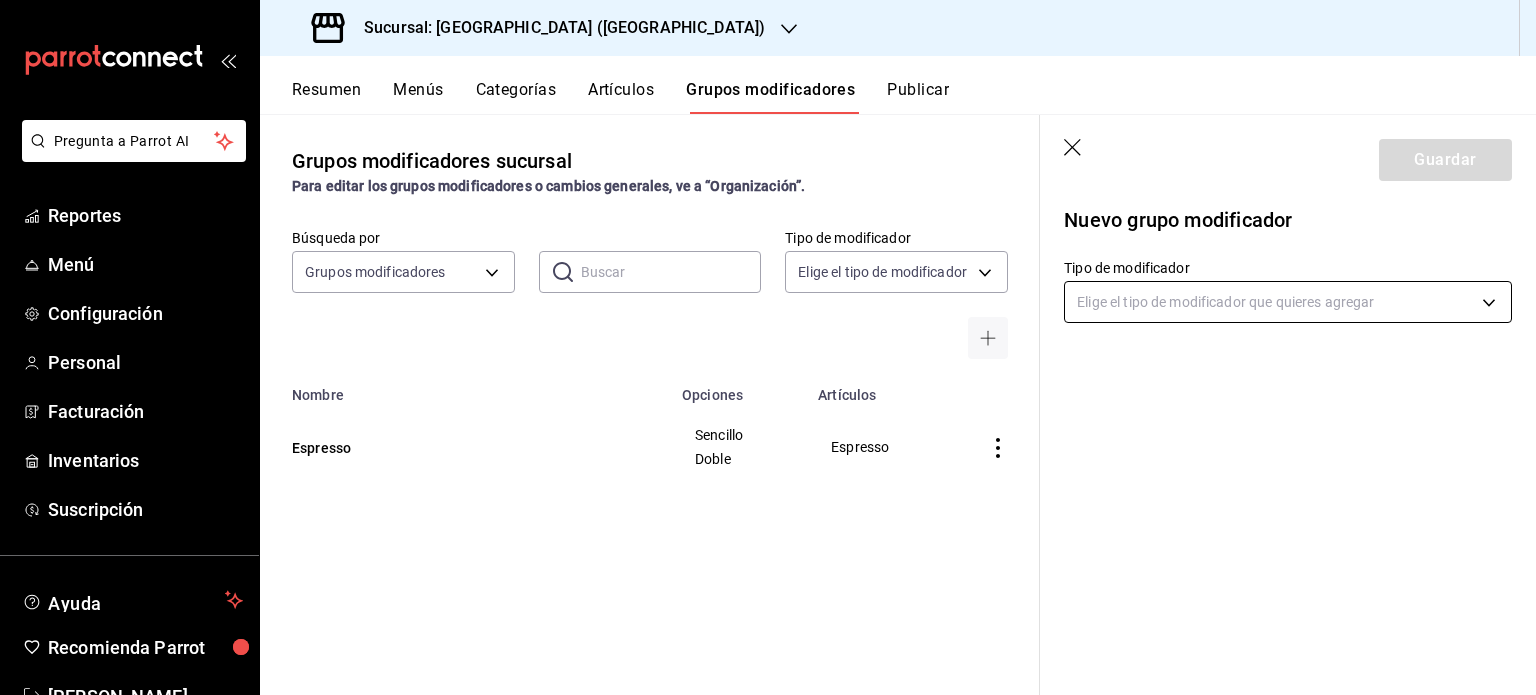 click on "Pregunta a Parrot AI Reportes   Menú   Configuración   Personal   Facturación   Inventarios   Suscripción   Ayuda Recomienda Parrot   Geronimo Cevallos   Sugerir nueva función   Sucursal: Tripton (Sinaloa) Resumen Menús Categorías Artículos Grupos modificadores Publicar Grupos modificadores sucursal Para editar los grupos modificadores o cambios generales, ve a “Organización”. Búsqueda por Grupos modificadores GROUP ​ ​ Tipo de modificador Elige el tipo de modificador Nombre Opciones Artículos Espresso Sencillo Doble Espresso Guardar Nuevo grupo modificador Tipo de modificador Elige el tipo de modificador que quieres agregar GANA 1 MES GRATIS EN TU SUSCRIPCIÓN AQUÍ ¿Recuerdas cómo empezó tu restaurante?
Hoy puedes ayudar a un colega a tener el mismo cambio que tú viviste.
Recomienda Parrot directamente desde tu Portal Administrador.
Es fácil y rápido.
🎁 Por cada restaurante que se una, ganas 1 mes gratis. Ver video tutorial Ir a video Pregunta a Parrot AI Reportes   Menú" at bounding box center (768, 347) 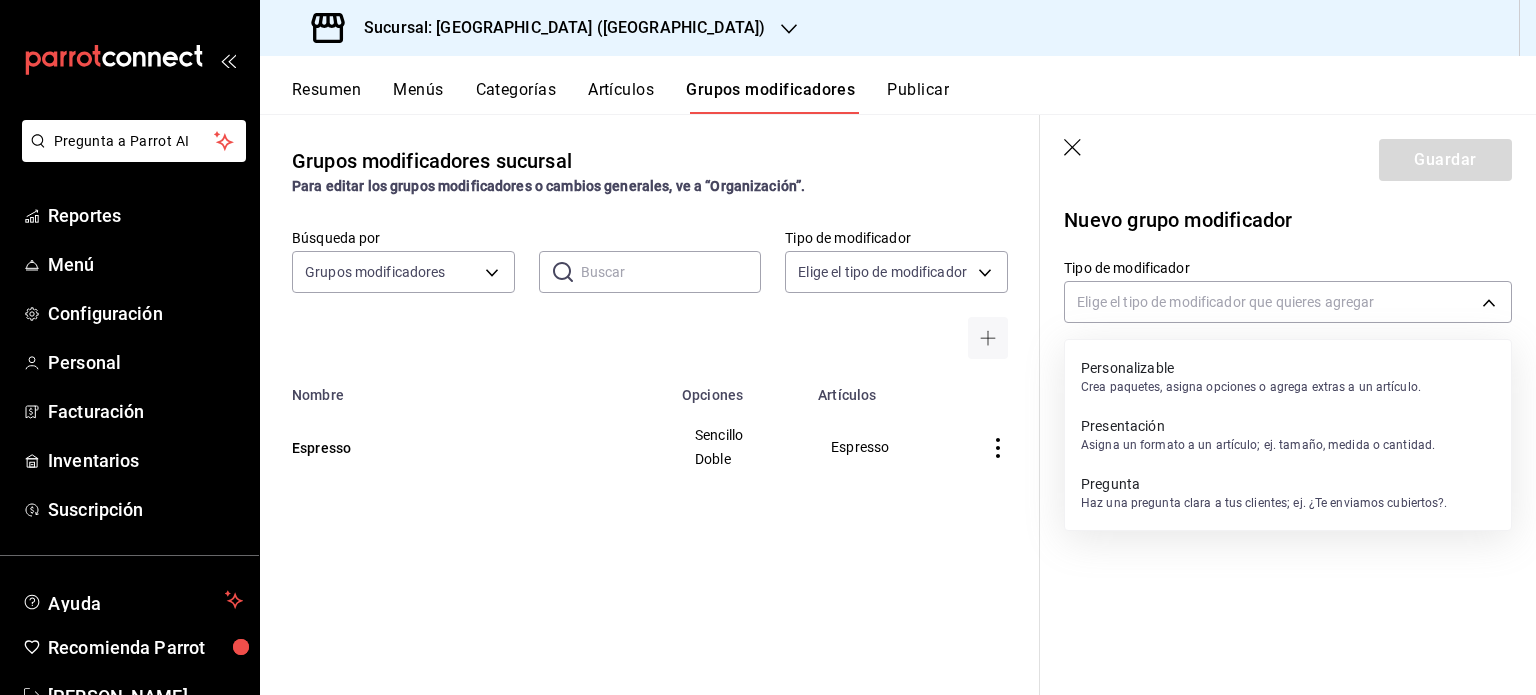 click on "Presentación" at bounding box center [1258, 426] 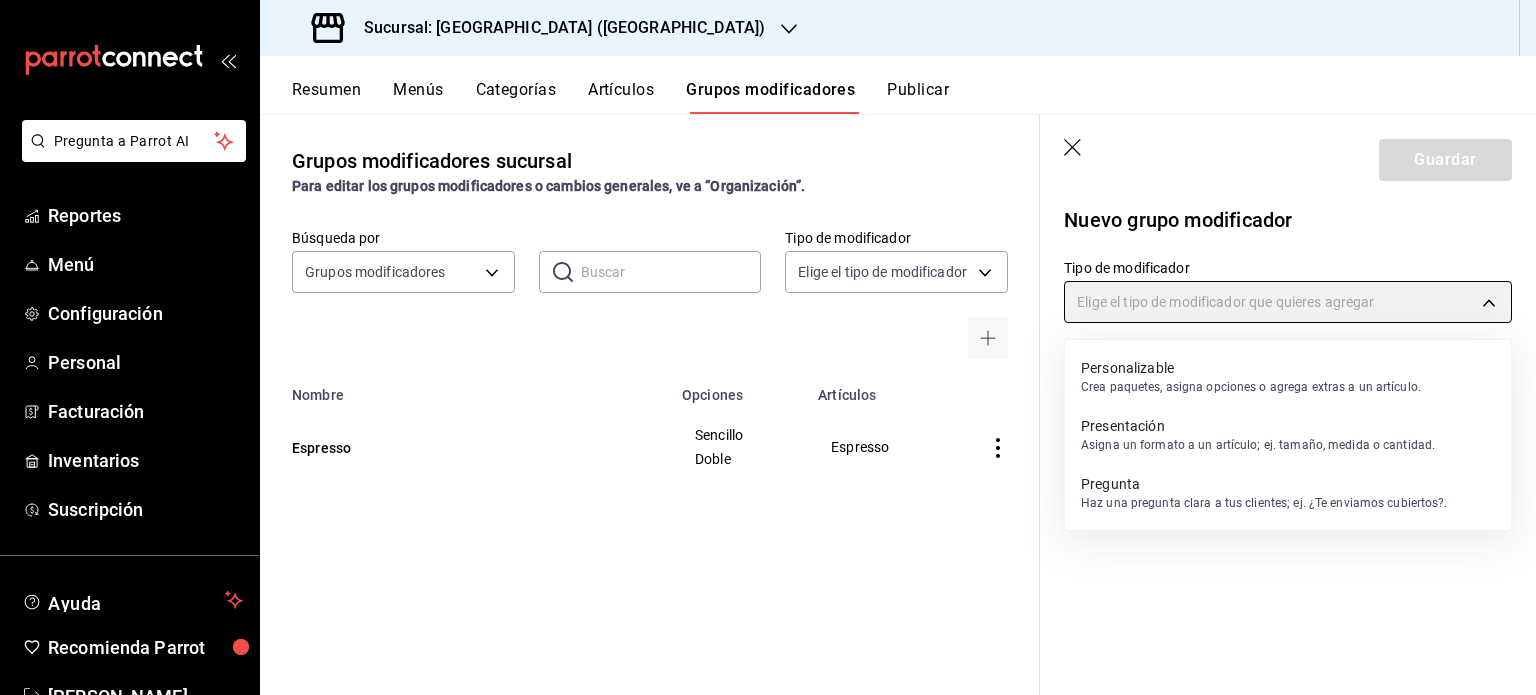 type on "PRESENTATION" 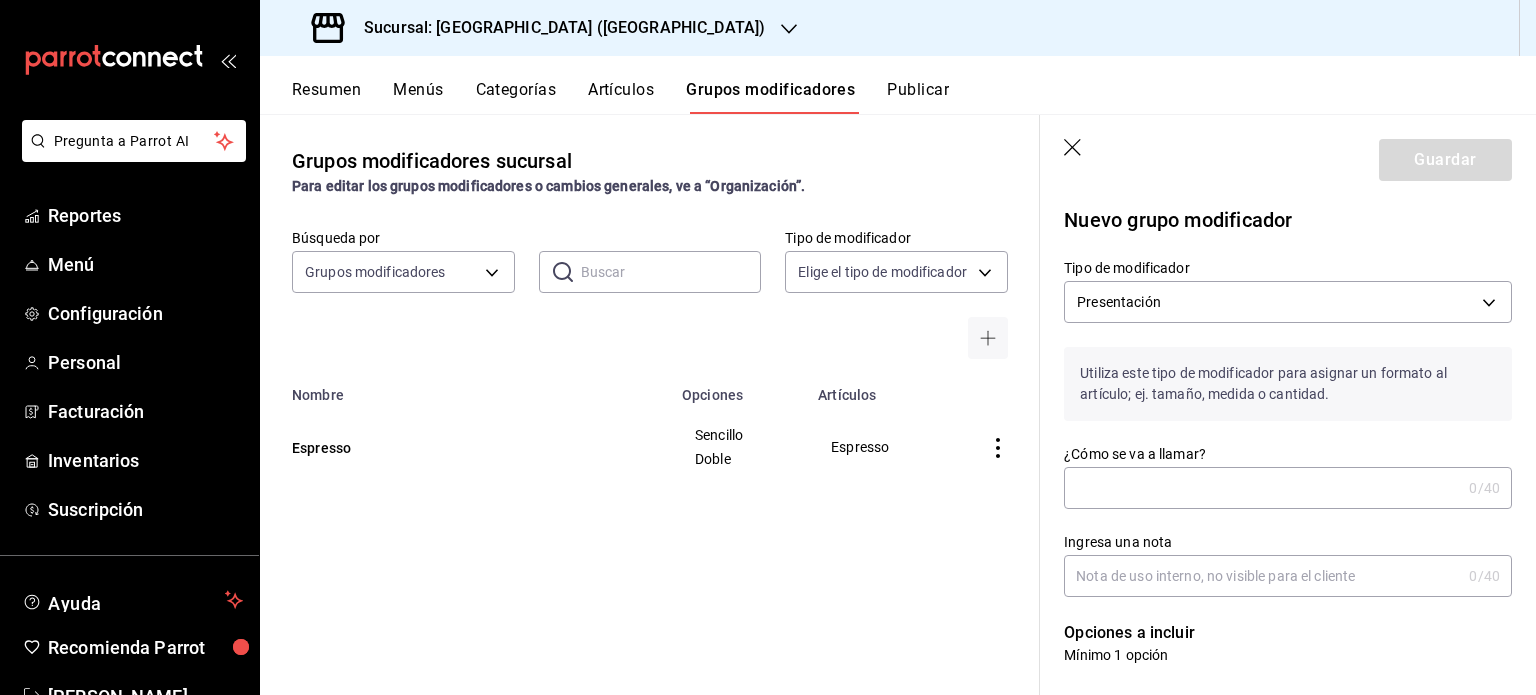 click on "¿Cómo se va a llamar?" at bounding box center (1262, 488) 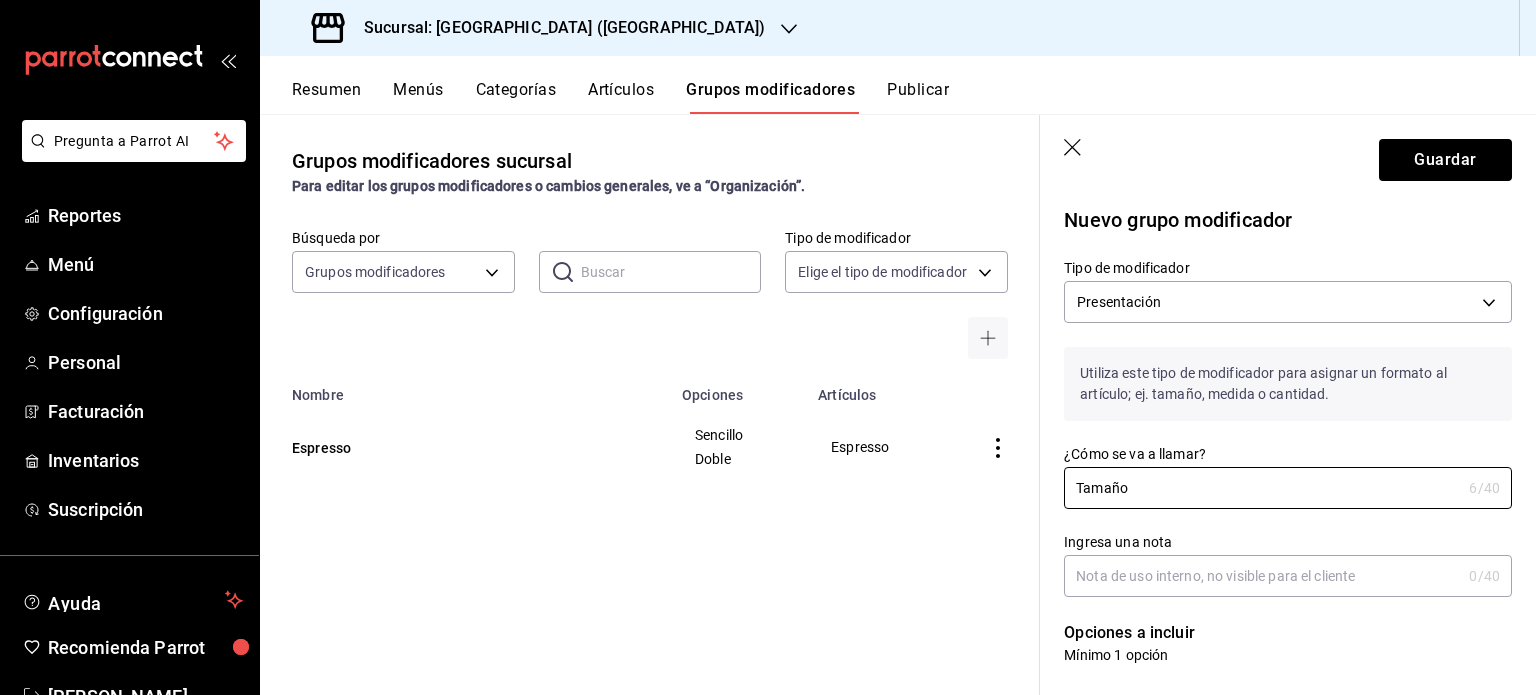 type on "Tamaño" 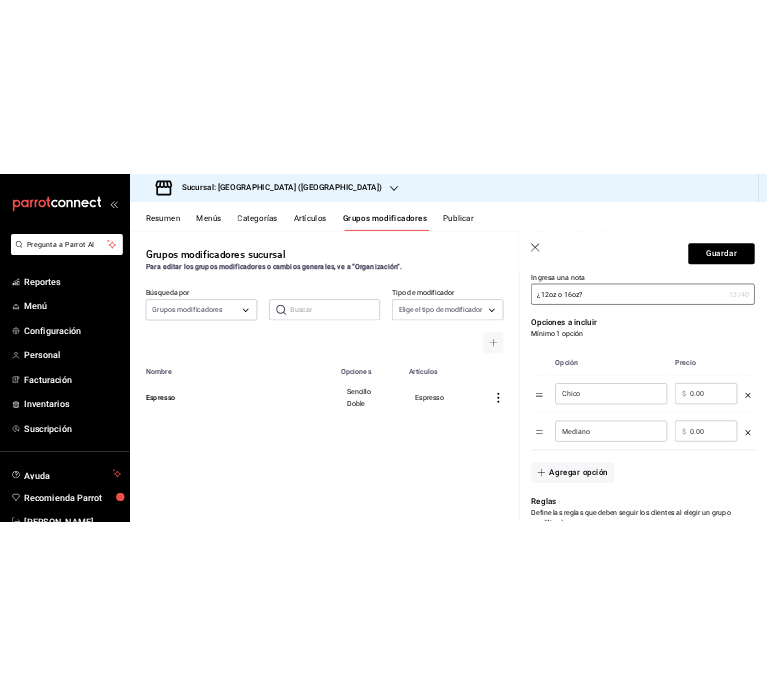 scroll, scrollTop: 300, scrollLeft: 0, axis: vertical 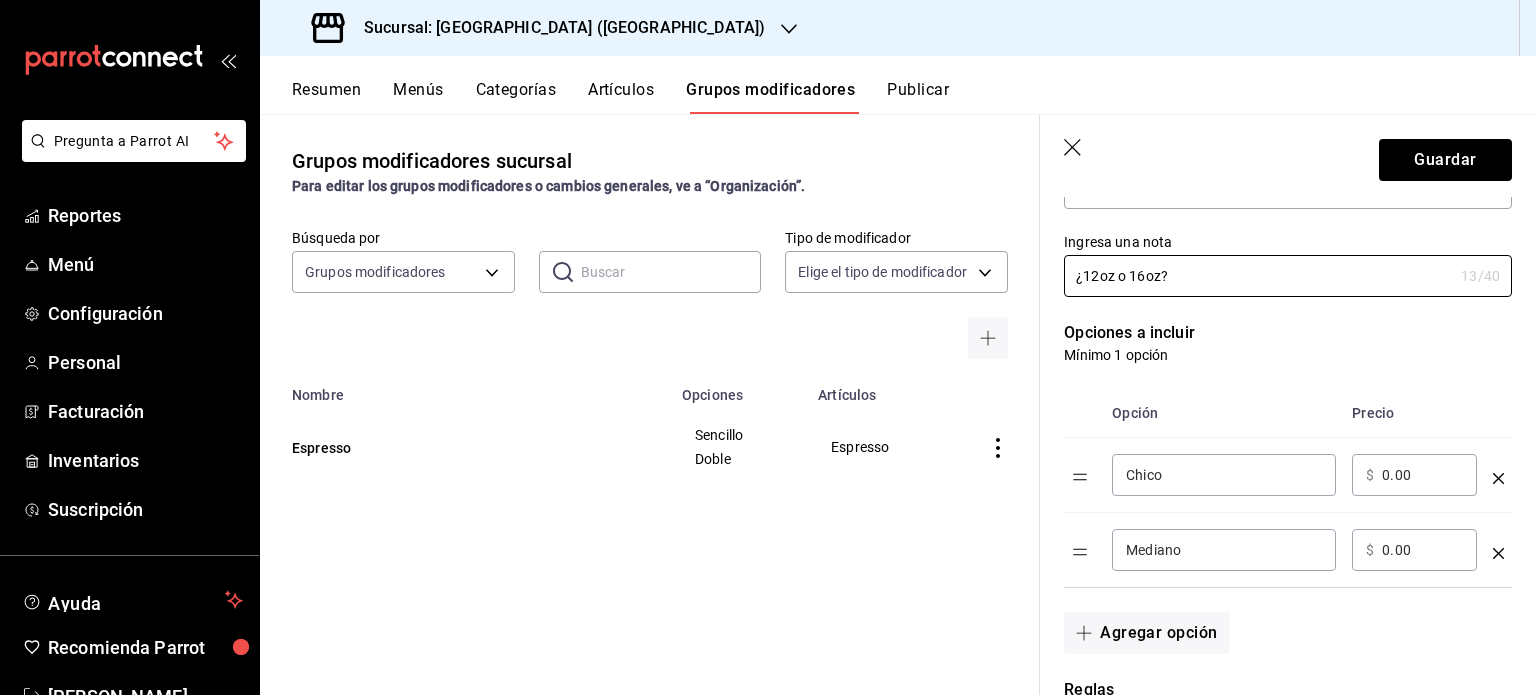 type on "¿12oz o 16oz?" 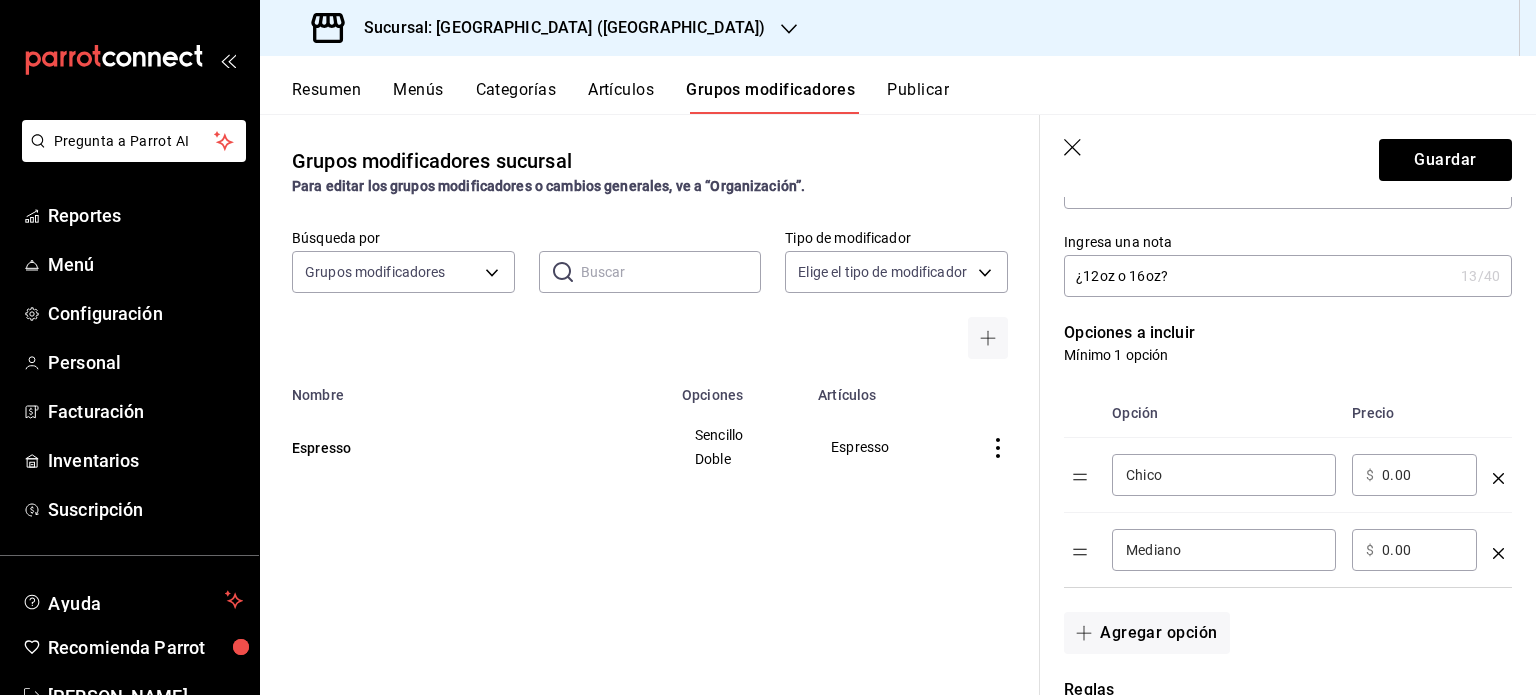 click on "Chico" at bounding box center (1224, 475) 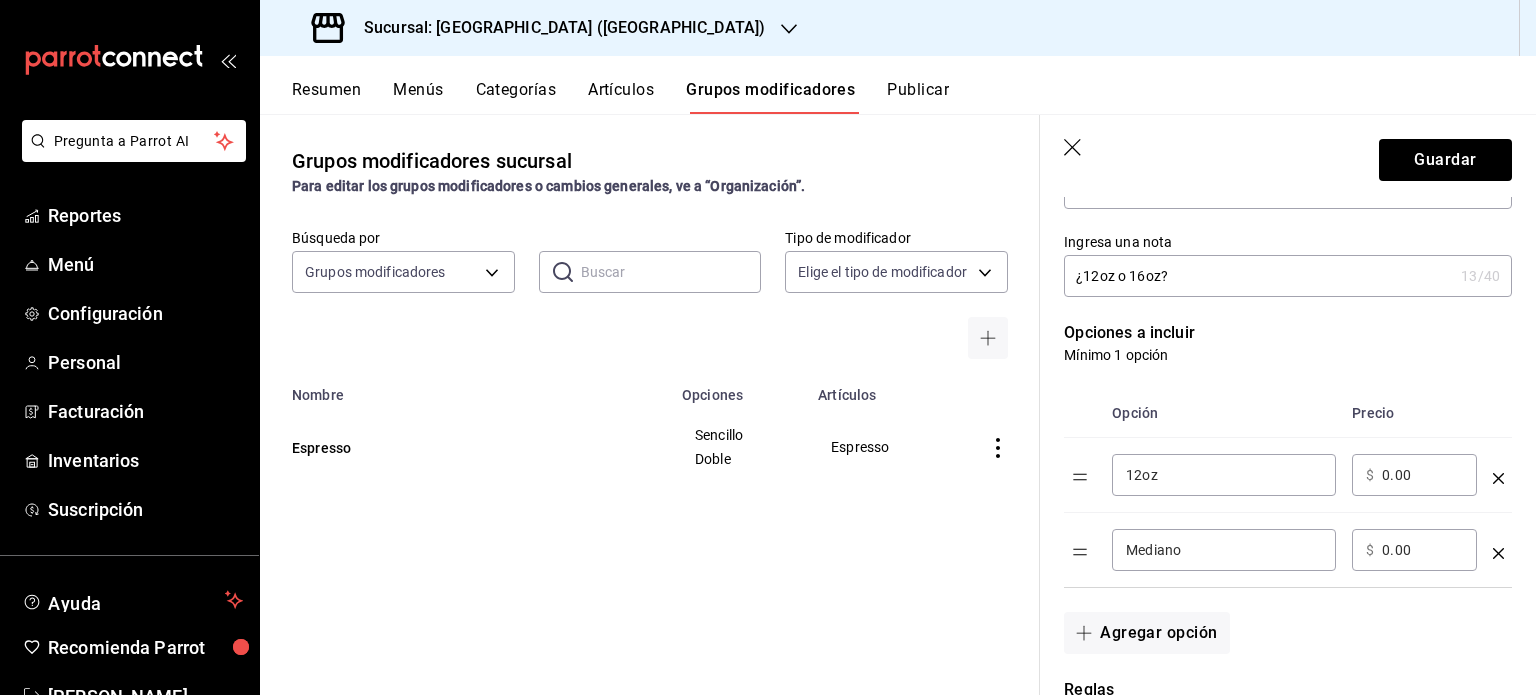 type on "12oz" 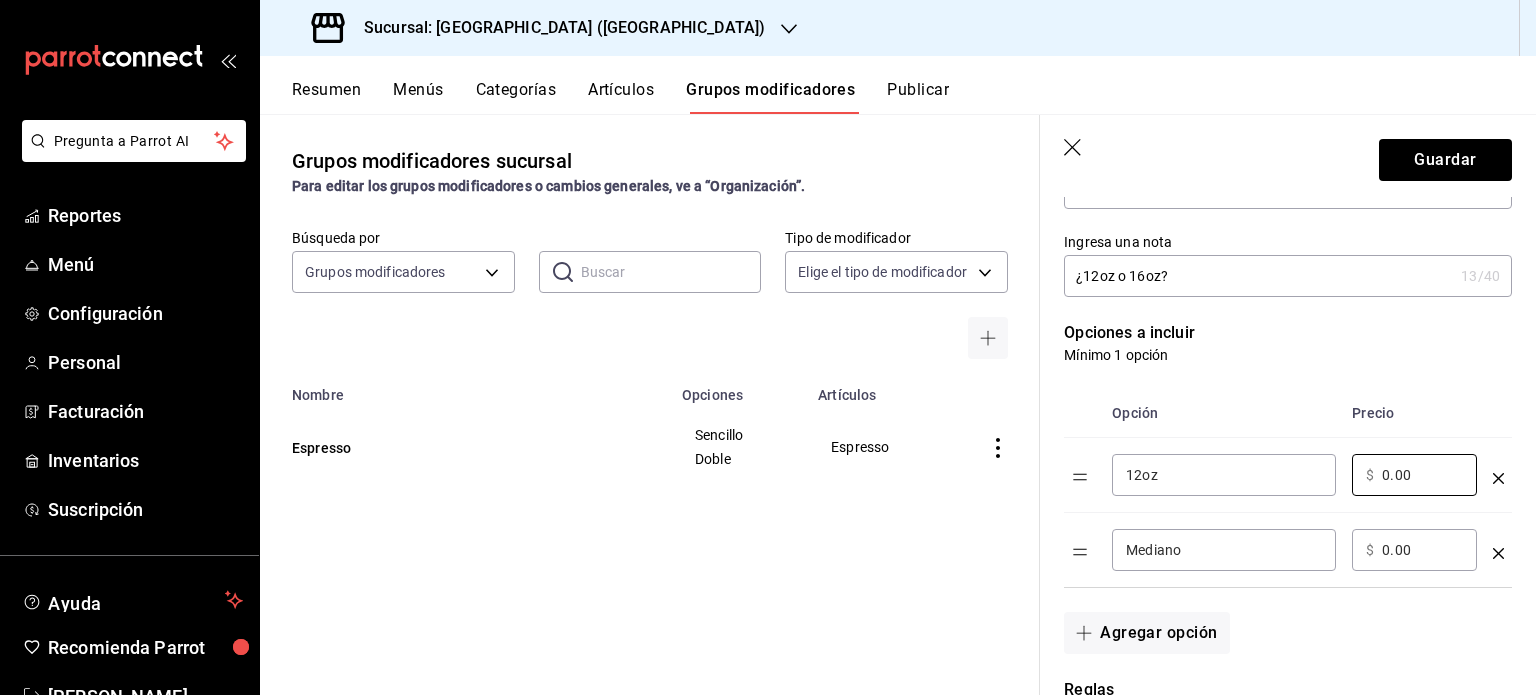 type 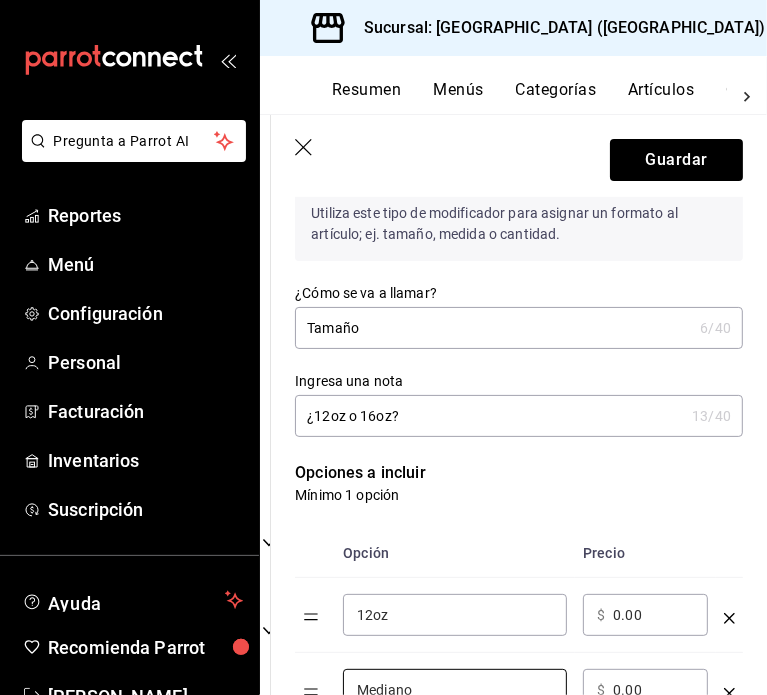 scroll, scrollTop: 0, scrollLeft: 0, axis: both 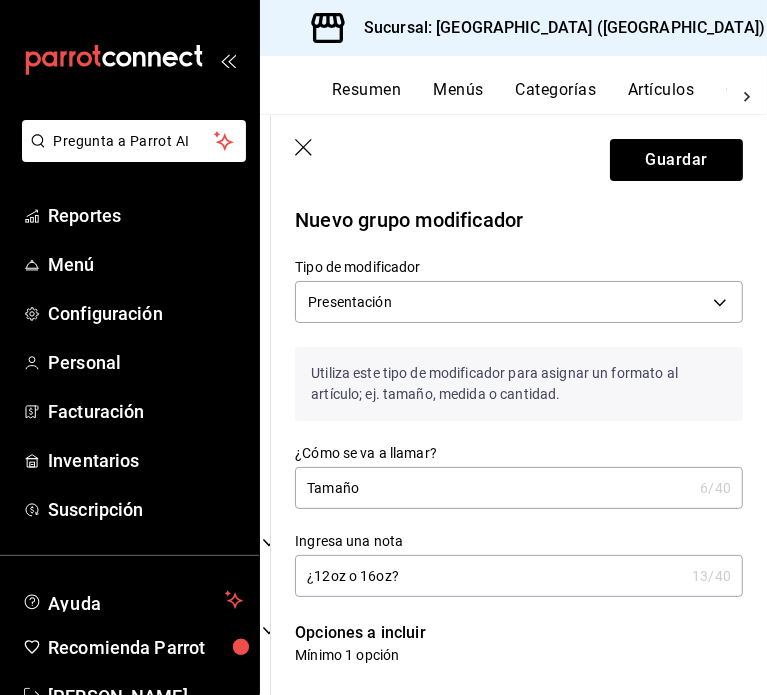 click on "Tamaño" at bounding box center [493, 488] 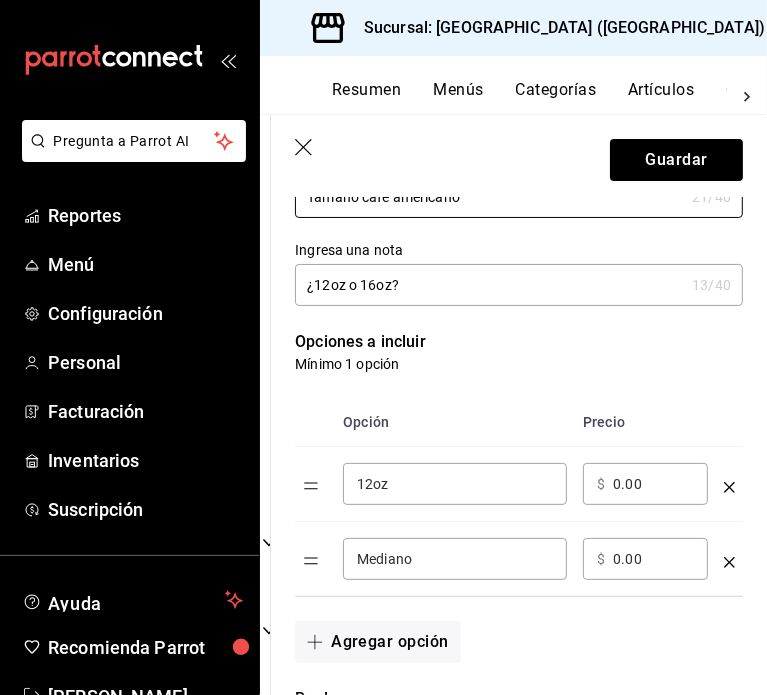 scroll, scrollTop: 400, scrollLeft: 0, axis: vertical 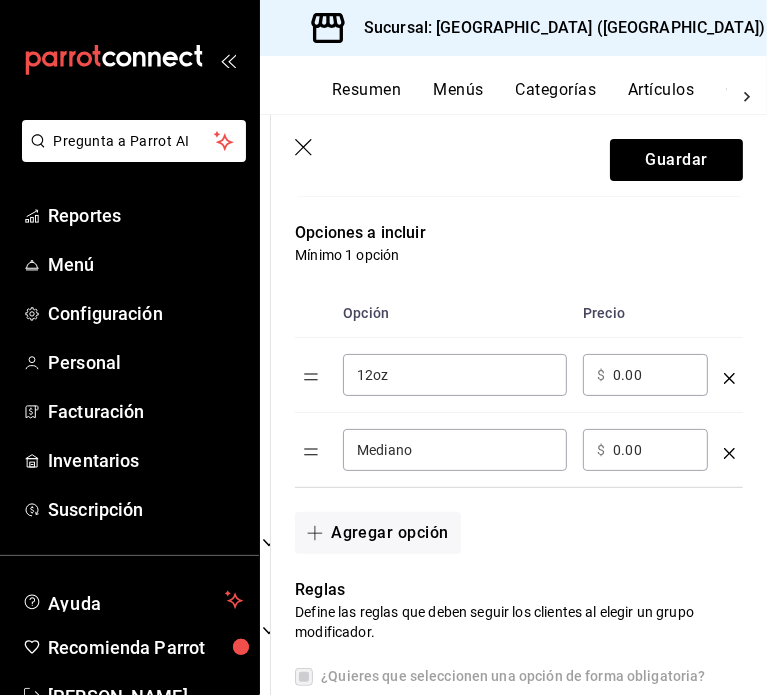 type on "Tamaño café americano" 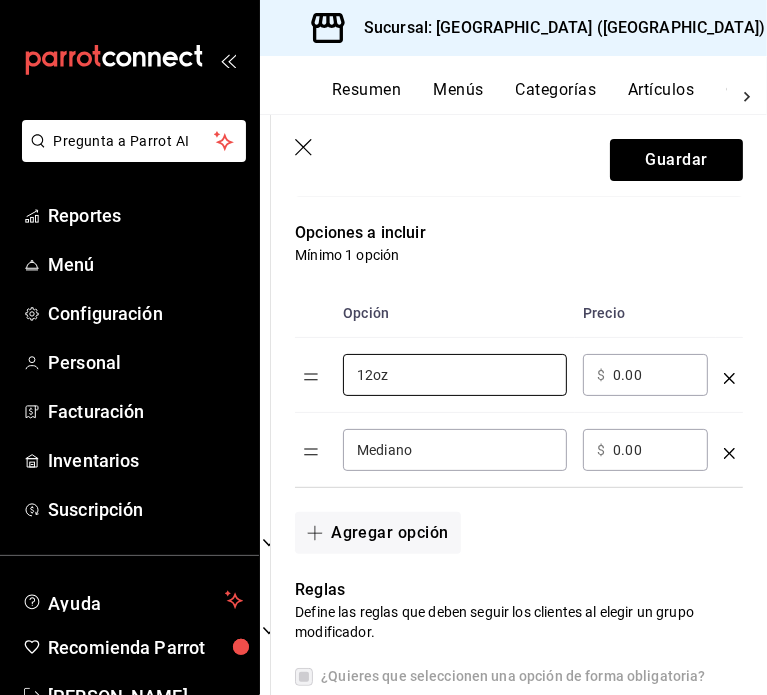click on "Mediano" at bounding box center (455, 450) 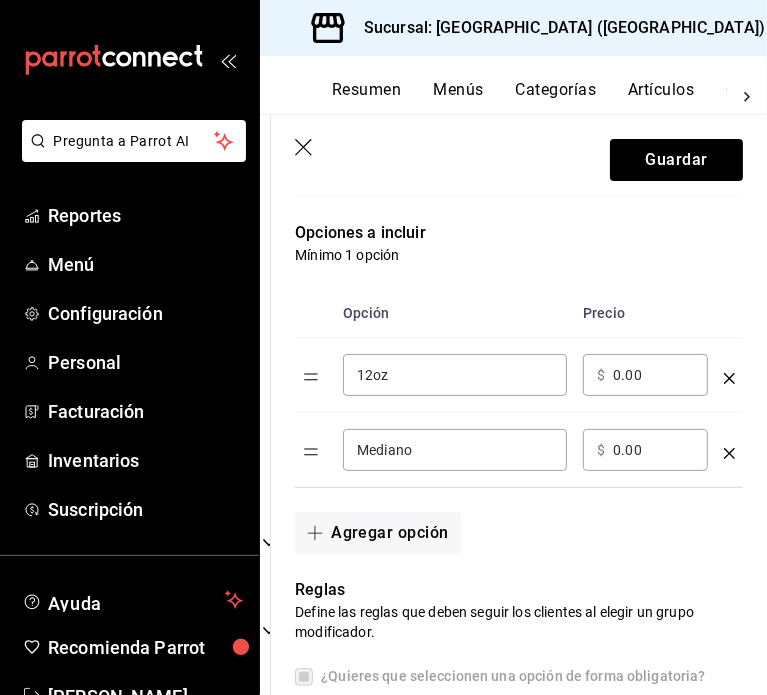 click on "Mediano" at bounding box center [455, 450] 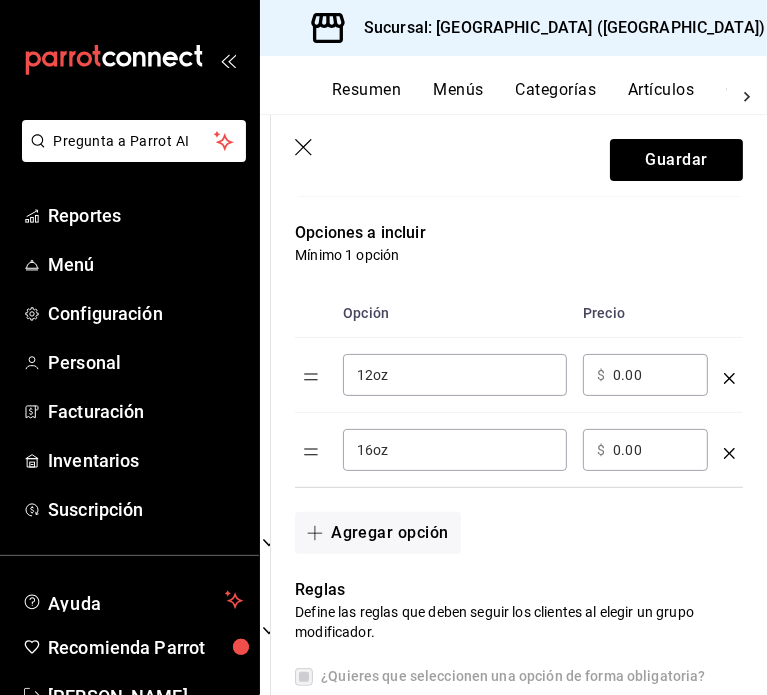 type on "16oz" 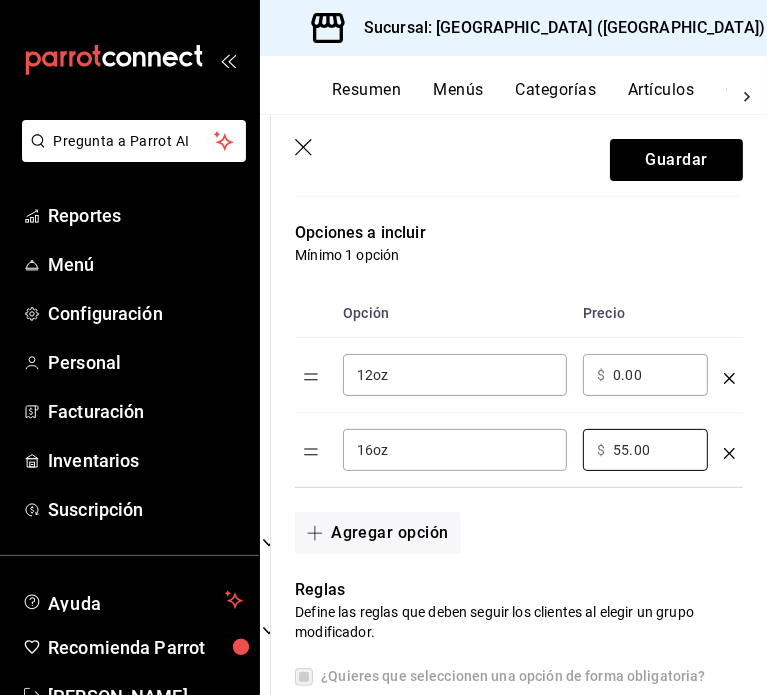 type on "55.00" 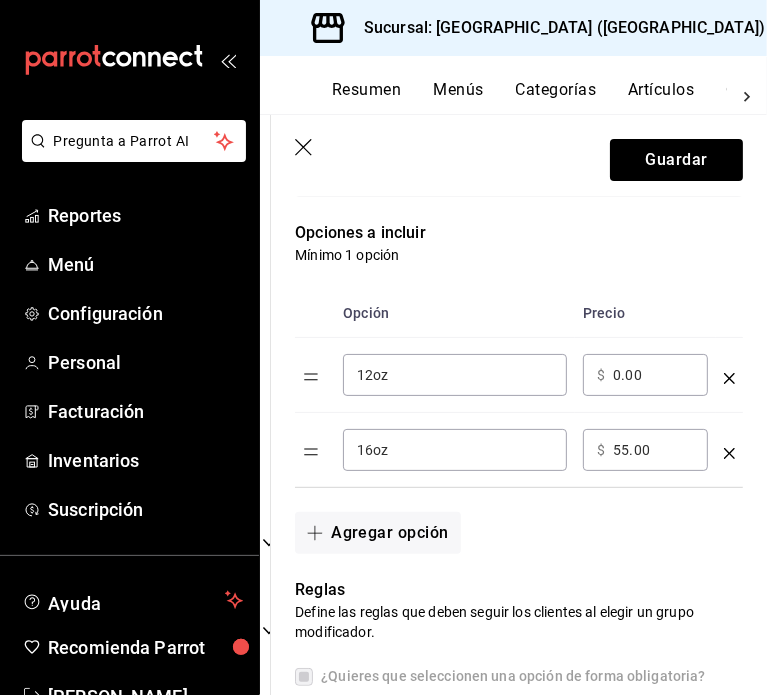 click on "​ $ 0.00 ​" at bounding box center [645, 375] 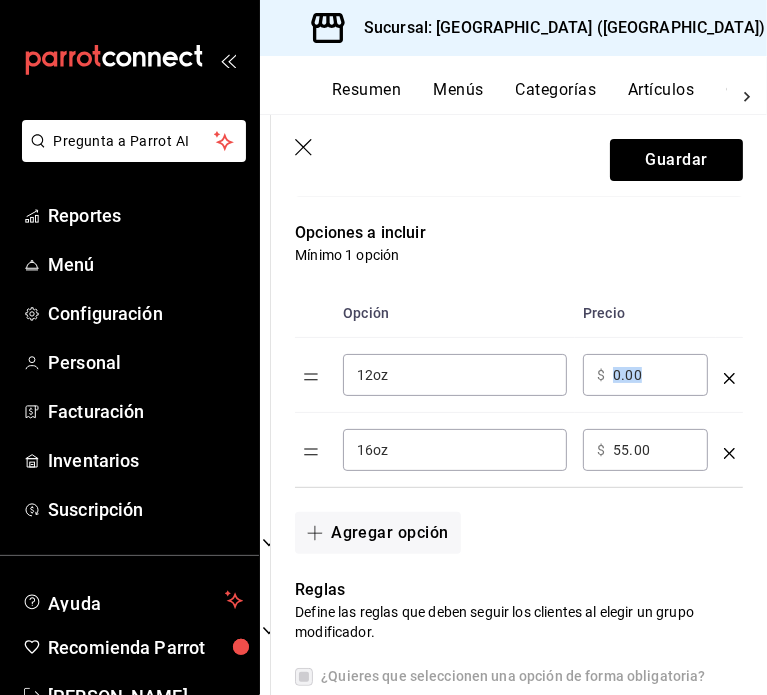 click on "​ $ 0.00 ​" at bounding box center (645, 375) 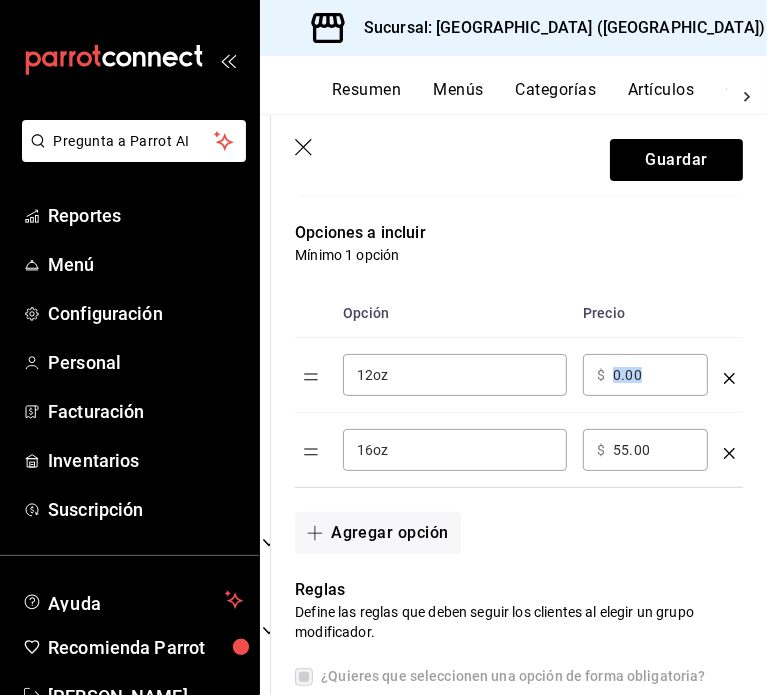 click on "0.00" at bounding box center (653, 375) 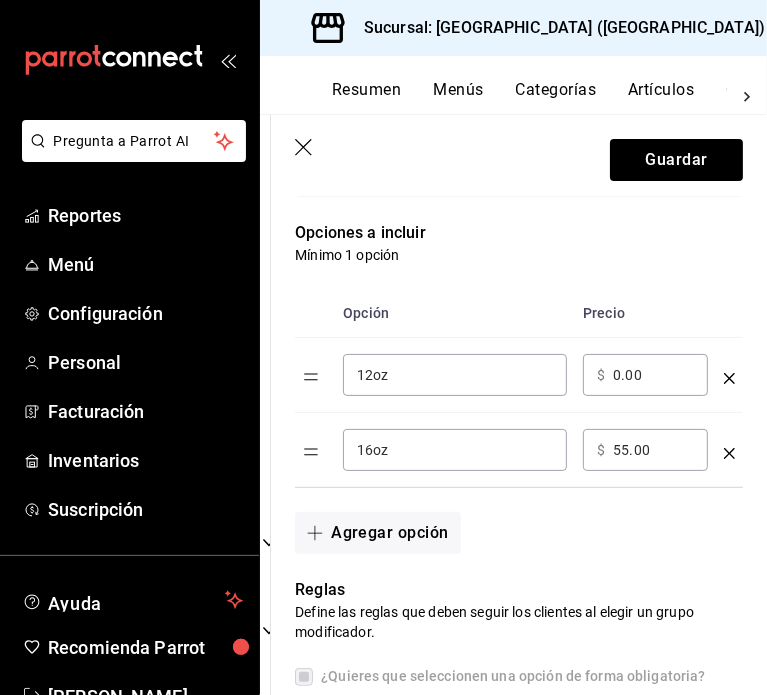 drag, startPoint x: 644, startPoint y: 382, endPoint x: 608, endPoint y: 382, distance: 36 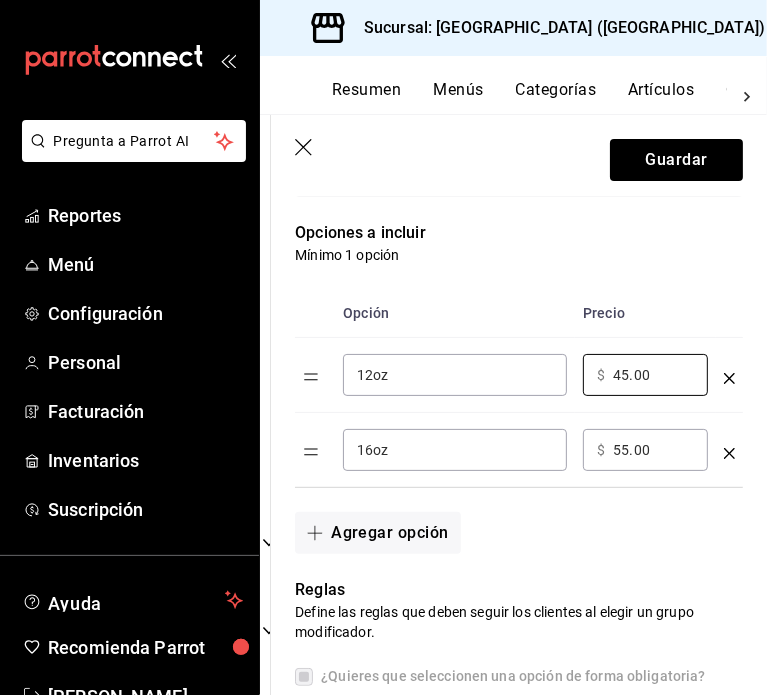 type on "45.00" 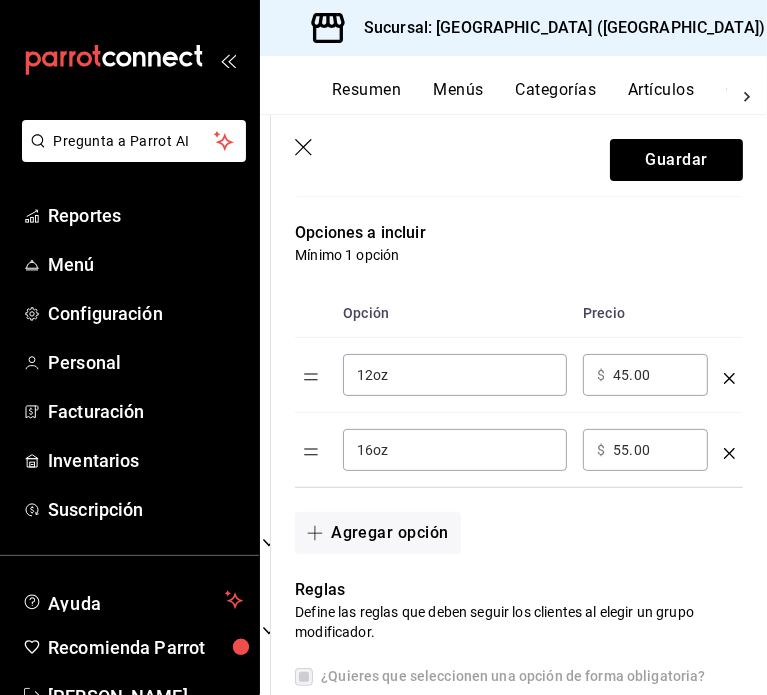 click on "Opción Precio 12oz ​ ​ $ 45.00 ​ 16oz ​ ​ $ 55.00 ​" at bounding box center (507, 376) 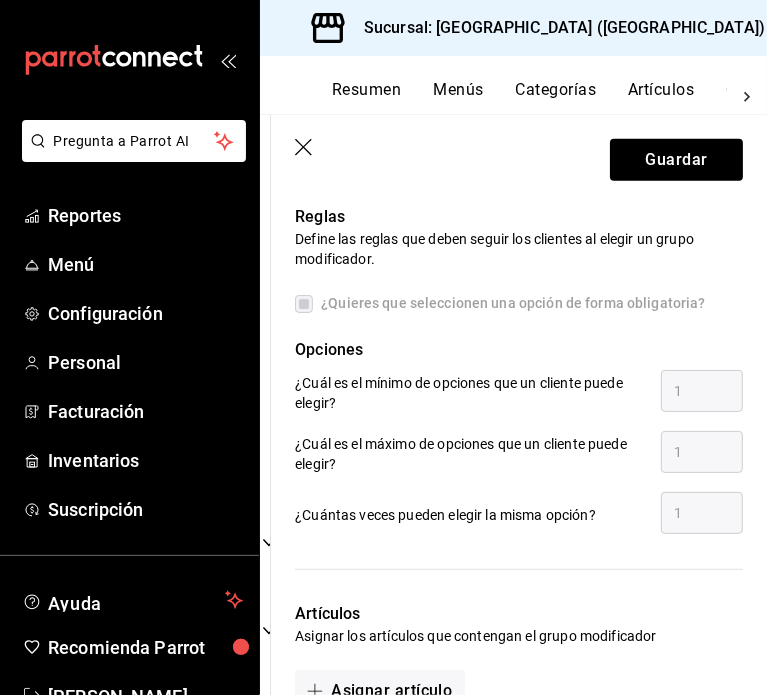 scroll, scrollTop: 1026, scrollLeft: 0, axis: vertical 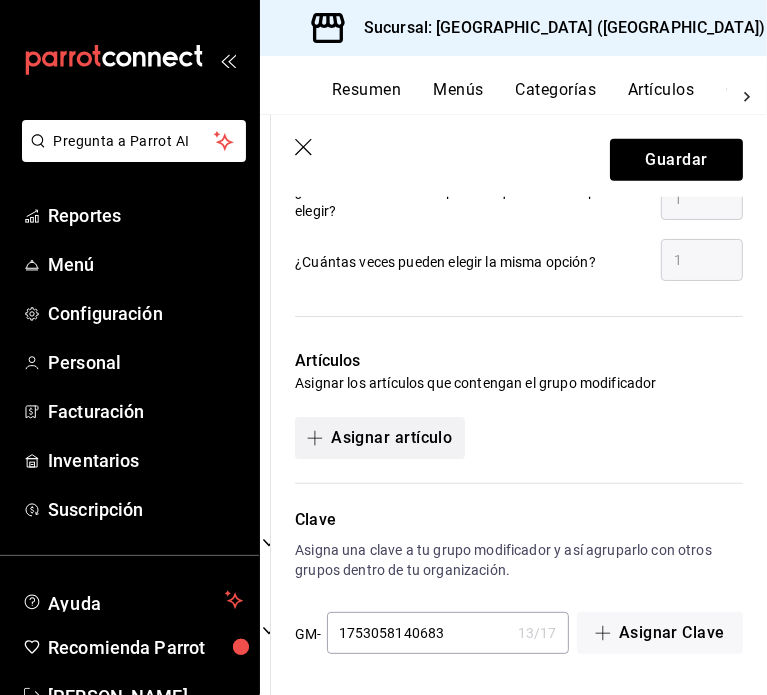click on "Asignar artículo" at bounding box center (379, 438) 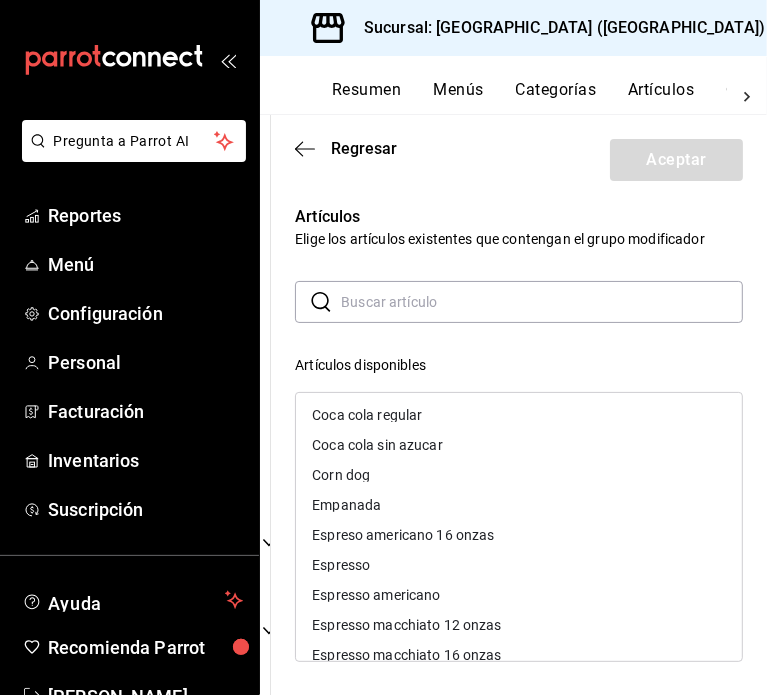 scroll, scrollTop: 400, scrollLeft: 0, axis: vertical 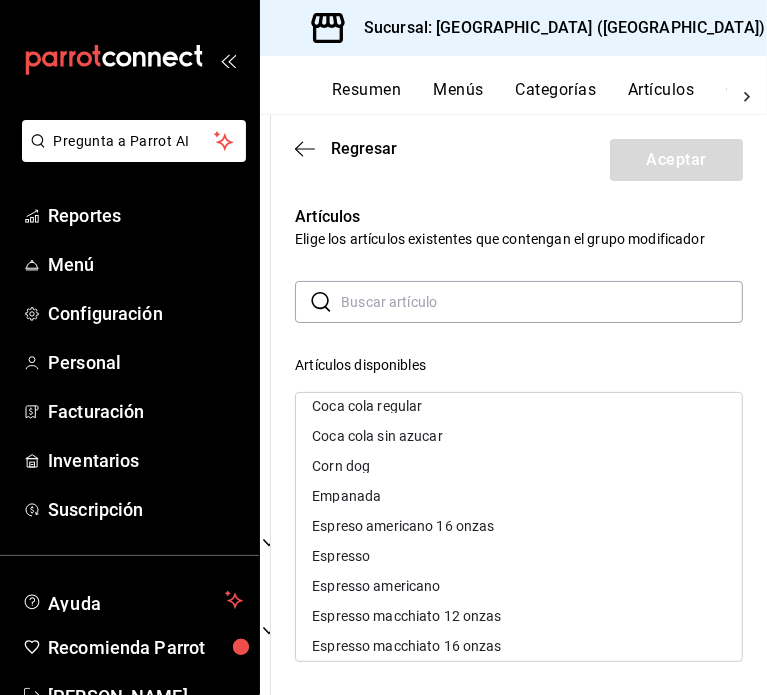 click on "Espresso americano" at bounding box center [519, 586] 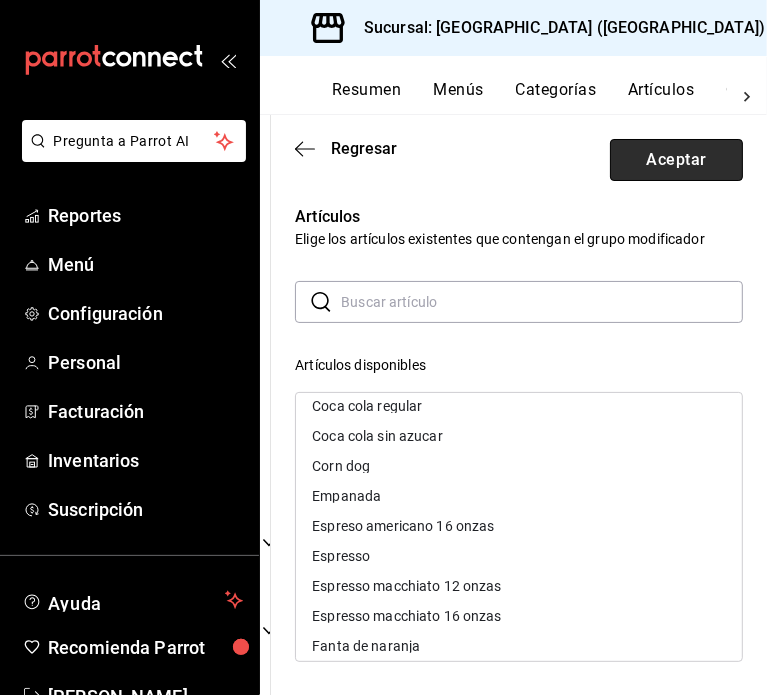 click on "Aceptar" at bounding box center (676, 160) 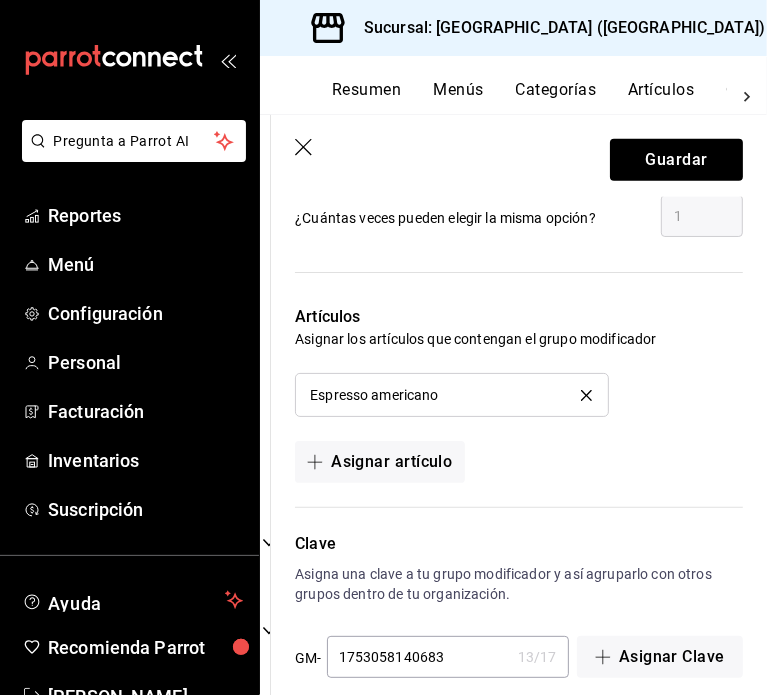 scroll, scrollTop: 1094, scrollLeft: 0, axis: vertical 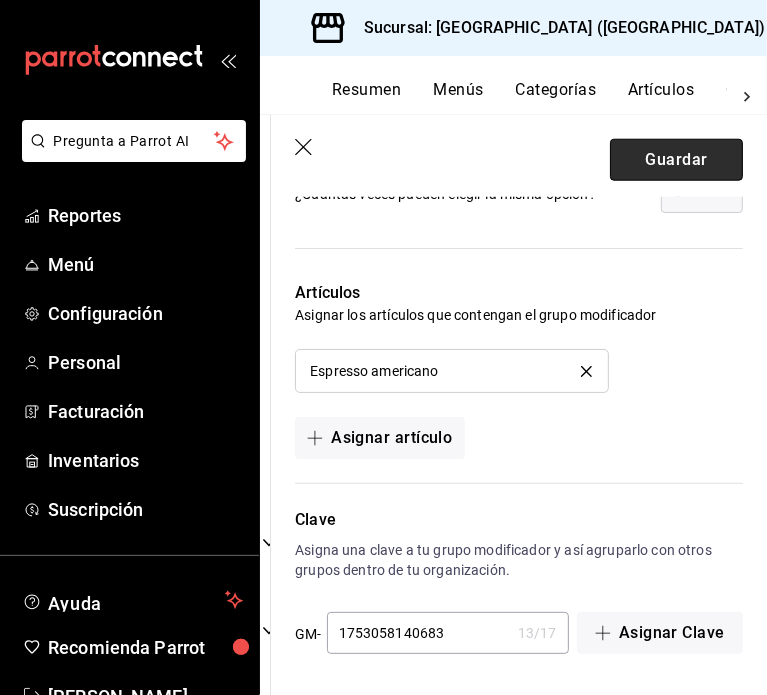 click on "Guardar" at bounding box center (676, 160) 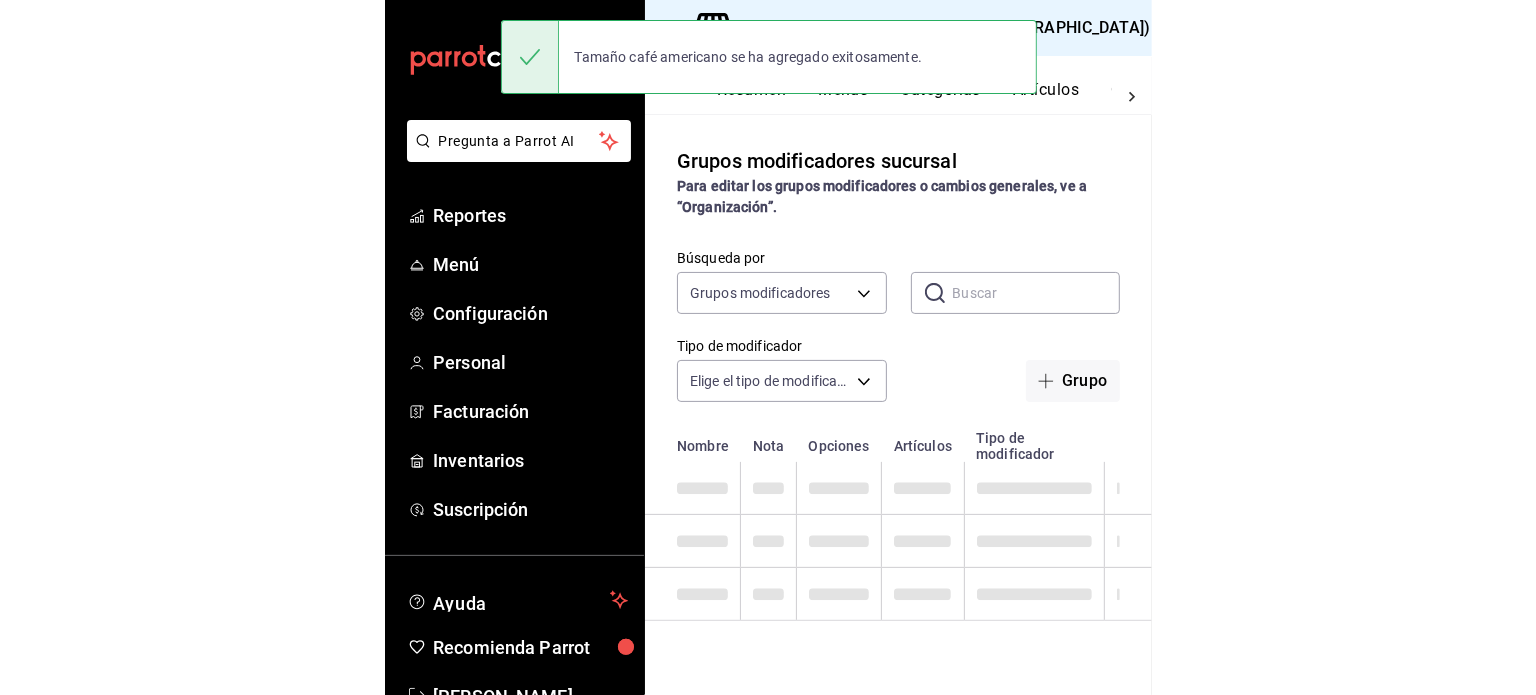 scroll, scrollTop: 0, scrollLeft: 0, axis: both 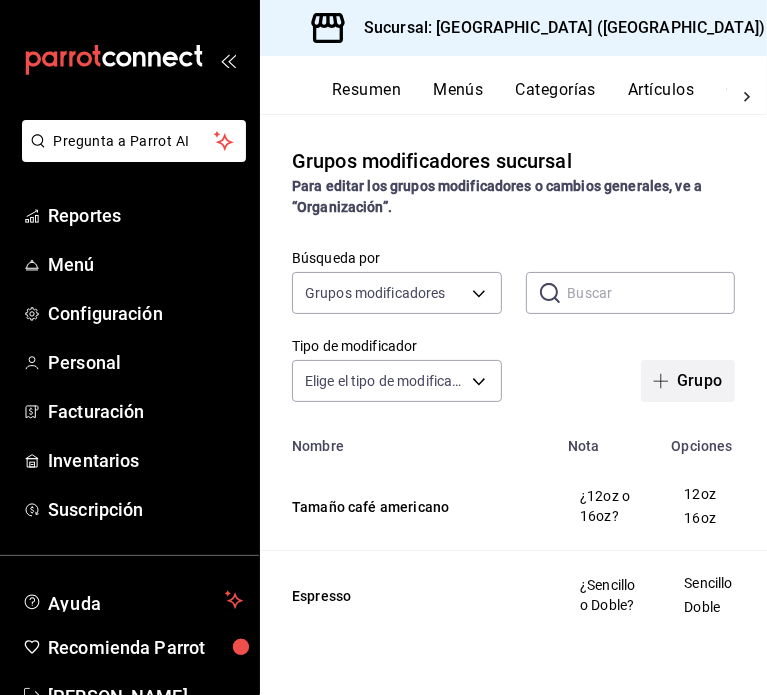 click on "Grupo" at bounding box center [688, 381] 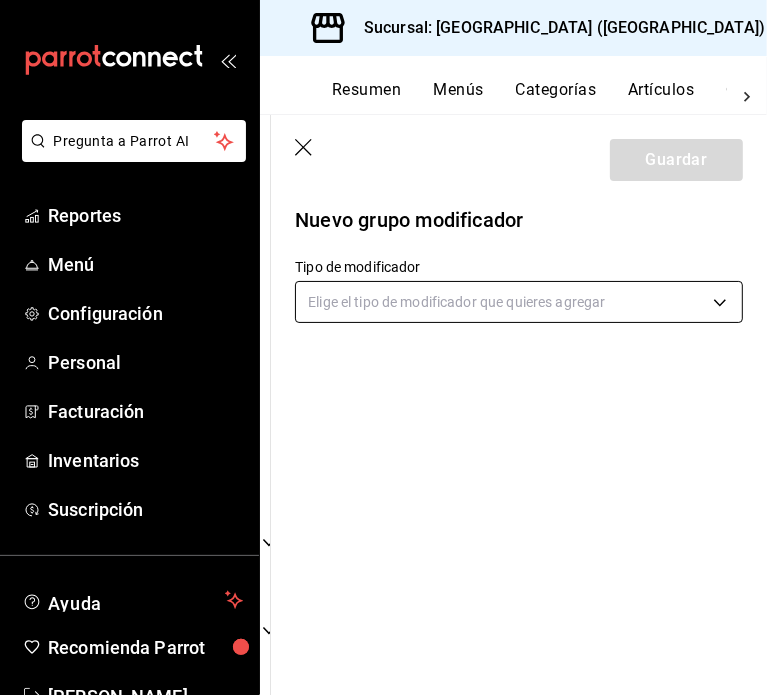 click on "Pregunta a Parrot AI Reportes   Menú   Configuración   Personal   Facturación   Inventarios   Suscripción   Ayuda Recomienda Parrot   Geronimo Cevallos   Sugerir nueva función   Sucursal: Tripton (Sinaloa) Resumen Menús Categorías Artículos Grupos modificadores Publicar Grupos modificadores sucursal Para editar los grupos modificadores o cambios generales, ve a “Organización”. Búsqueda por Grupos modificadores GROUP ​ ​ Tipo de modificador Elige el tipo de modificador Nombre Opciones Artículos Tamaño café americano 12oz 16oz Espresso americano Espresso Sencillo Doble Espresso Guardar Nuevo grupo modificador Tipo de modificador Elige el tipo de modificador que quieres agregar GANA 1 MES GRATIS EN TU SUSCRIPCIÓN AQUÍ ¿Recuerdas cómo empezó tu restaurante?
Hoy puedes ayudar a un colega a tener el mismo cambio que tú viviste.
Recomienda Parrot directamente desde tu Portal Administrador.
Es fácil y rápido.
🎁 Por cada restaurante que se una, ganas 1 mes gratis. Ver video tutorial" at bounding box center [383, 347] 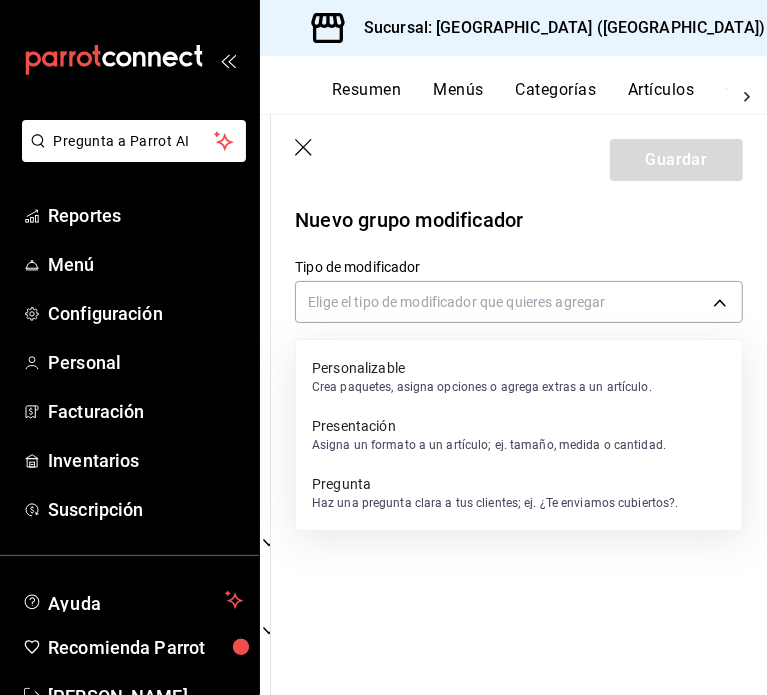 click at bounding box center [383, 347] 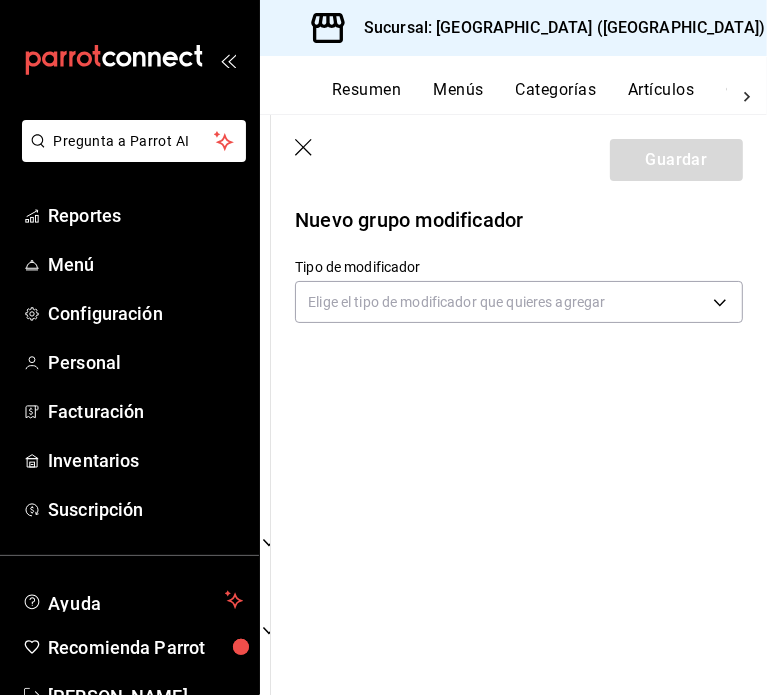 click 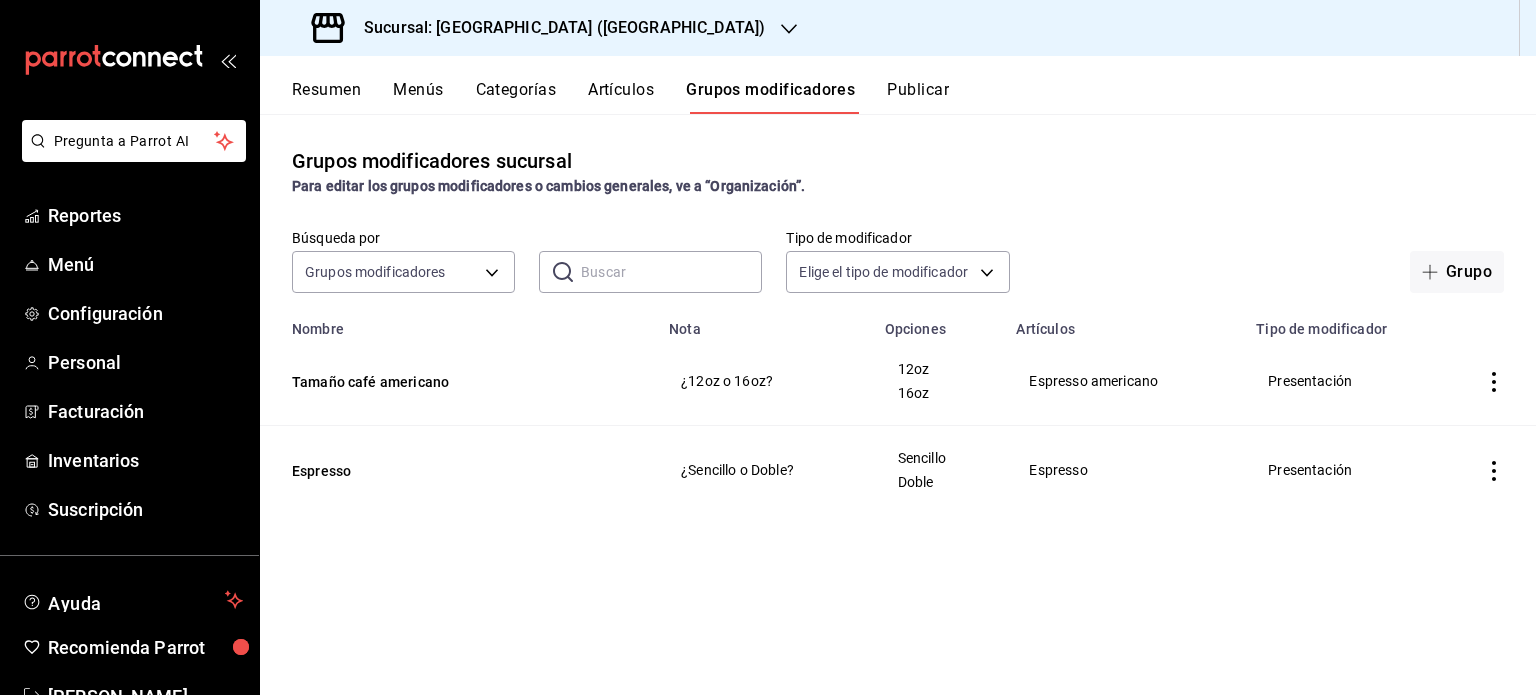 click on "Artículos" at bounding box center (621, 97) 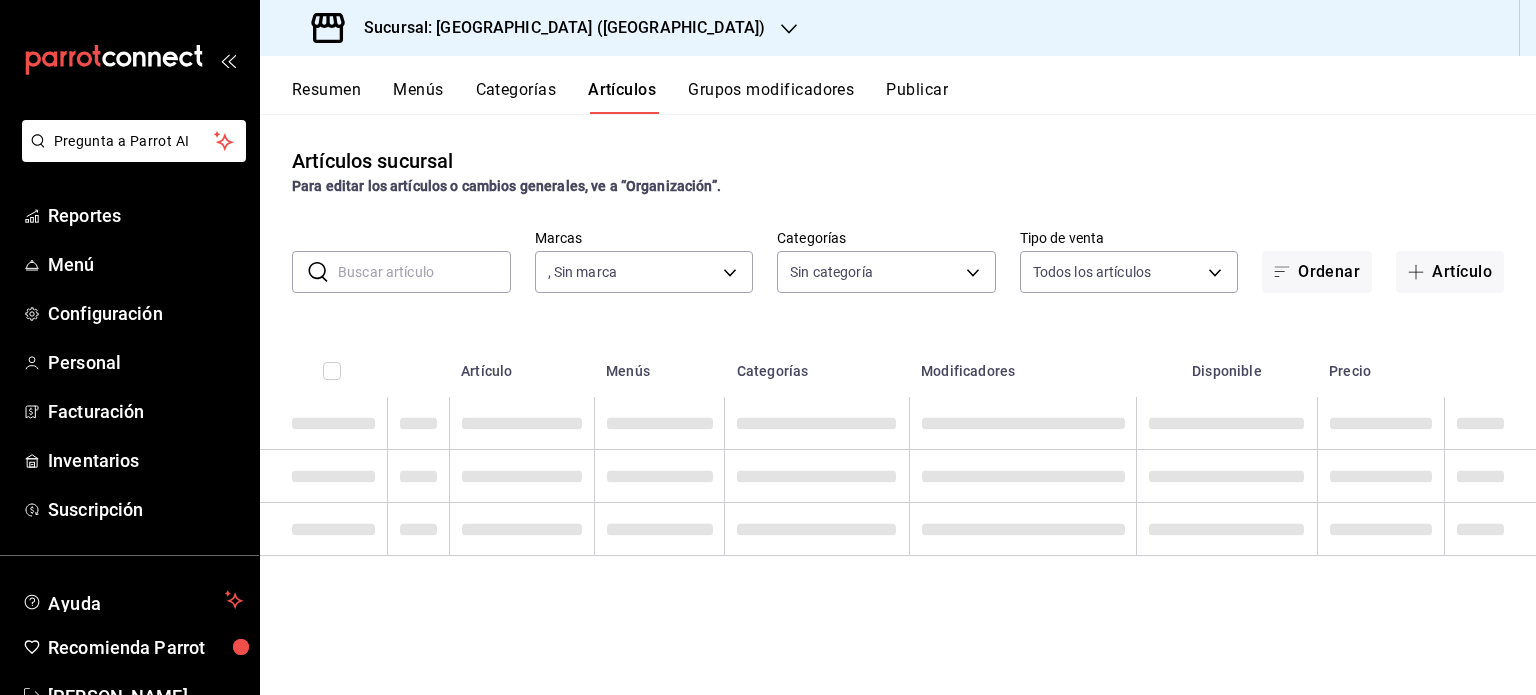 type 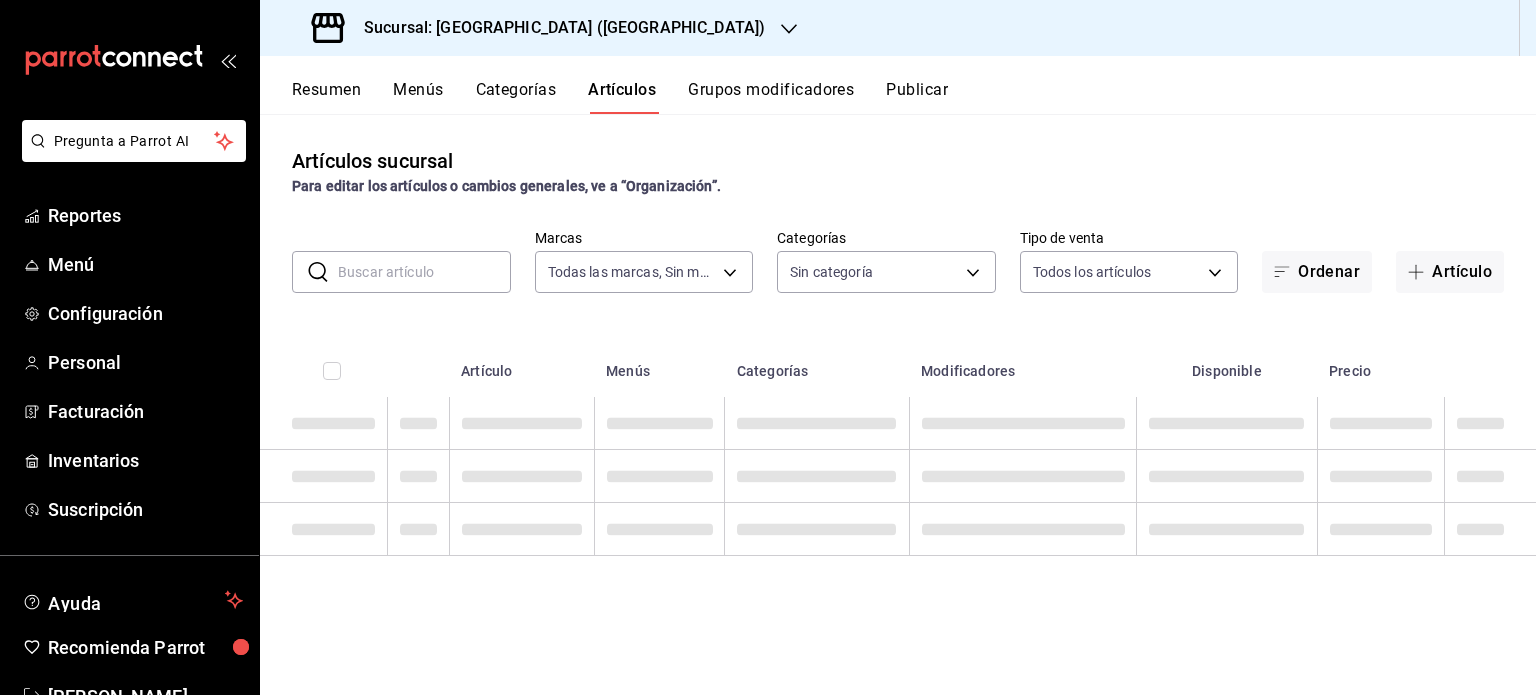 click on "Grupos modificadores" at bounding box center [771, 97] 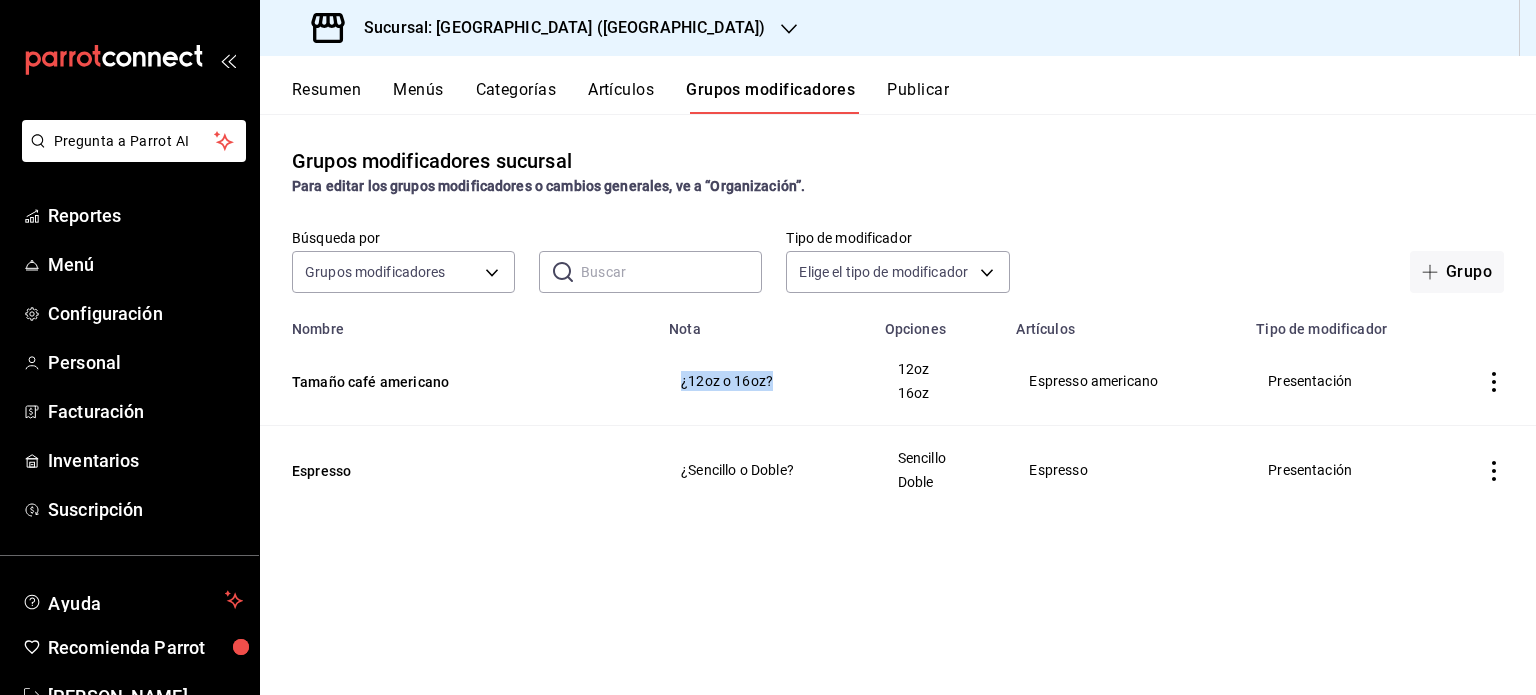drag, startPoint x: 777, startPoint y: 381, endPoint x: 681, endPoint y: 381, distance: 96 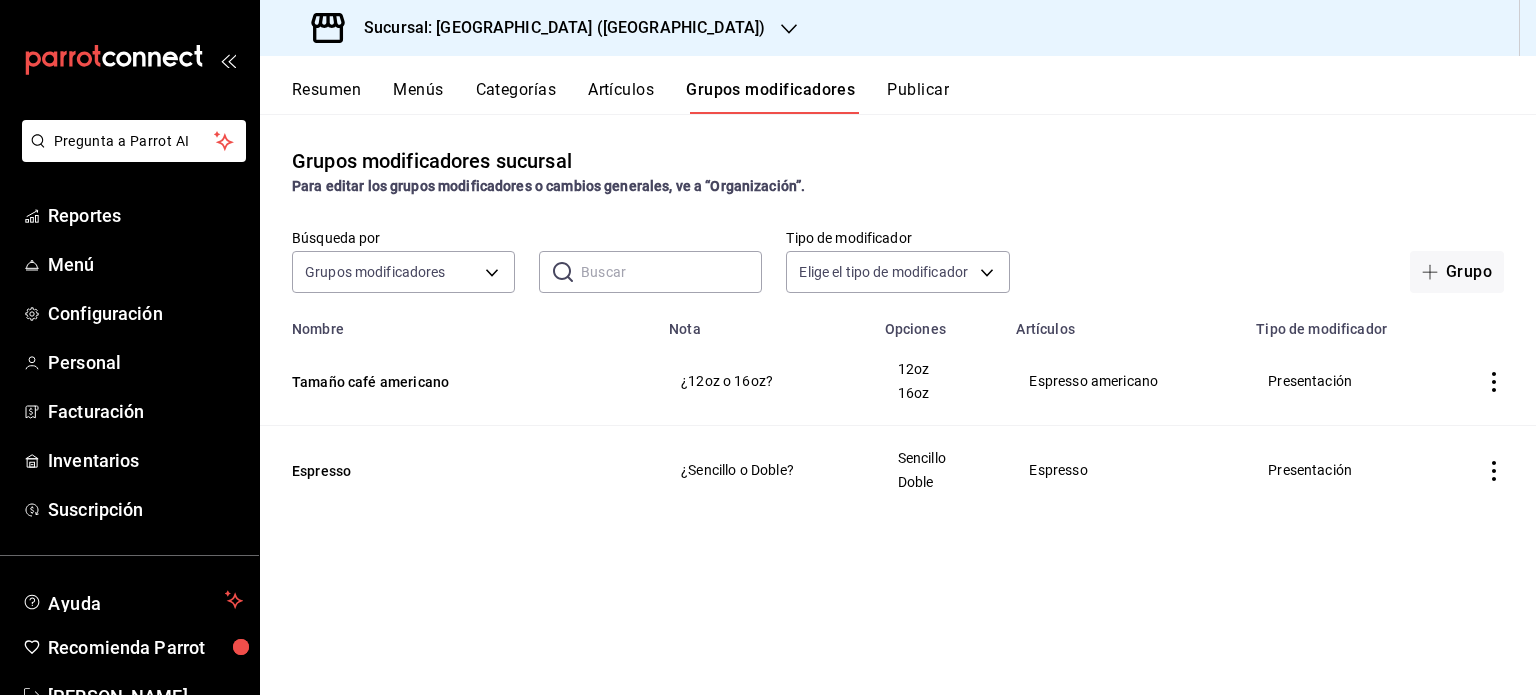 click on "Artículos" at bounding box center (621, 97) 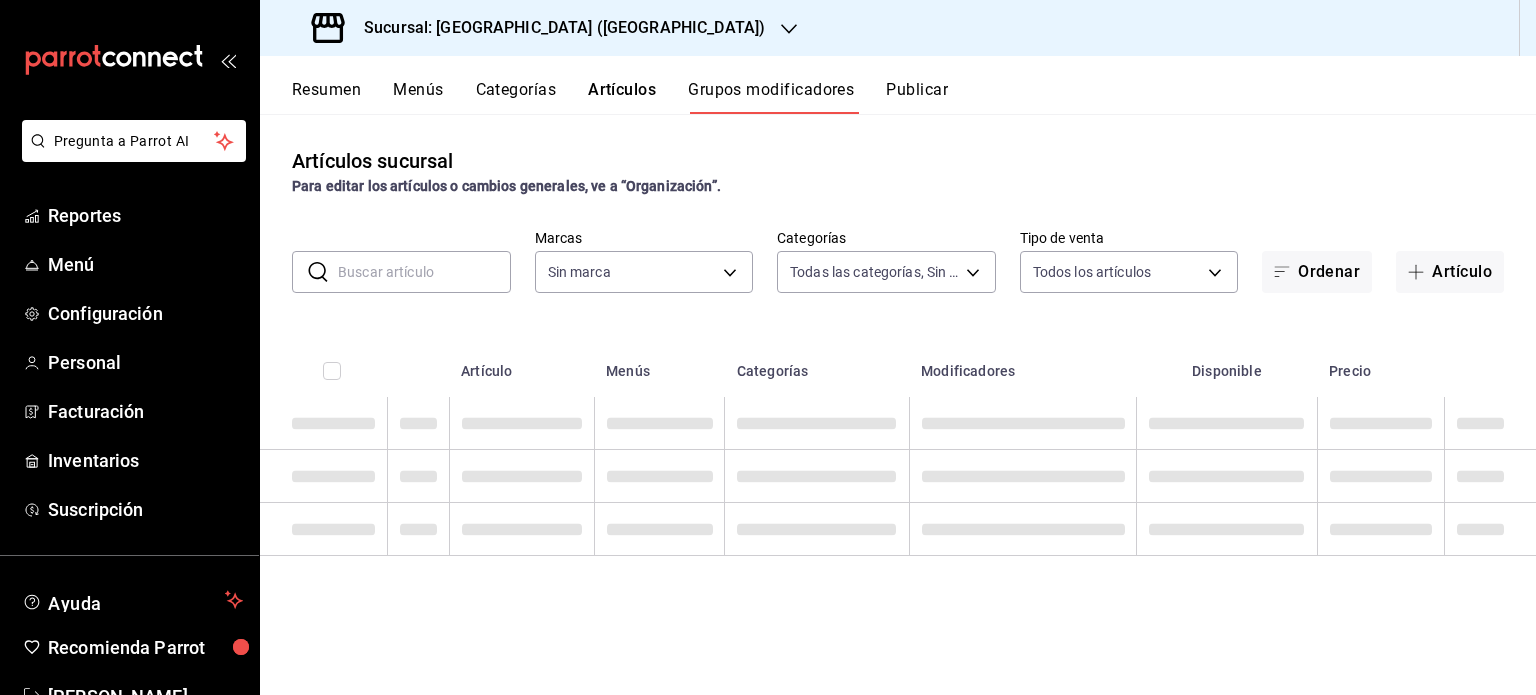 type on "4705f690-9f6f-46f7-a8e8-6e4ff3d27634,a57c887a-e4e4-4d3f-8022-91e4c2fe315c" 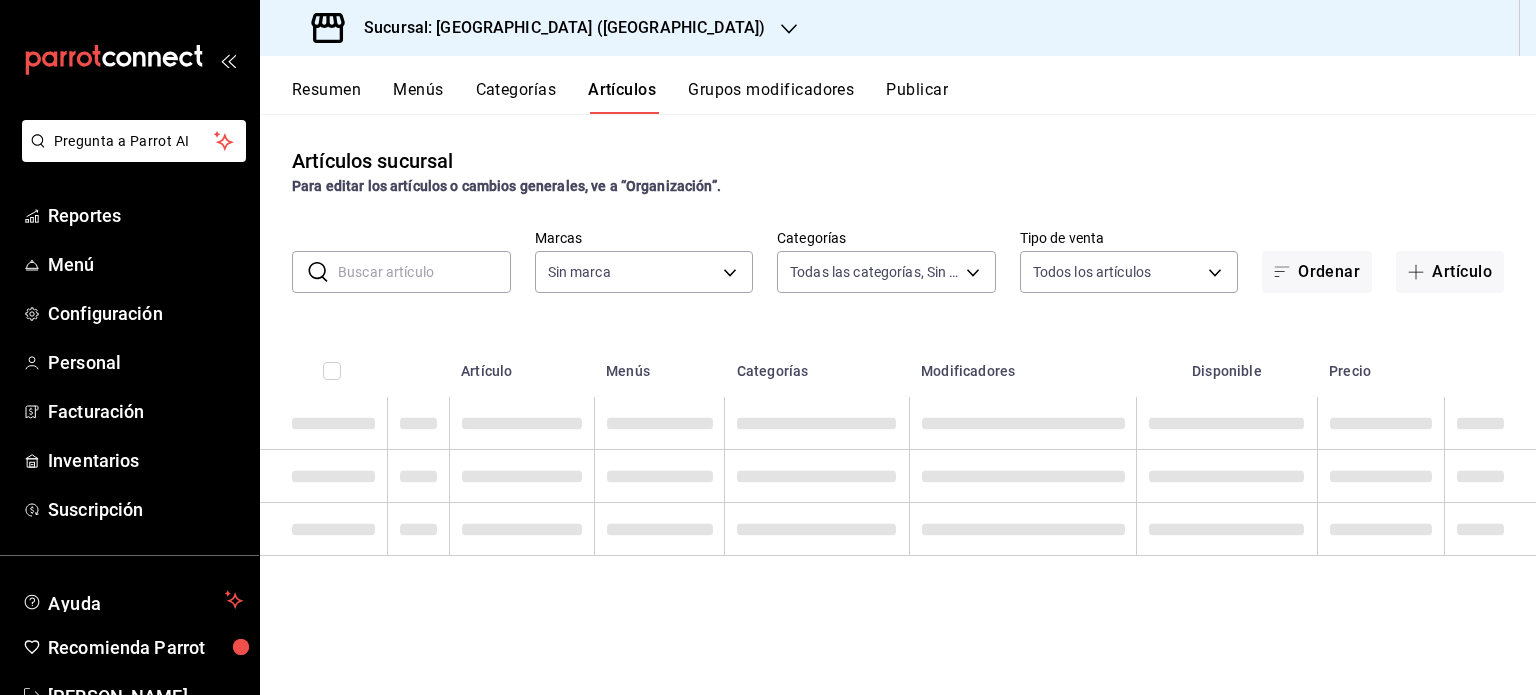 type on "4705f690-9f6f-46f7-a8e8-6e4ff3d27634,a57c887a-e4e4-4d3f-8022-91e4c2fe315c" 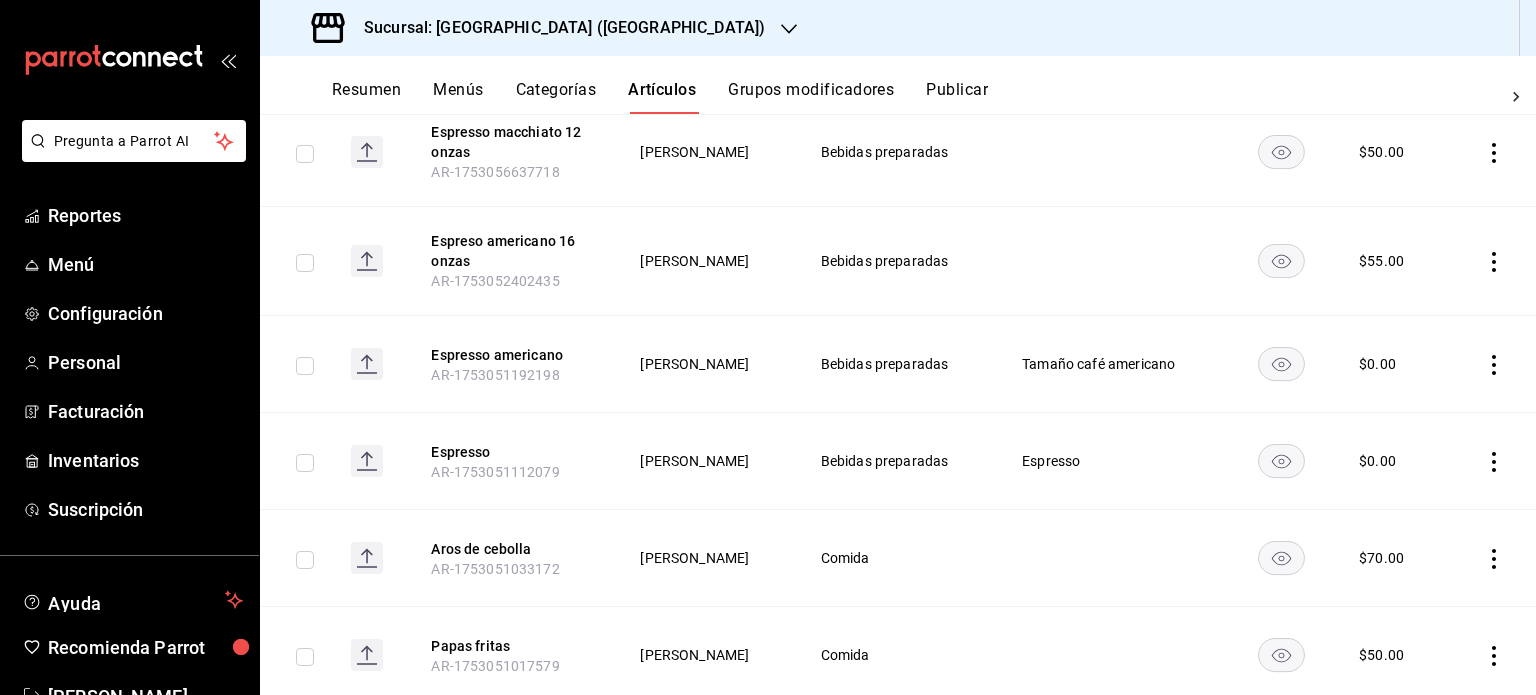 scroll, scrollTop: 2346, scrollLeft: 0, axis: vertical 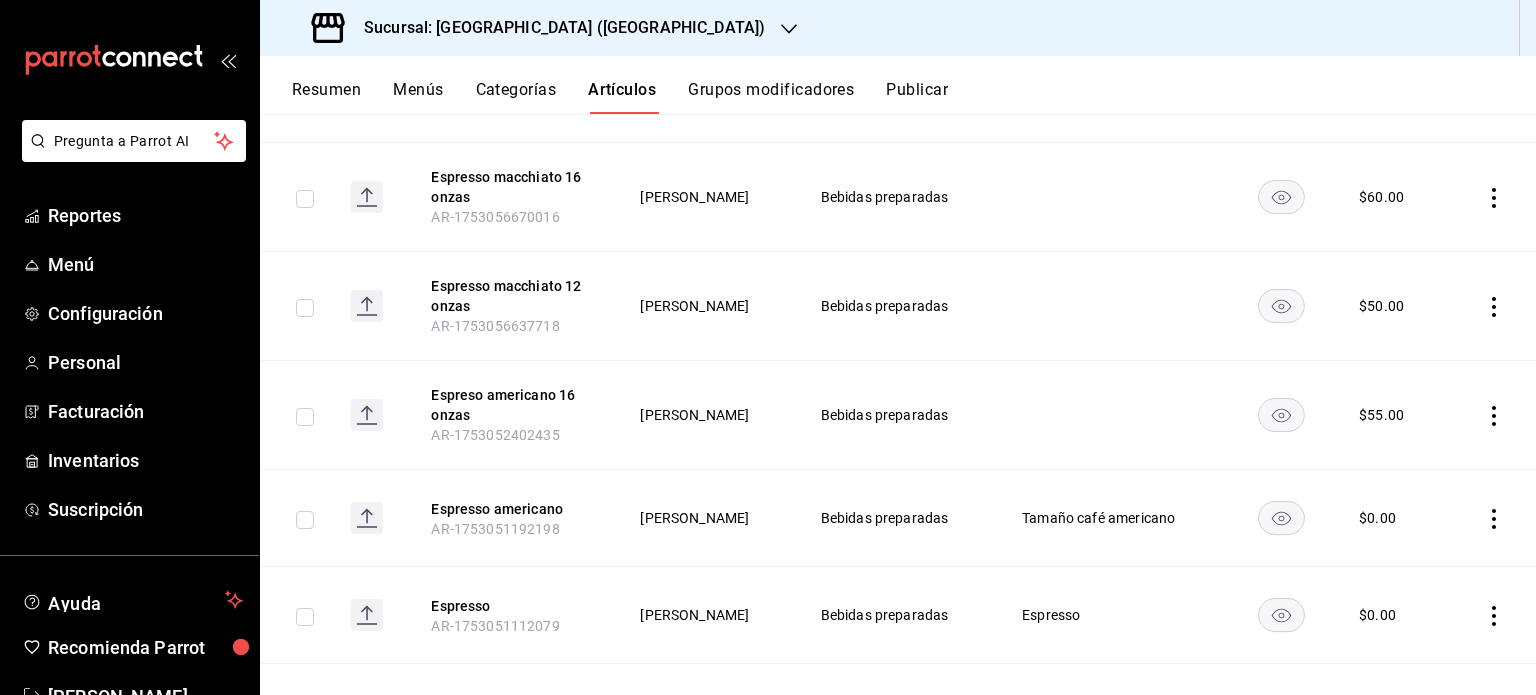 click 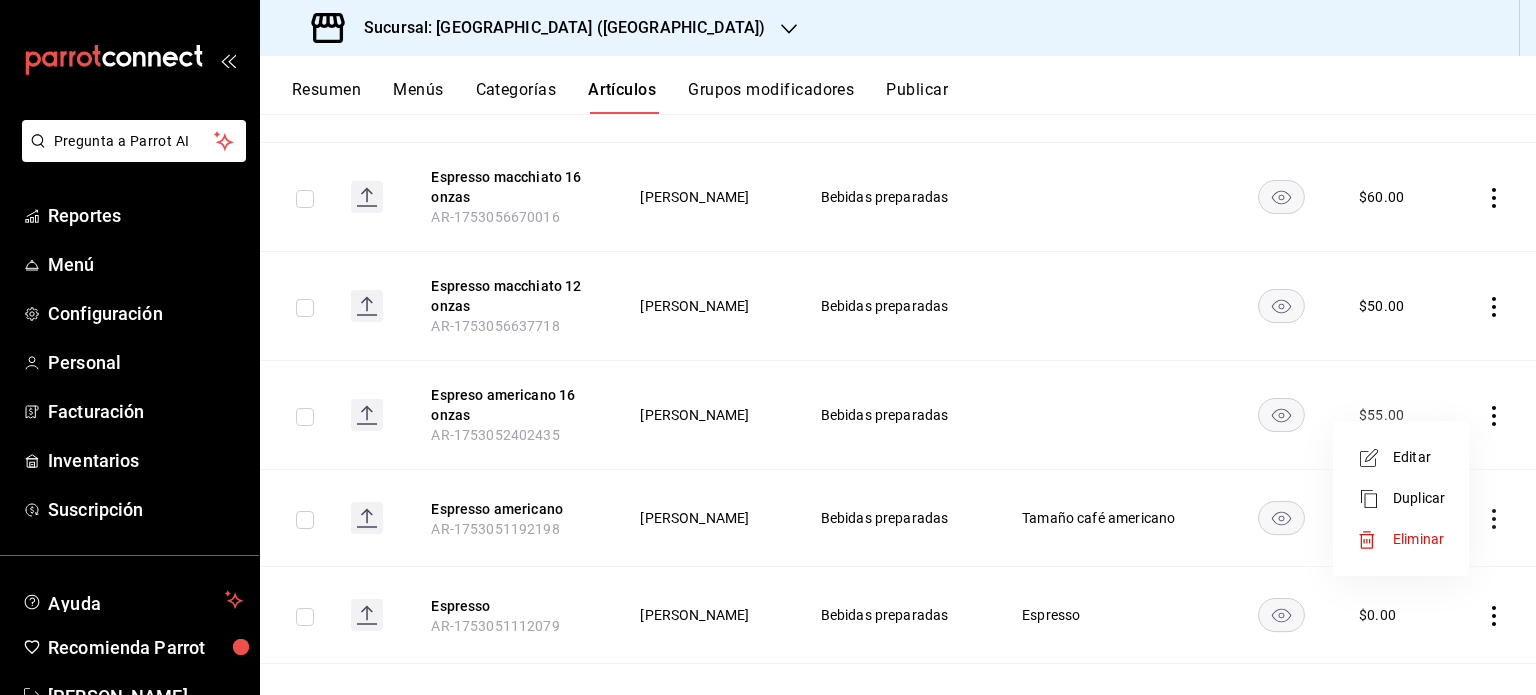 click at bounding box center (1375, 540) 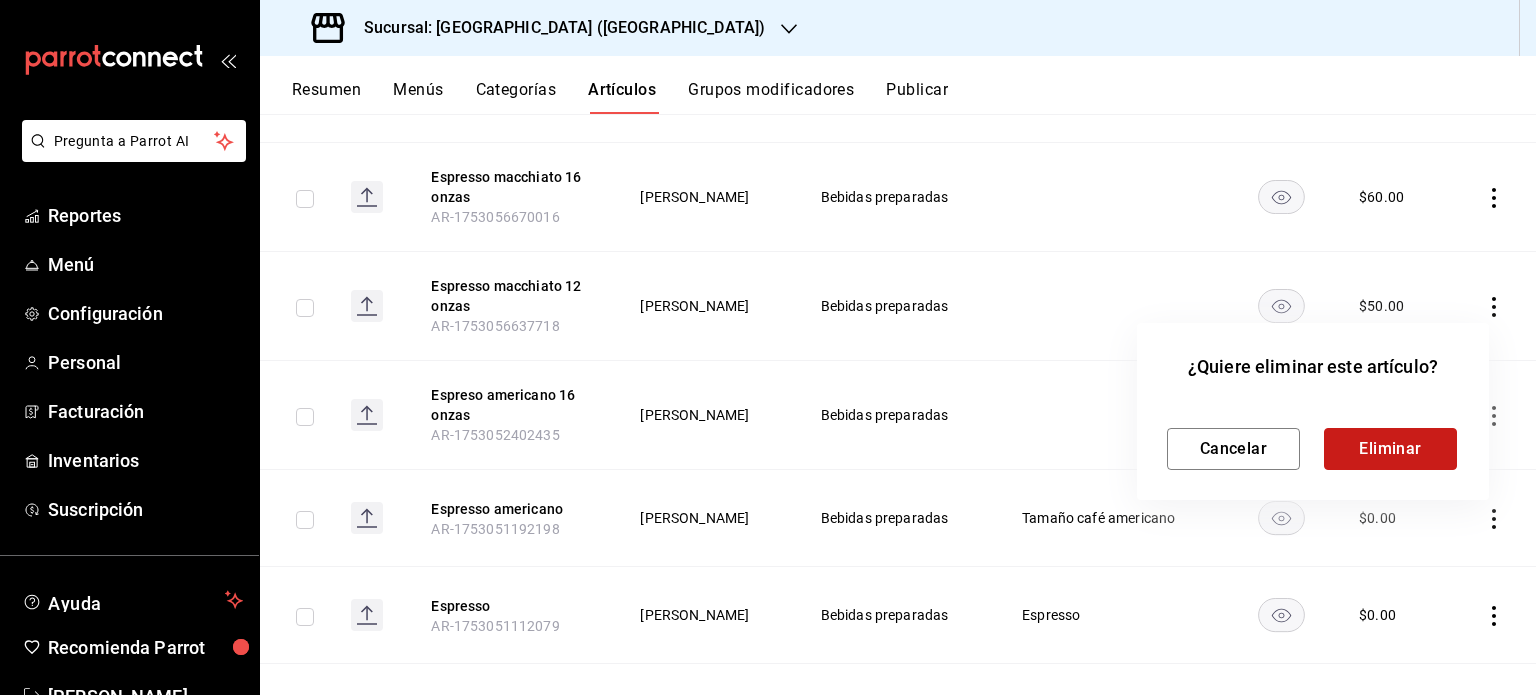 click on "Eliminar" at bounding box center [1390, 449] 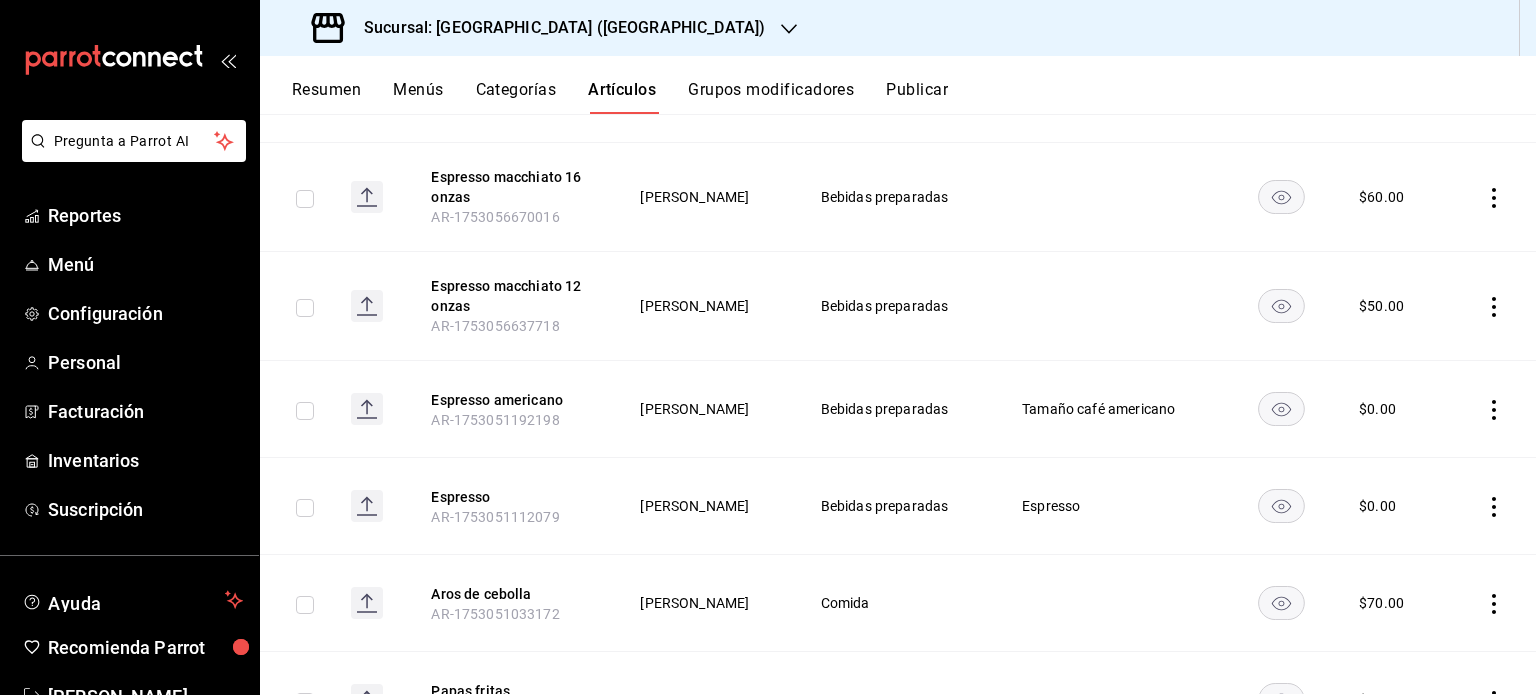 click 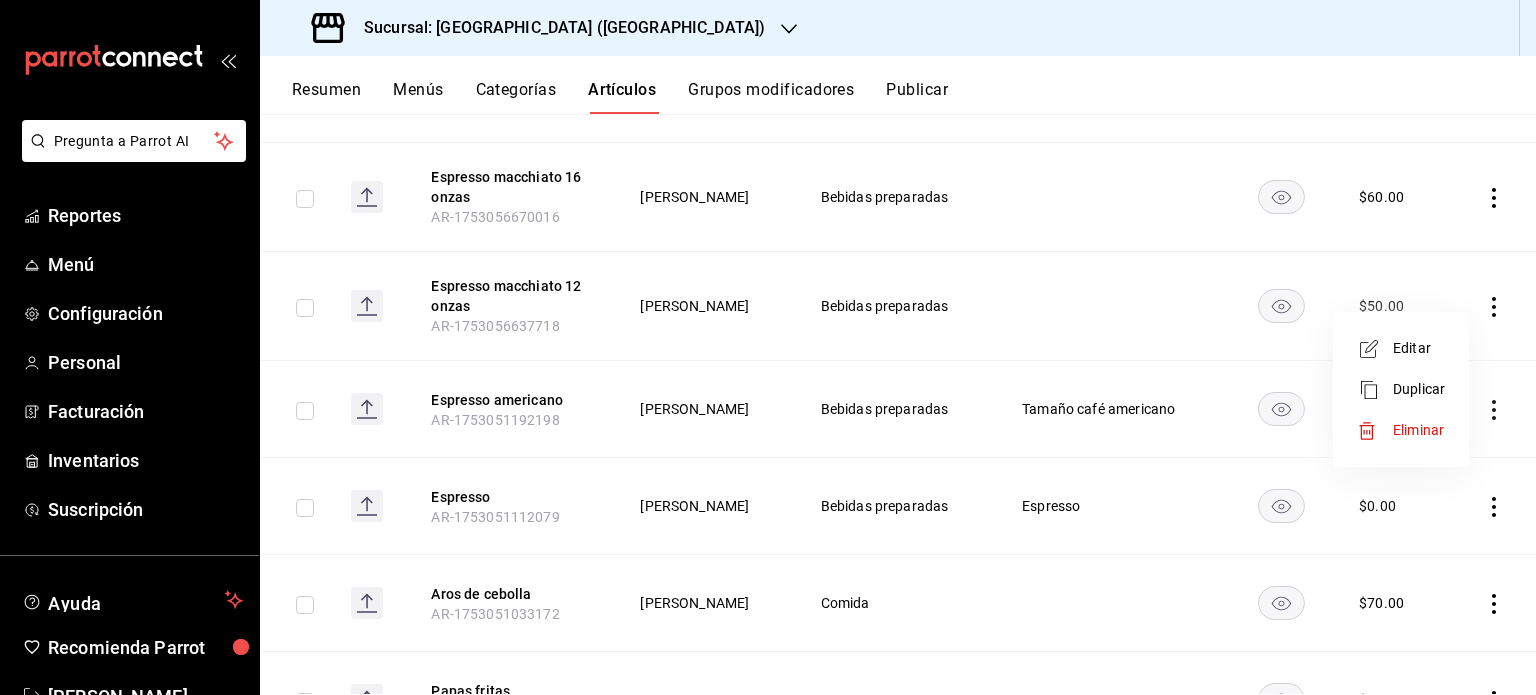 click on "Editar" at bounding box center [1419, 348] 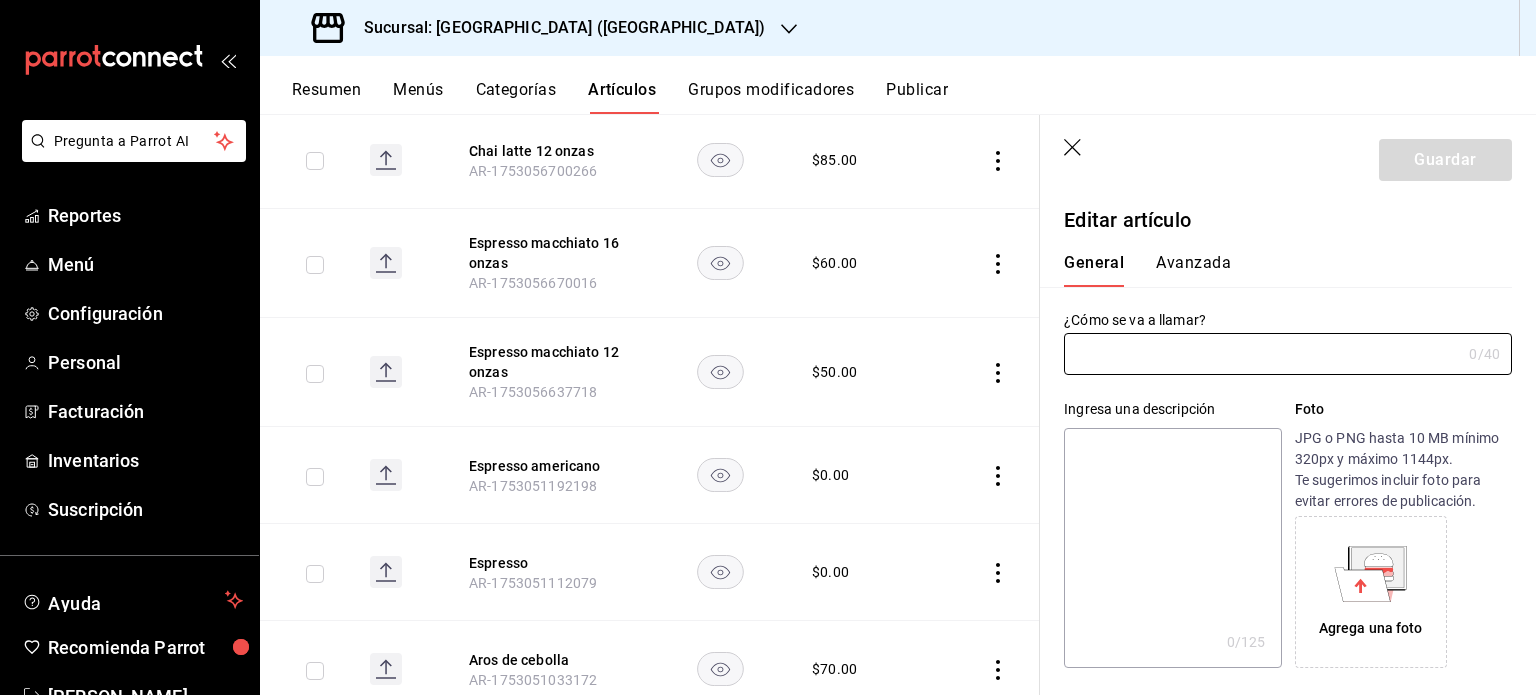 type on "Espresso macchiato 12 onzas" 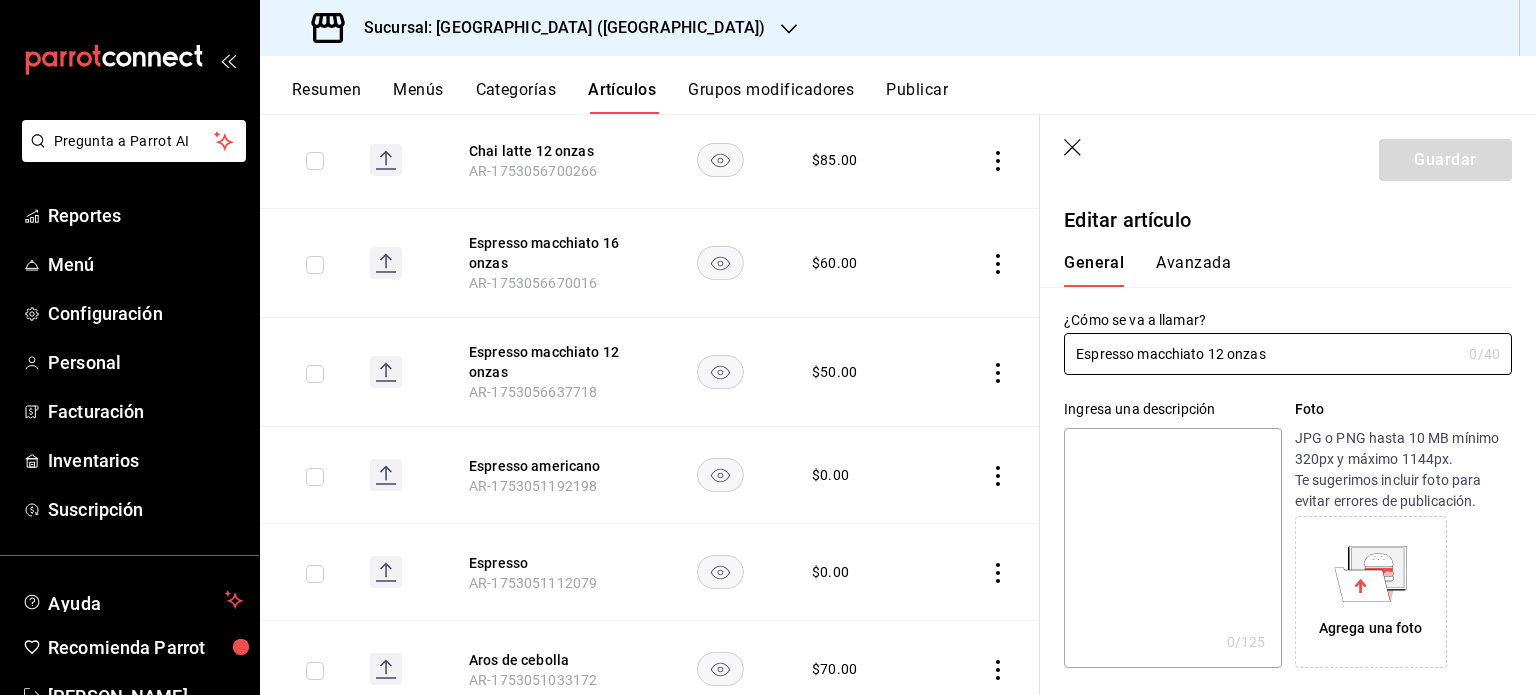 type on "$50.00" 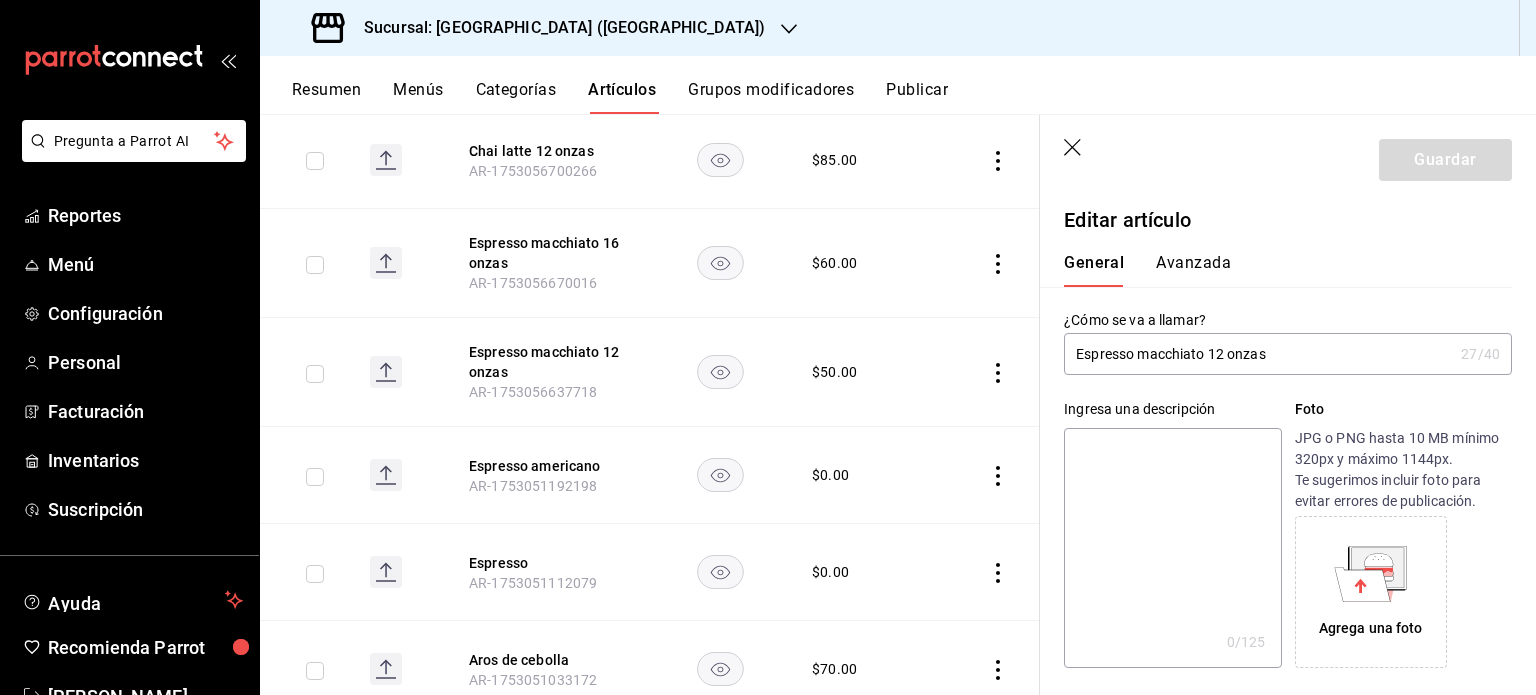 drag, startPoint x: 1208, startPoint y: 349, endPoint x: 1467, endPoint y: 367, distance: 259.62473 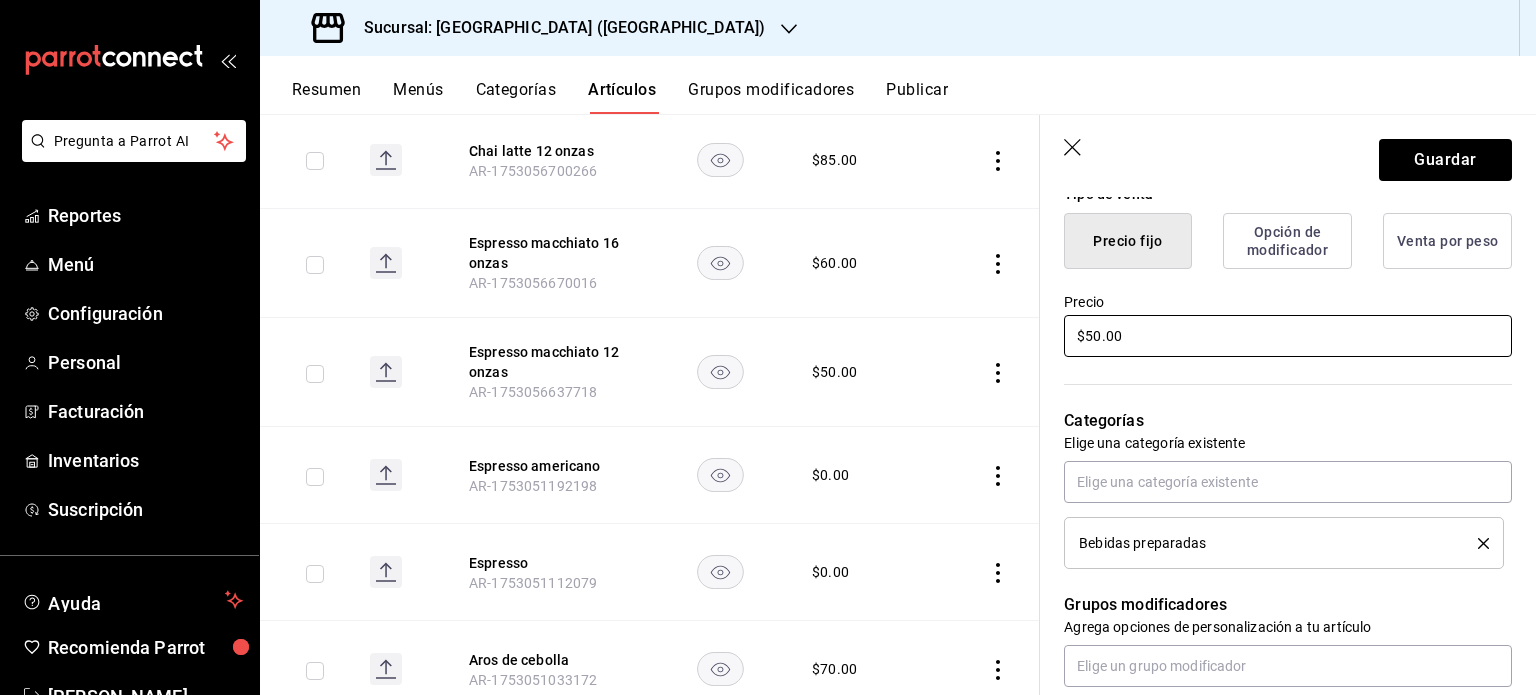 scroll, scrollTop: 400, scrollLeft: 0, axis: vertical 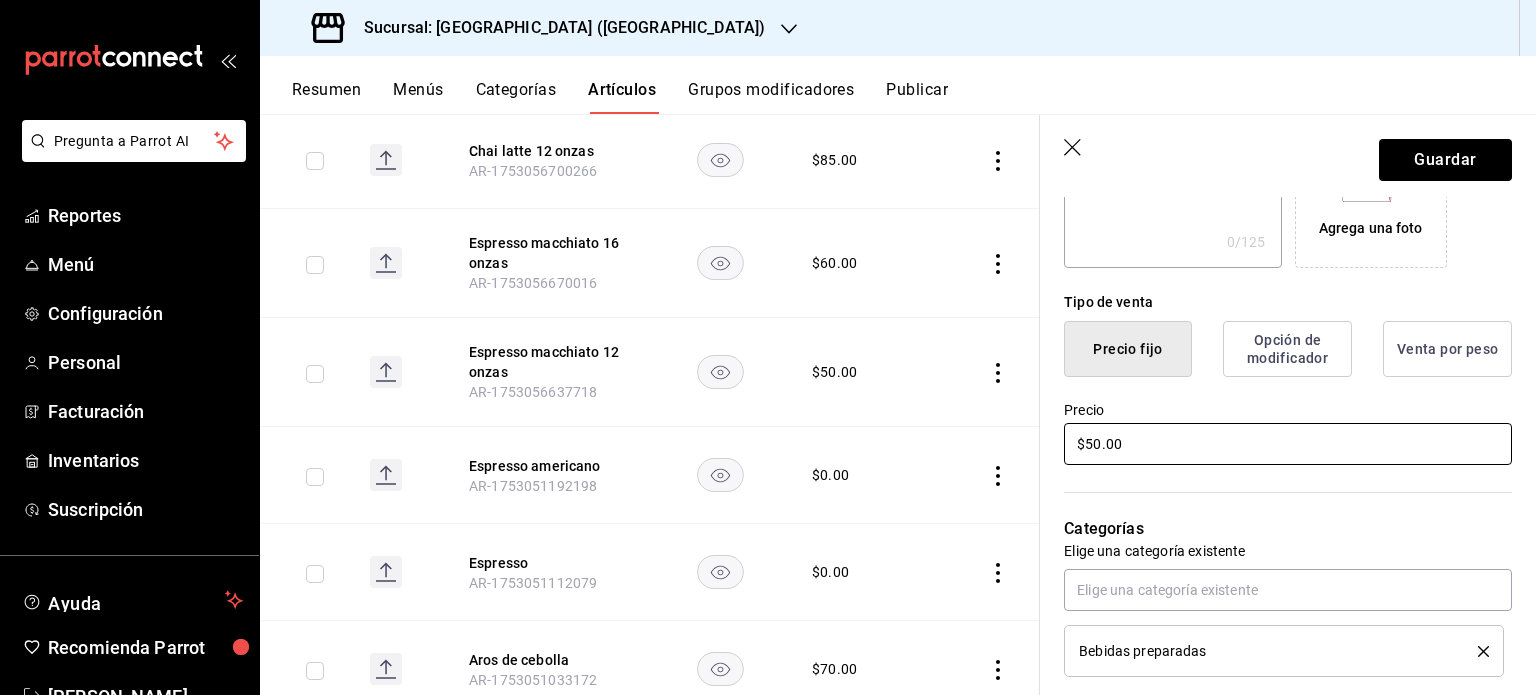 type on "Espresso macchiato" 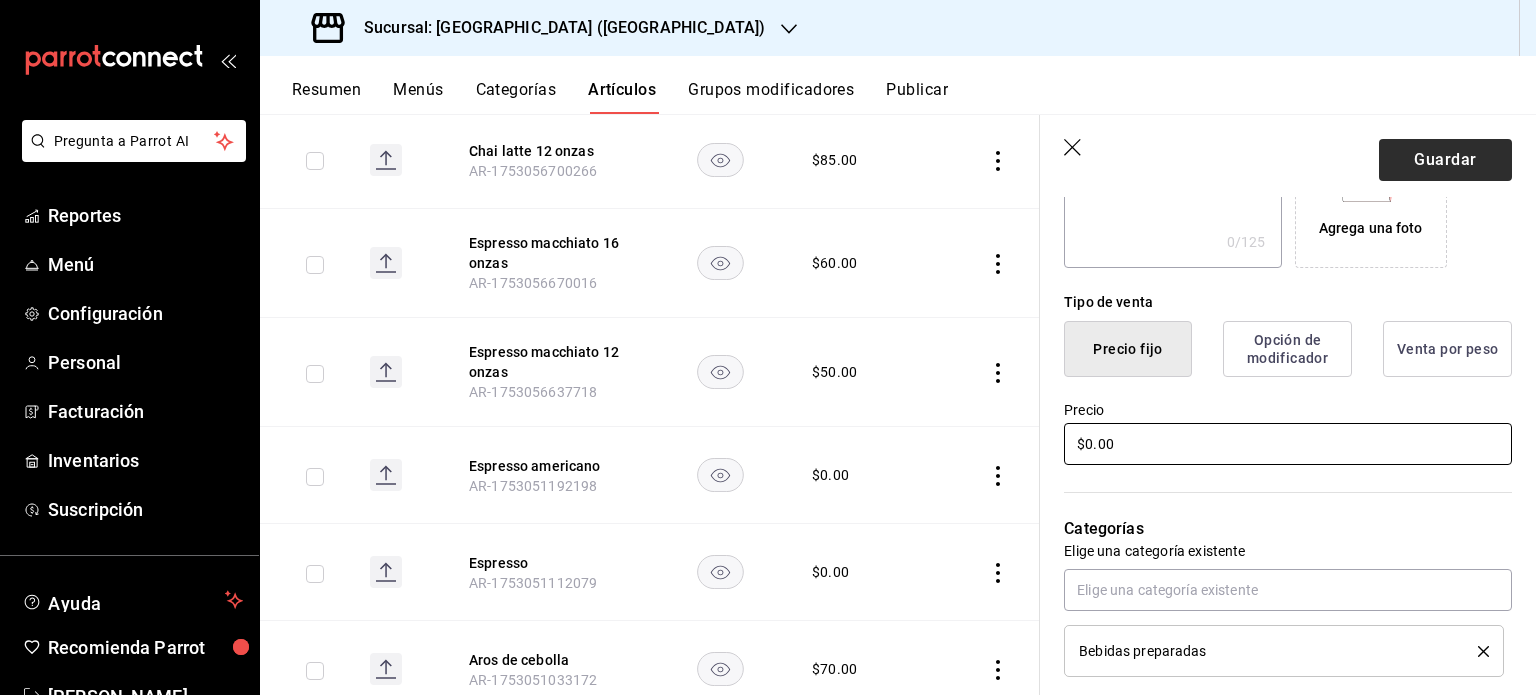 type on "$0.00" 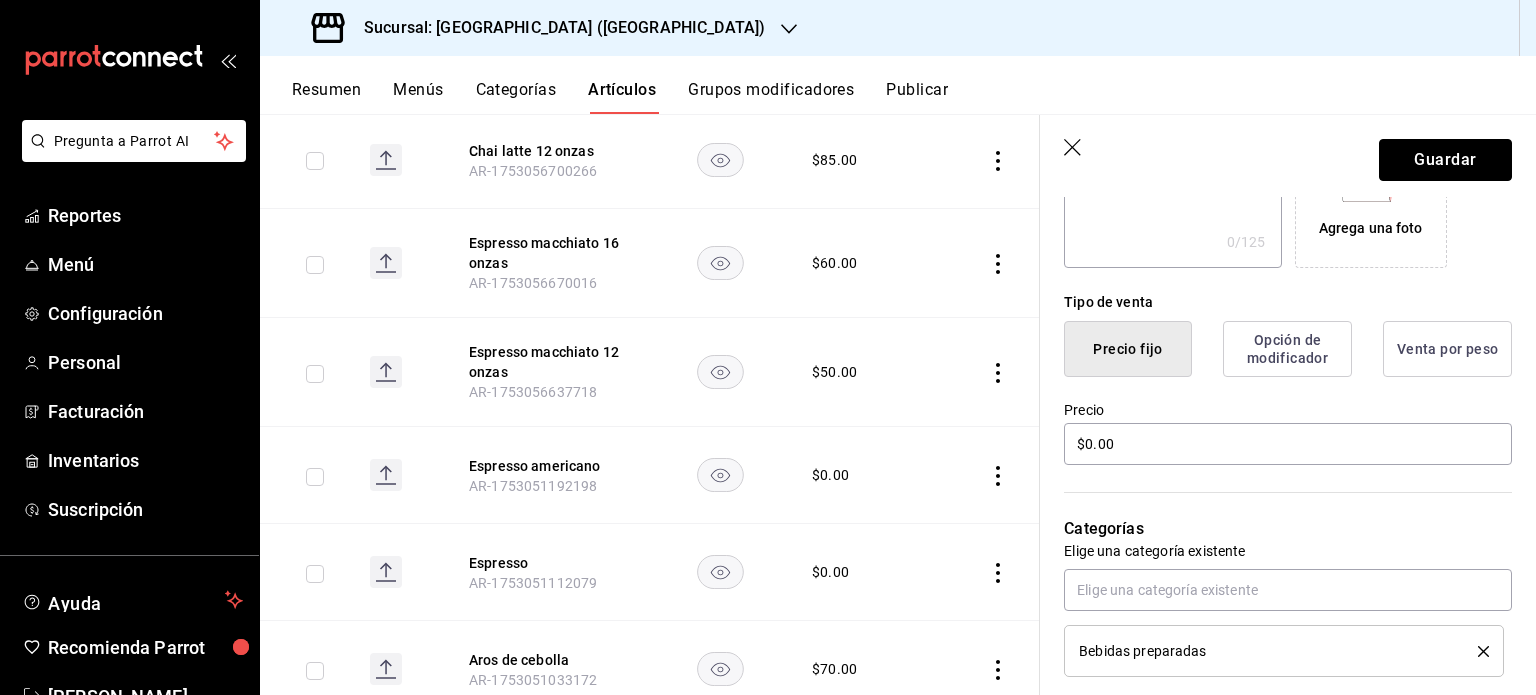 drag, startPoint x: 1419, startPoint y: 157, endPoint x: 1376, endPoint y: 172, distance: 45.54119 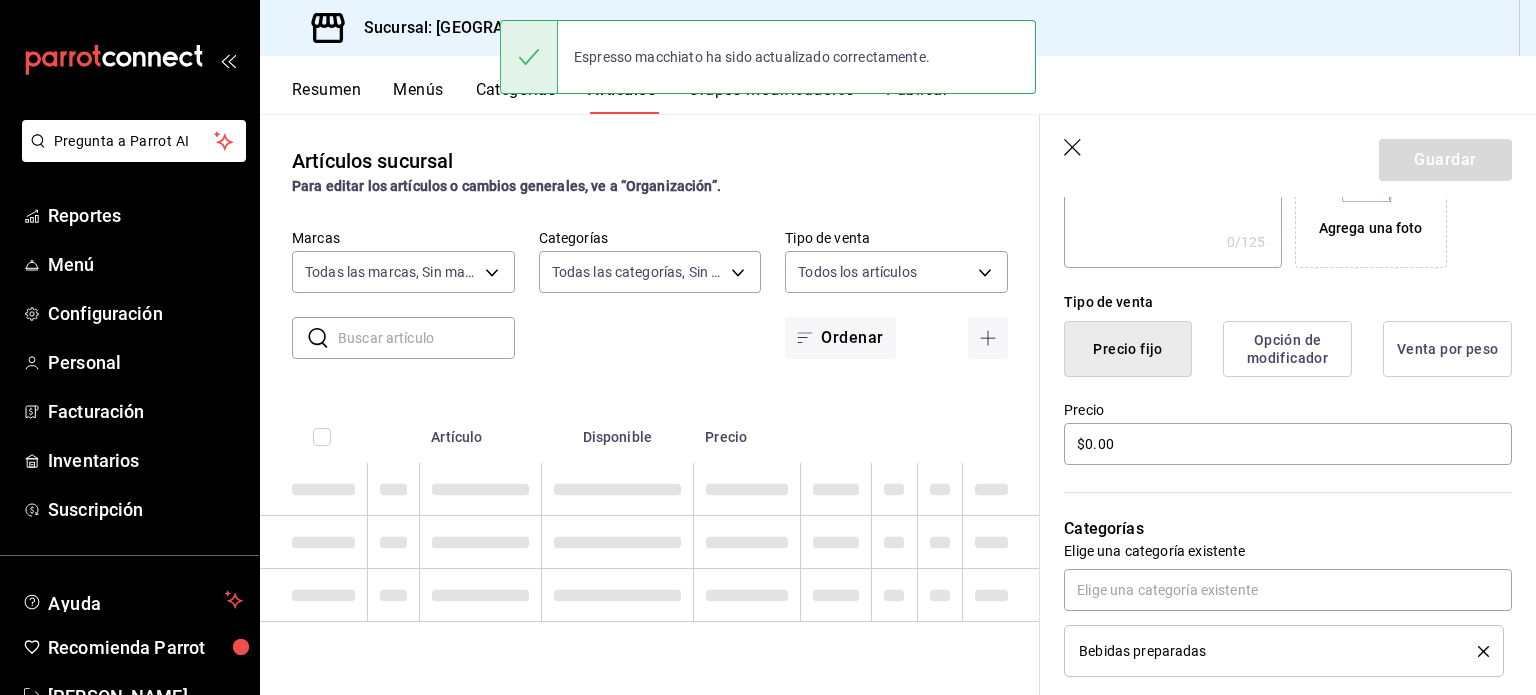 scroll, scrollTop: 0, scrollLeft: 0, axis: both 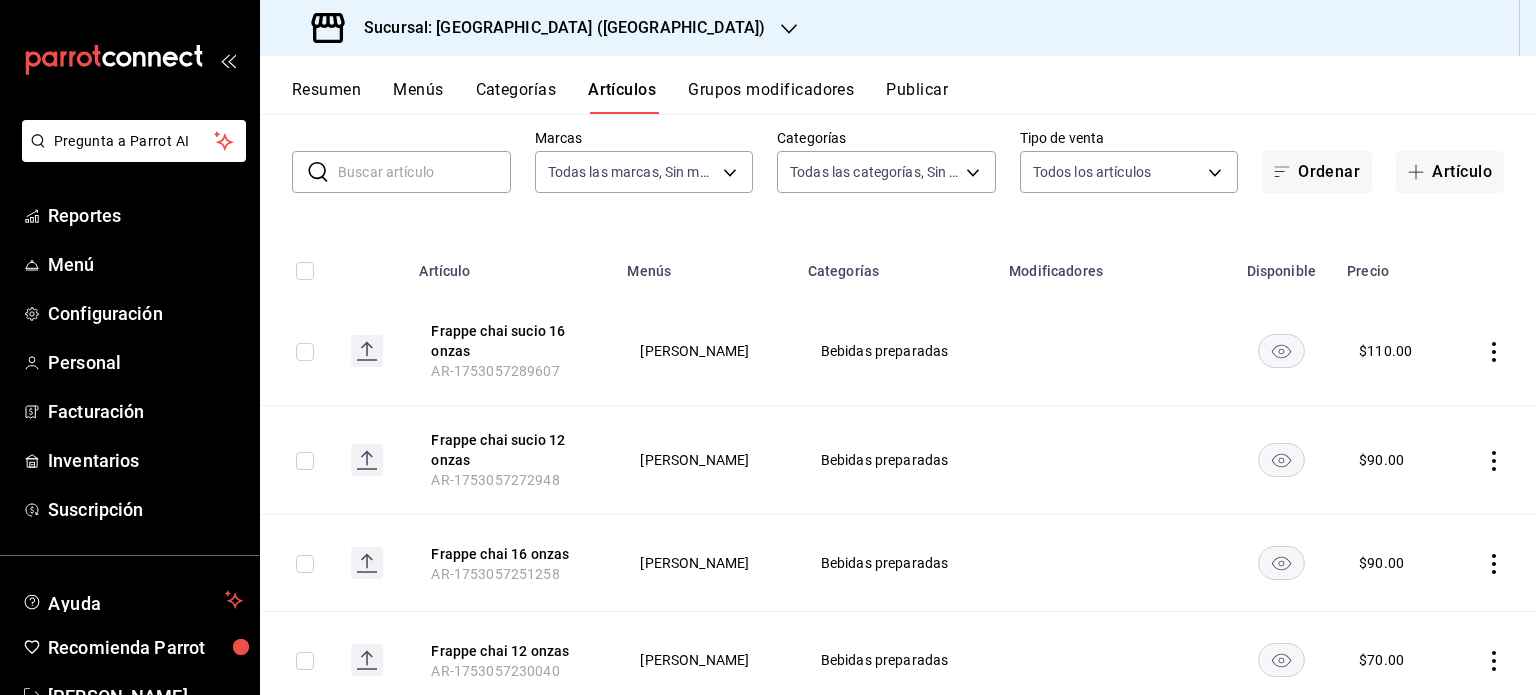click at bounding box center [1493, 460] 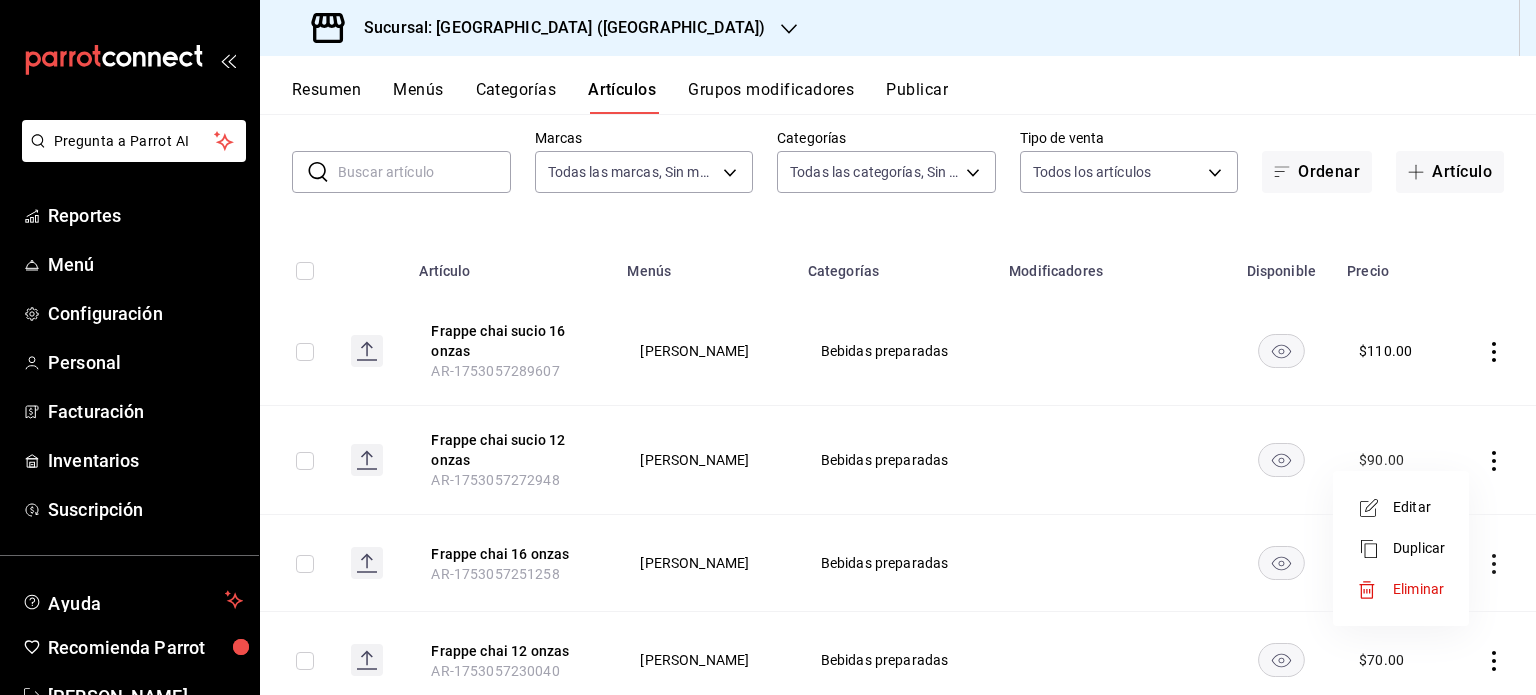 click on "Editar" at bounding box center (1419, 507) 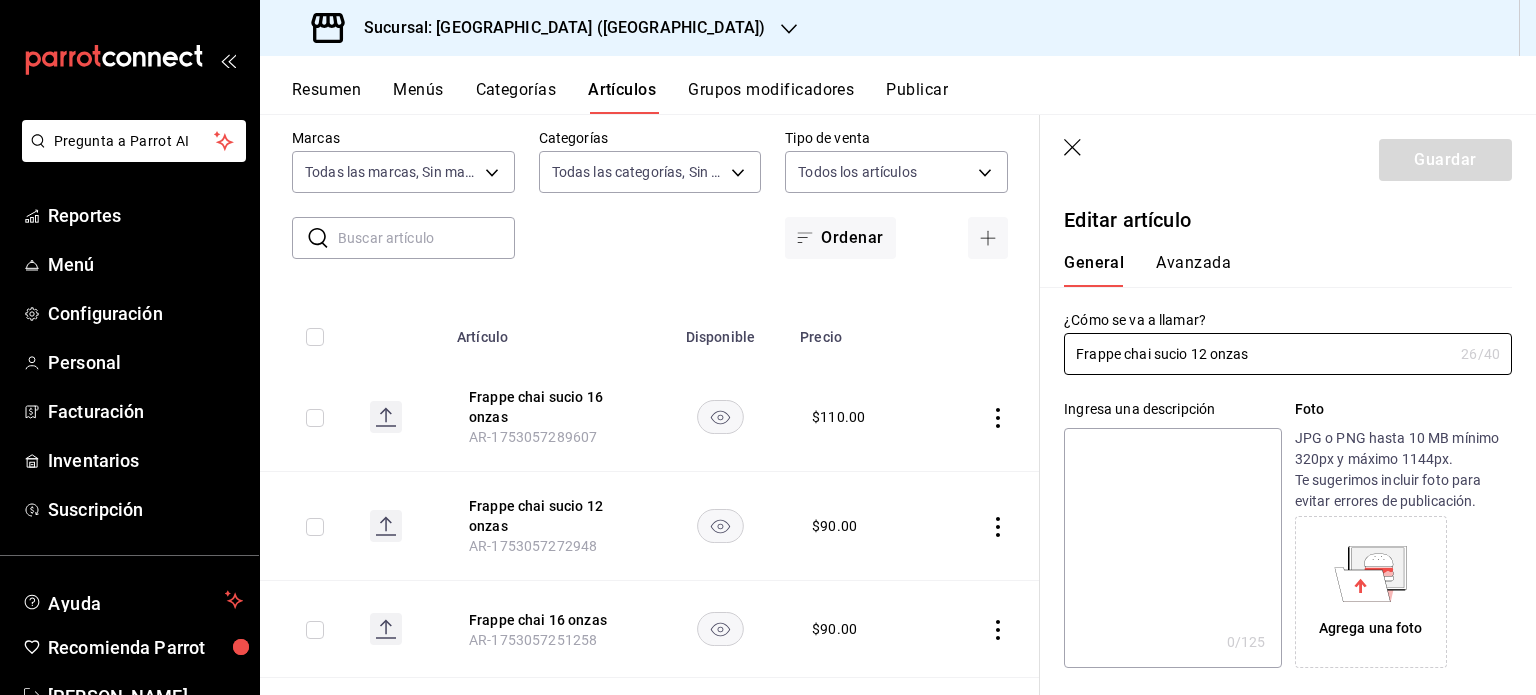 type on "$90.00" 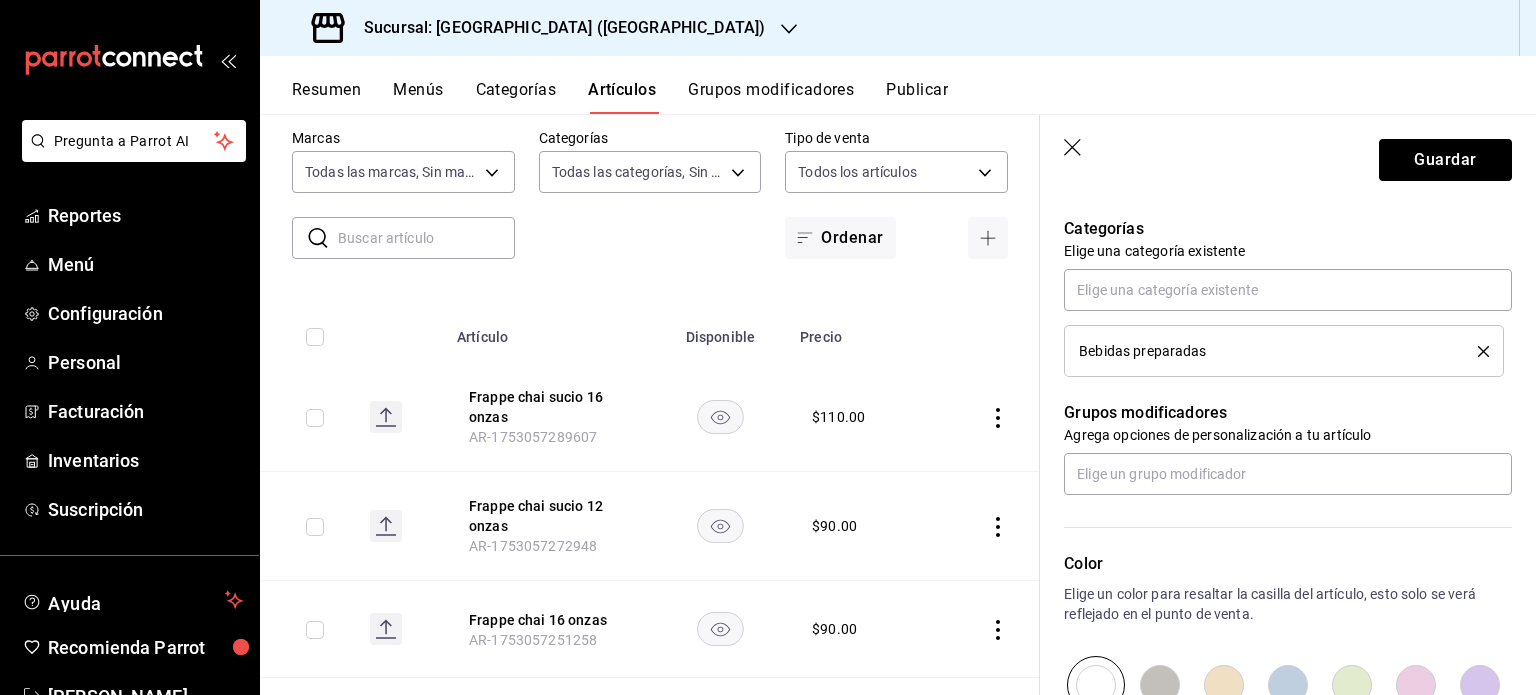 scroll, scrollTop: 500, scrollLeft: 0, axis: vertical 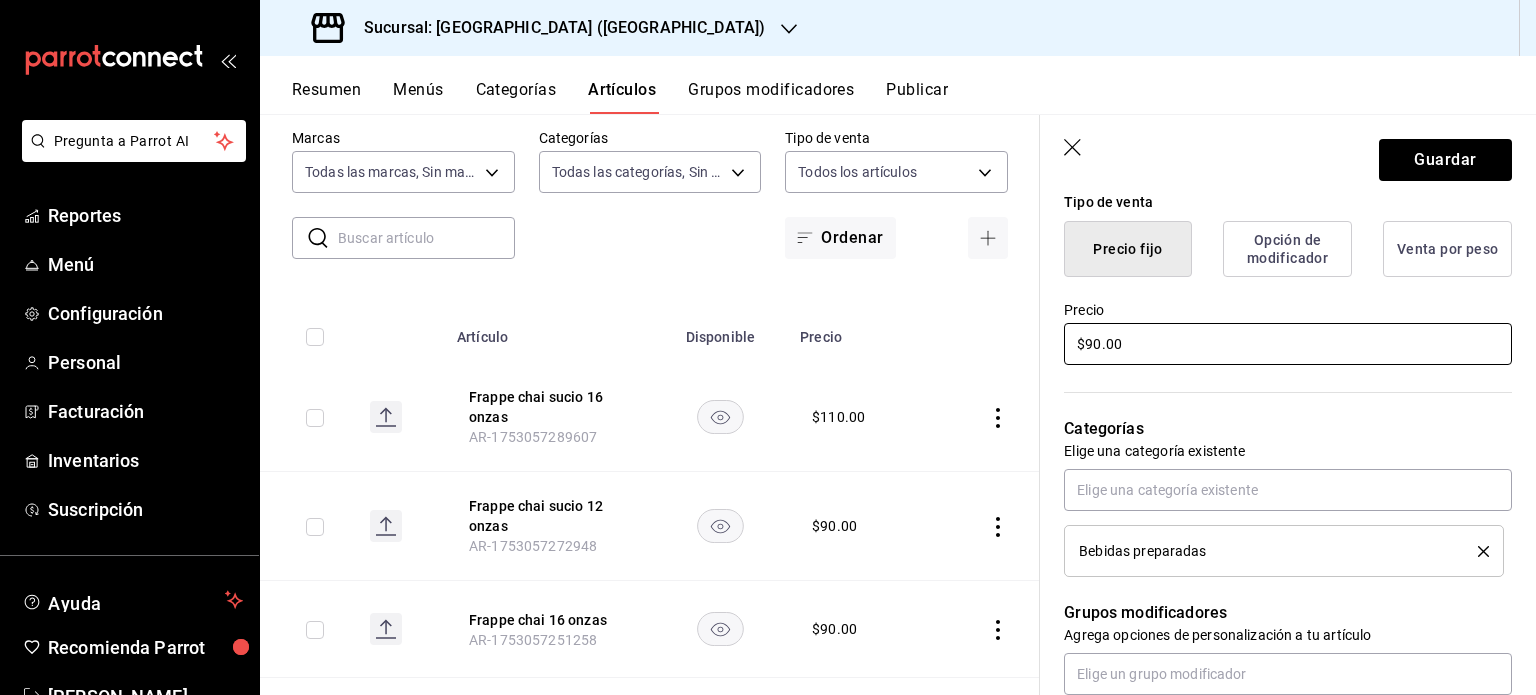 type on "Frappe chai sucio" 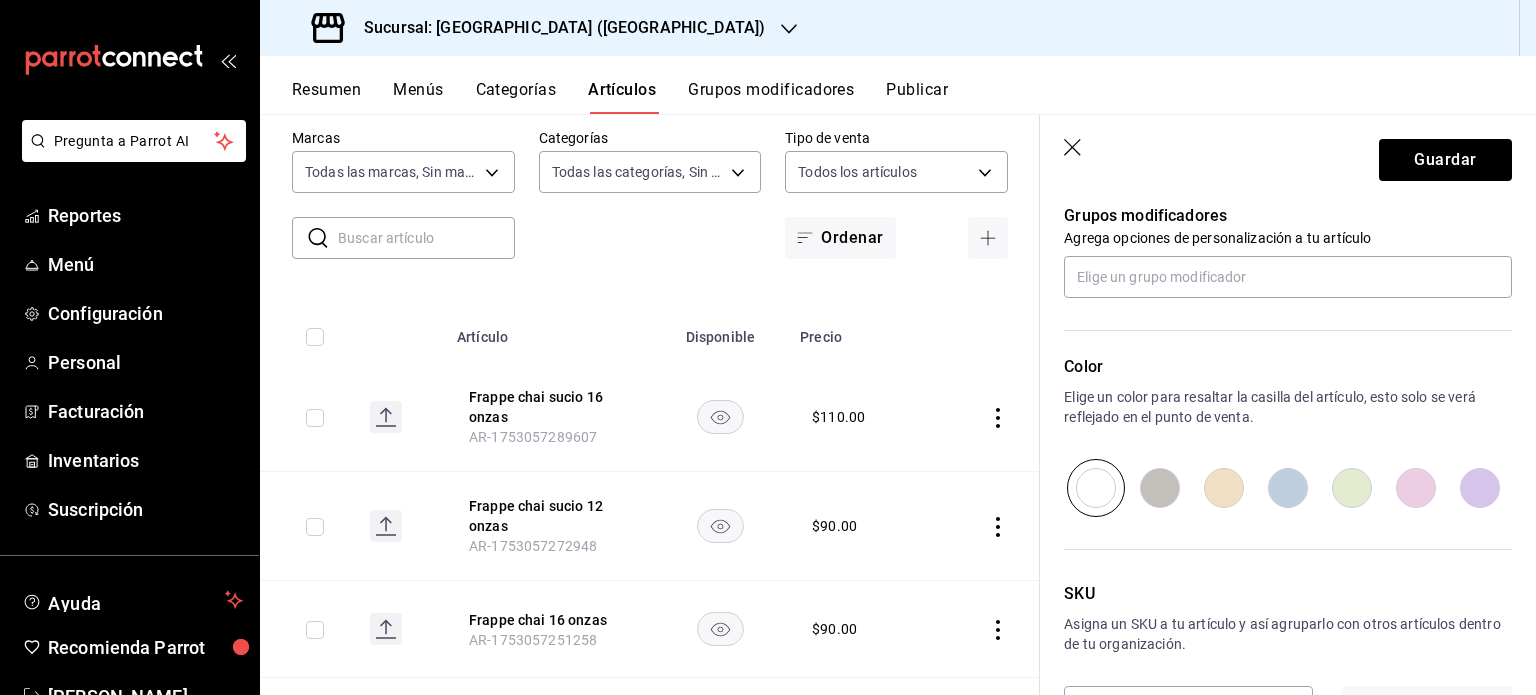 scroll, scrollTop: 900, scrollLeft: 0, axis: vertical 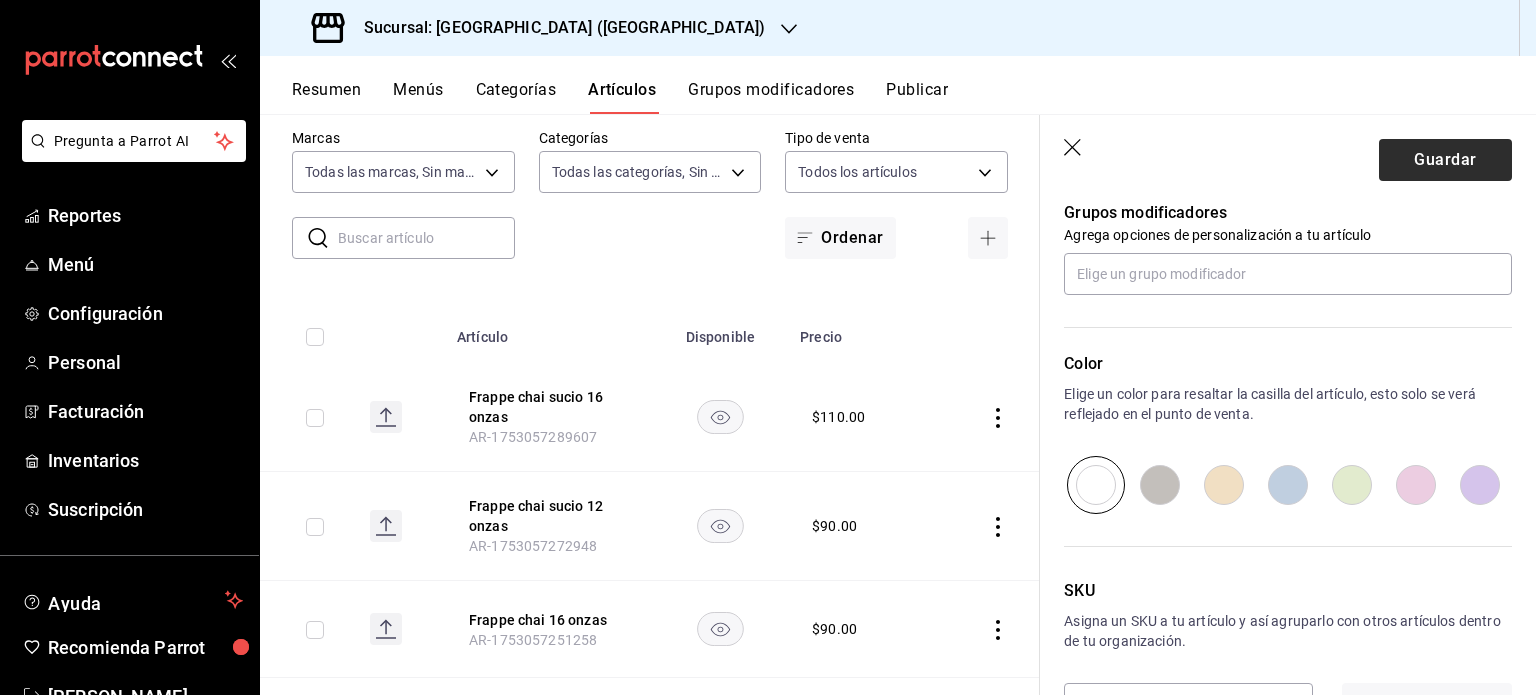 type on "$0.00" 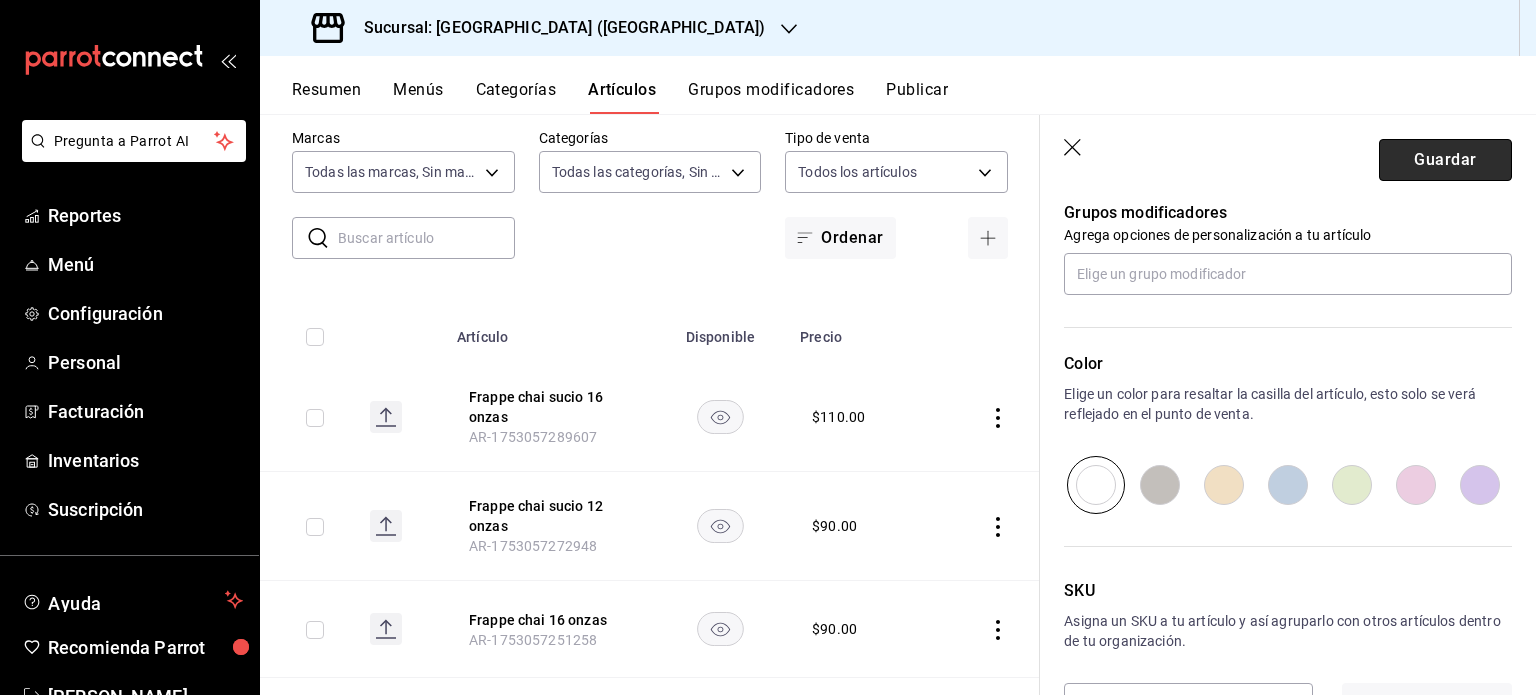 click on "Guardar" at bounding box center (1445, 160) 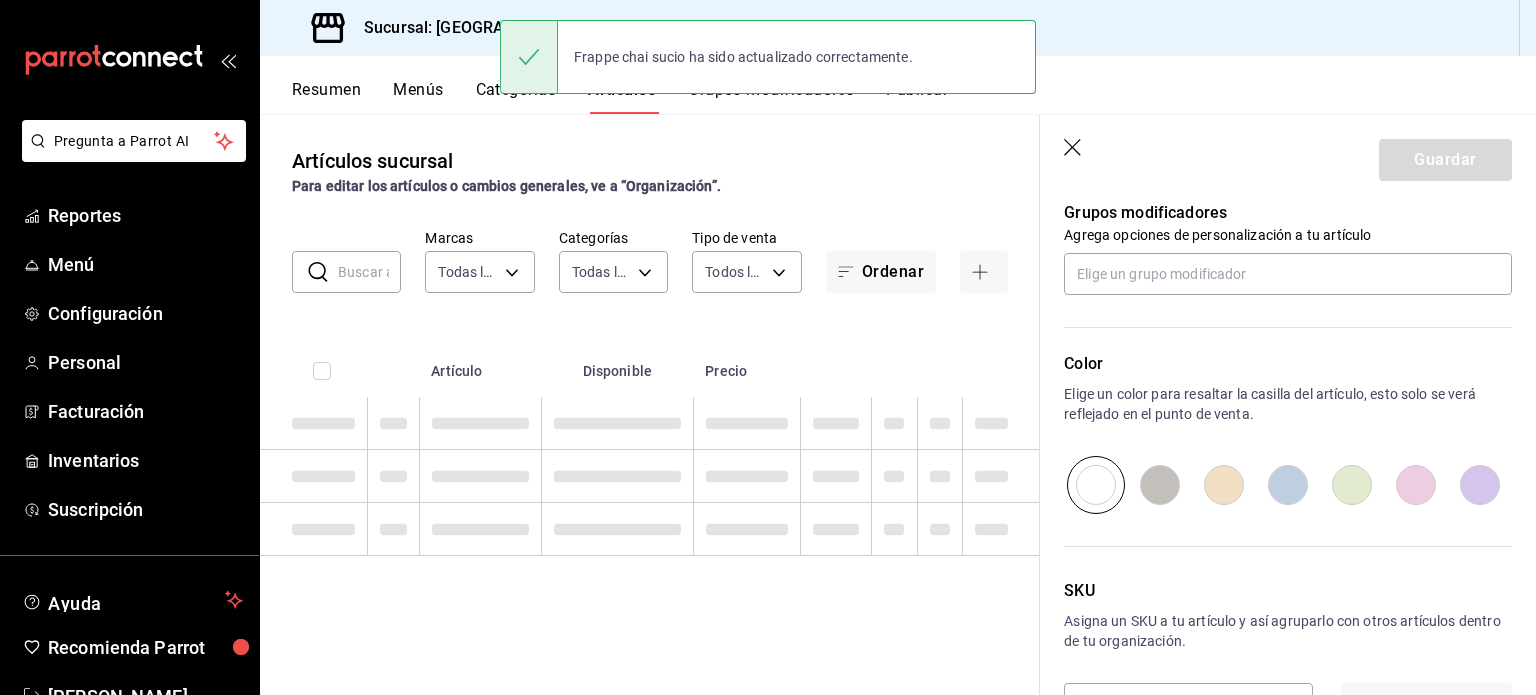 scroll, scrollTop: 0, scrollLeft: 0, axis: both 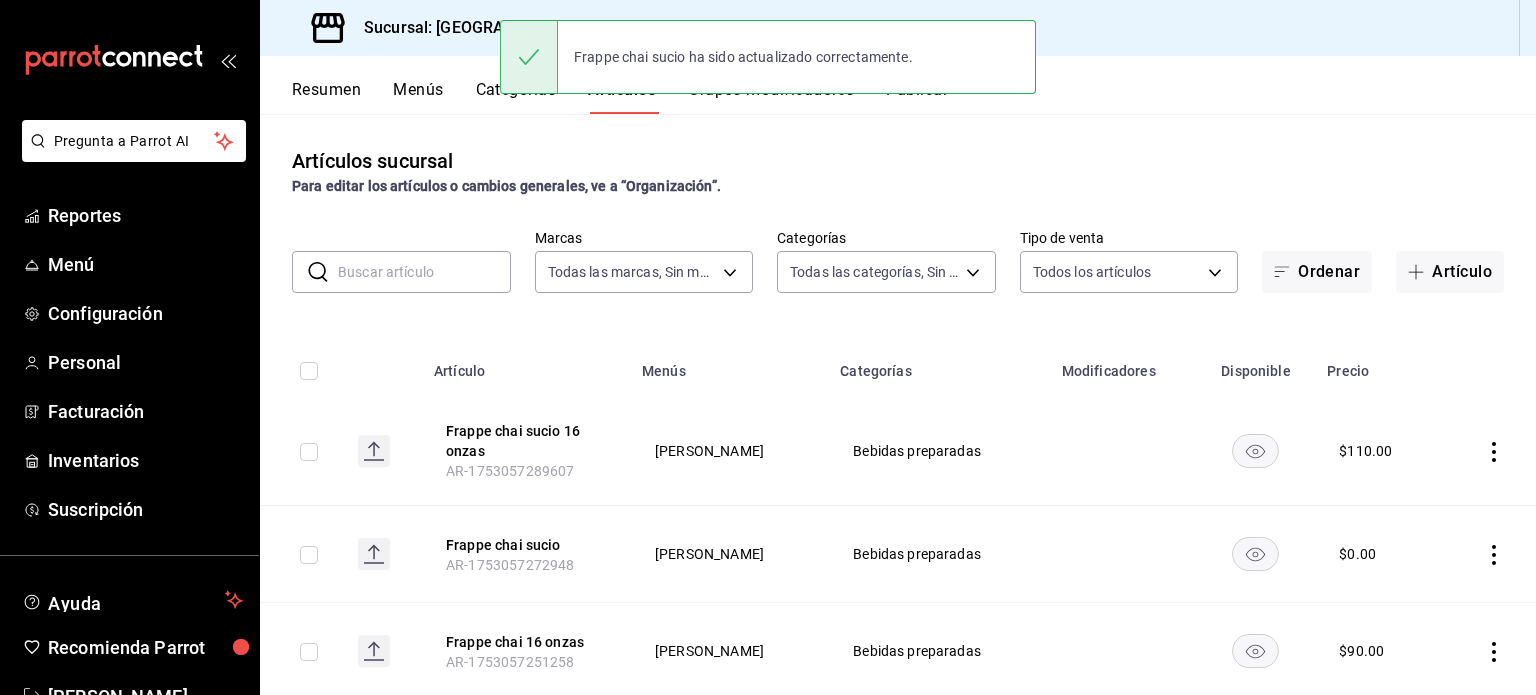 click 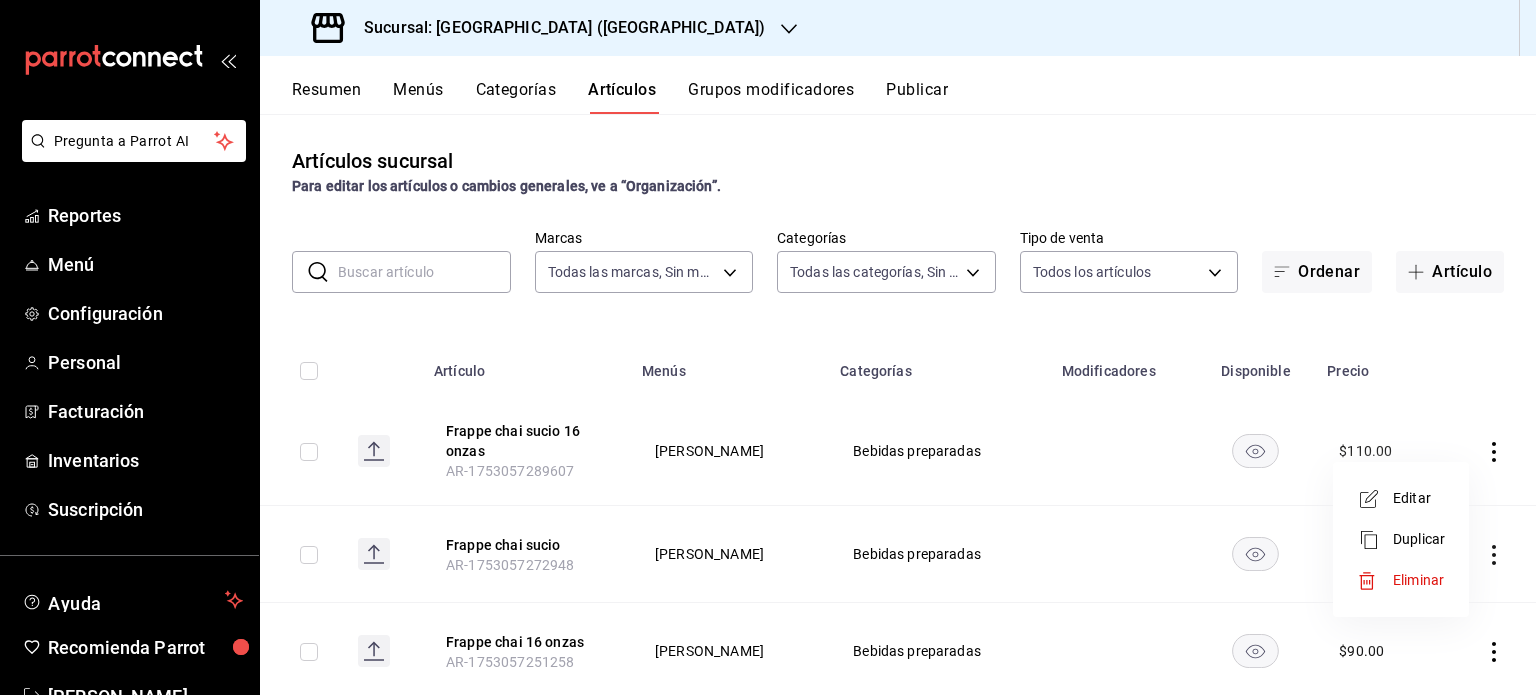 click on "Eliminar" at bounding box center (1418, 580) 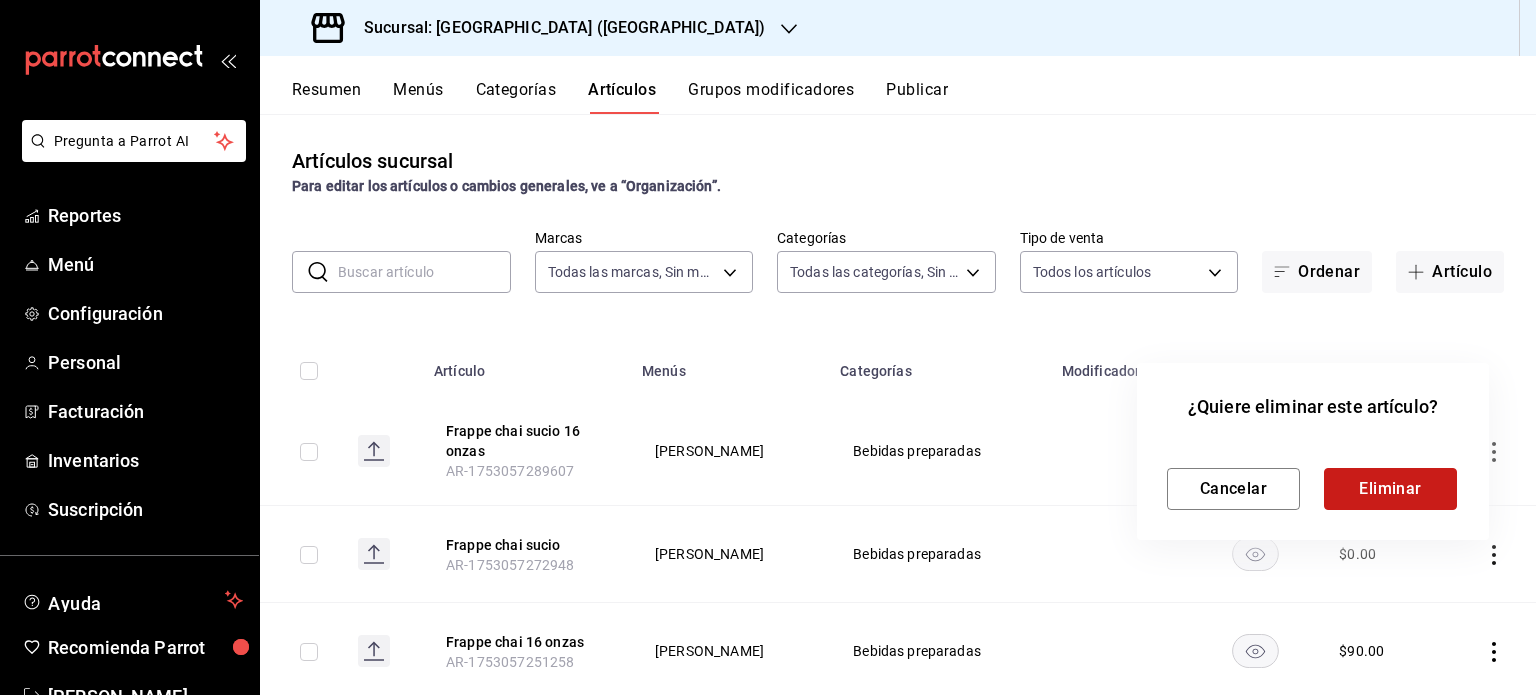 click on "Eliminar" at bounding box center (1390, 489) 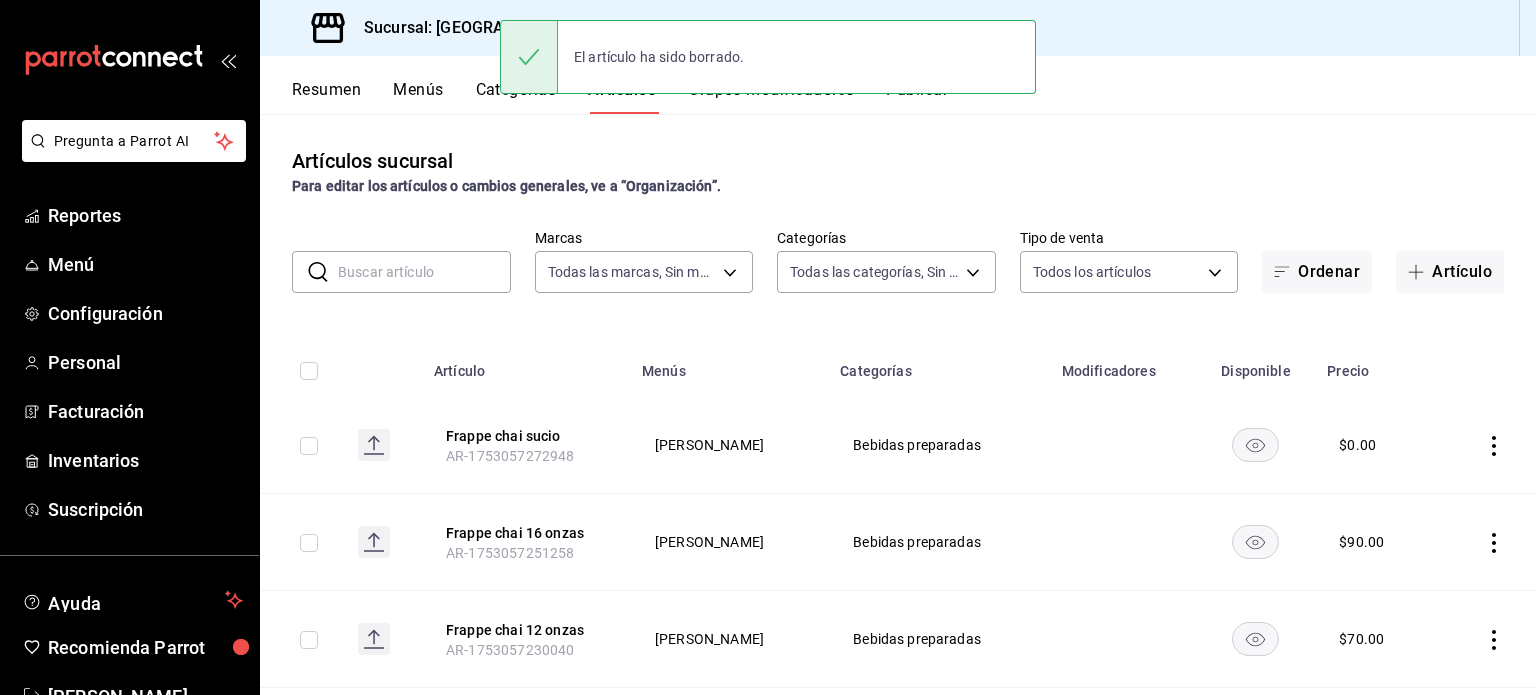 click 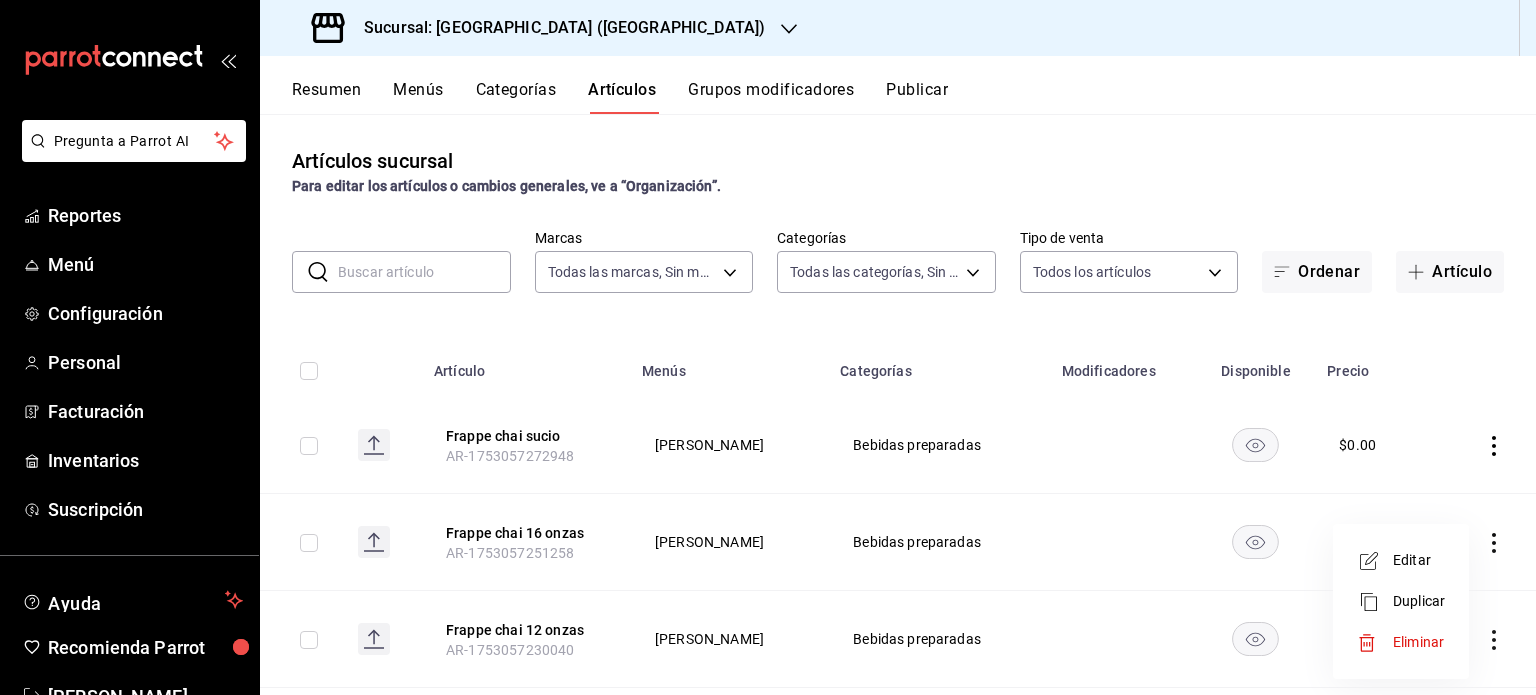 click on "Eliminar" at bounding box center (1418, 642) 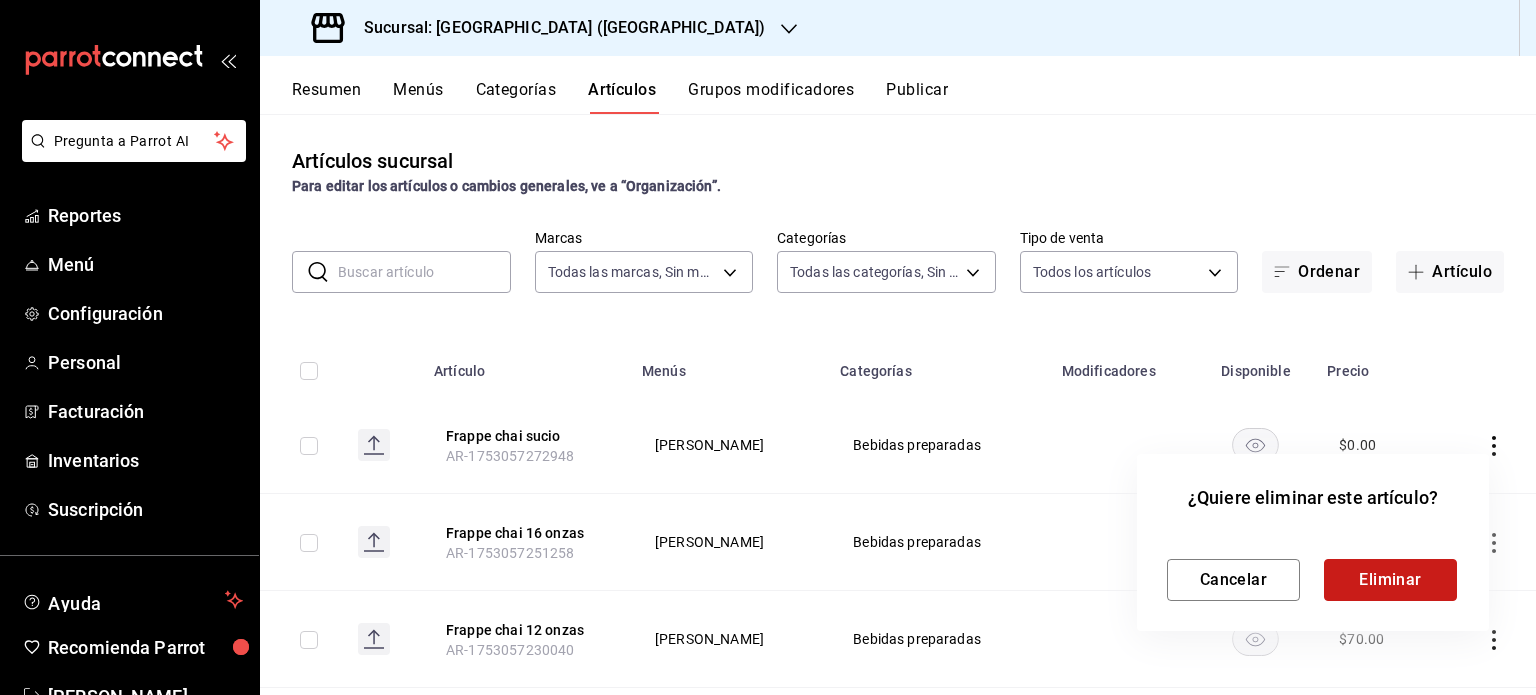 click on "Eliminar" at bounding box center [1390, 580] 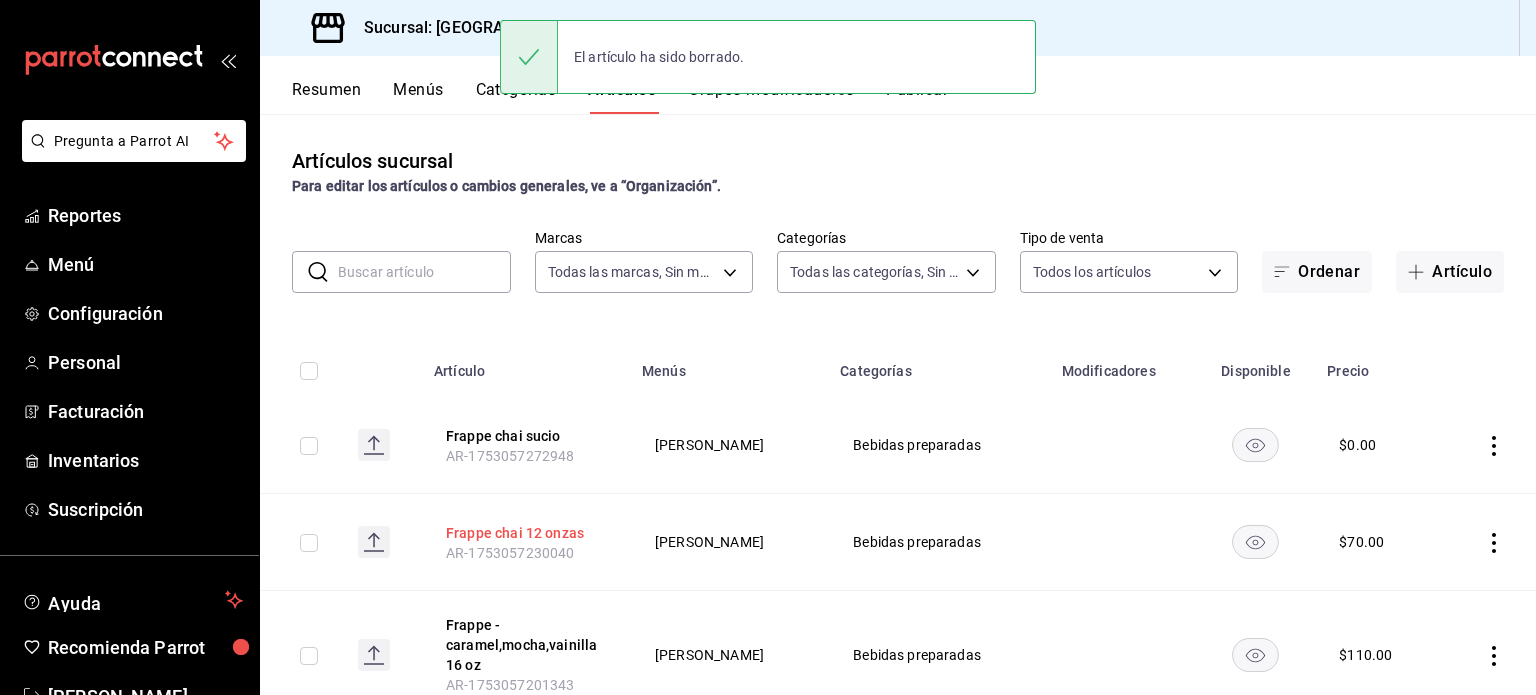 click on "Frappe chai 12 onzas" at bounding box center (526, 533) 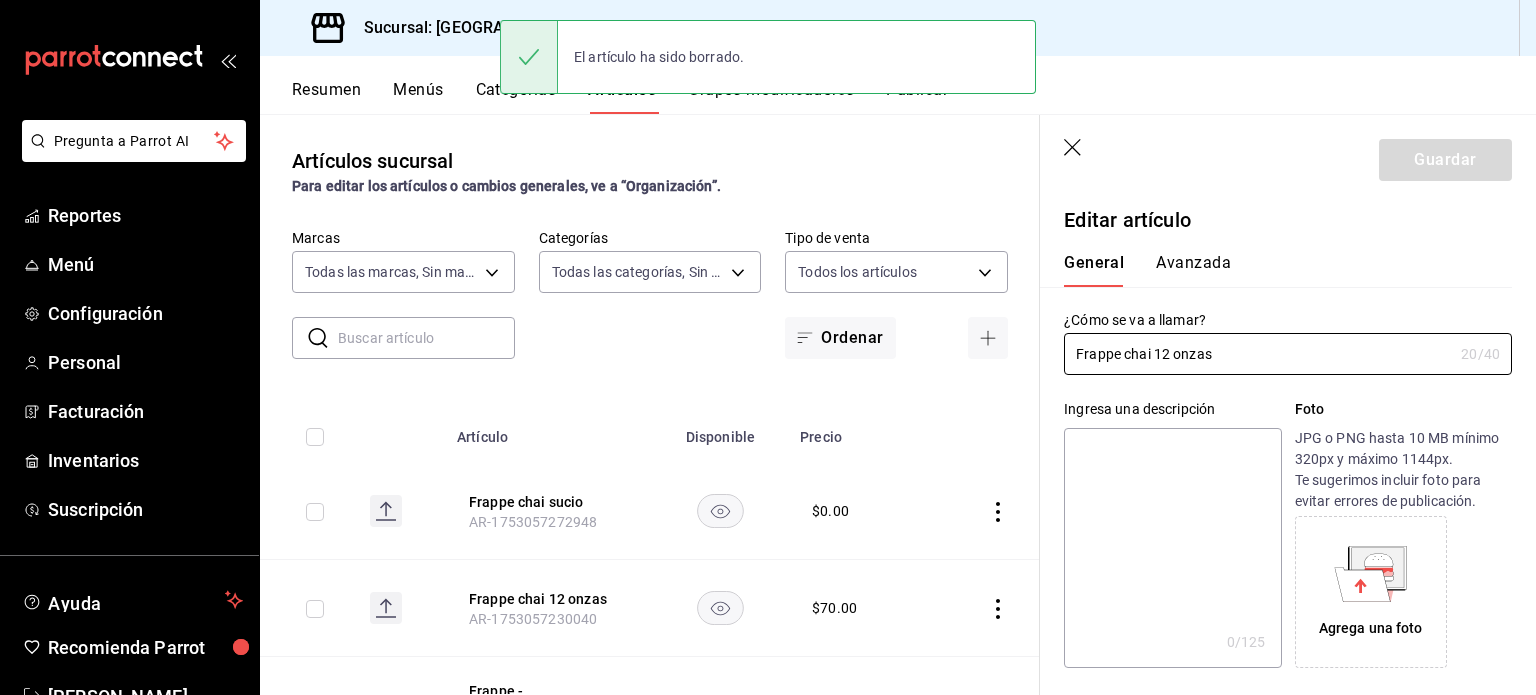 type on "$70.00" 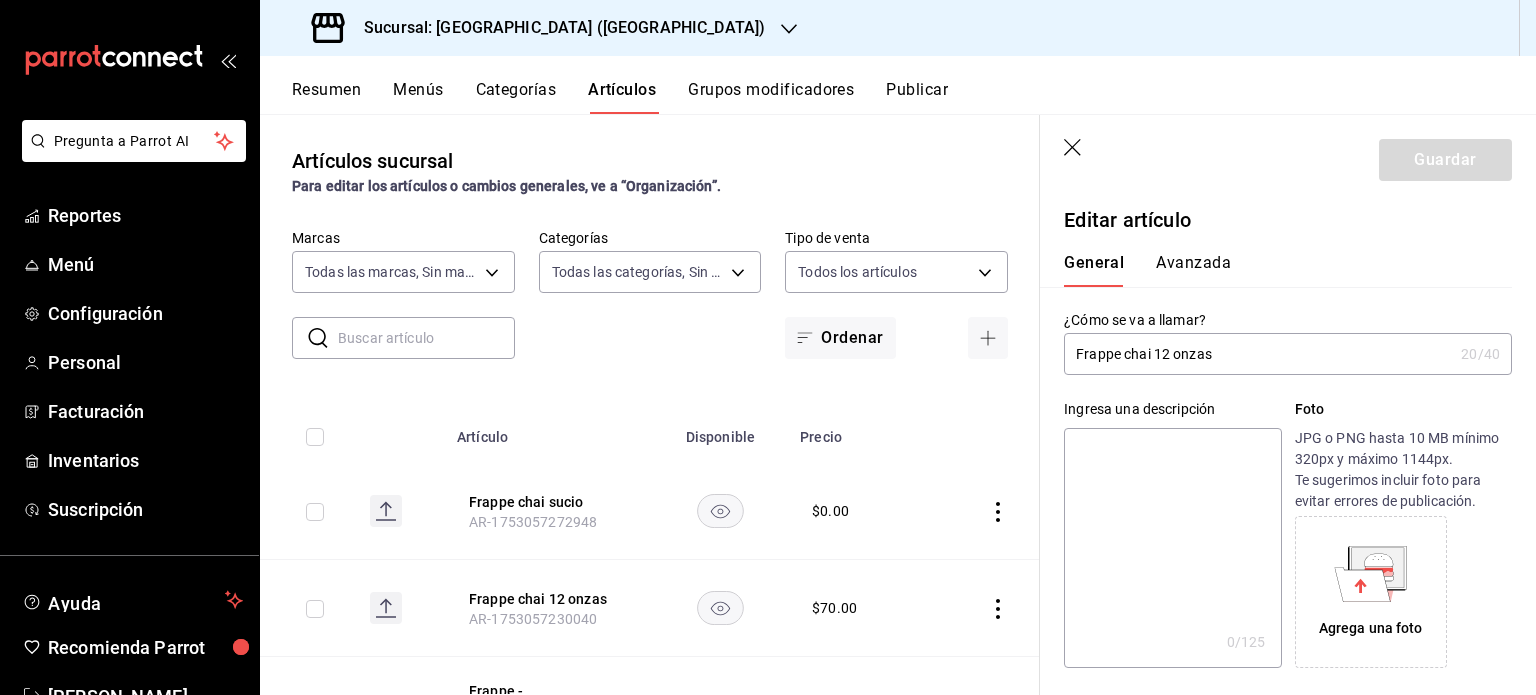 drag, startPoint x: 1153, startPoint y: 351, endPoint x: 1263, endPoint y: 355, distance: 110.0727 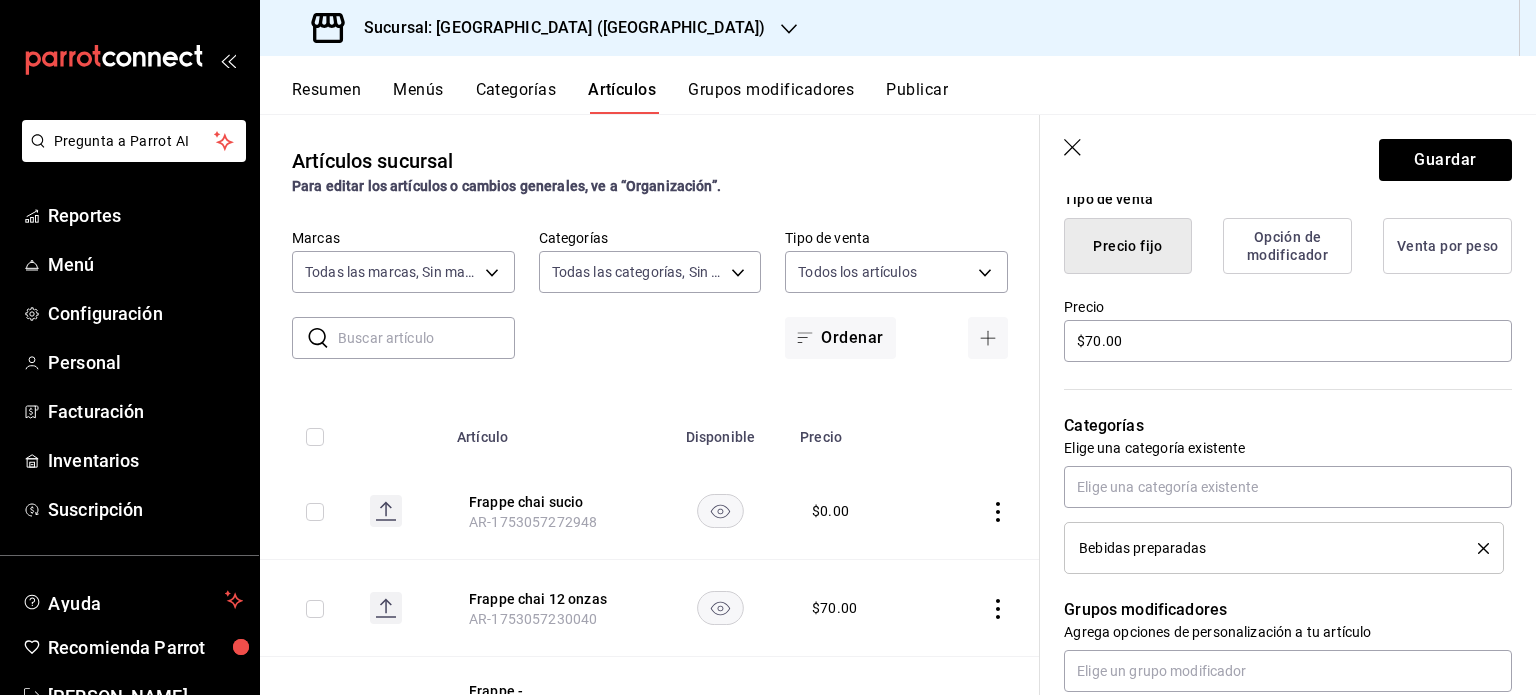 scroll, scrollTop: 468, scrollLeft: 0, axis: vertical 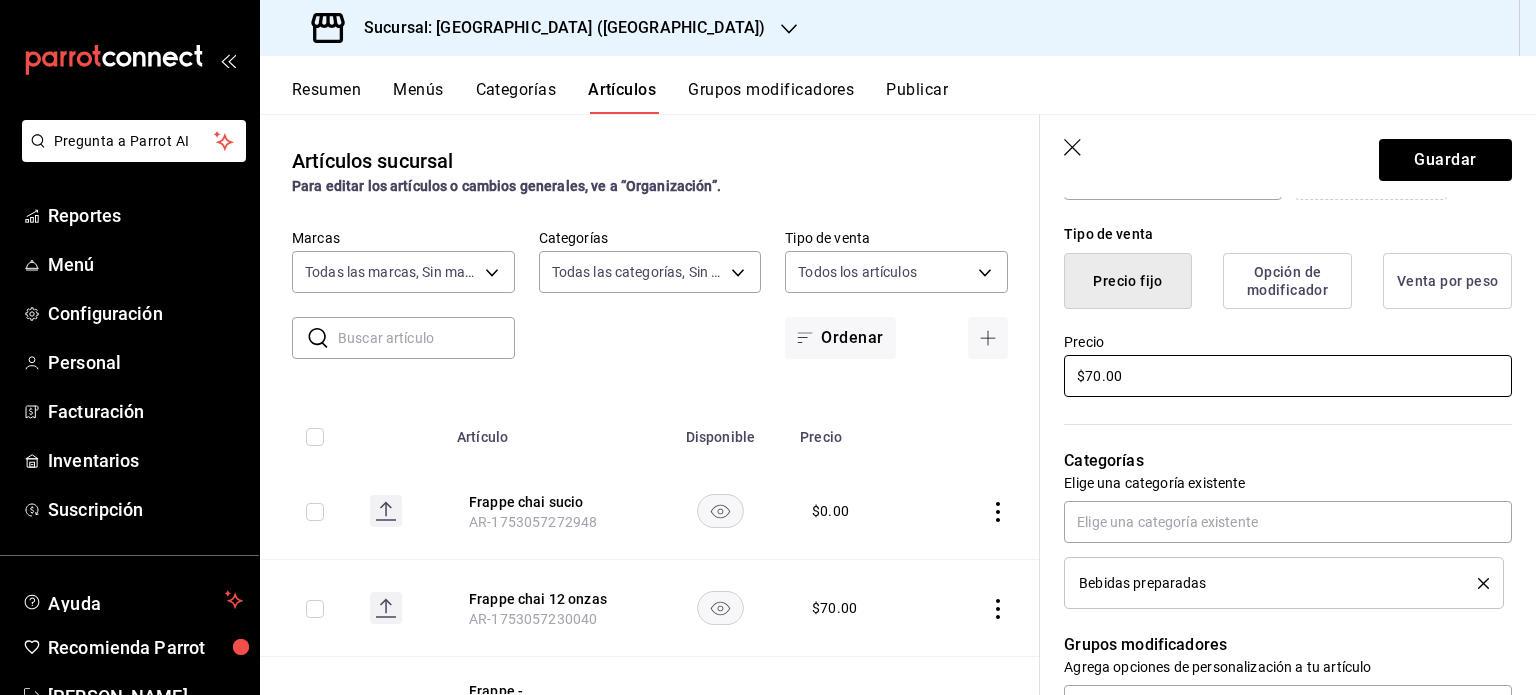 type on "Frappe chai" 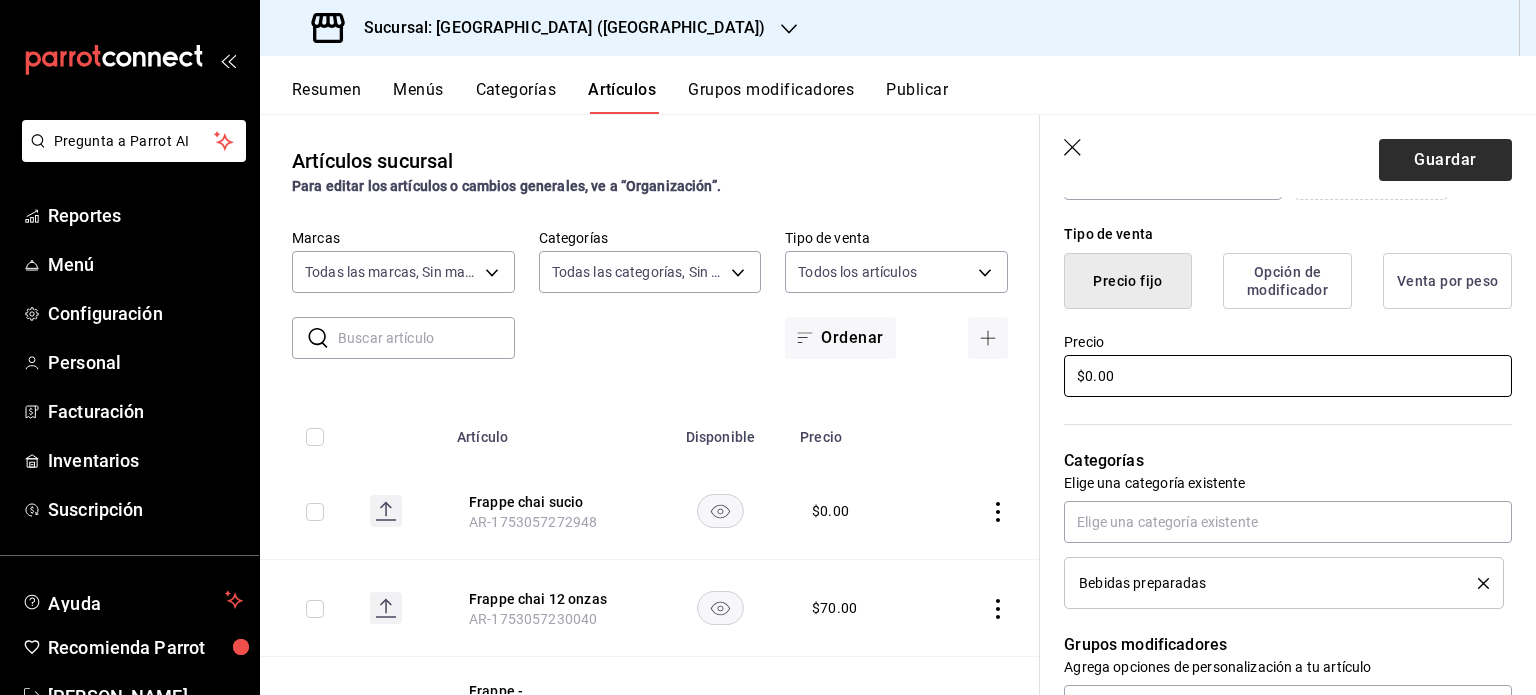 type on "$0.00" 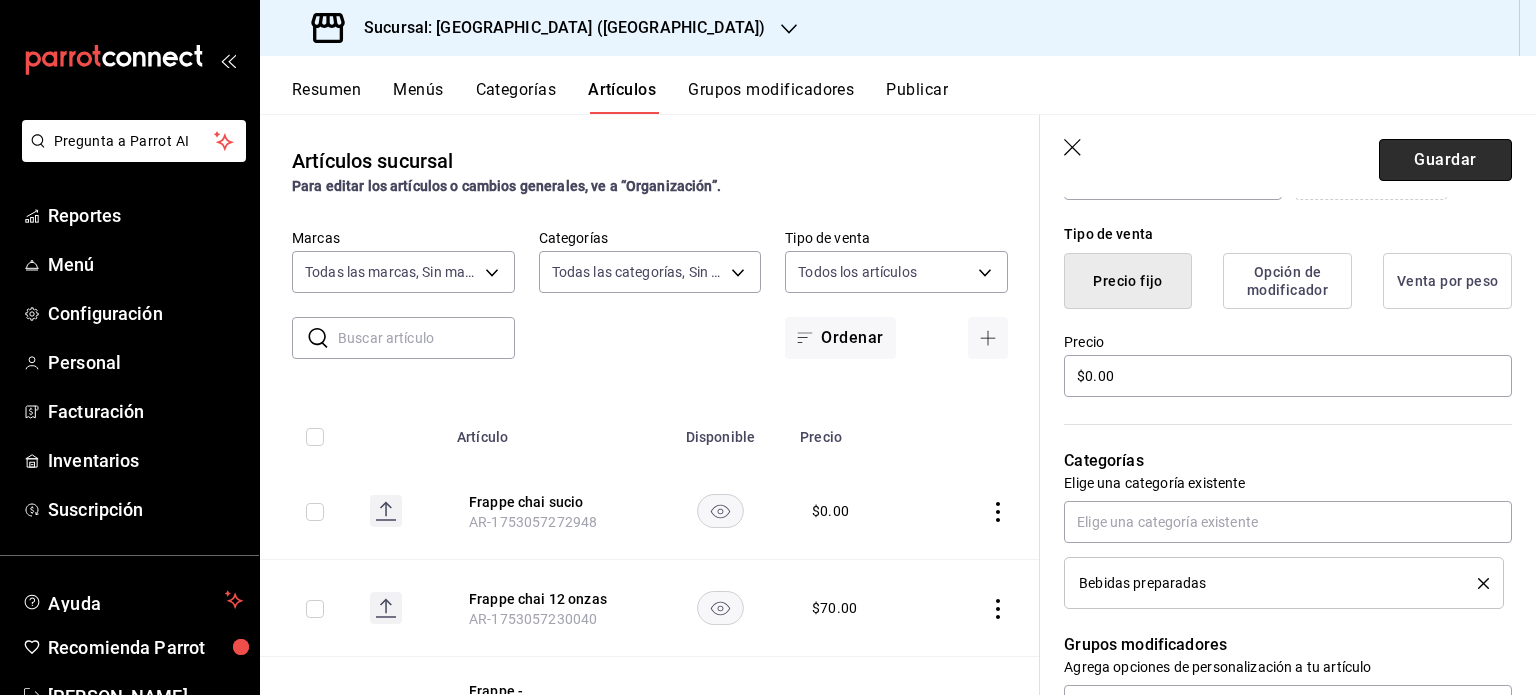 click on "Guardar" at bounding box center [1445, 160] 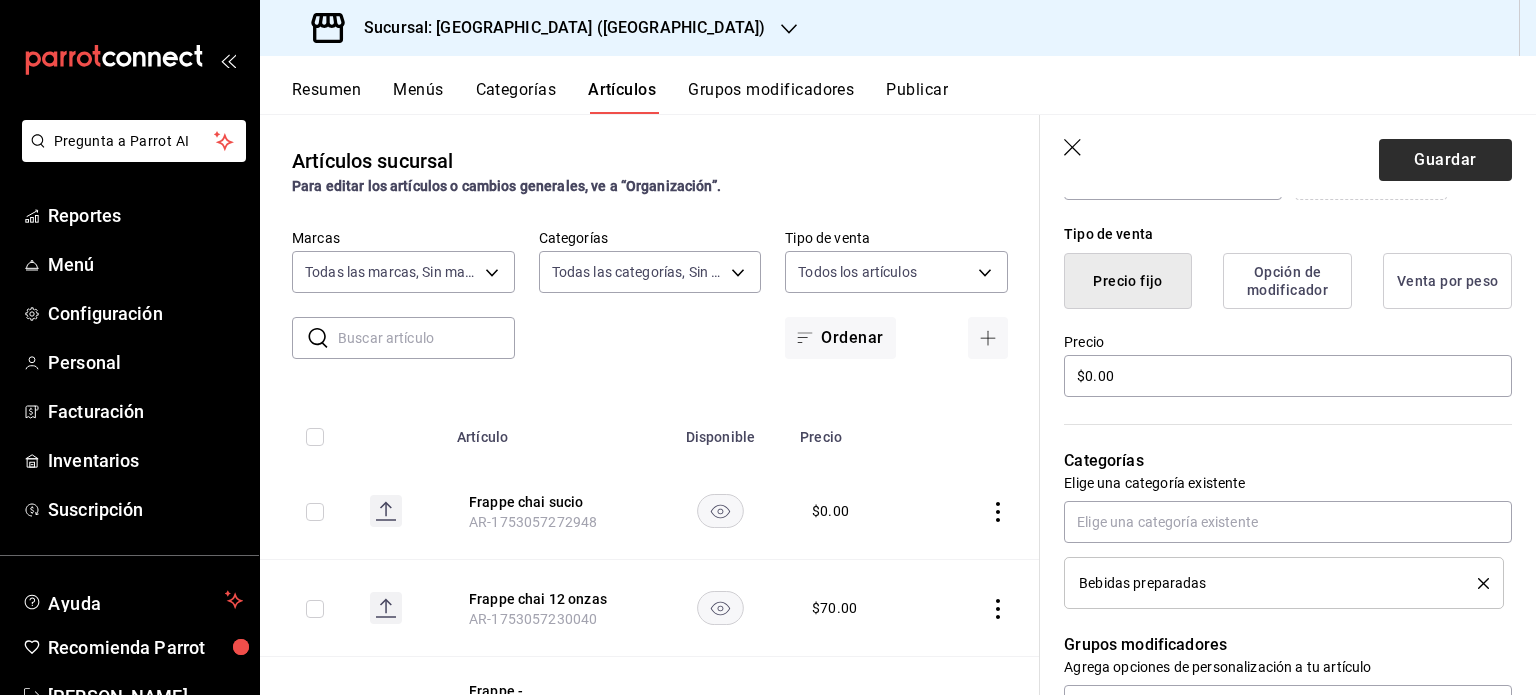 click on "Guardar" at bounding box center (1445, 160) 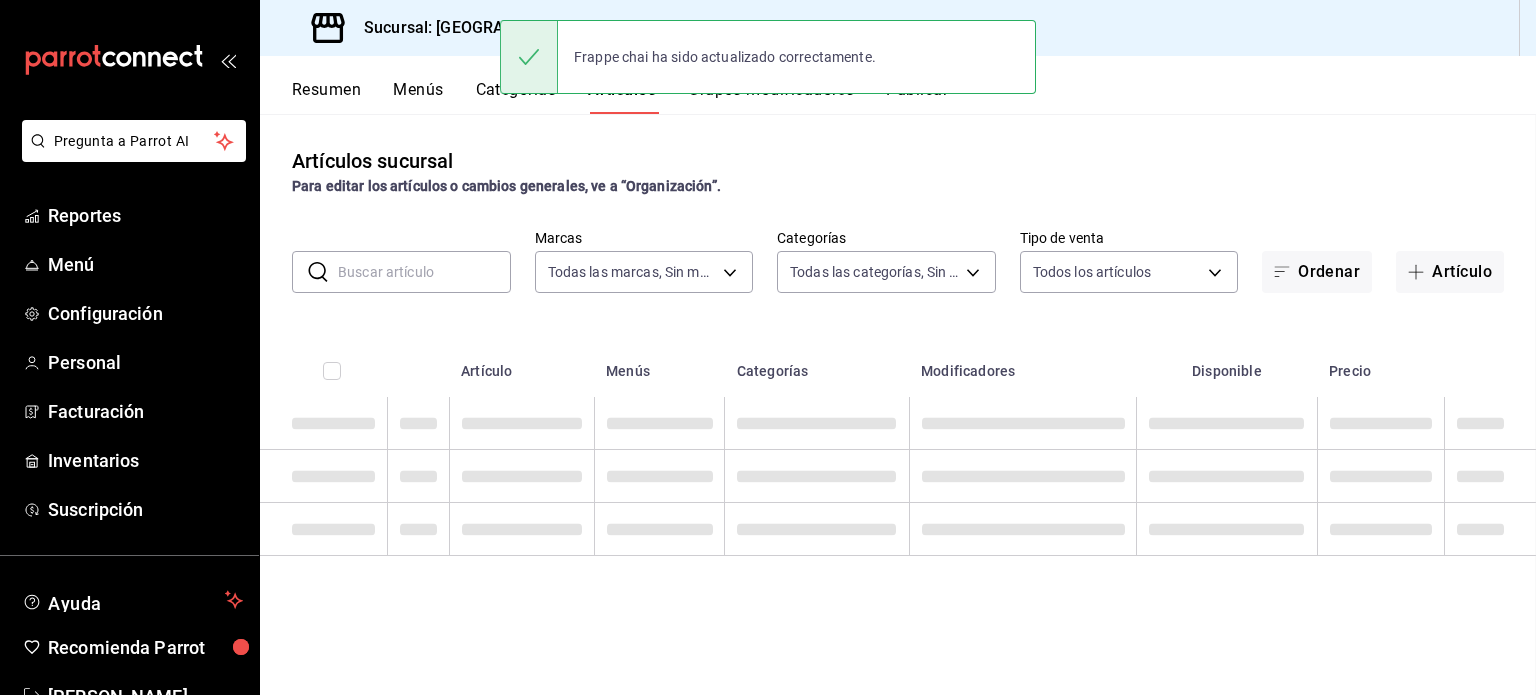 scroll, scrollTop: 0, scrollLeft: 0, axis: both 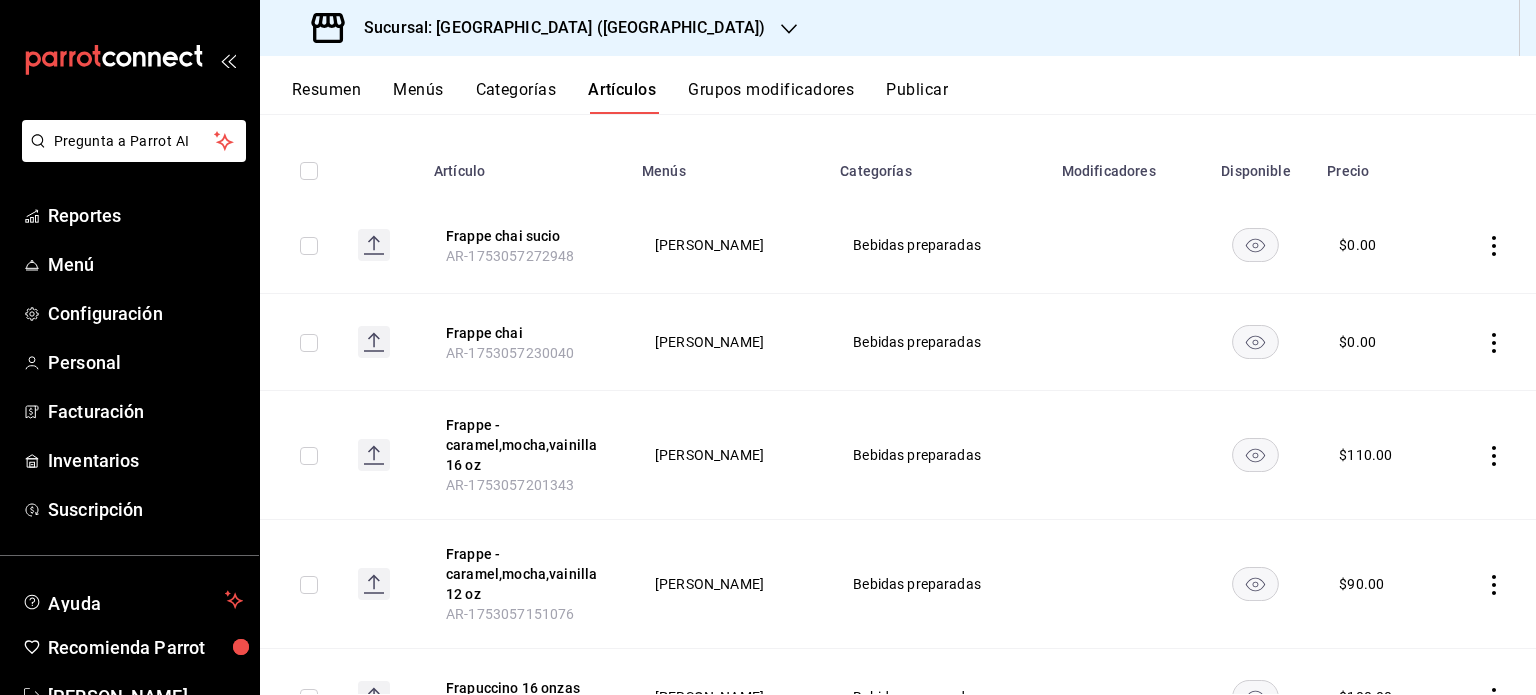click 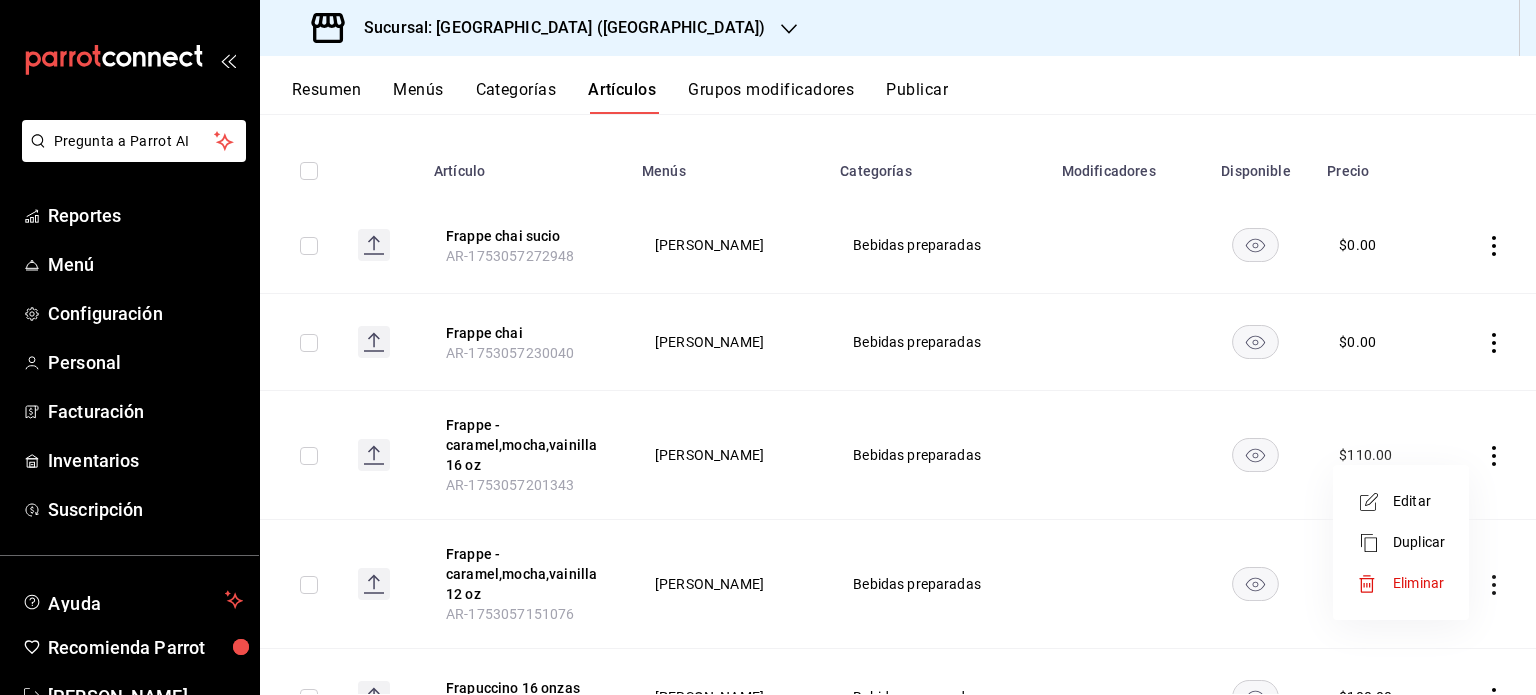 click on "Editar" at bounding box center [1419, 501] 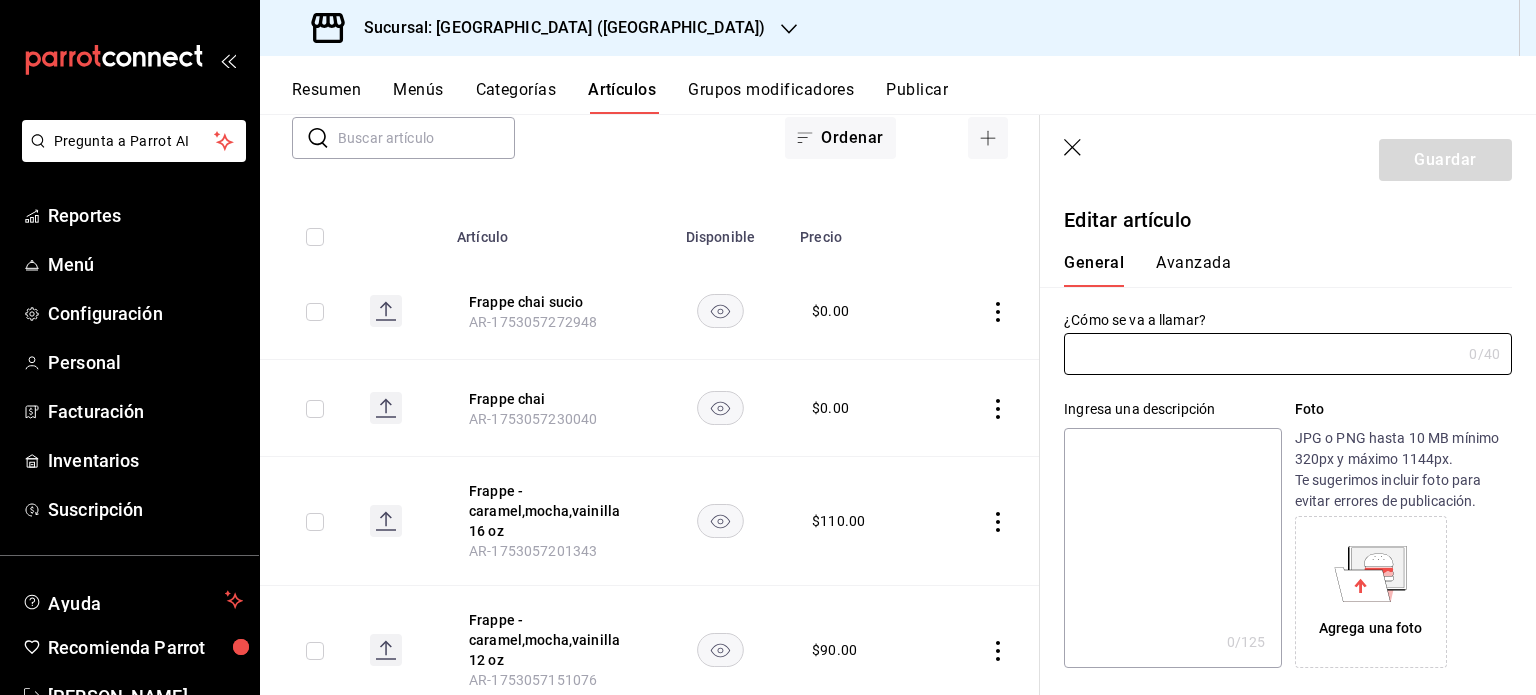 type on "Frappe - caramel,mocha,vainilla 16 oz" 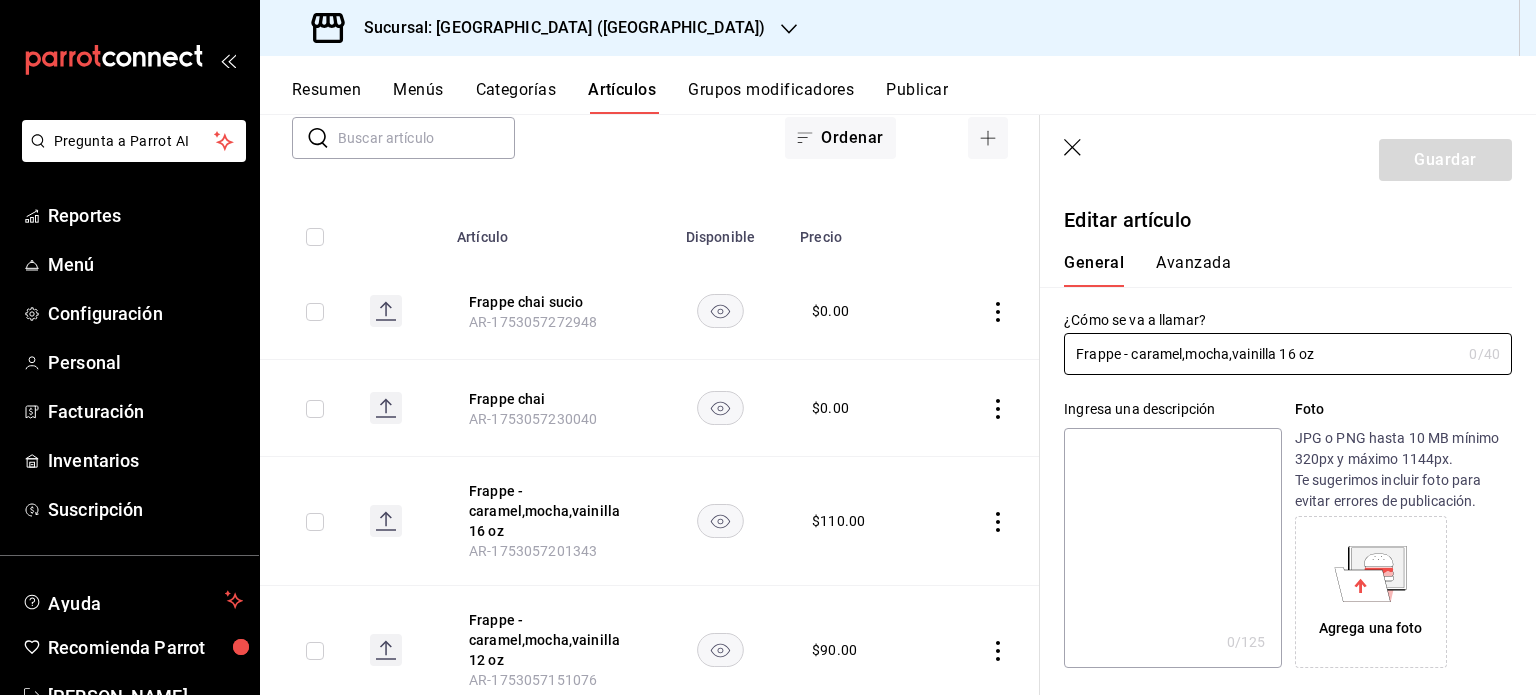 type on "$110.00" 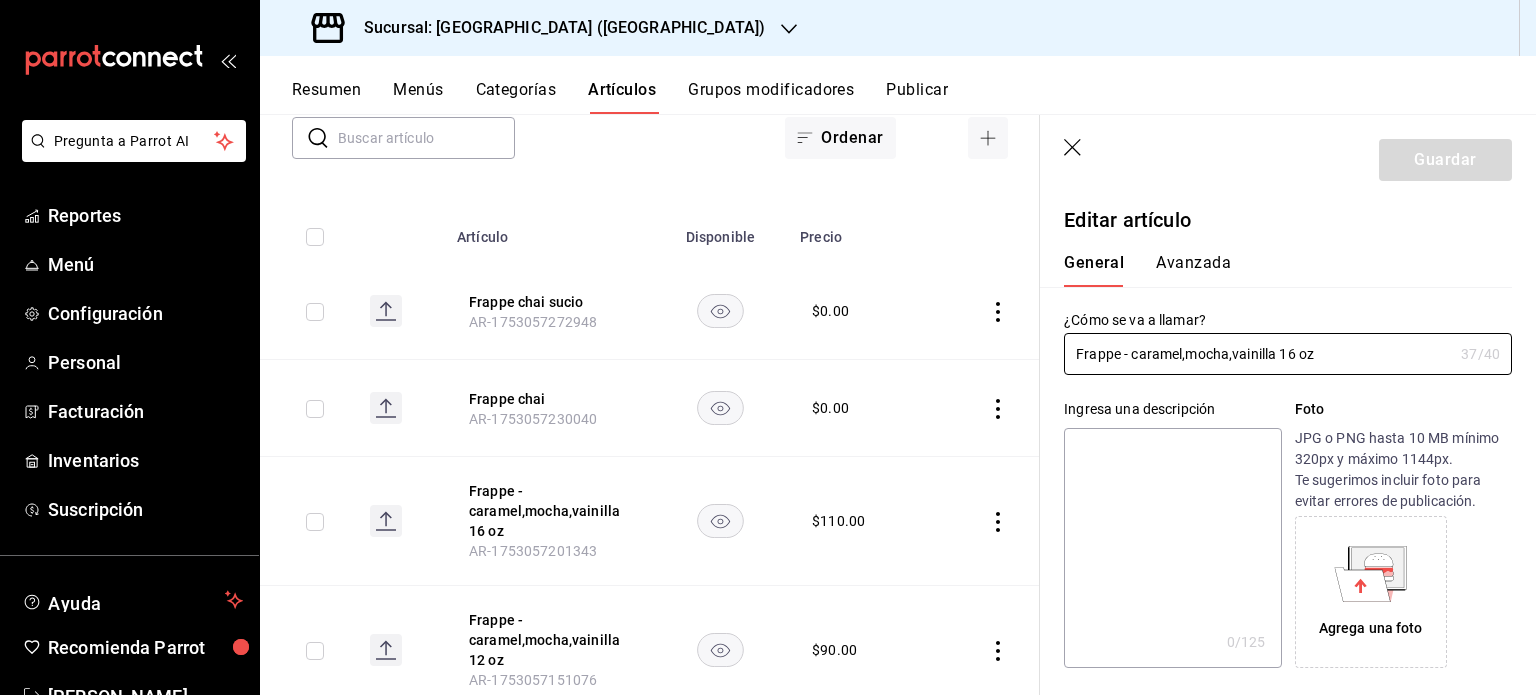 drag, startPoint x: 1318, startPoint y: 354, endPoint x: 1116, endPoint y: 331, distance: 203.30519 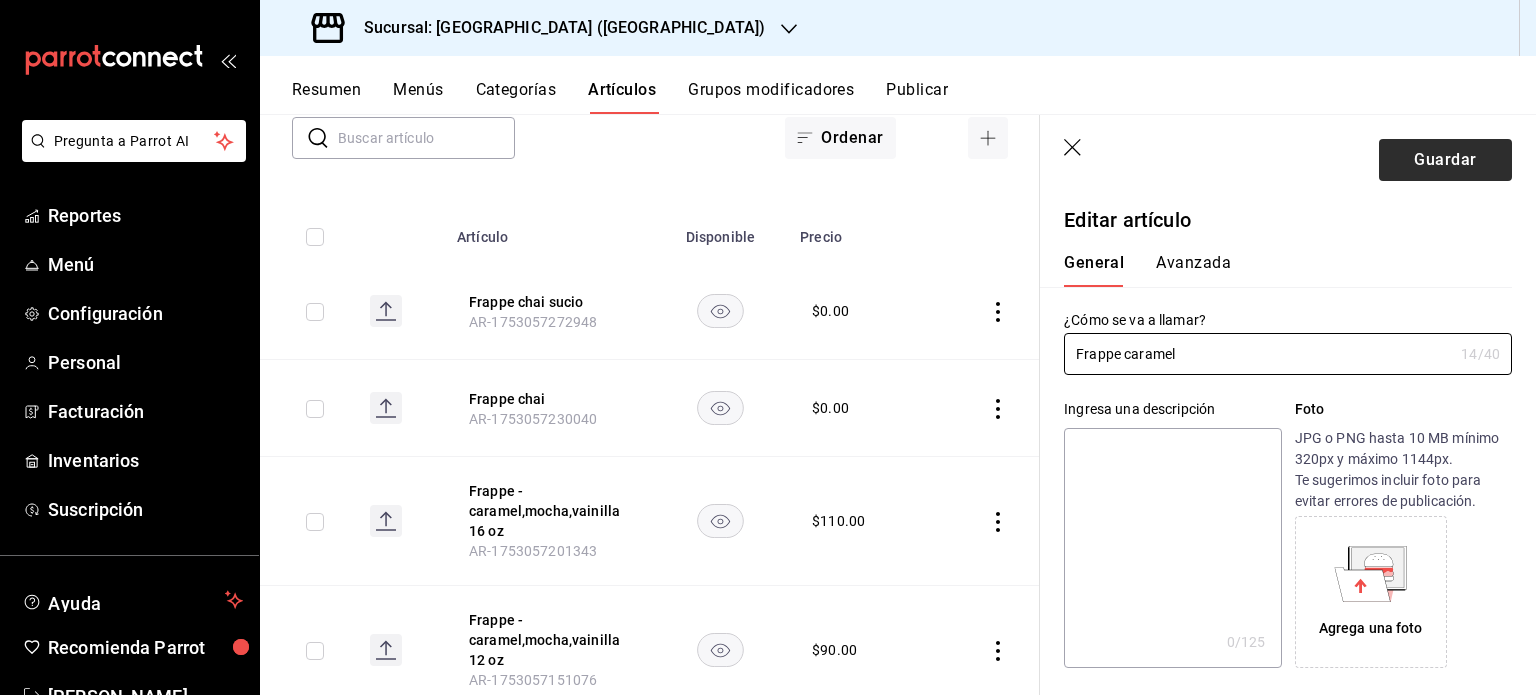 type on "Frappe caramel" 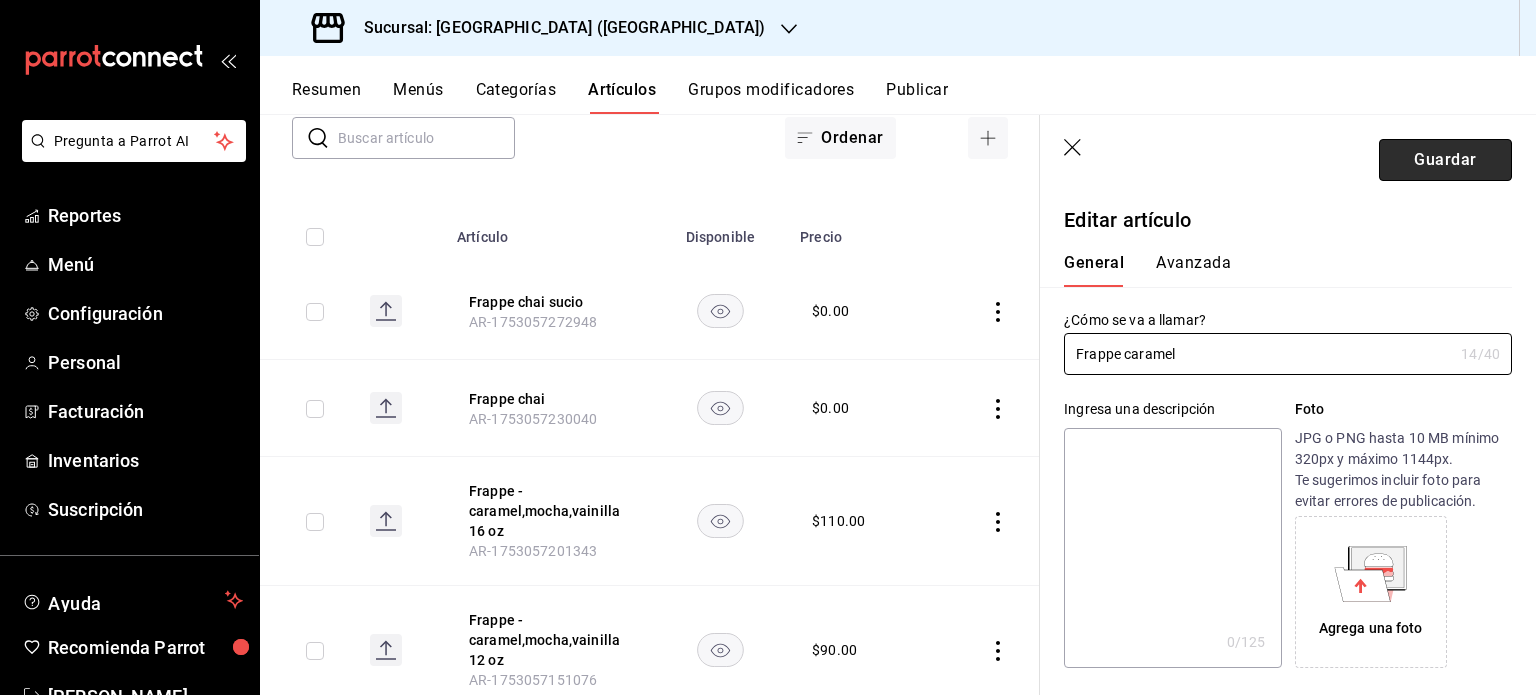 click on "Guardar" at bounding box center [1445, 160] 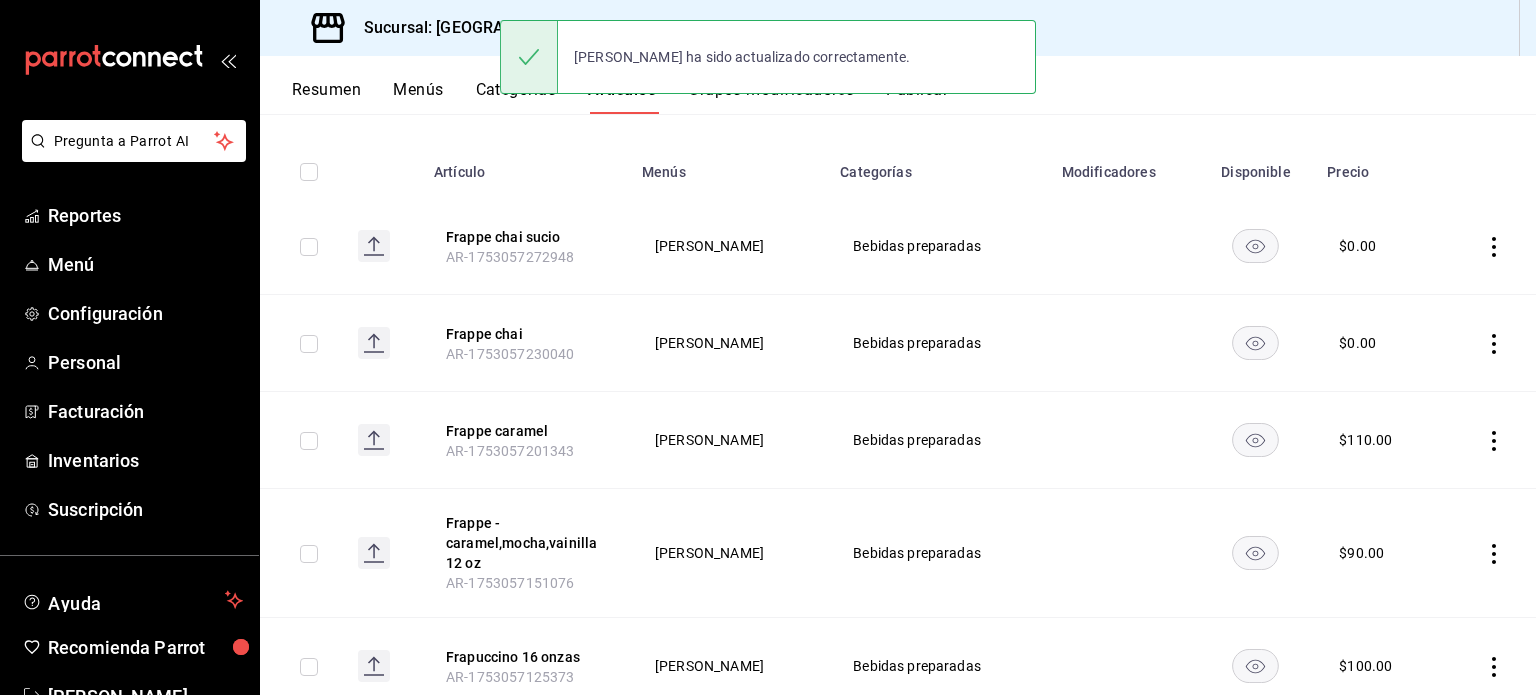 scroll, scrollTop: 300, scrollLeft: 0, axis: vertical 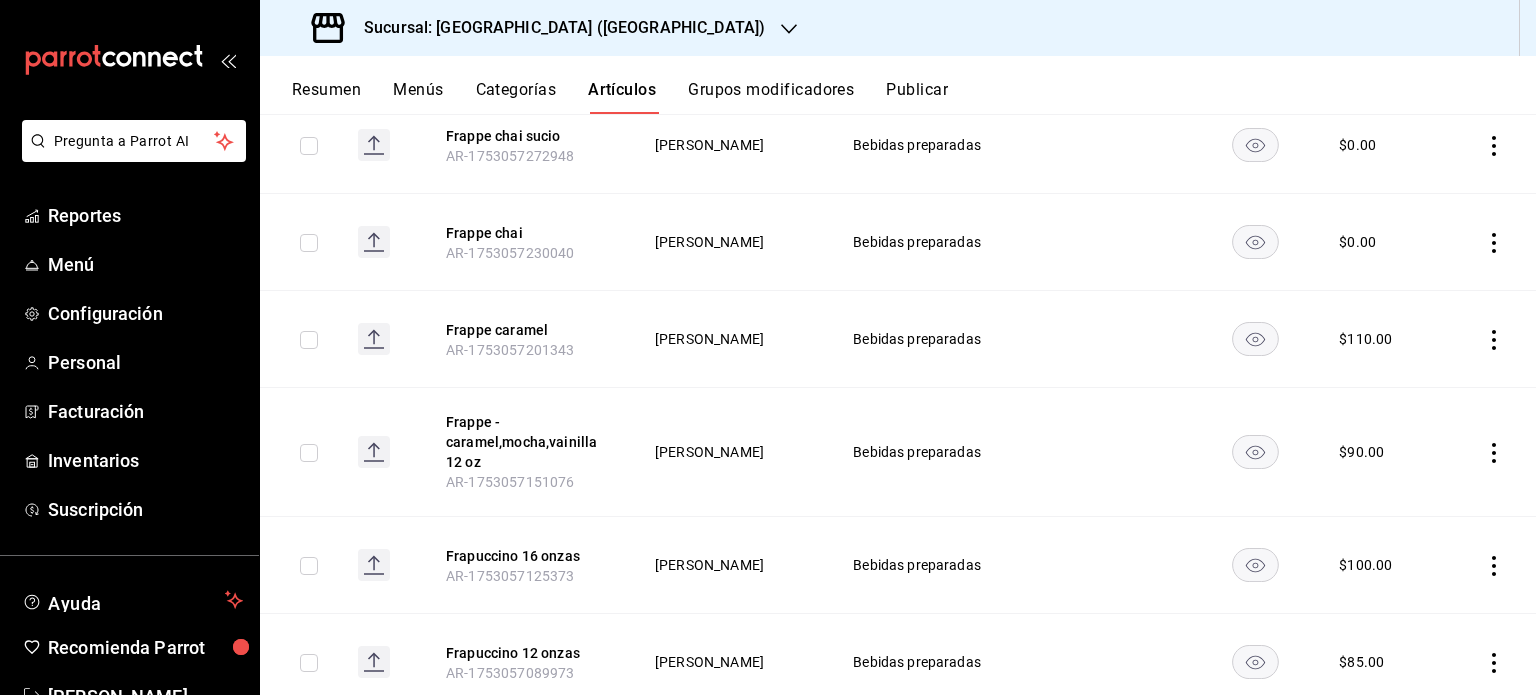 click at bounding box center [1488, 339] 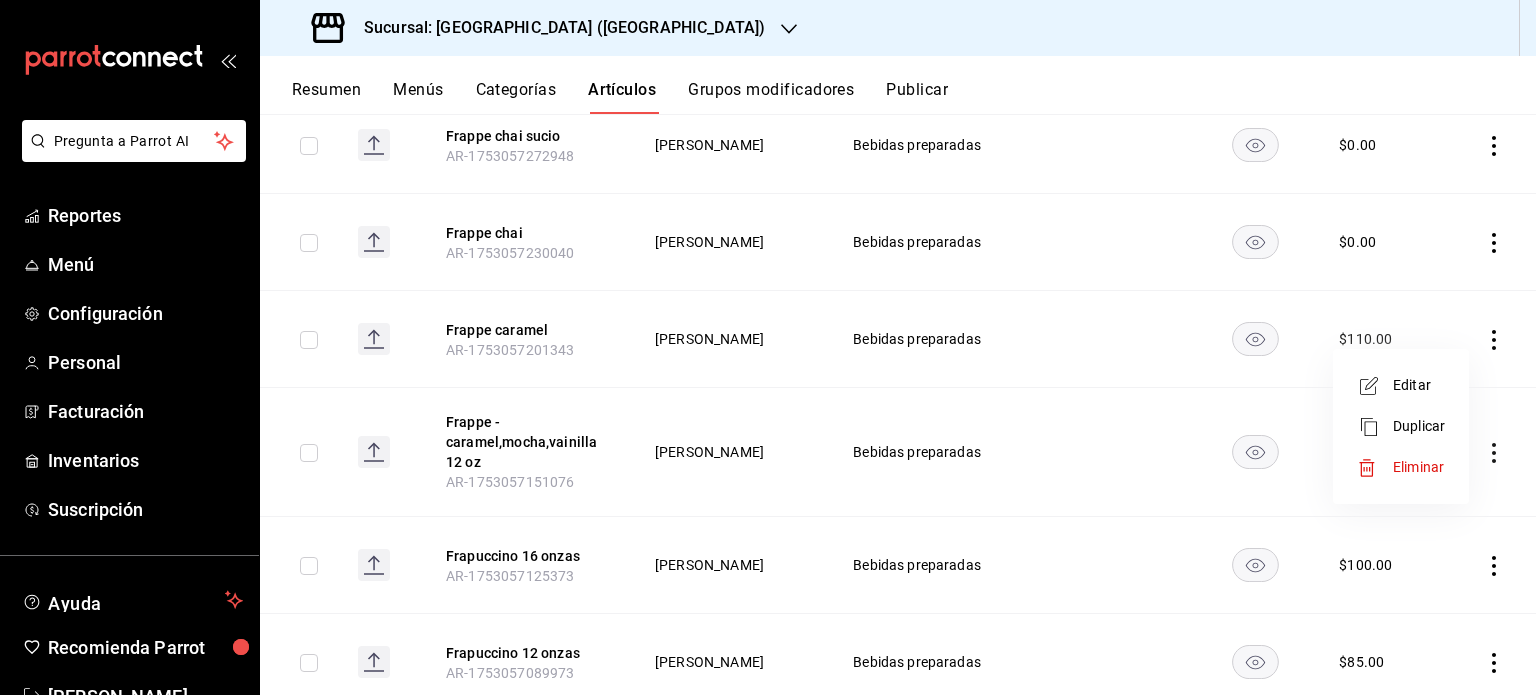 click on "Editar" at bounding box center [1419, 385] 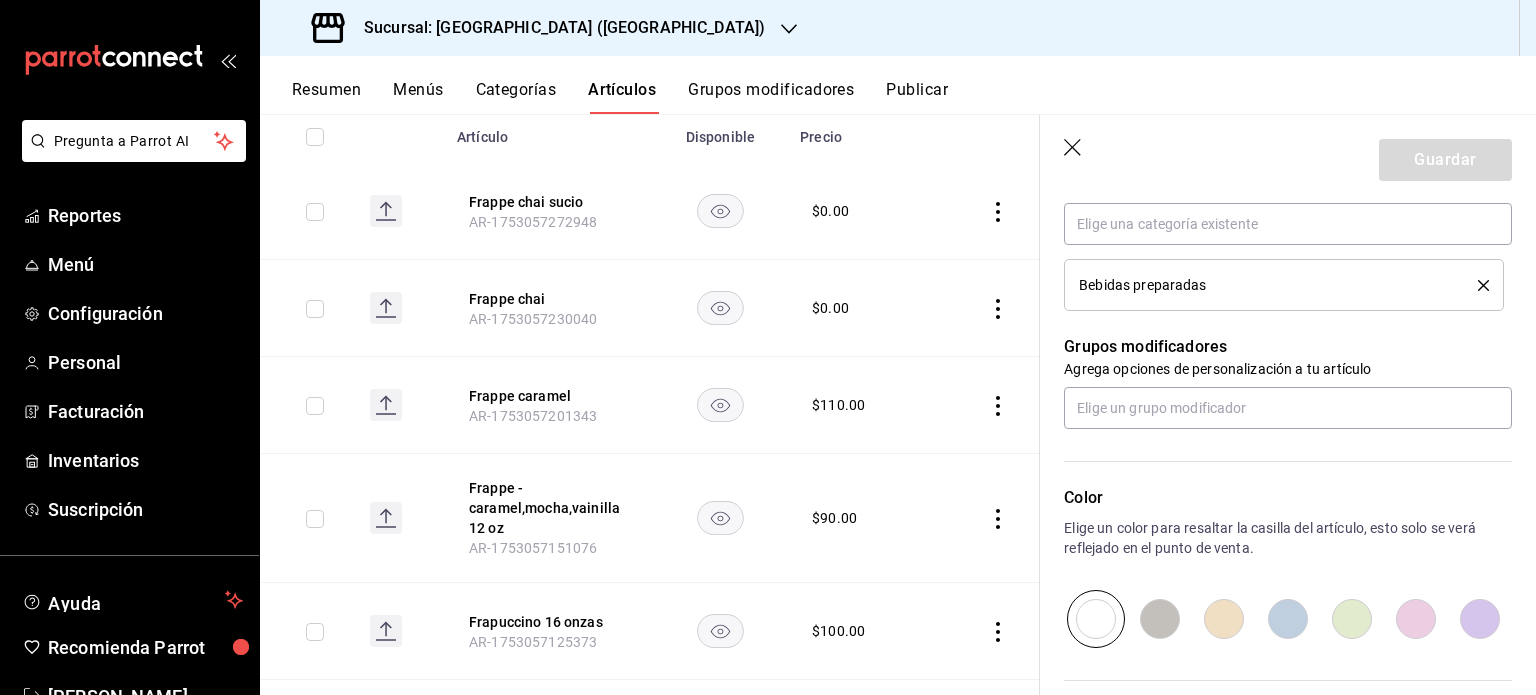 scroll, scrollTop: 568, scrollLeft: 0, axis: vertical 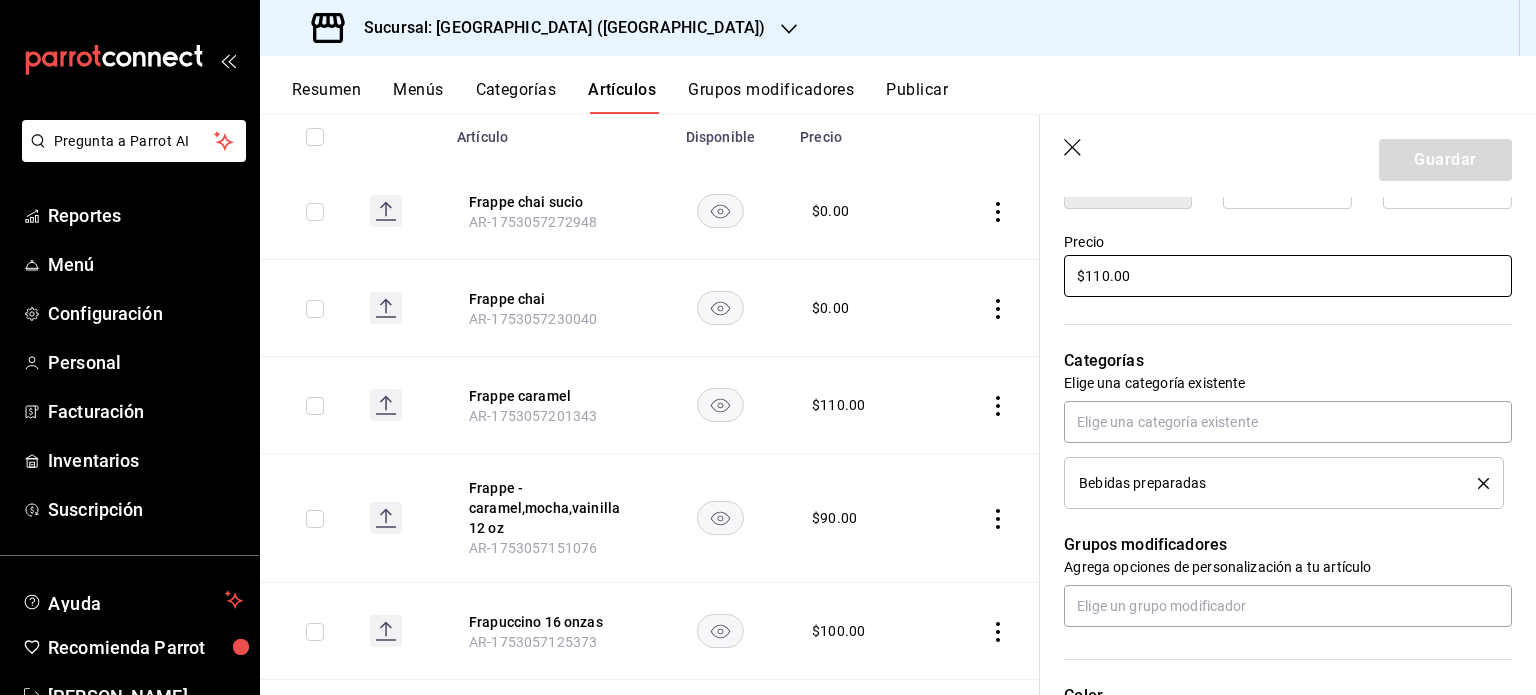 drag, startPoint x: 1137, startPoint y: 275, endPoint x: 924, endPoint y: 273, distance: 213.00938 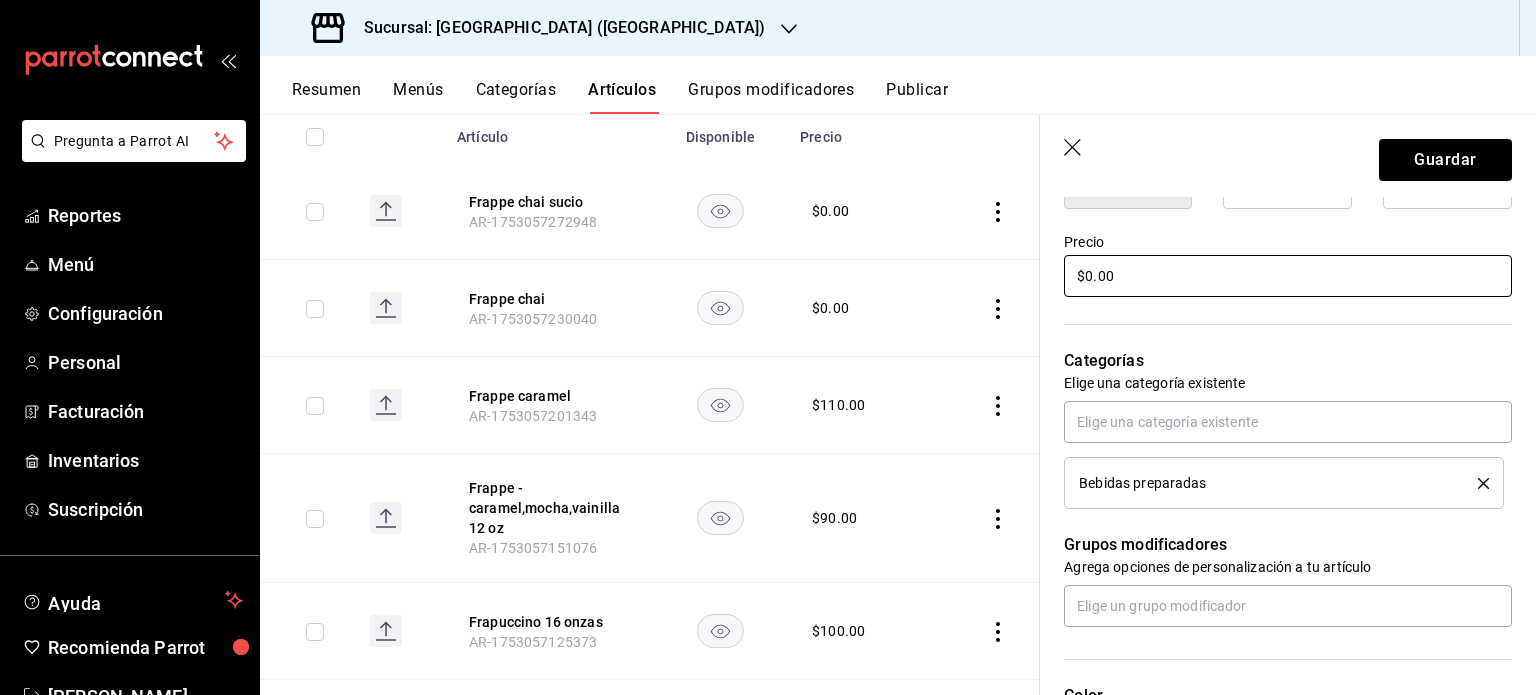 type on "$0.00" 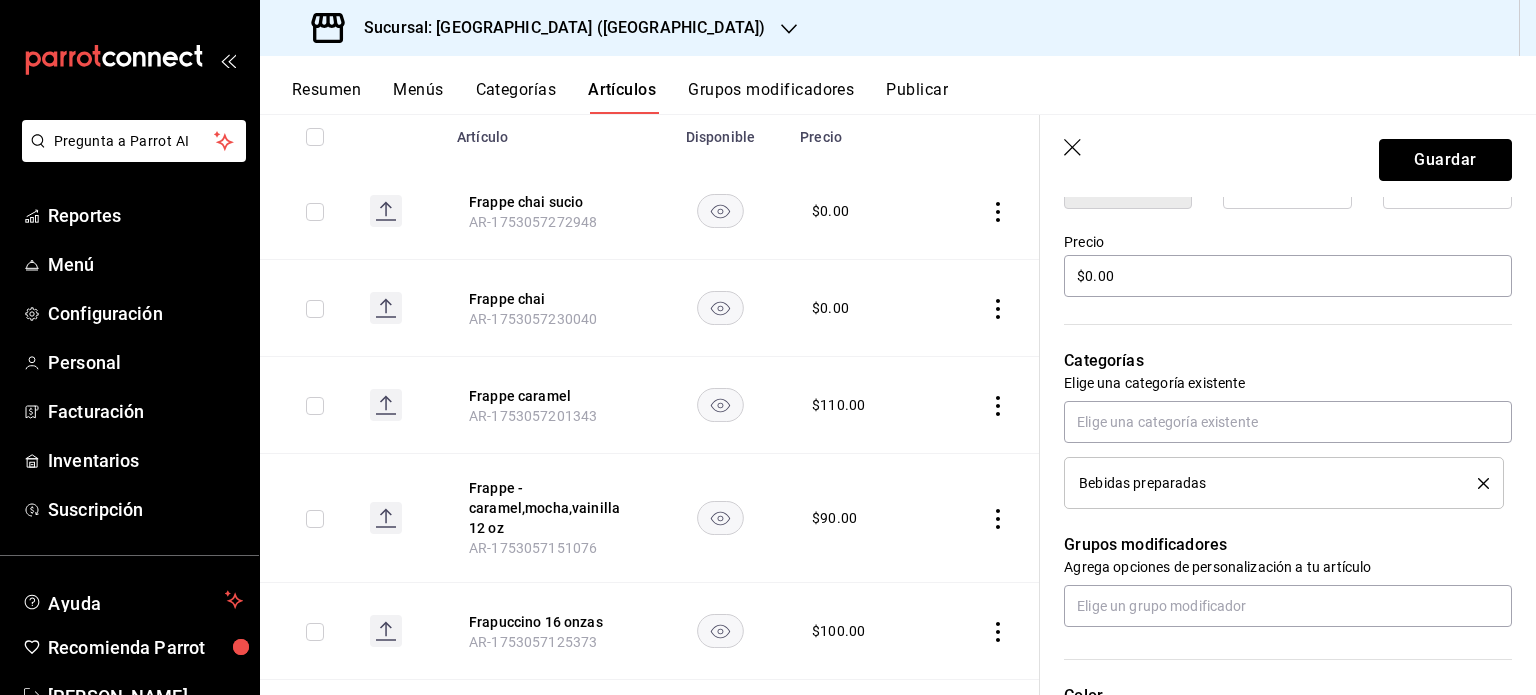 click on "Guardar" at bounding box center (1445, 160) 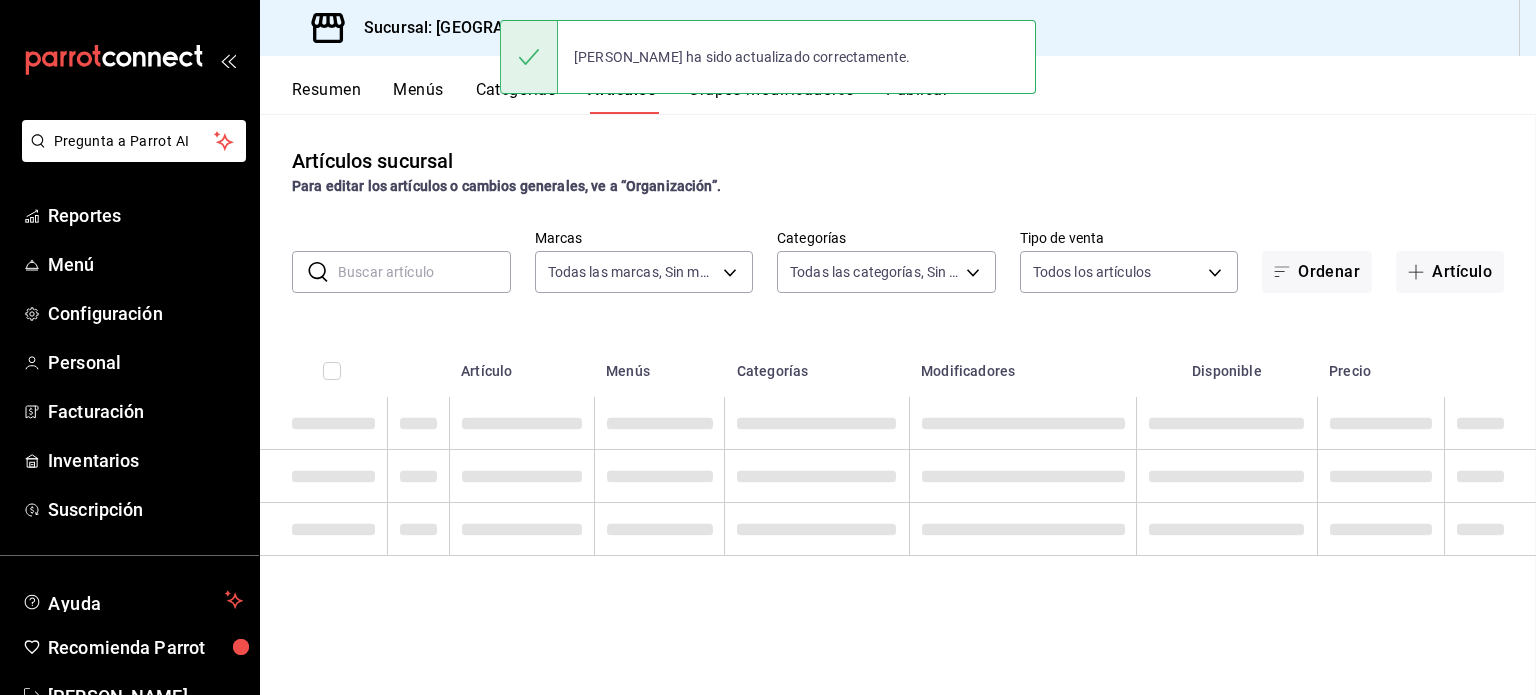 scroll, scrollTop: 0, scrollLeft: 0, axis: both 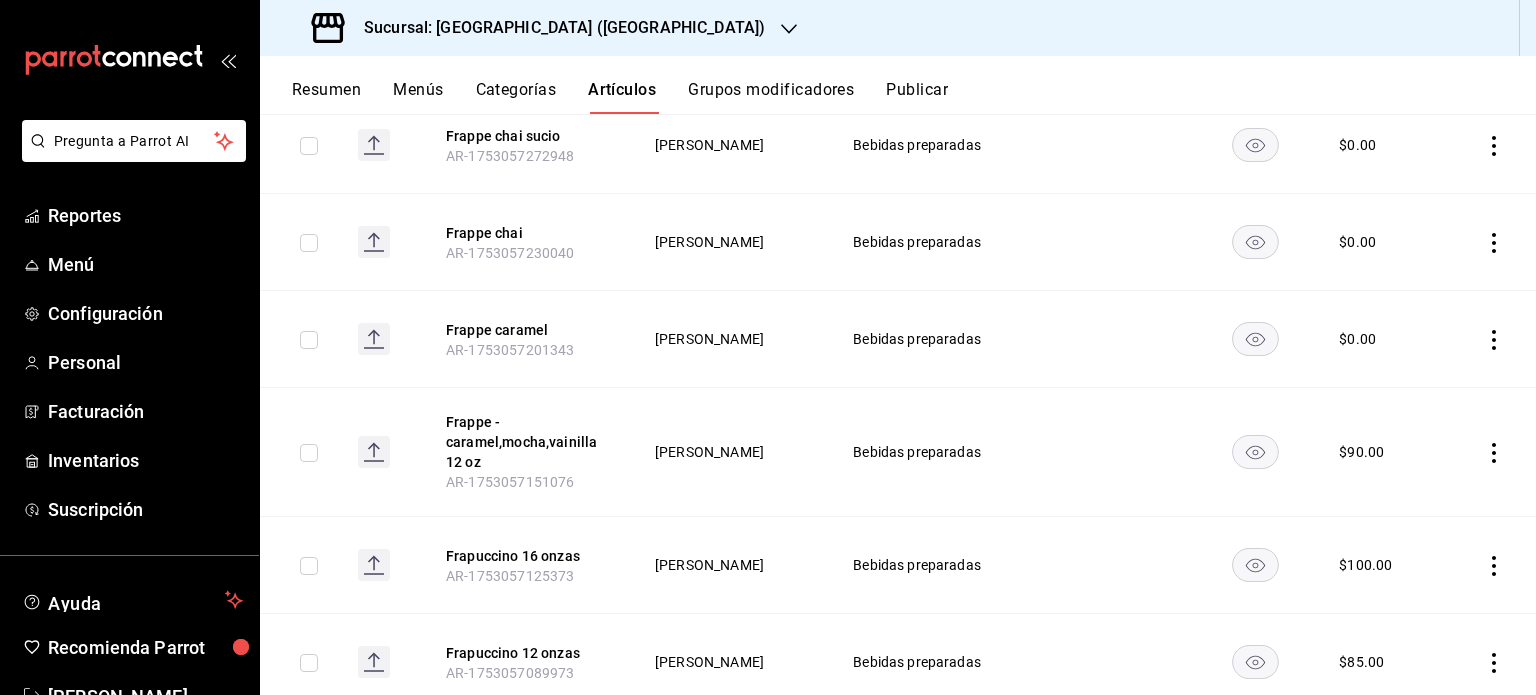 click 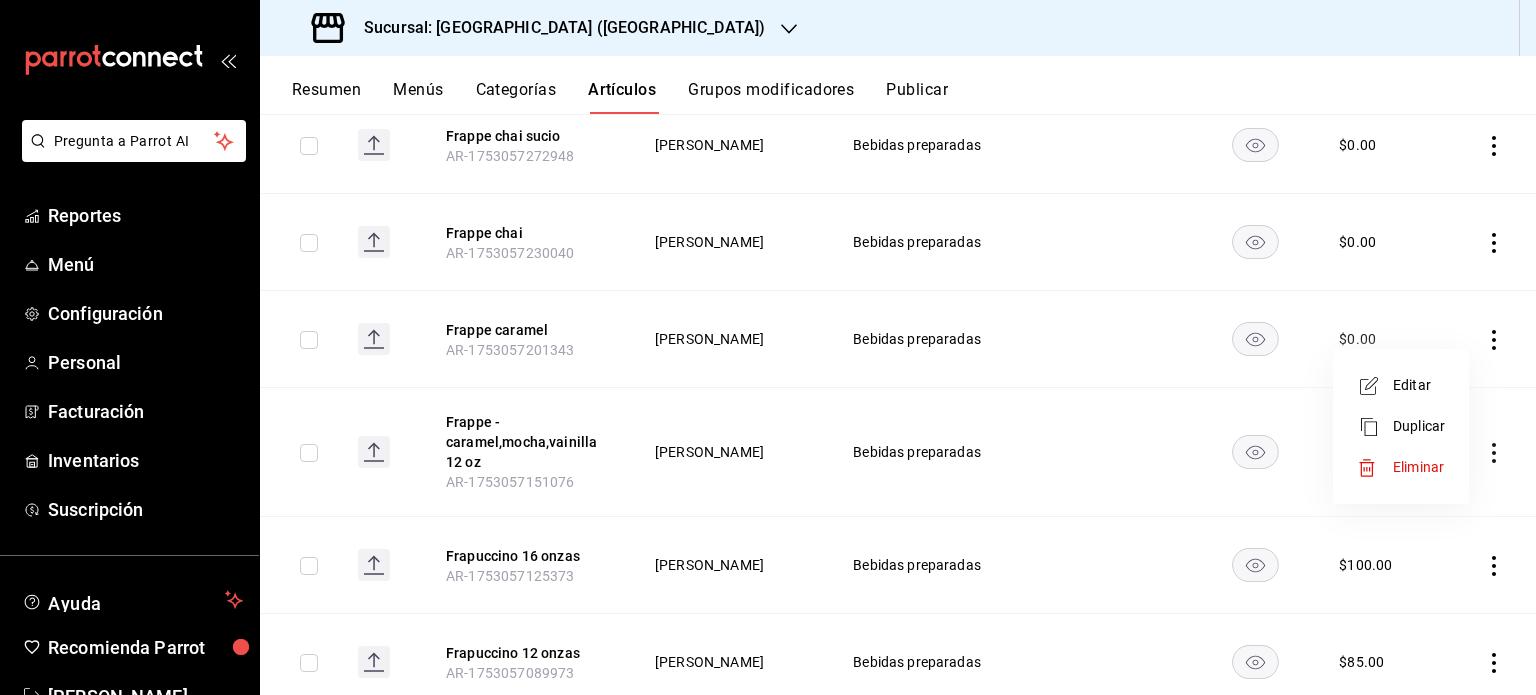 click on "Duplicar" at bounding box center (1419, 426) 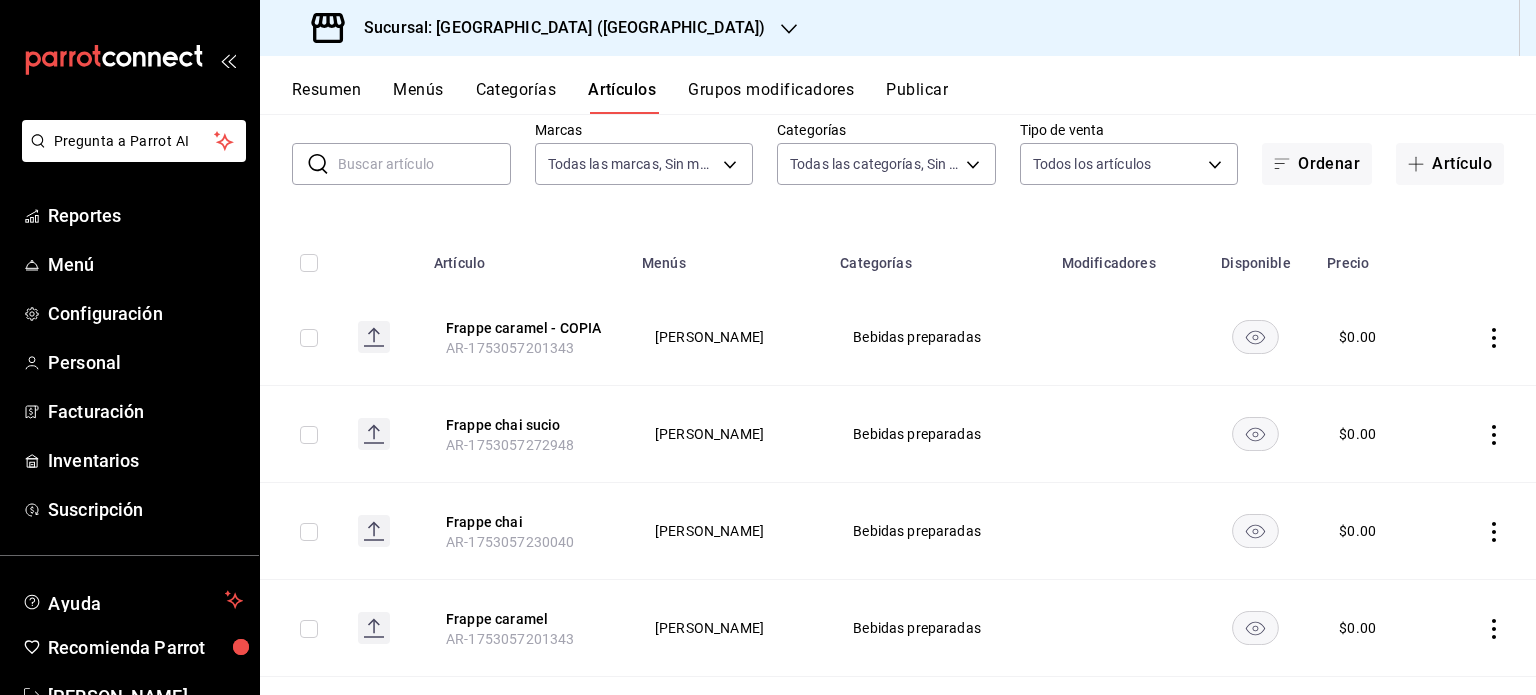 scroll, scrollTop: 100, scrollLeft: 0, axis: vertical 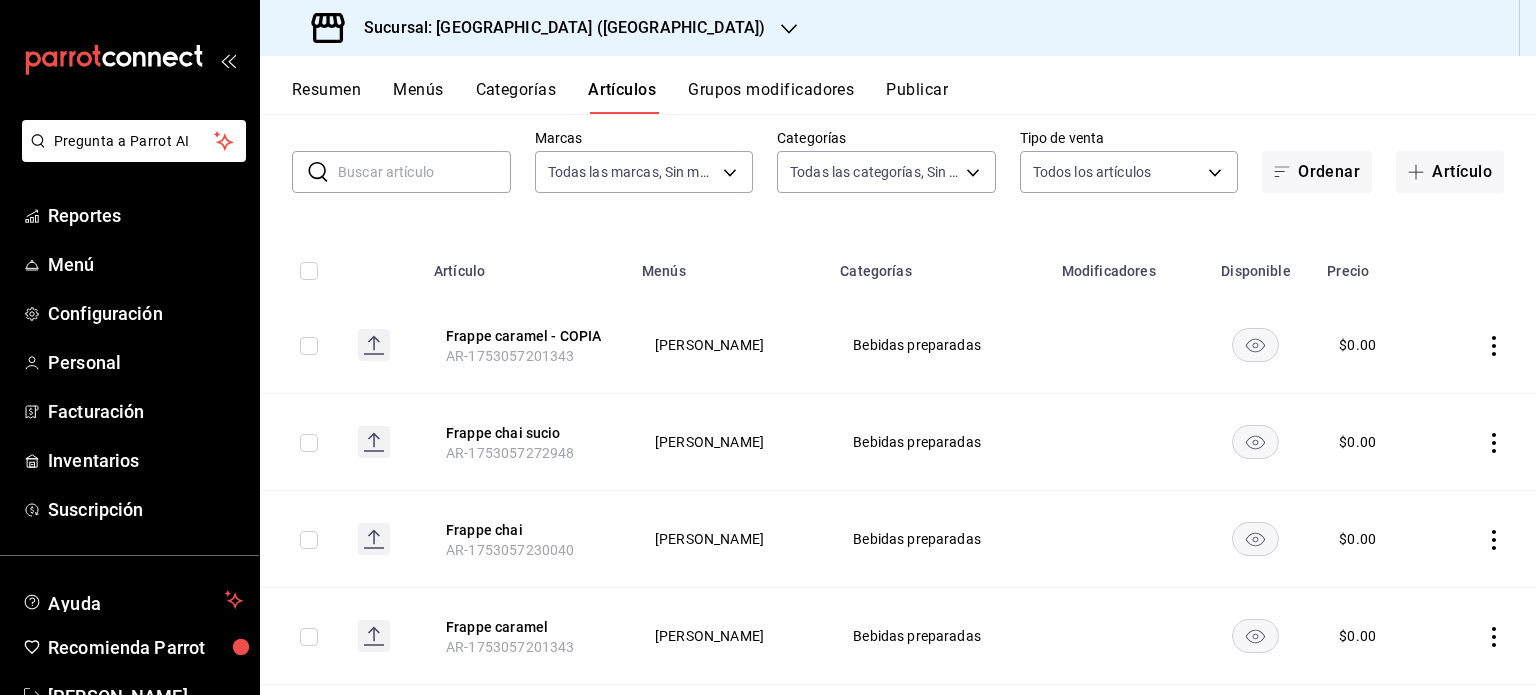 click at bounding box center [1488, 345] 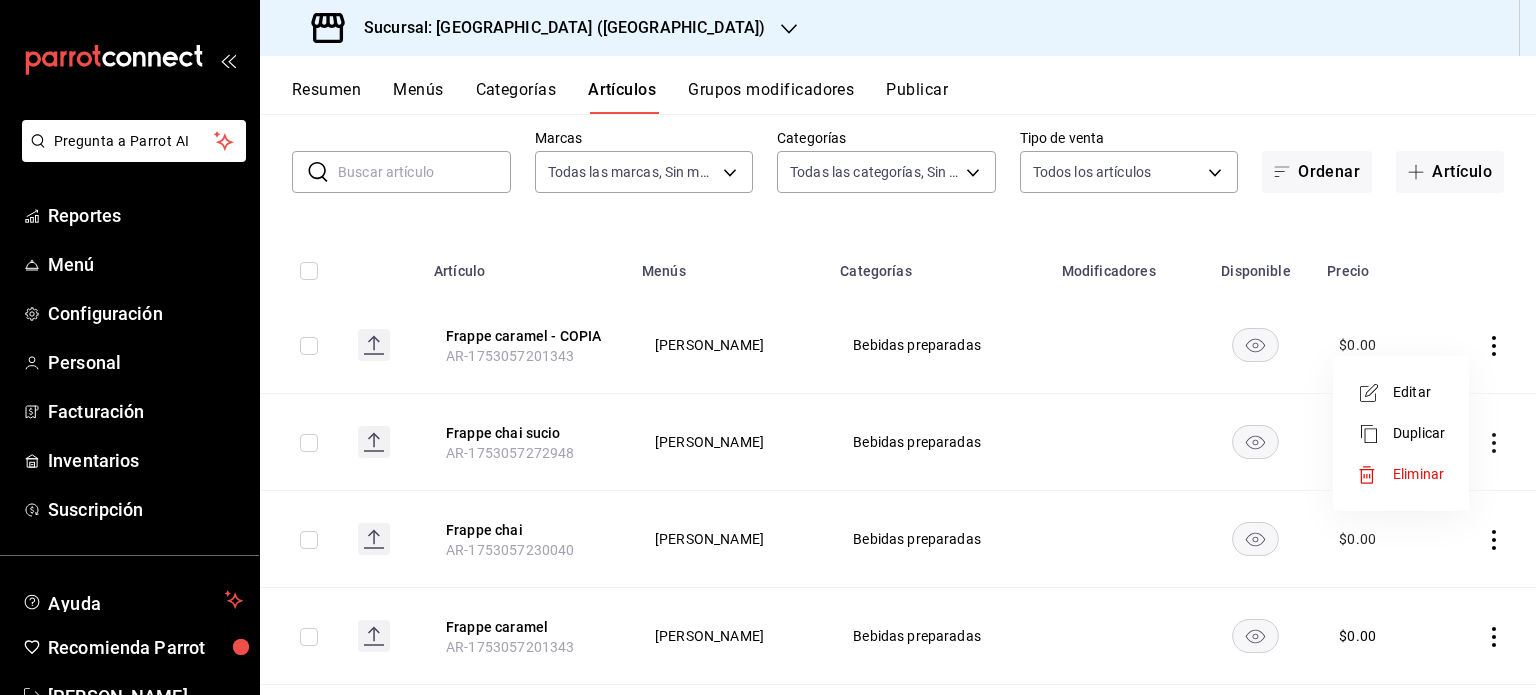 click on "Editar" at bounding box center (1419, 392) 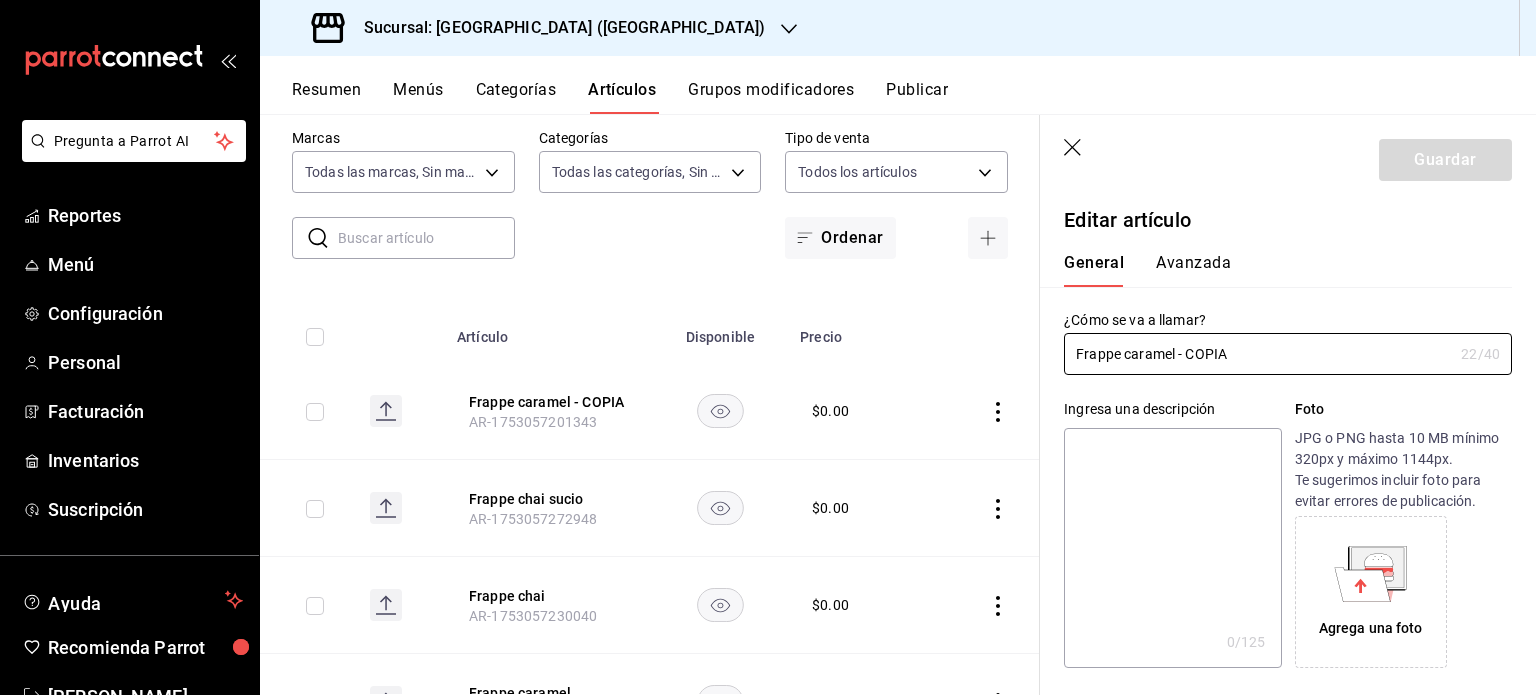 type on "$0.00" 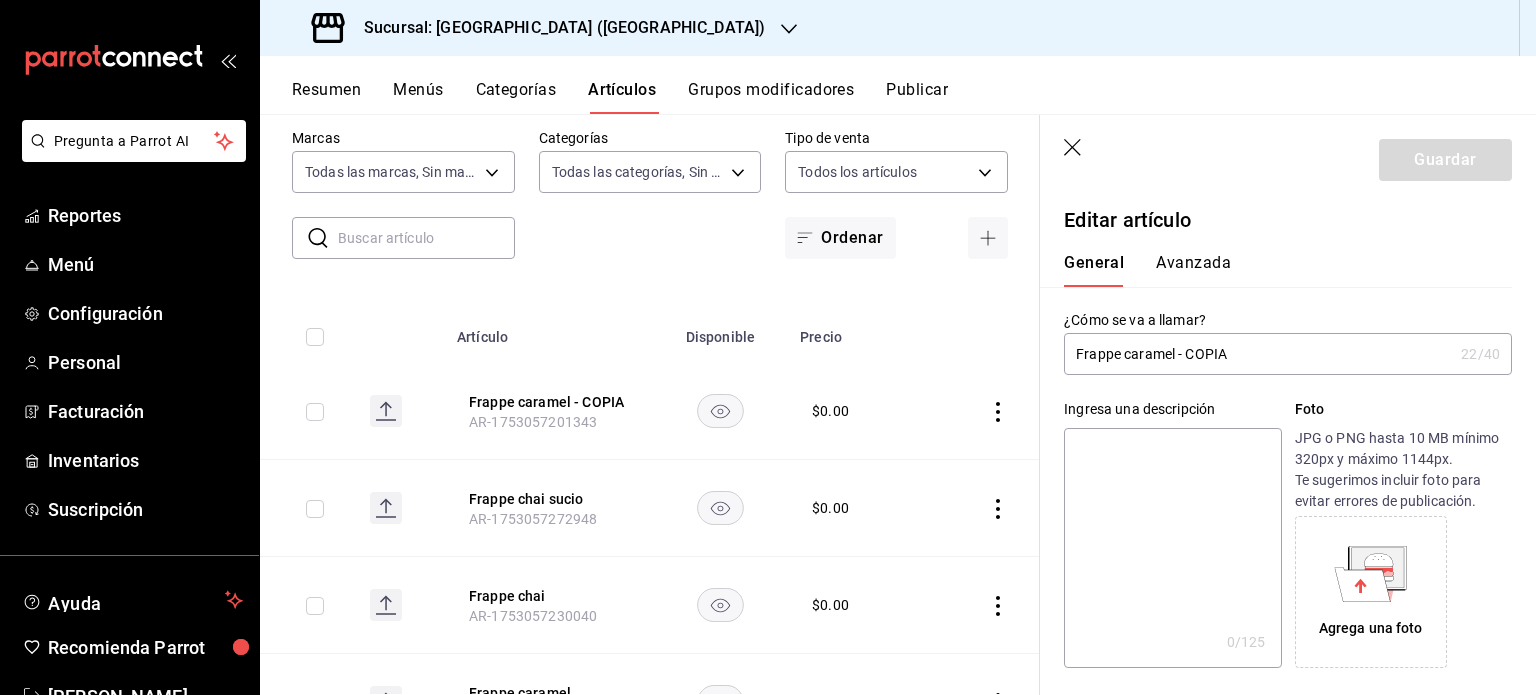 drag, startPoint x: 1250, startPoint y: 352, endPoint x: 1123, endPoint y: 341, distance: 127.47549 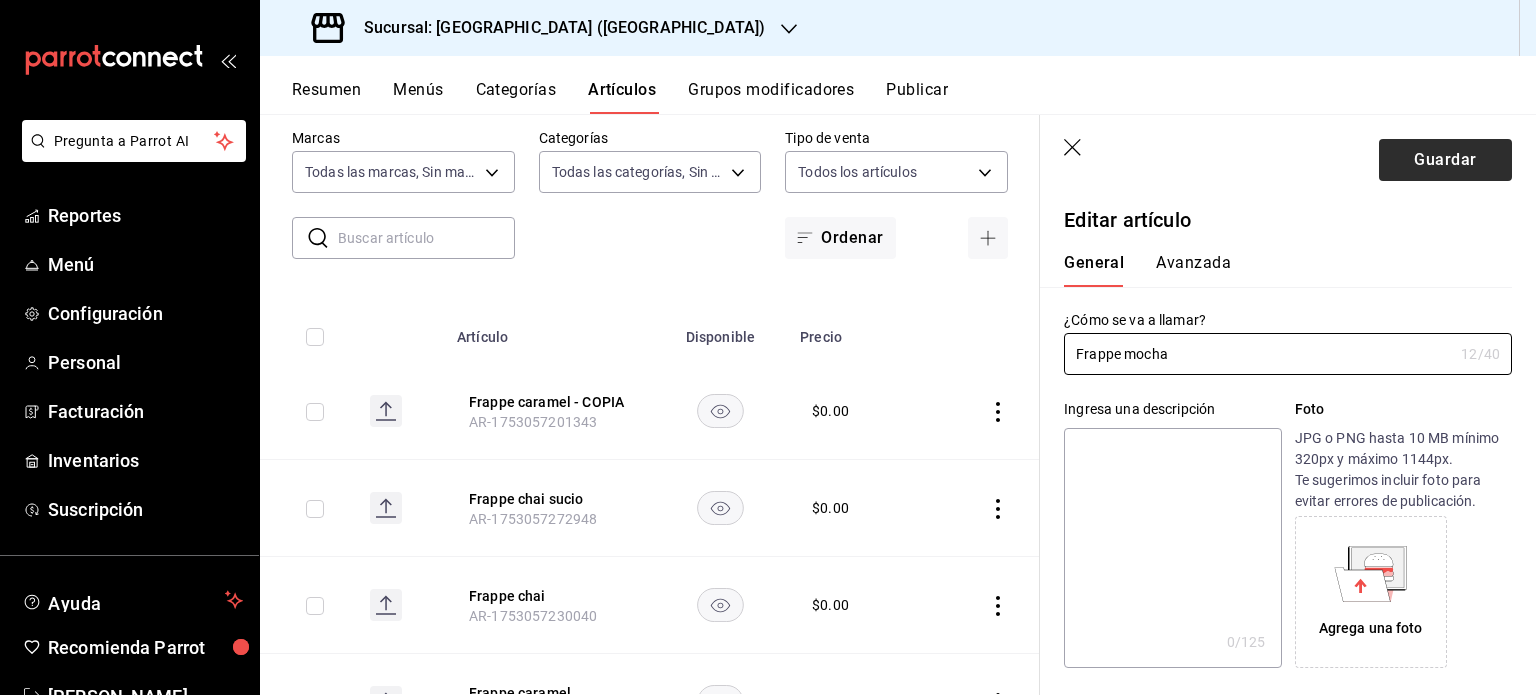 type on "Frappe mocha" 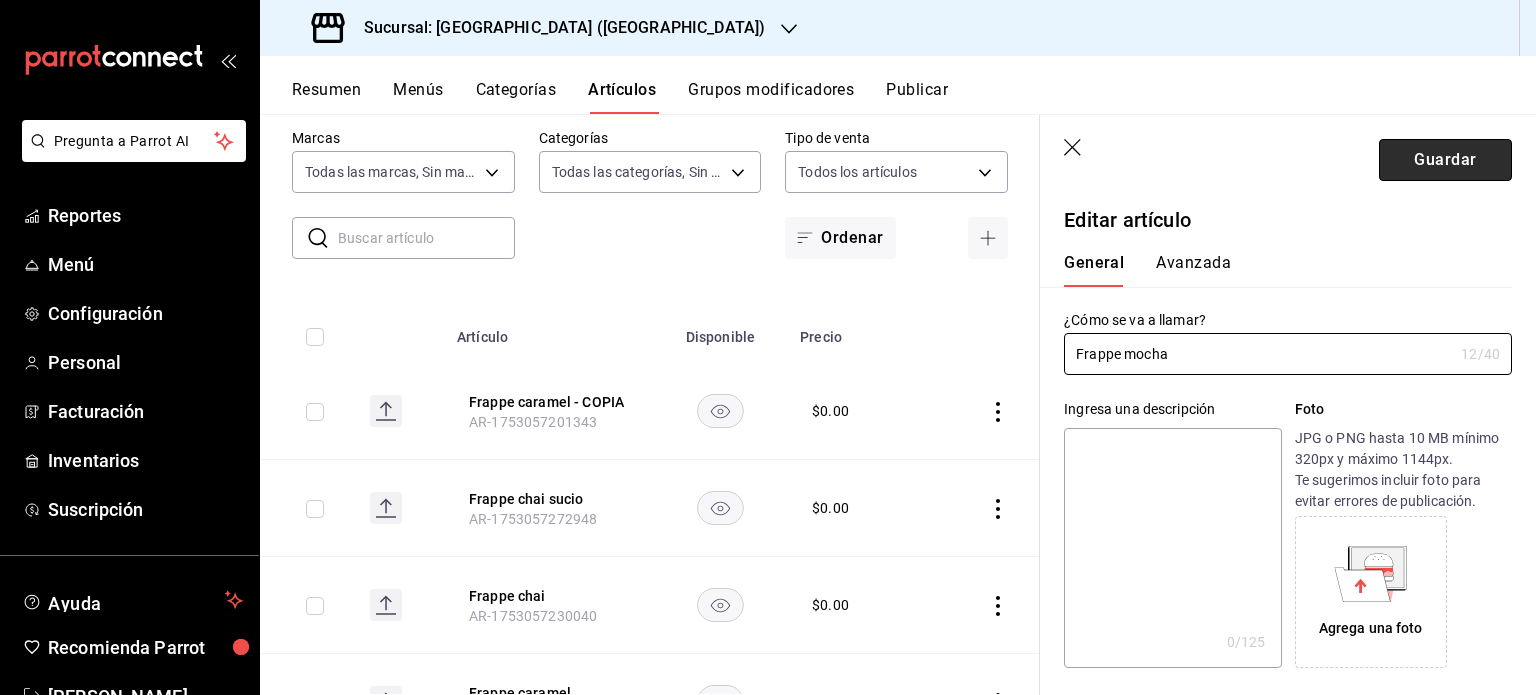click on "Guardar" at bounding box center [1445, 160] 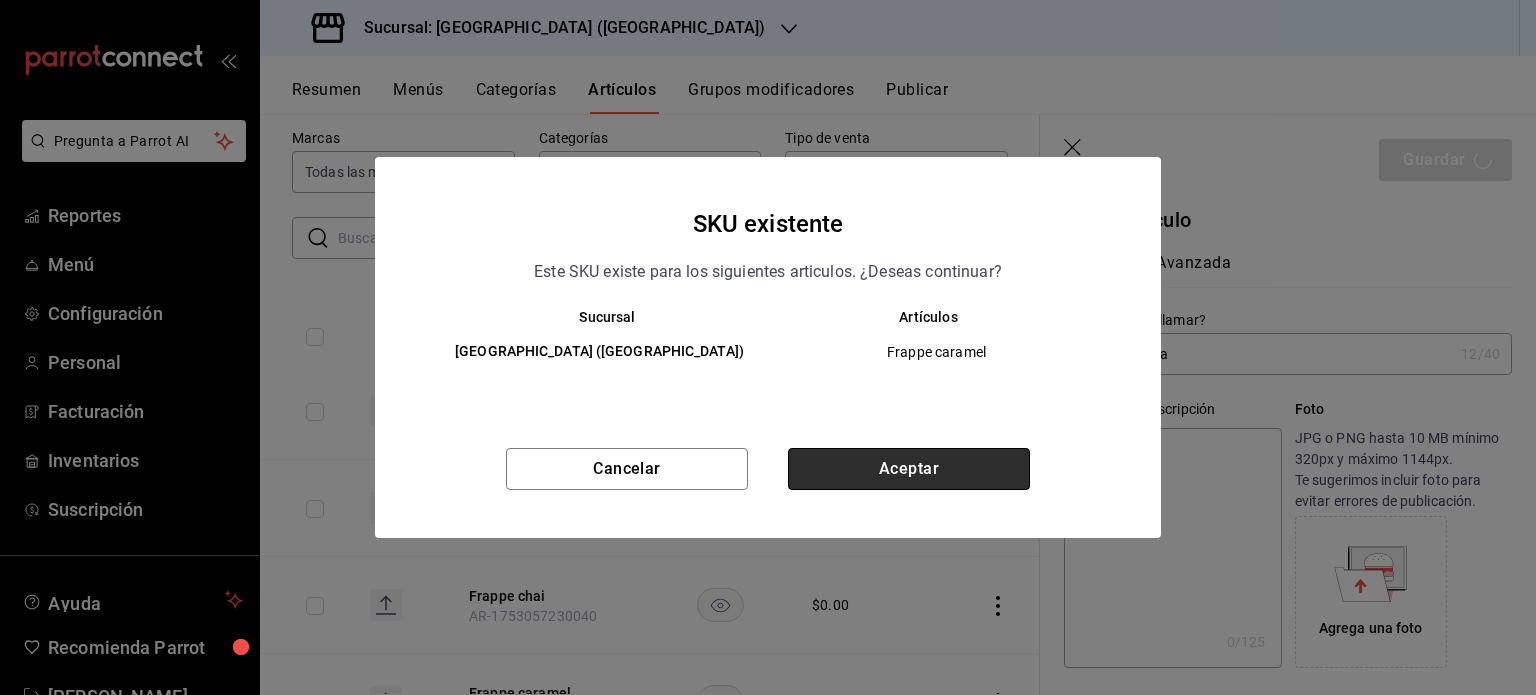 click on "Aceptar" at bounding box center (909, 469) 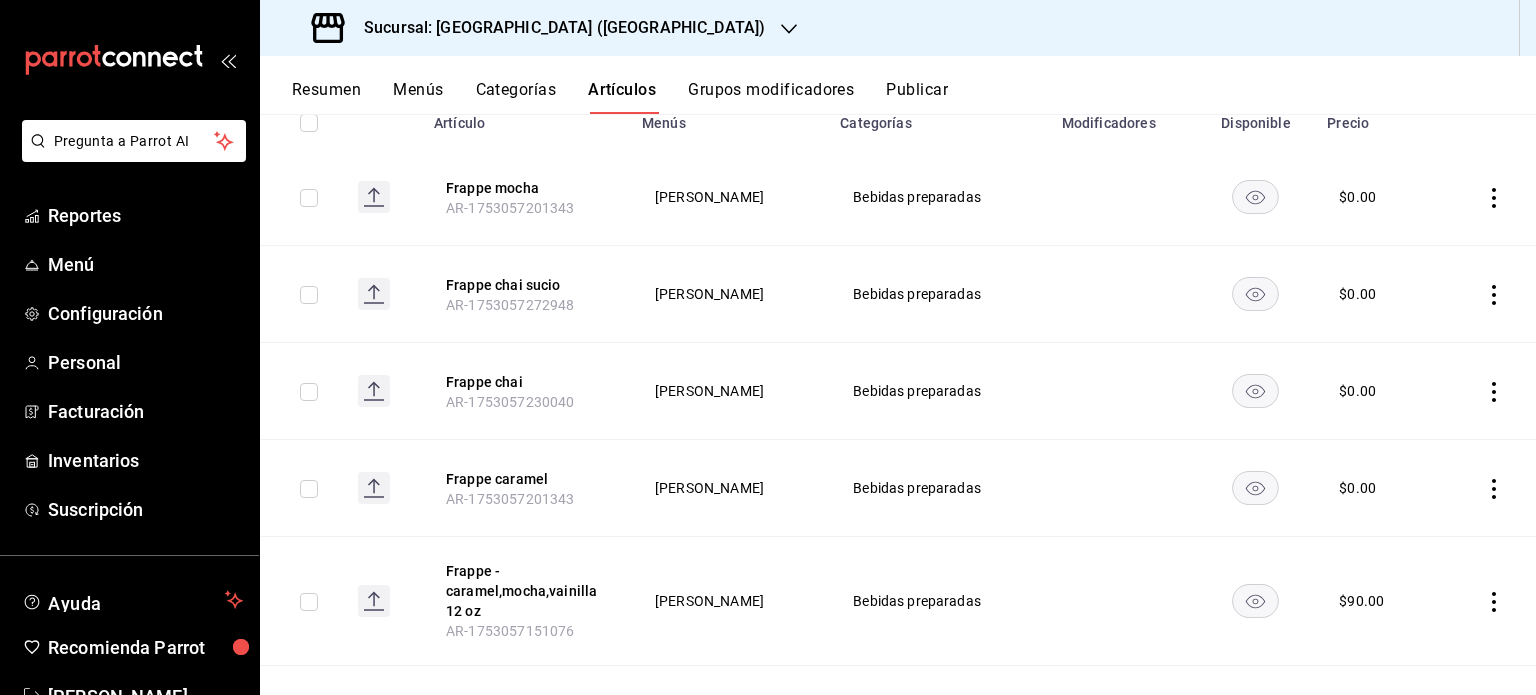 scroll, scrollTop: 200, scrollLeft: 0, axis: vertical 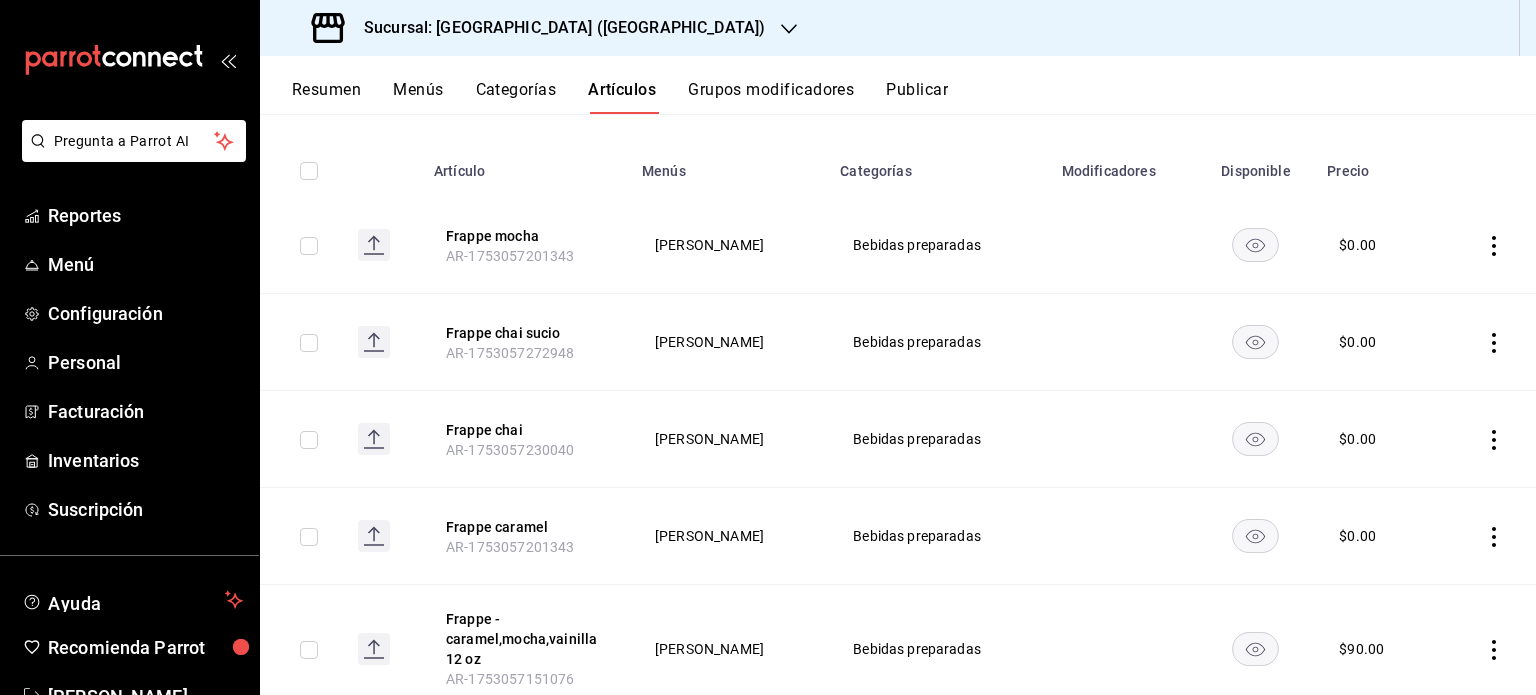 click 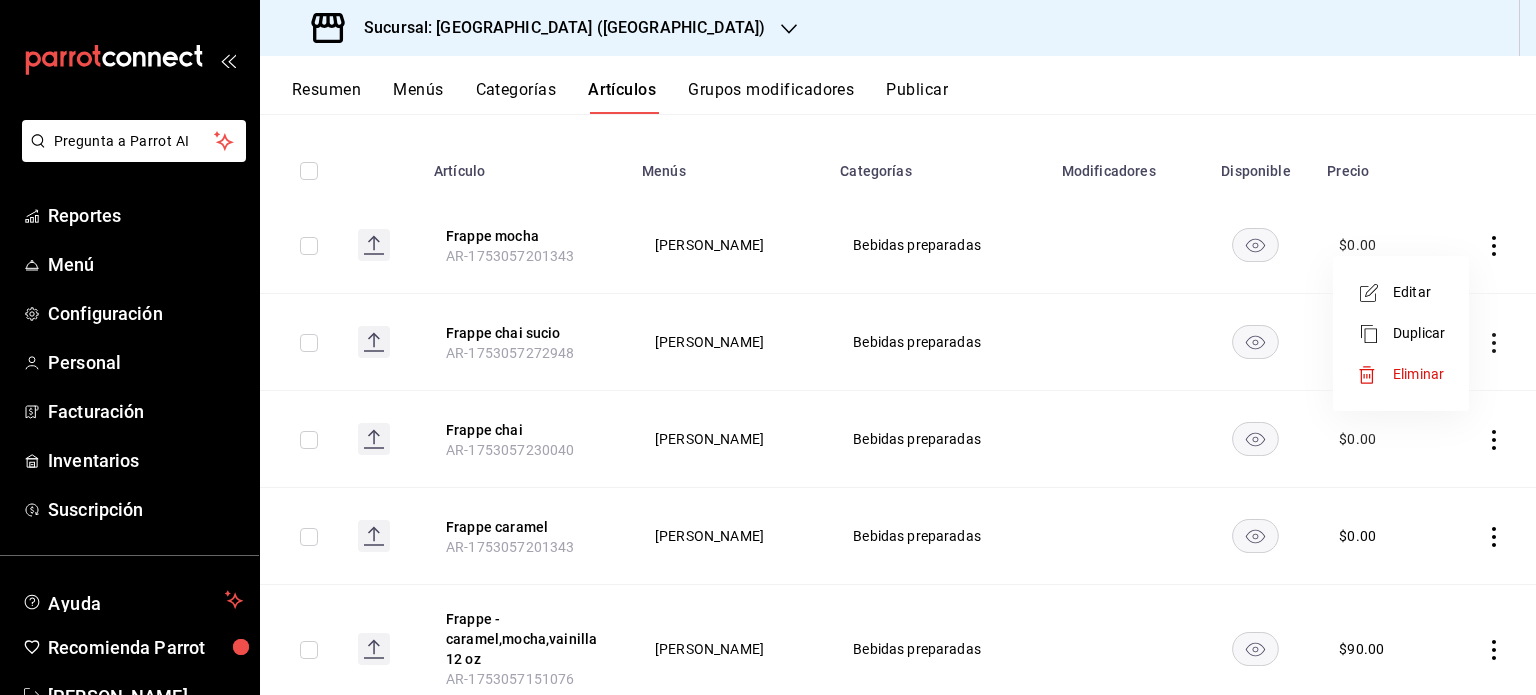 click on "Duplicar" at bounding box center (1419, 333) 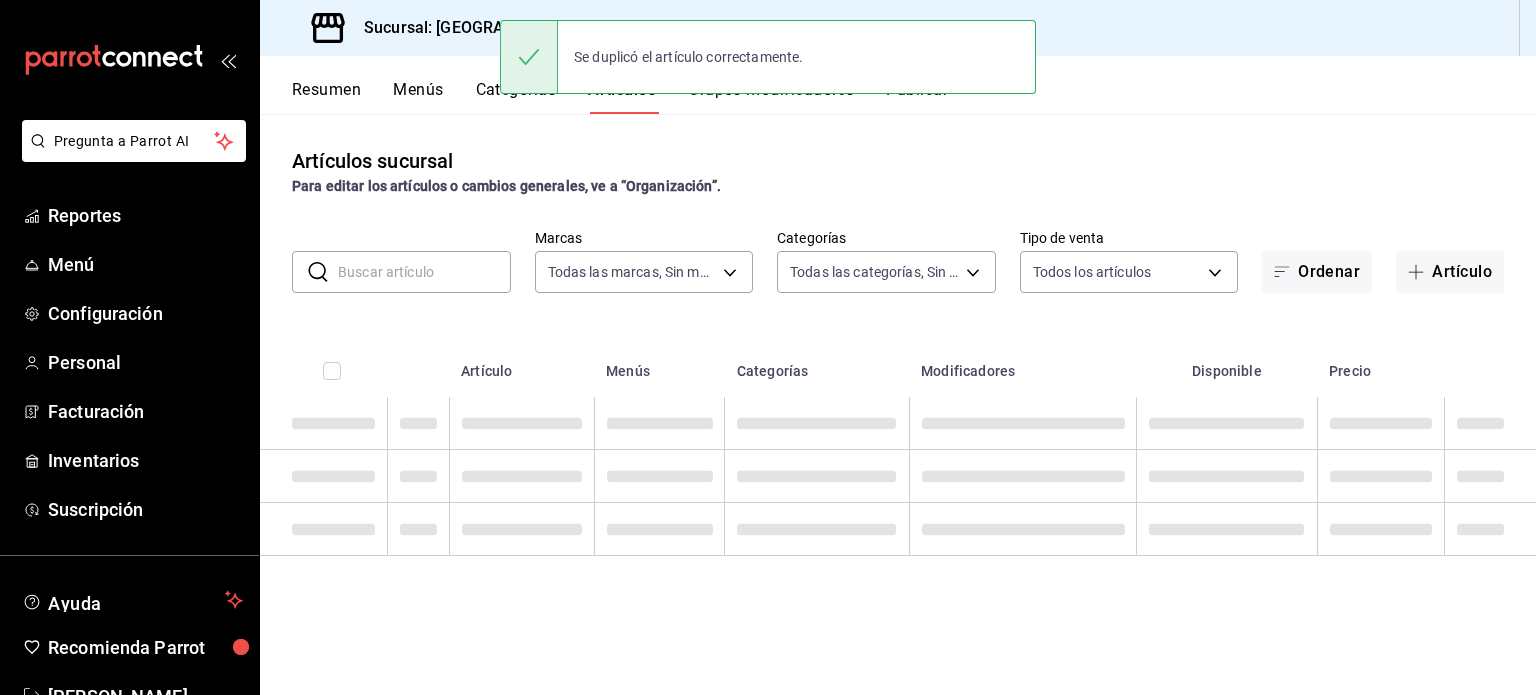 scroll, scrollTop: 0, scrollLeft: 0, axis: both 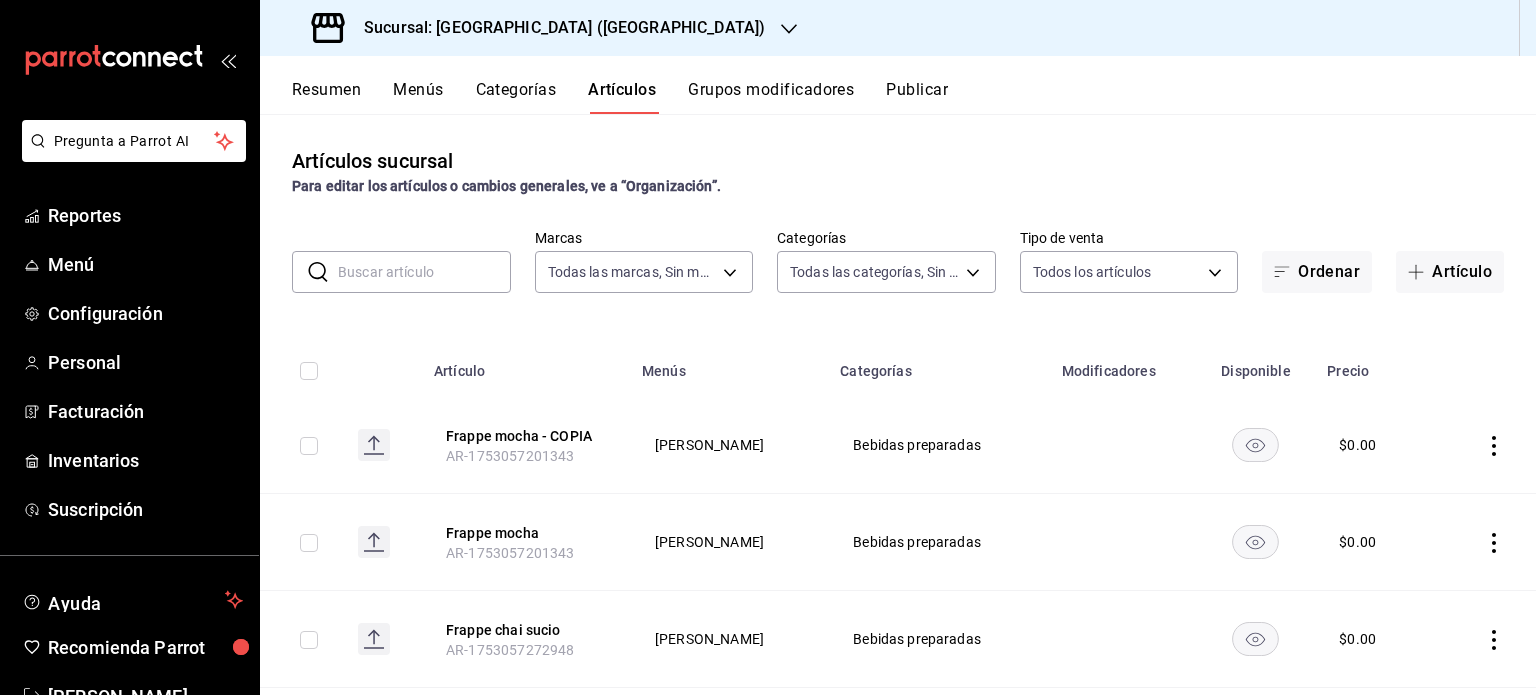click 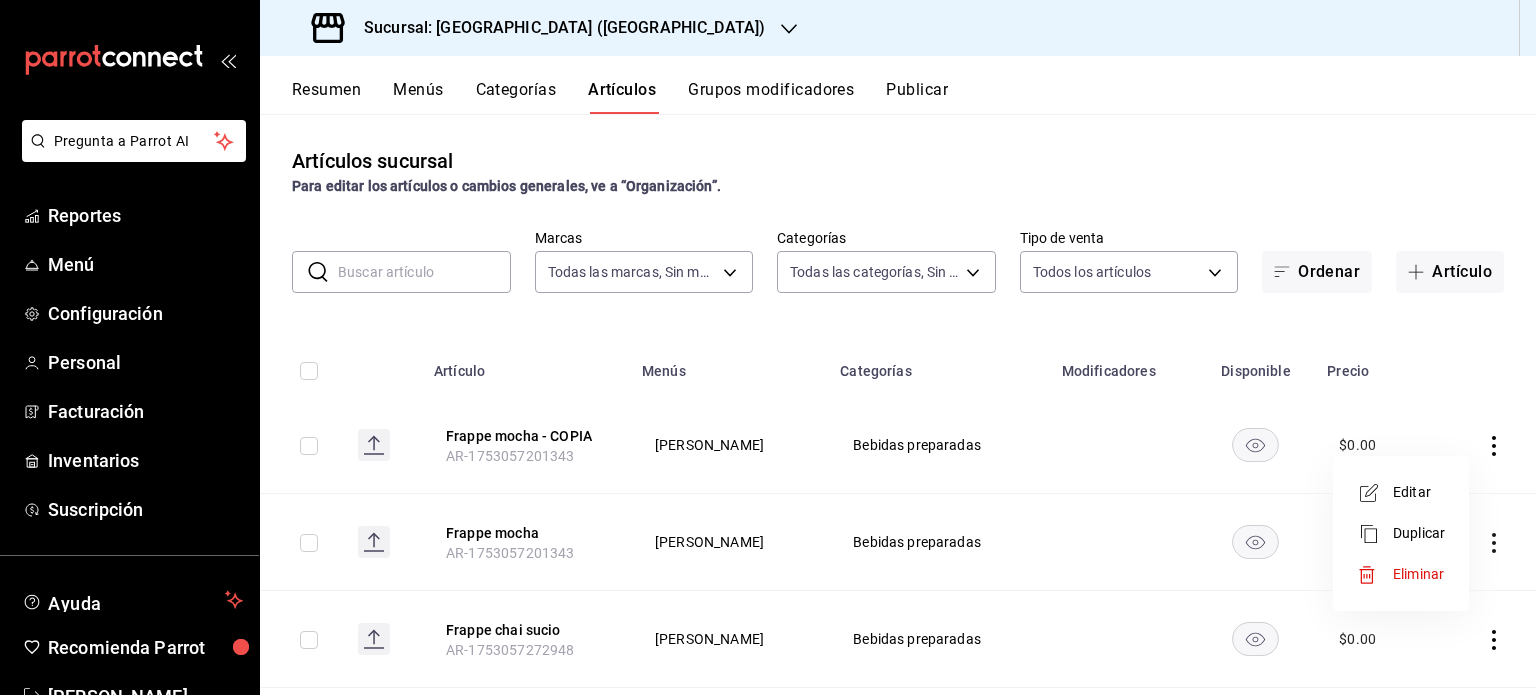 click on "Editar" at bounding box center [1419, 492] 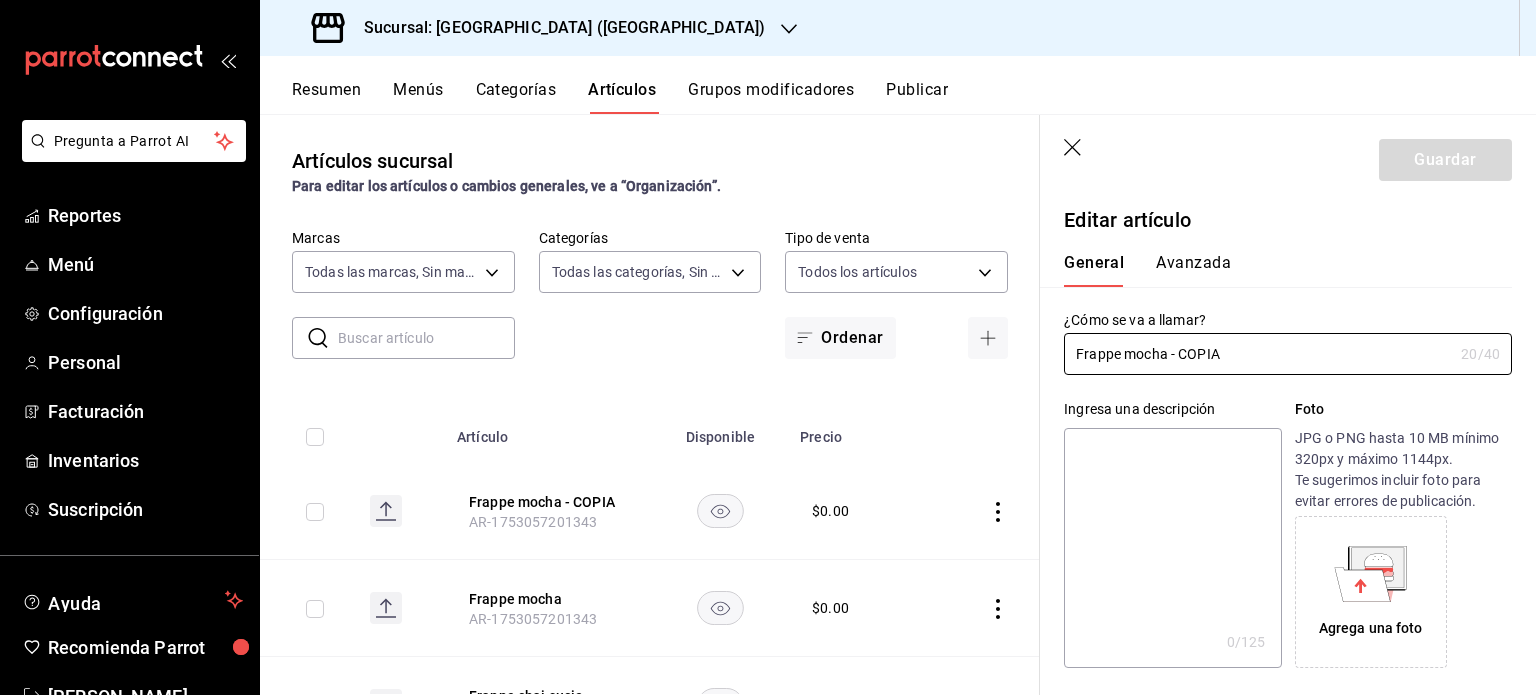 type on "$0.00" 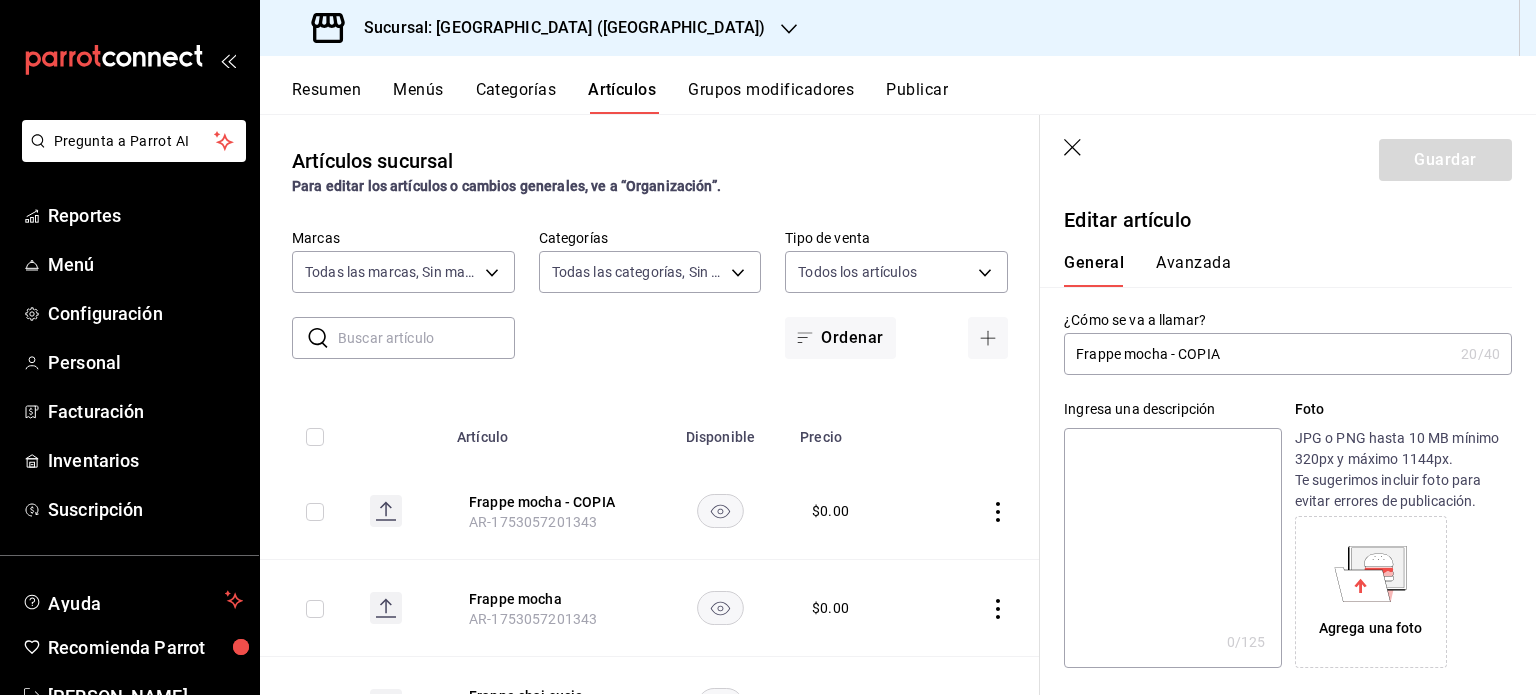 drag, startPoint x: 1252, startPoint y: 359, endPoint x: 1126, endPoint y: 355, distance: 126.06348 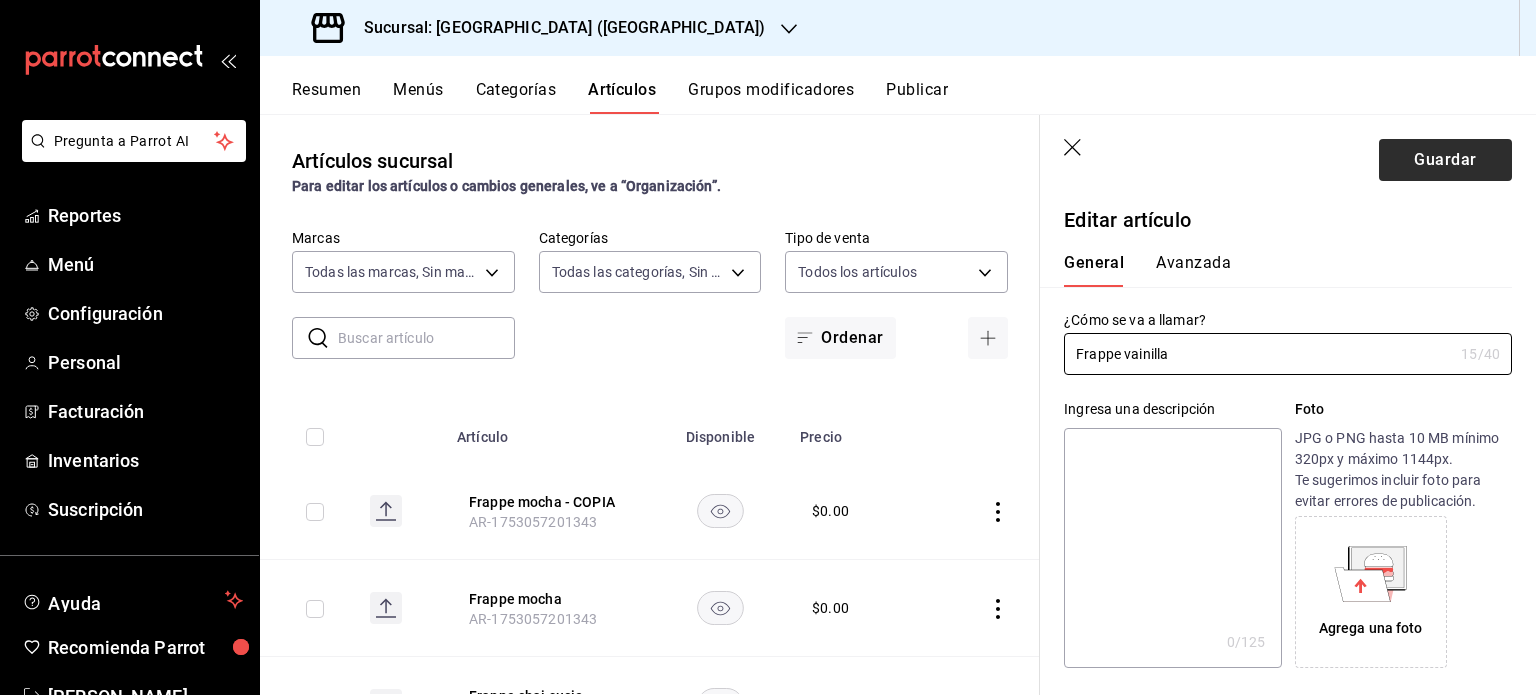 type on "Frappe vainilla" 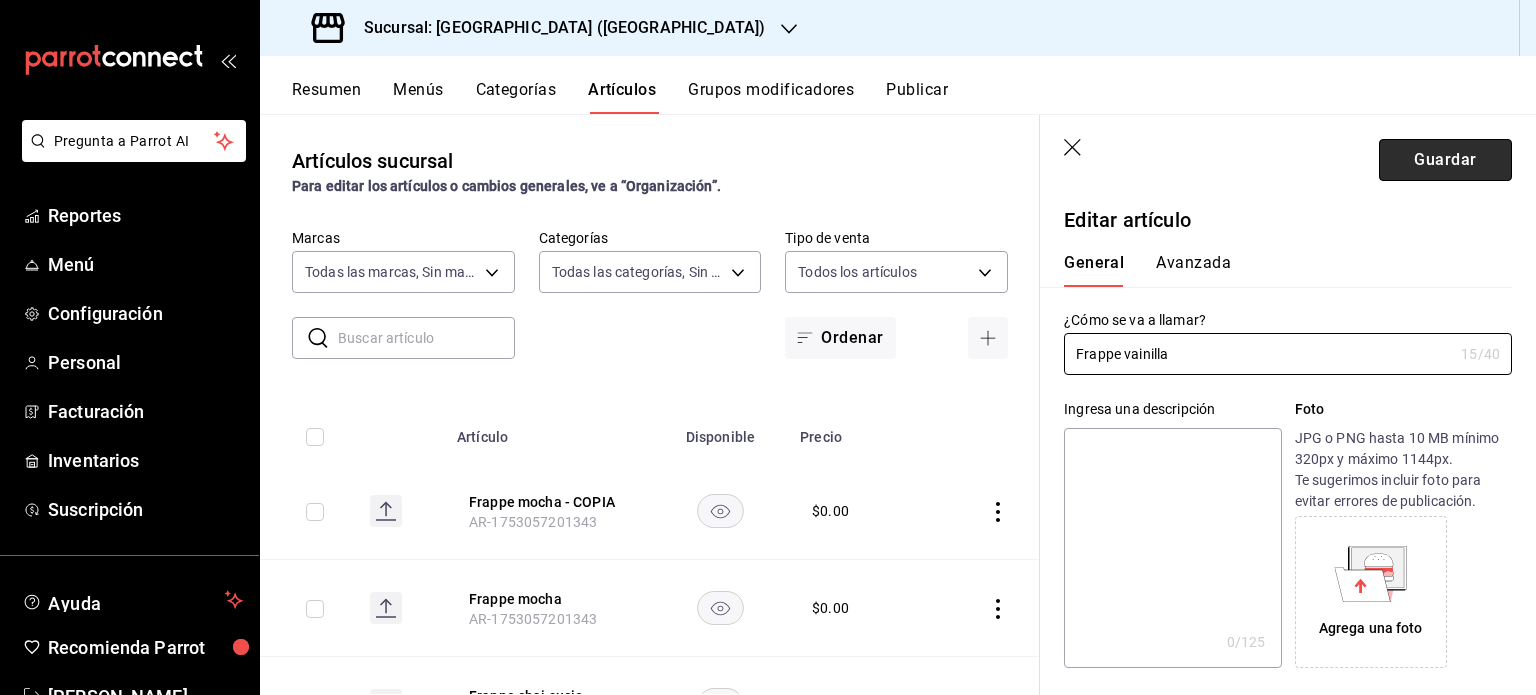 click on "Guardar" at bounding box center (1445, 160) 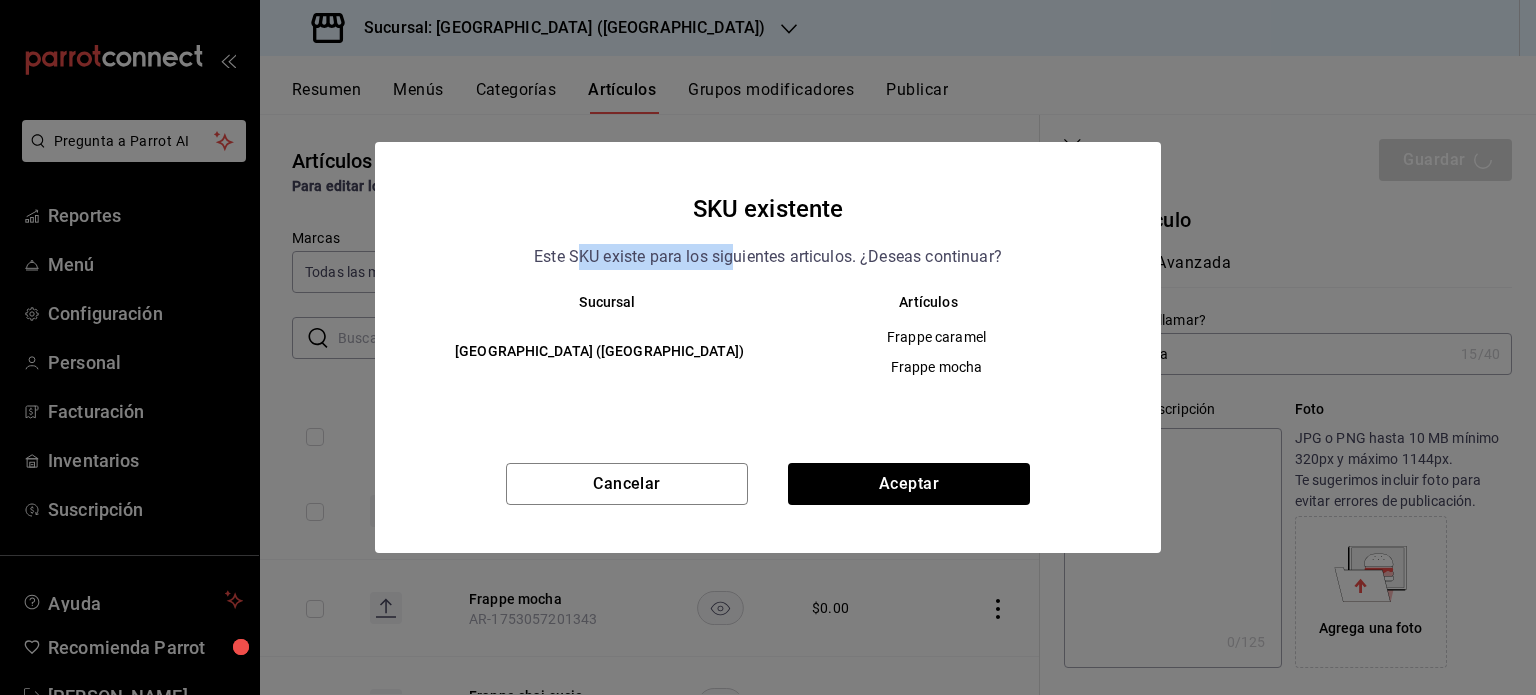 drag, startPoint x: 584, startPoint y: 248, endPoint x: 744, endPoint y: 248, distance: 160 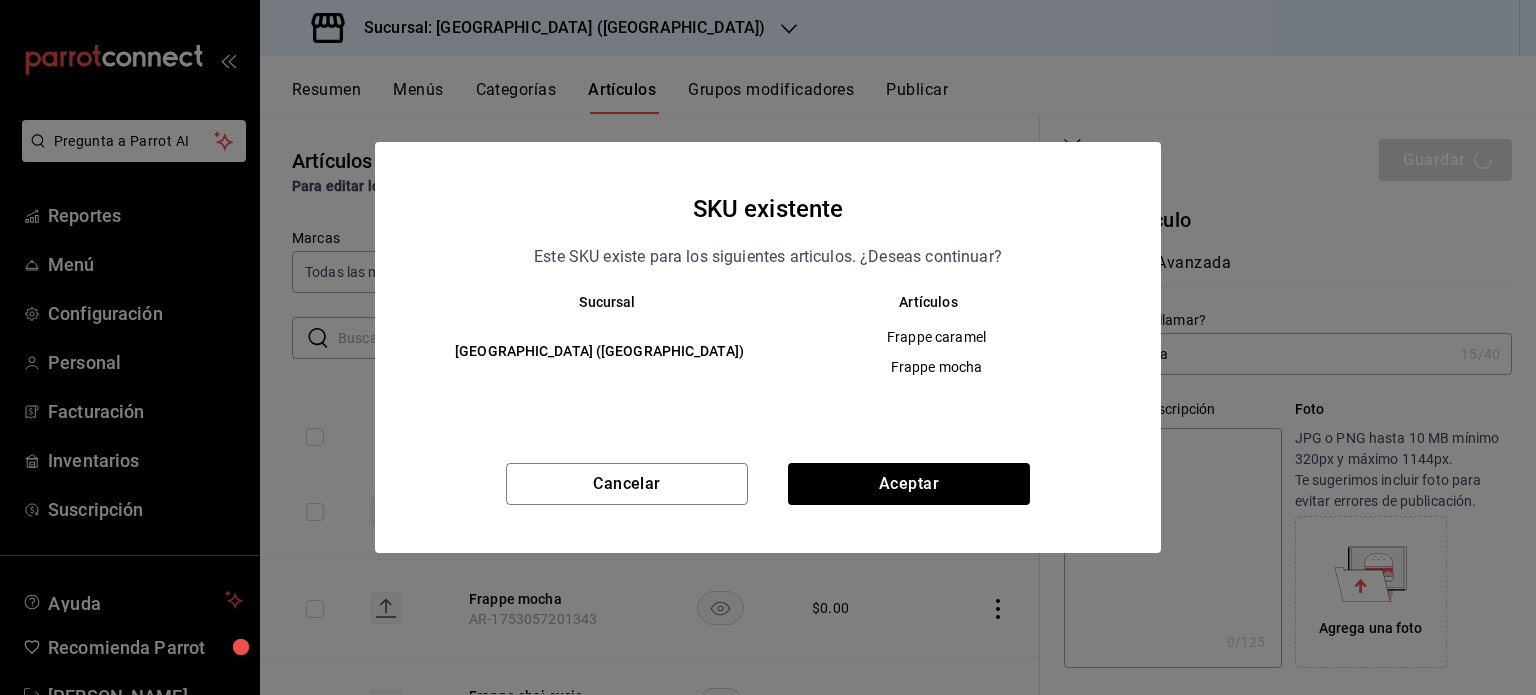click on "Este SKU existe para los siguientes articulos. ¿Deseas continuar?" at bounding box center [768, 257] 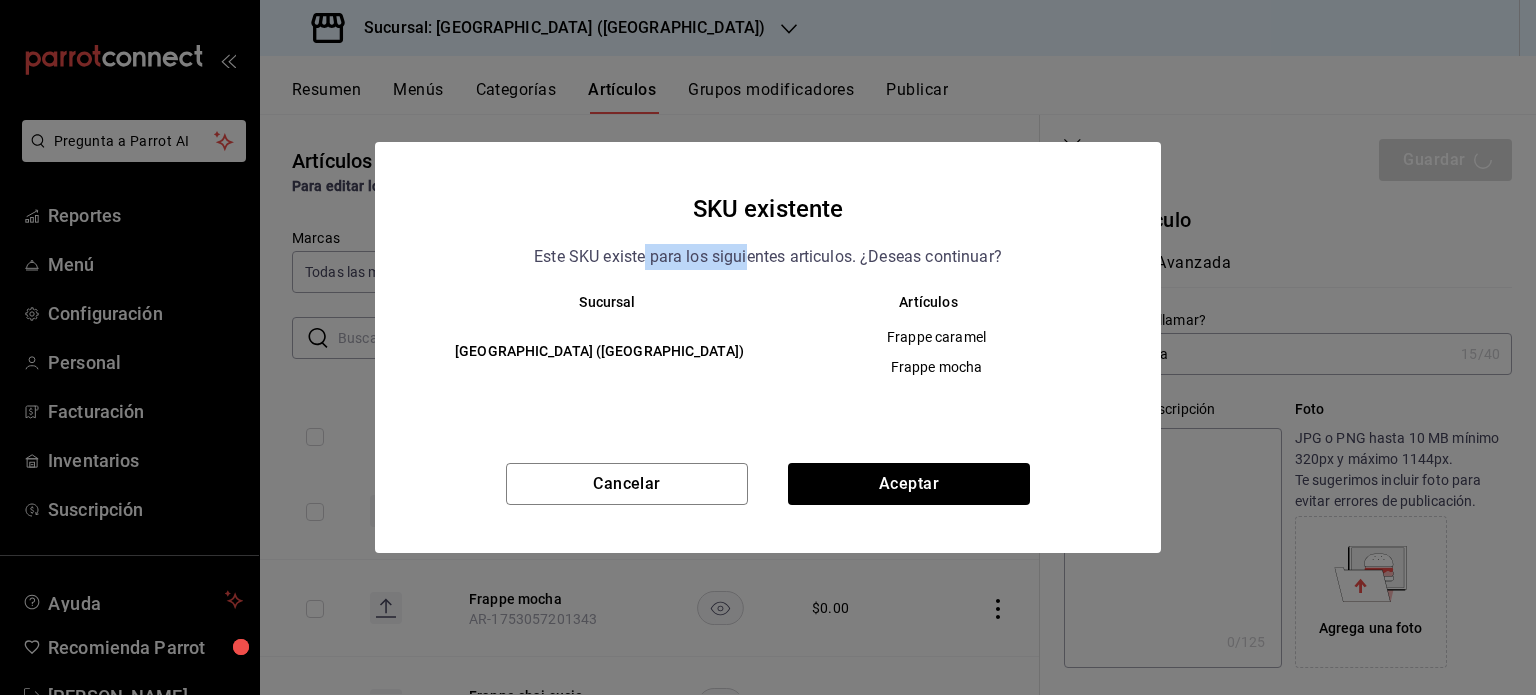 drag, startPoint x: 643, startPoint y: 251, endPoint x: 765, endPoint y: 253, distance: 122.016396 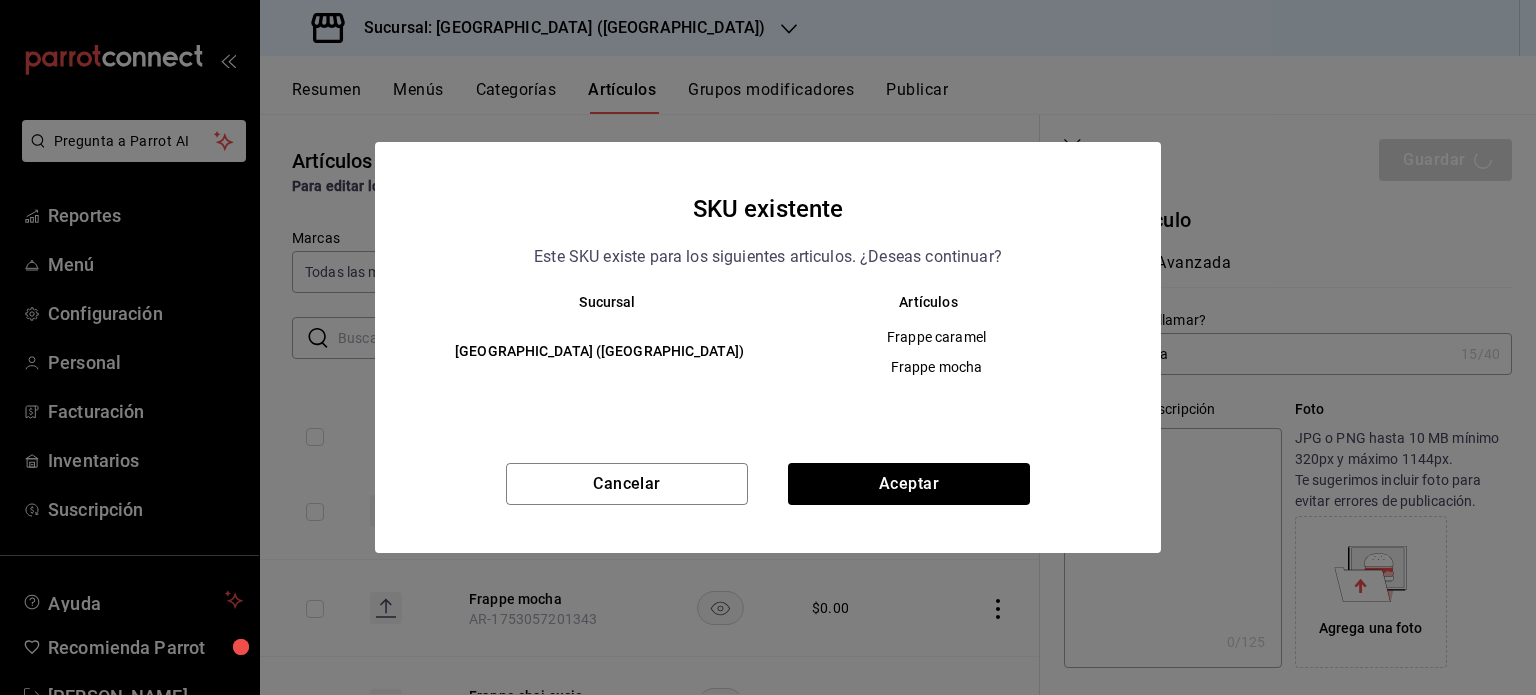 click on "Este SKU existe para los siguientes articulos. ¿Deseas continuar?" at bounding box center (768, 257) 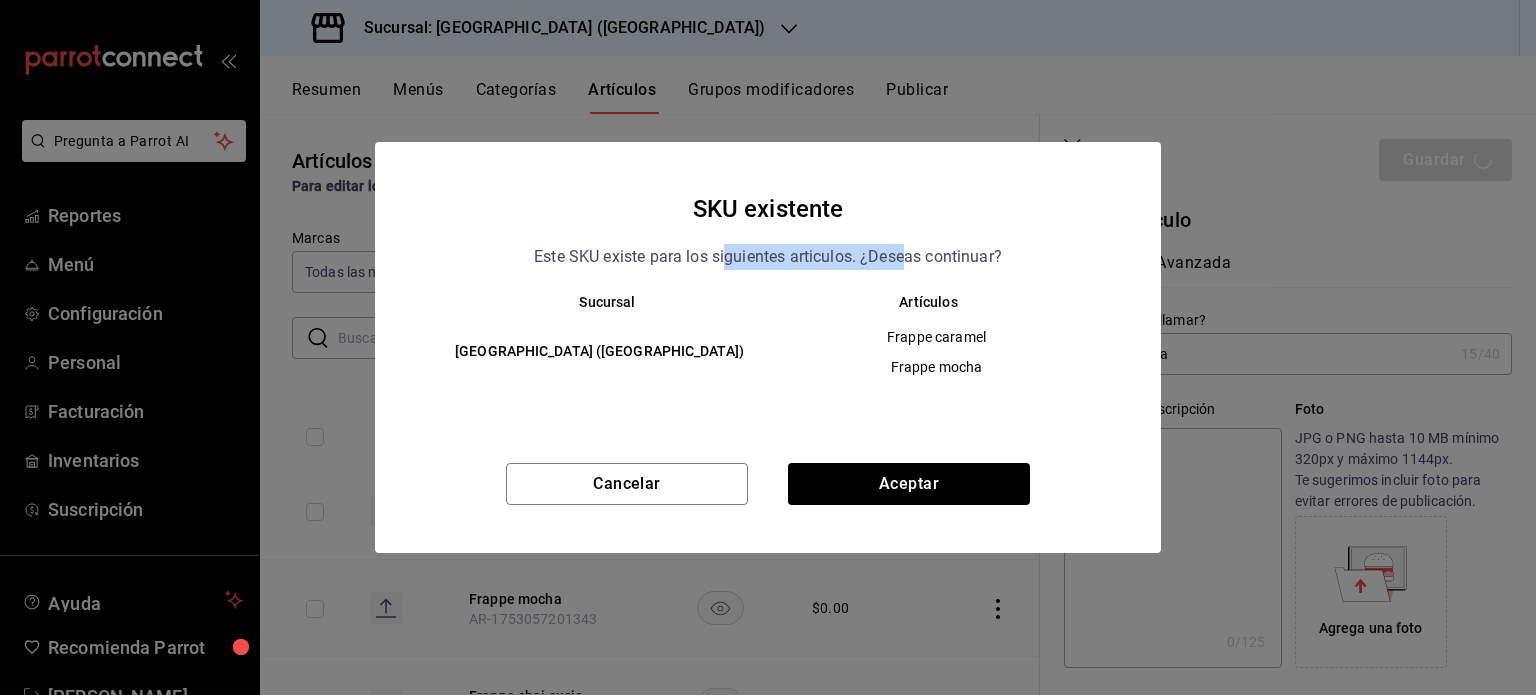 drag, startPoint x: 902, startPoint y: 256, endPoint x: 694, endPoint y: 251, distance: 208.06009 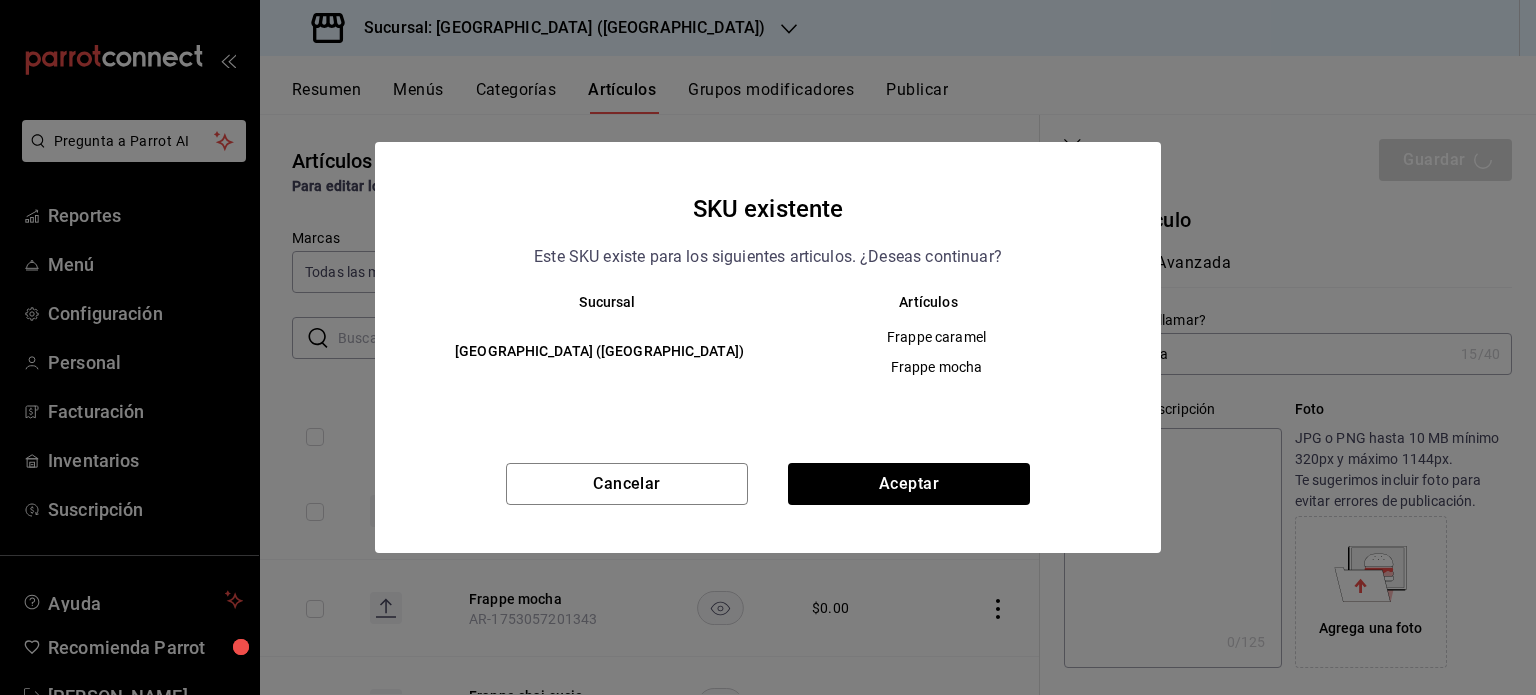 click on "Este SKU existe para los siguientes articulos. ¿Deseas continuar?" at bounding box center (768, 257) 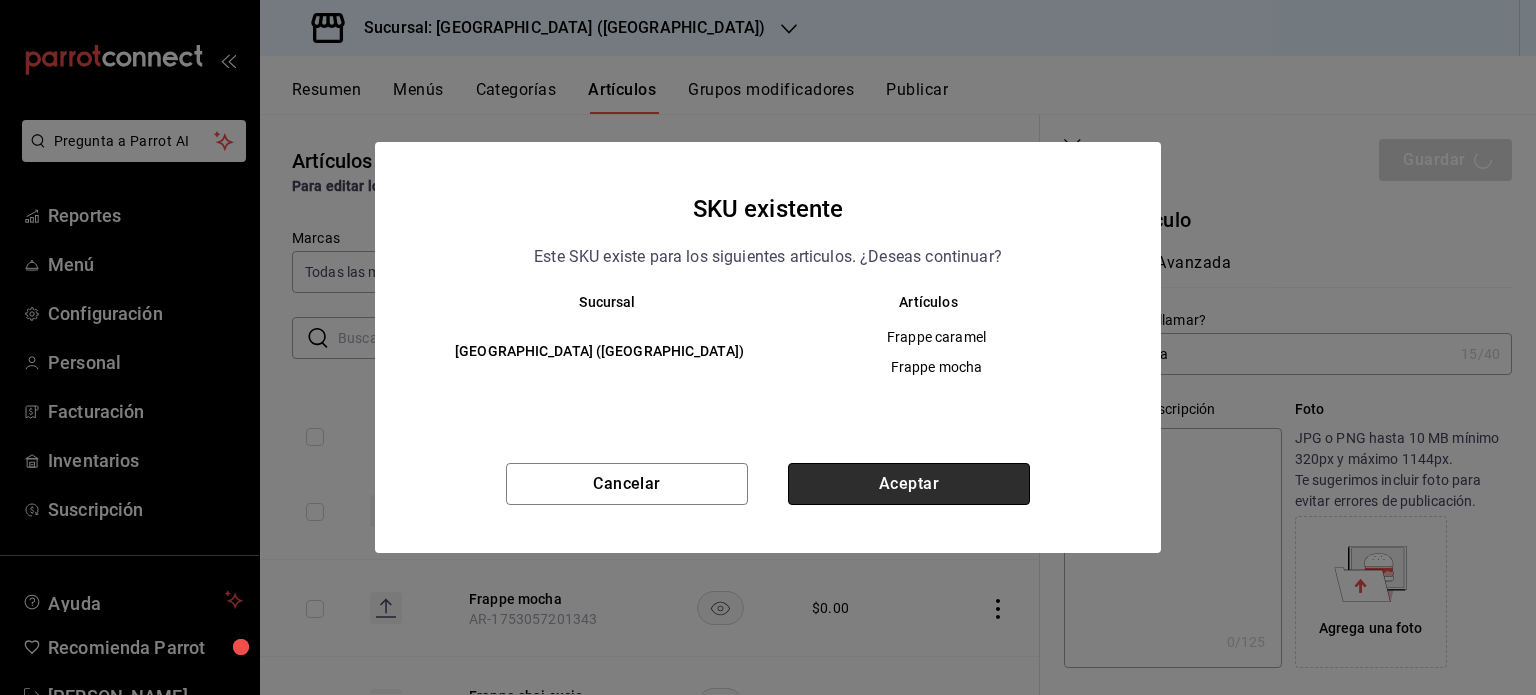 click on "Aceptar" at bounding box center (909, 484) 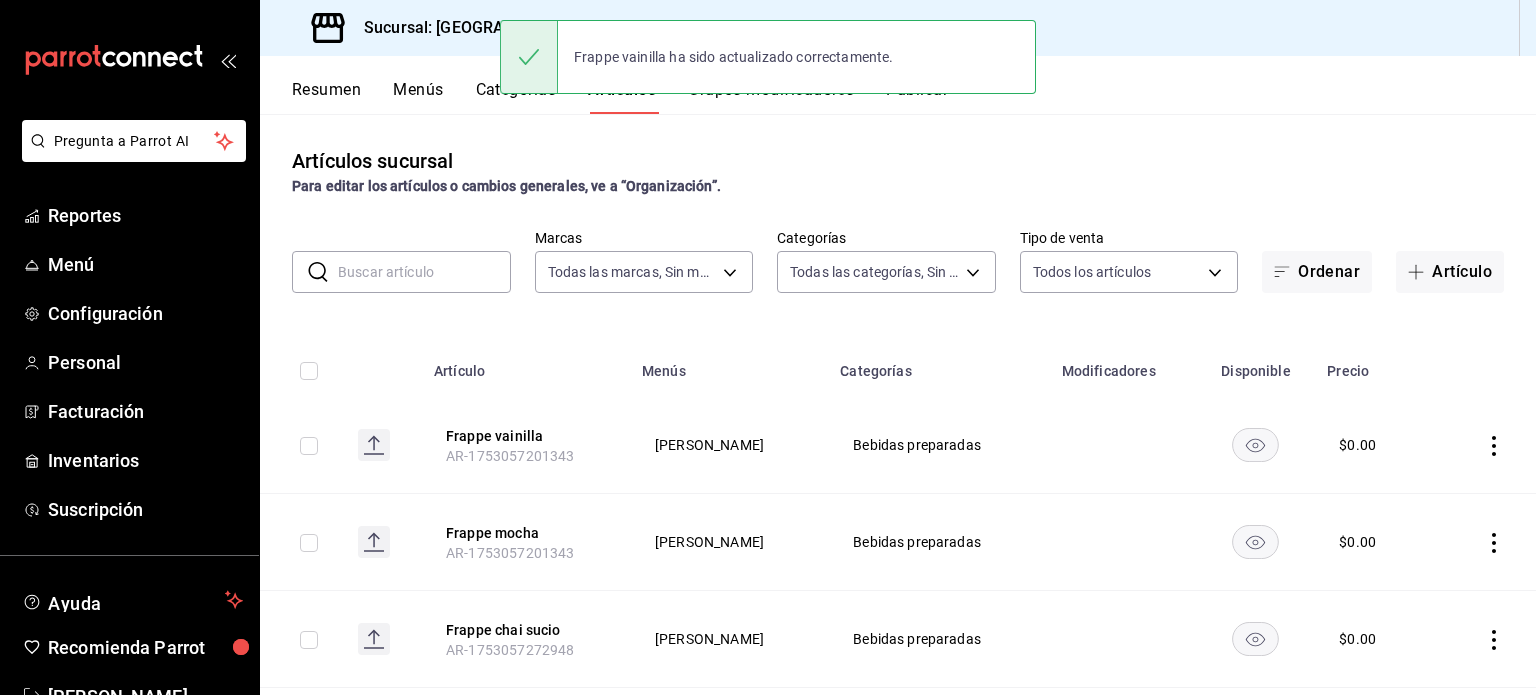 scroll, scrollTop: 100, scrollLeft: 0, axis: vertical 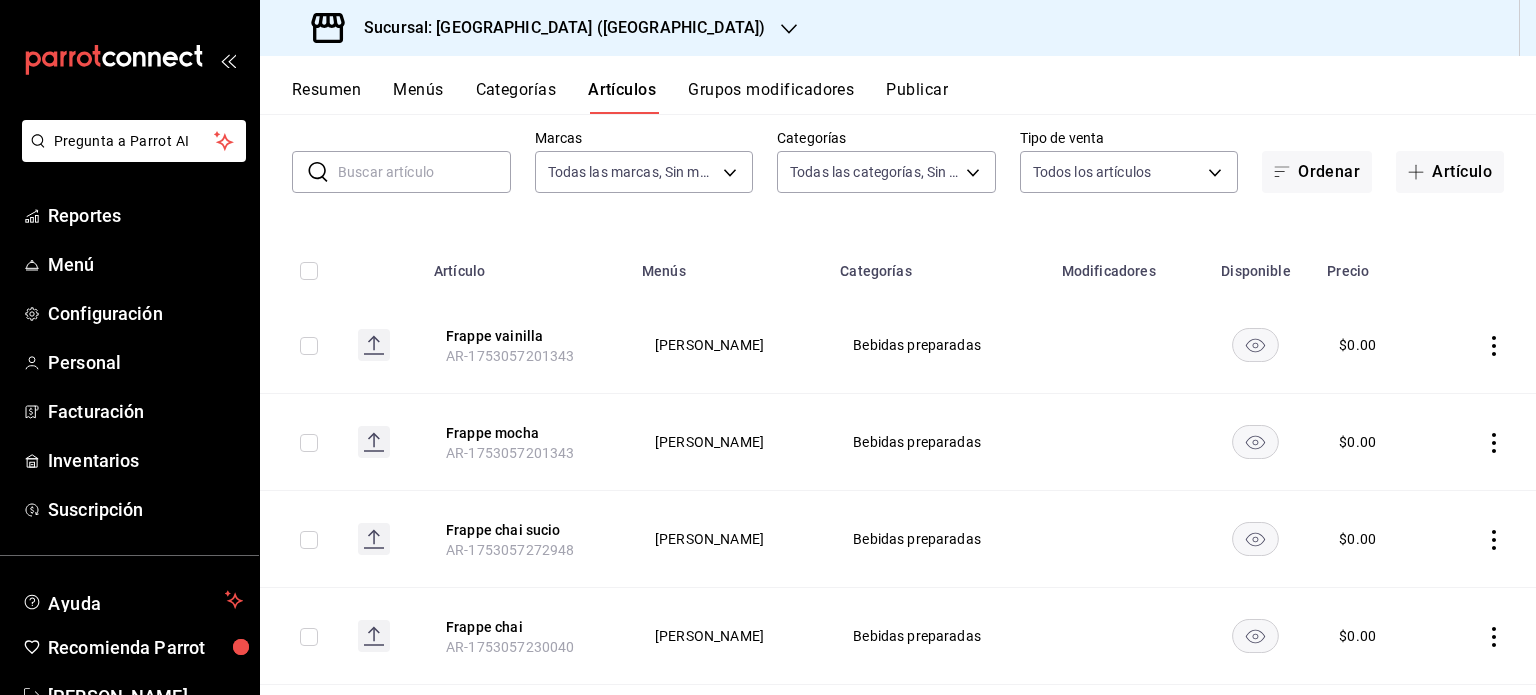 click 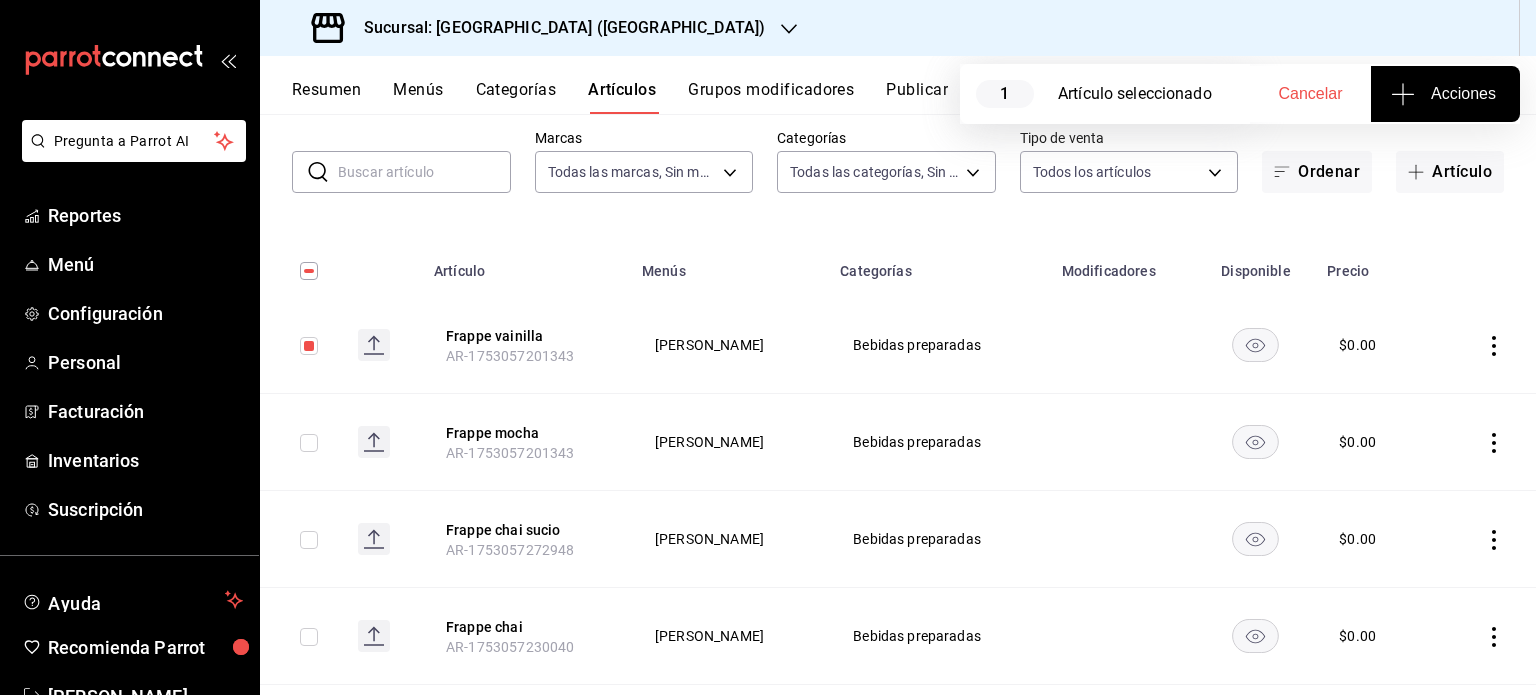 click at bounding box center [309, 346] 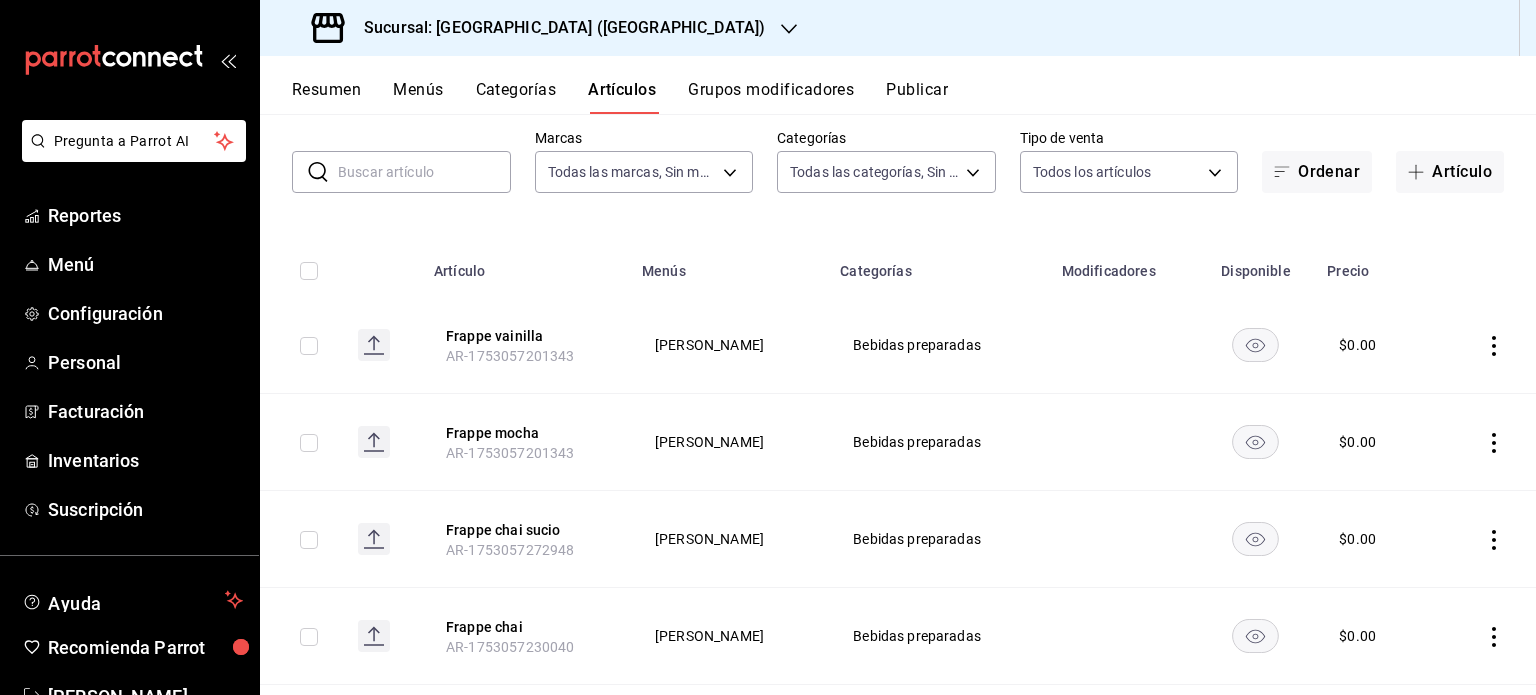click 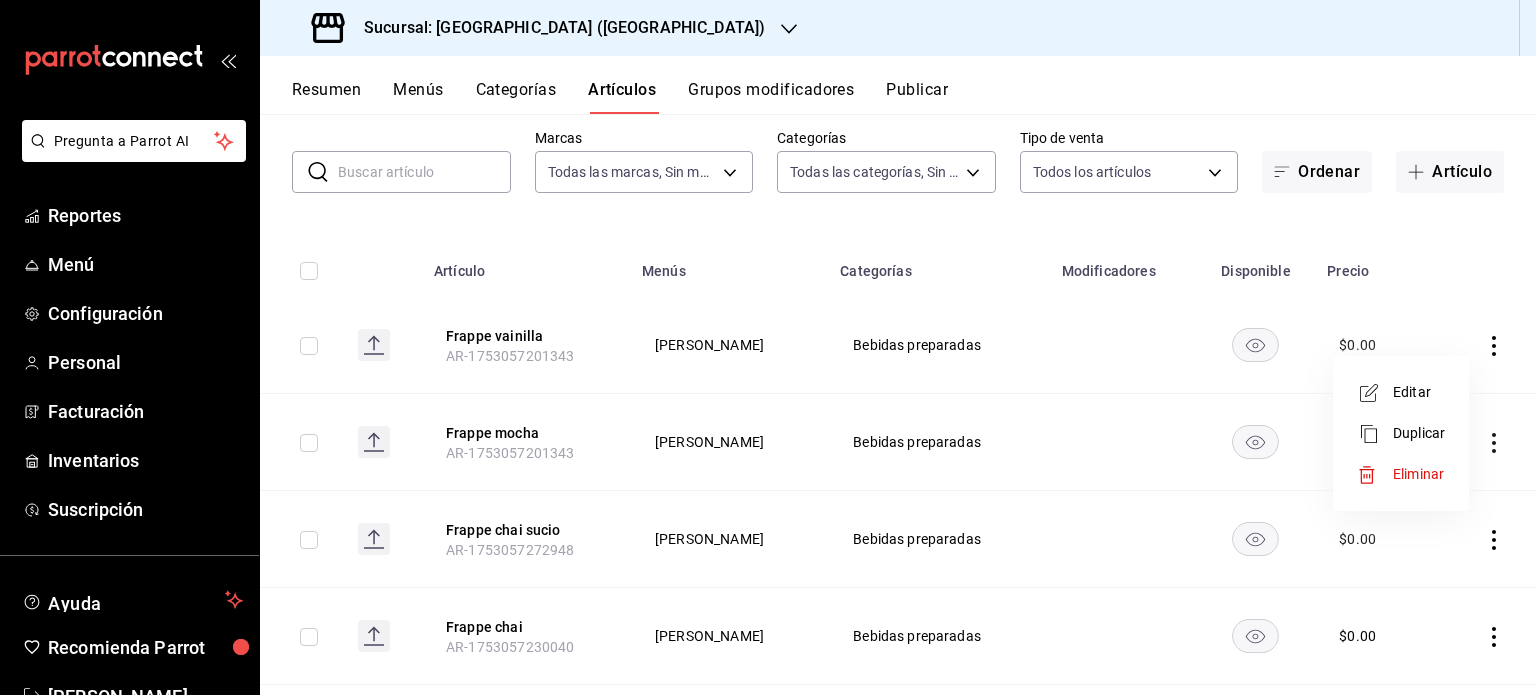 click at bounding box center (768, 347) 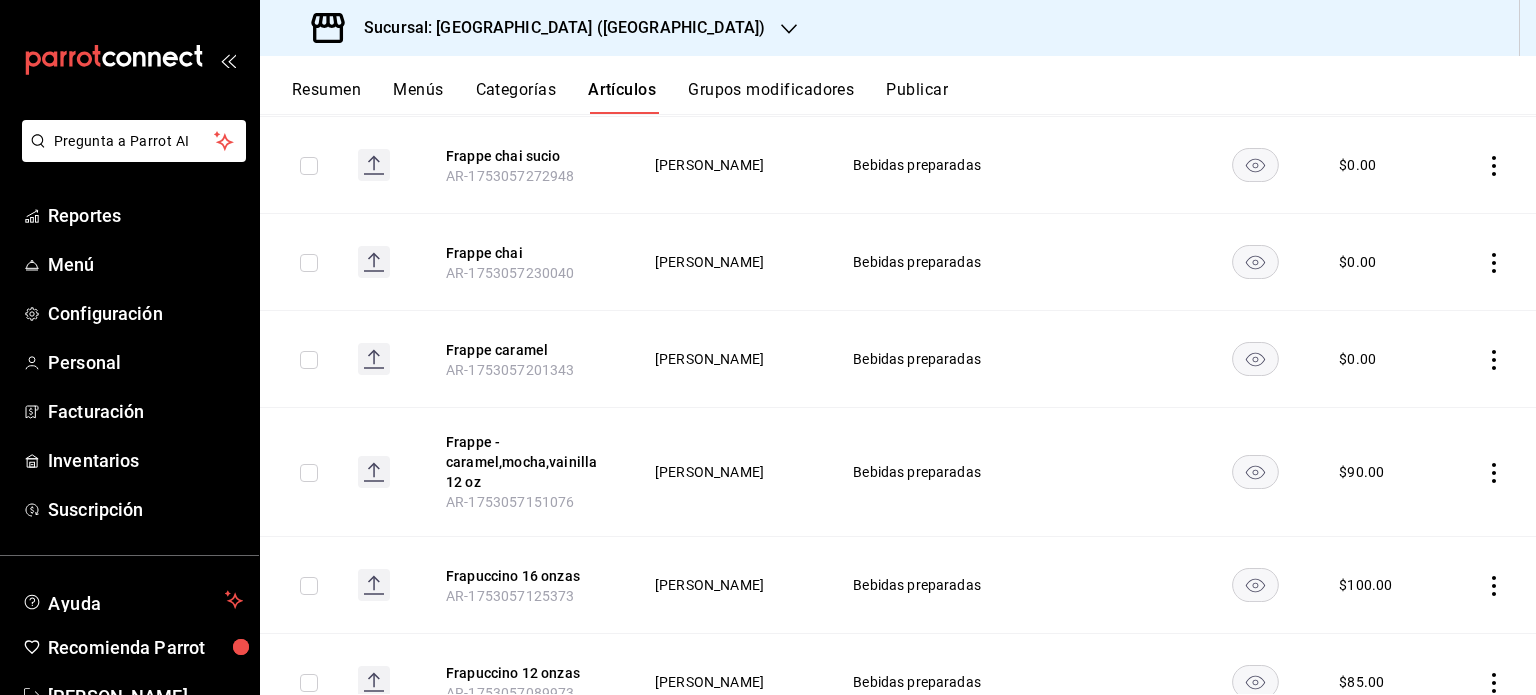 scroll, scrollTop: 500, scrollLeft: 0, axis: vertical 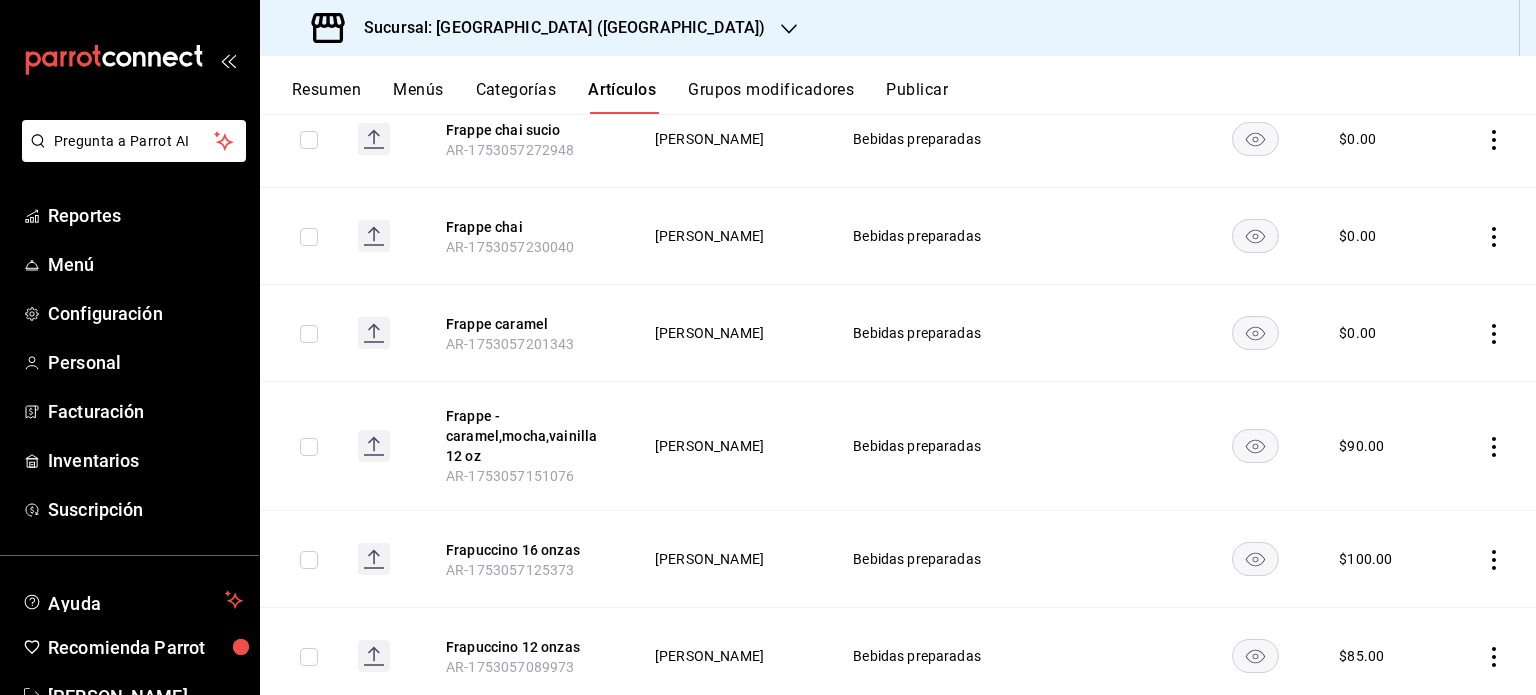 click 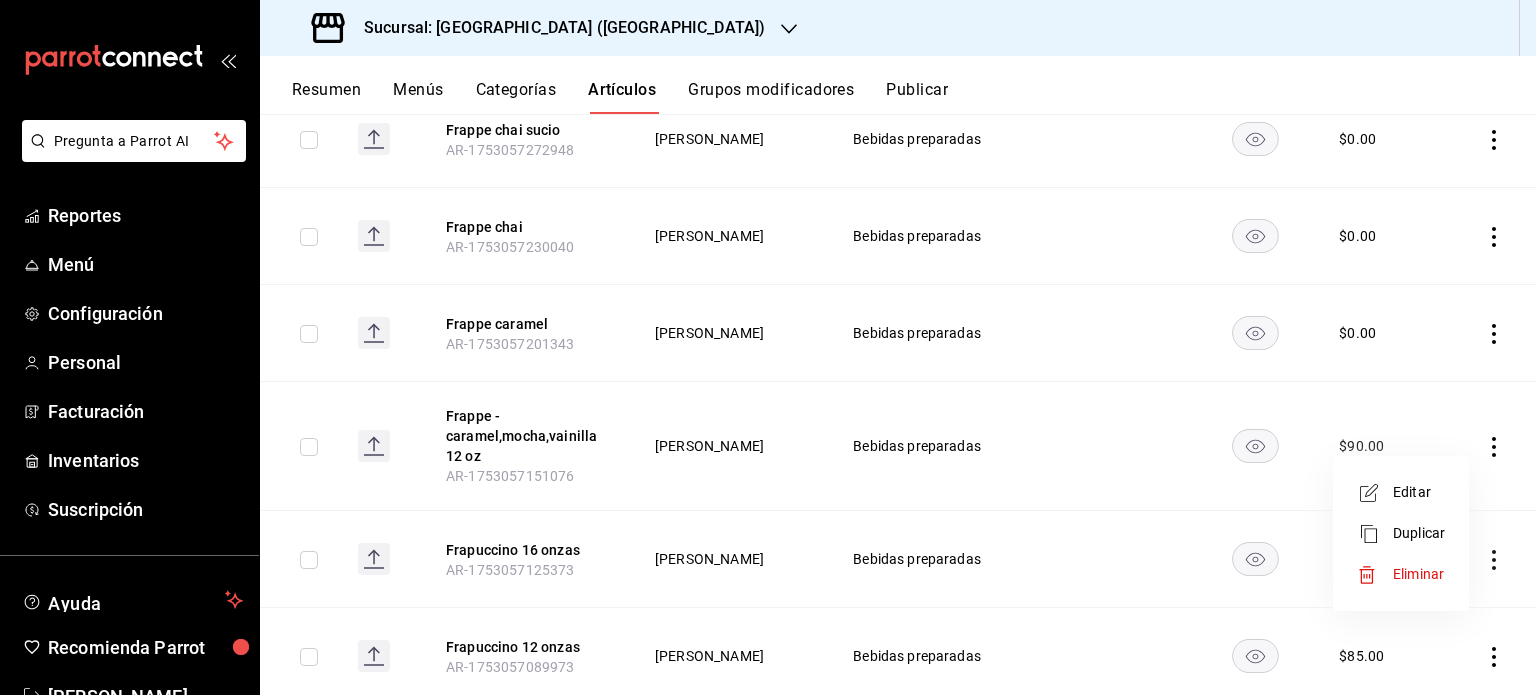 click on "Eliminar" at bounding box center [1418, 574] 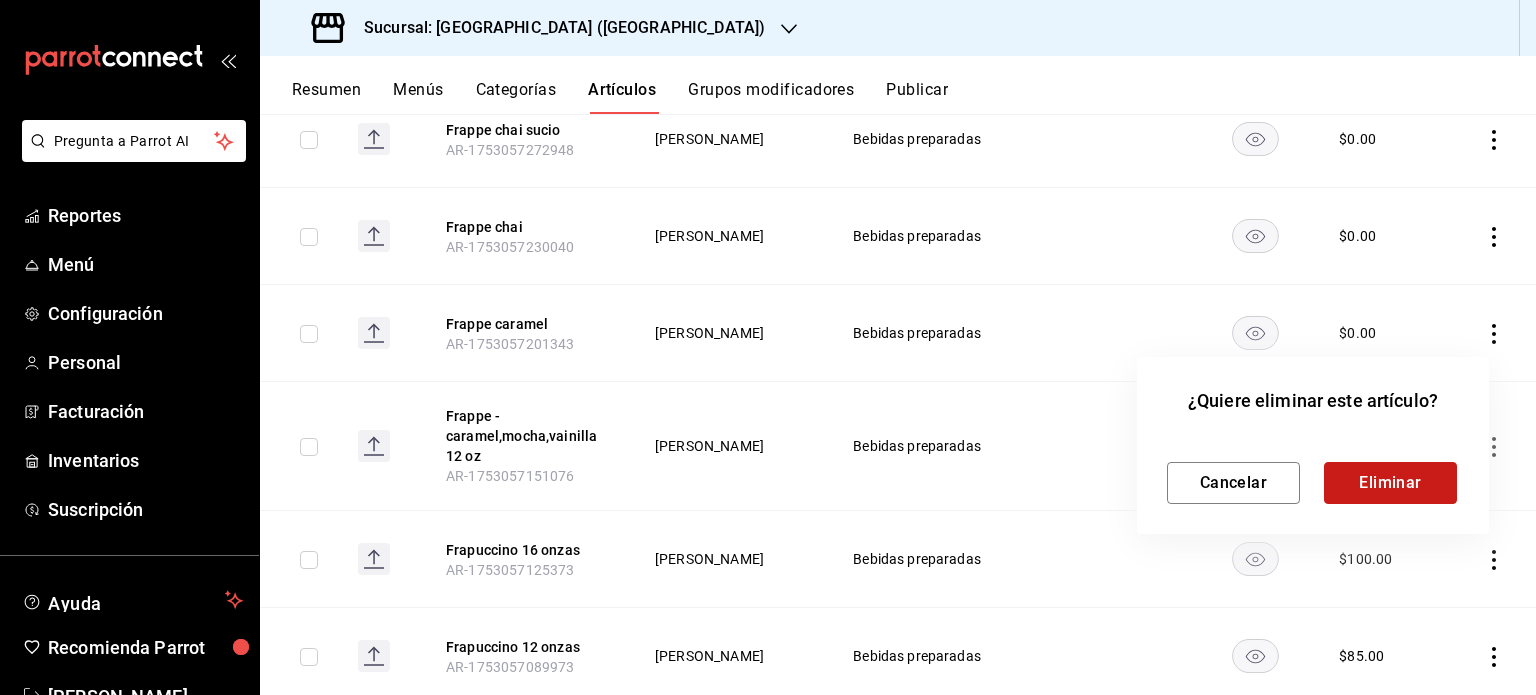 click on "Eliminar" at bounding box center [1390, 483] 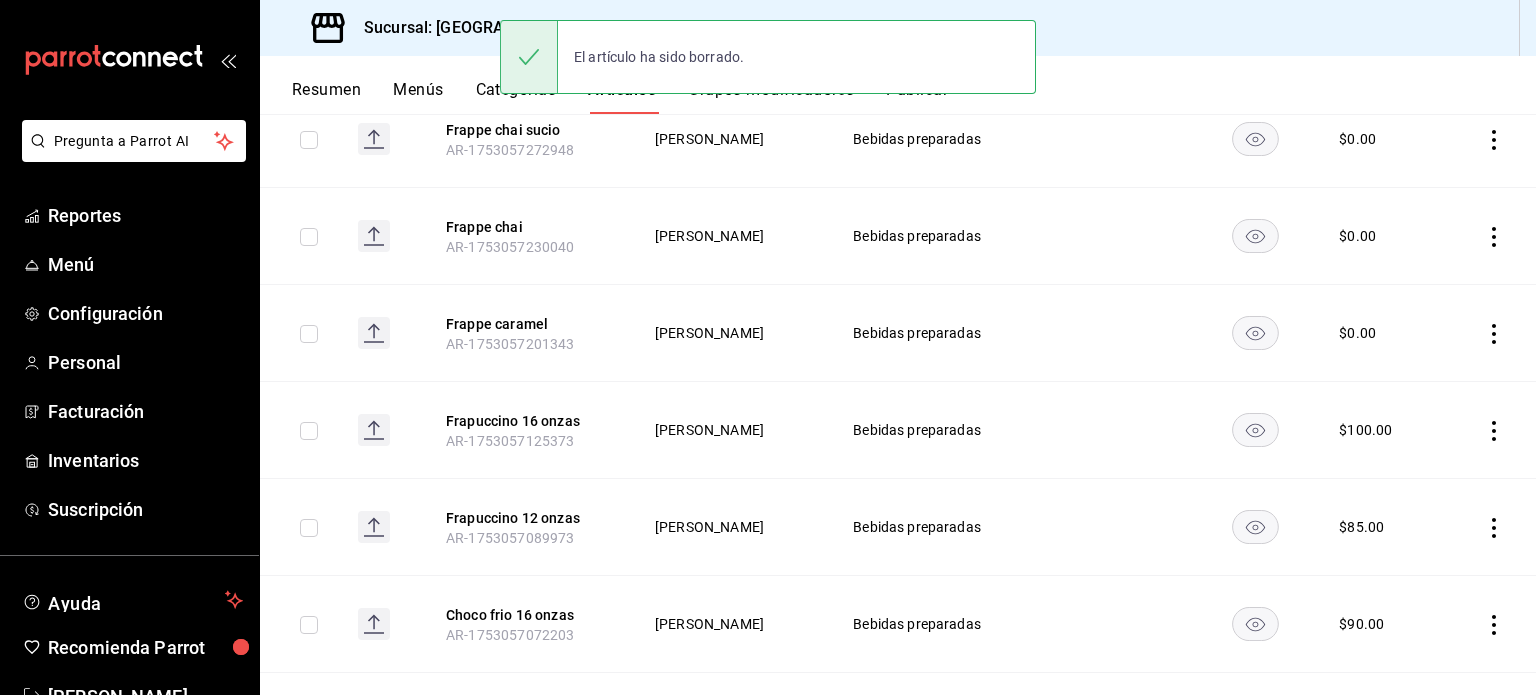 click 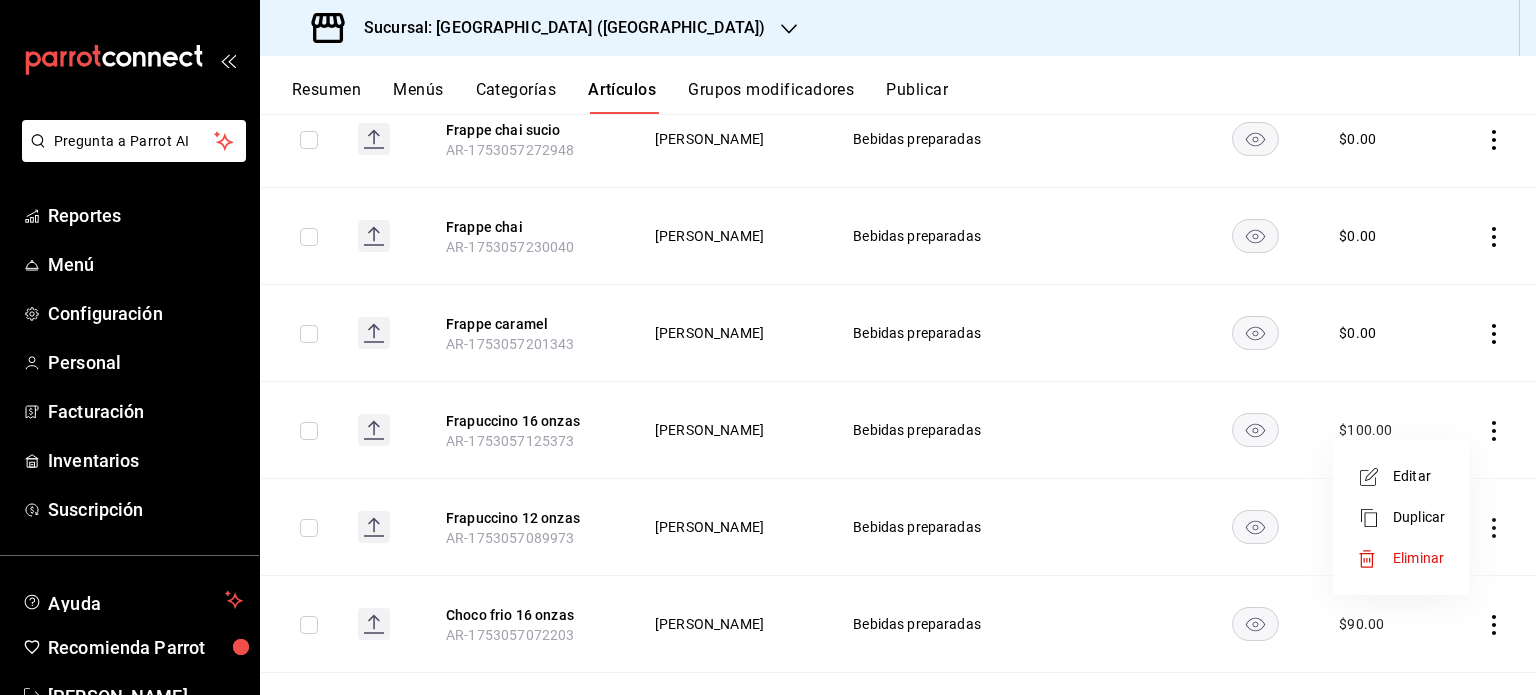 click on "Eliminar" at bounding box center (1418, 558) 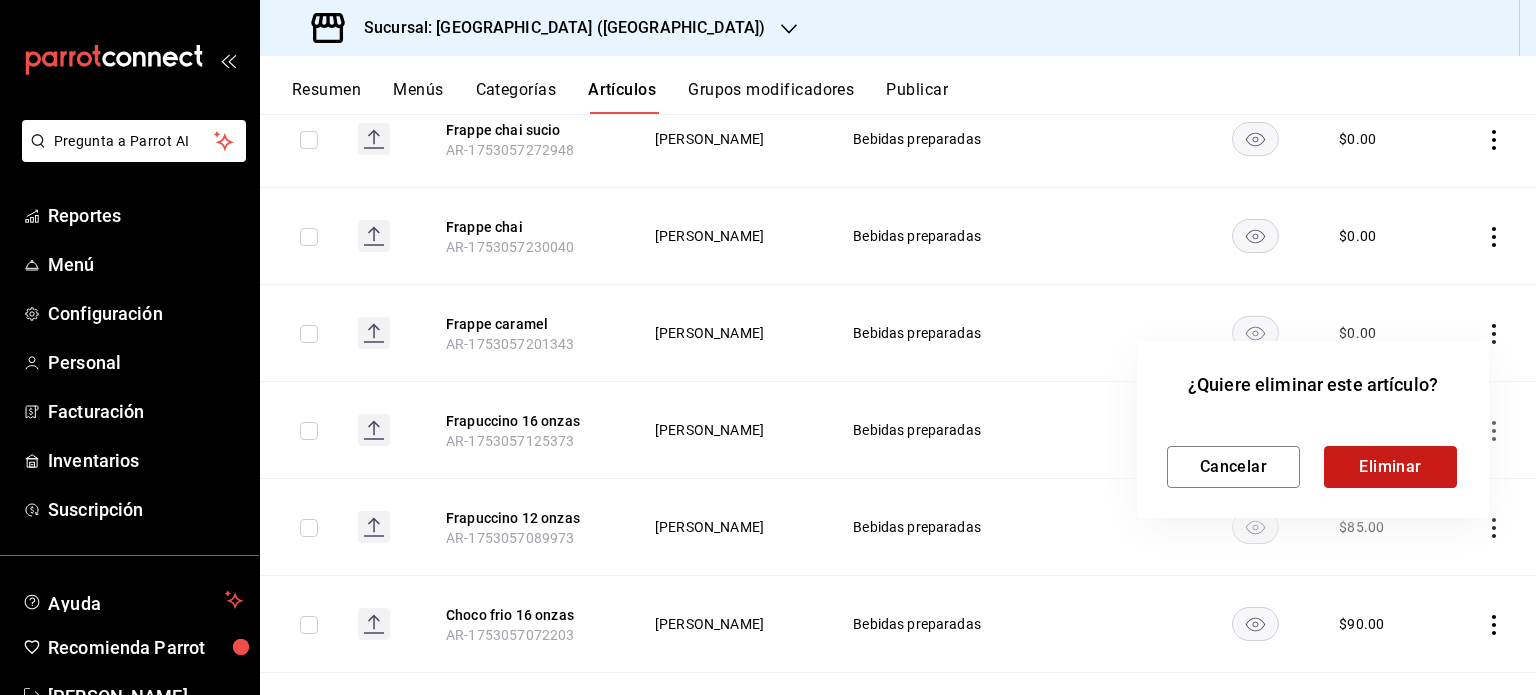 click on "Eliminar" at bounding box center [1390, 467] 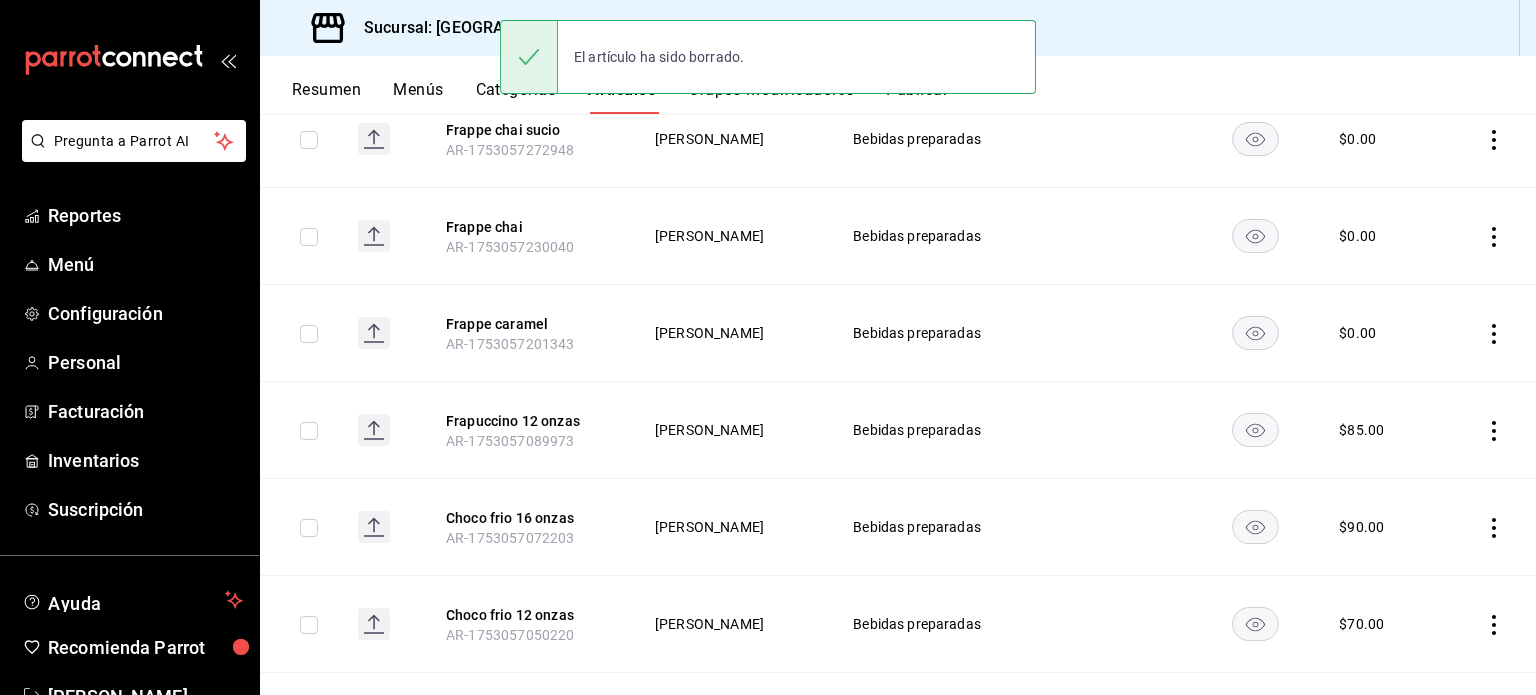 click at bounding box center [1488, 430] 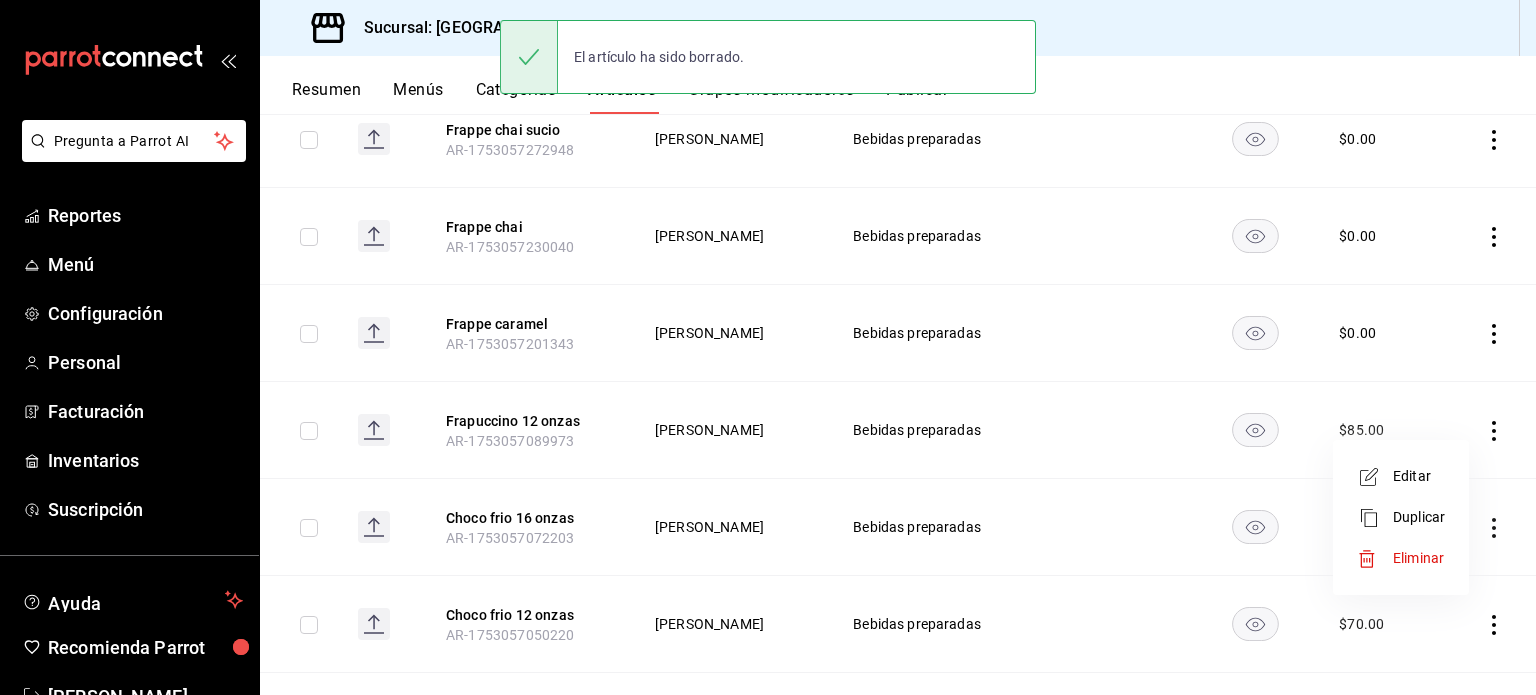 click on "Editar" at bounding box center [1419, 476] 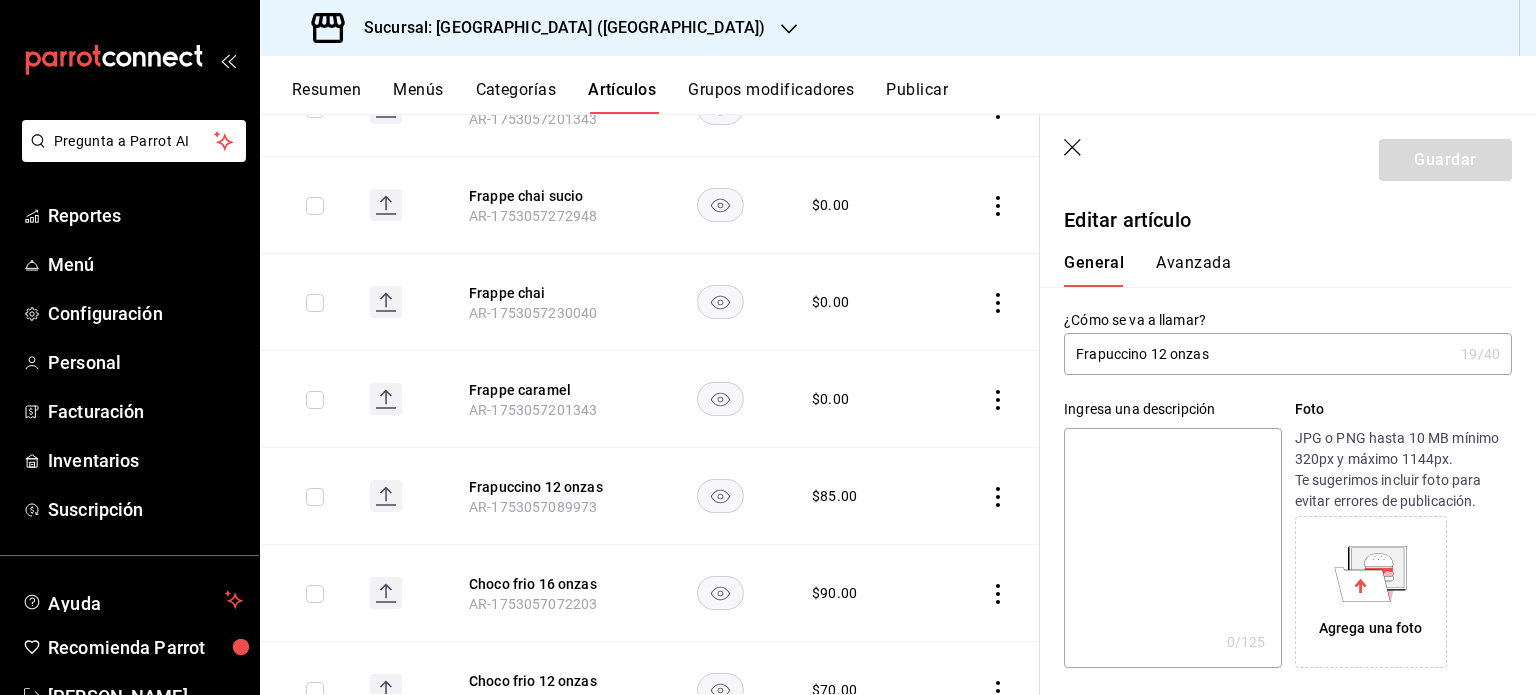drag, startPoint x: 1146, startPoint y: 351, endPoint x: 1316, endPoint y: 369, distance: 170.95029 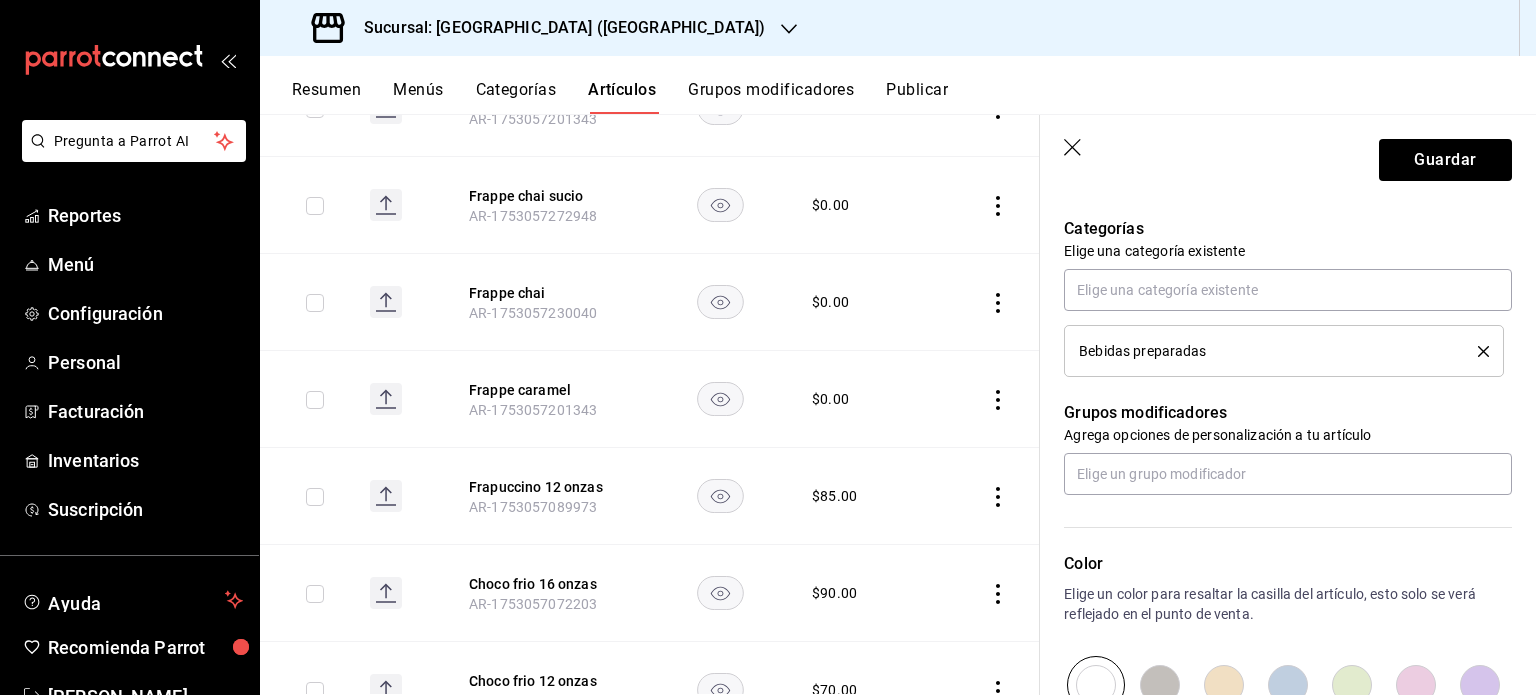 scroll, scrollTop: 500, scrollLeft: 0, axis: vertical 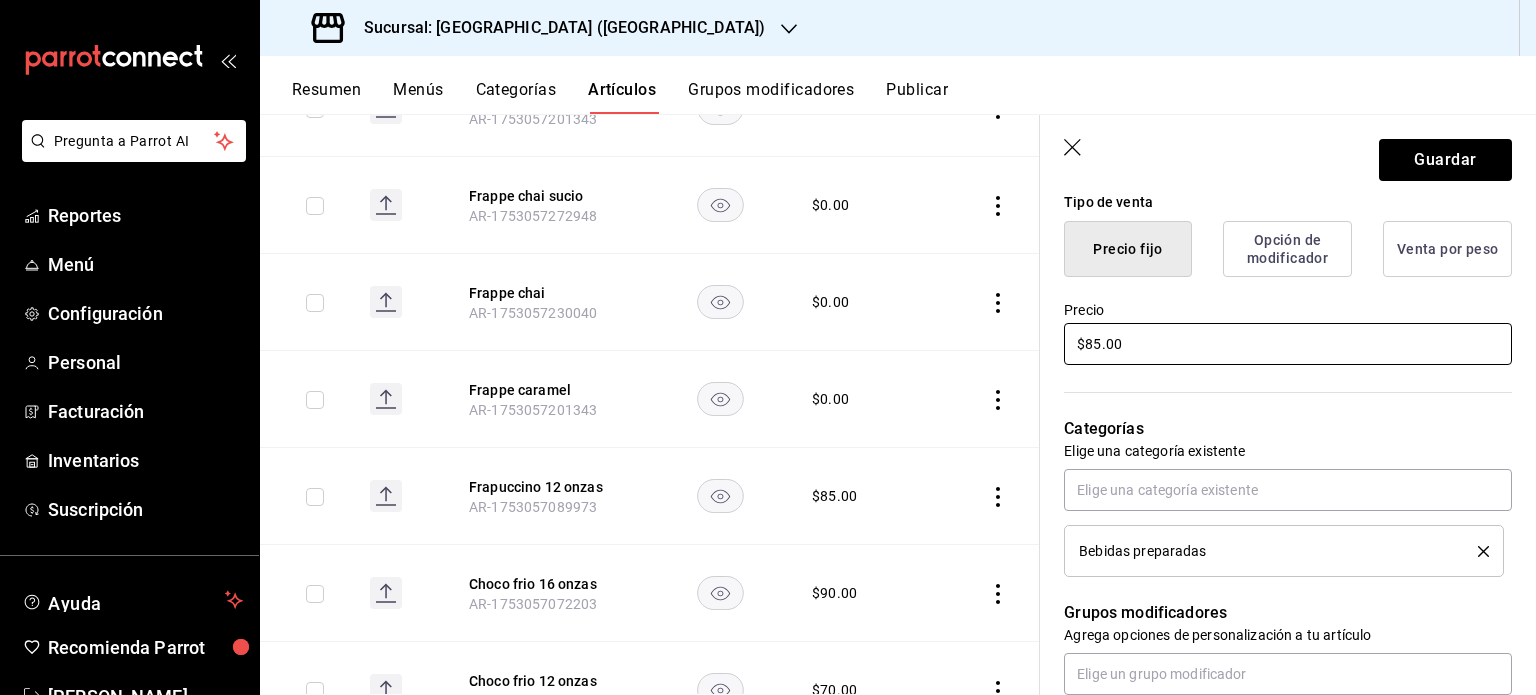 type on "Frapuccino" 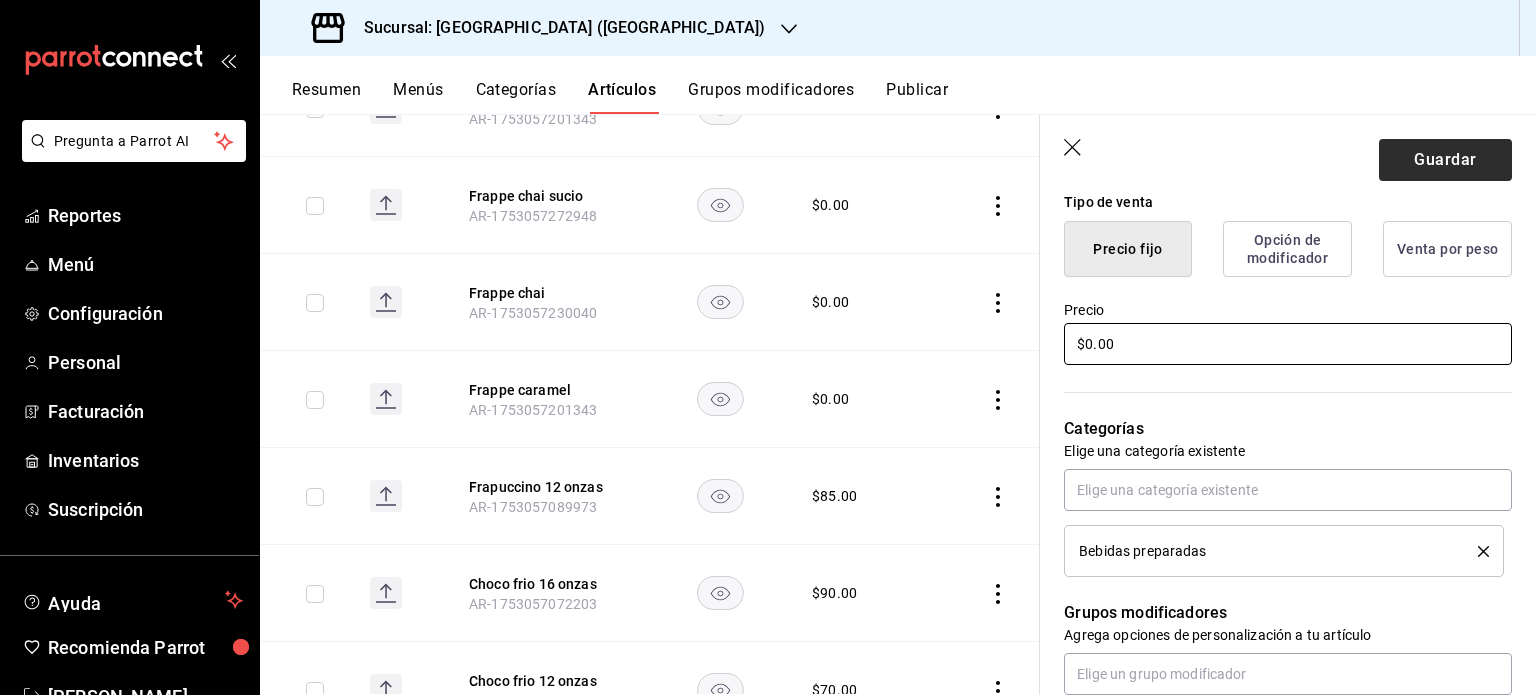 type on "$0.00" 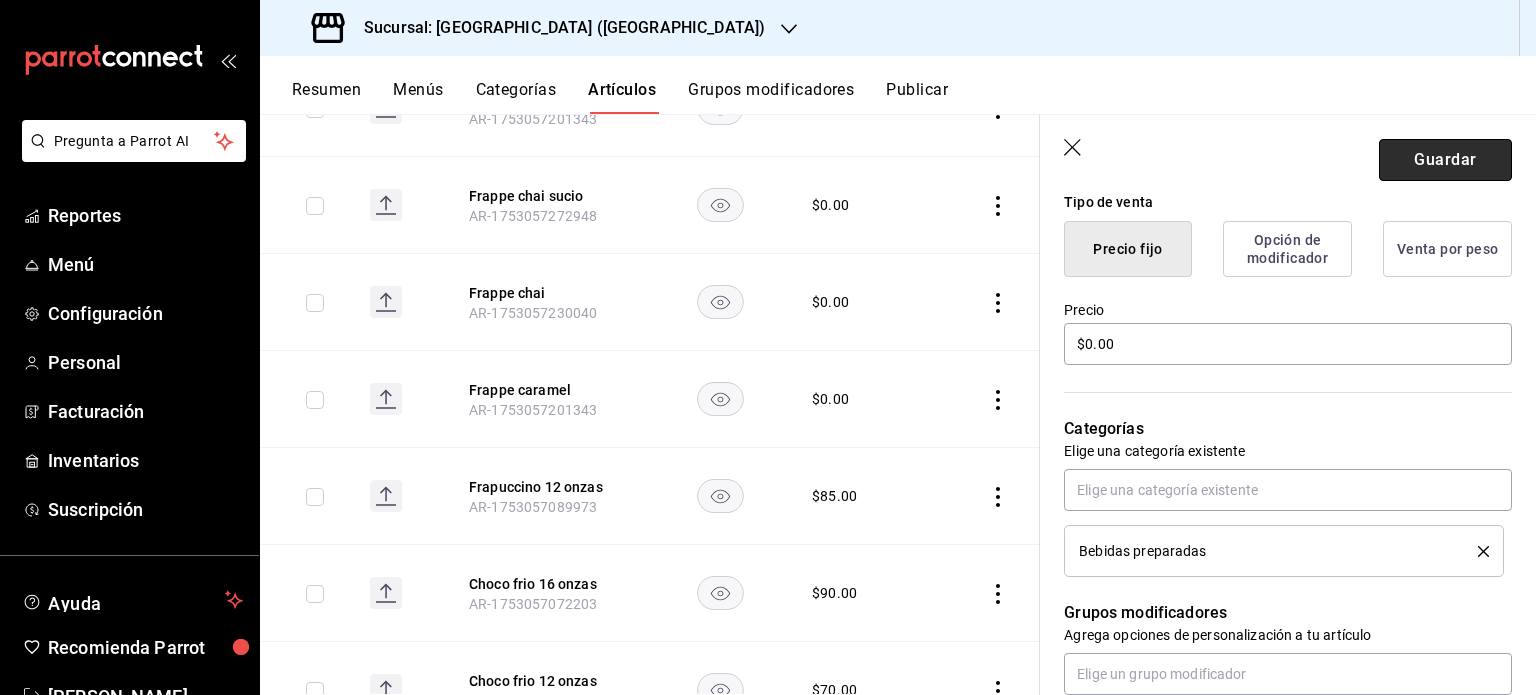 click on "Guardar" at bounding box center [1445, 160] 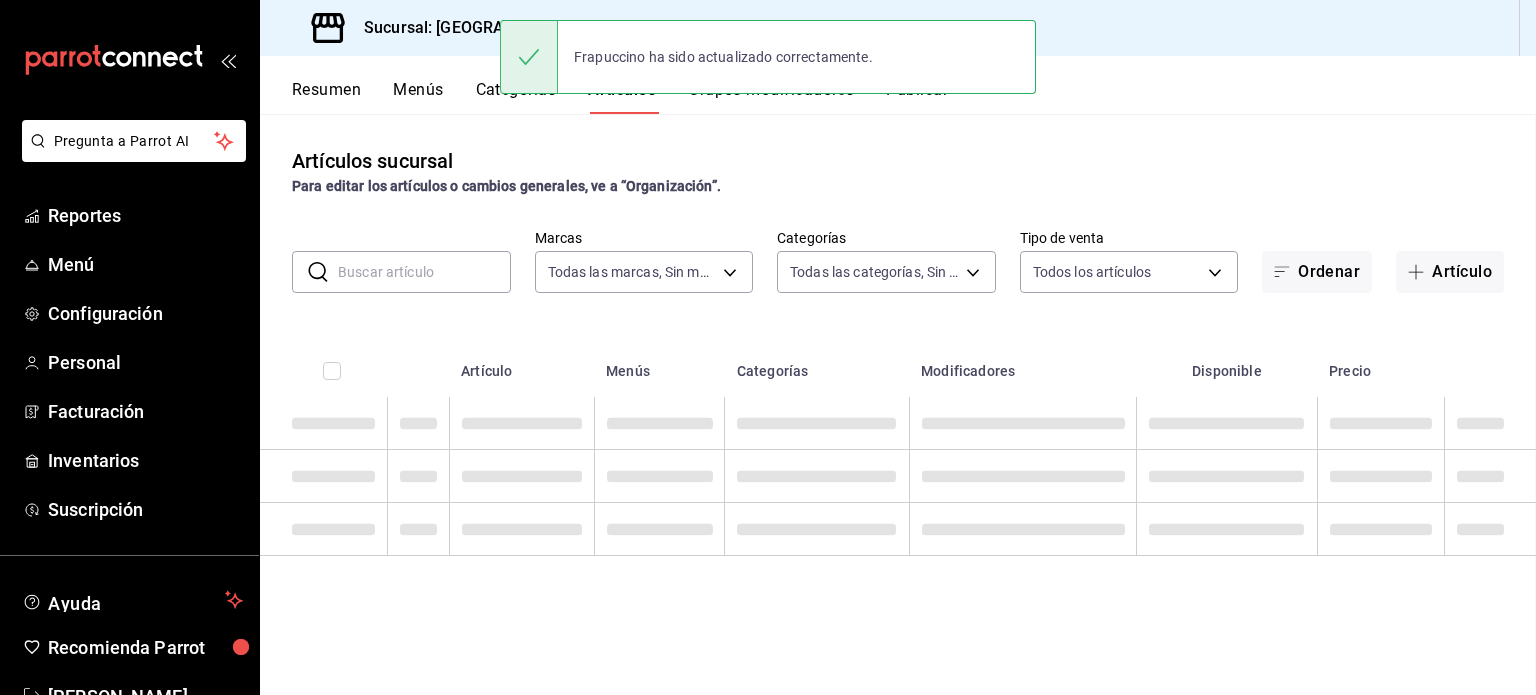 scroll, scrollTop: 0, scrollLeft: 0, axis: both 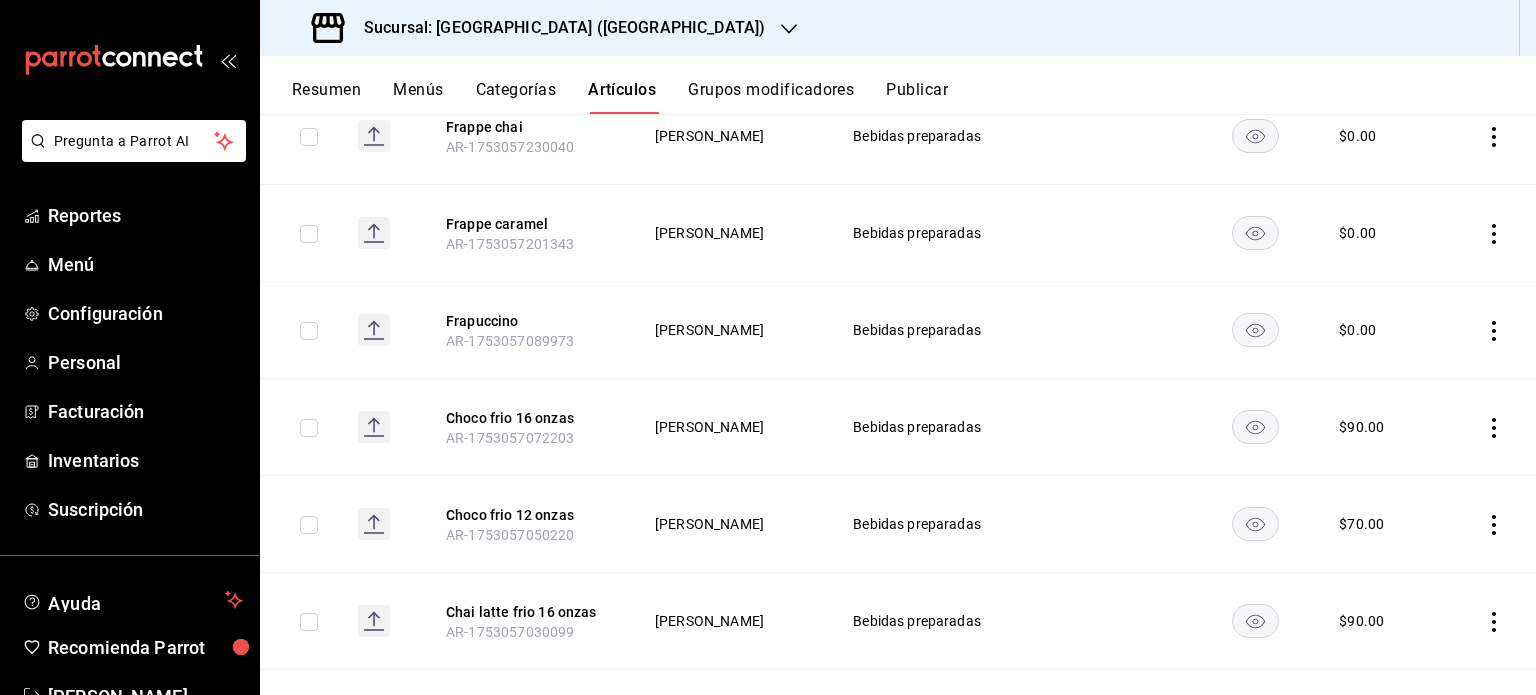 click 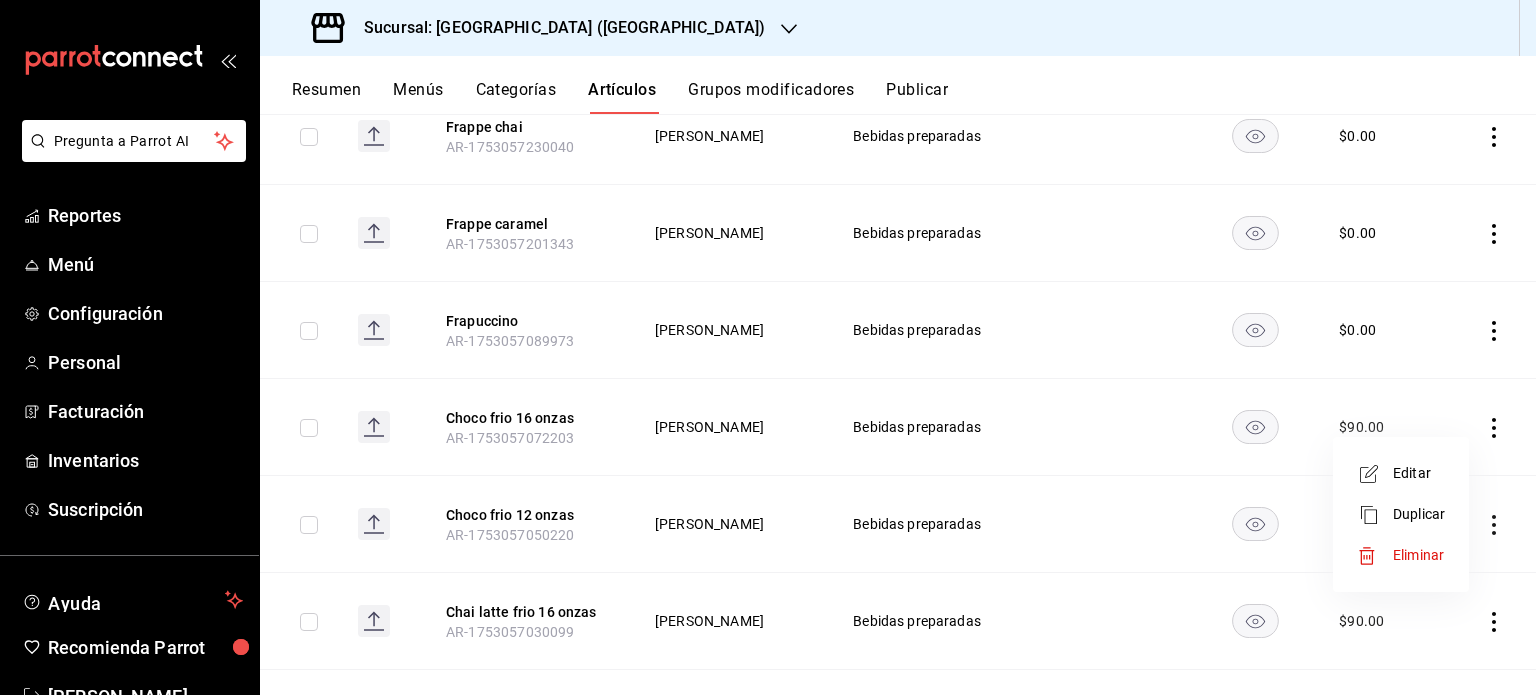 click at bounding box center [1375, 556] 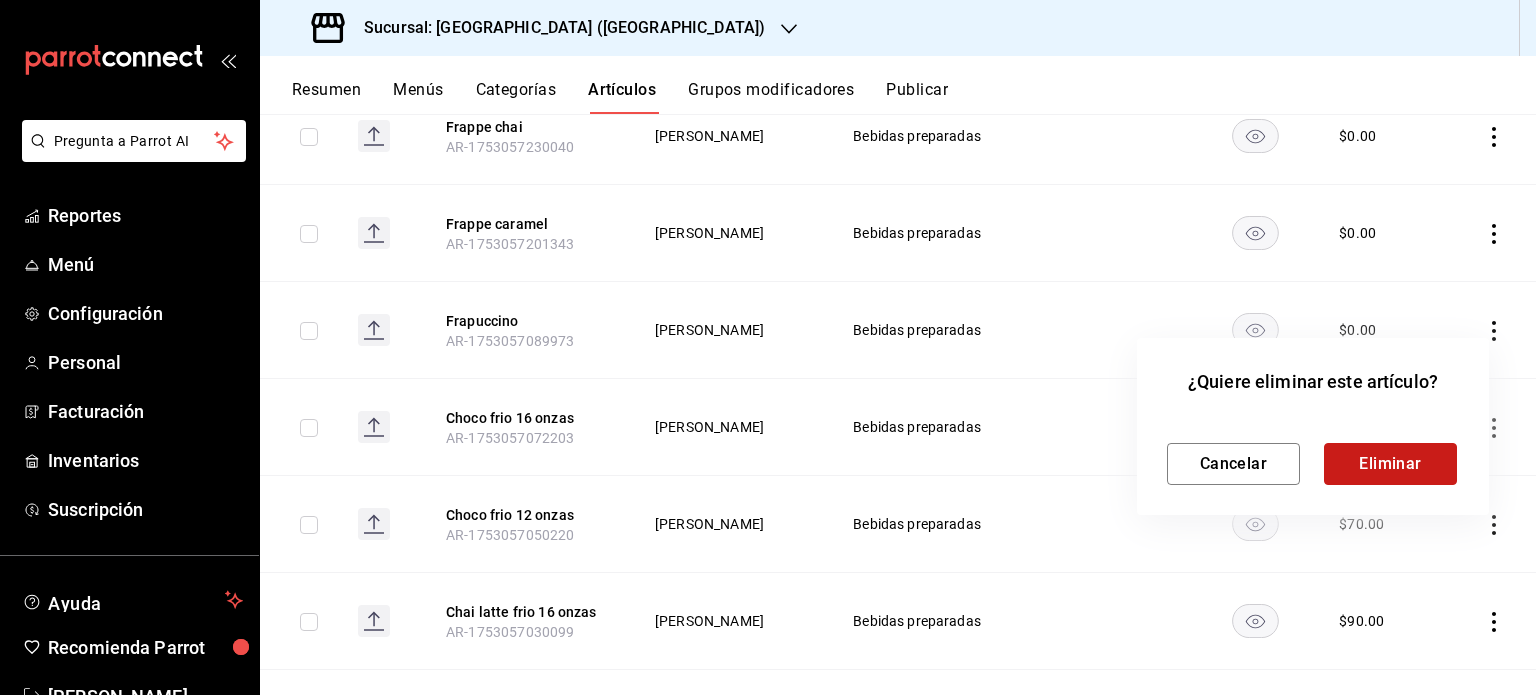 click on "Eliminar" at bounding box center (1390, 464) 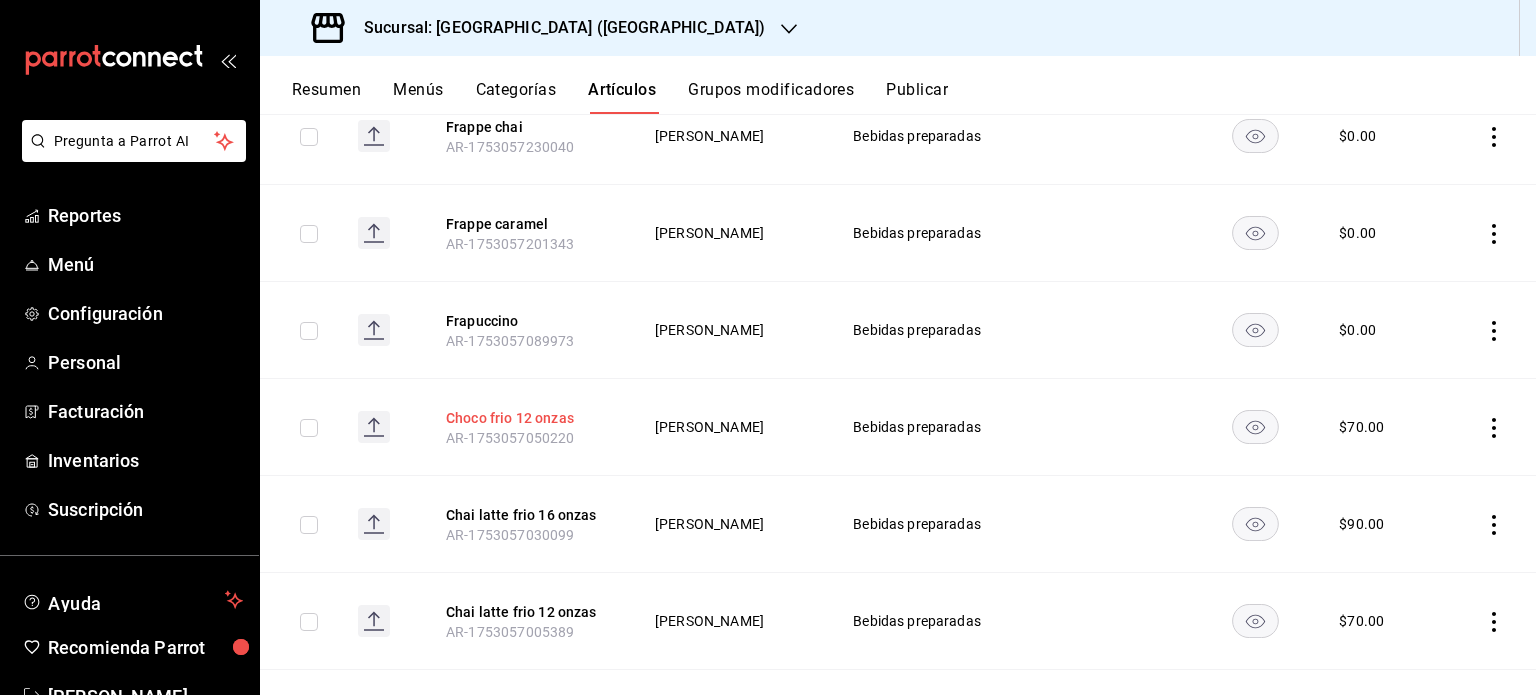 click on "Choco frio 12 onzas" at bounding box center [526, 418] 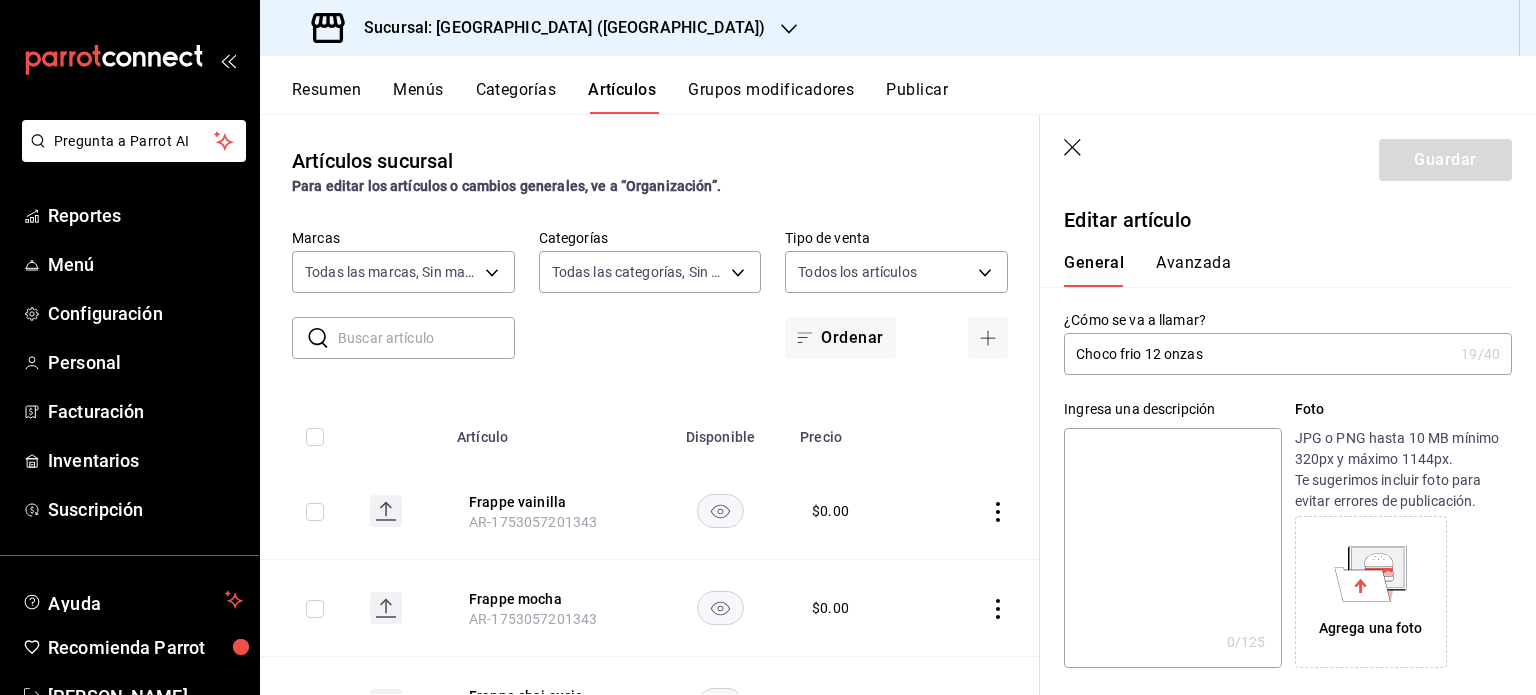 scroll, scrollTop: 0, scrollLeft: 0, axis: both 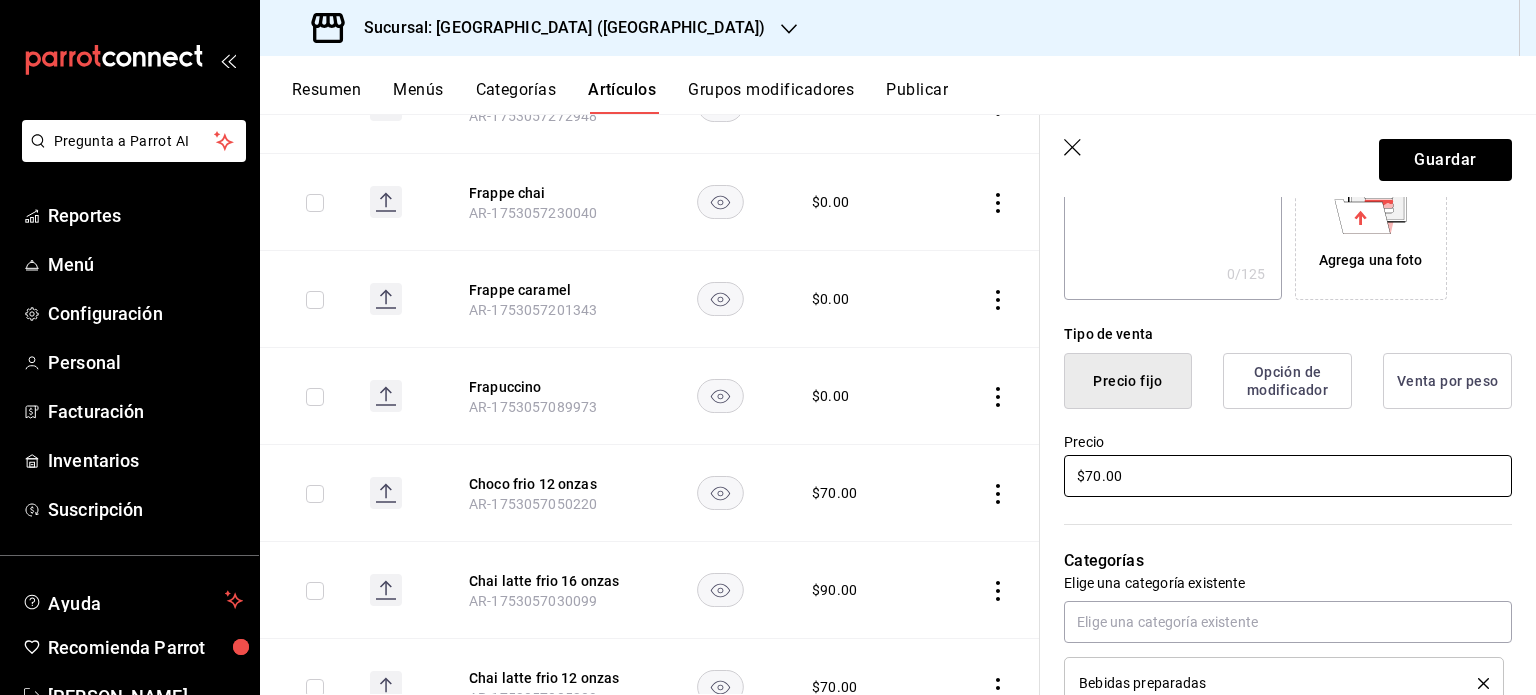type on "Choco frio" 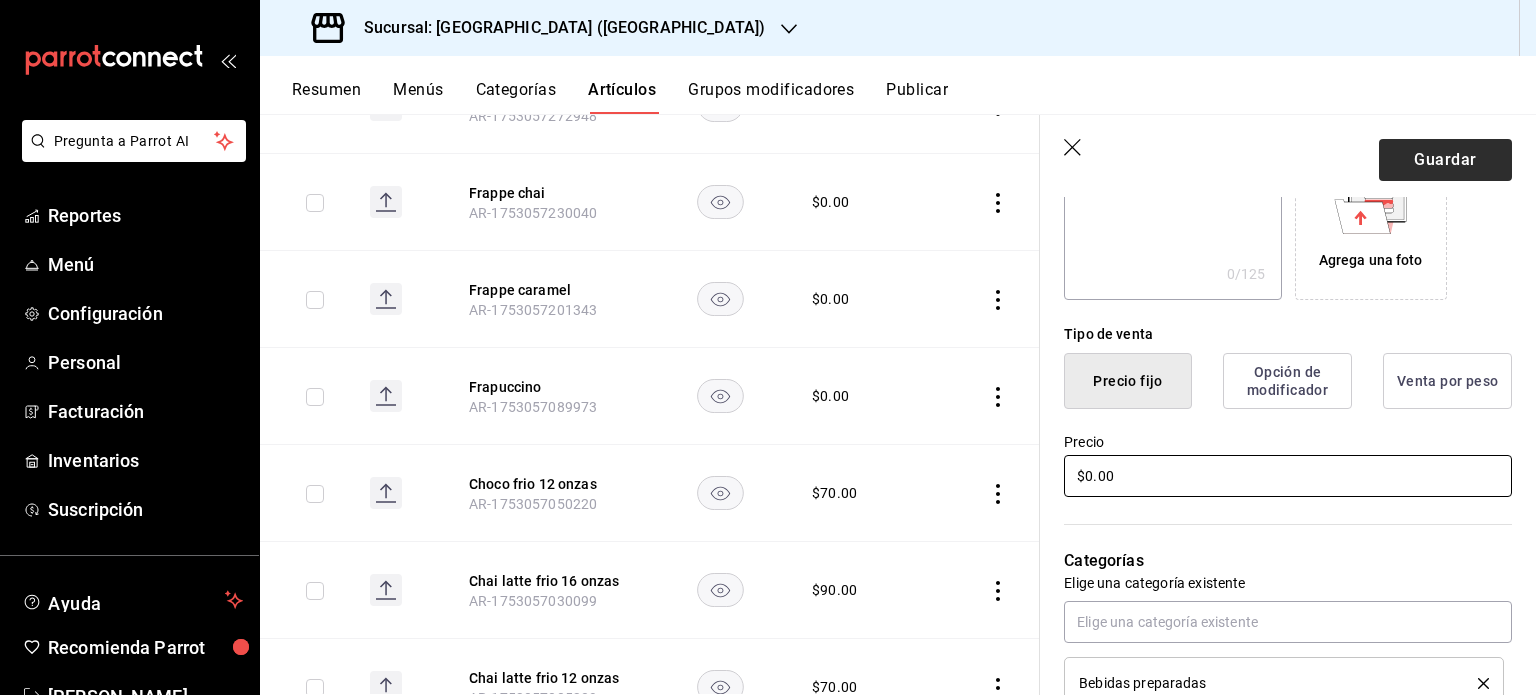 type on "$0.00" 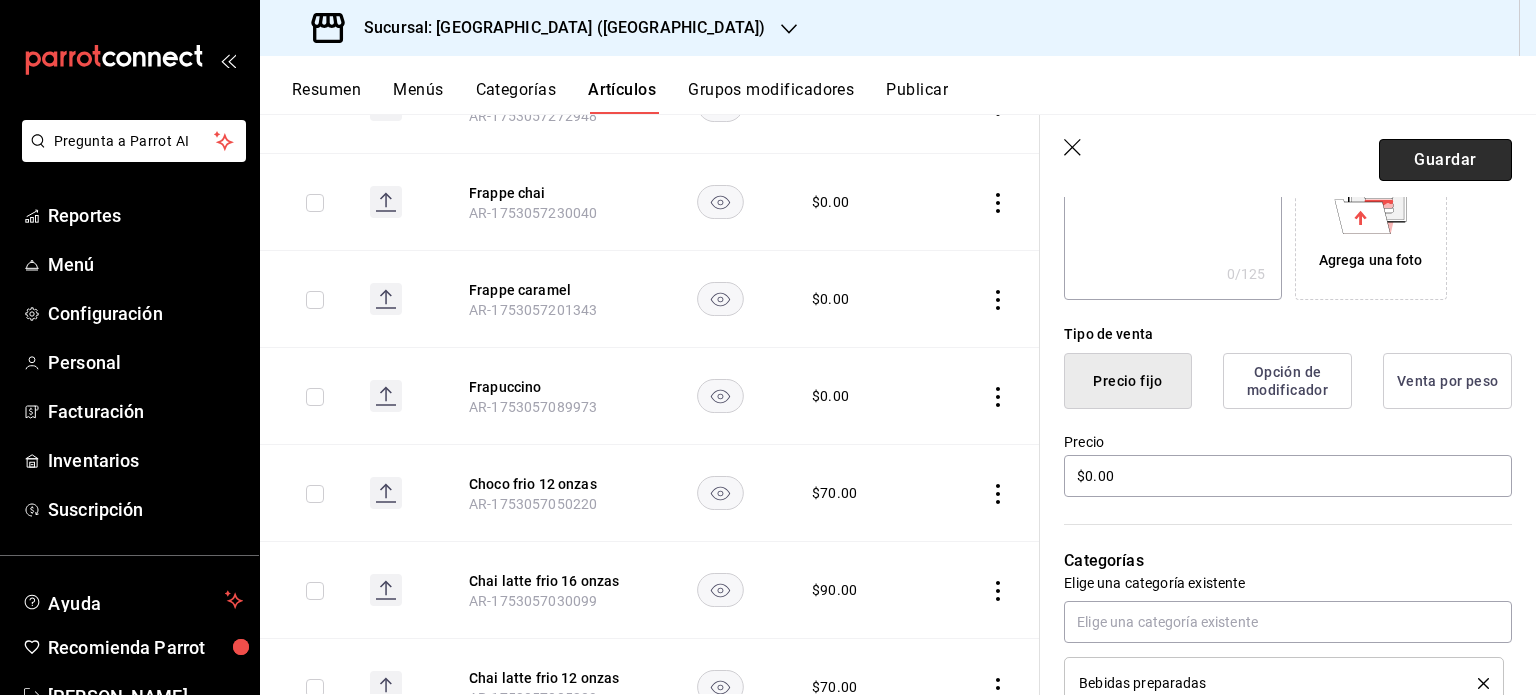 click on "Guardar" at bounding box center [1445, 160] 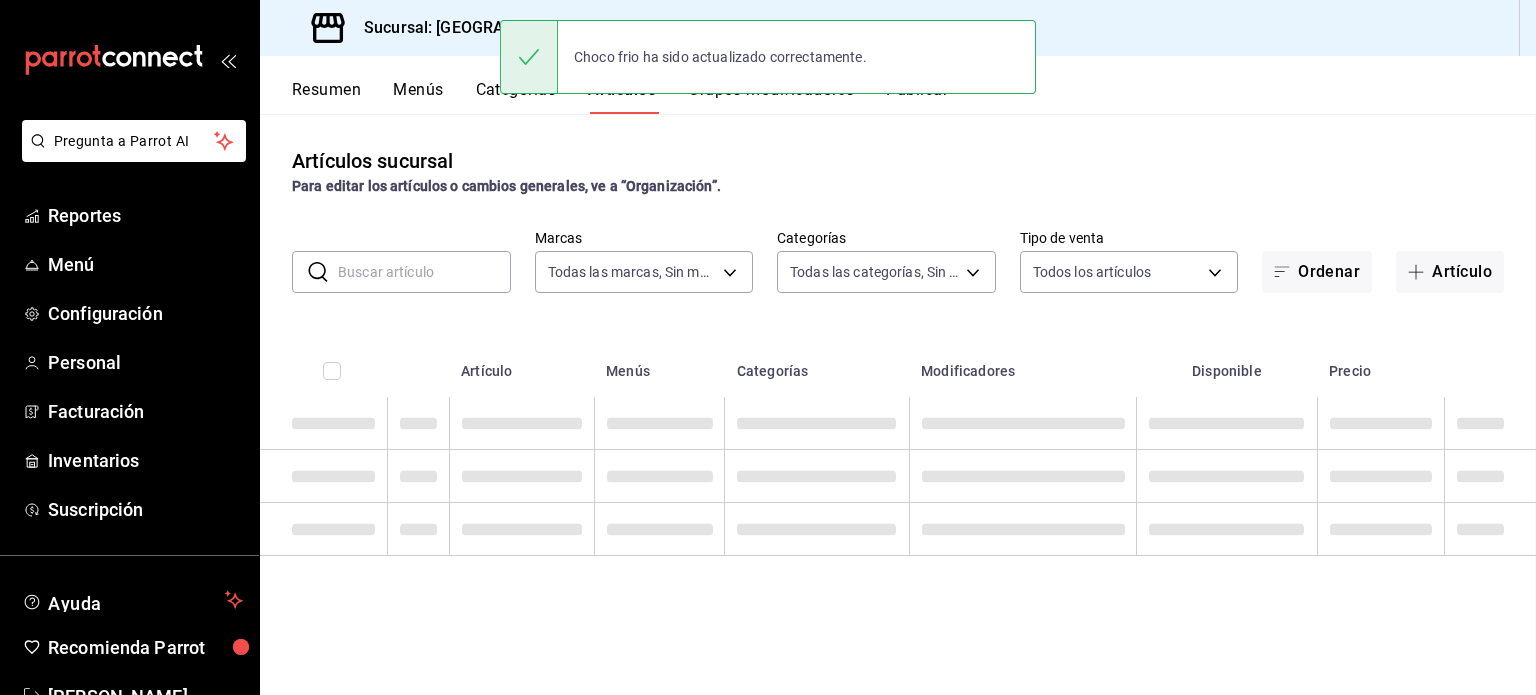scroll, scrollTop: 0, scrollLeft: 0, axis: both 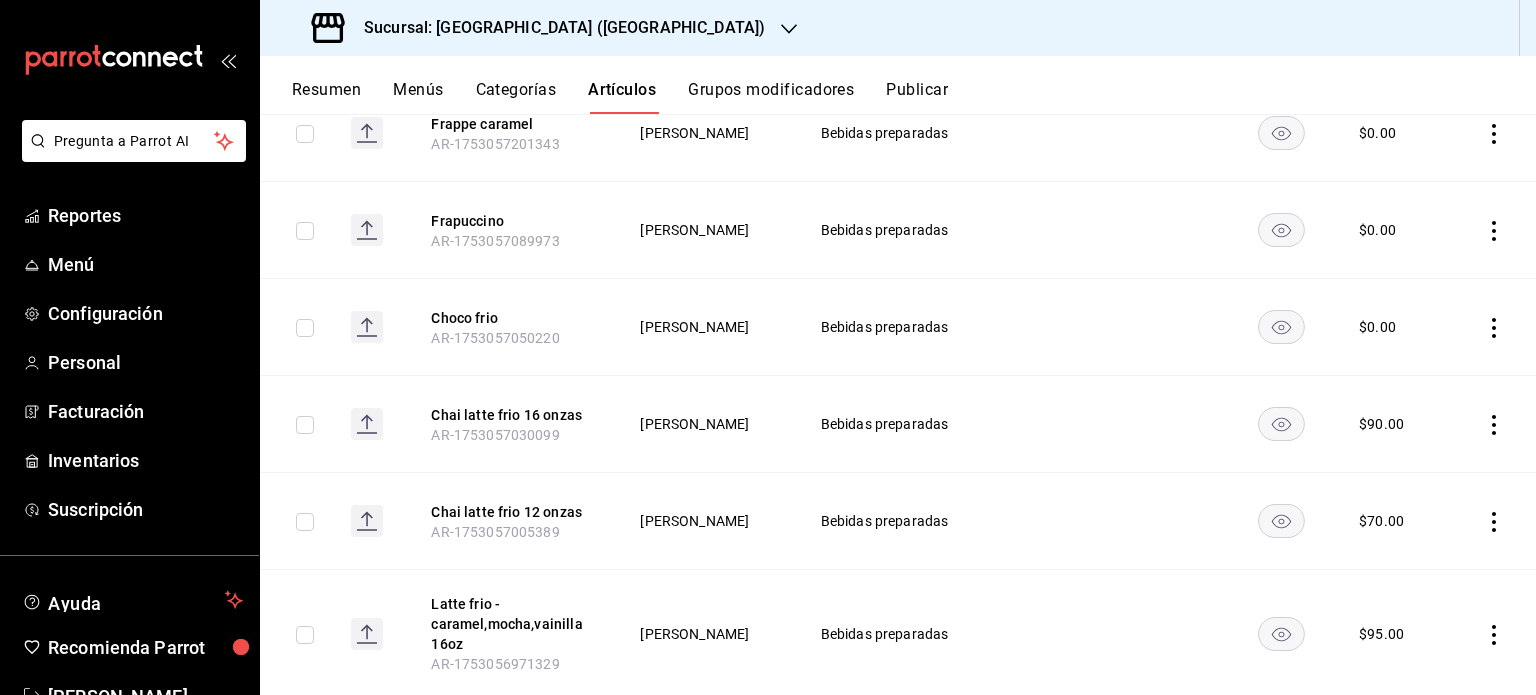 click 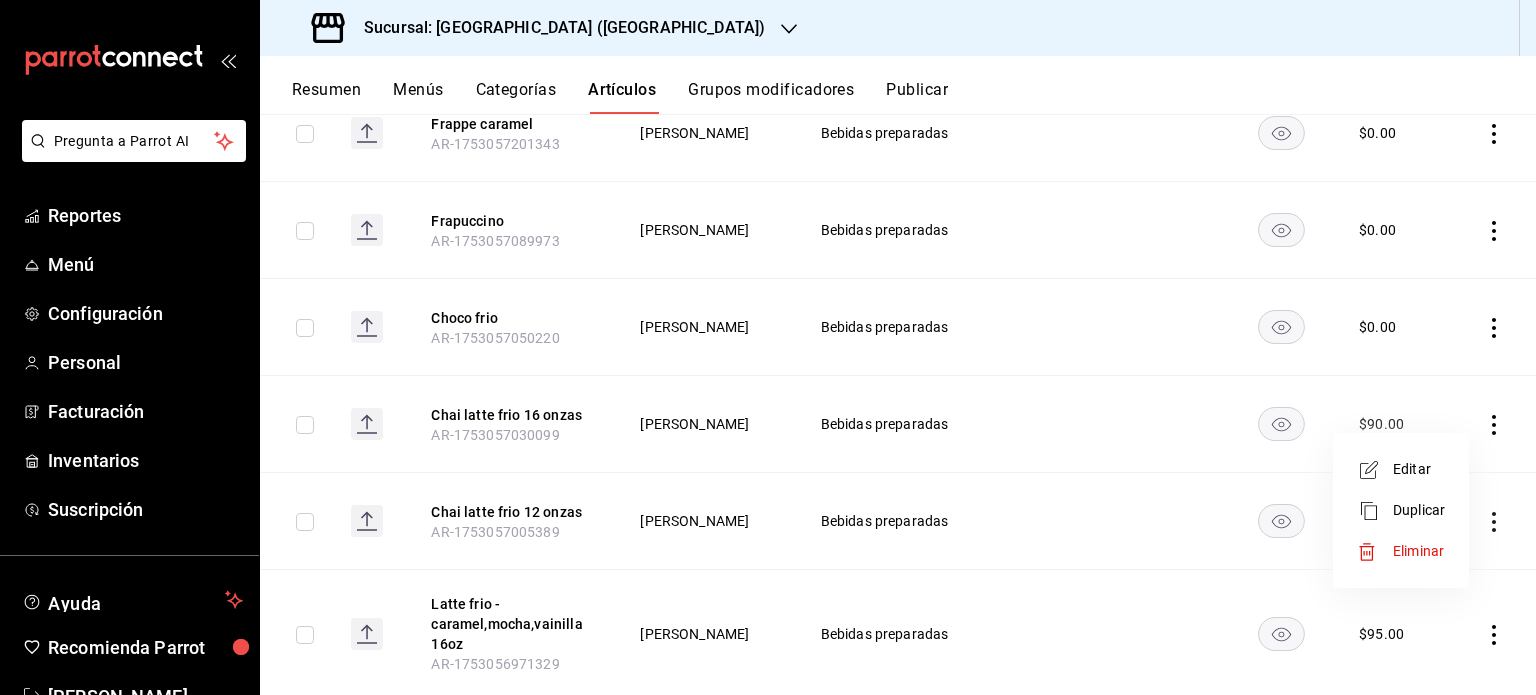 click at bounding box center (1375, 552) 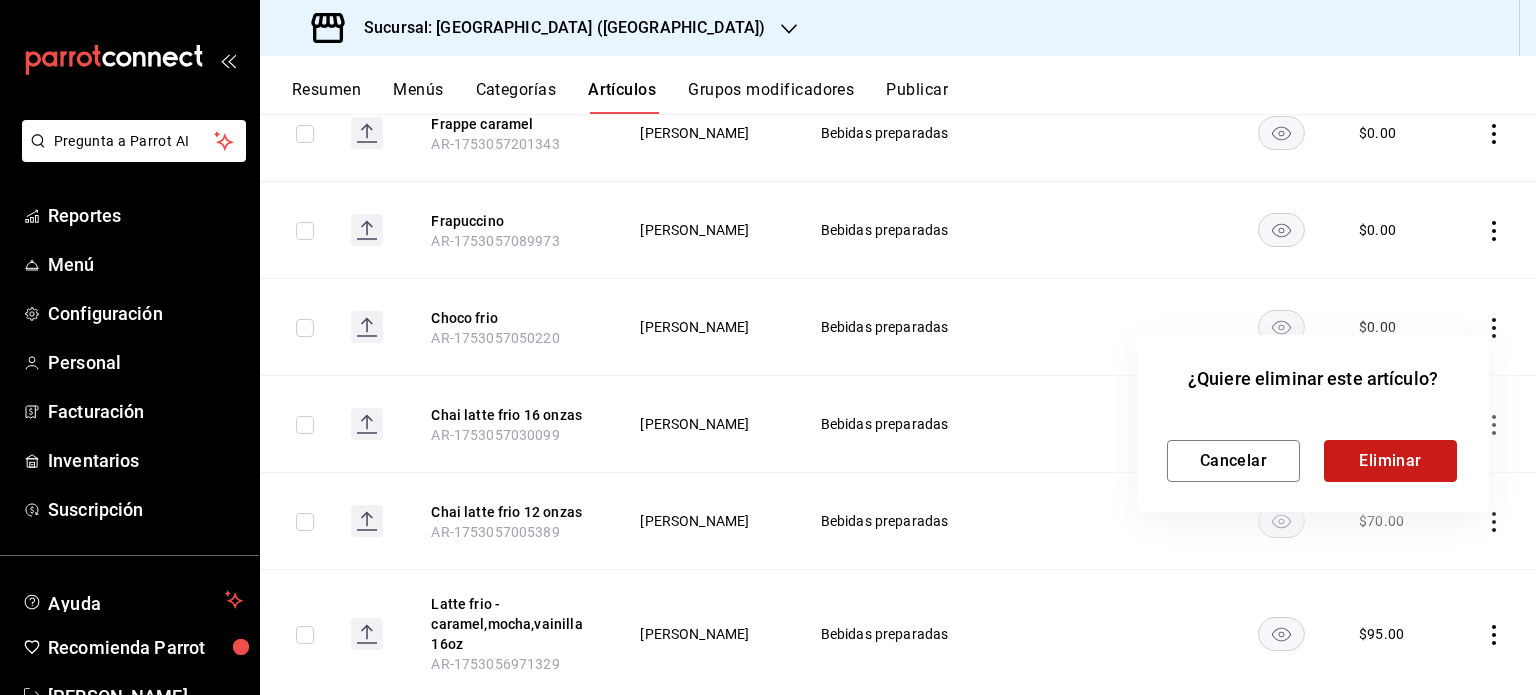 click on "Eliminar" at bounding box center (1390, 461) 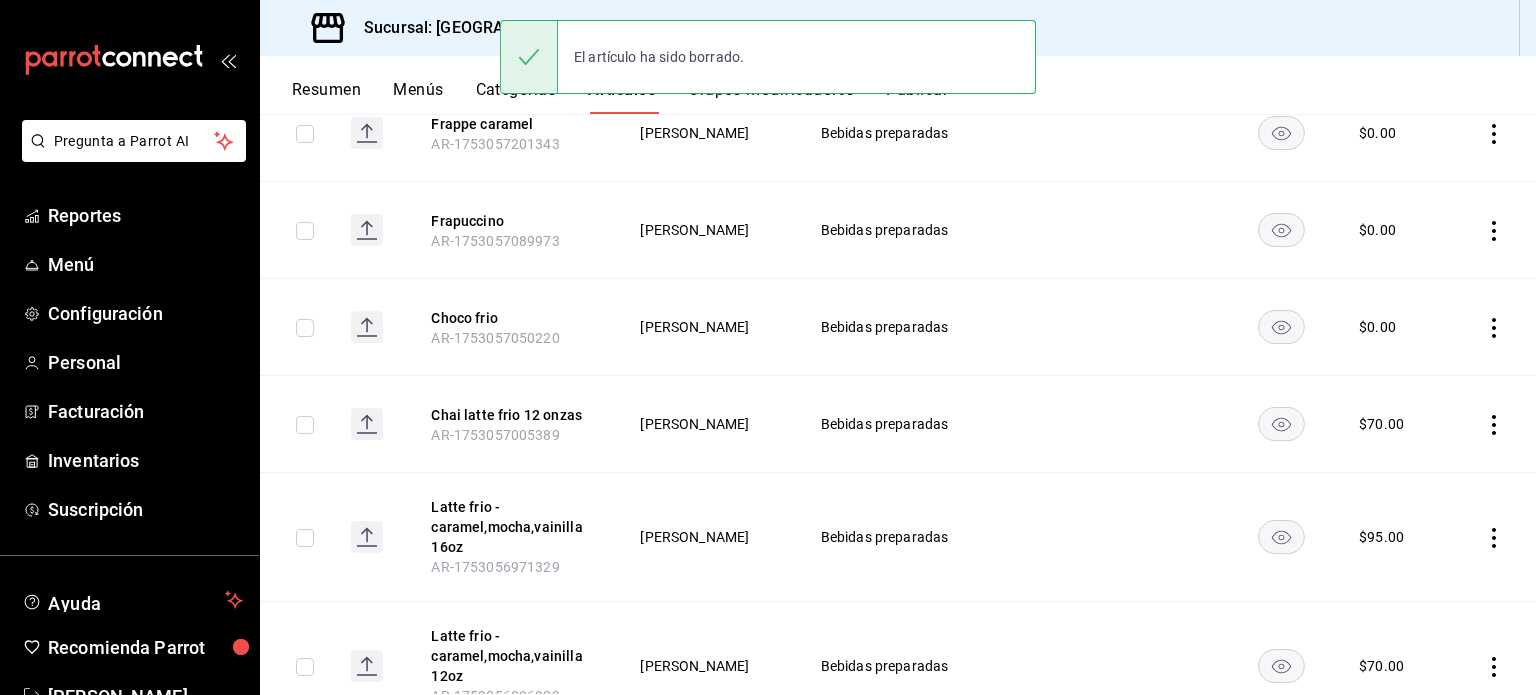 click 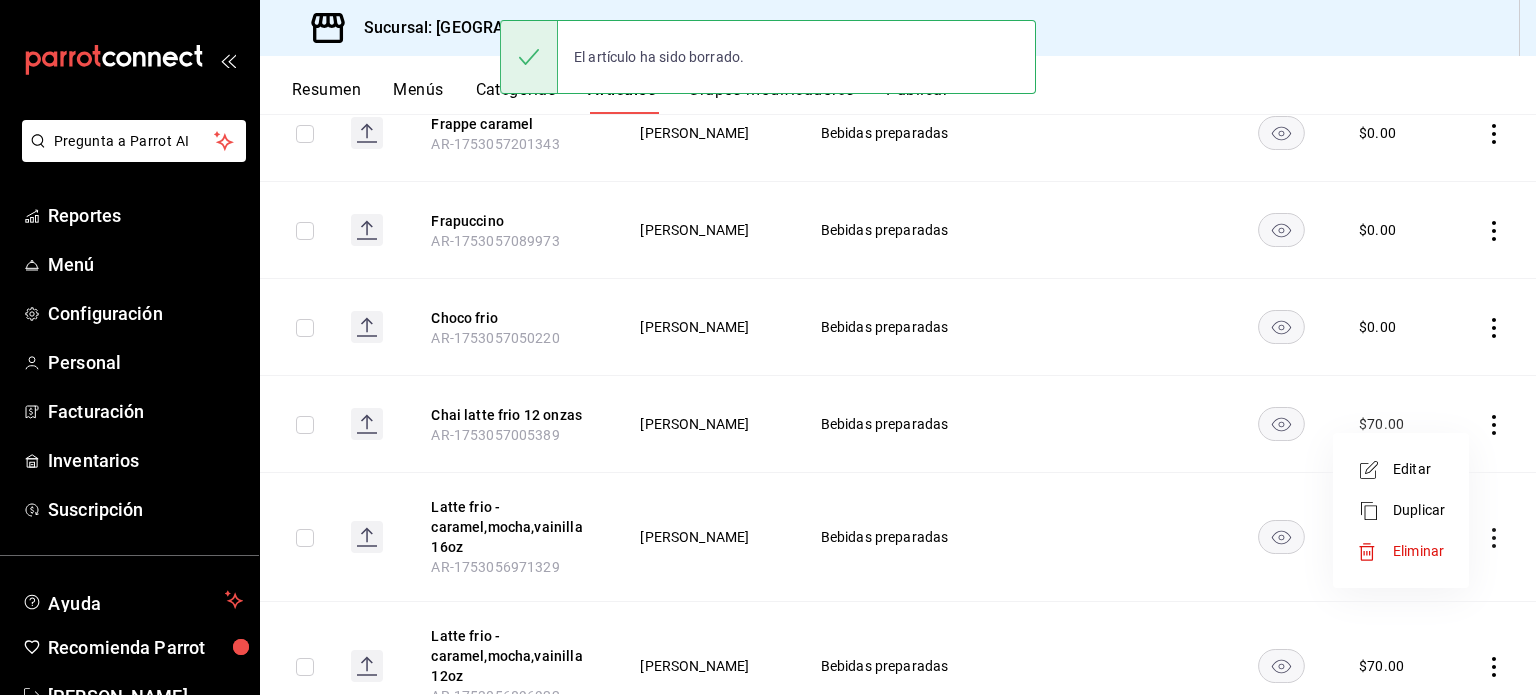 click on "Editar" at bounding box center [1419, 469] 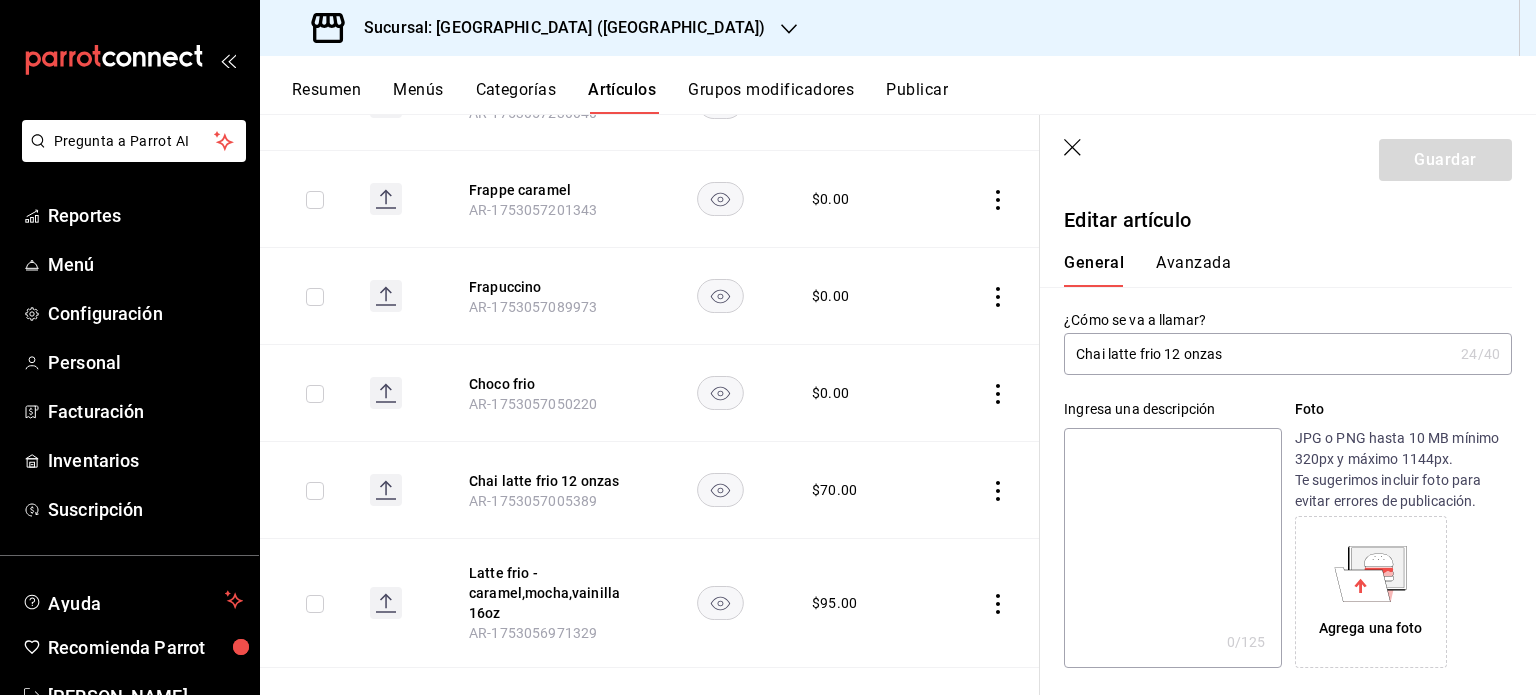 drag, startPoint x: 1181, startPoint y: 359, endPoint x: 1309, endPoint y: 357, distance: 128.01562 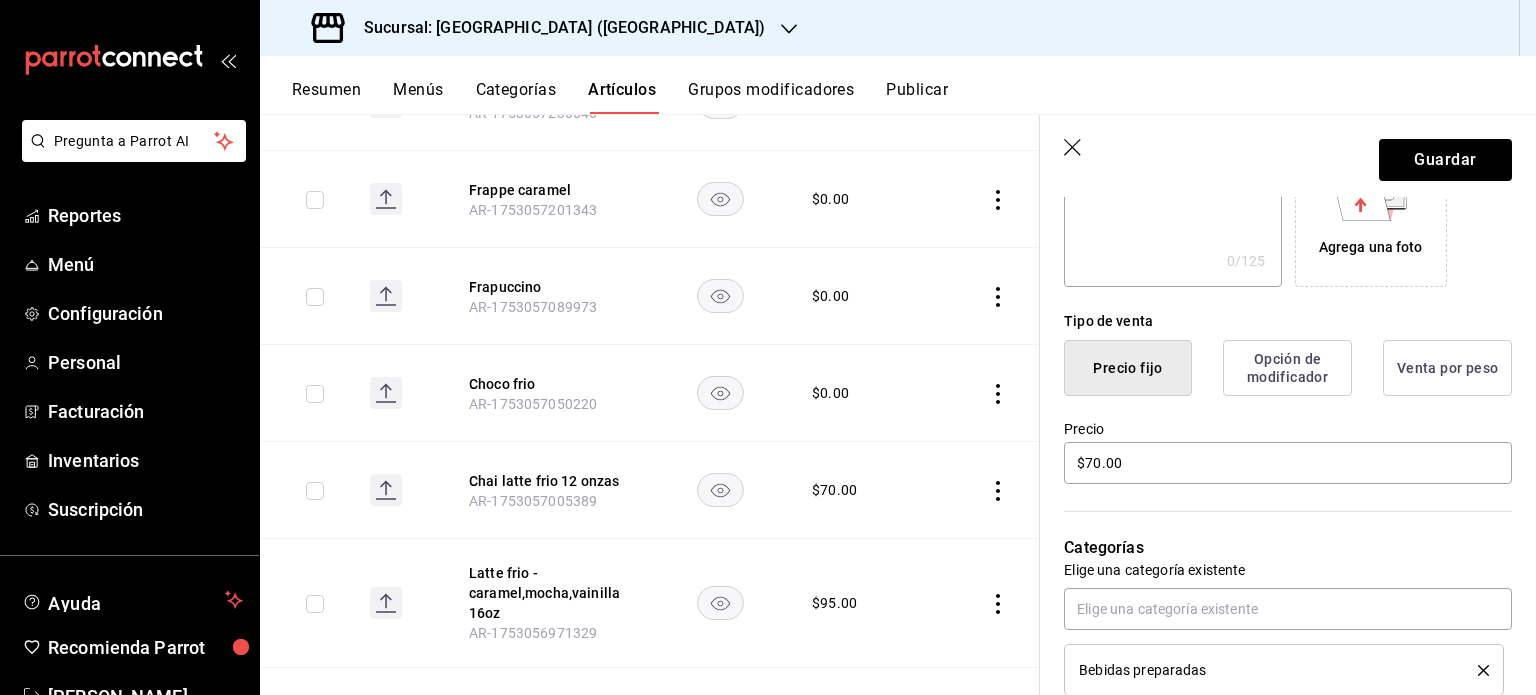 scroll, scrollTop: 500, scrollLeft: 0, axis: vertical 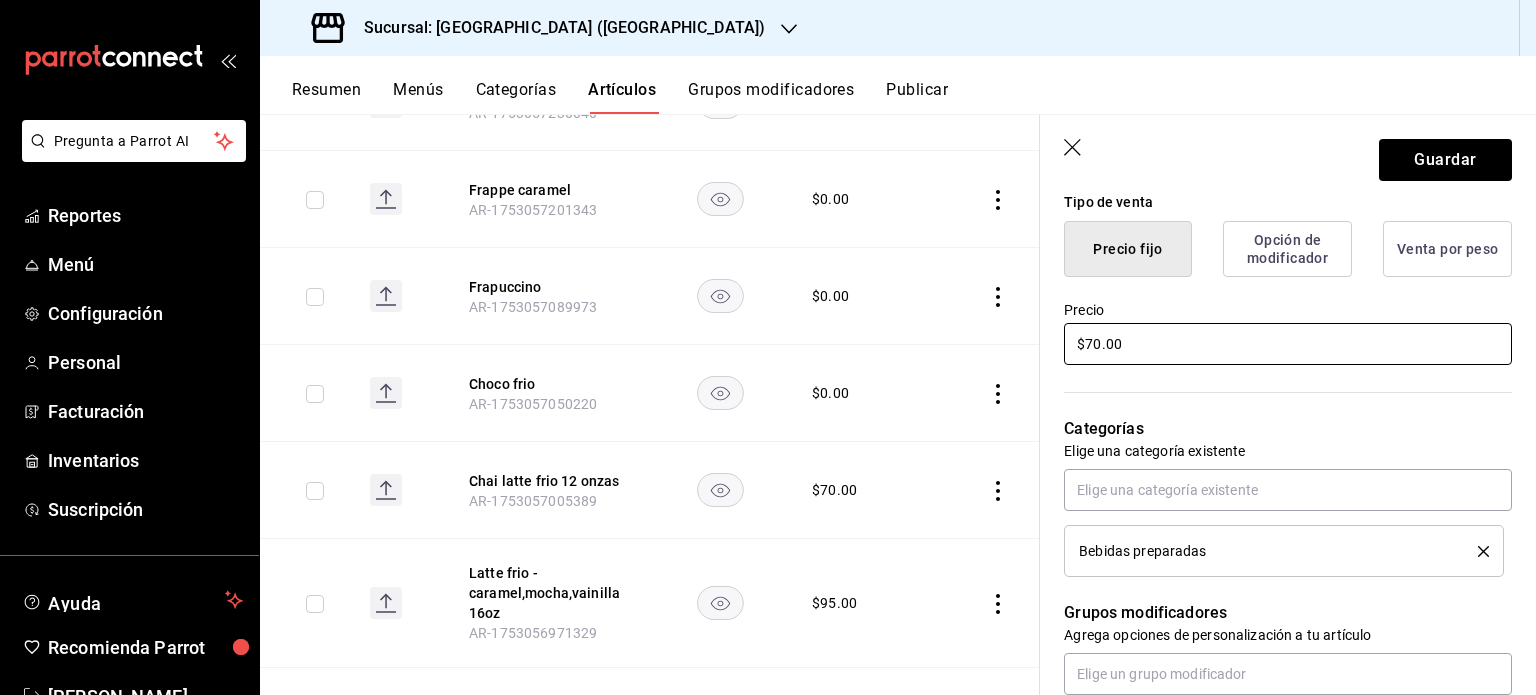 type on "Chai latte frio" 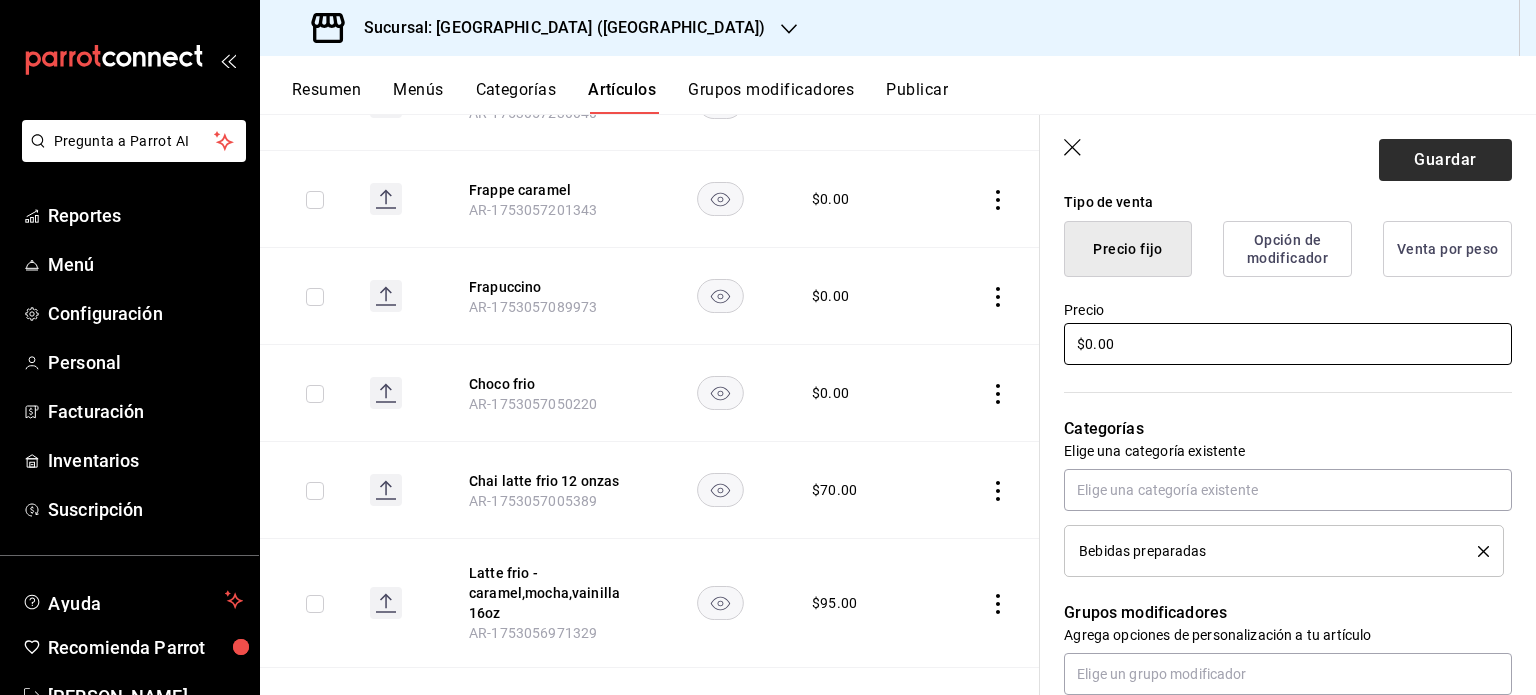 type on "$0.00" 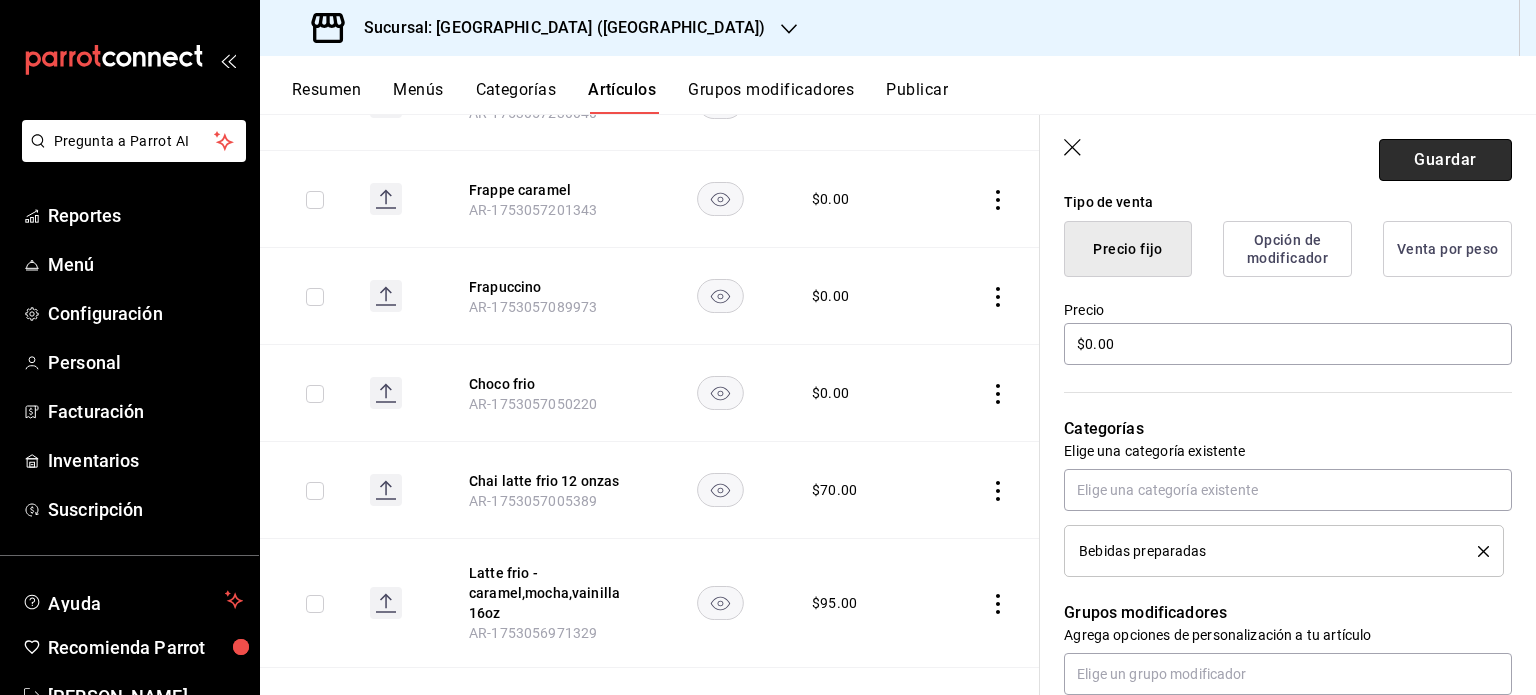 click on "Guardar" at bounding box center [1445, 160] 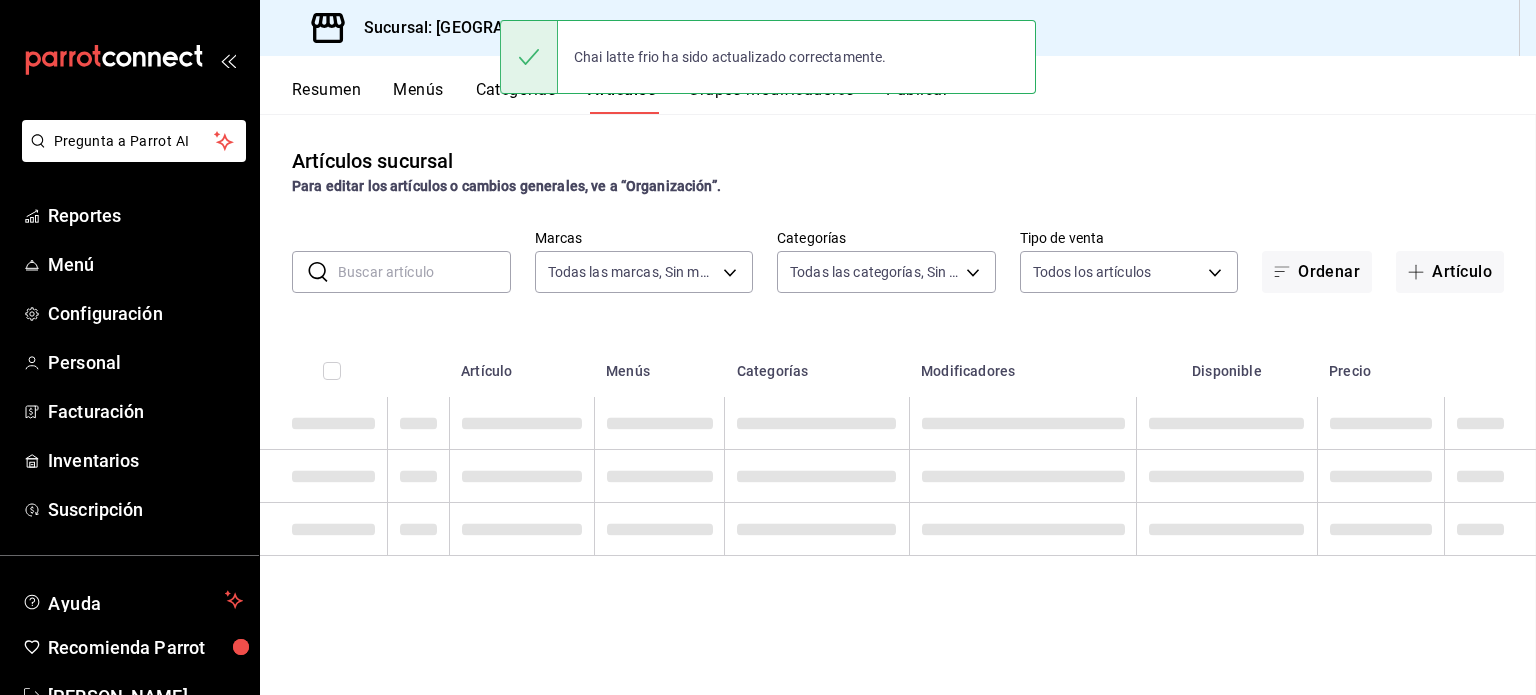 scroll, scrollTop: 0, scrollLeft: 0, axis: both 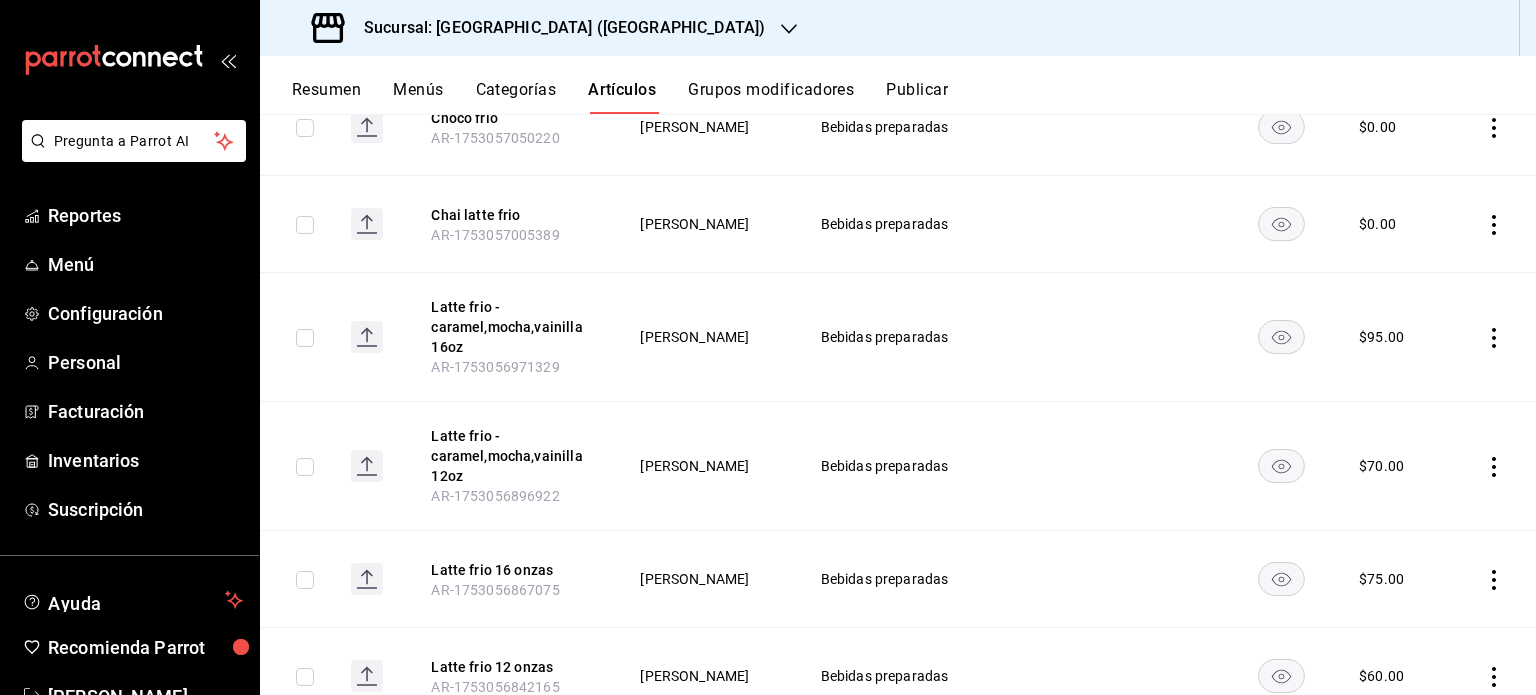 click 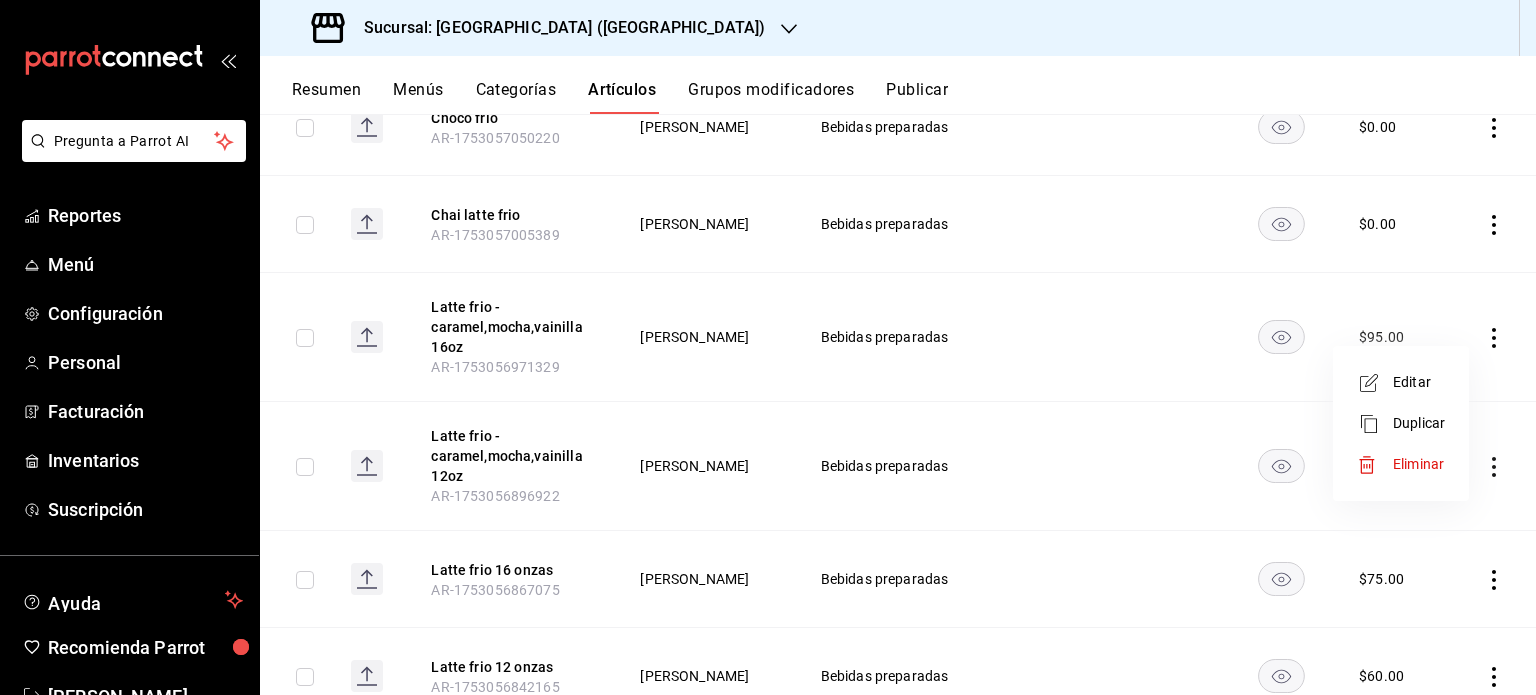 click on "Duplicar" at bounding box center (1419, 423) 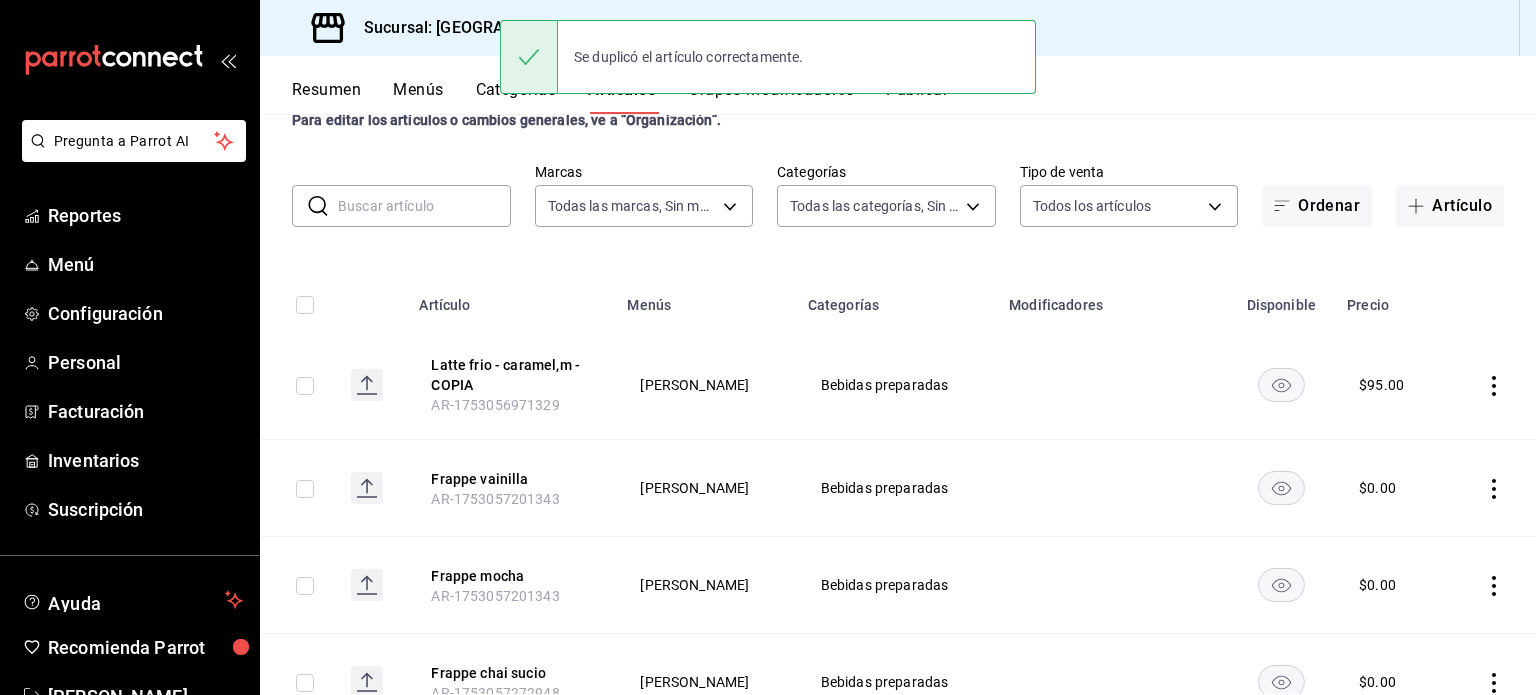 scroll, scrollTop: 100, scrollLeft: 0, axis: vertical 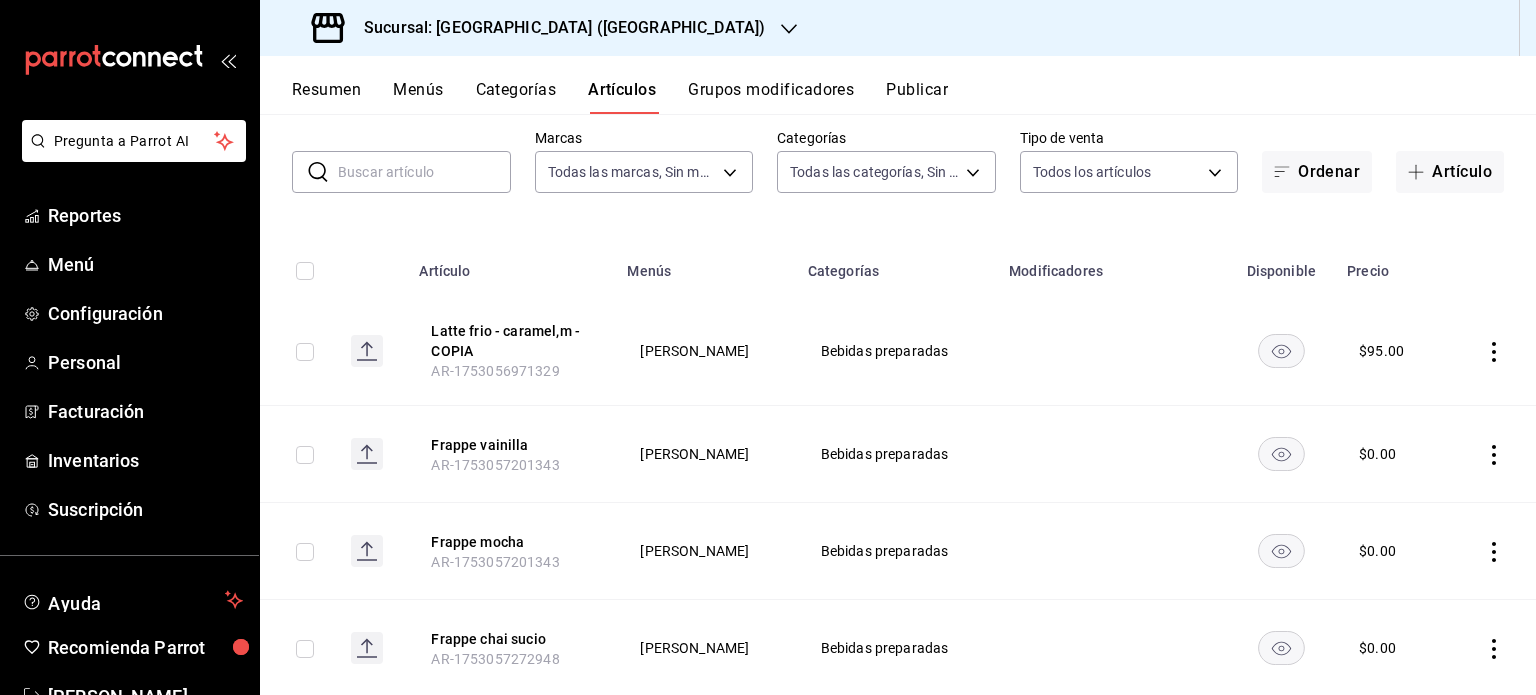click 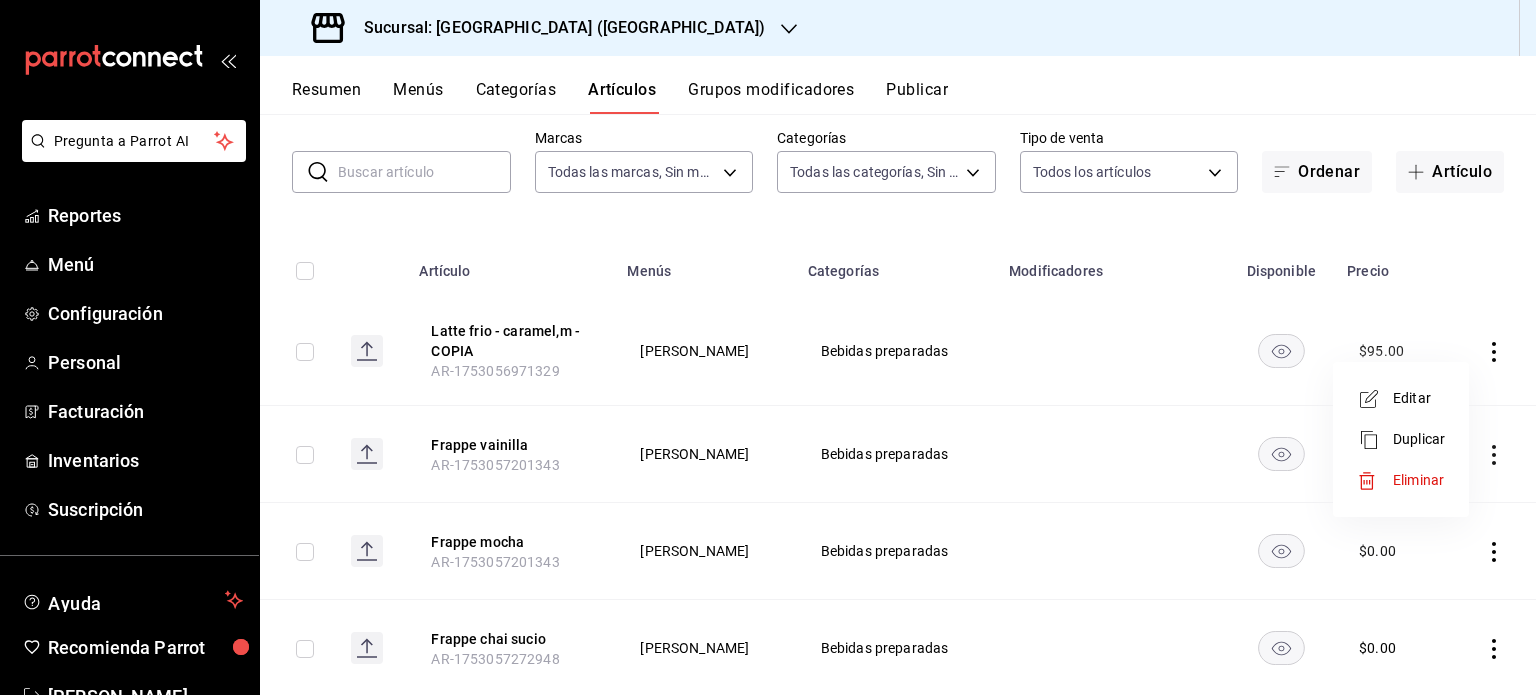 click on "Editar" at bounding box center [1419, 398] 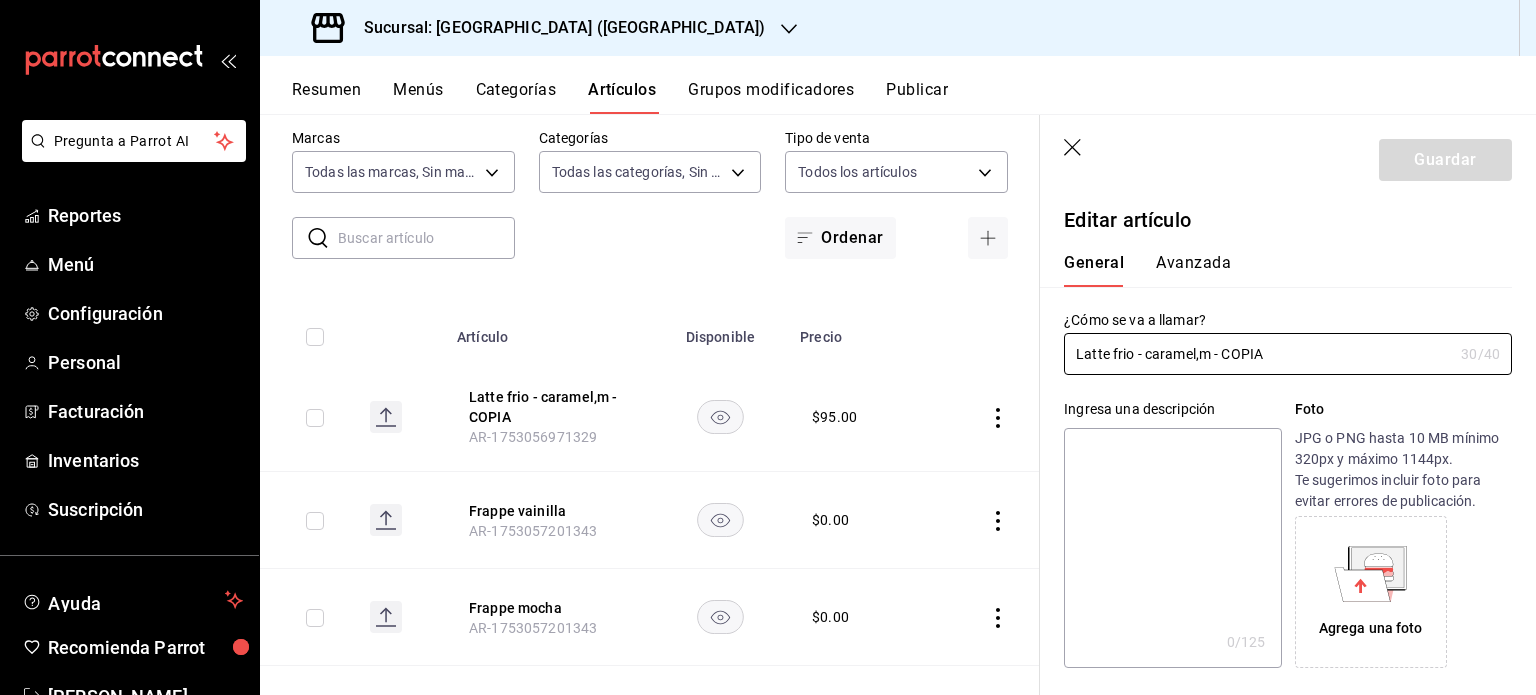 type on "$95.00" 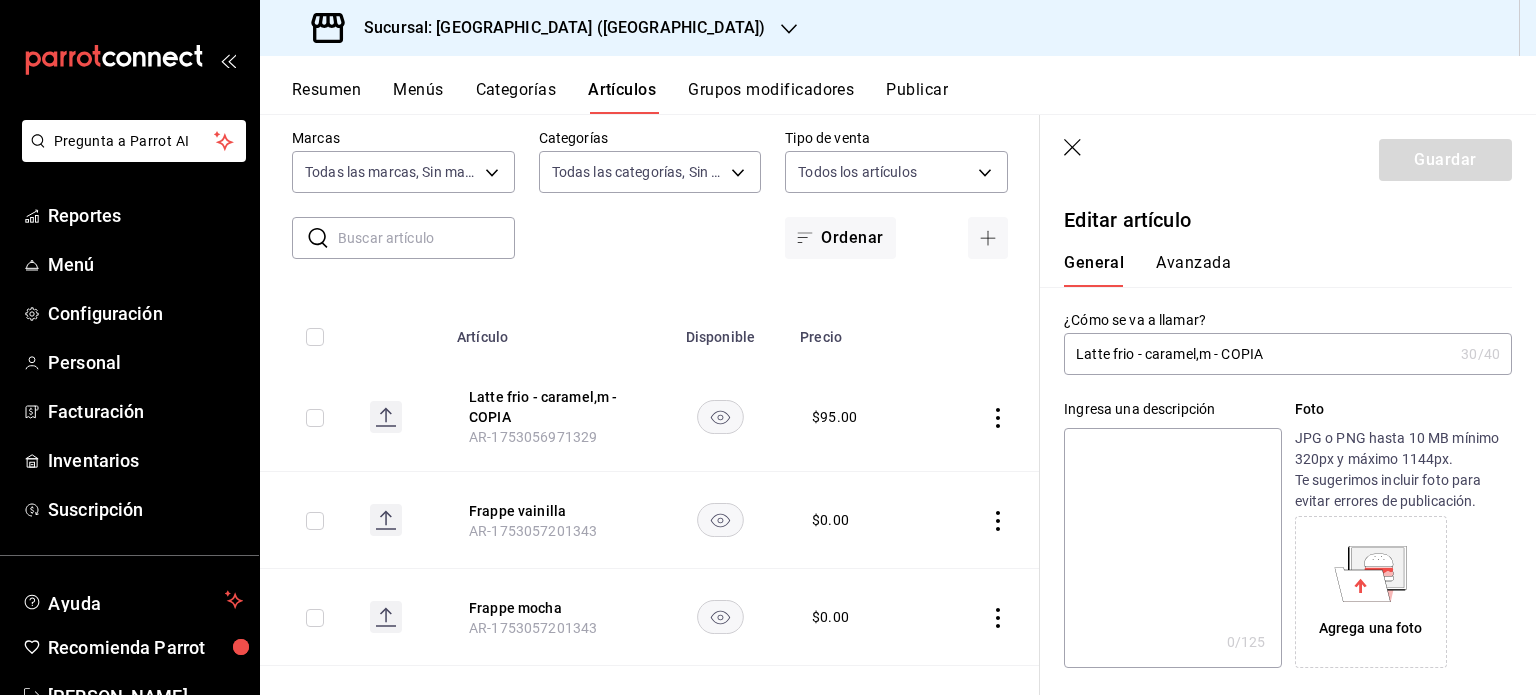 drag, startPoint x: 1283, startPoint y: 351, endPoint x: 1194, endPoint y: 350, distance: 89.005615 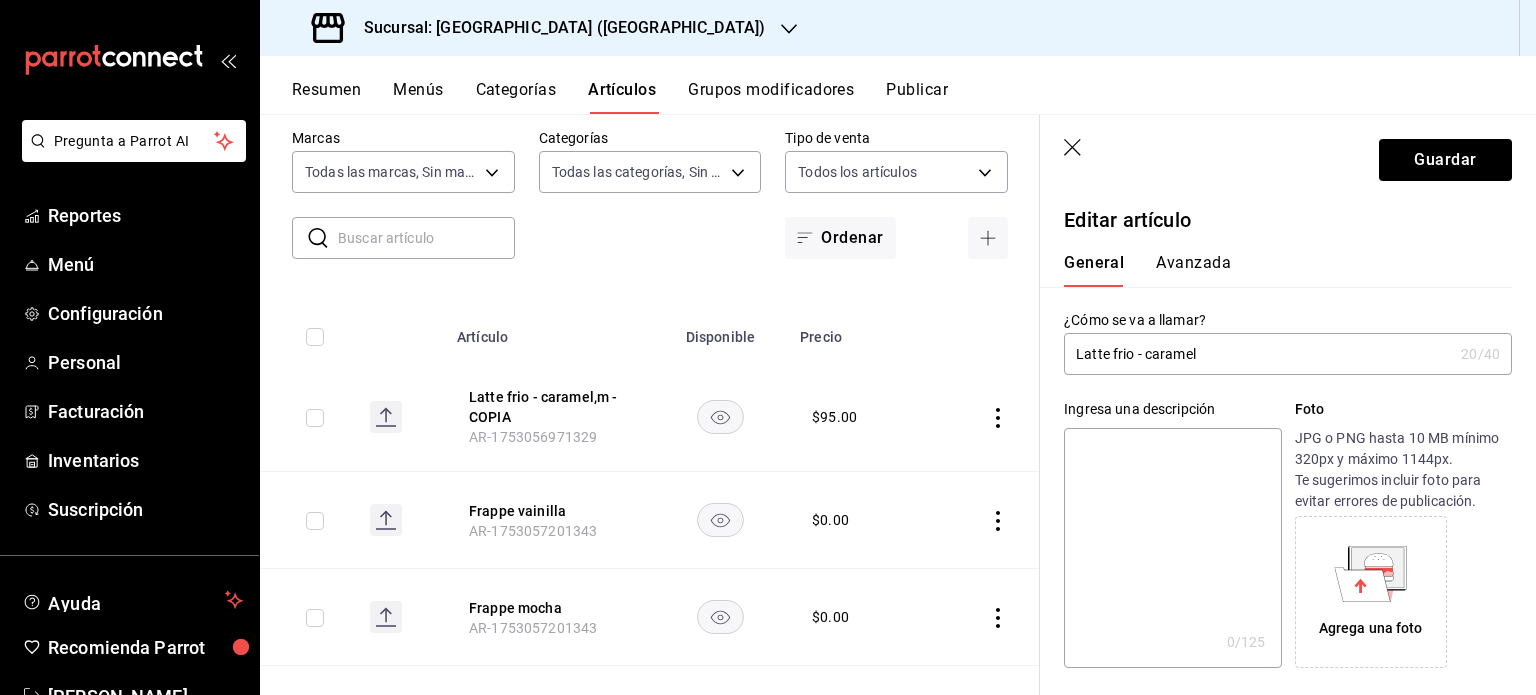 drag, startPoint x: 1148, startPoint y: 347, endPoint x: 1135, endPoint y: 341, distance: 14.3178215 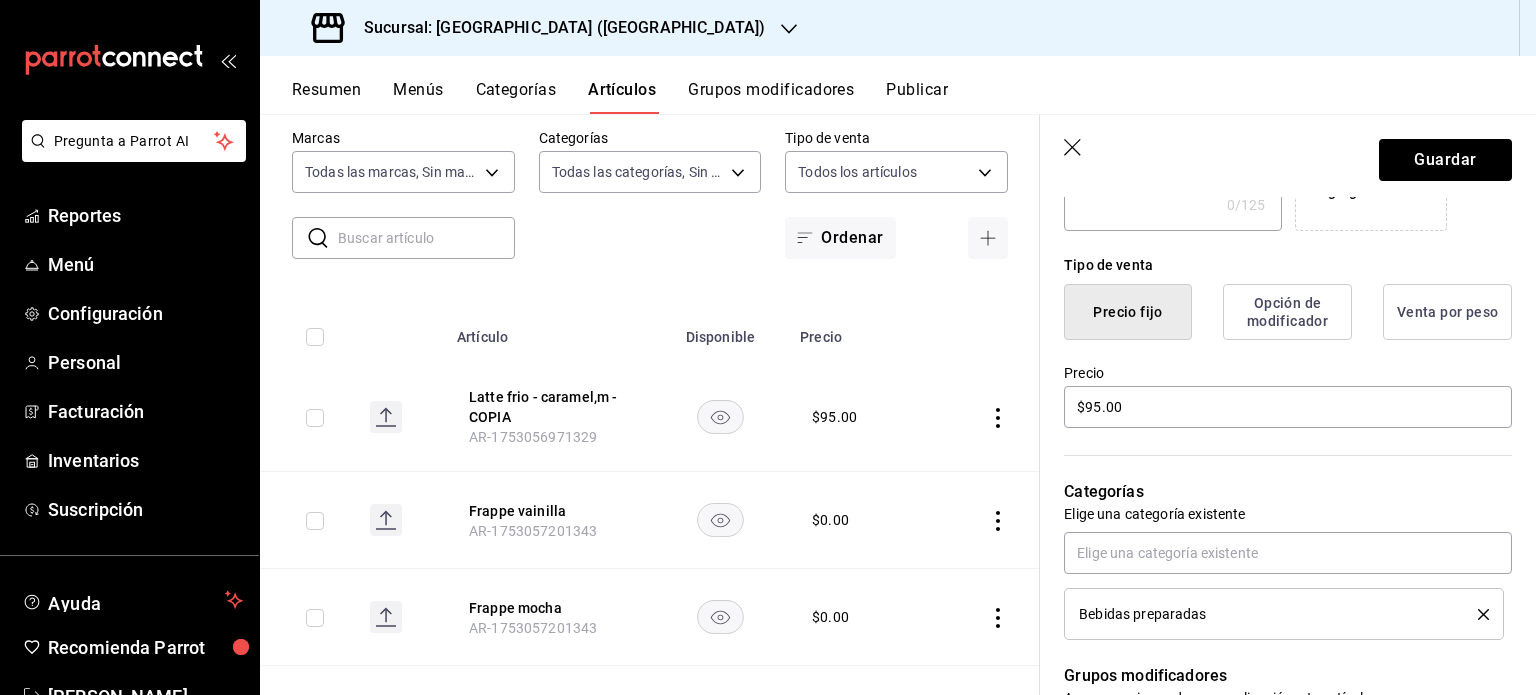 scroll, scrollTop: 368, scrollLeft: 0, axis: vertical 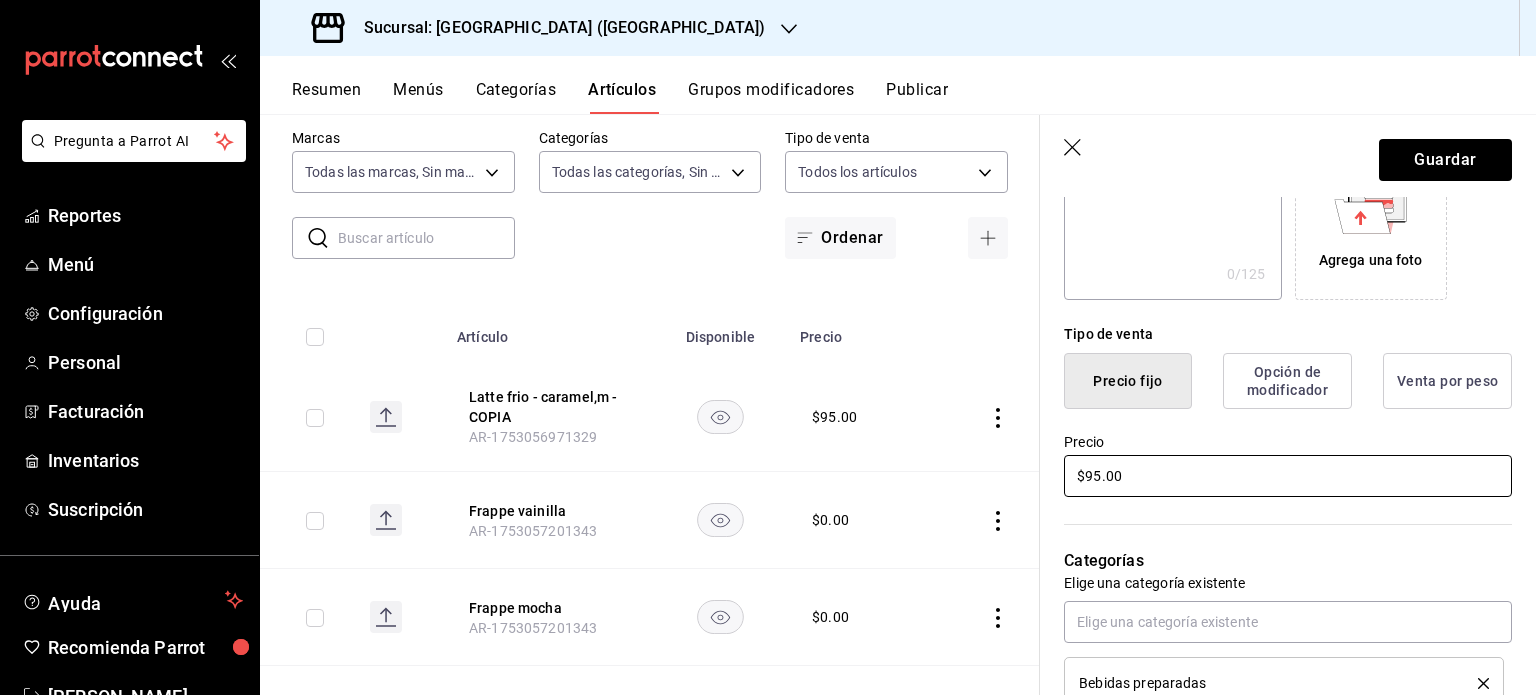 type on "Latte frio caramel" 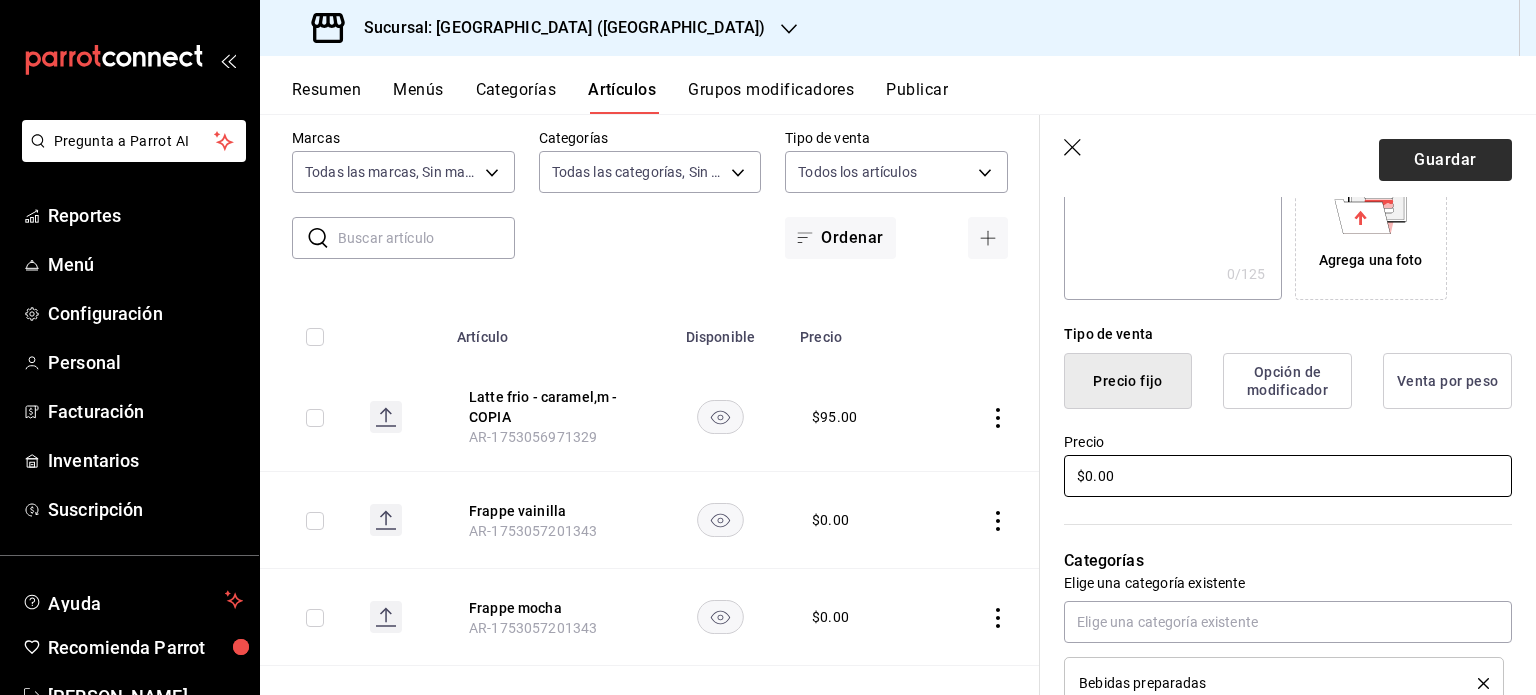 type on "$0.00" 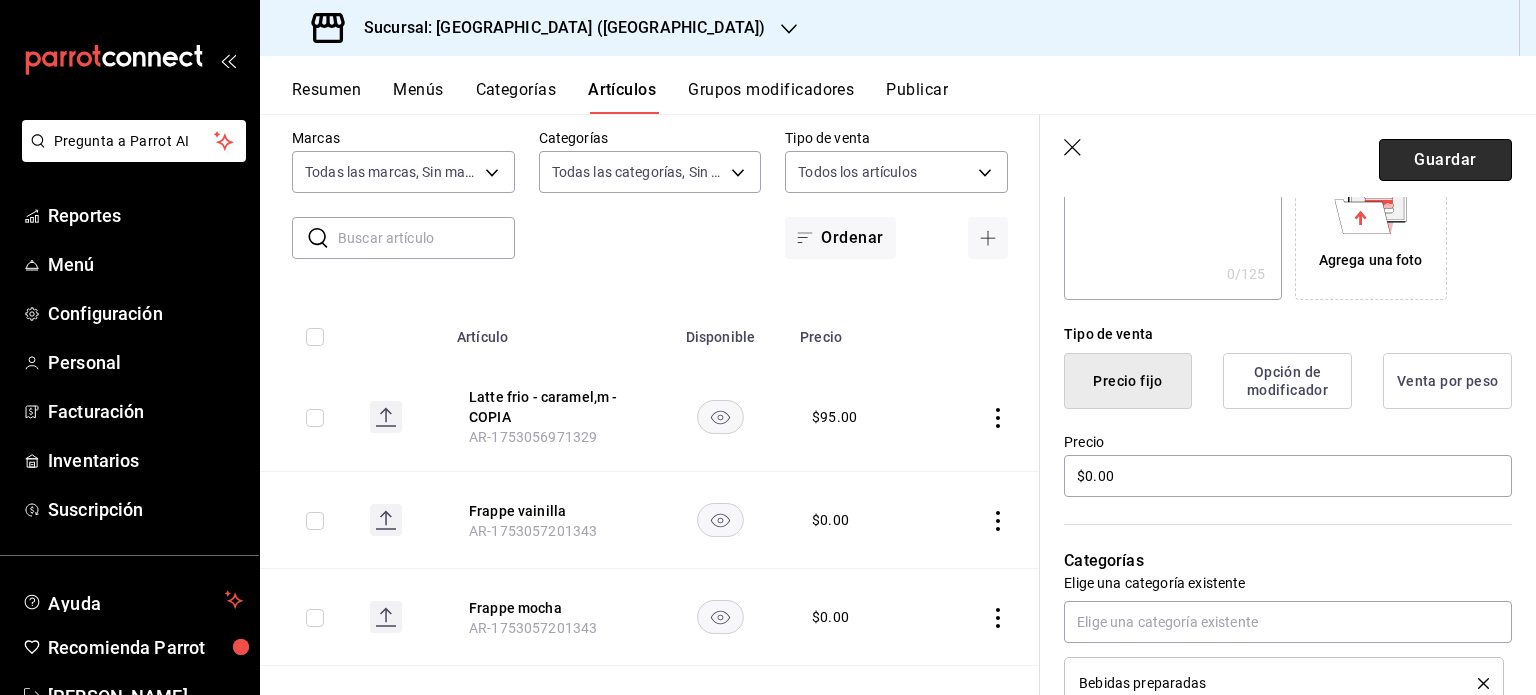 click on "Guardar" at bounding box center [1445, 160] 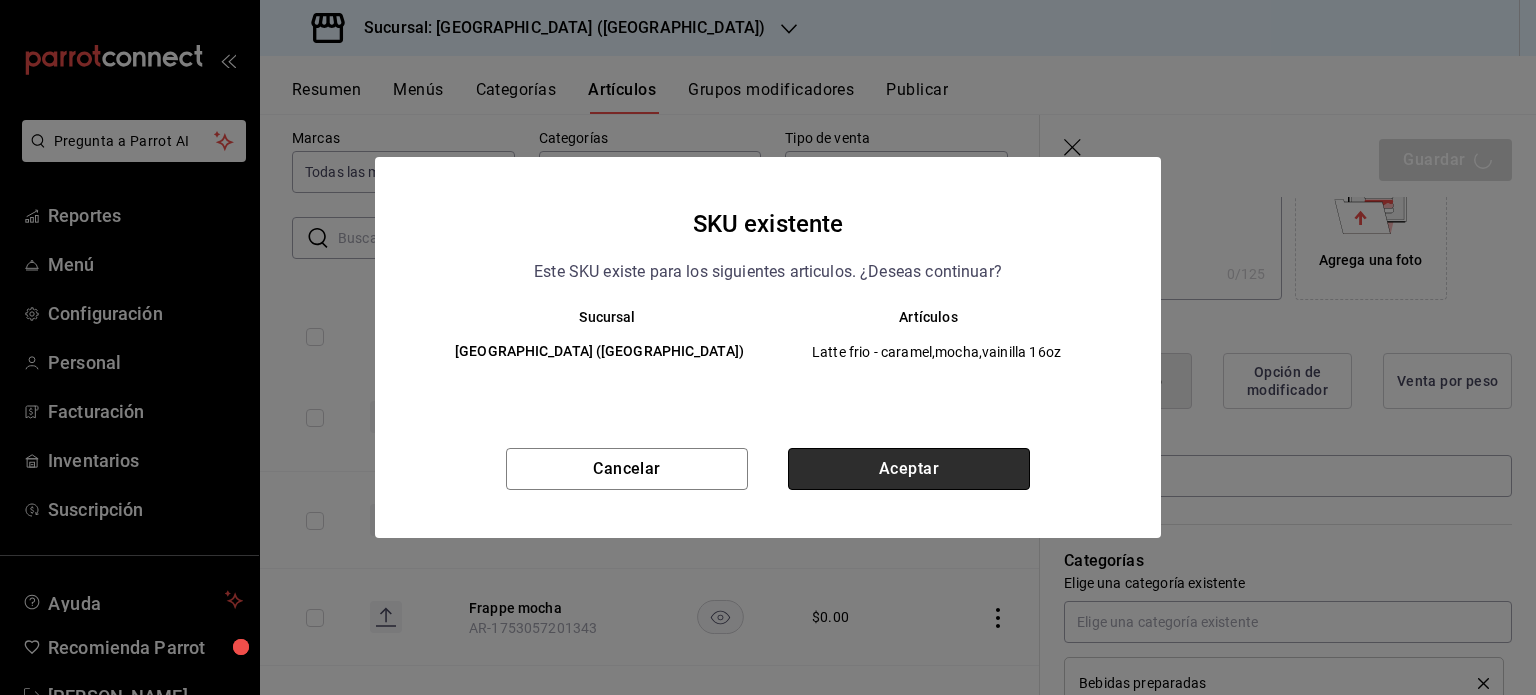 click on "Aceptar" at bounding box center (909, 469) 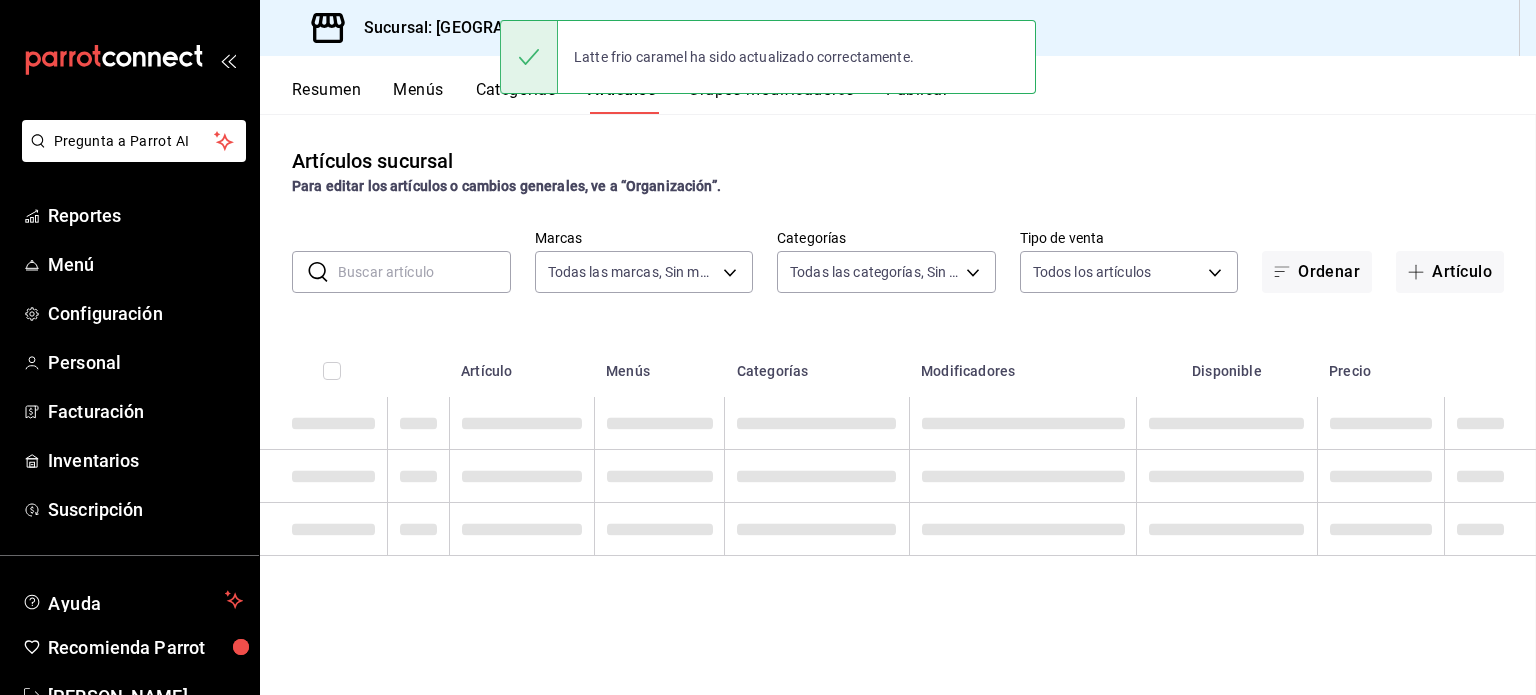 scroll, scrollTop: 0, scrollLeft: 0, axis: both 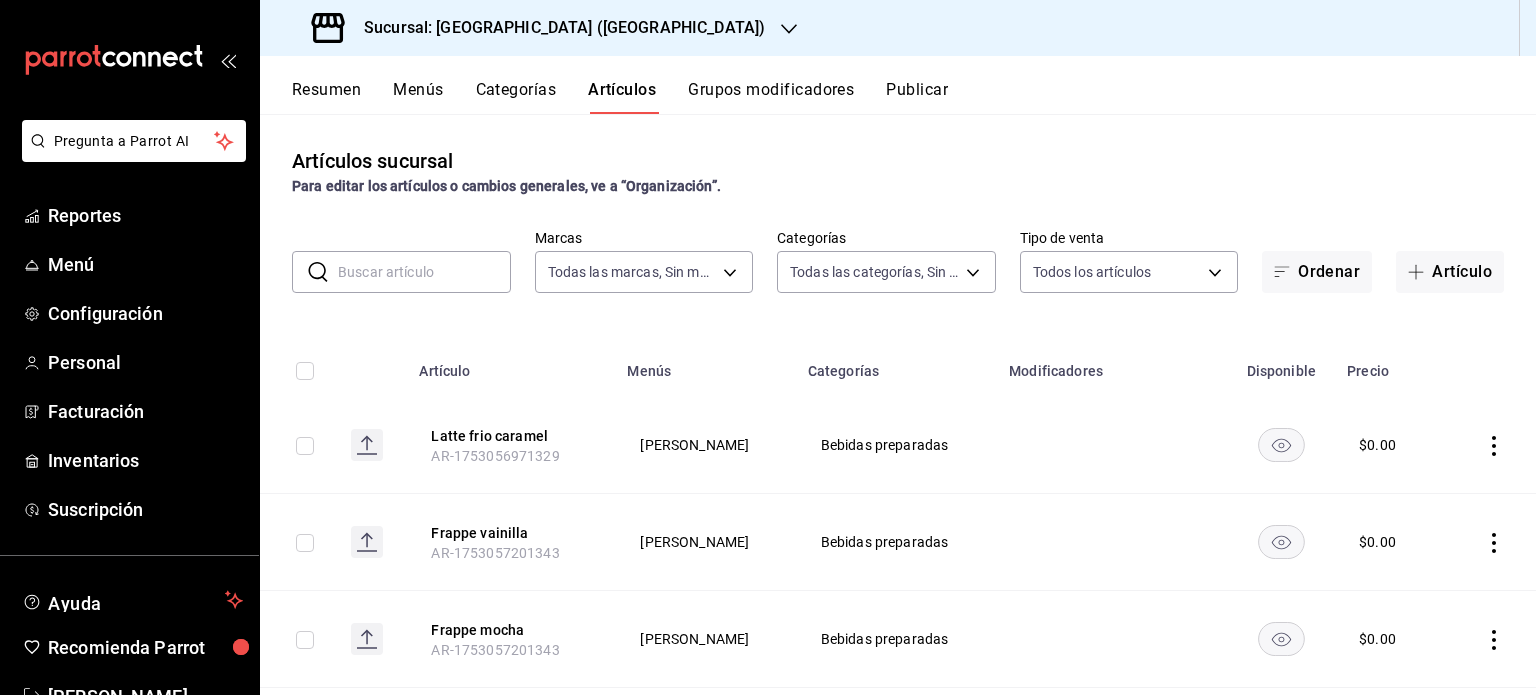 click 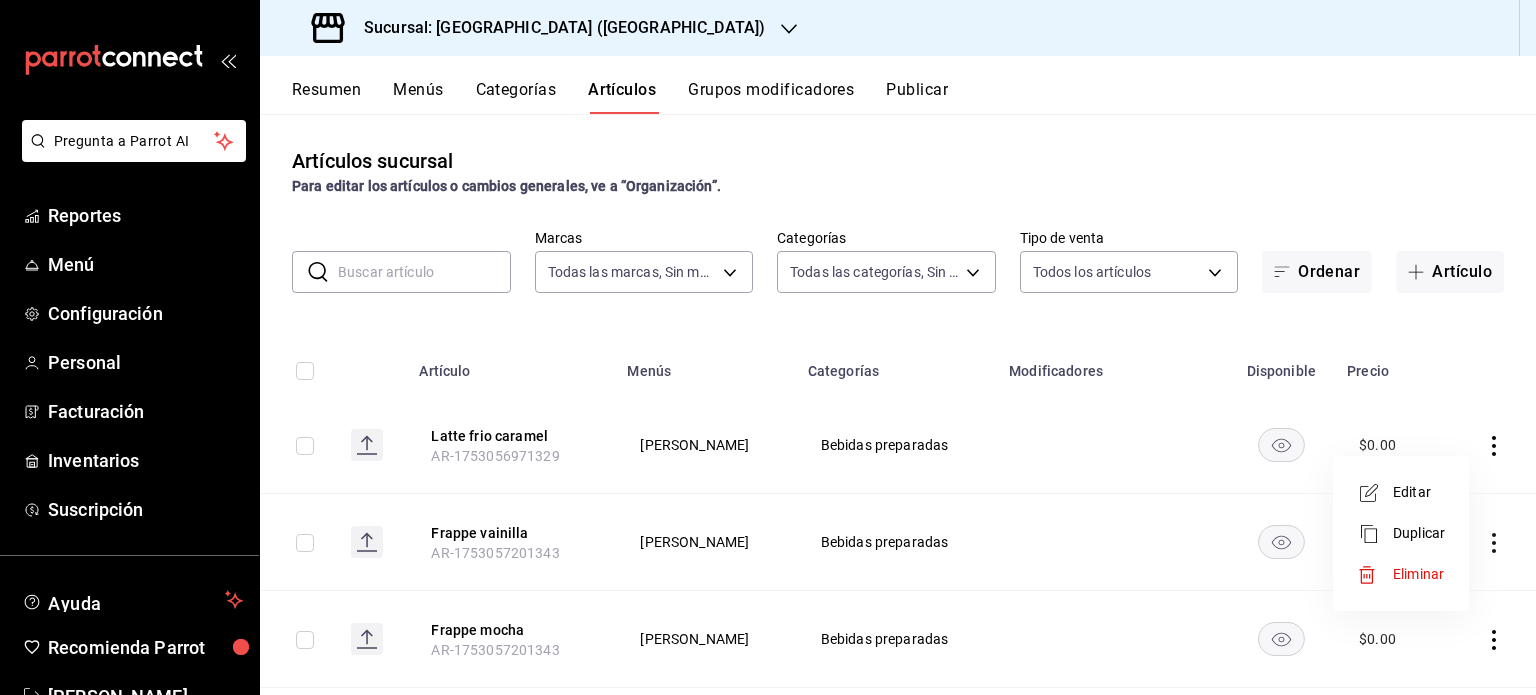 click on "Editar" at bounding box center [1401, 492] 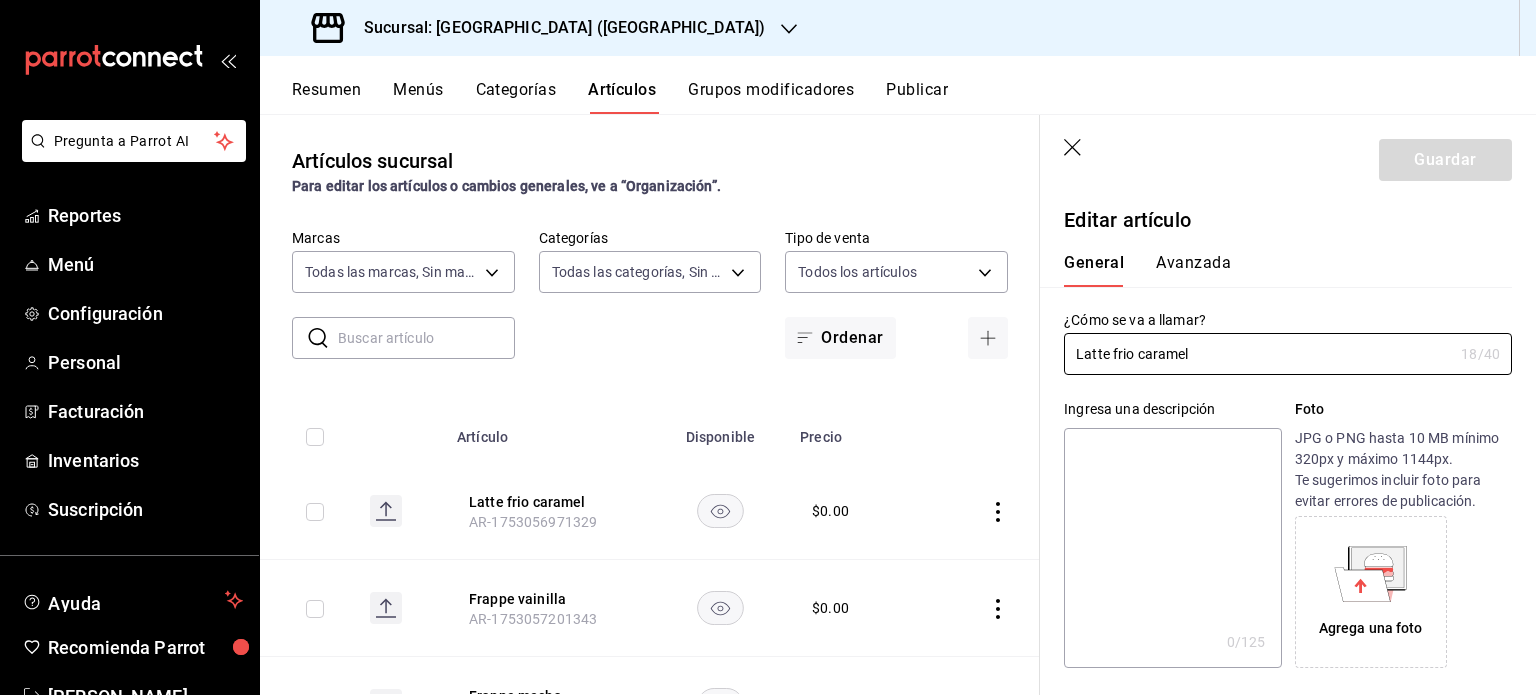 type on "$0.00" 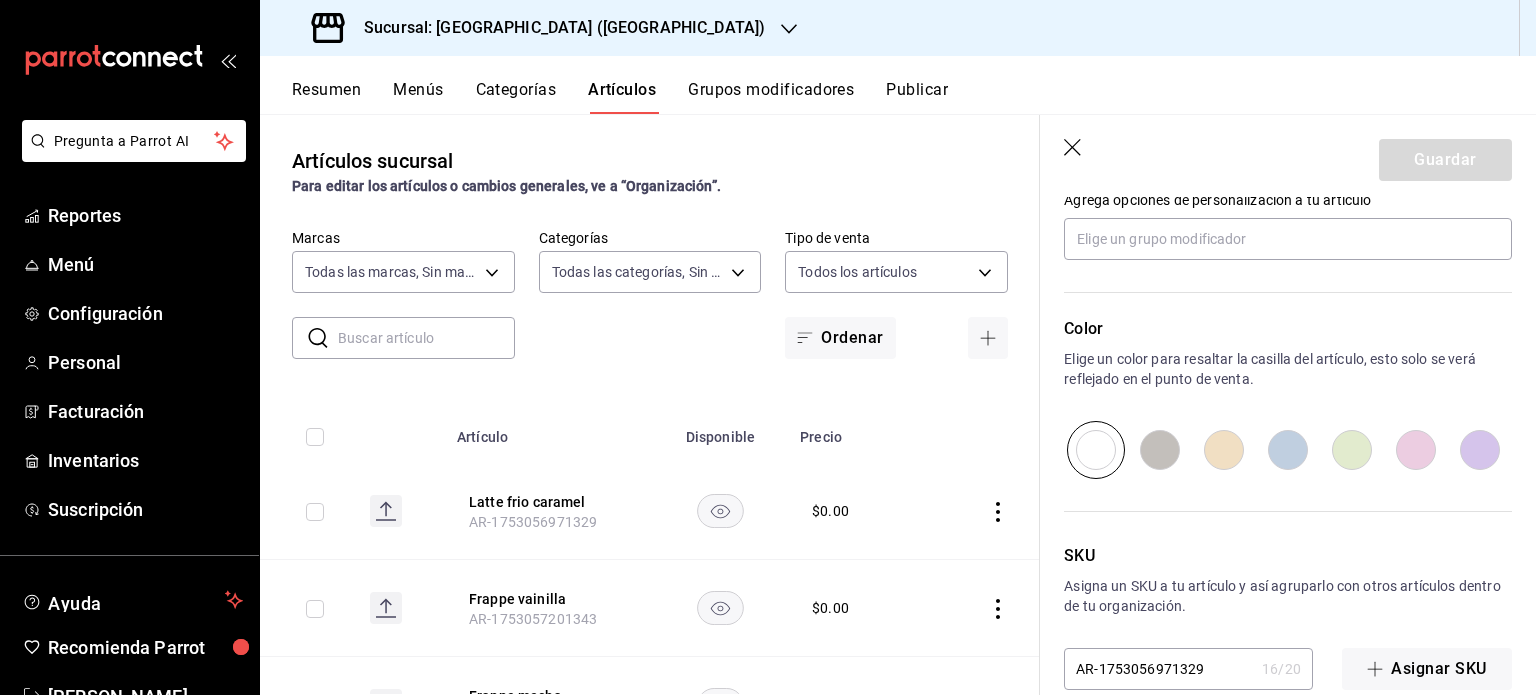 scroll, scrollTop: 968, scrollLeft: 0, axis: vertical 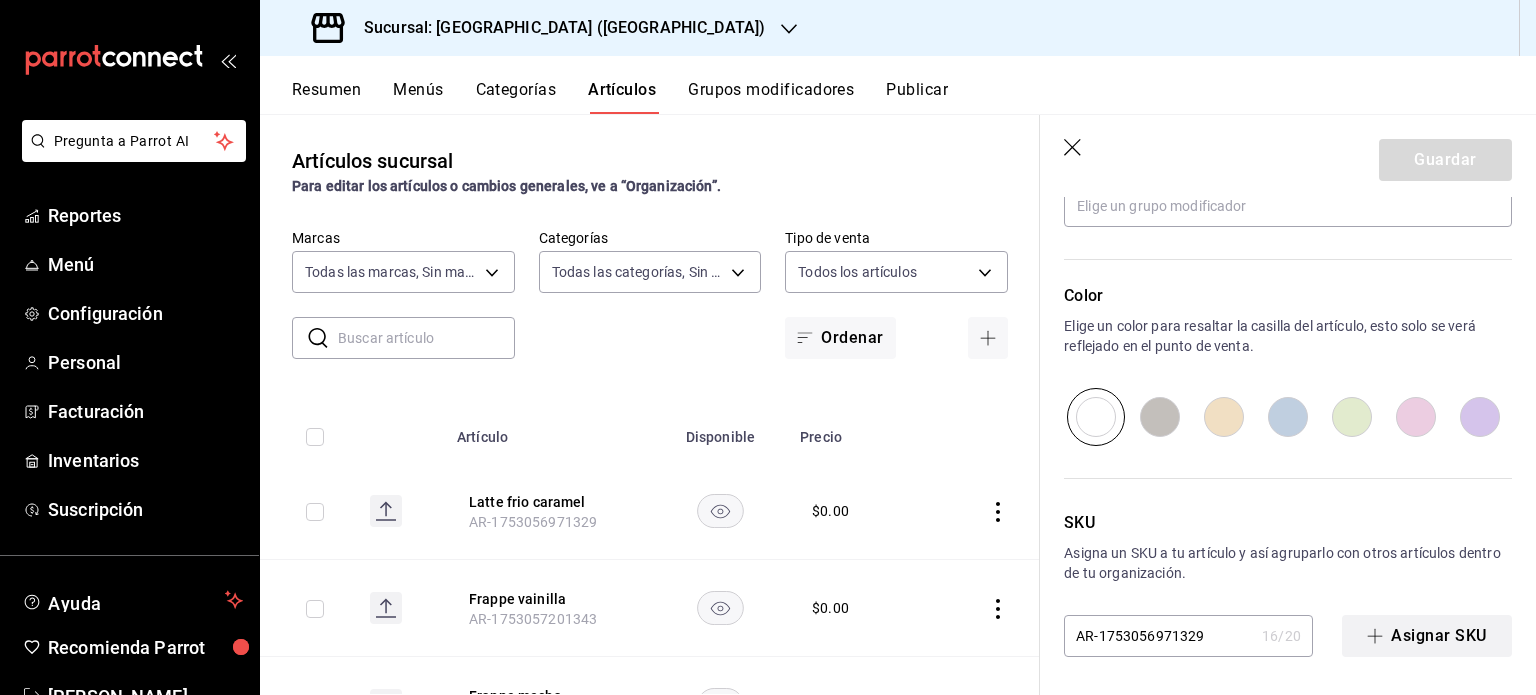 click on "Asignar SKU" at bounding box center (1427, 636) 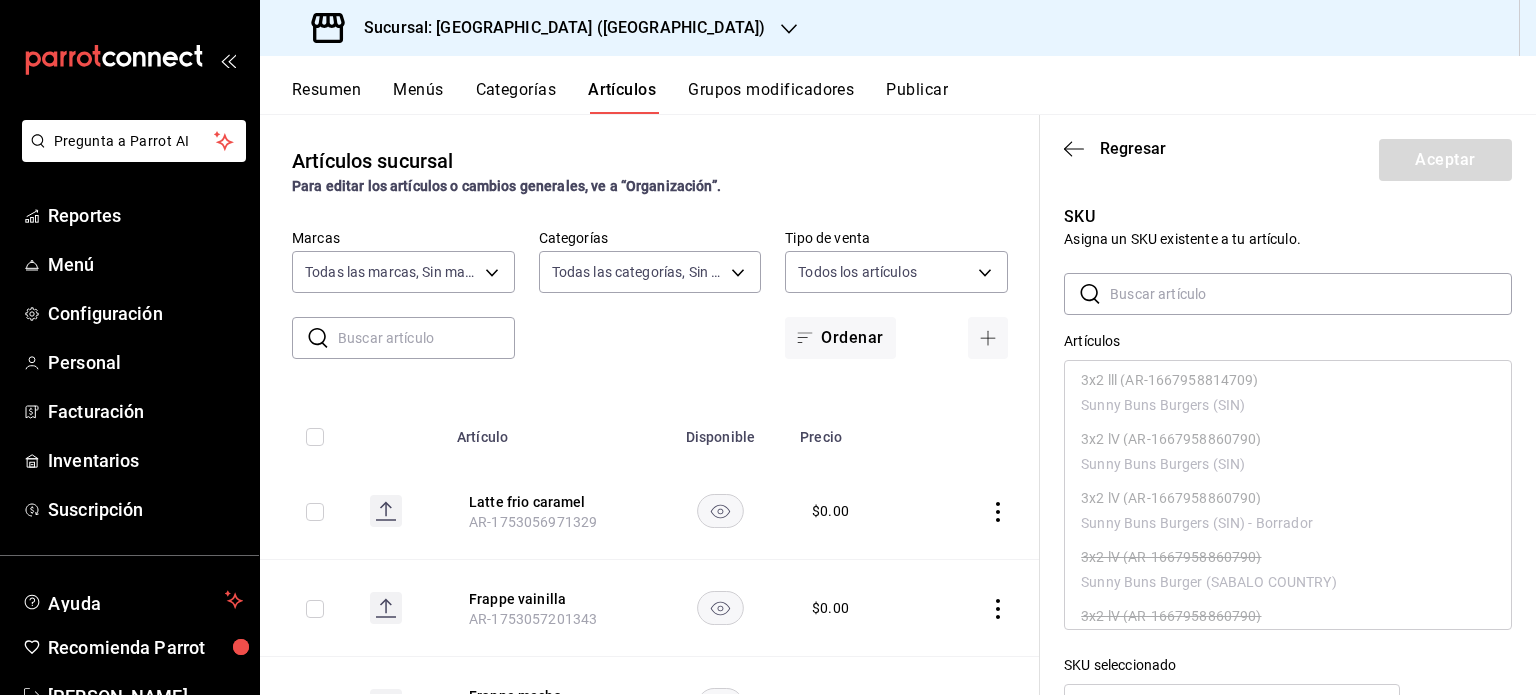 scroll, scrollTop: 935, scrollLeft: 0, axis: vertical 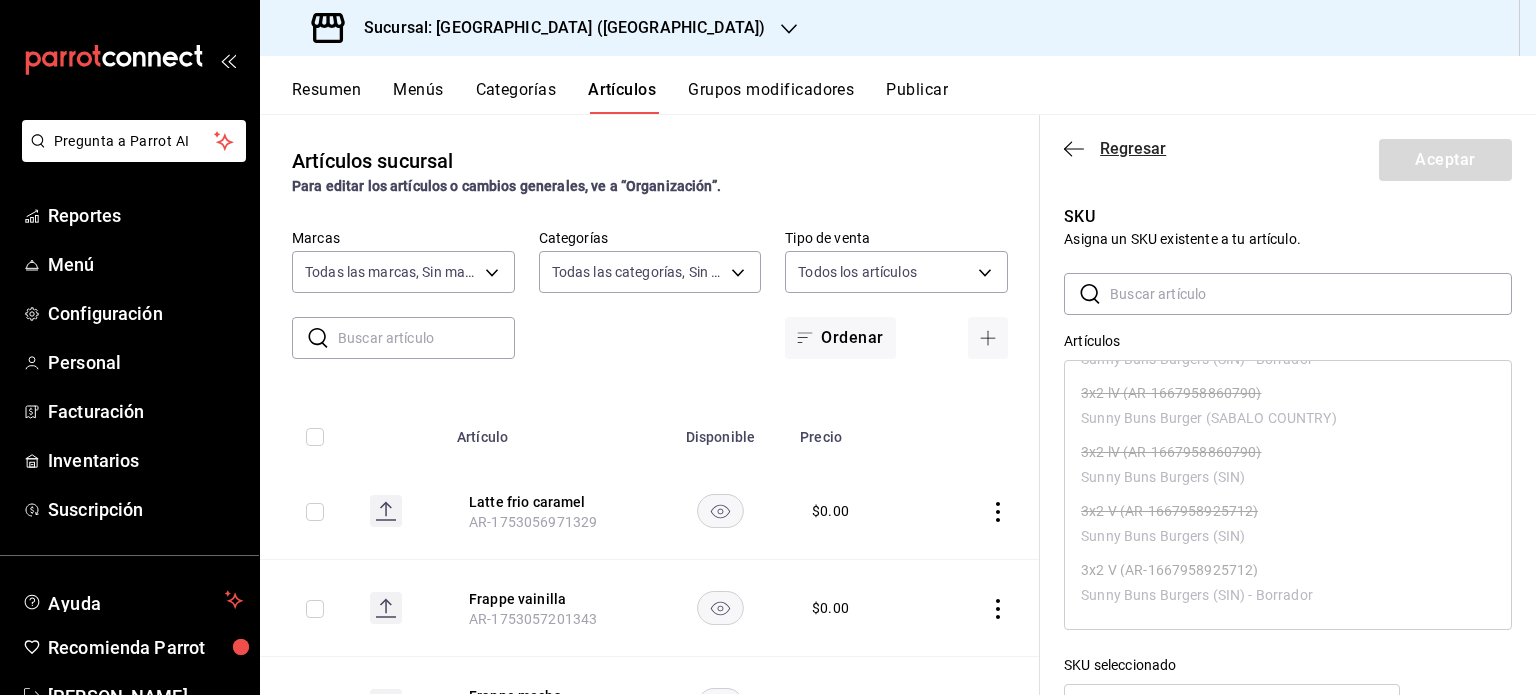click 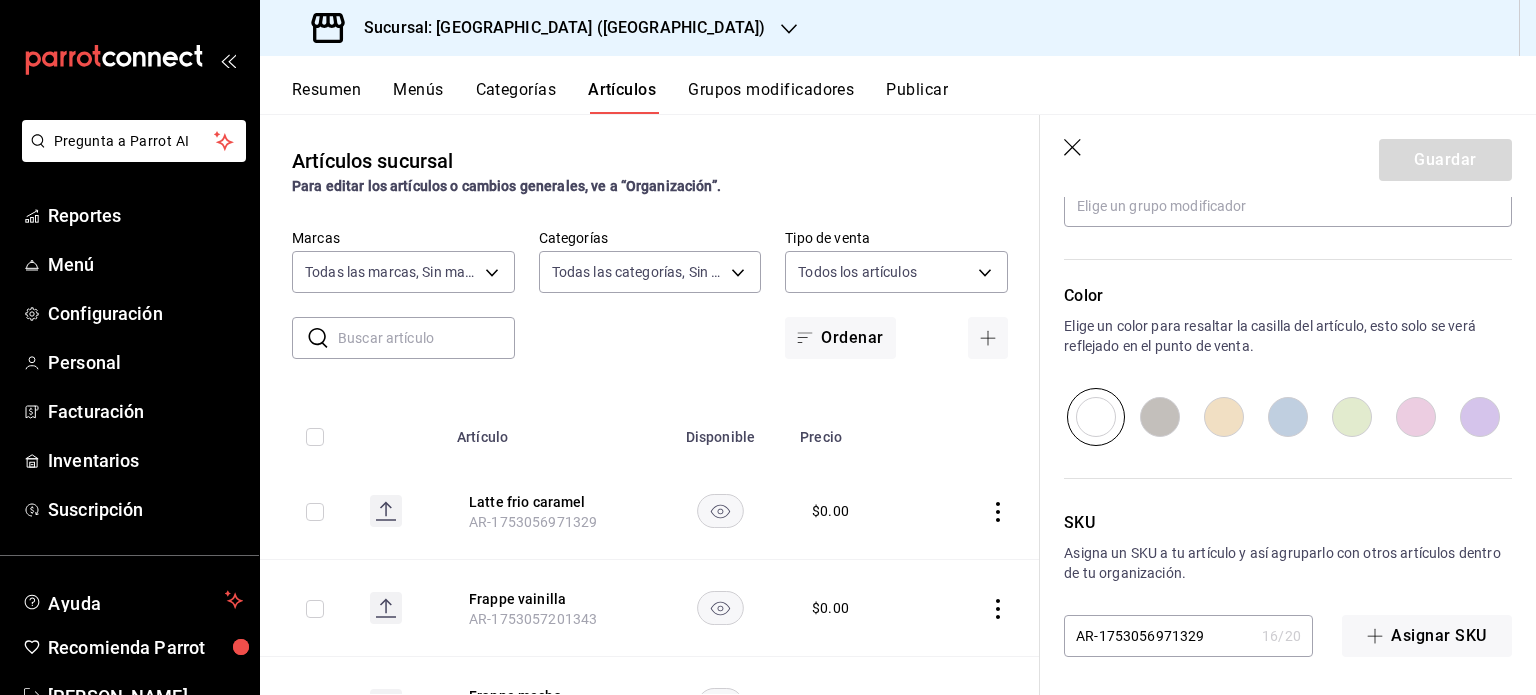 click 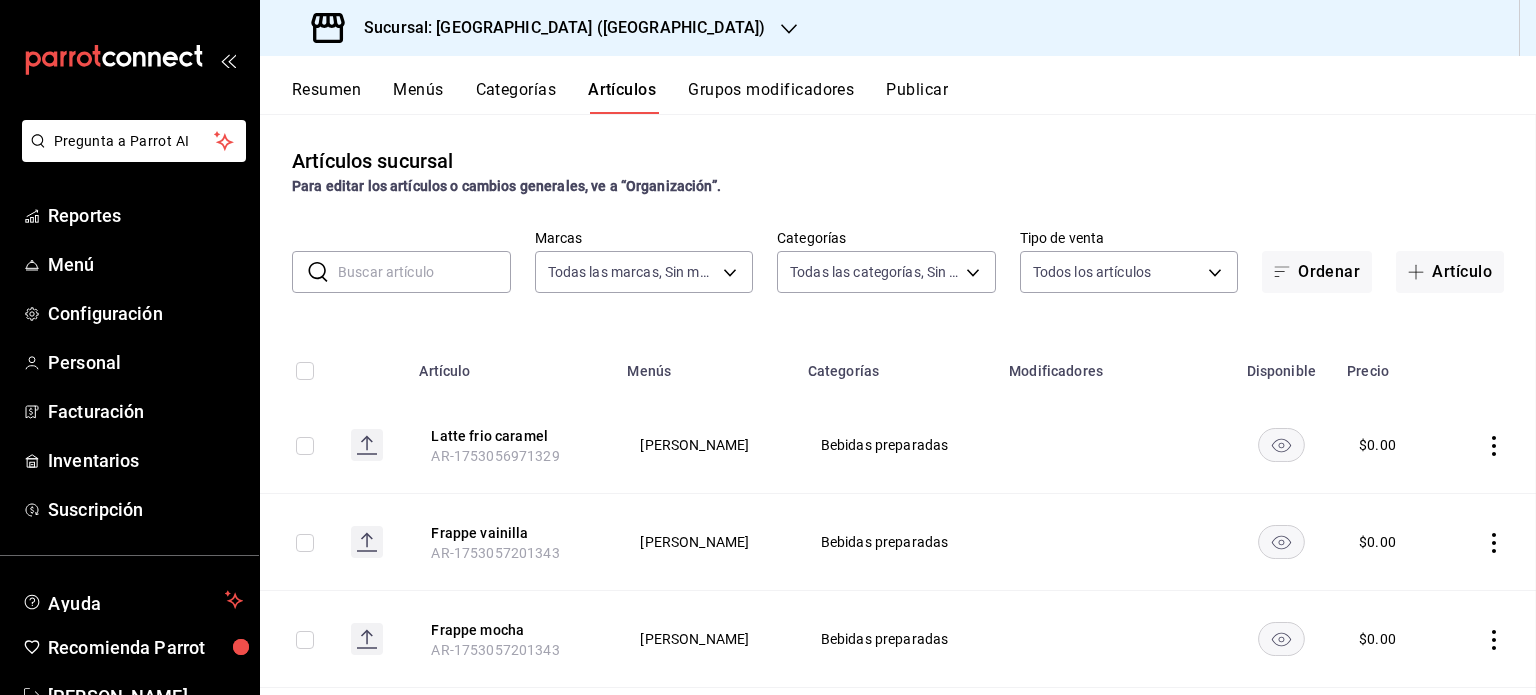 scroll, scrollTop: 0, scrollLeft: 0, axis: both 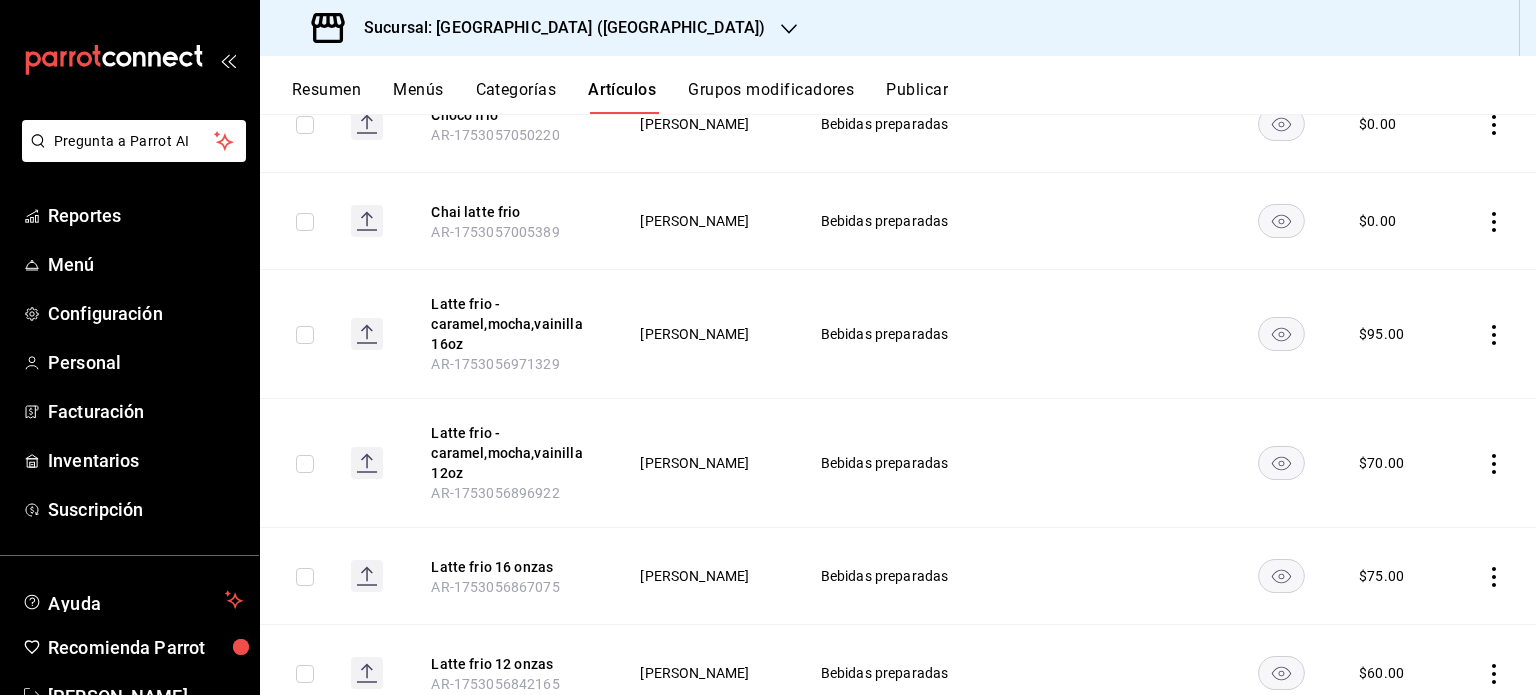 click 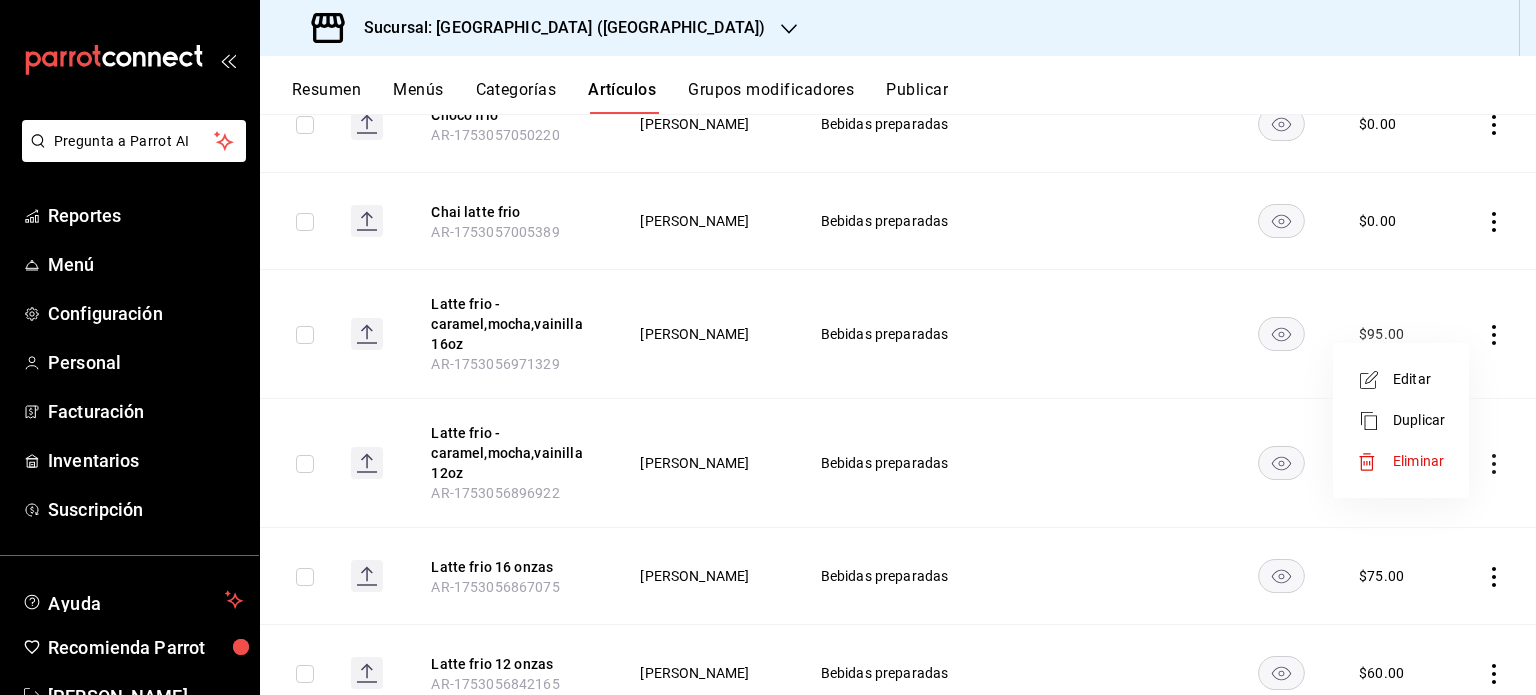 click on "Editar" at bounding box center [1419, 379] 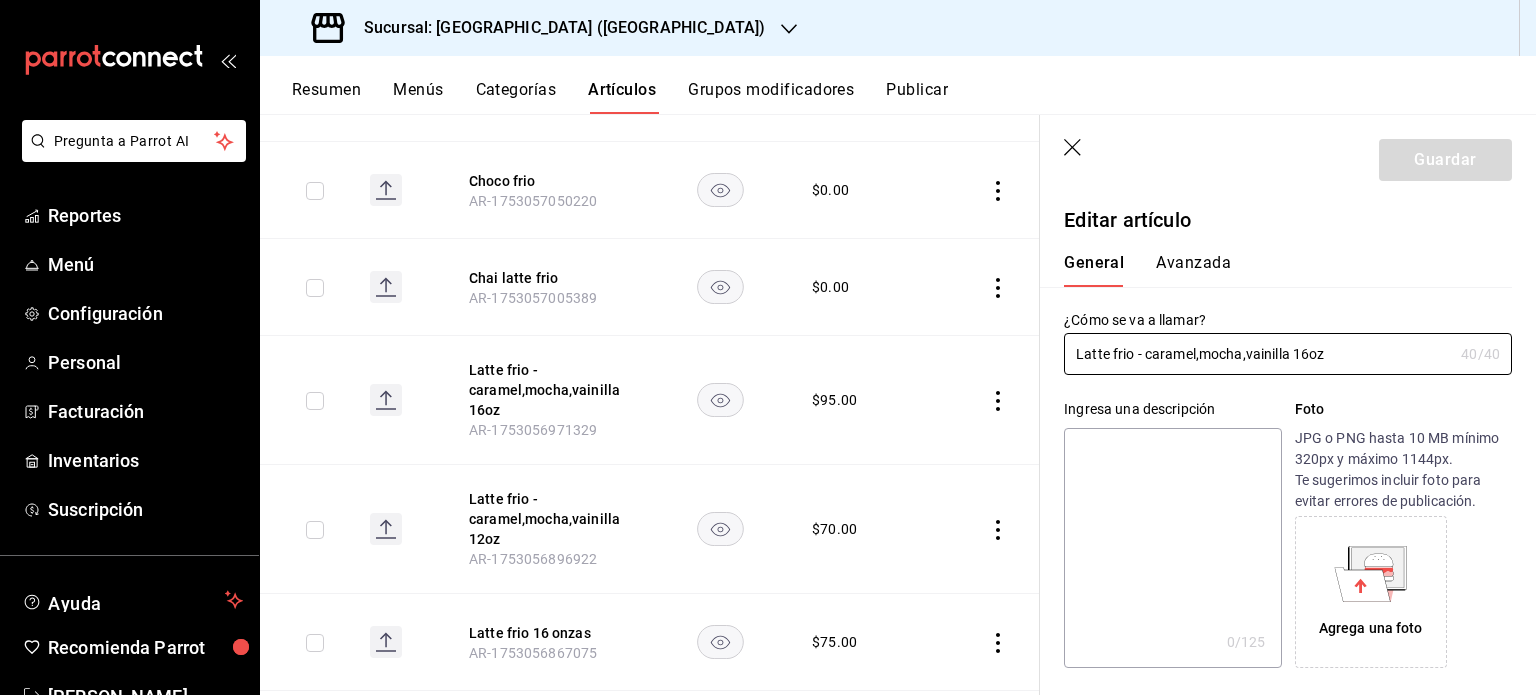 type on "$95.00" 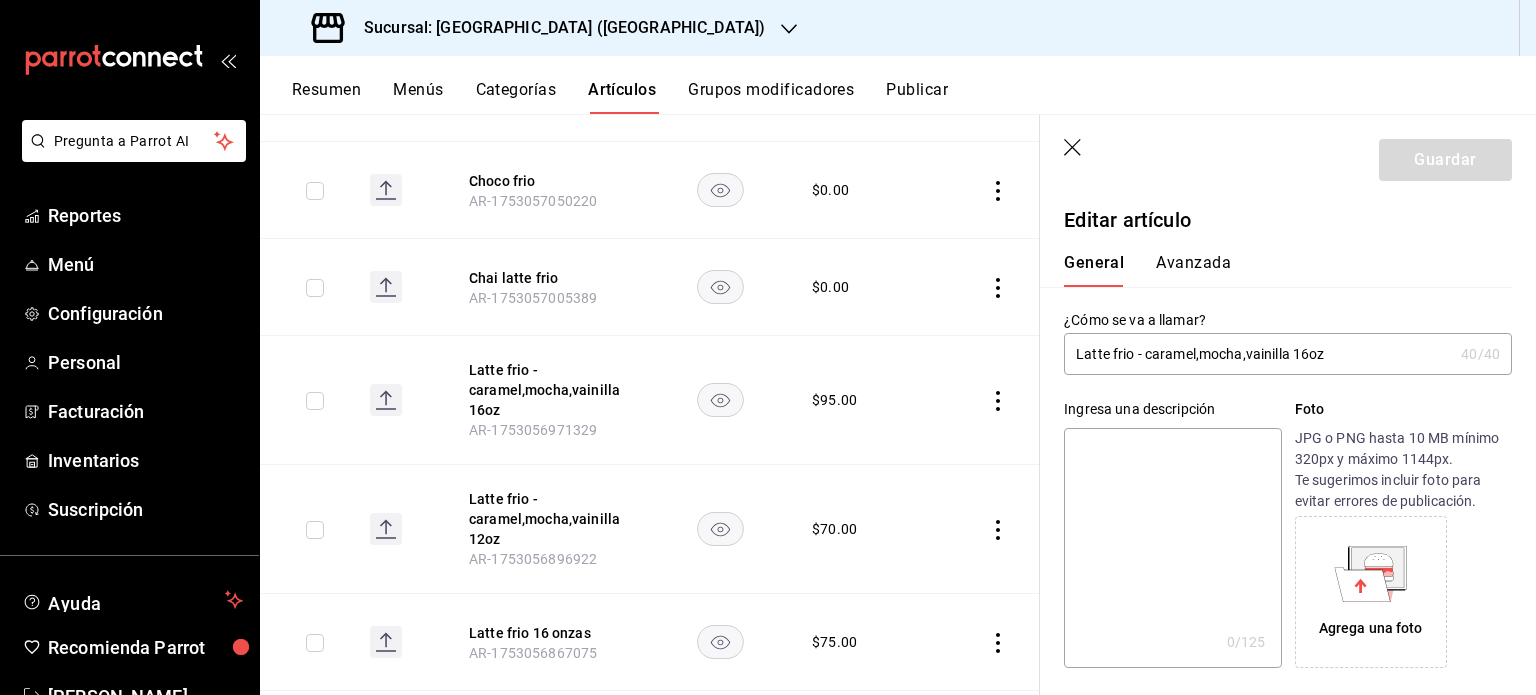 drag, startPoint x: 1201, startPoint y: 354, endPoint x: 1136, endPoint y: 356, distance: 65.03076 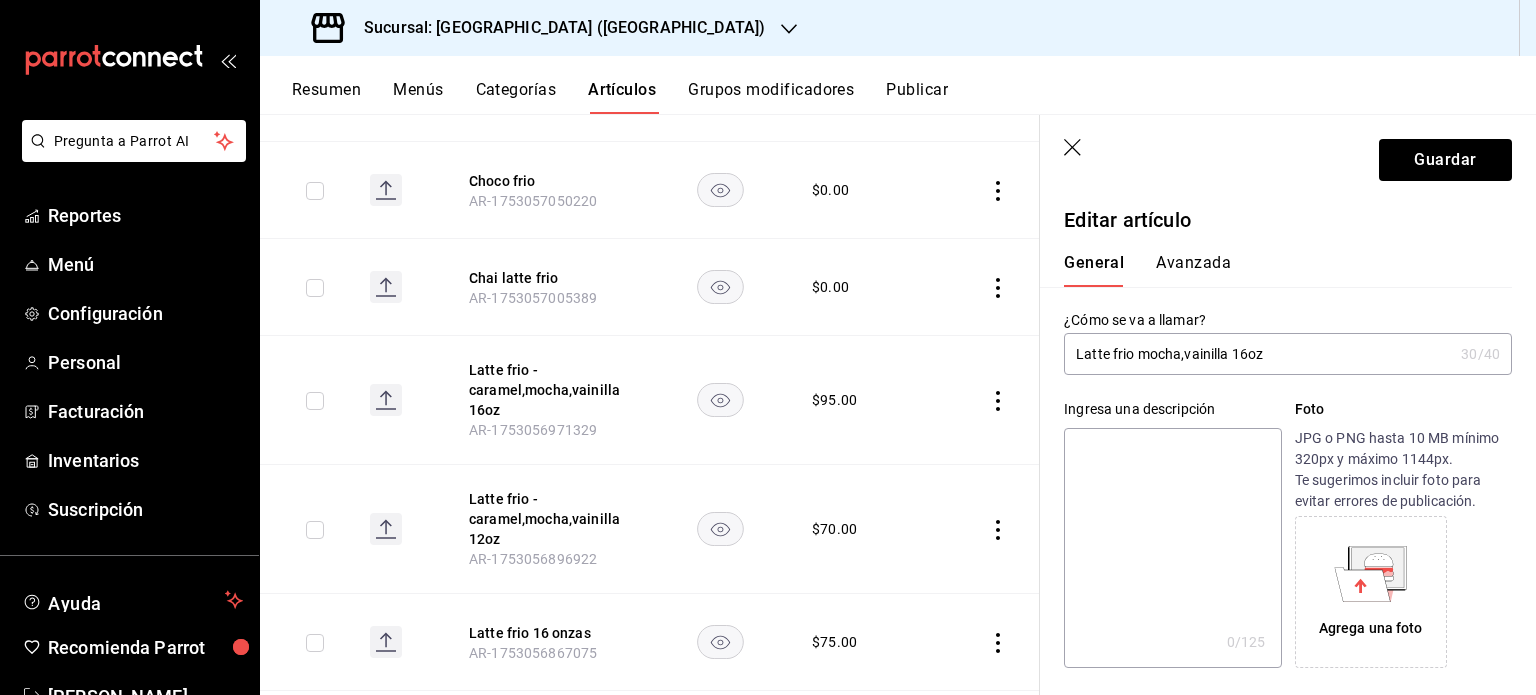 drag, startPoint x: 1312, startPoint y: 353, endPoint x: 1179, endPoint y: 353, distance: 133 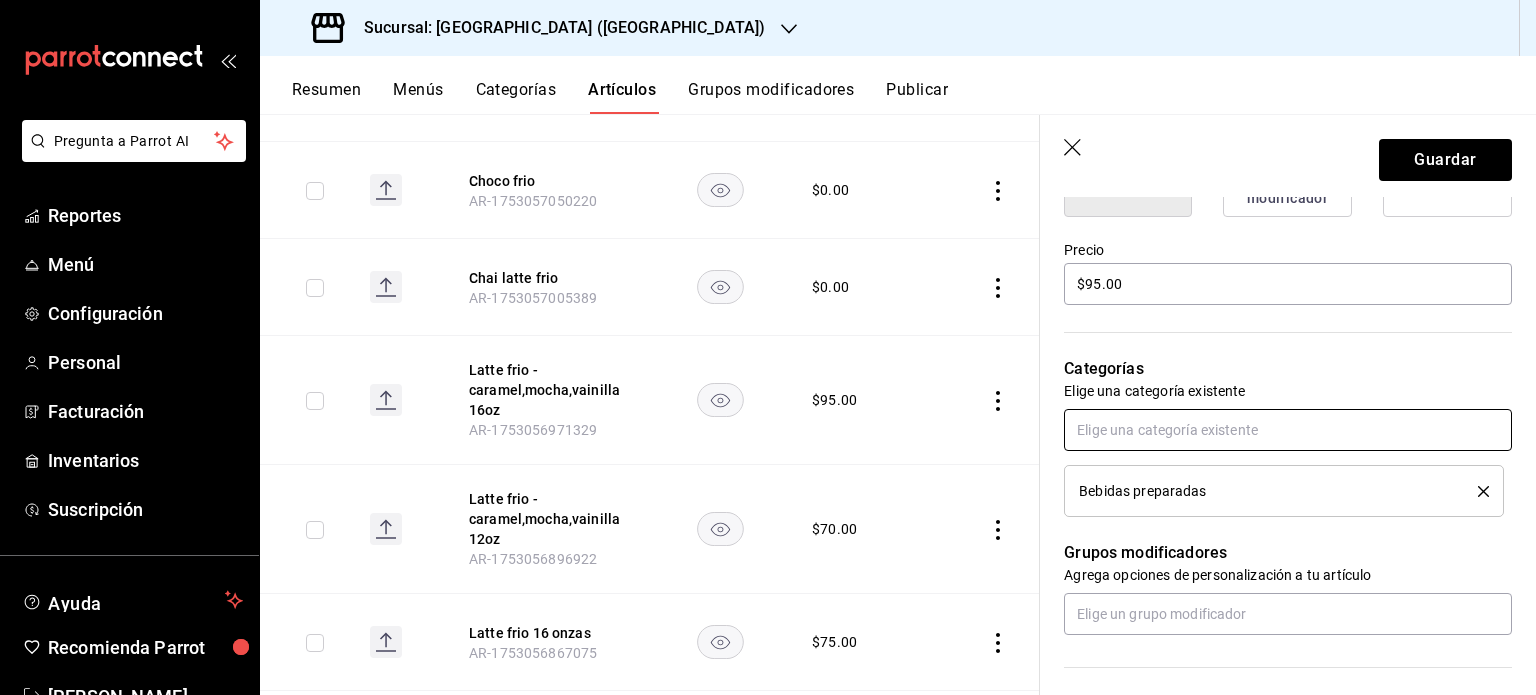 scroll, scrollTop: 568, scrollLeft: 0, axis: vertical 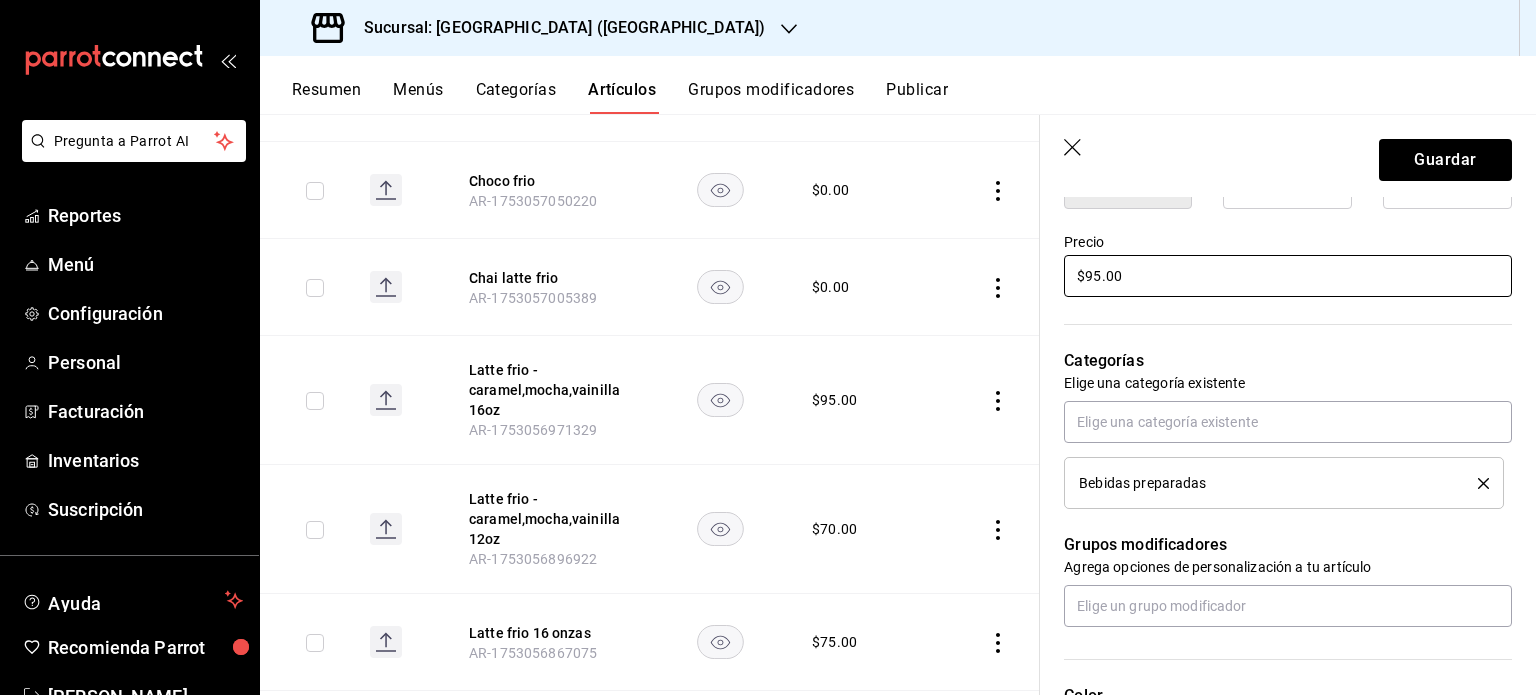 type on "Latte frio mocha" 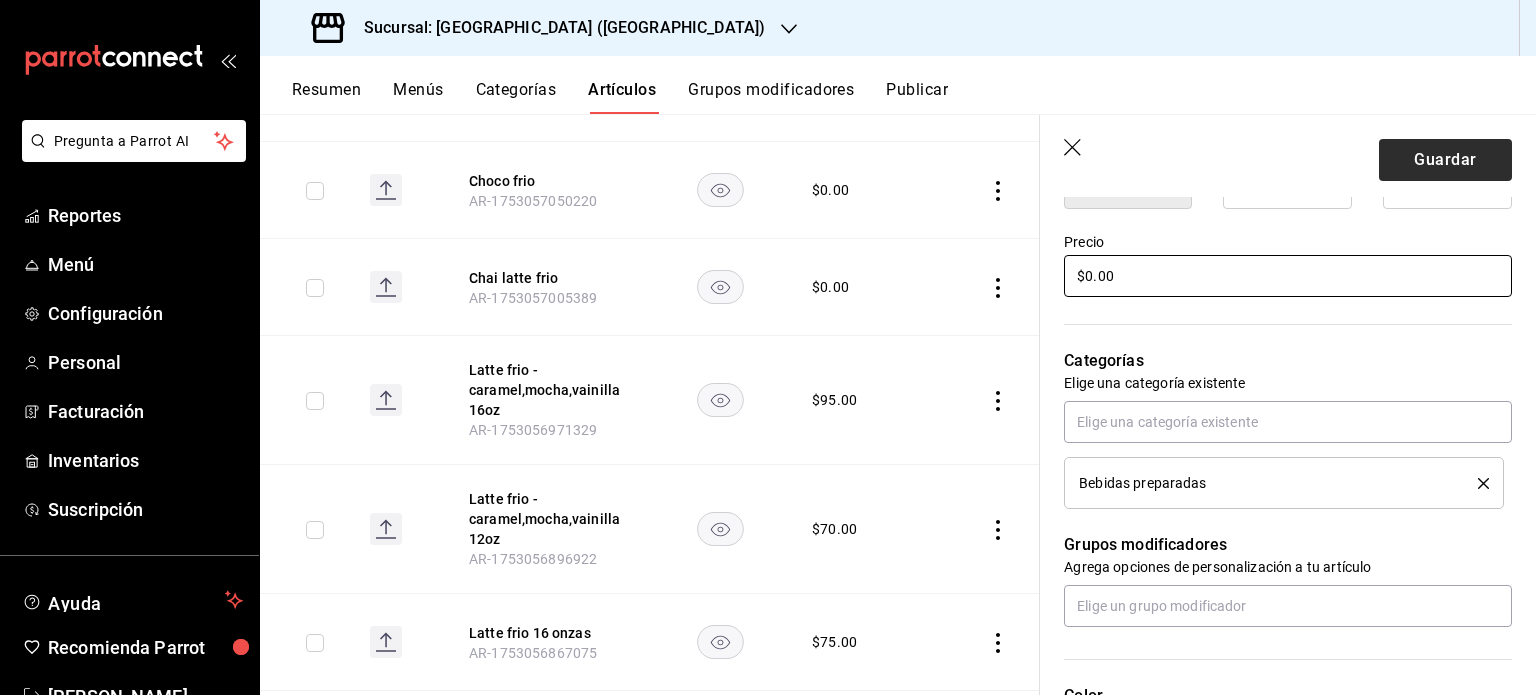 type on "$0.00" 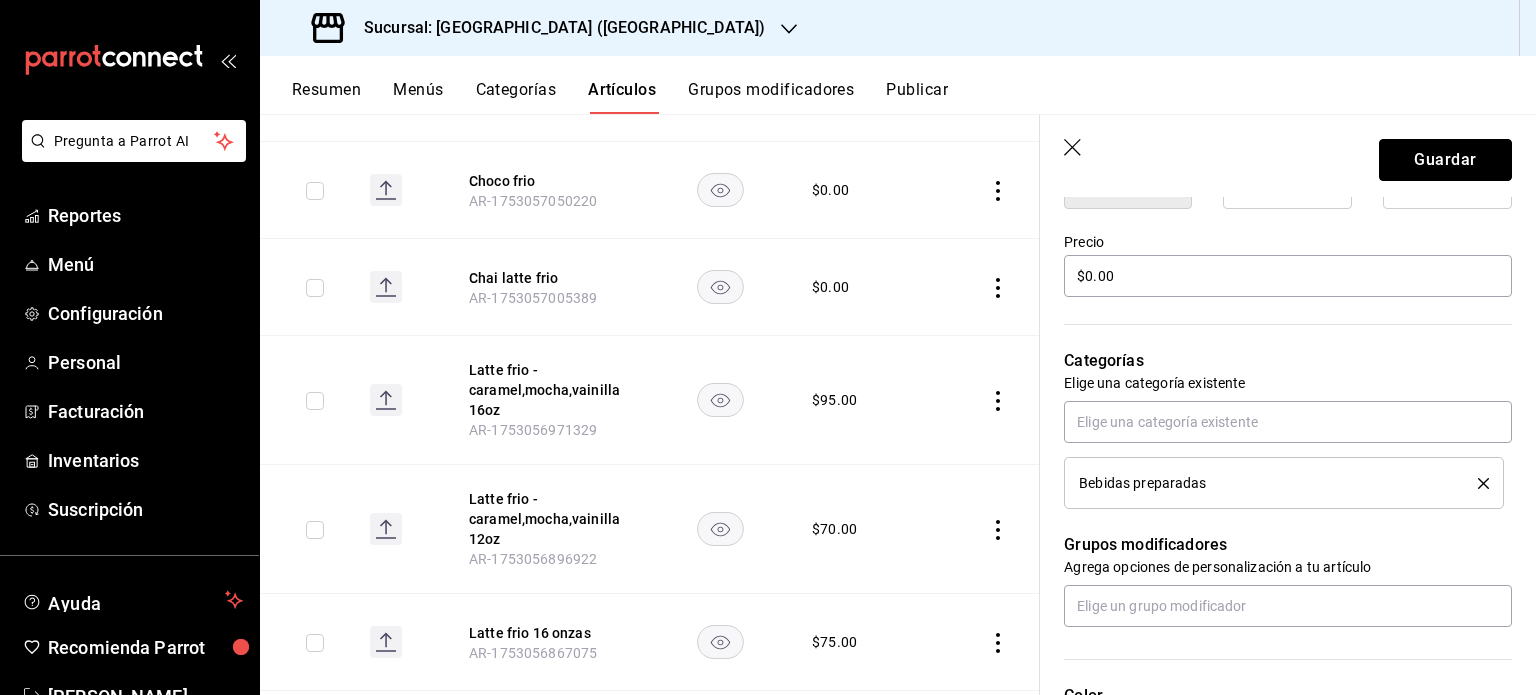 click on "Guardar" at bounding box center (1445, 160) 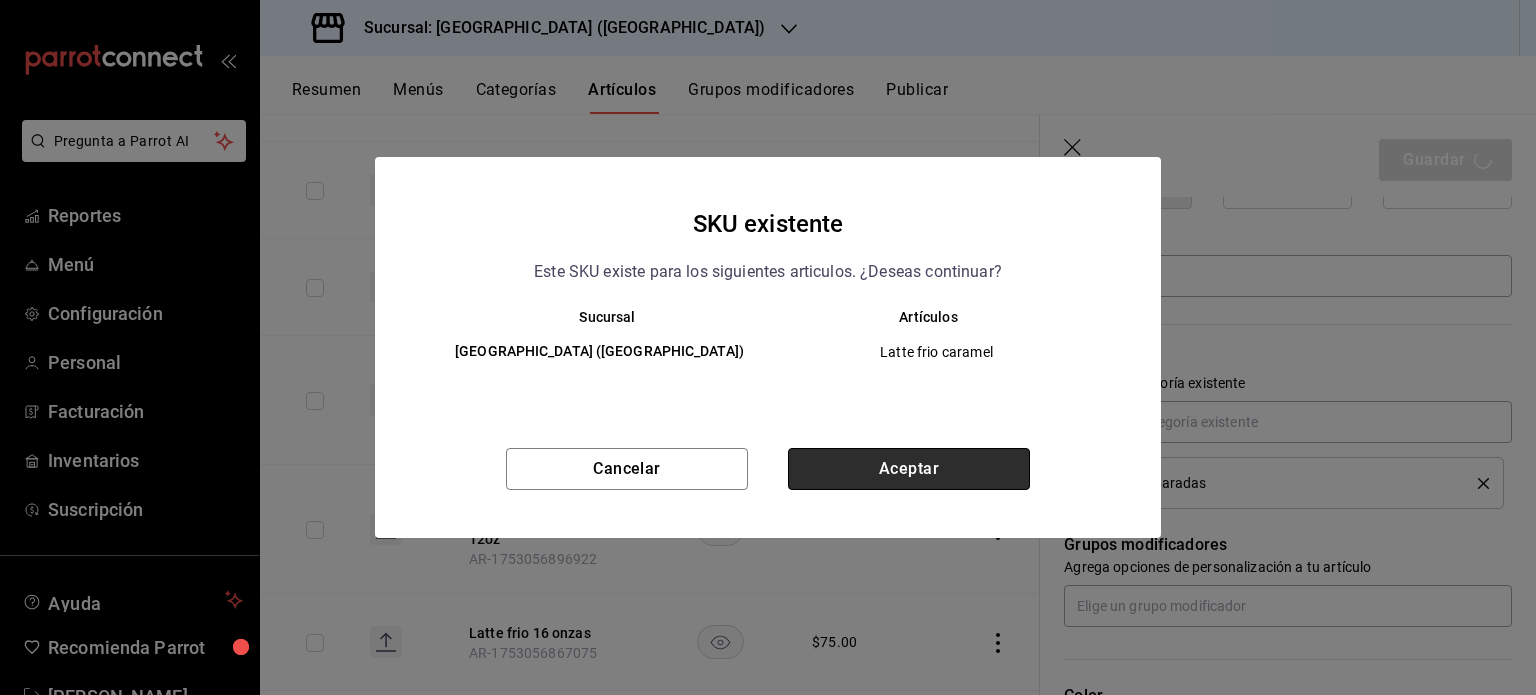 click on "Aceptar" at bounding box center (909, 469) 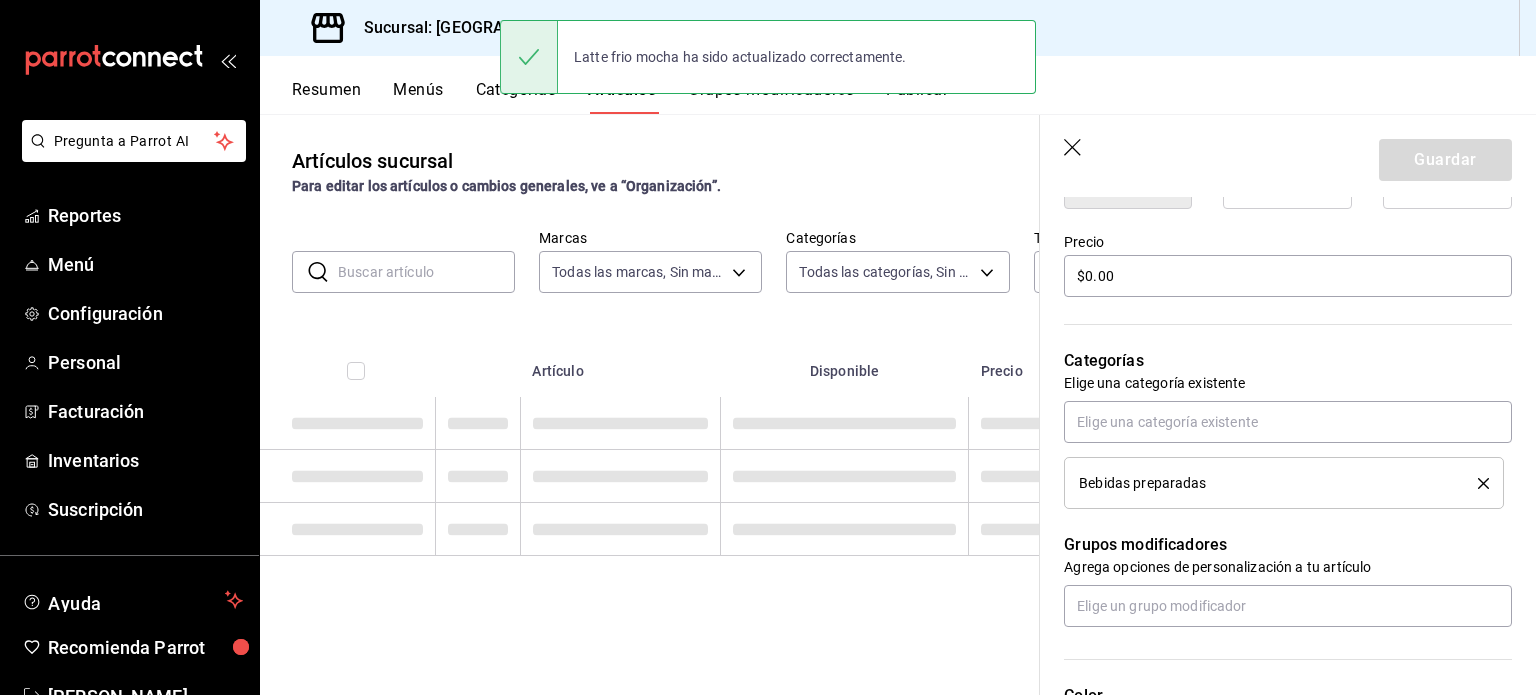 scroll, scrollTop: 0, scrollLeft: 0, axis: both 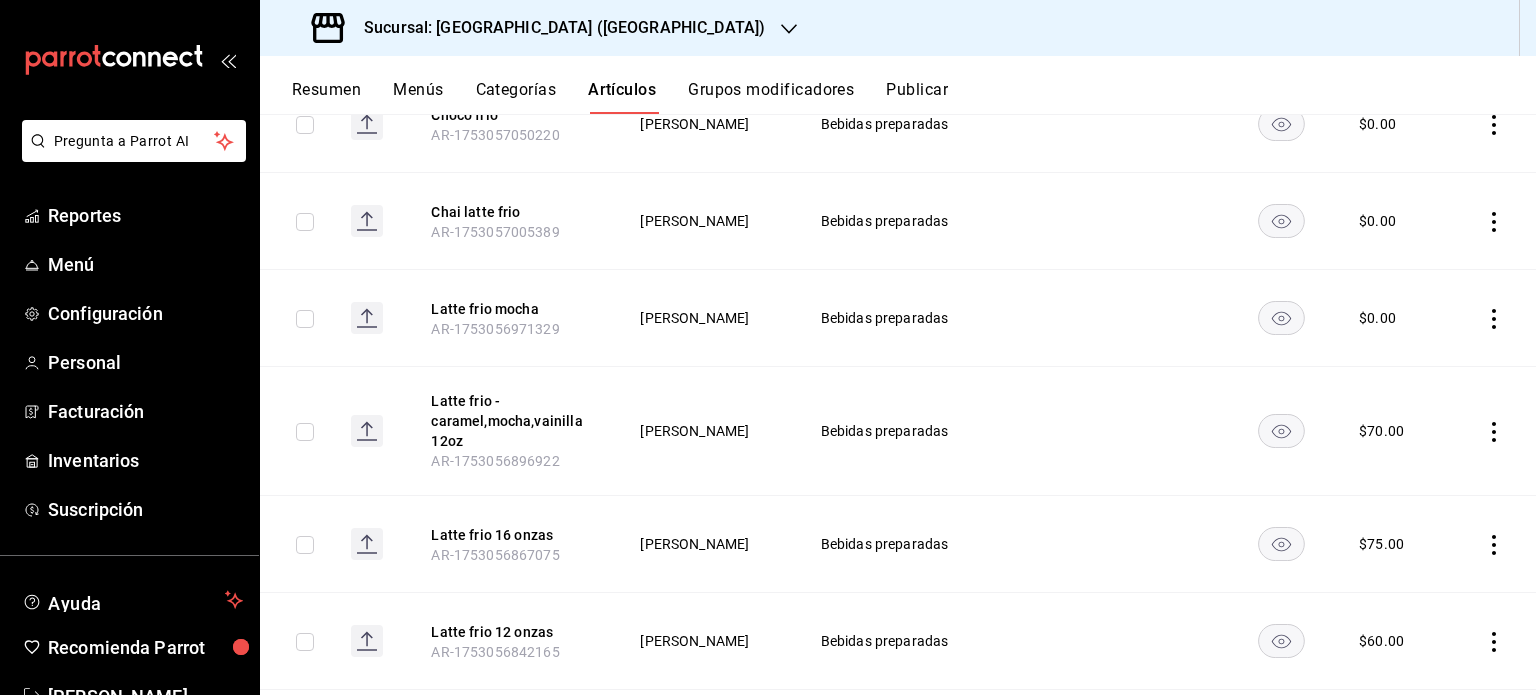 click 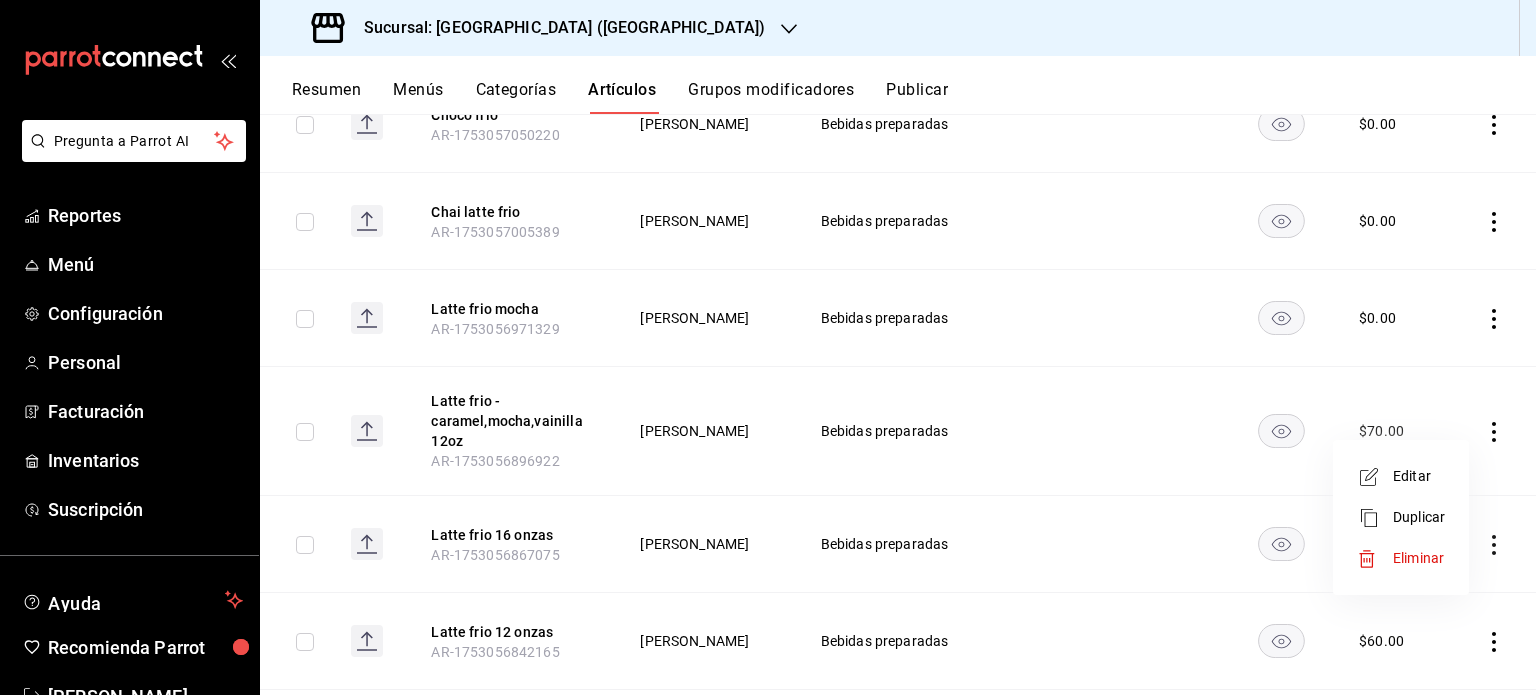 click at bounding box center (1375, 477) 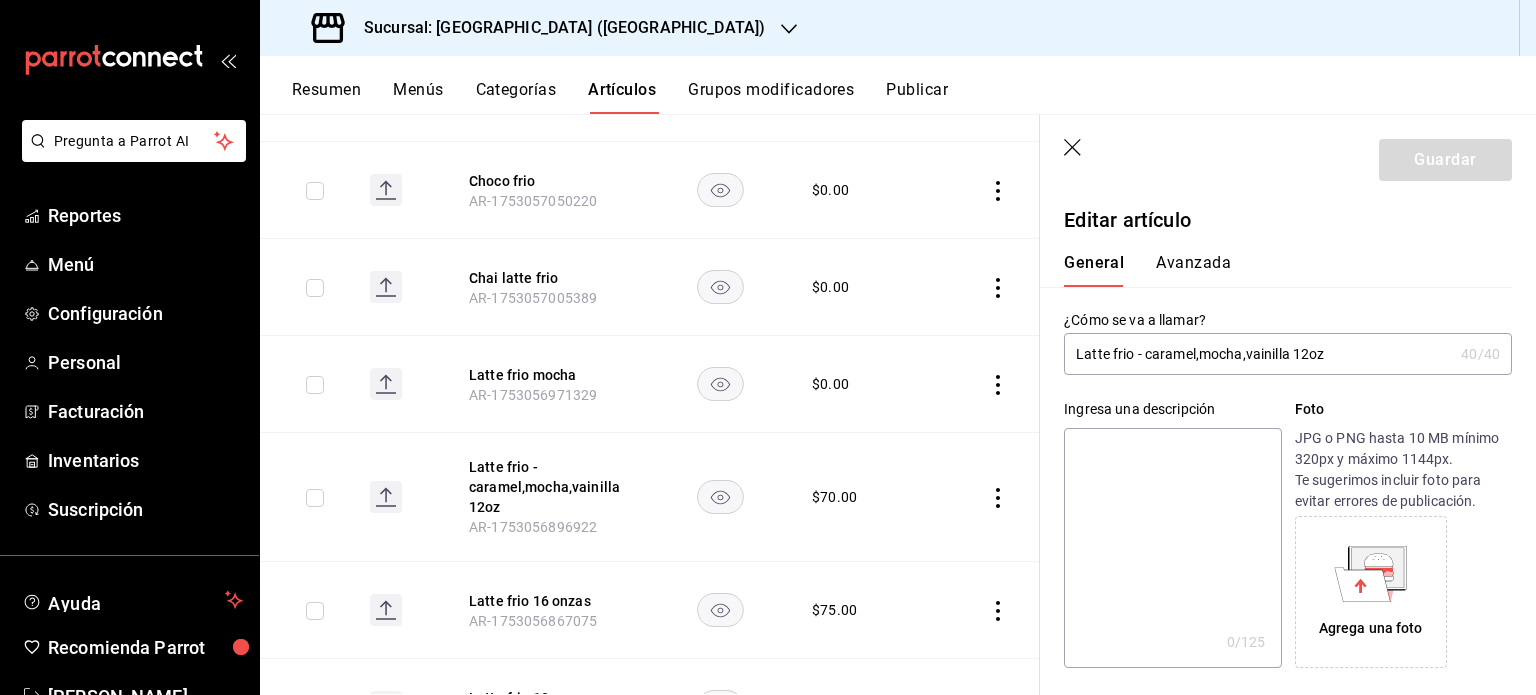 drag, startPoint x: 1246, startPoint y: 352, endPoint x: 1136, endPoint y: 350, distance: 110.01818 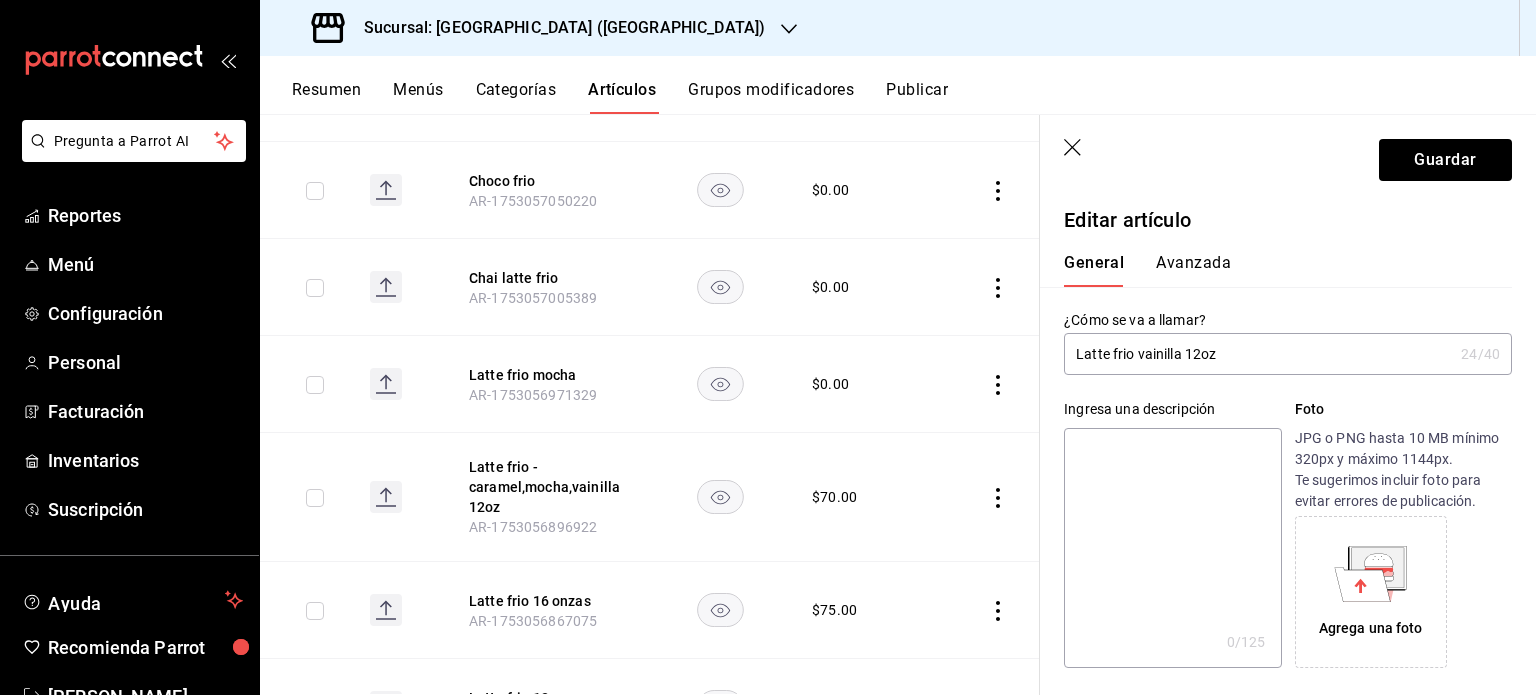 drag, startPoint x: 1256, startPoint y: 363, endPoint x: 1183, endPoint y: 351, distance: 73.97973 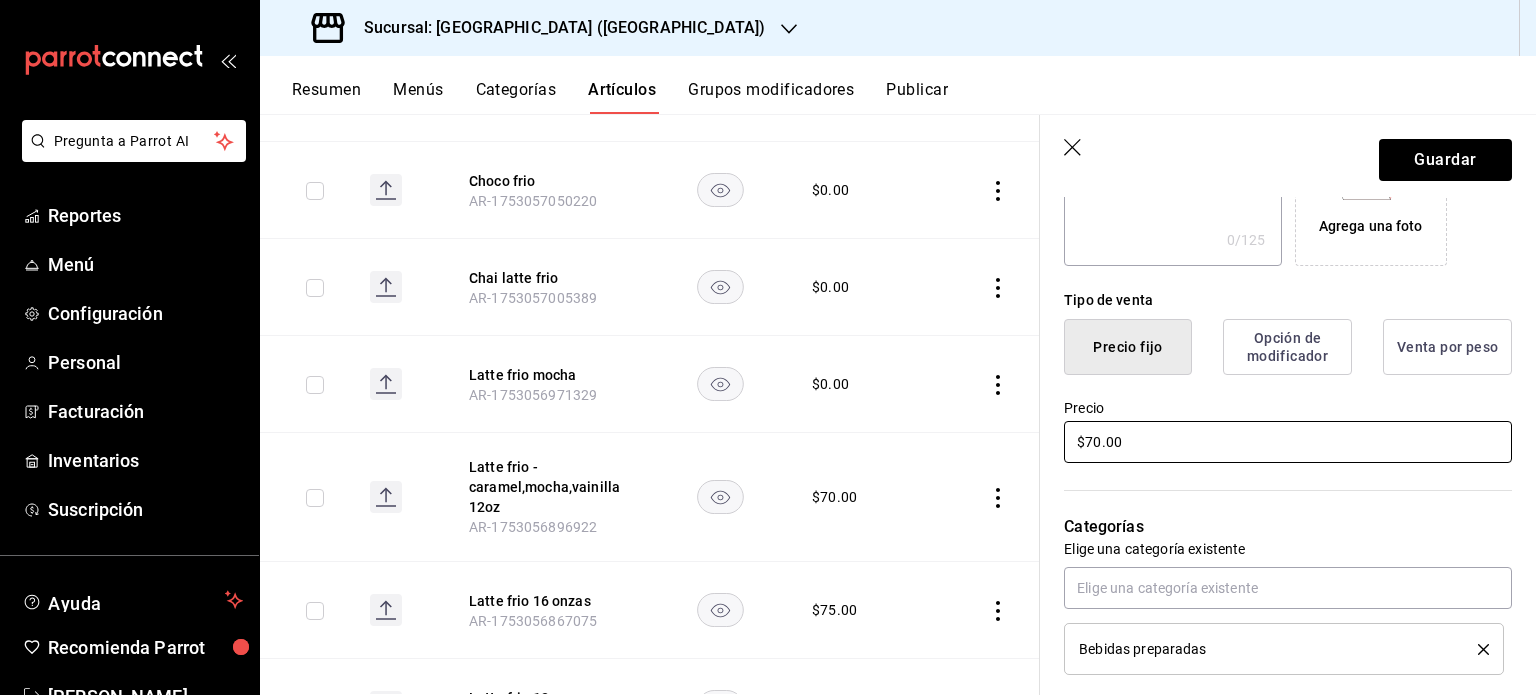 scroll, scrollTop: 400, scrollLeft: 0, axis: vertical 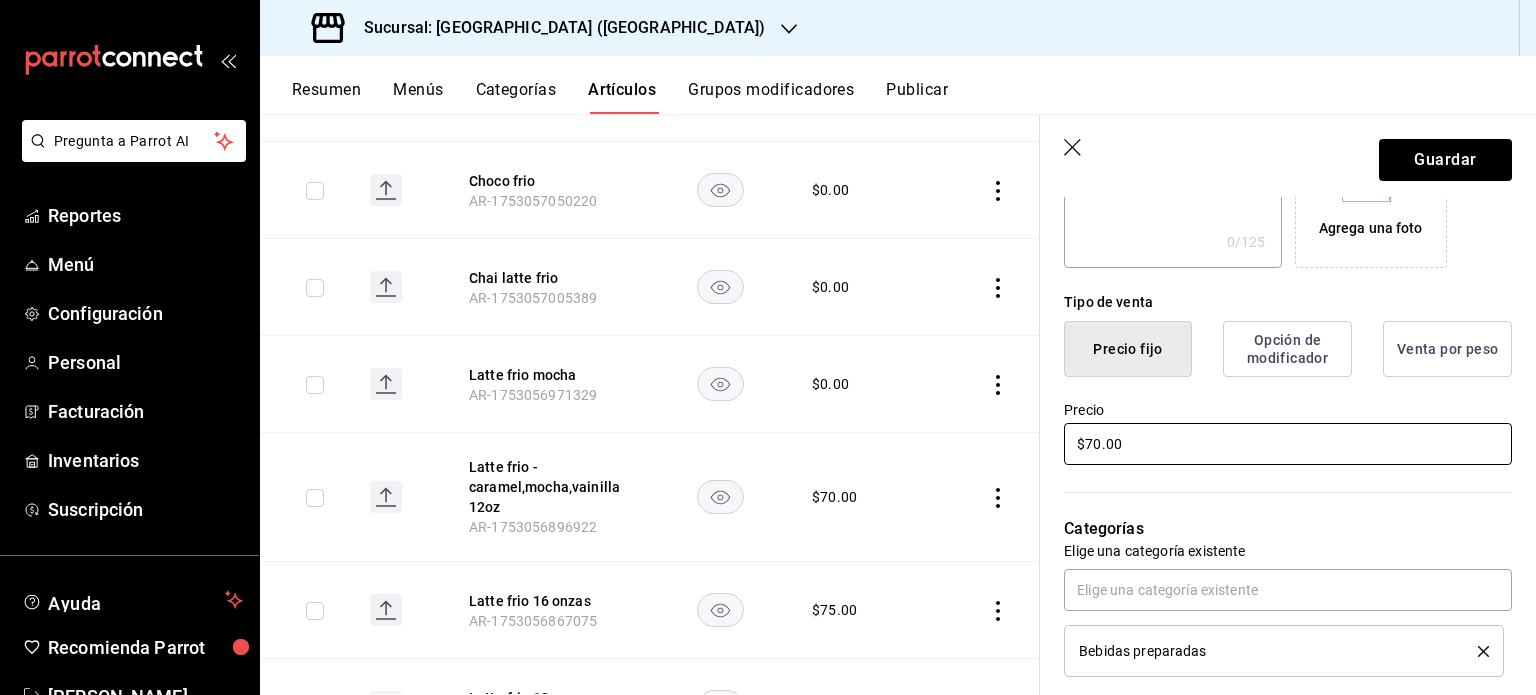 type on "Latte frio vainilla" 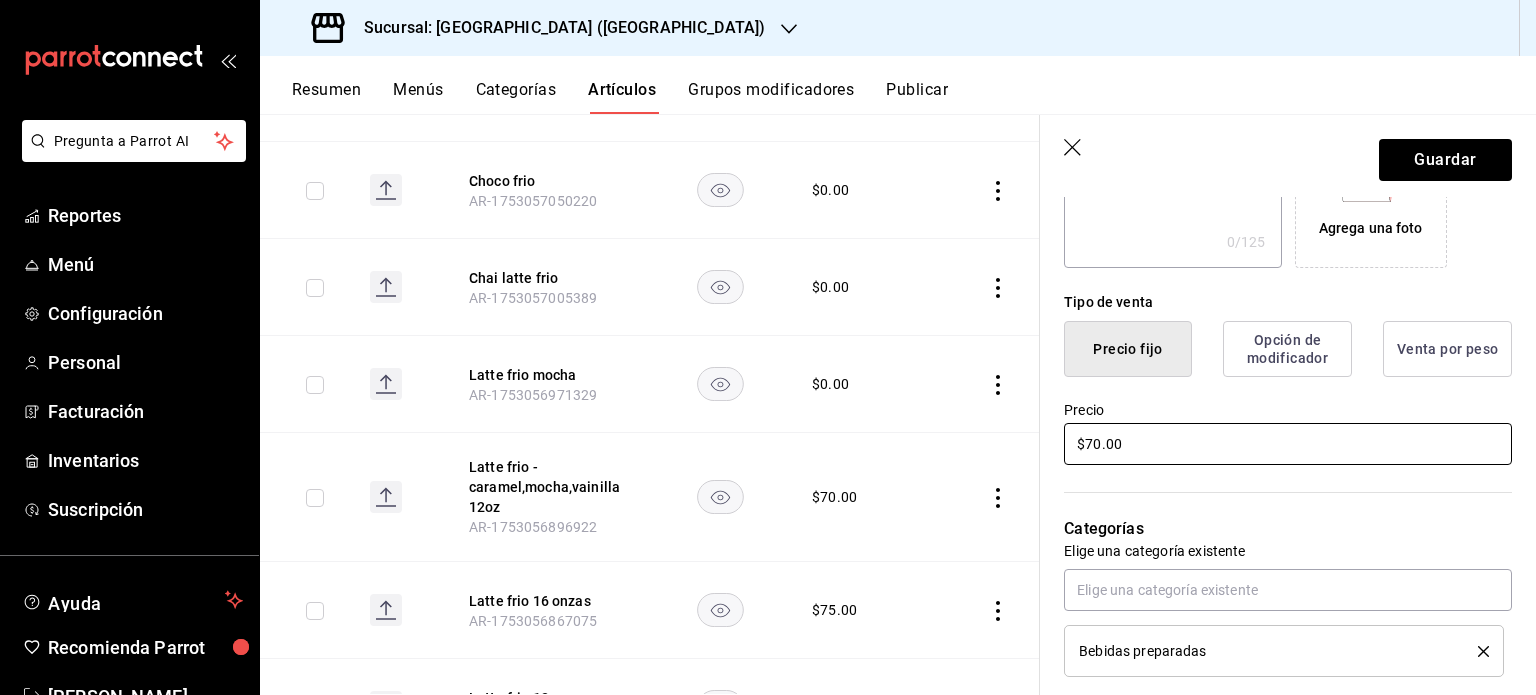 click on "$70.00" at bounding box center [1288, 444] 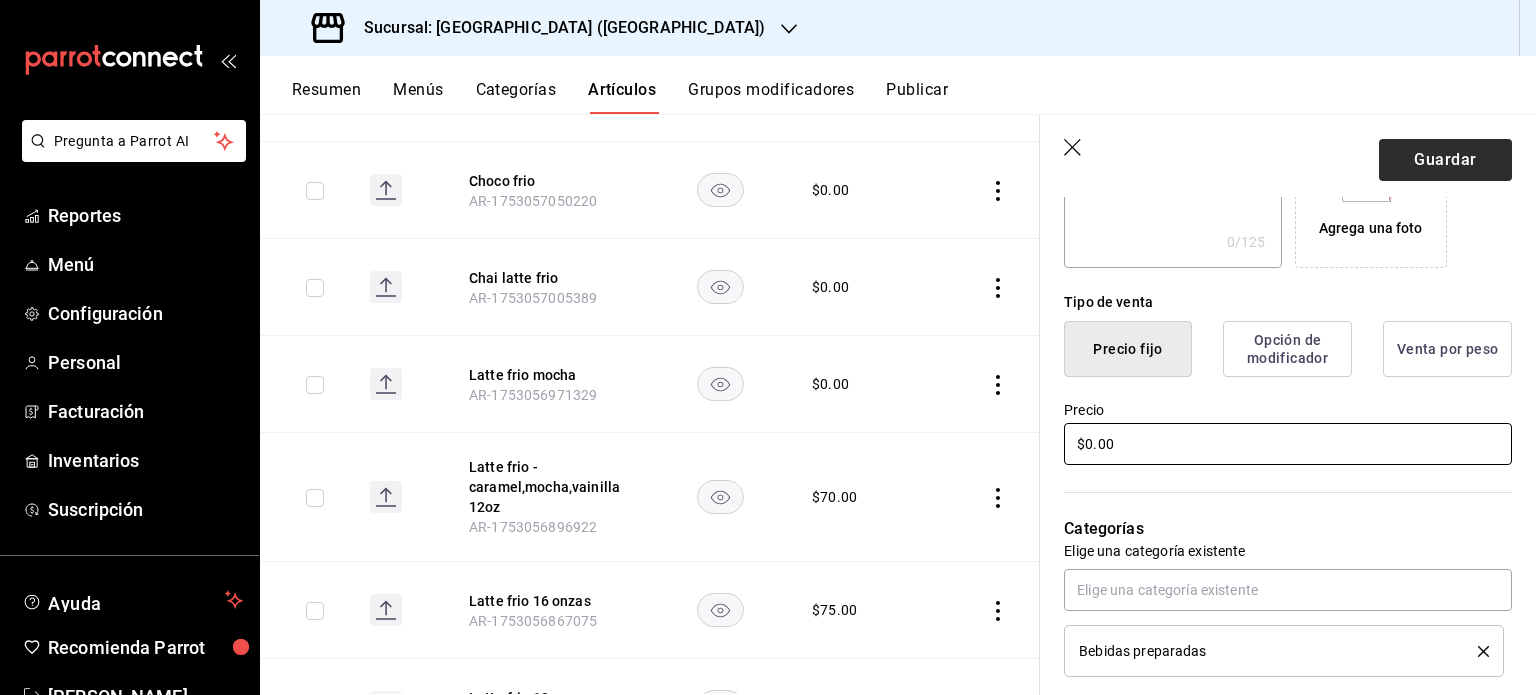 type on "$0.00" 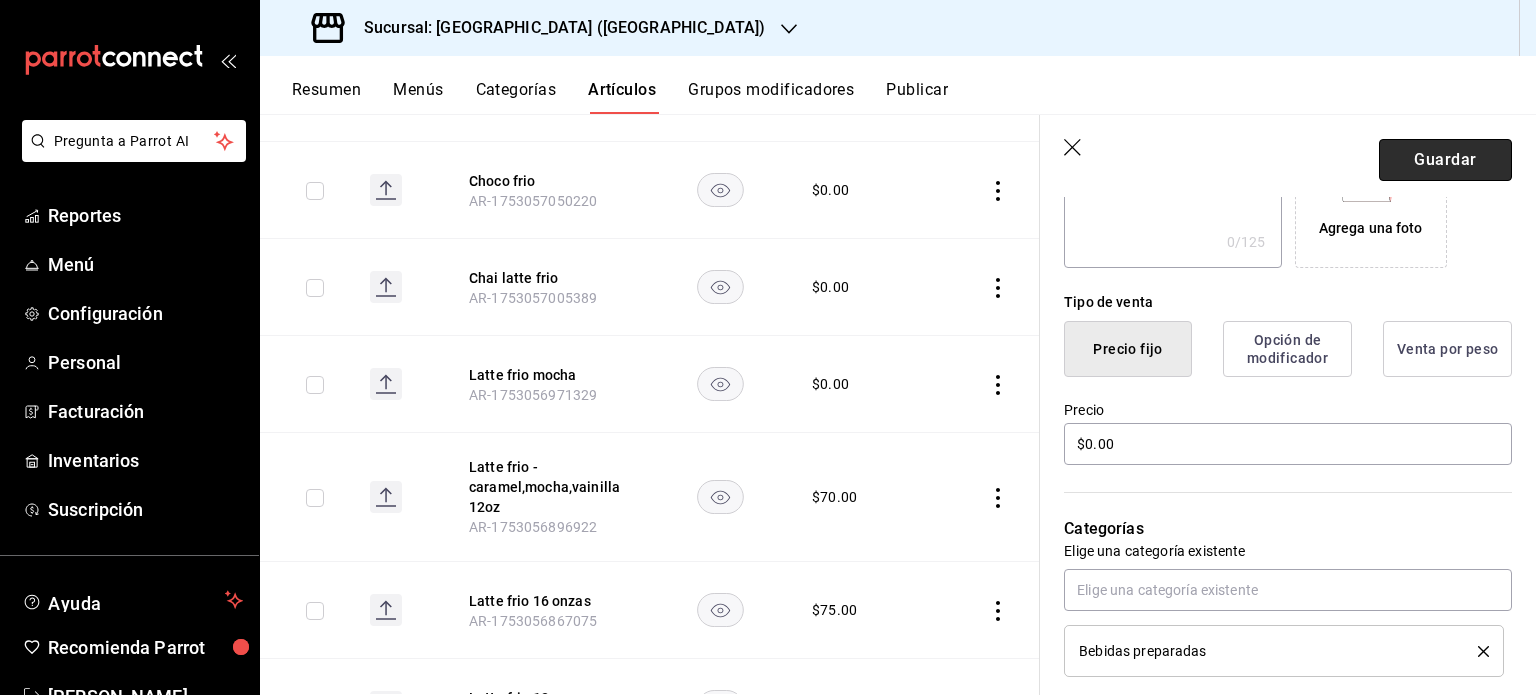 click on "Guardar" at bounding box center [1445, 160] 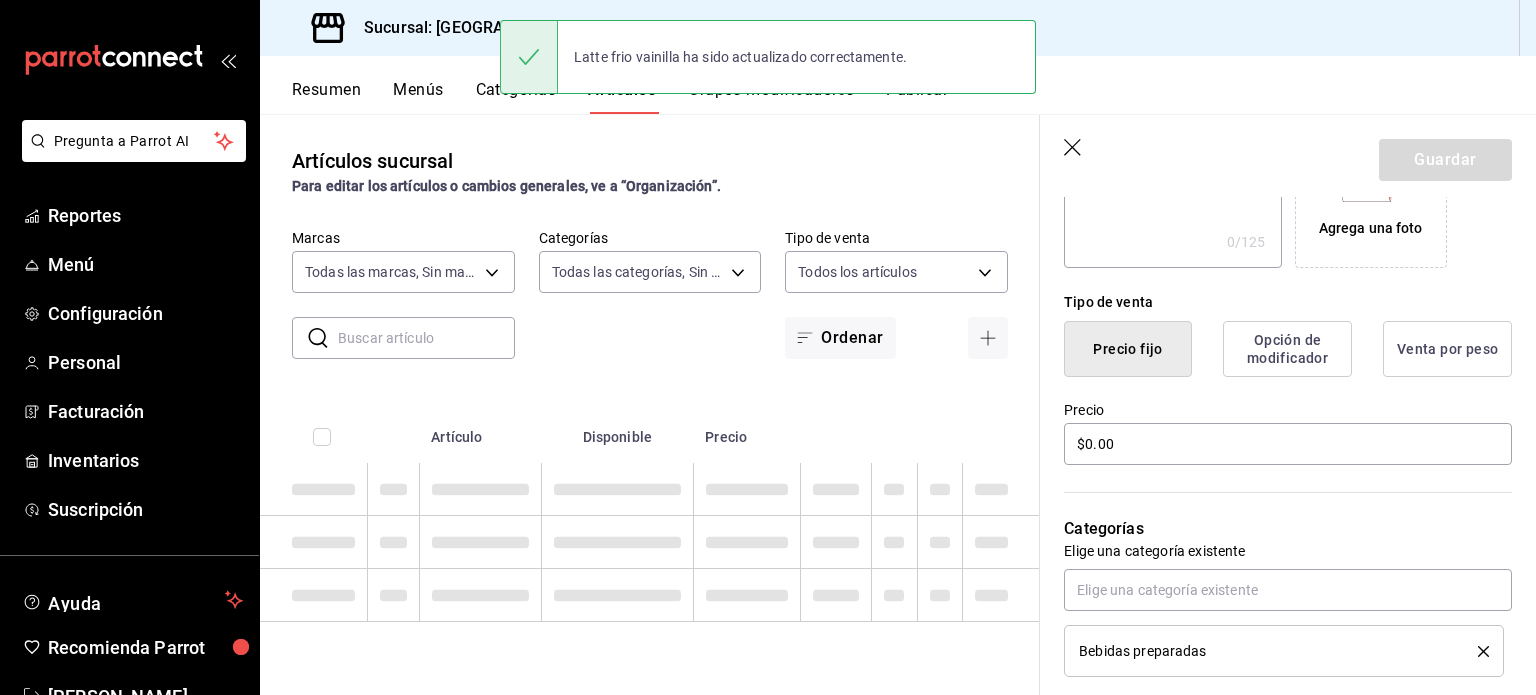 scroll, scrollTop: 0, scrollLeft: 0, axis: both 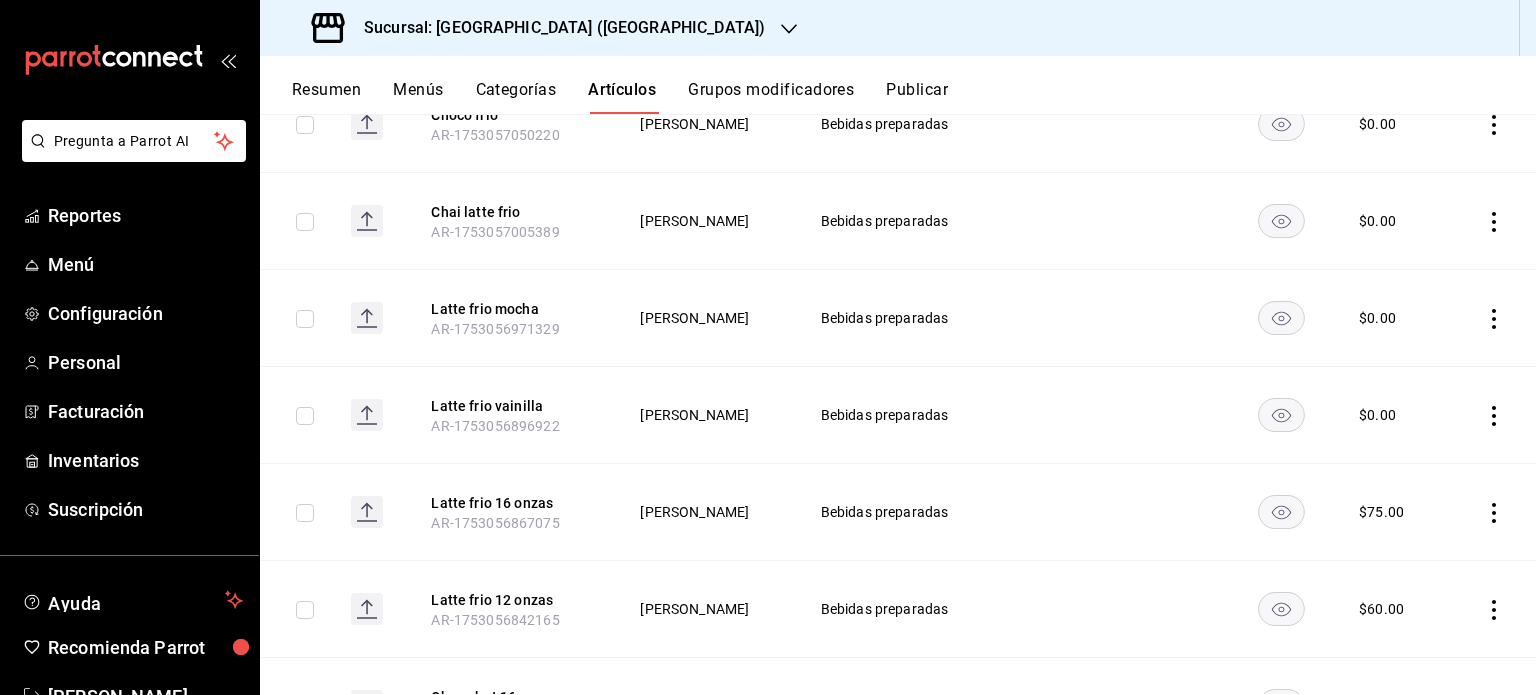 click 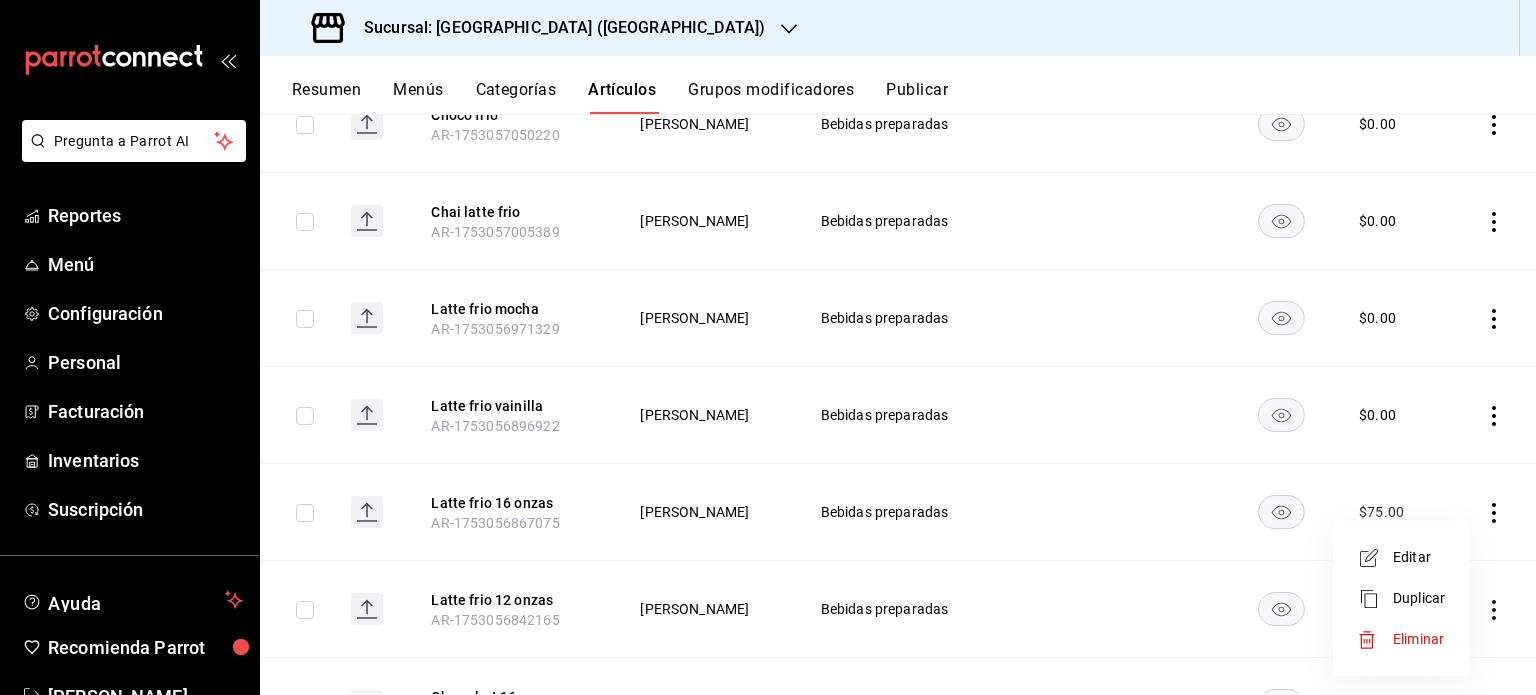 click on "Eliminar" at bounding box center [1418, 639] 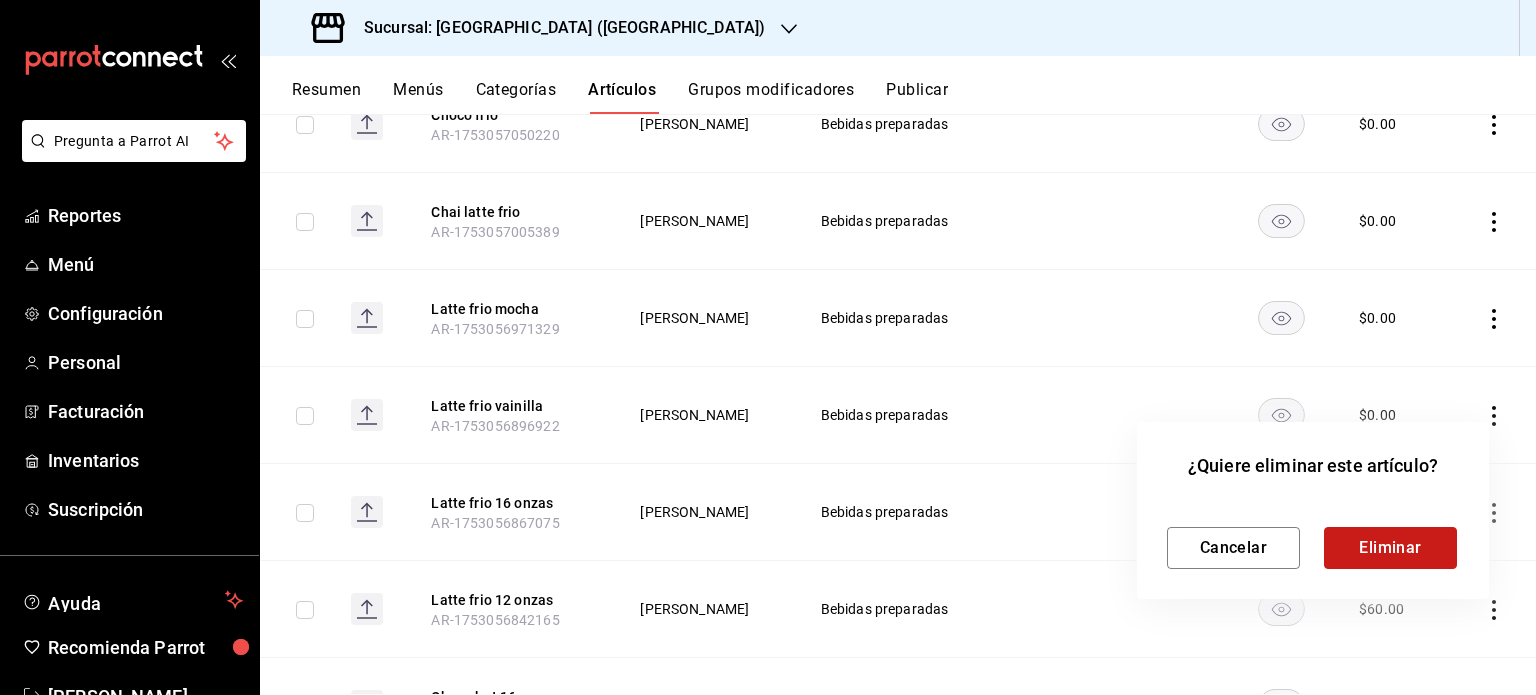 click on "Eliminar" at bounding box center (1390, 548) 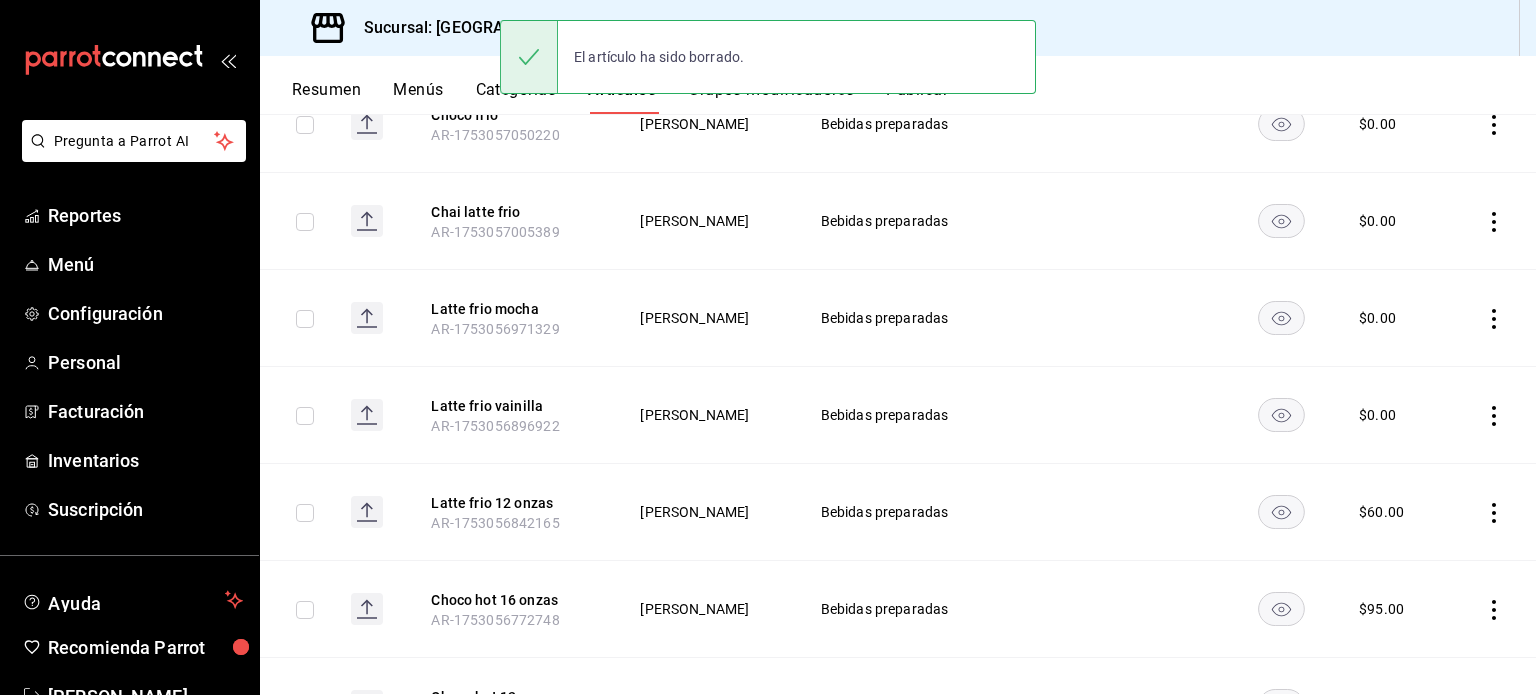 click 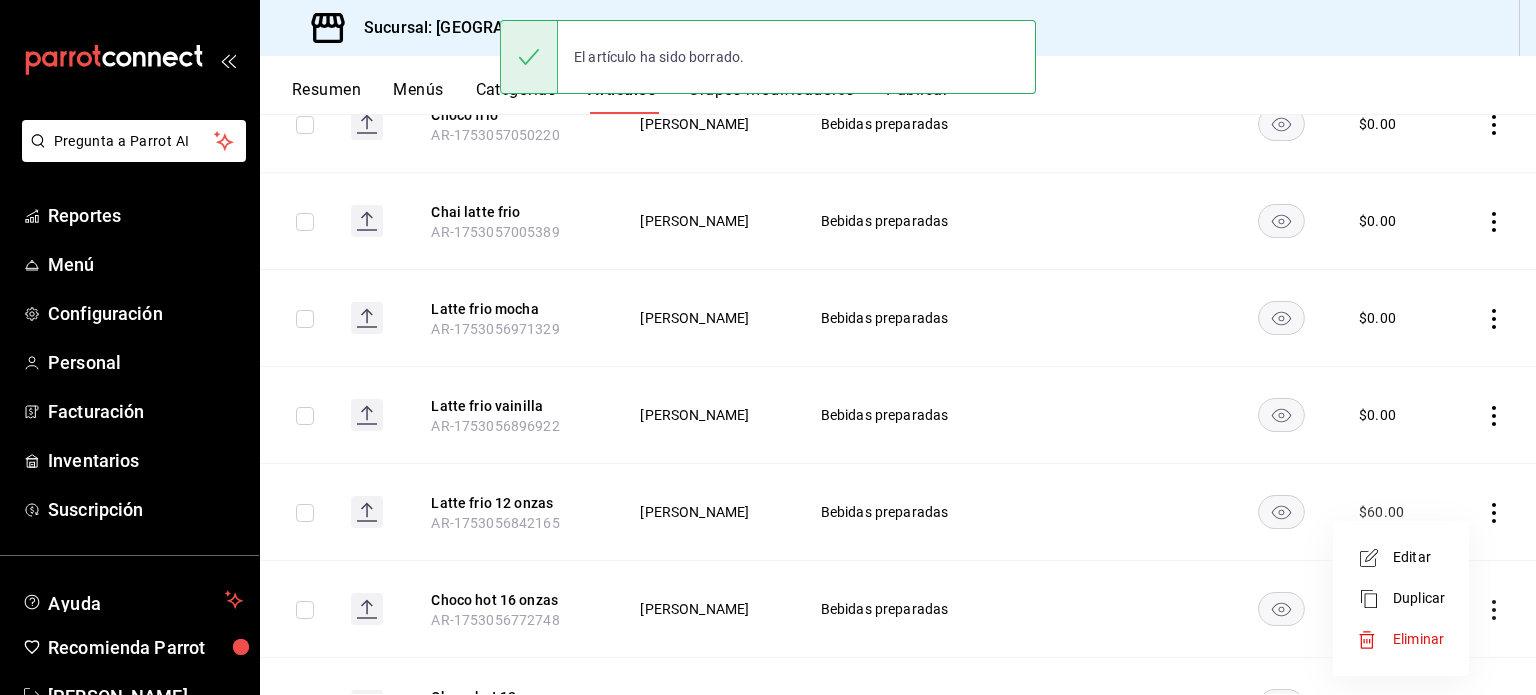 click on "Editar" at bounding box center (1419, 557) 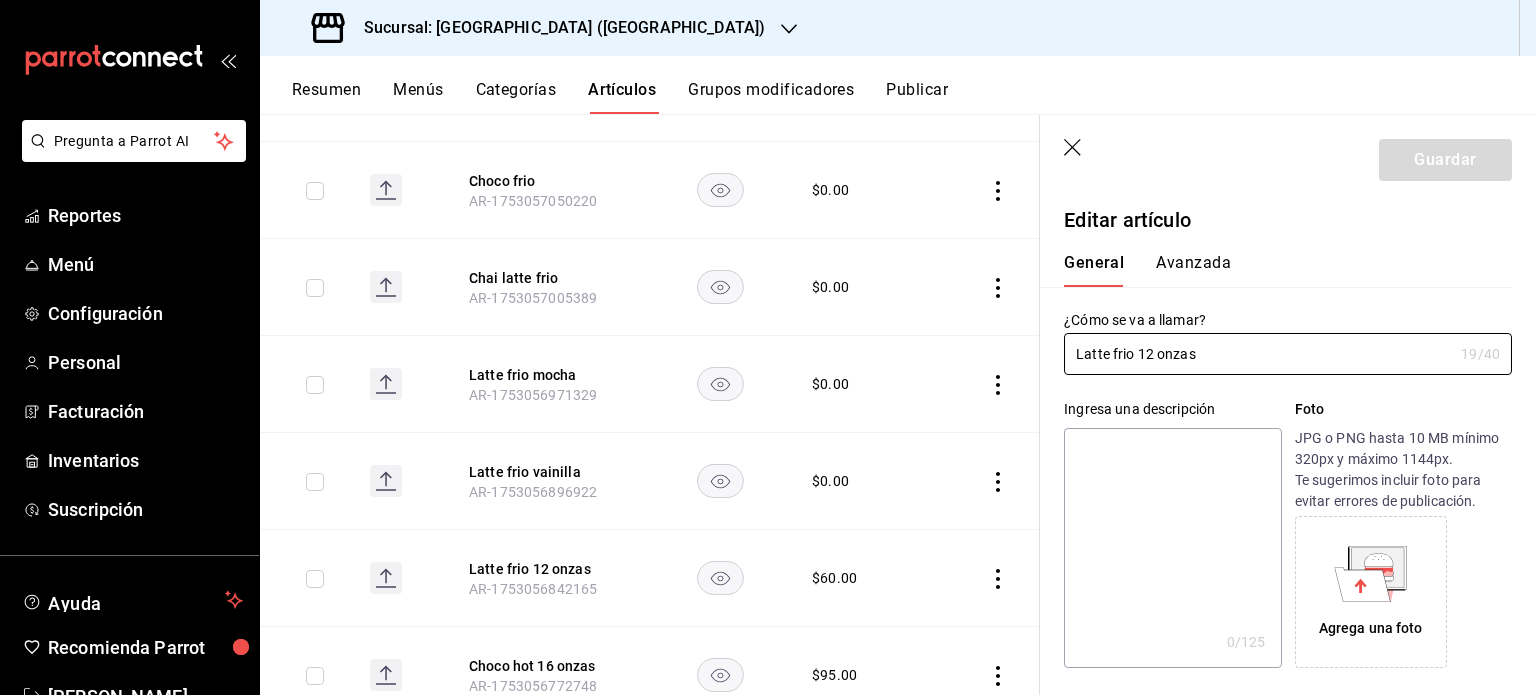 type on "$60.00" 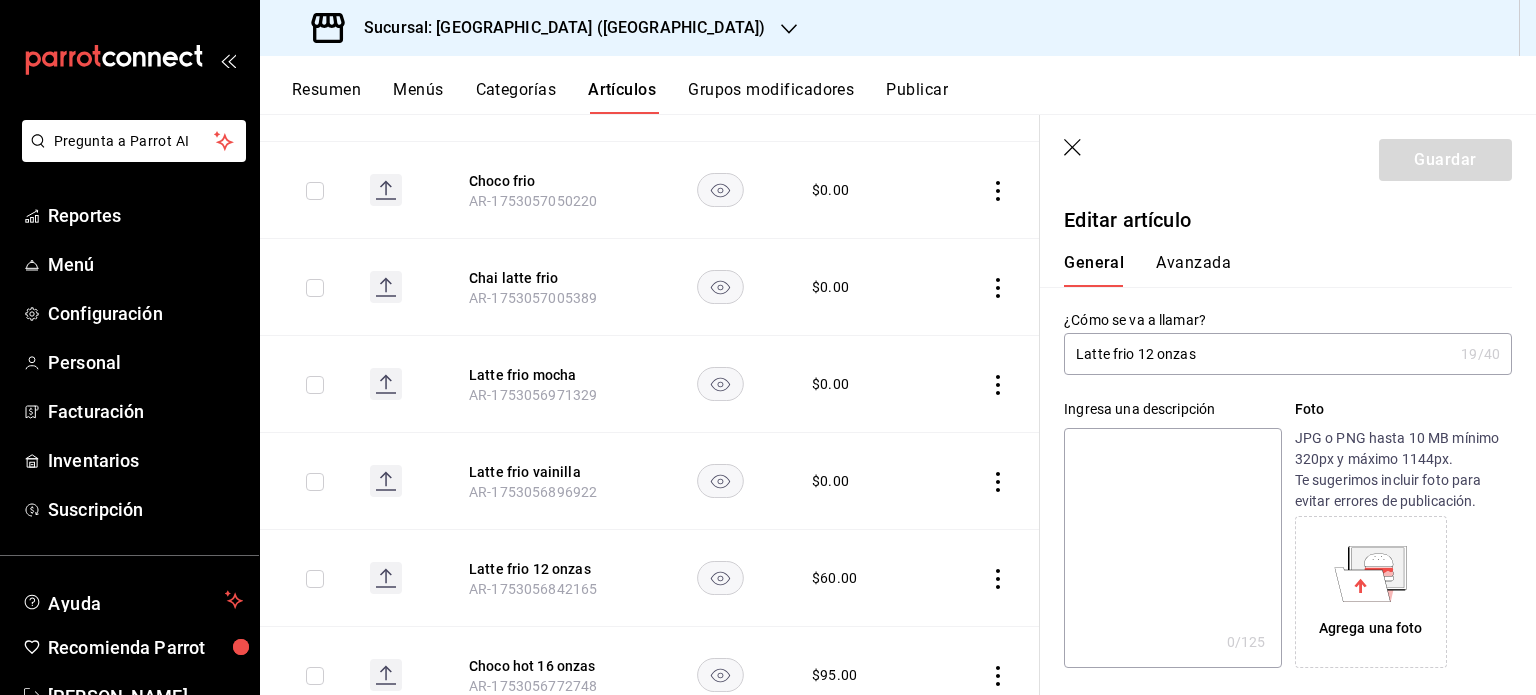 drag, startPoint x: 1132, startPoint y: 357, endPoint x: 1214, endPoint y: 357, distance: 82 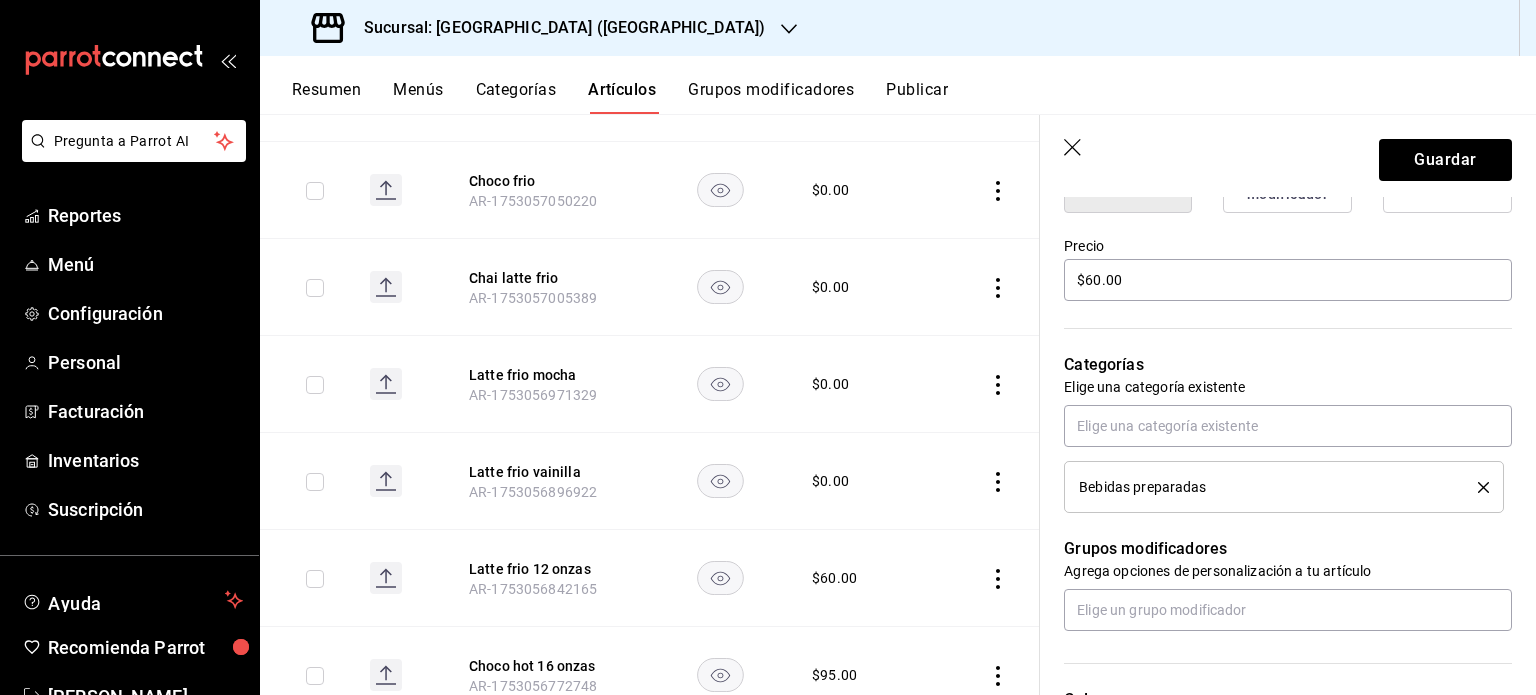 scroll, scrollTop: 600, scrollLeft: 0, axis: vertical 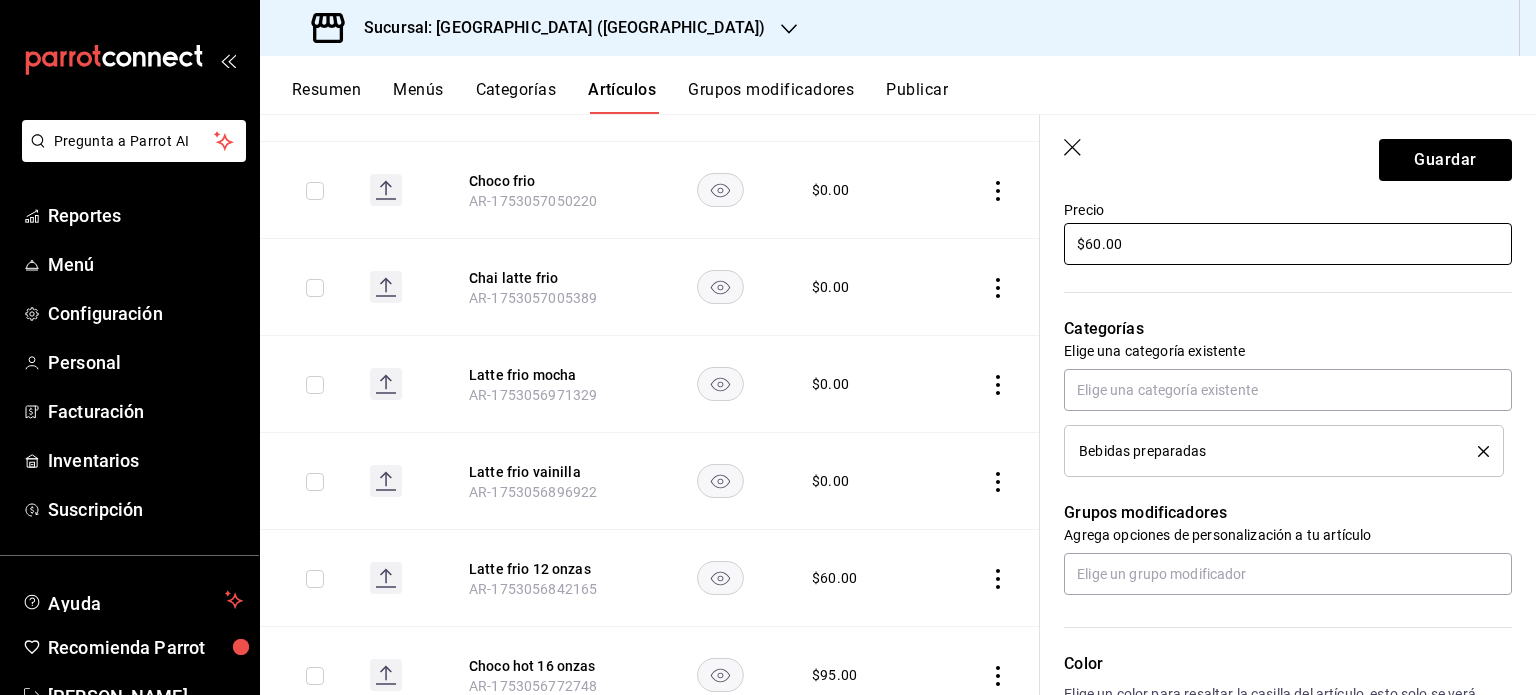 type on "Latte frio" 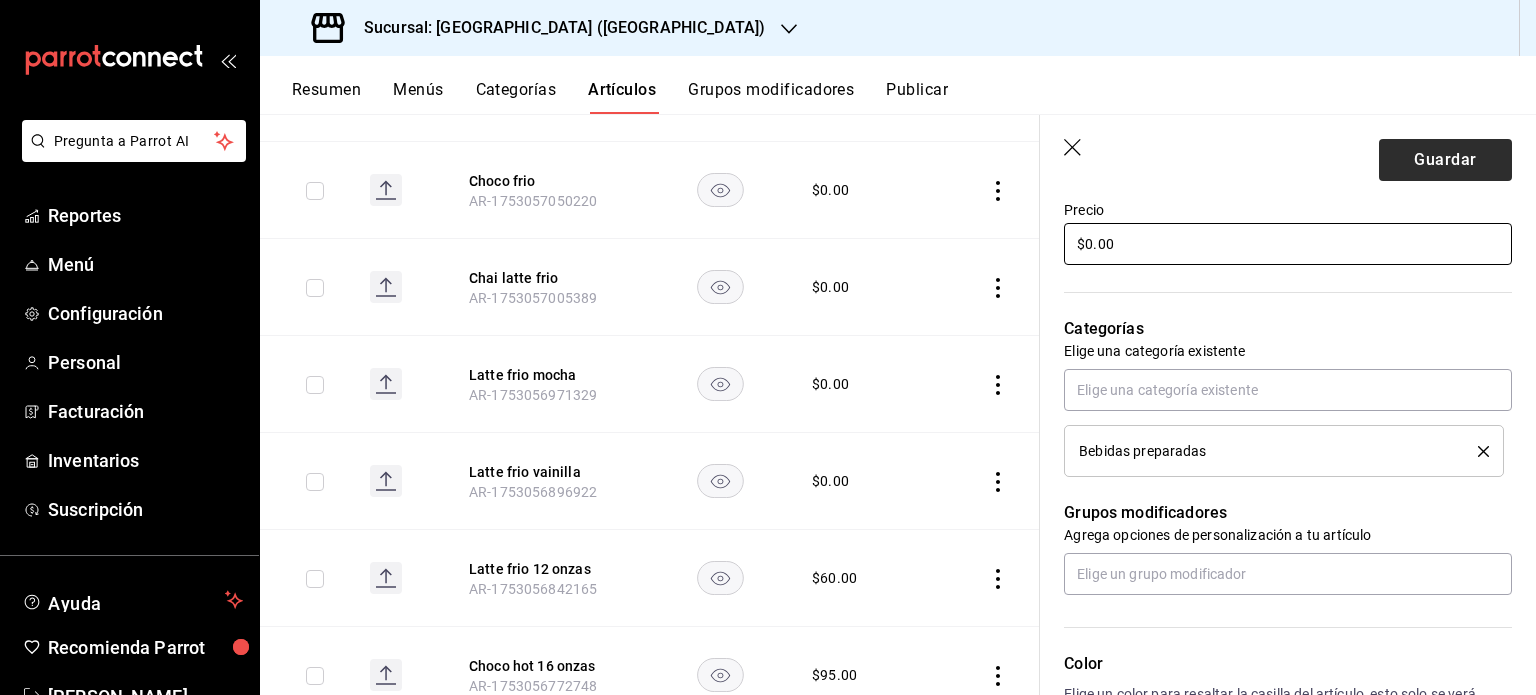 type on "$0.00" 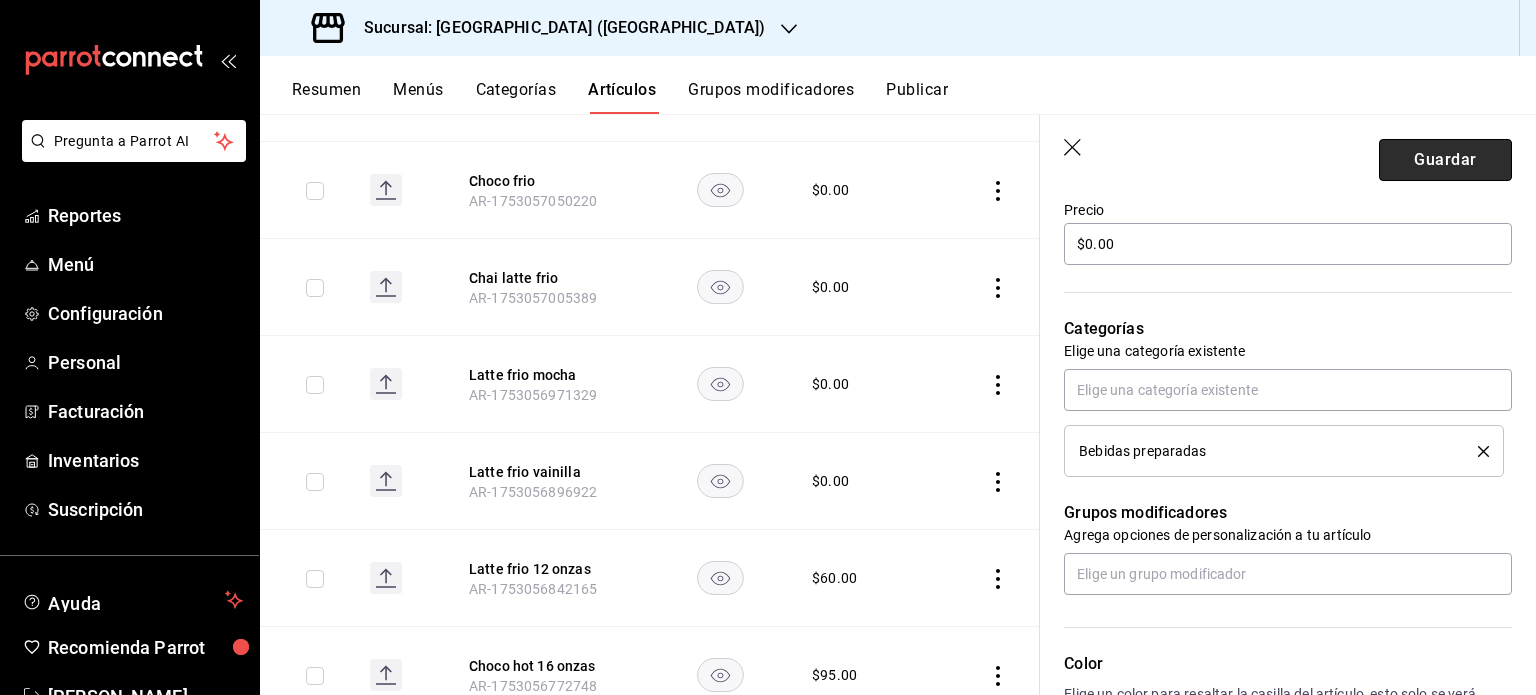 click on "Guardar" at bounding box center (1445, 160) 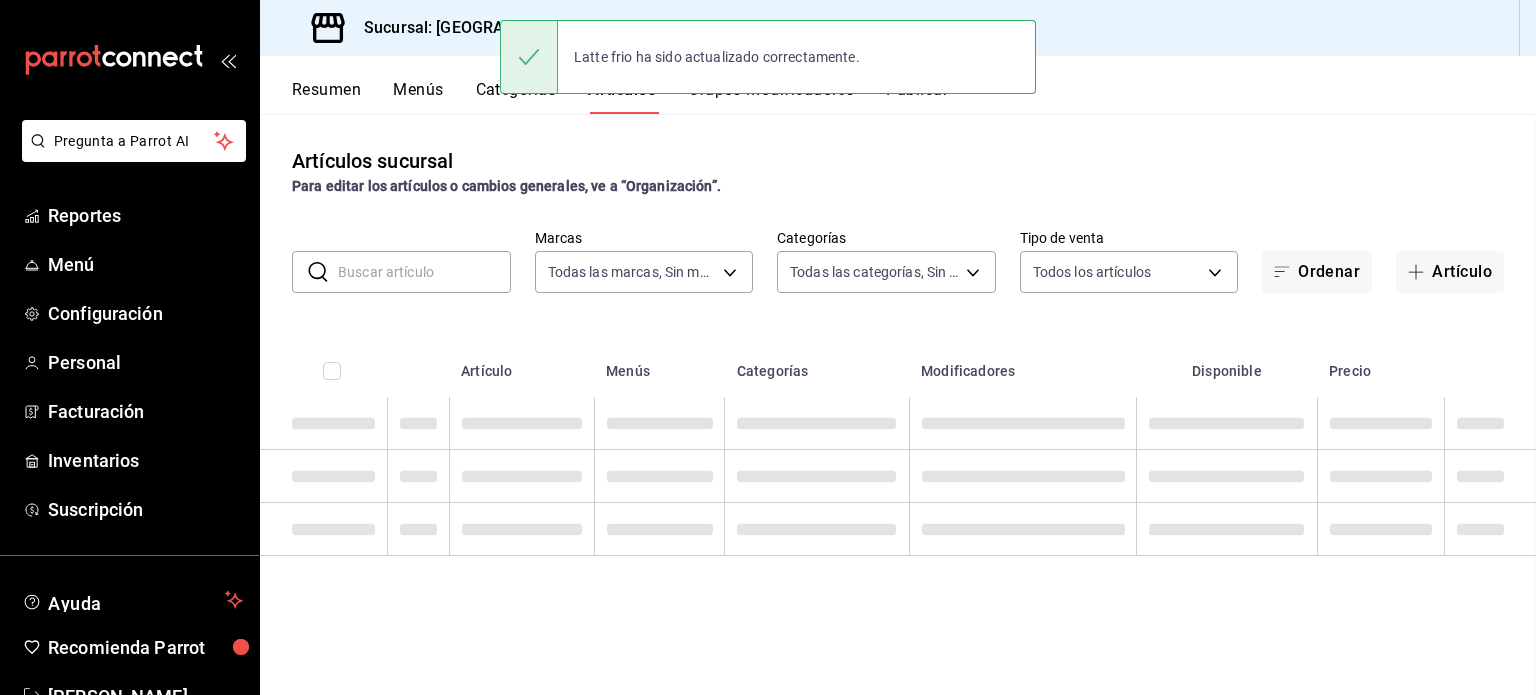 scroll, scrollTop: 0, scrollLeft: 0, axis: both 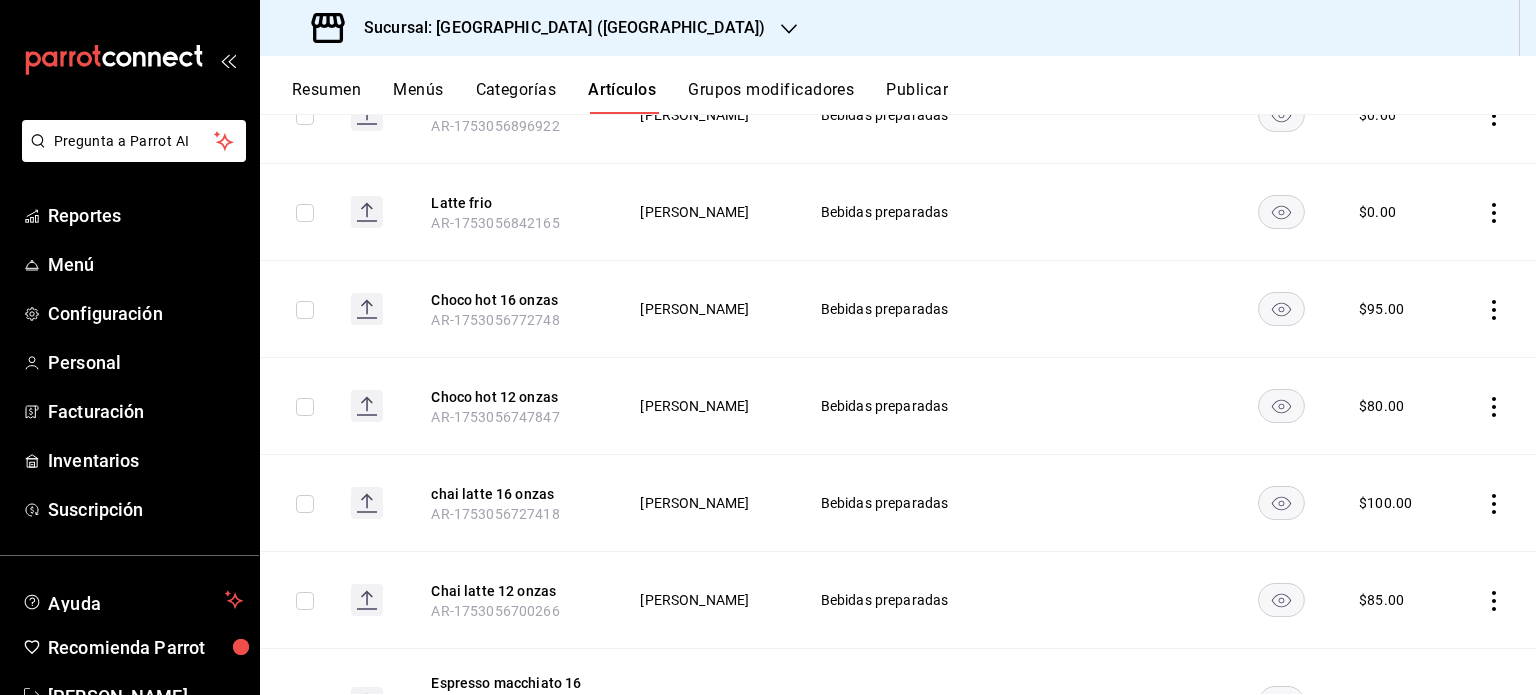 click 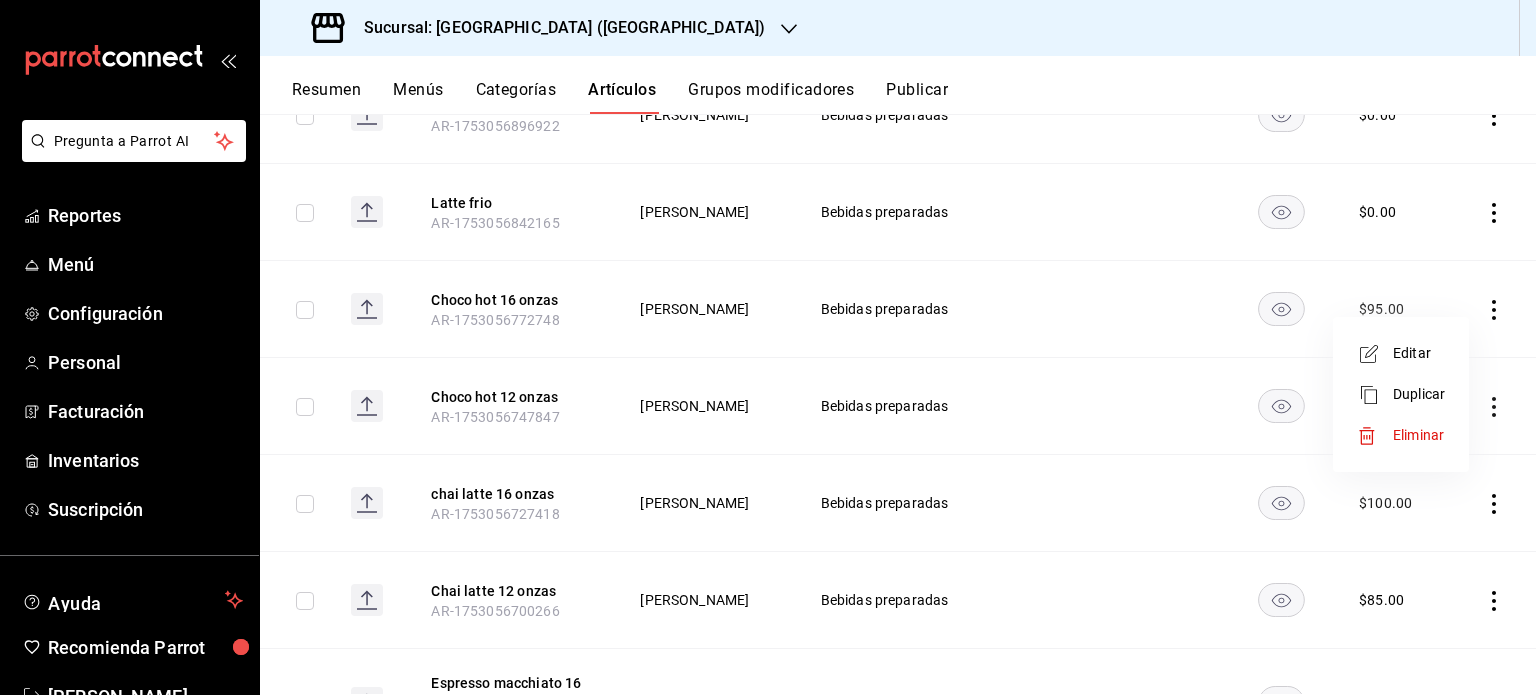 click on "Eliminar" at bounding box center (1418, 435) 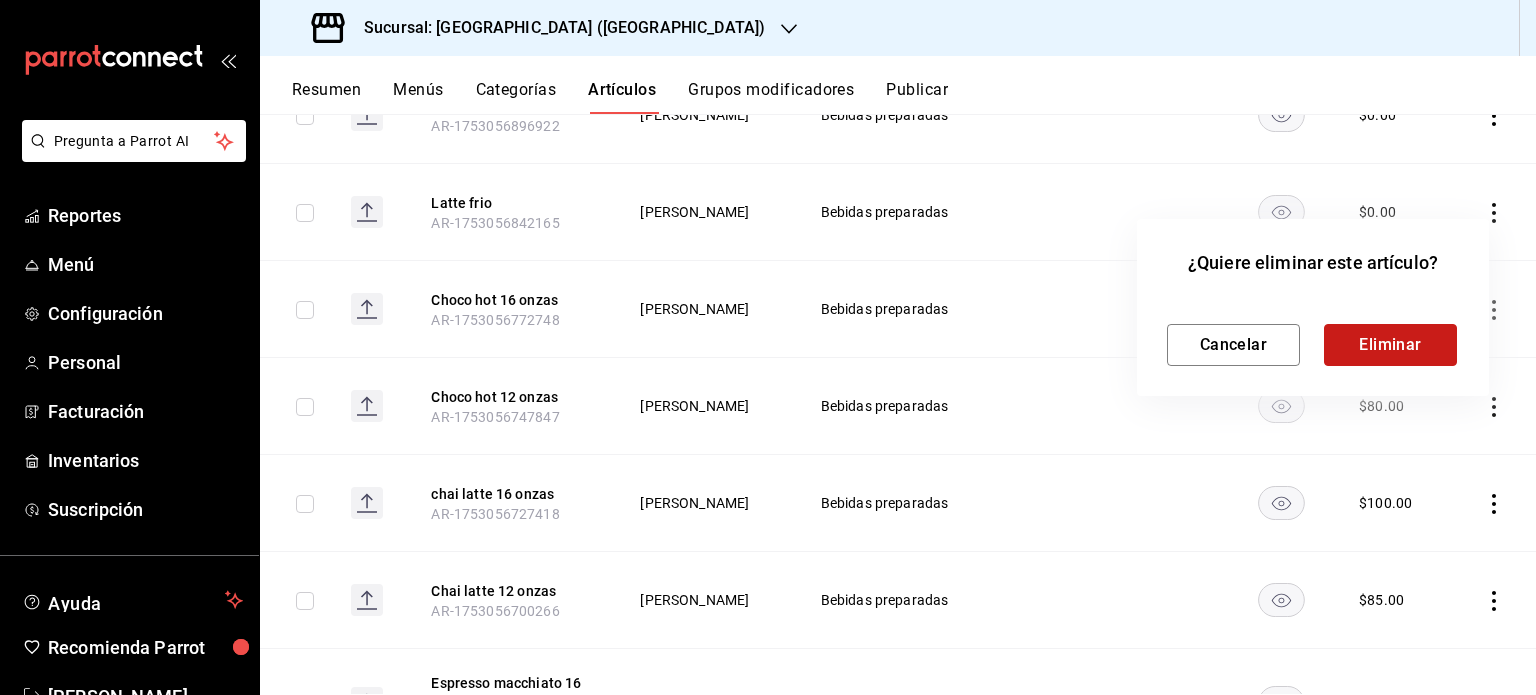 click on "Eliminar" at bounding box center (1390, 345) 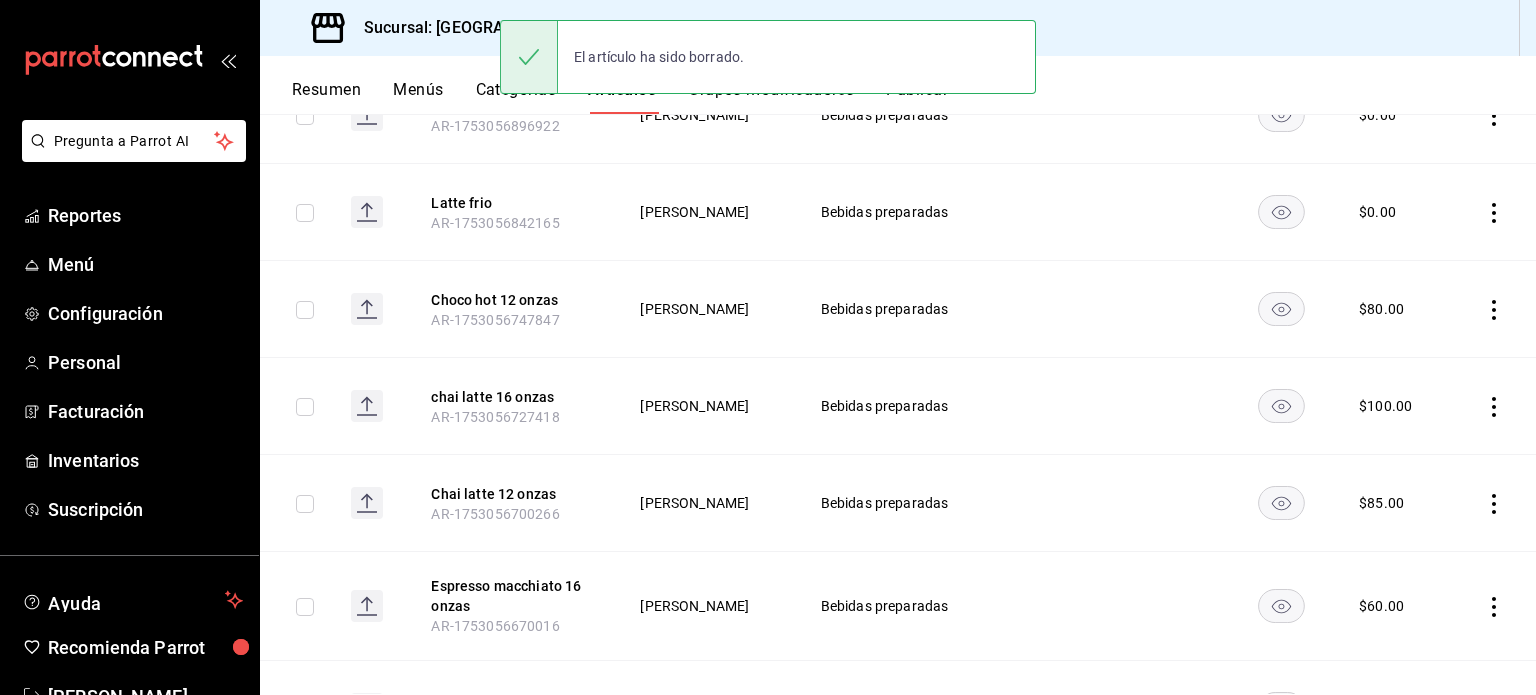 click 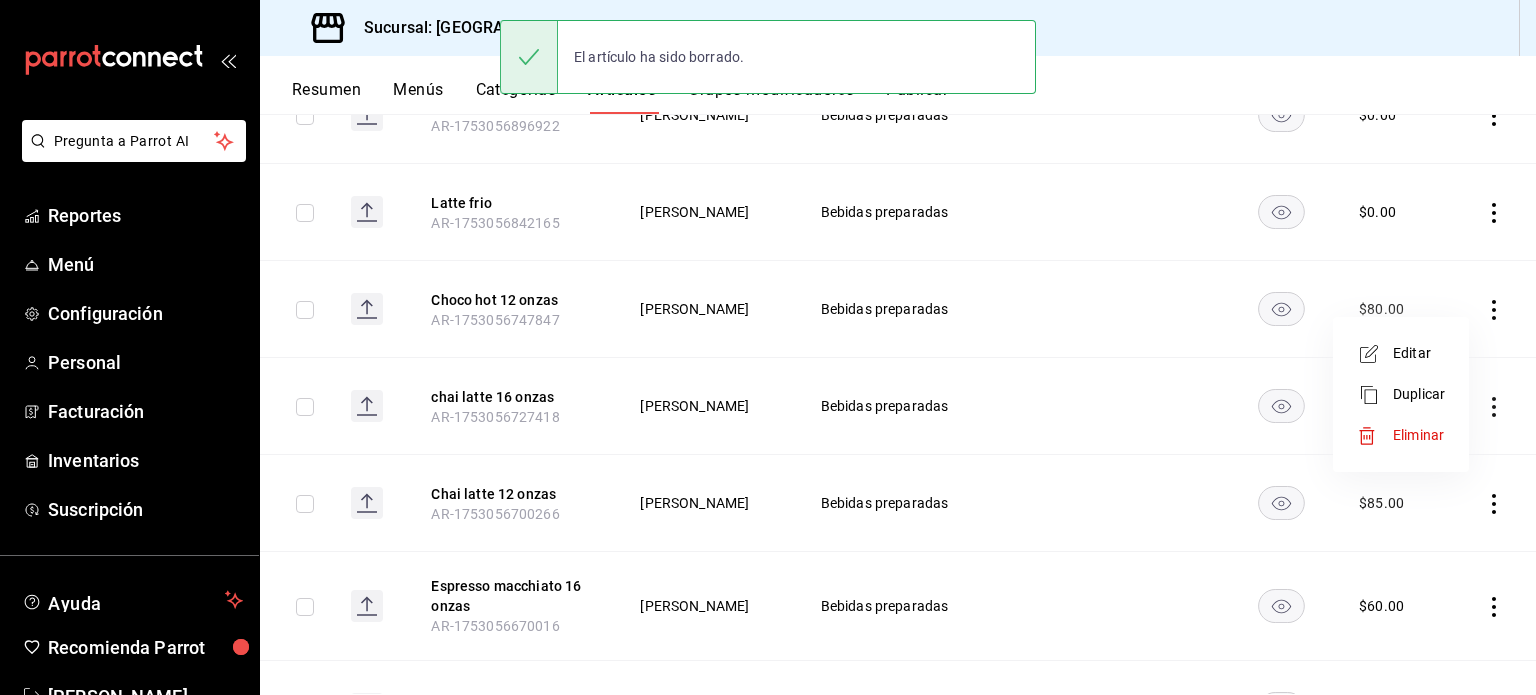 click on "Editar" at bounding box center [1419, 353] 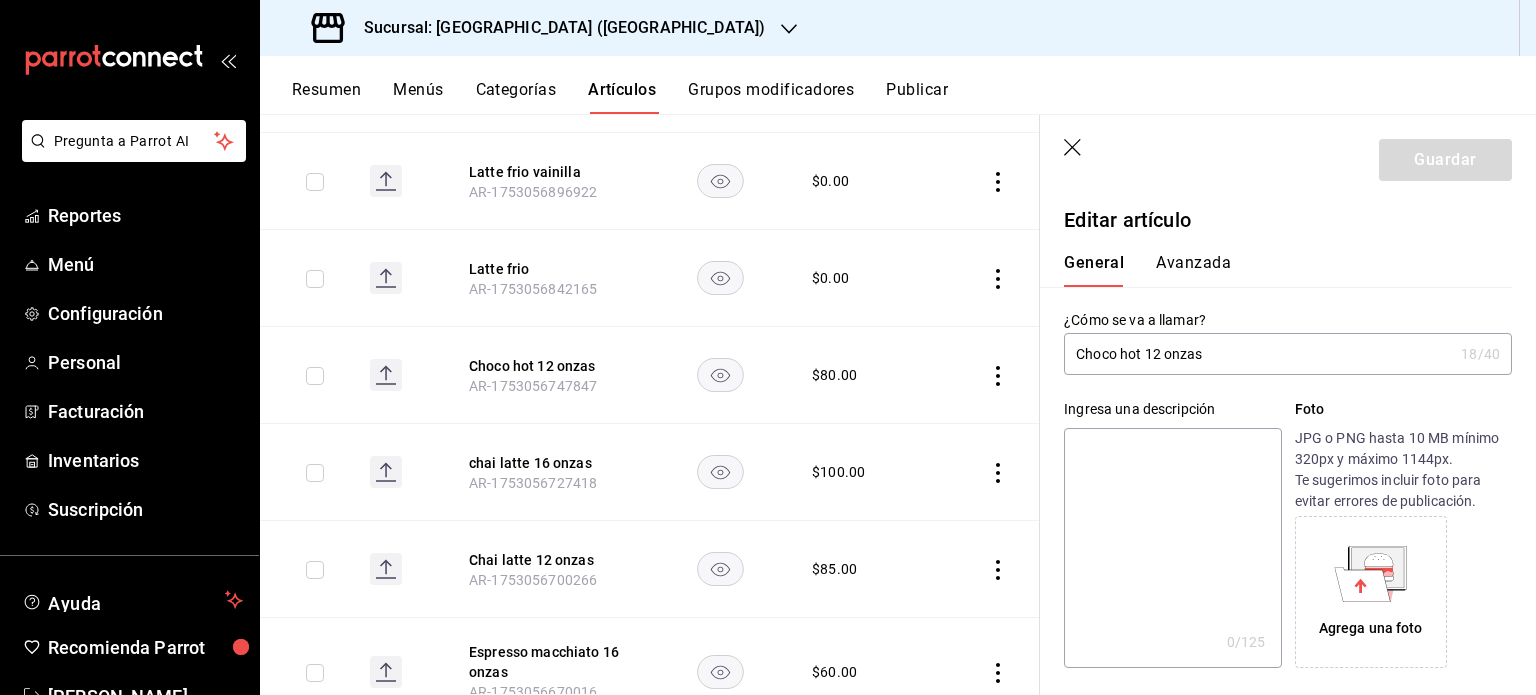 drag, startPoint x: 1142, startPoint y: 351, endPoint x: 1322, endPoint y: 343, distance: 180.17769 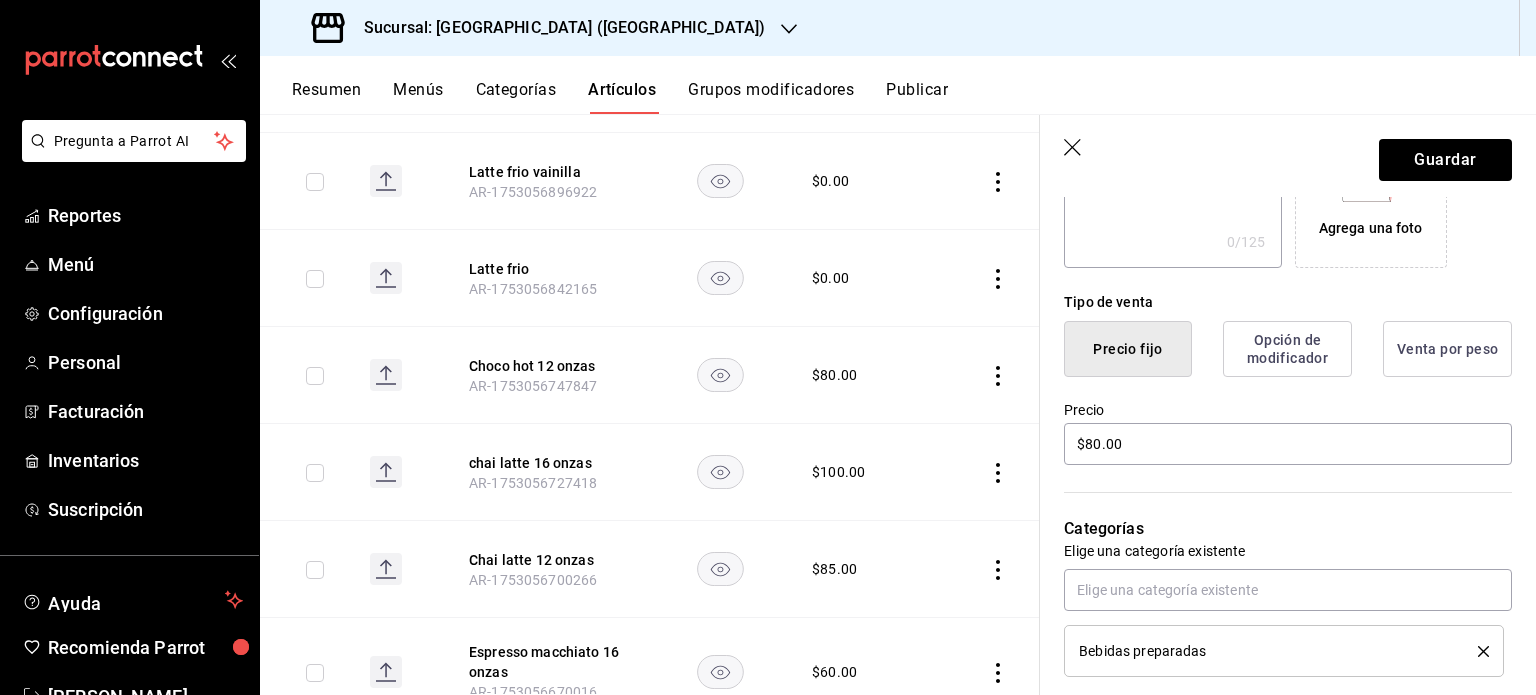 scroll, scrollTop: 500, scrollLeft: 0, axis: vertical 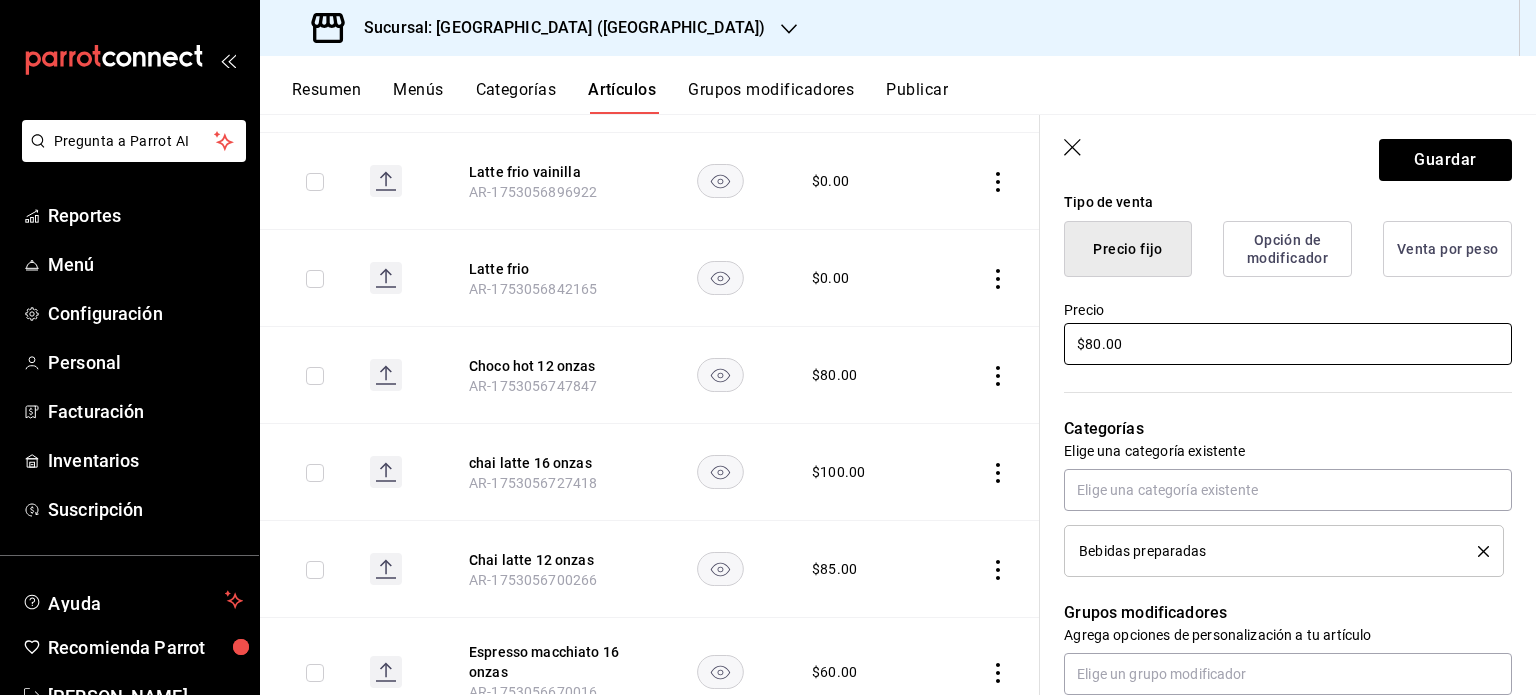 type on "Choco hot" 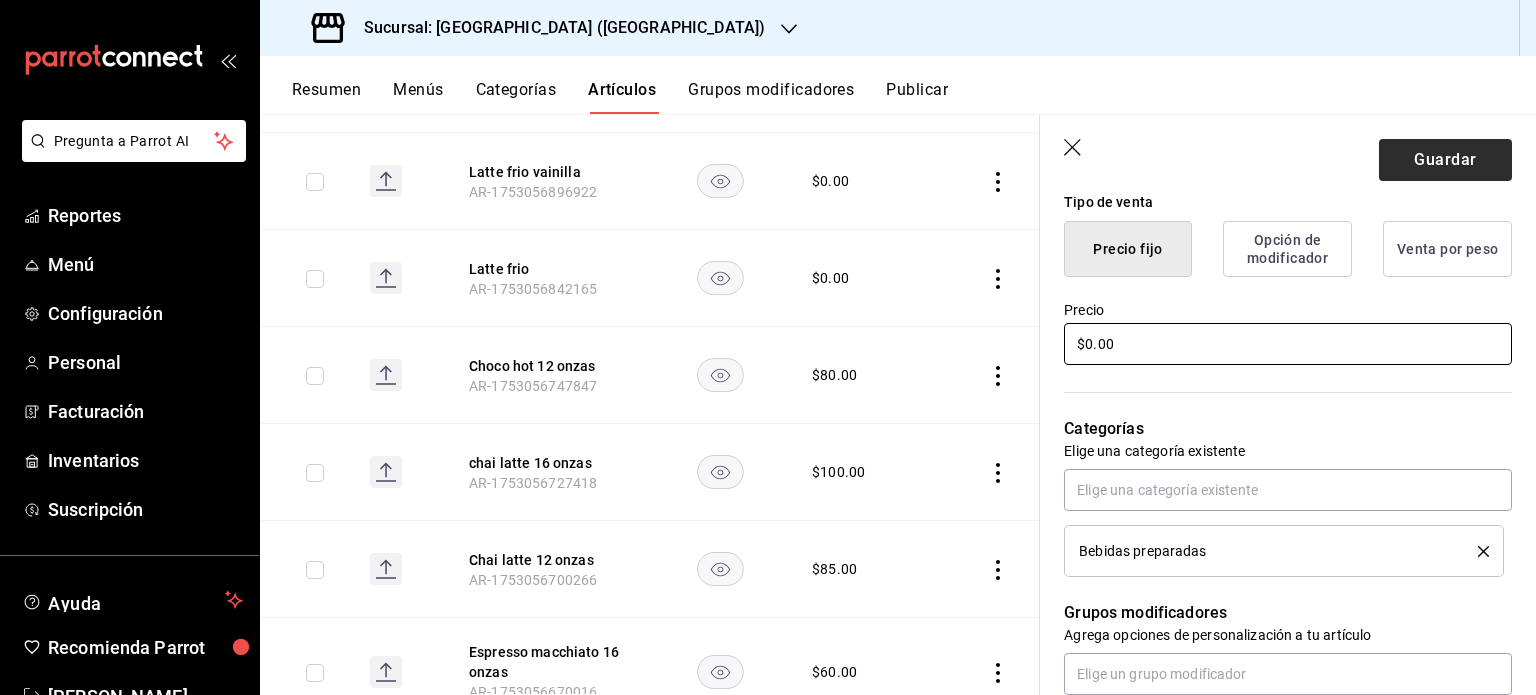type on "$0.00" 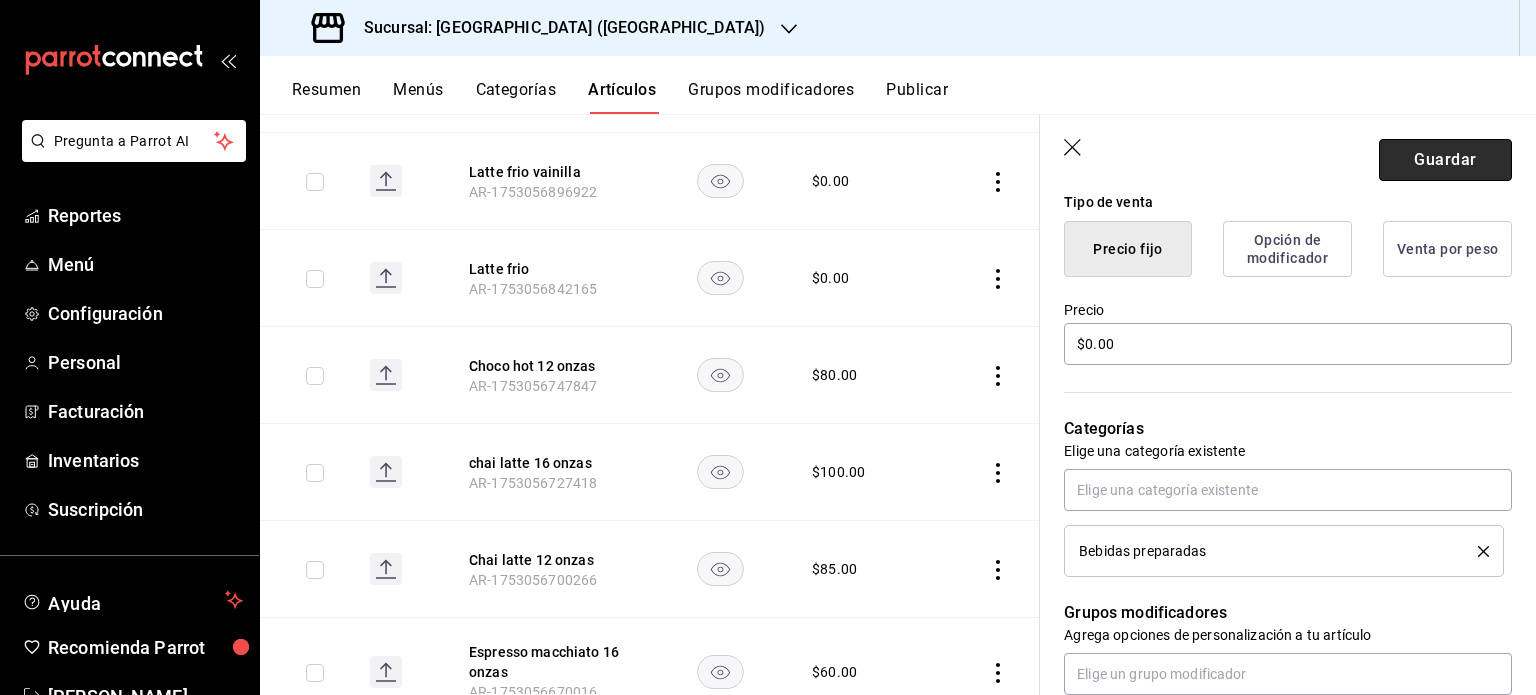 click on "Guardar" at bounding box center [1445, 160] 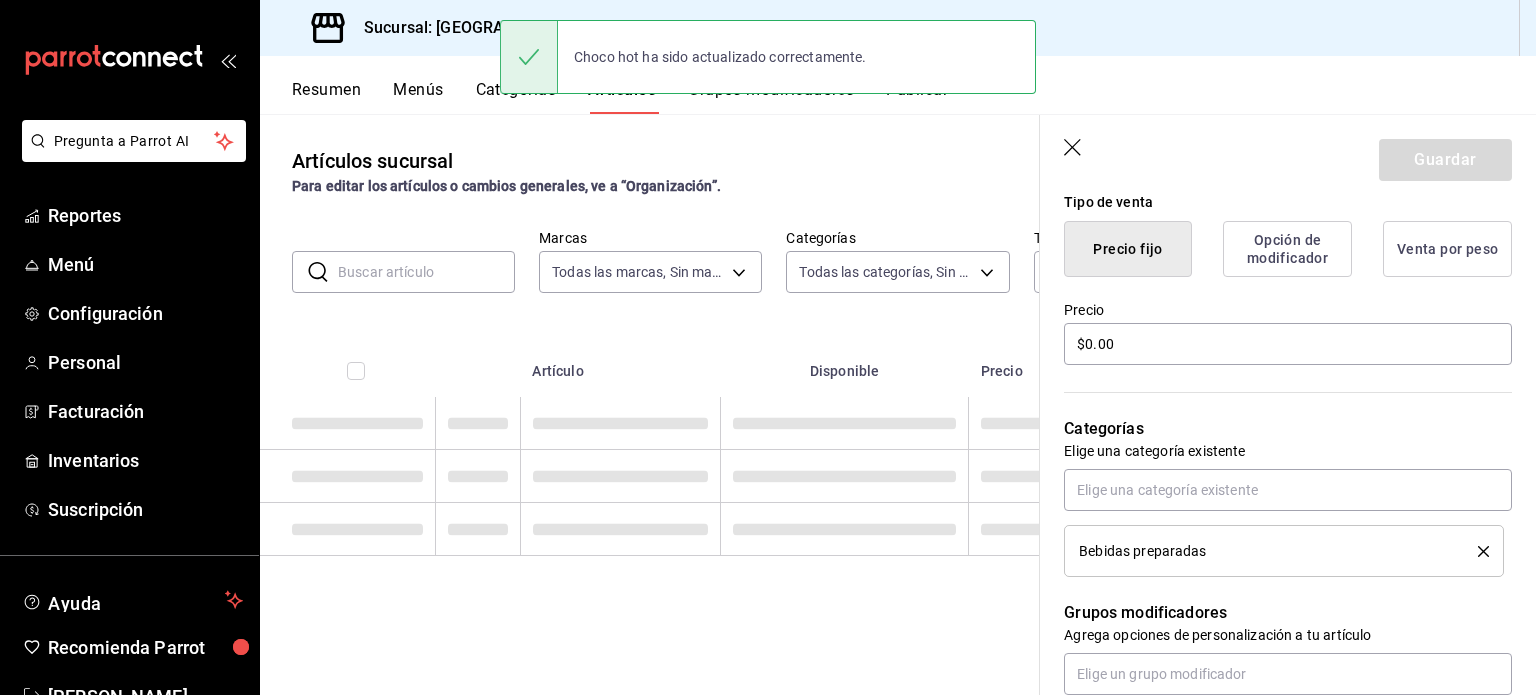 scroll, scrollTop: 0, scrollLeft: 0, axis: both 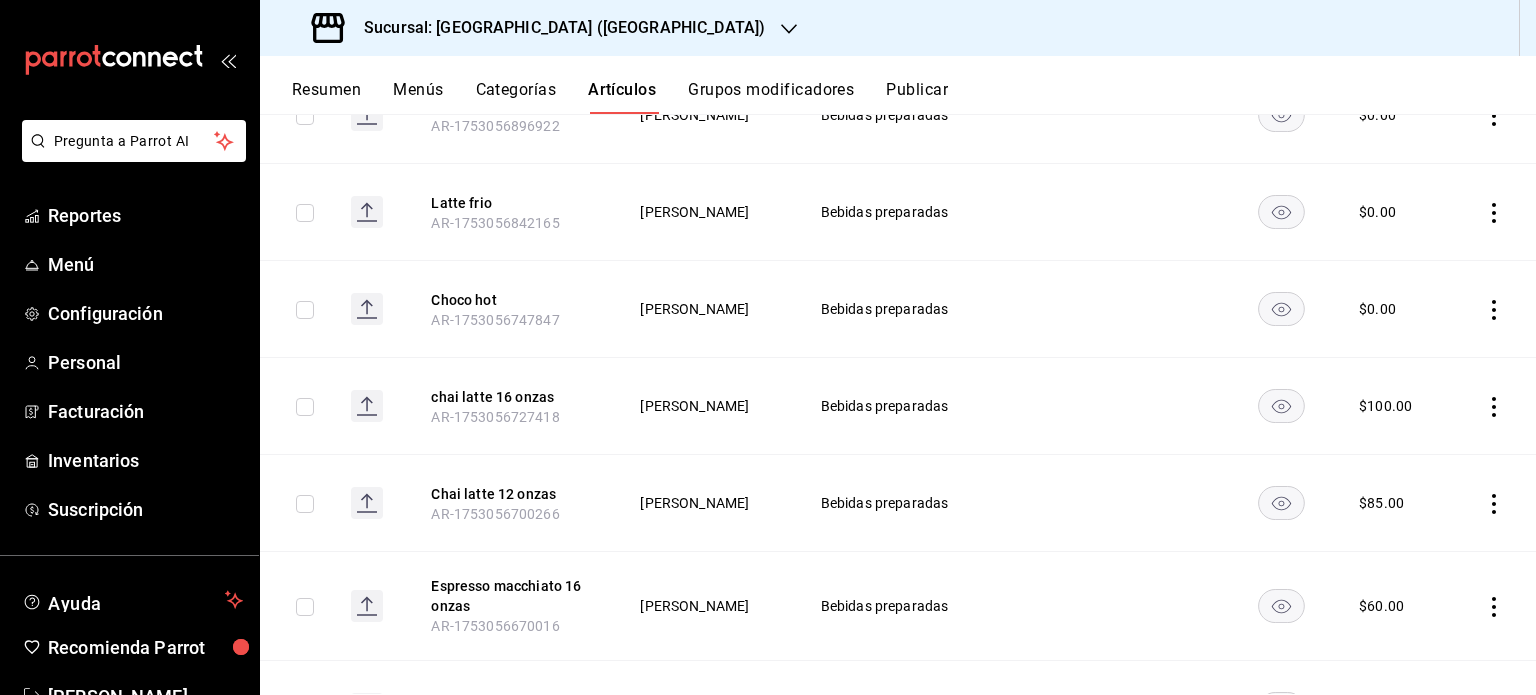 click 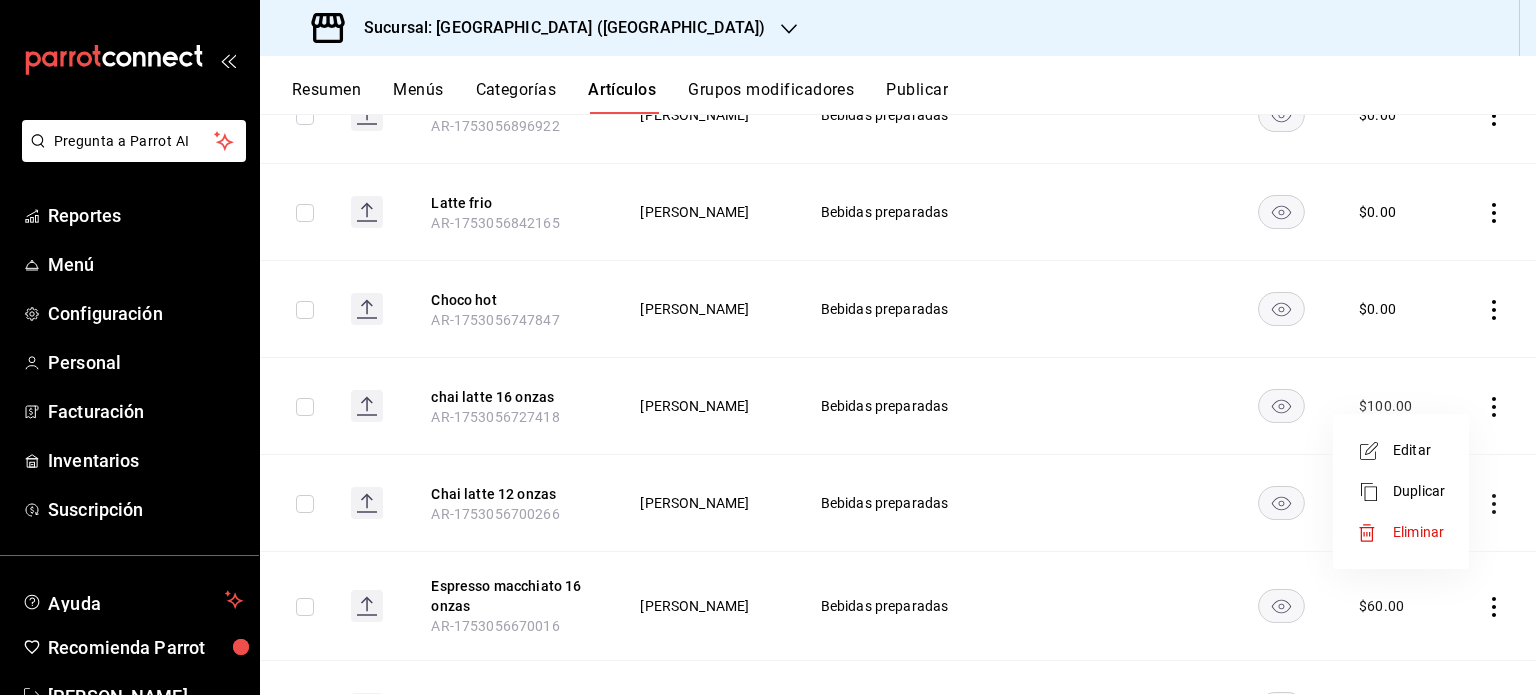 click on "Eliminar" at bounding box center [1401, 532] 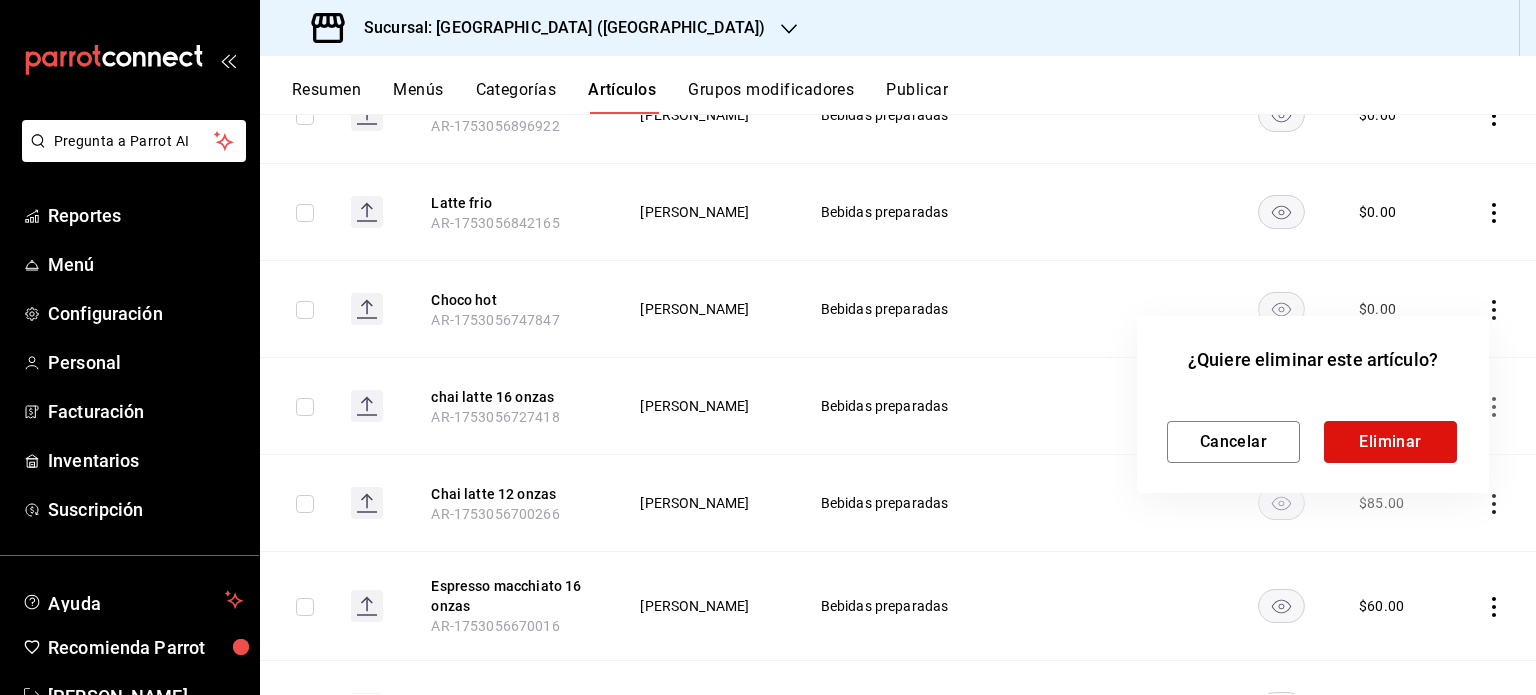click on "Eliminar" at bounding box center [1390, 442] 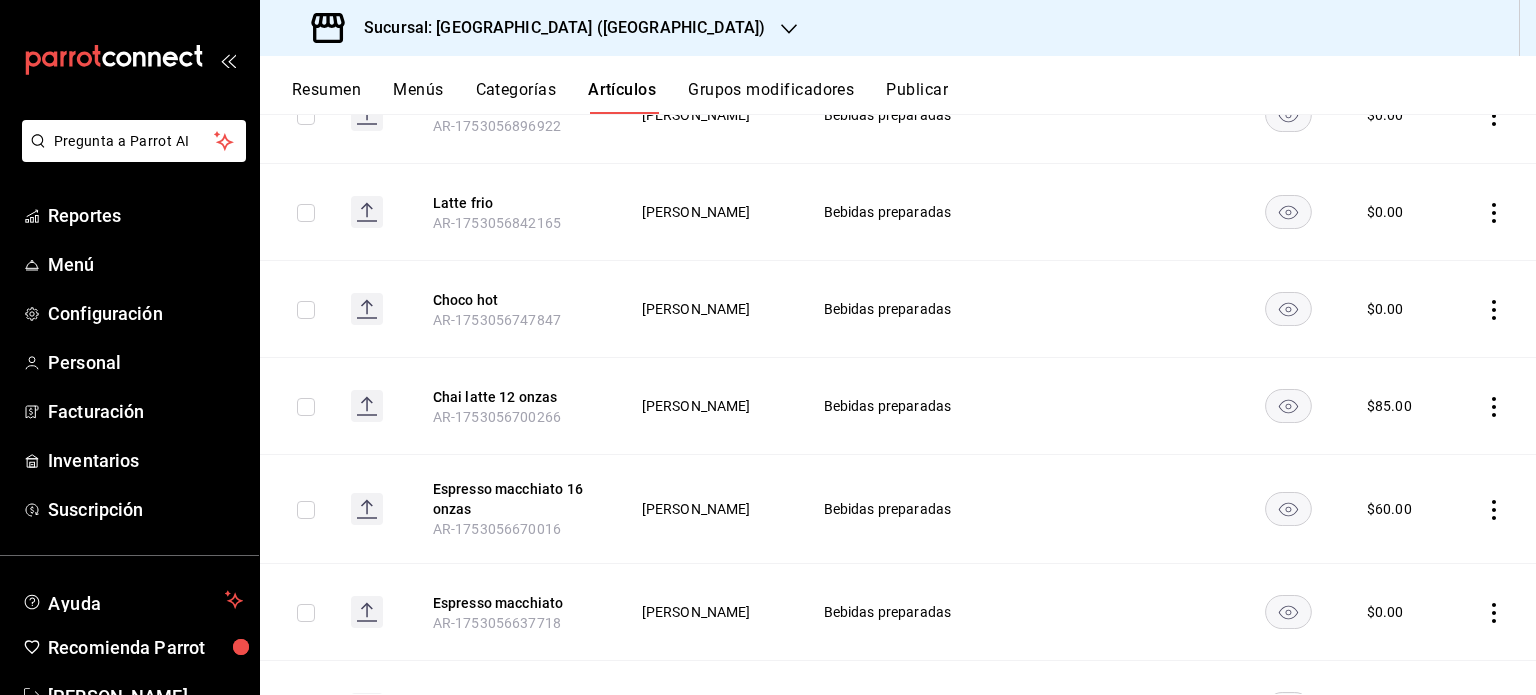click 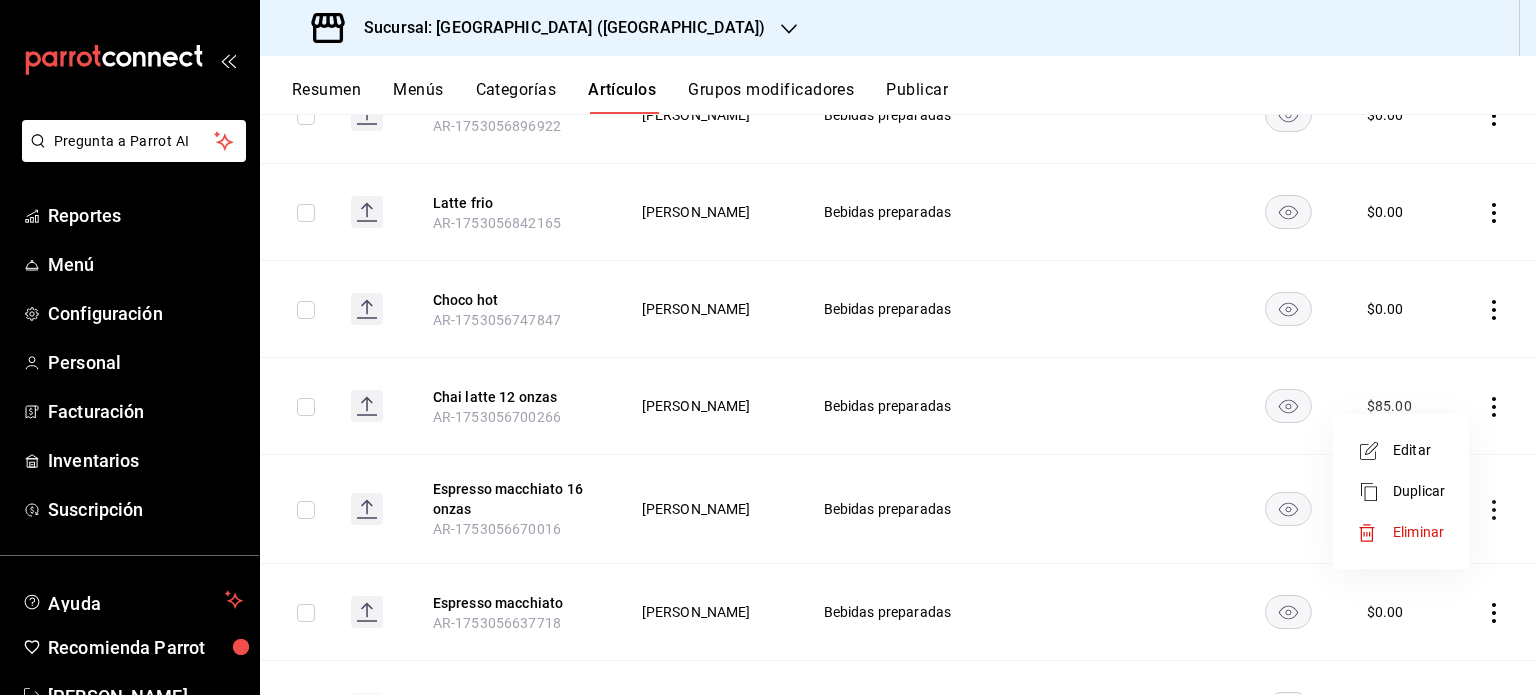 click on "Editar" at bounding box center (1419, 450) 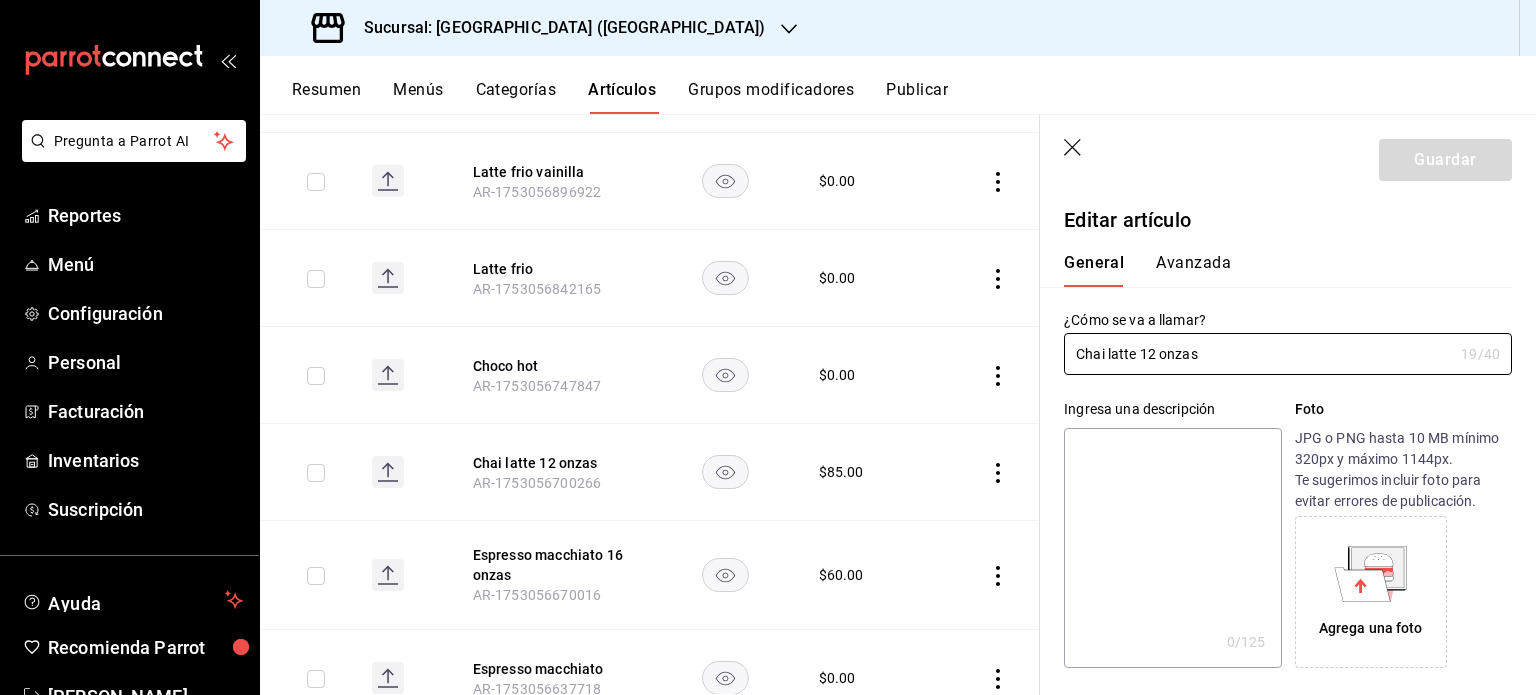 type on "$85.00" 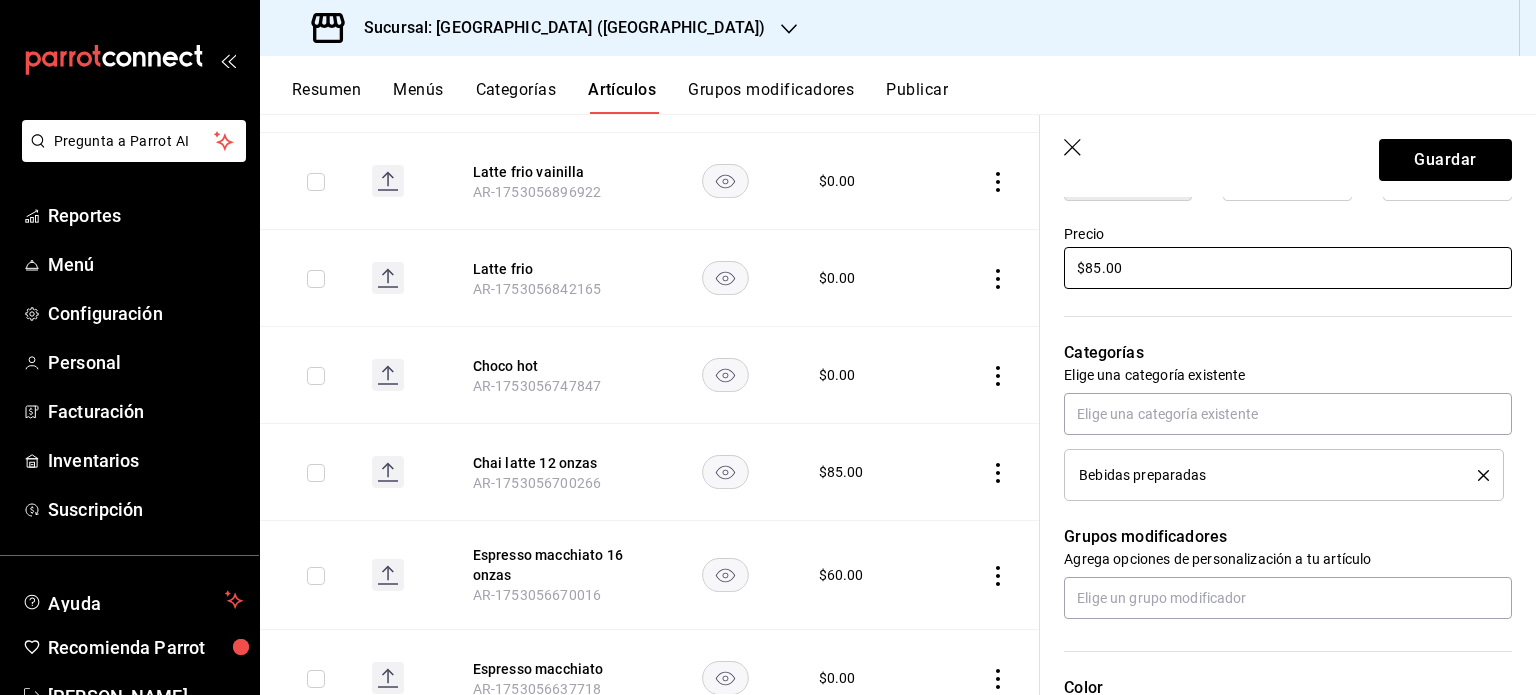 scroll, scrollTop: 468, scrollLeft: 0, axis: vertical 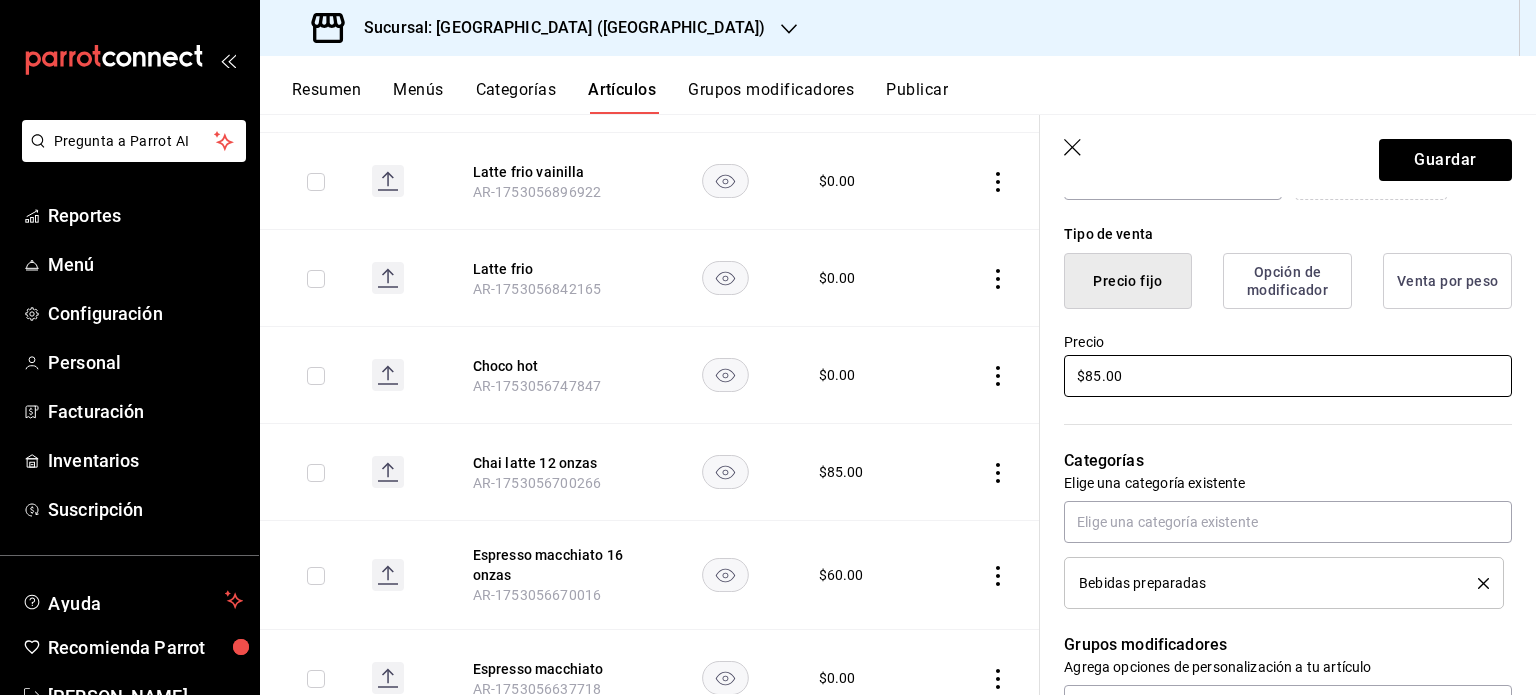 type on "Chai latte" 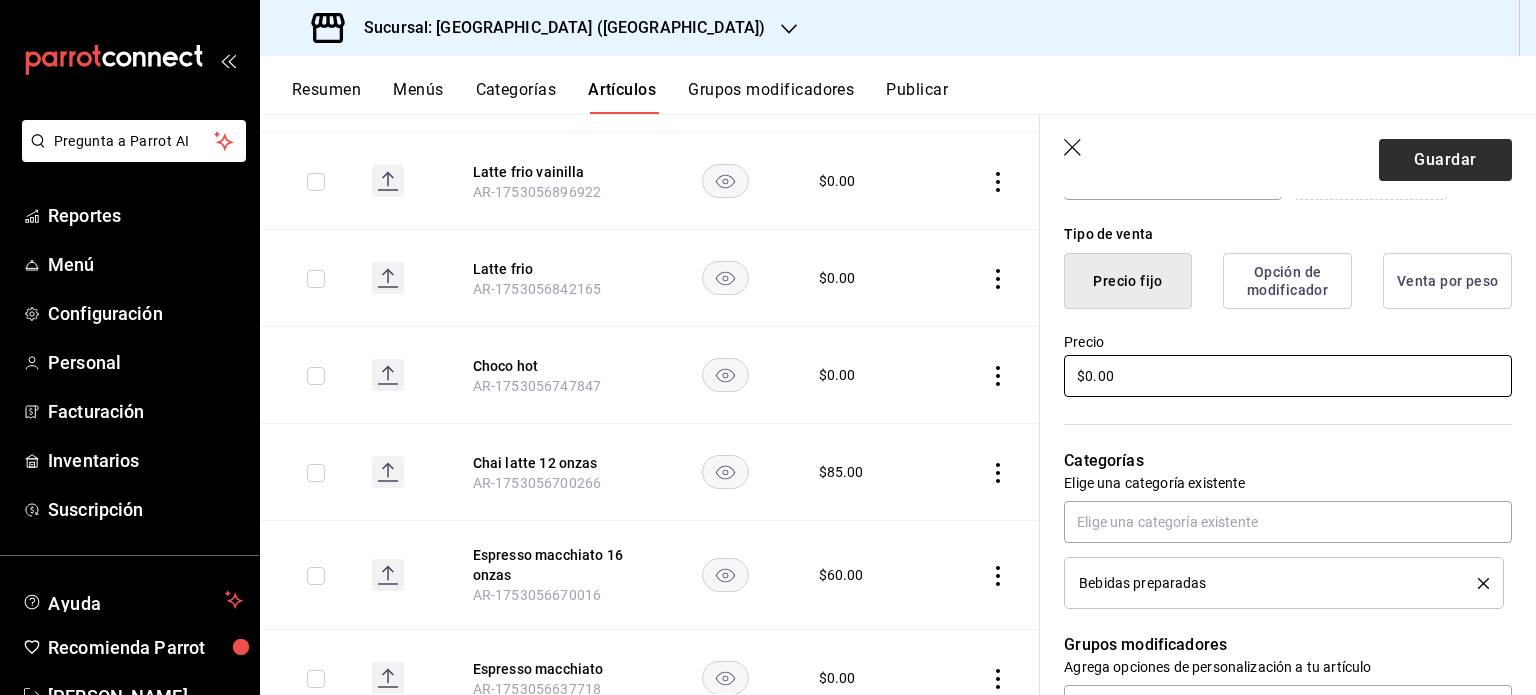 type on "$0.00" 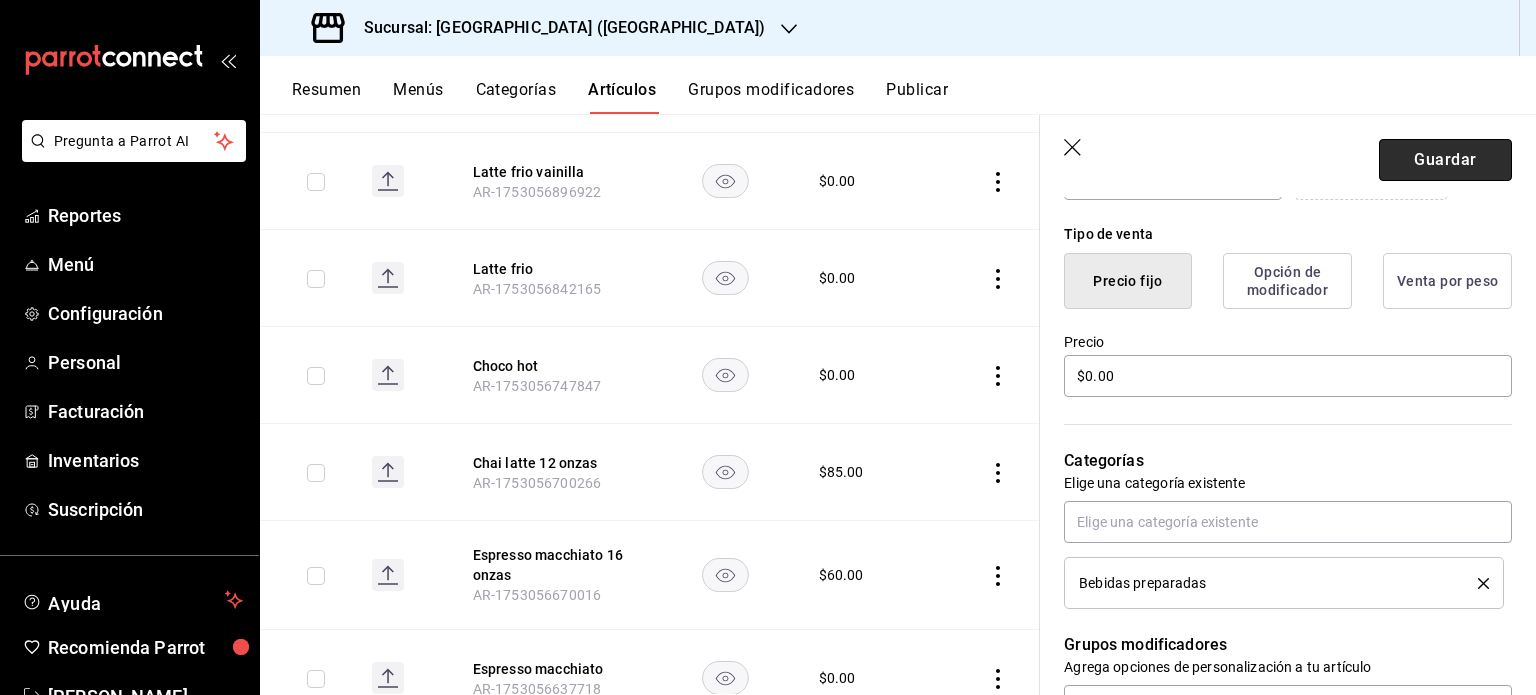 click on "Guardar" at bounding box center (1445, 160) 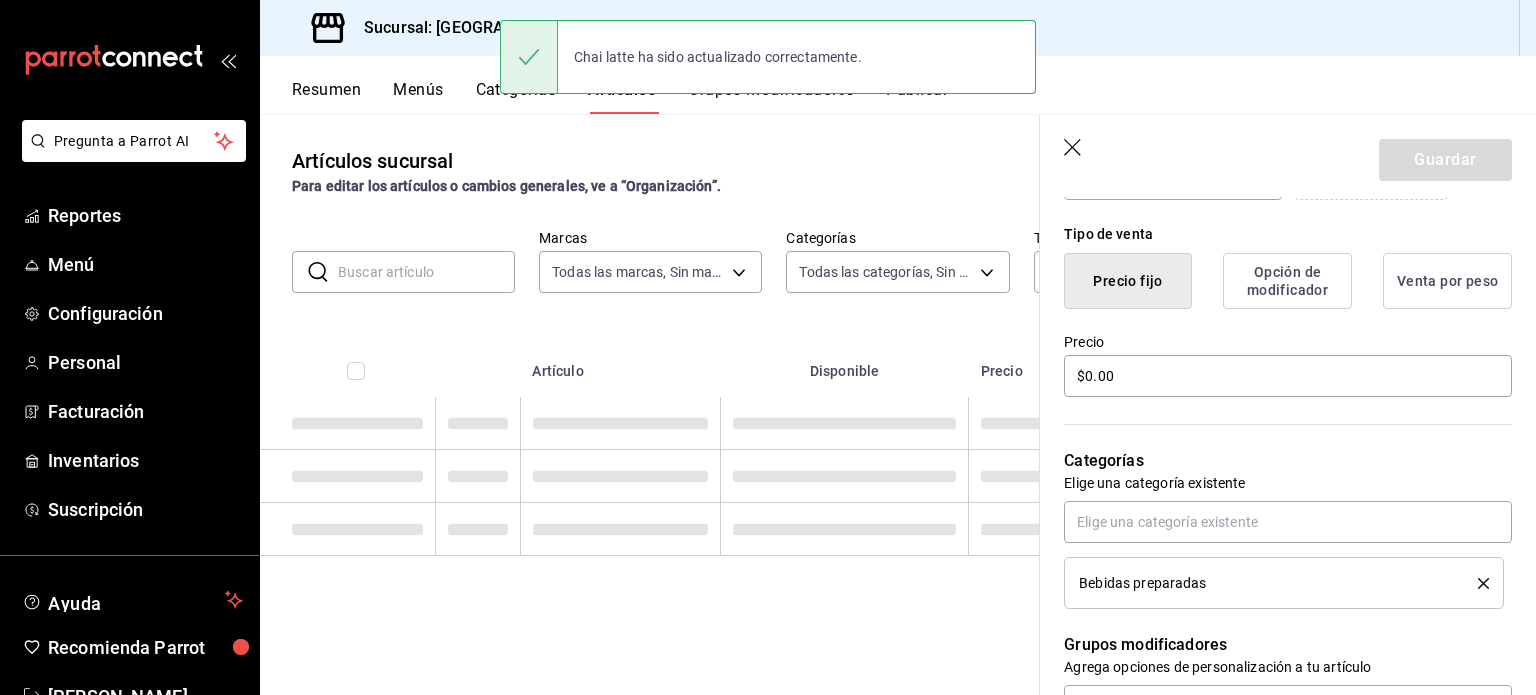 scroll, scrollTop: 0, scrollLeft: 0, axis: both 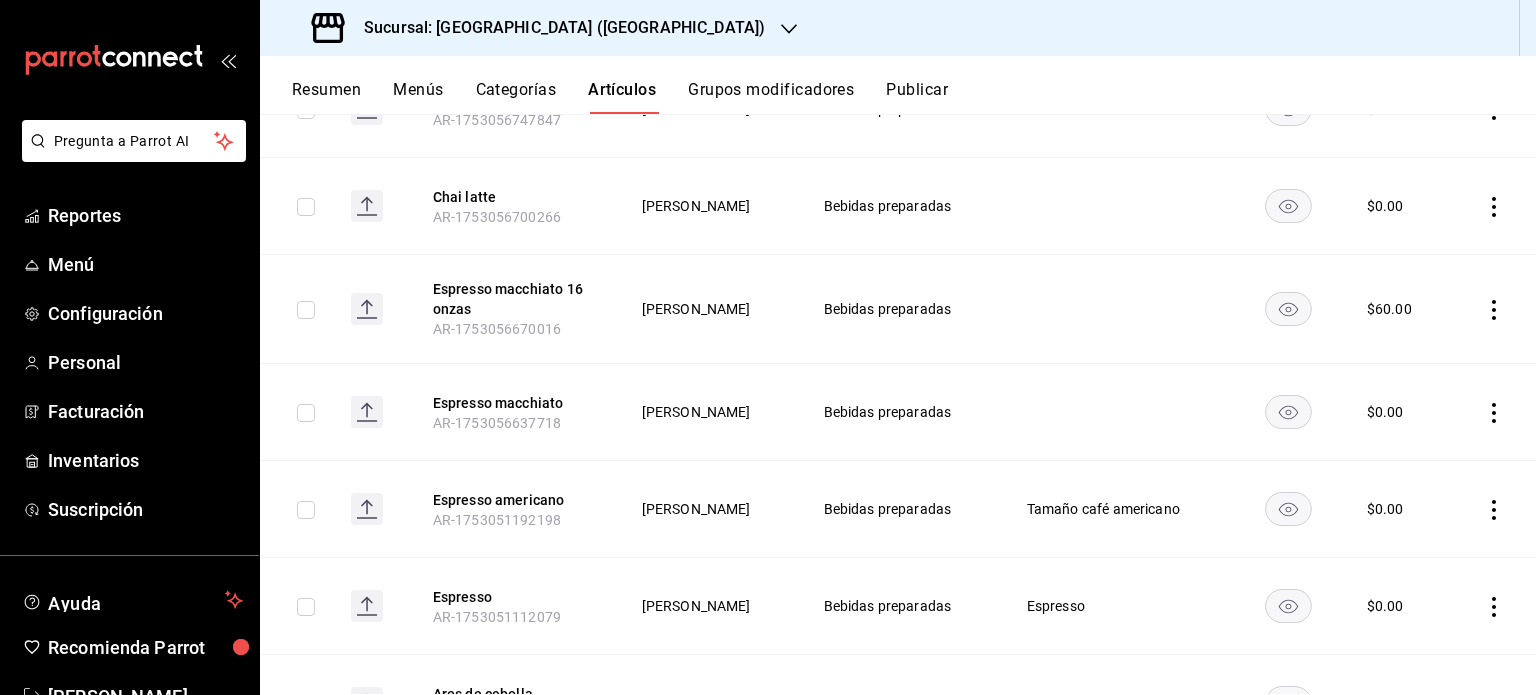 click 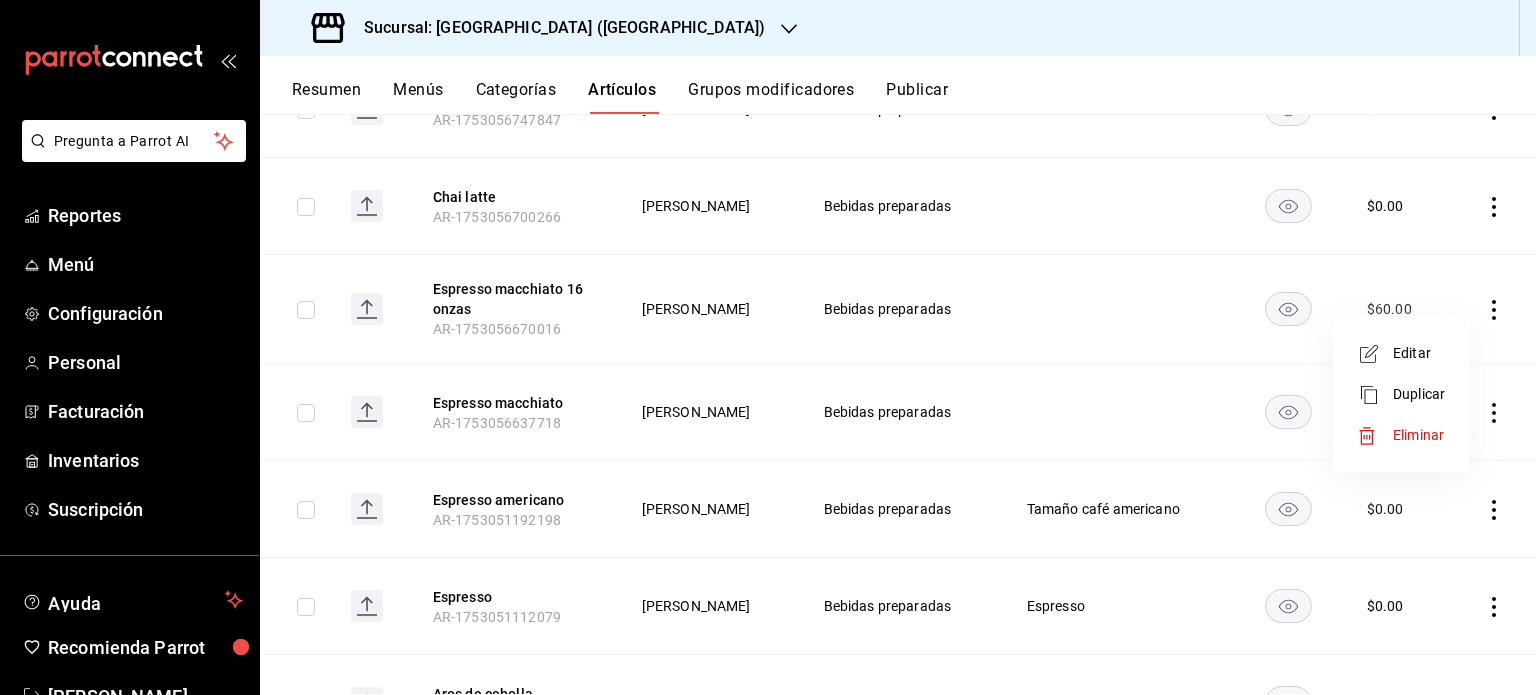 click at bounding box center (1375, 436) 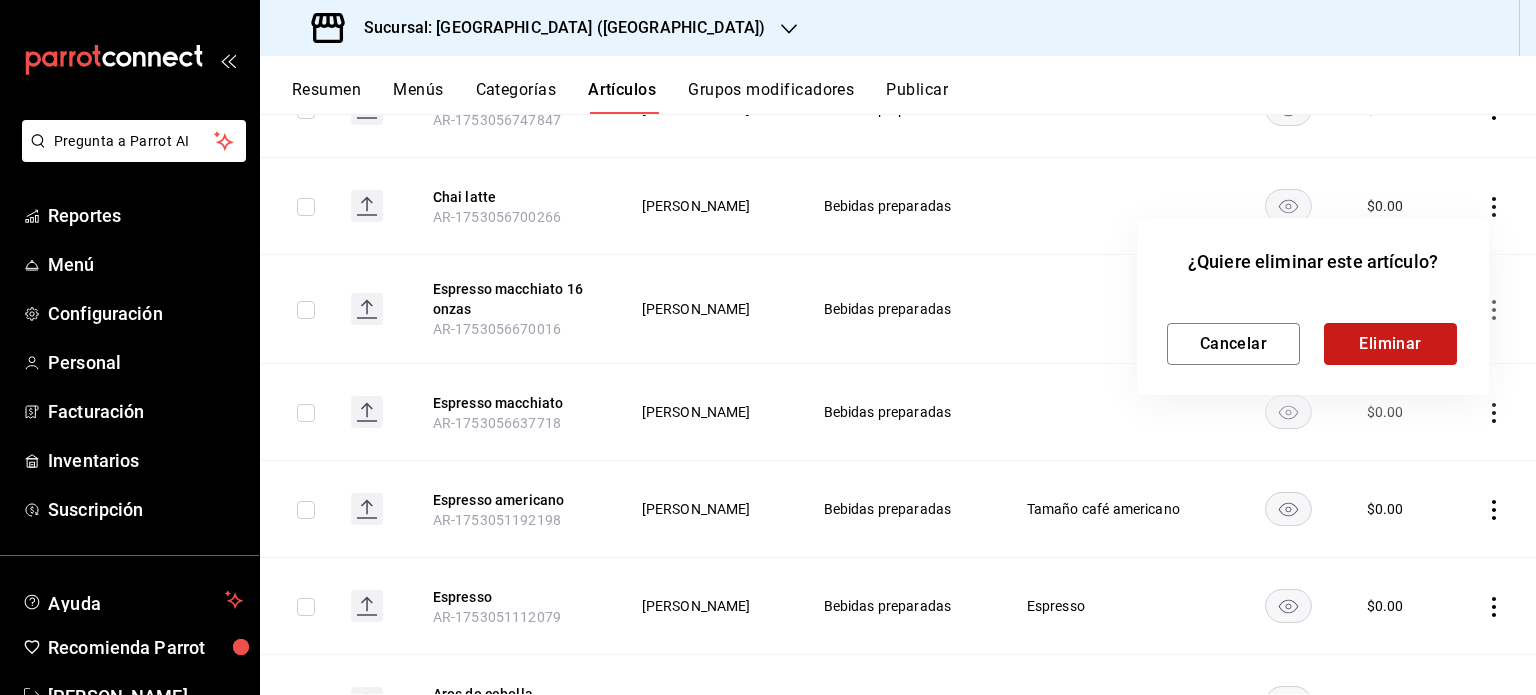 click on "Eliminar" at bounding box center [1390, 344] 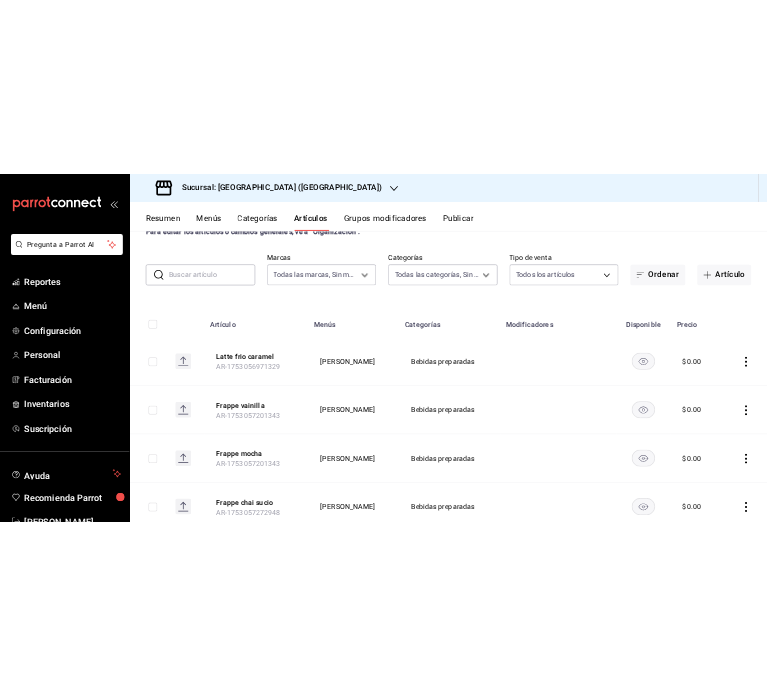 scroll, scrollTop: 0, scrollLeft: 0, axis: both 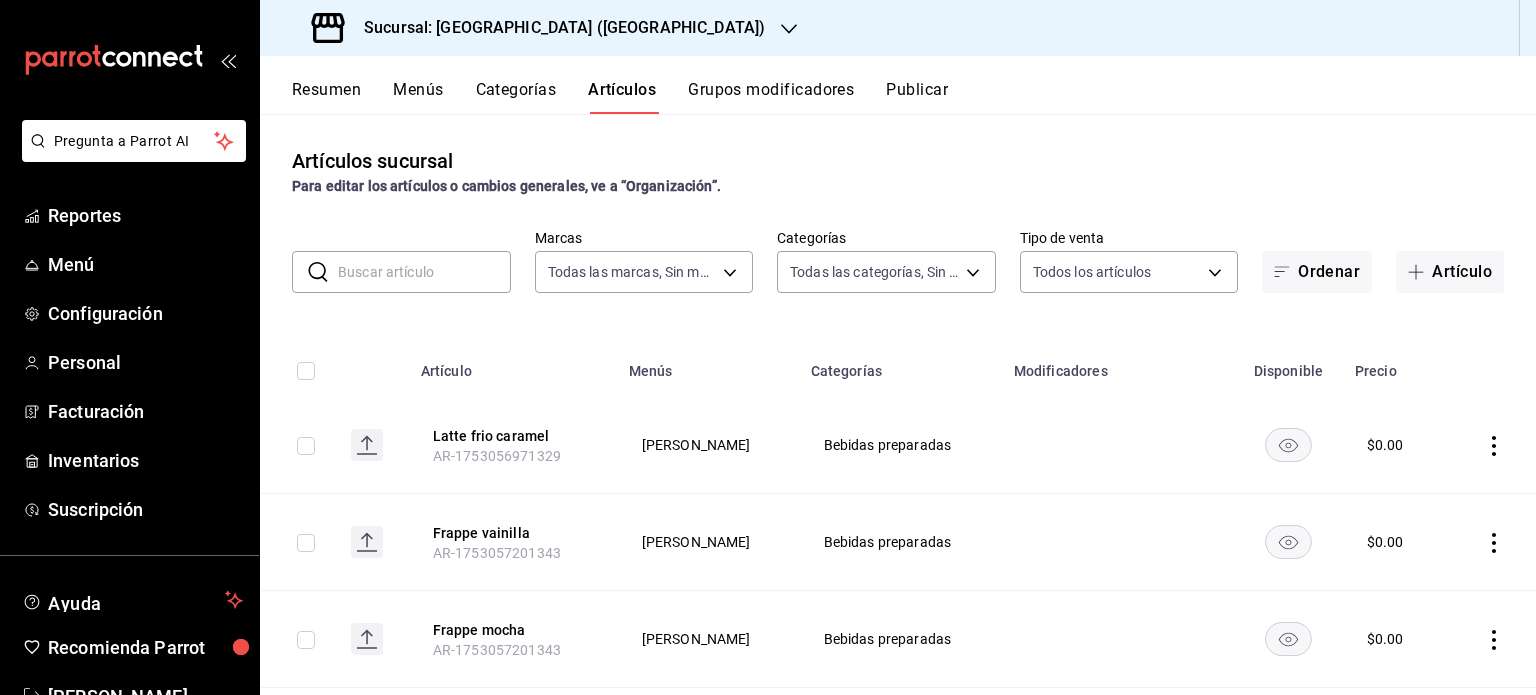 click on "Grupos modificadores" at bounding box center [771, 97] 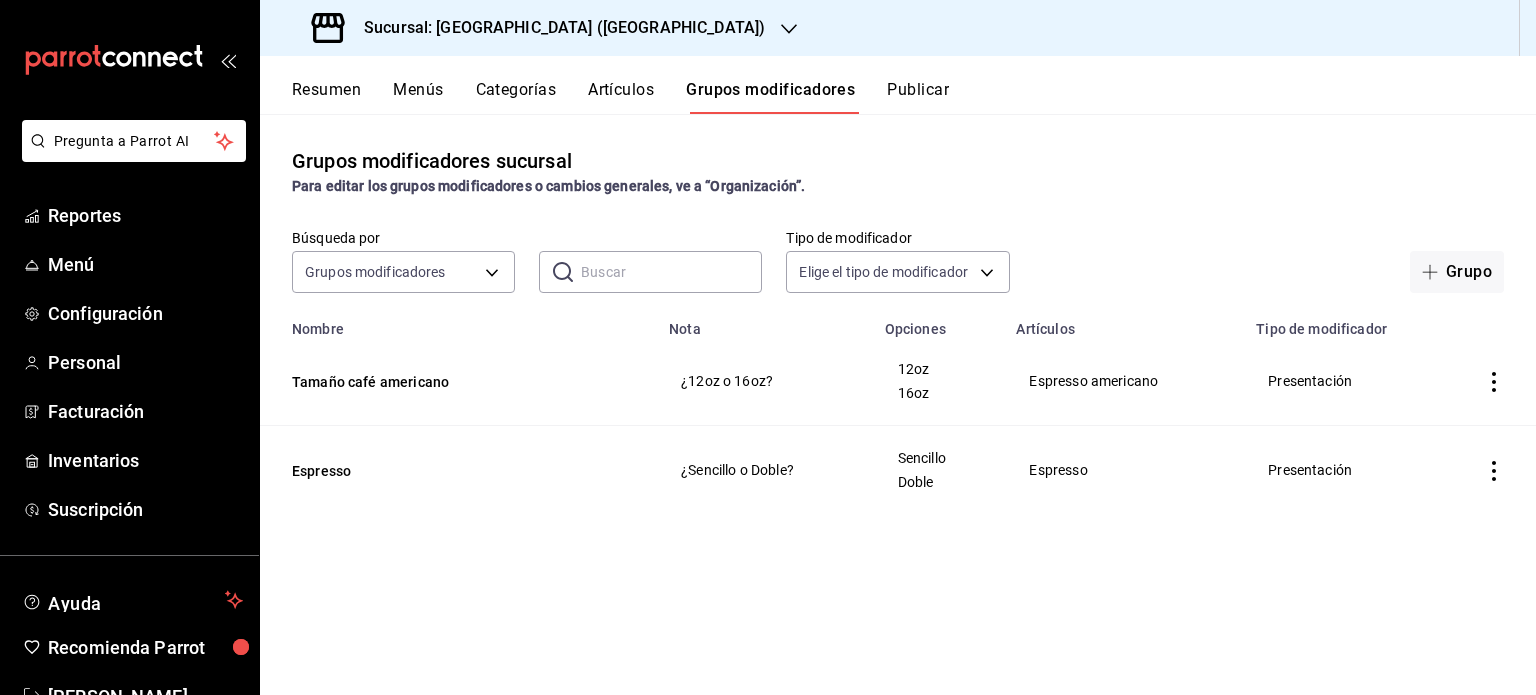 click 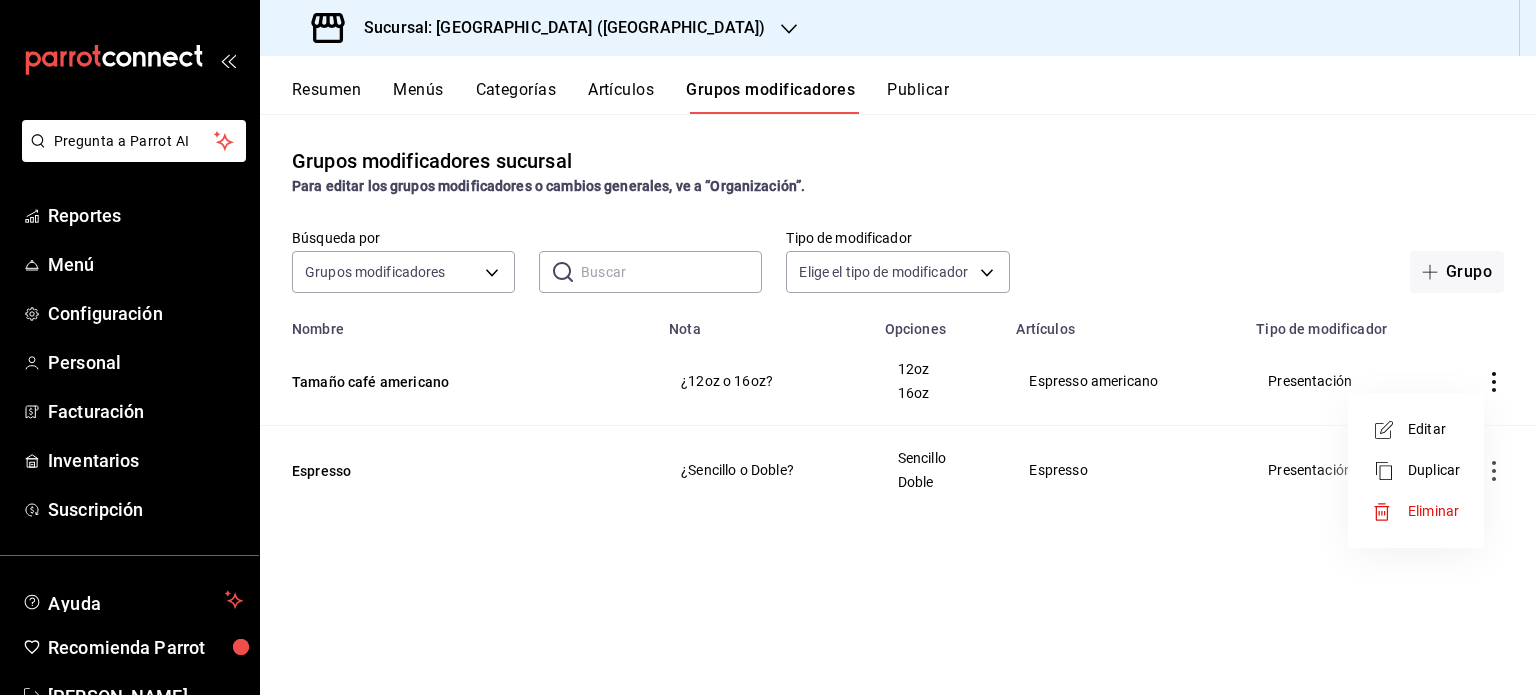 click on "Duplicar" at bounding box center [1434, 470] 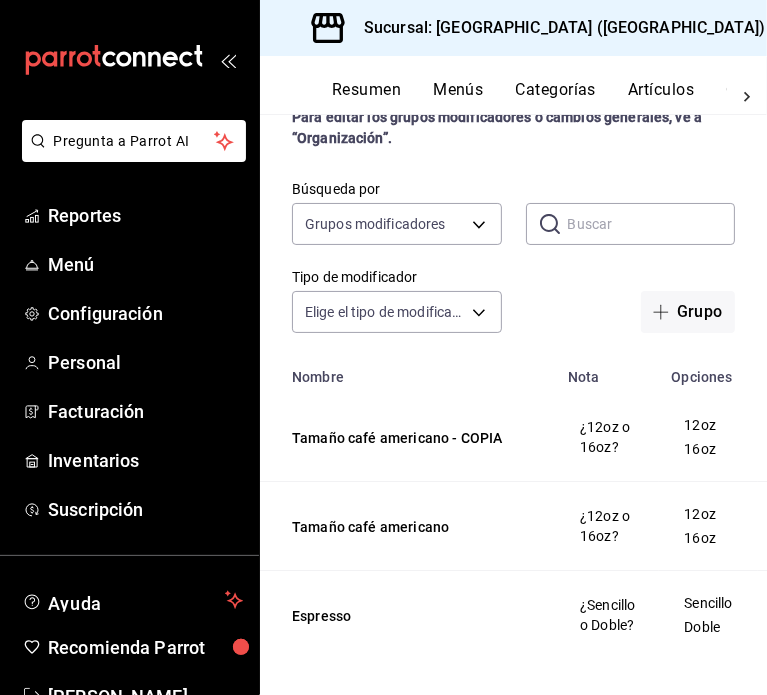 scroll, scrollTop: 98, scrollLeft: 0, axis: vertical 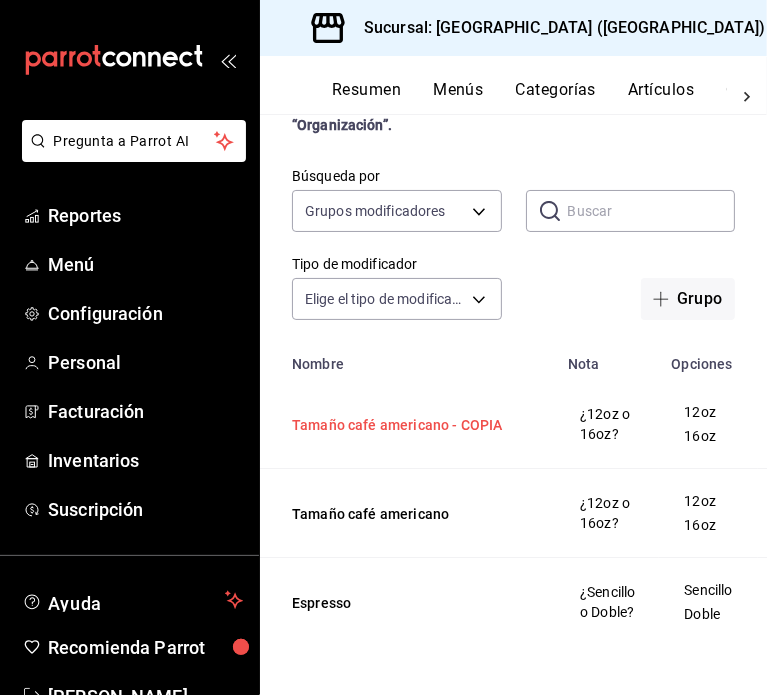 click on "Tamaño café americano - COPIA" at bounding box center (412, 425) 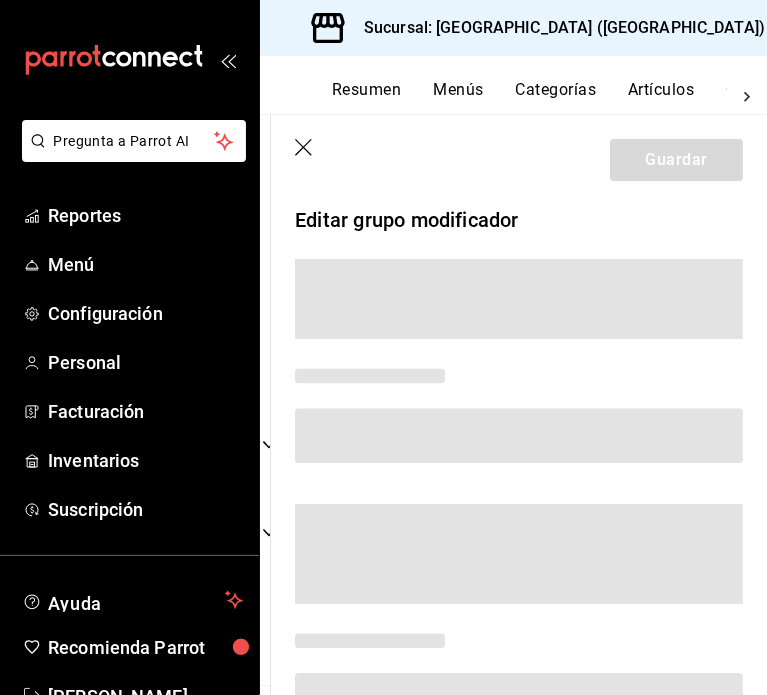 scroll, scrollTop: 81, scrollLeft: 0, axis: vertical 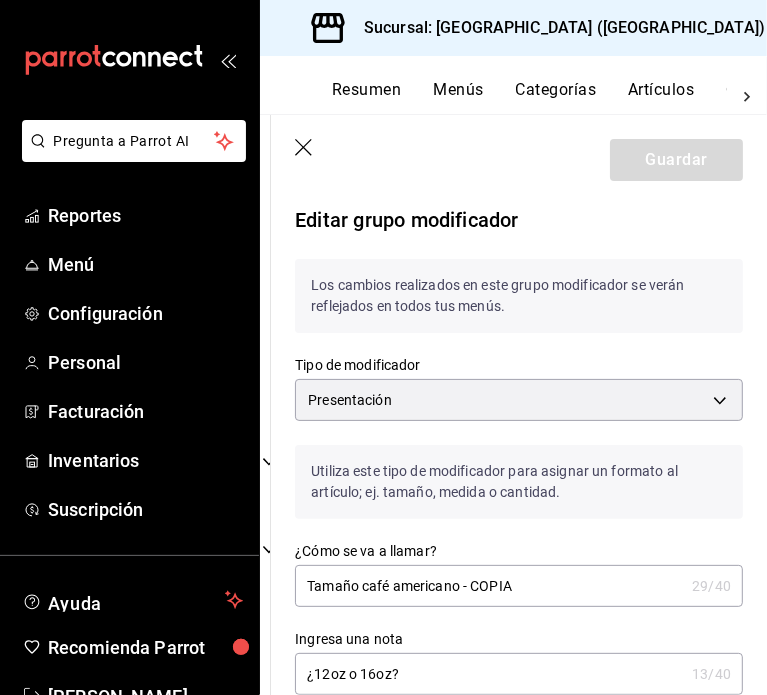 click on "Tamaño café americano - COPIA" at bounding box center [489, 586] 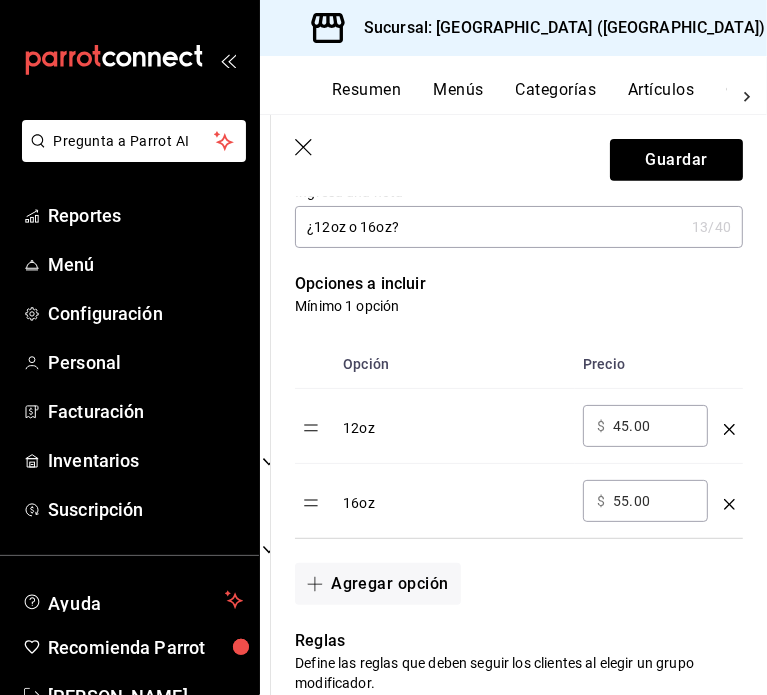 scroll, scrollTop: 500, scrollLeft: 0, axis: vertical 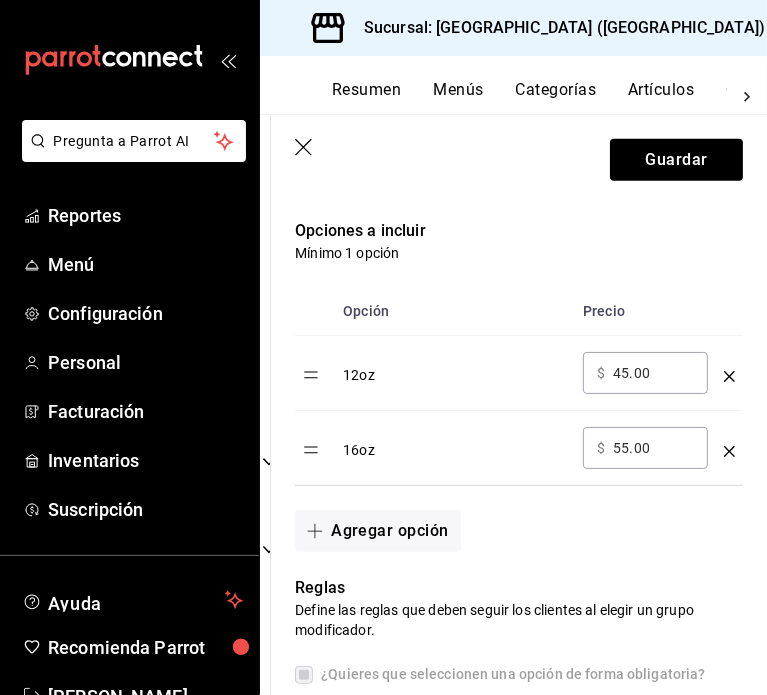 type on "Tamaño espresso macciato" 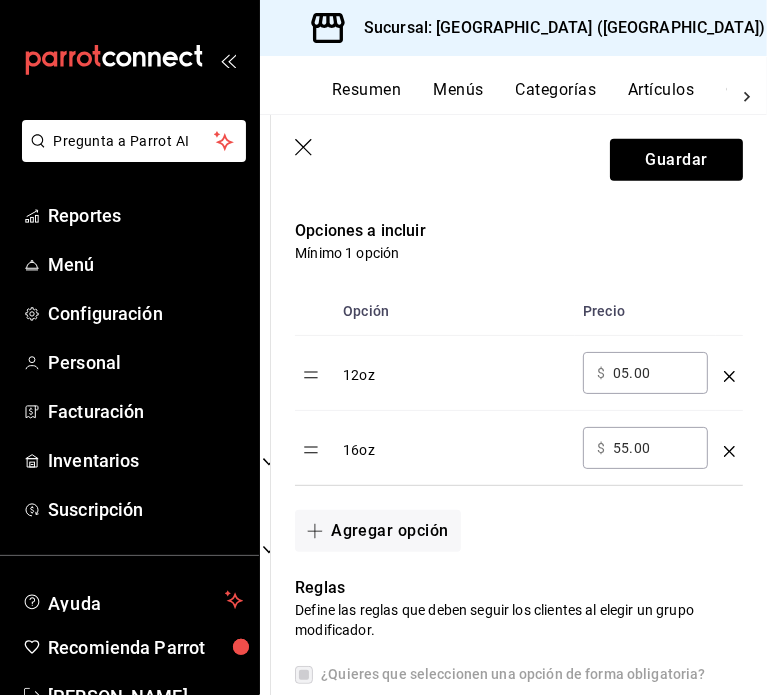 type on "0.00" 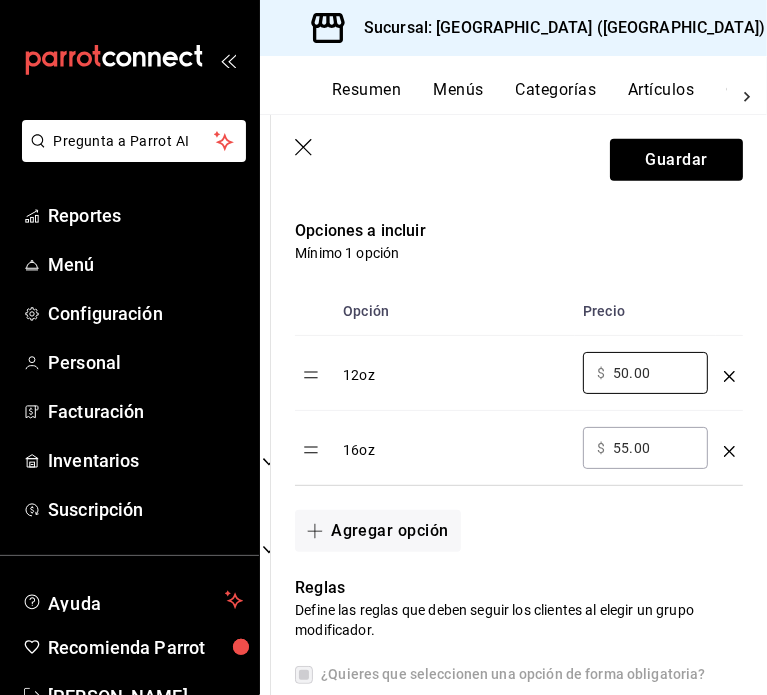 type on "50.00" 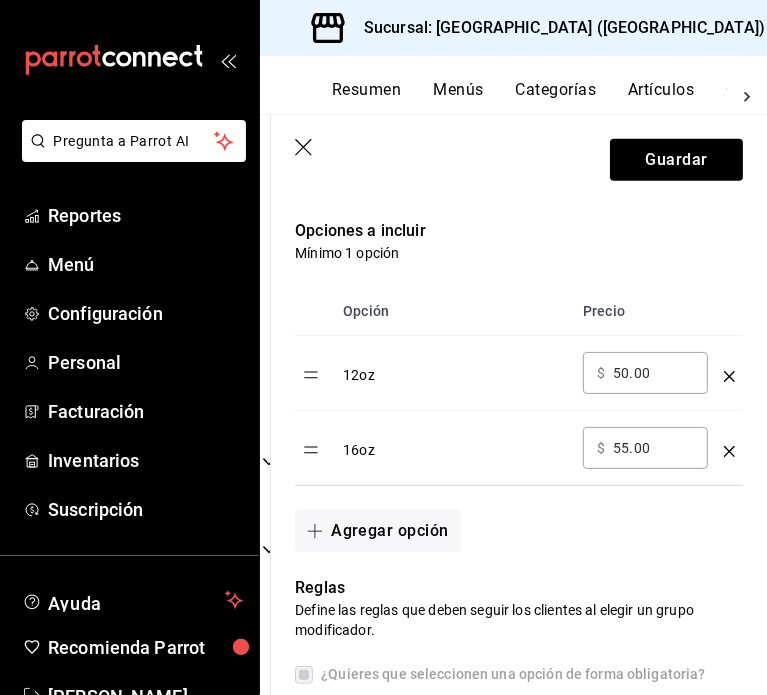 drag, startPoint x: 621, startPoint y: 447, endPoint x: 604, endPoint y: 439, distance: 18.788294 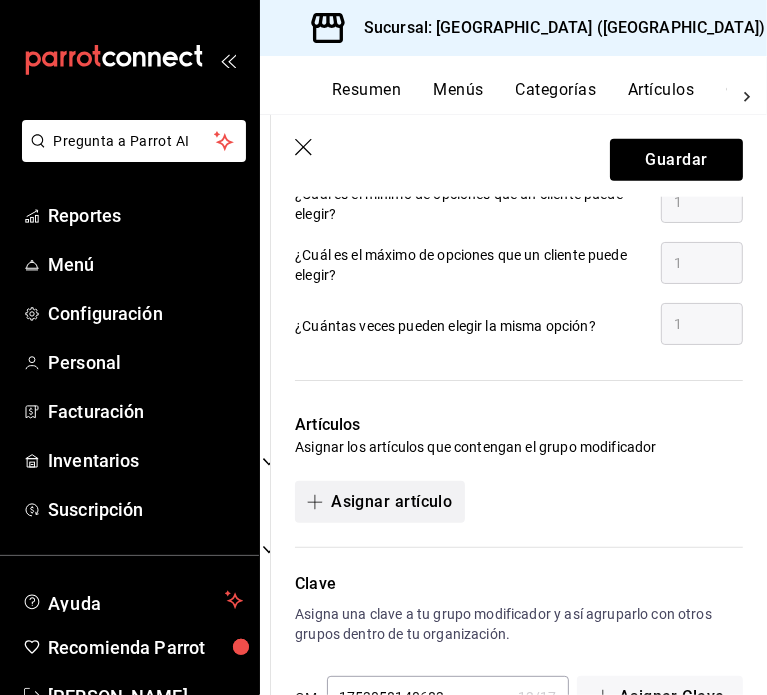 scroll, scrollTop: 1124, scrollLeft: 0, axis: vertical 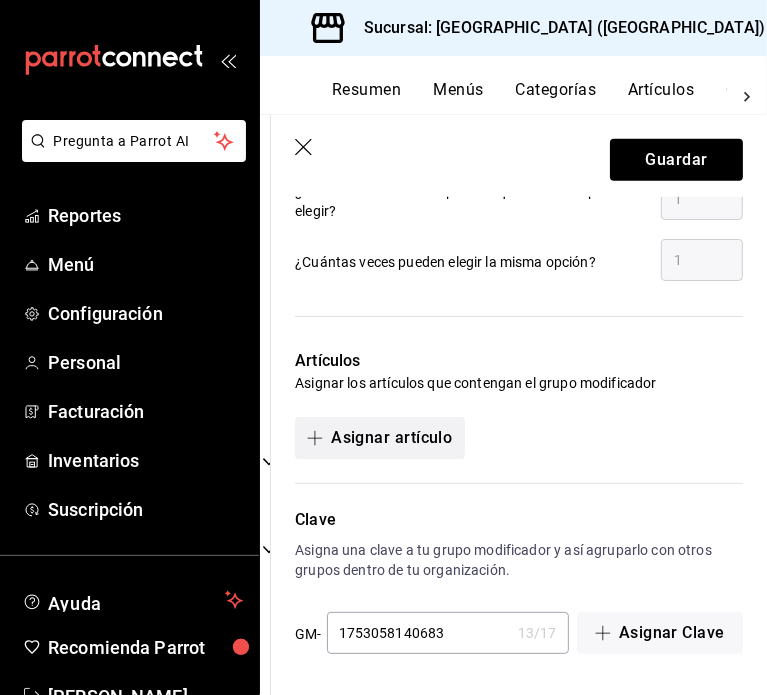type on "60.00" 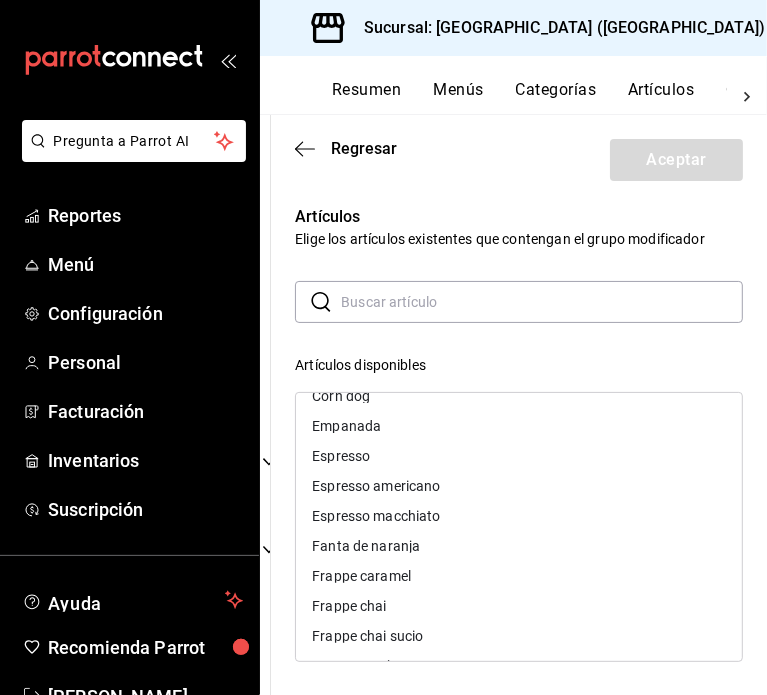scroll, scrollTop: 400, scrollLeft: 0, axis: vertical 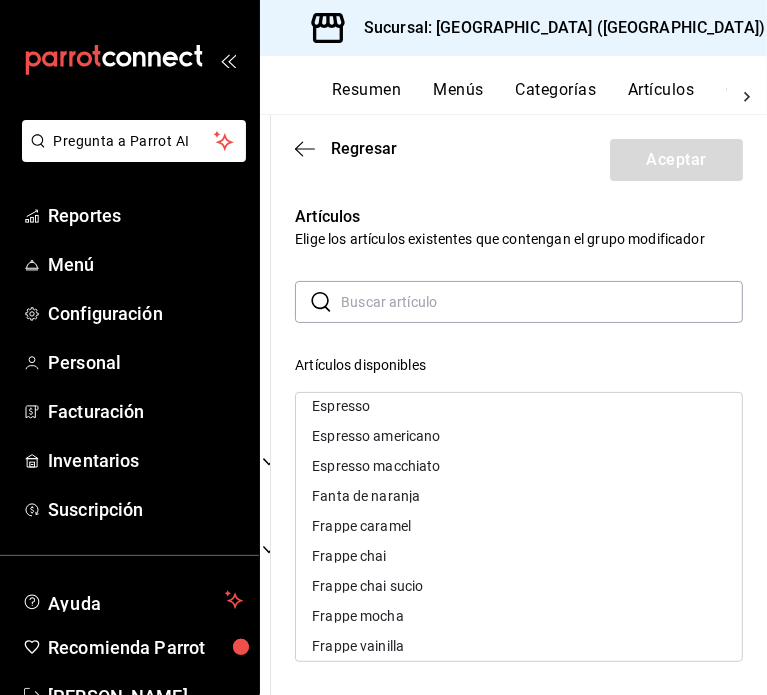 click on "Espresso macchiato" at bounding box center [376, 466] 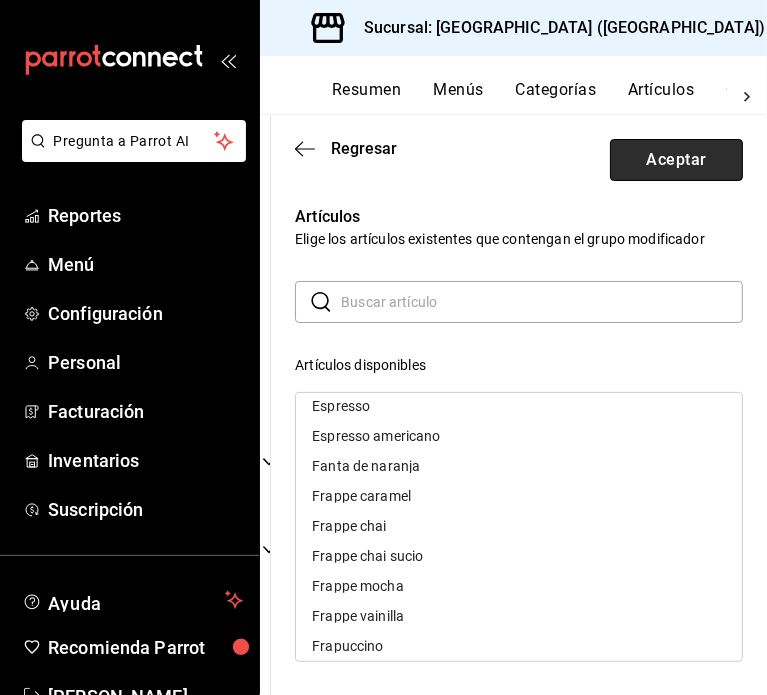 click on "Aceptar" at bounding box center (676, 160) 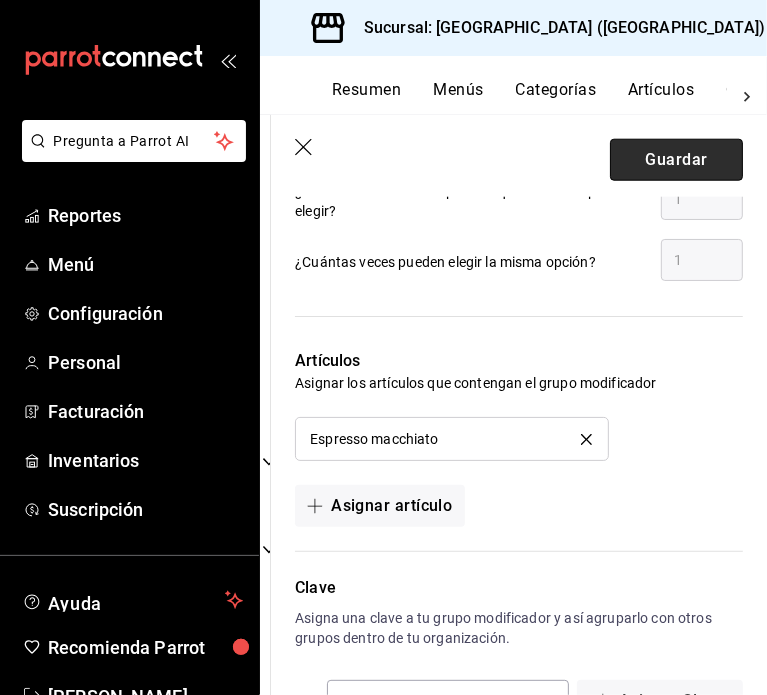 click on "Guardar" at bounding box center [676, 160] 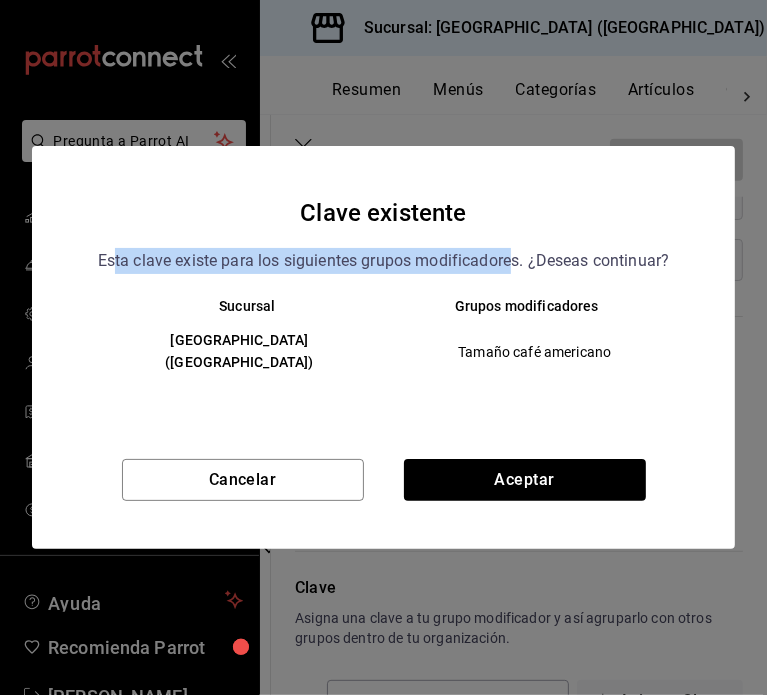 drag, startPoint x: 110, startPoint y: 271, endPoint x: 524, endPoint y: 268, distance: 414.01086 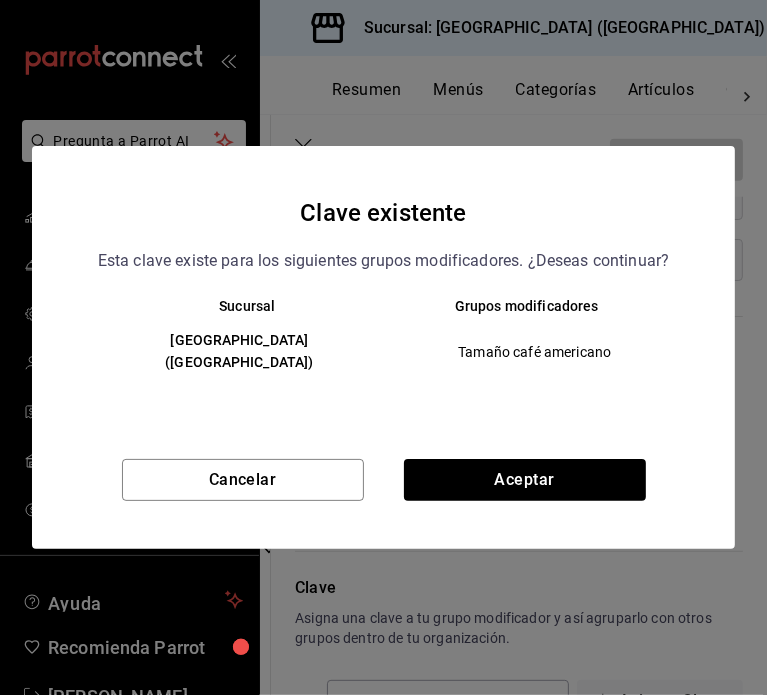 click on "Esta clave existe para los siguientes grupos modificadores. ¿Deseas continuar?" at bounding box center (384, 261) 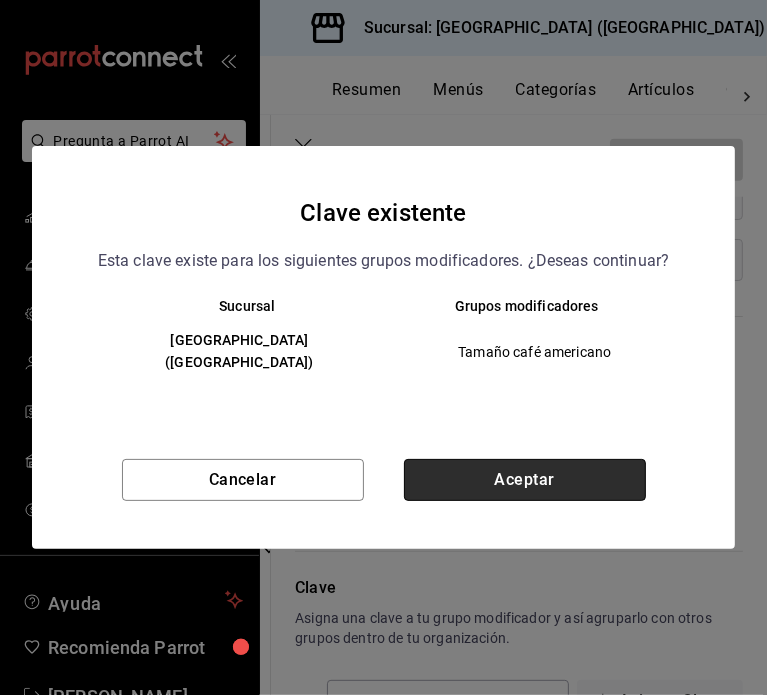 click on "Aceptar" at bounding box center [525, 480] 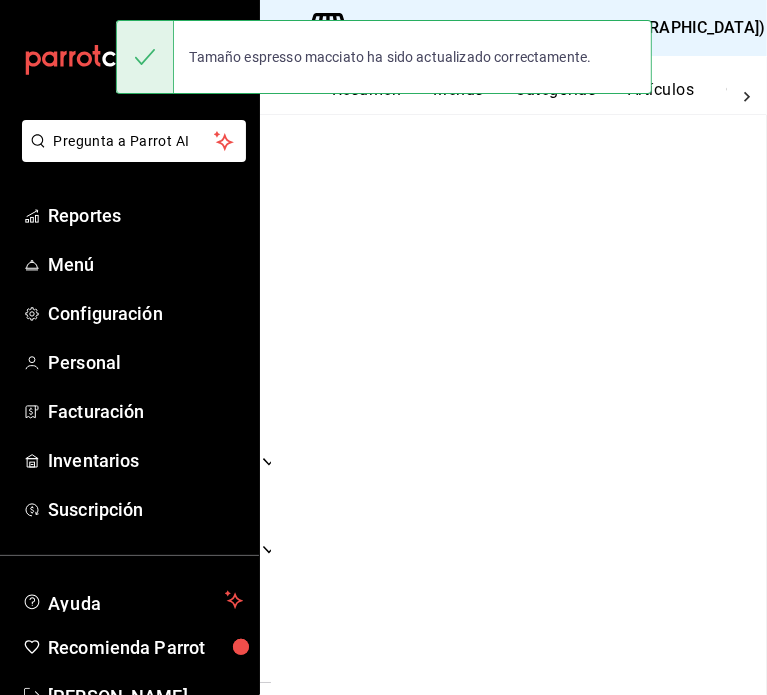 scroll, scrollTop: 0, scrollLeft: 0, axis: both 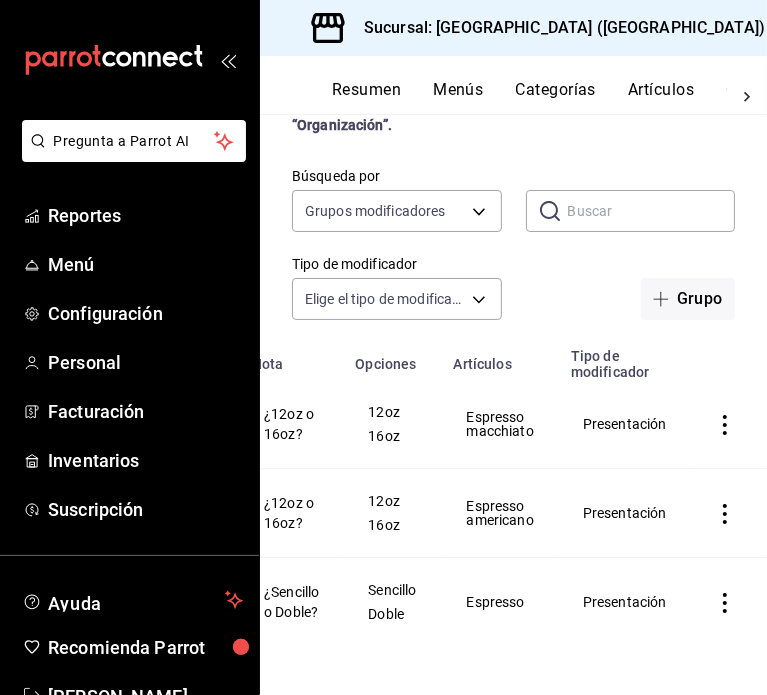 click 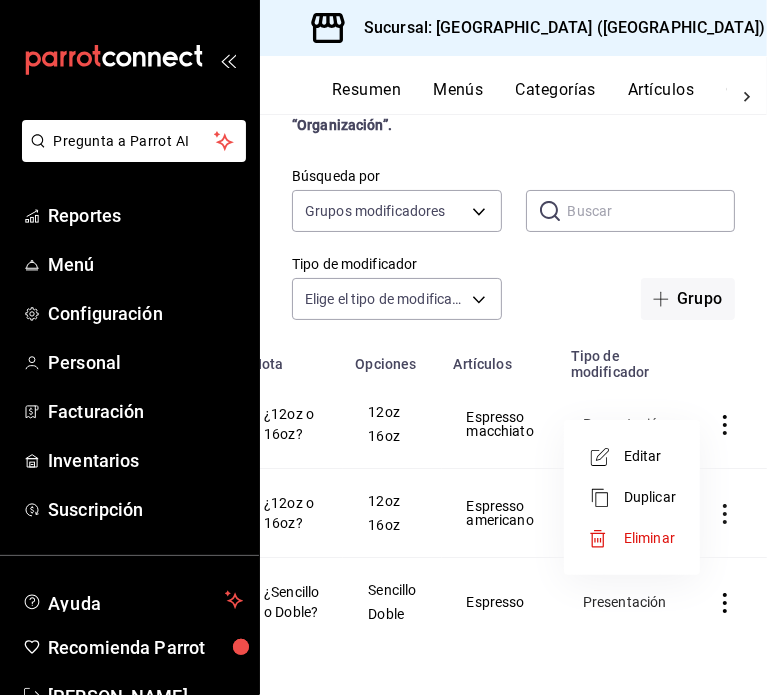 click on "Duplicar" at bounding box center (650, 497) 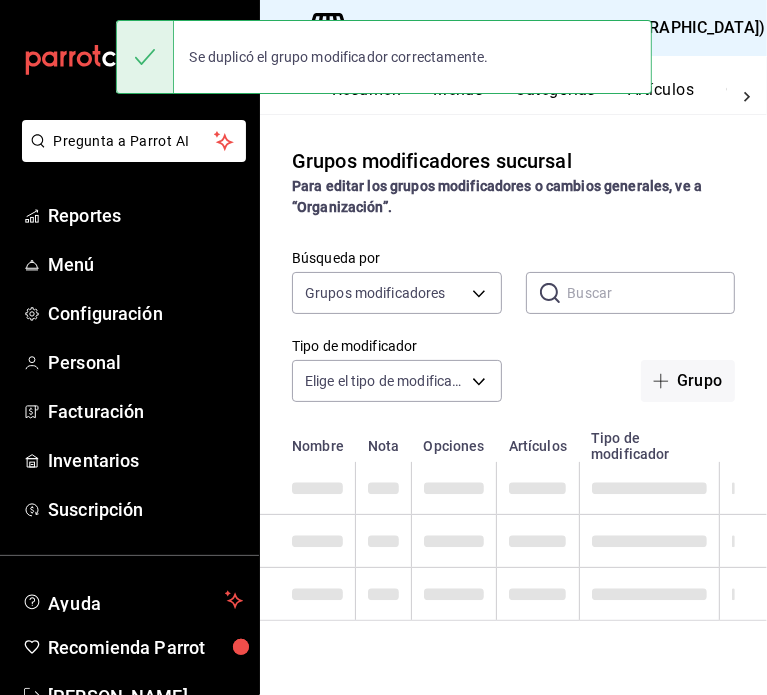 scroll, scrollTop: 0, scrollLeft: 0, axis: both 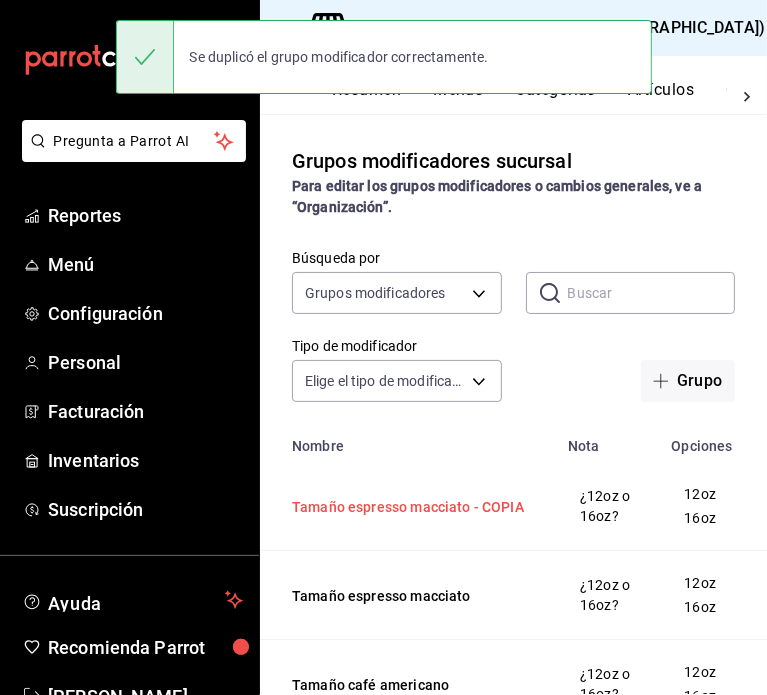 click on "Tamaño espresso macciato - COPIA" at bounding box center (412, 507) 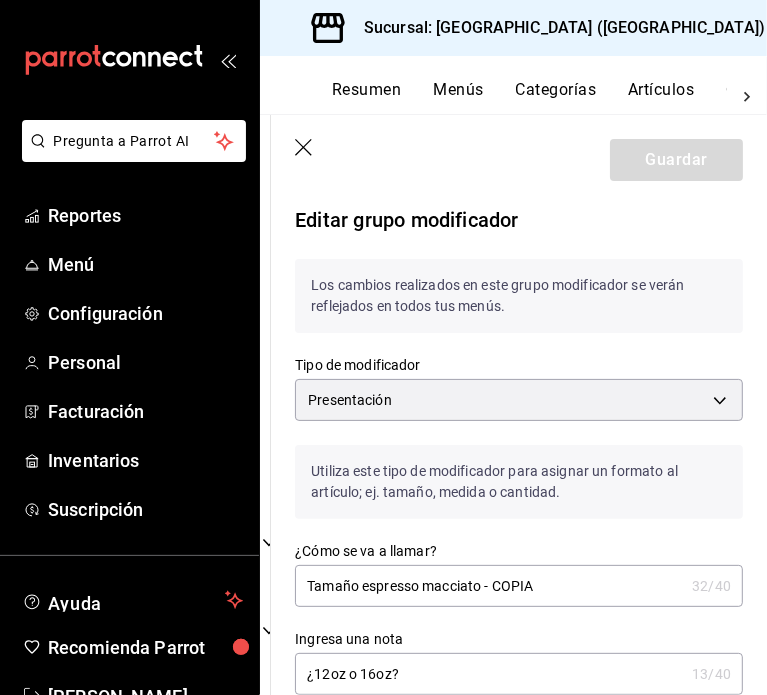 drag, startPoint x: 538, startPoint y: 593, endPoint x: 381, endPoint y: 631, distance: 161.53328 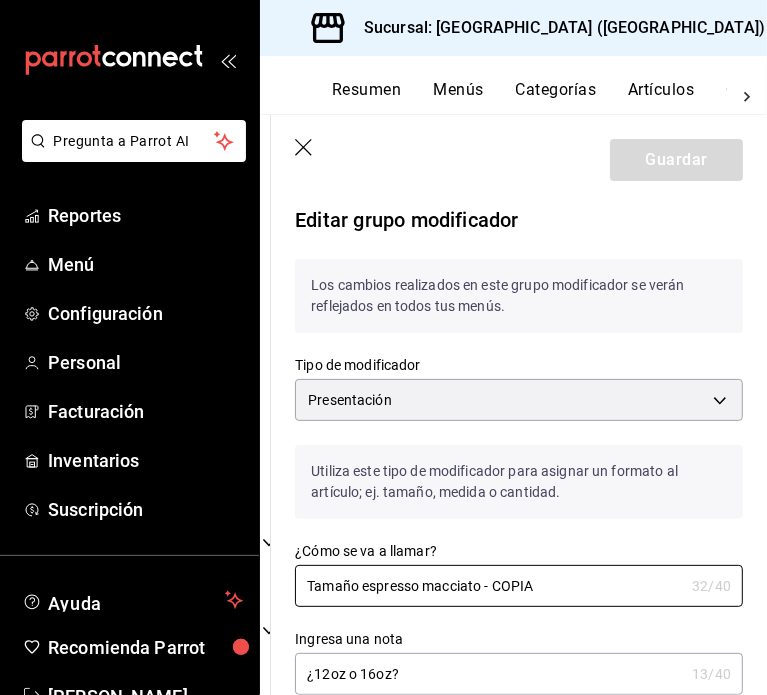 click on "Tamaño espresso macciato - COPIA" at bounding box center (489, 586) 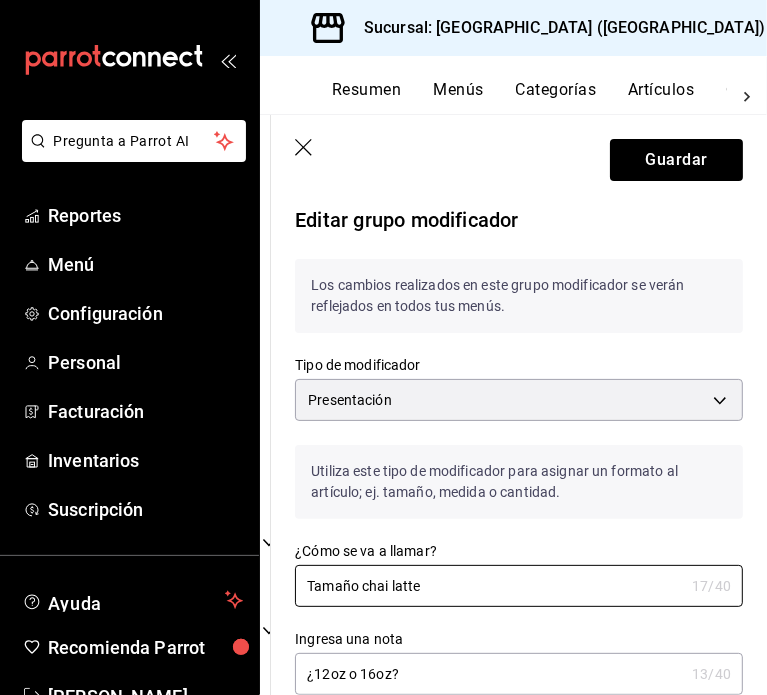 type on "Tamaño chai latte" 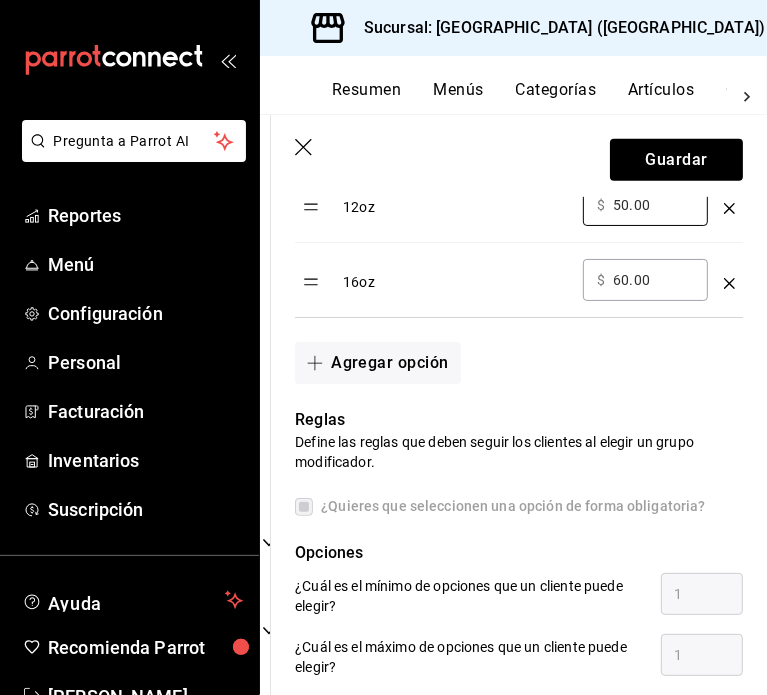 scroll, scrollTop: 568, scrollLeft: 0, axis: vertical 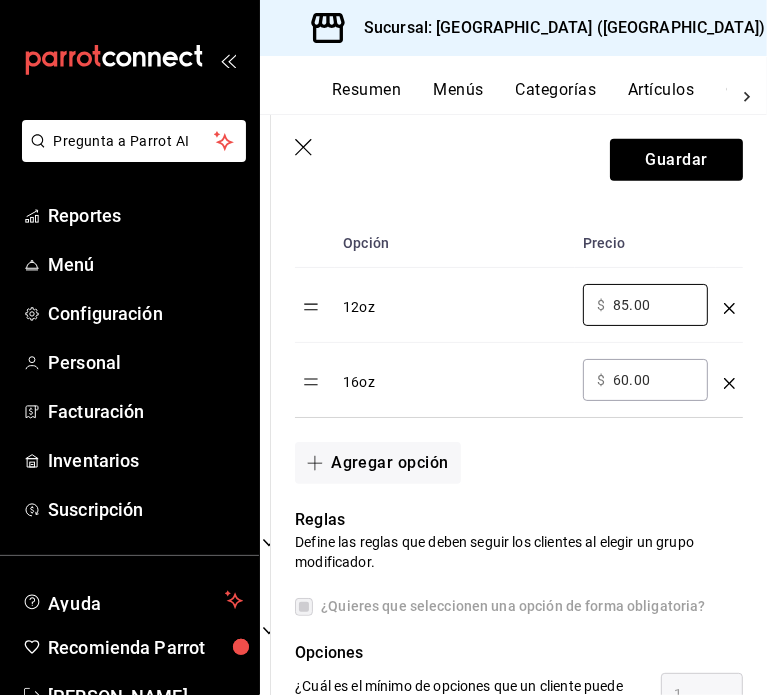 type on "85.00" 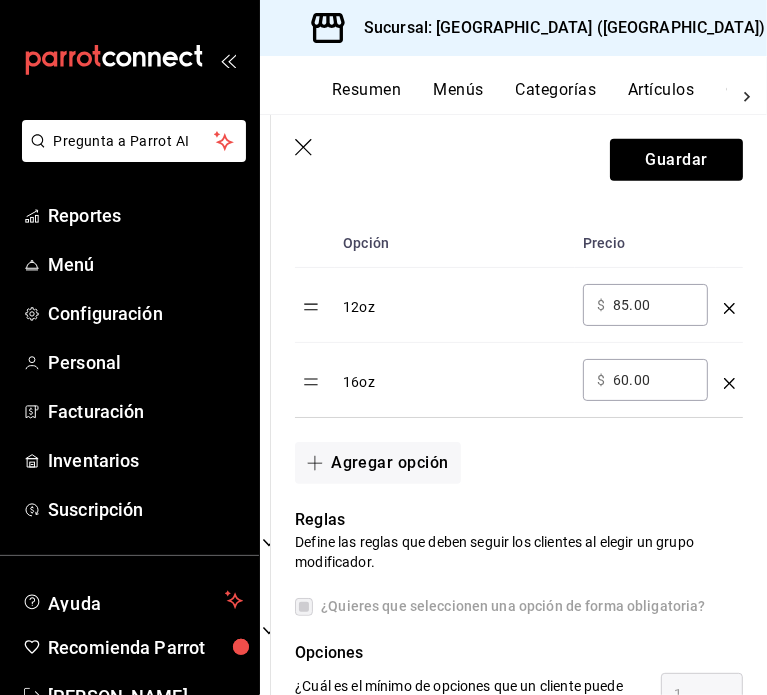 type 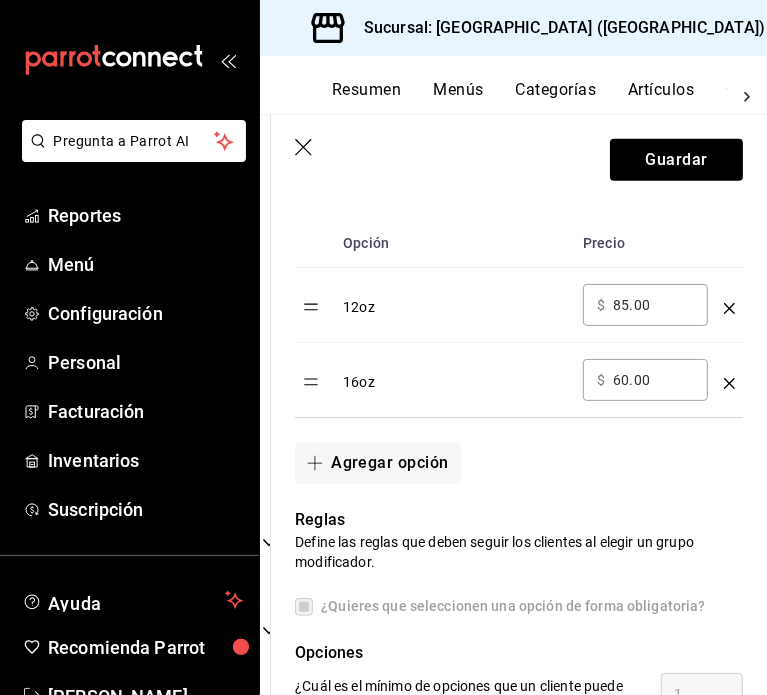 click on "60.00" at bounding box center (653, 380) 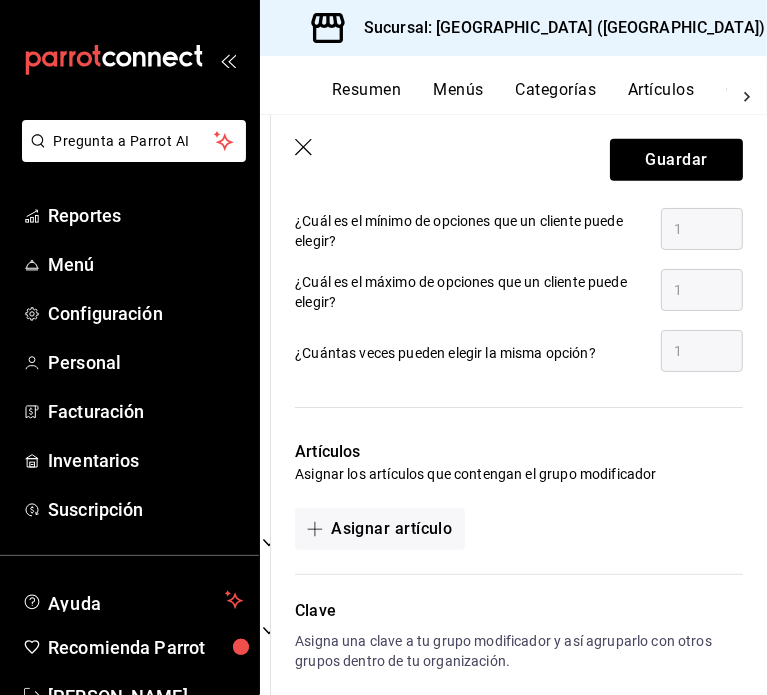 scroll, scrollTop: 1068, scrollLeft: 0, axis: vertical 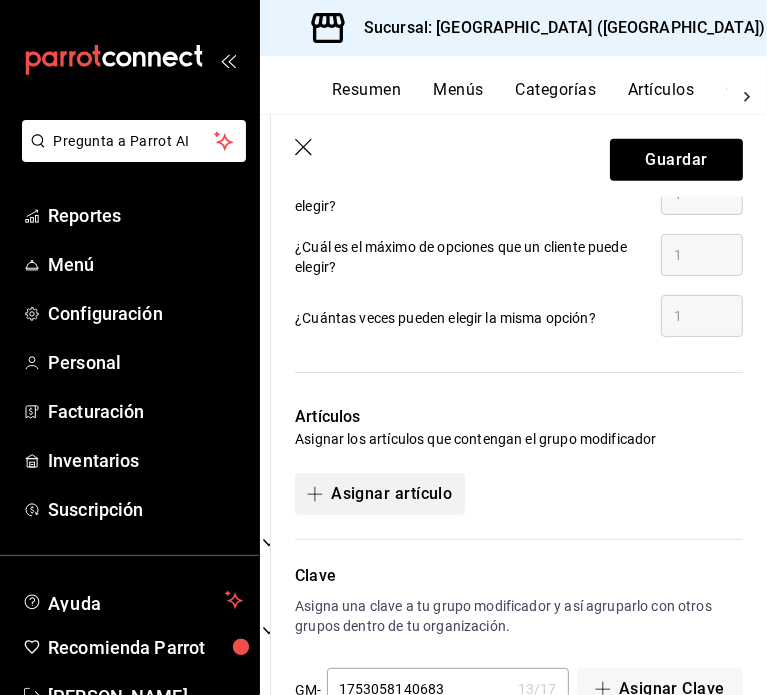 type on "100.00" 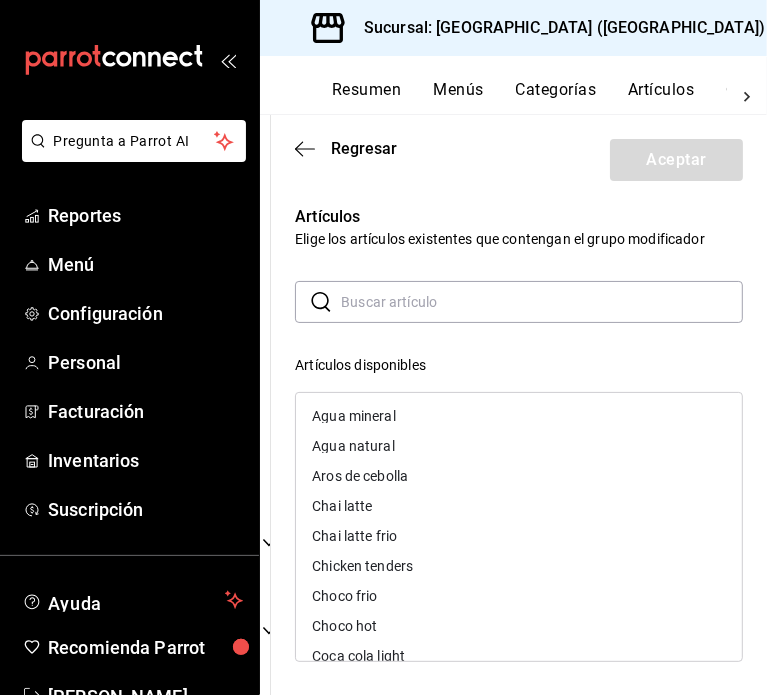 click on "Chai latte" at bounding box center (519, 506) 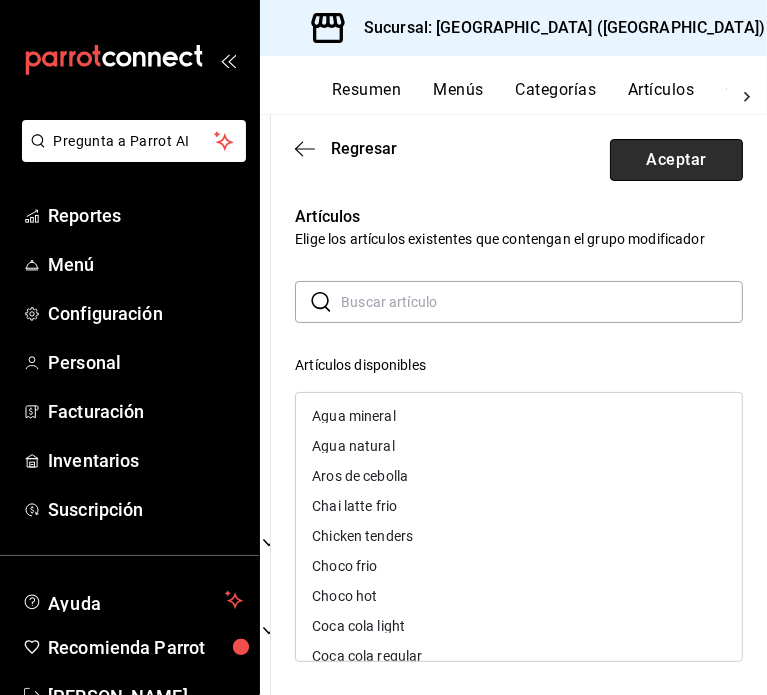 click on "Aceptar" at bounding box center [676, 160] 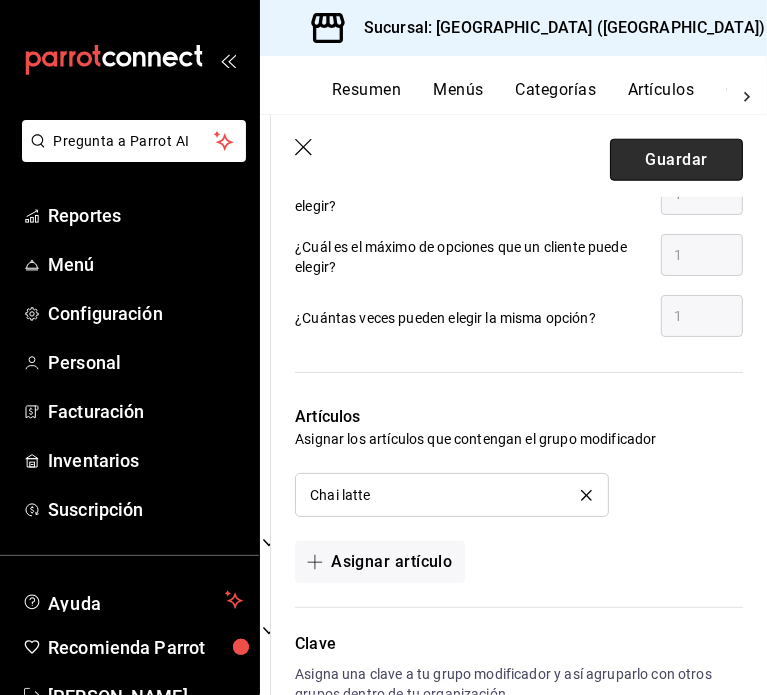 click on "Guardar" at bounding box center (676, 160) 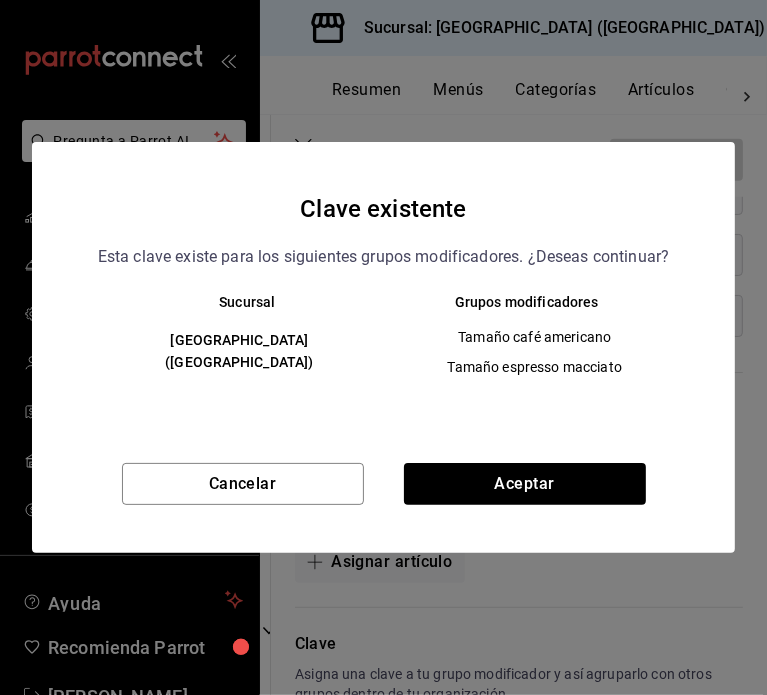 click on "Cancelar Aceptar" at bounding box center (383, 508) 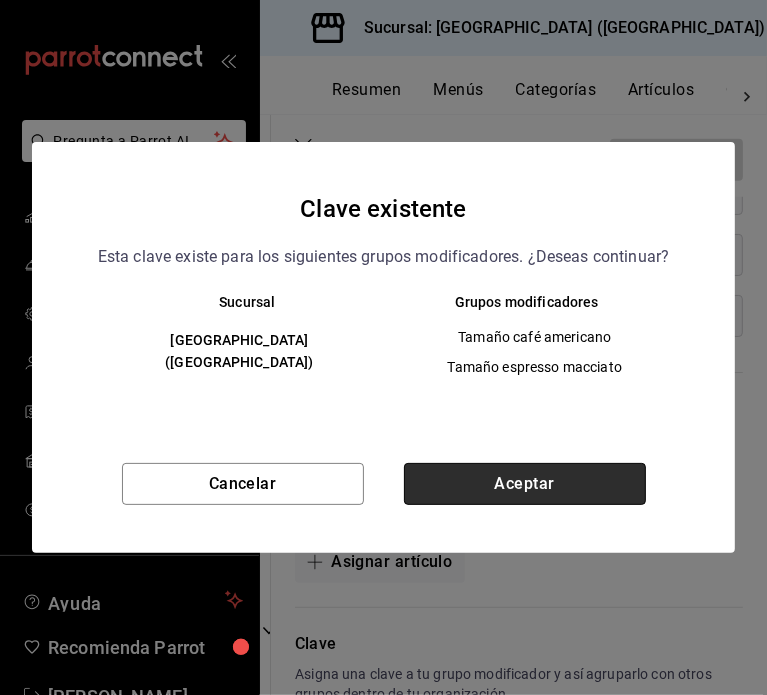 click on "Aceptar" at bounding box center [525, 484] 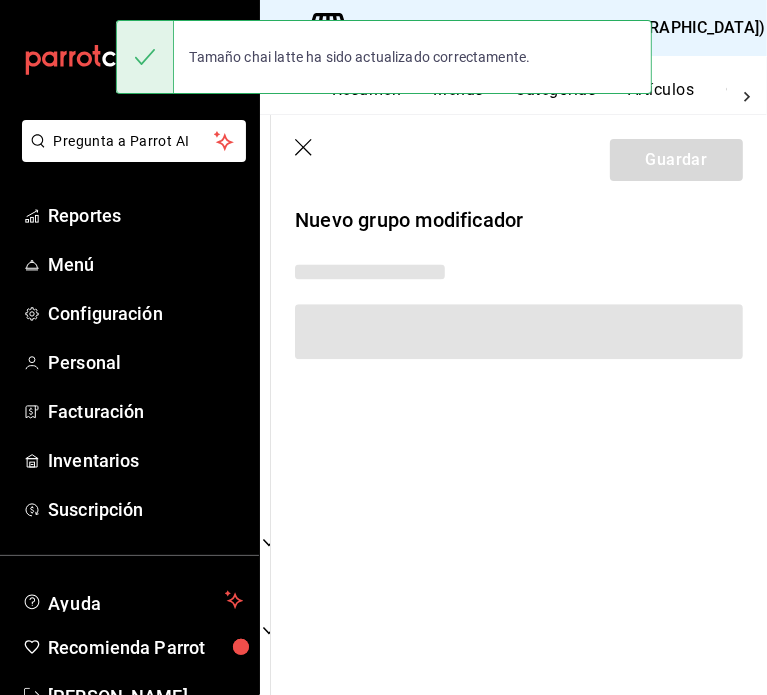 scroll, scrollTop: 0, scrollLeft: 0, axis: both 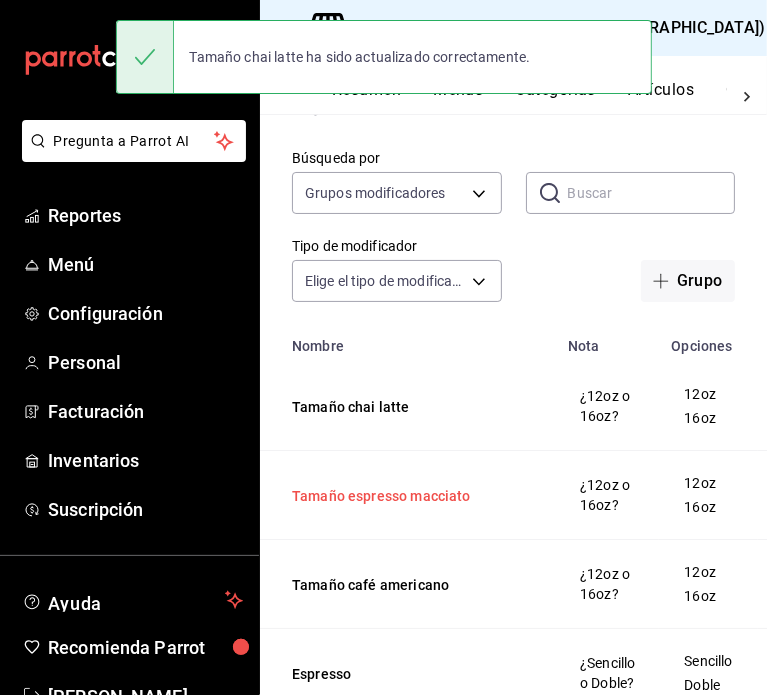 click on "Tamaño espresso macciato" at bounding box center (412, 496) 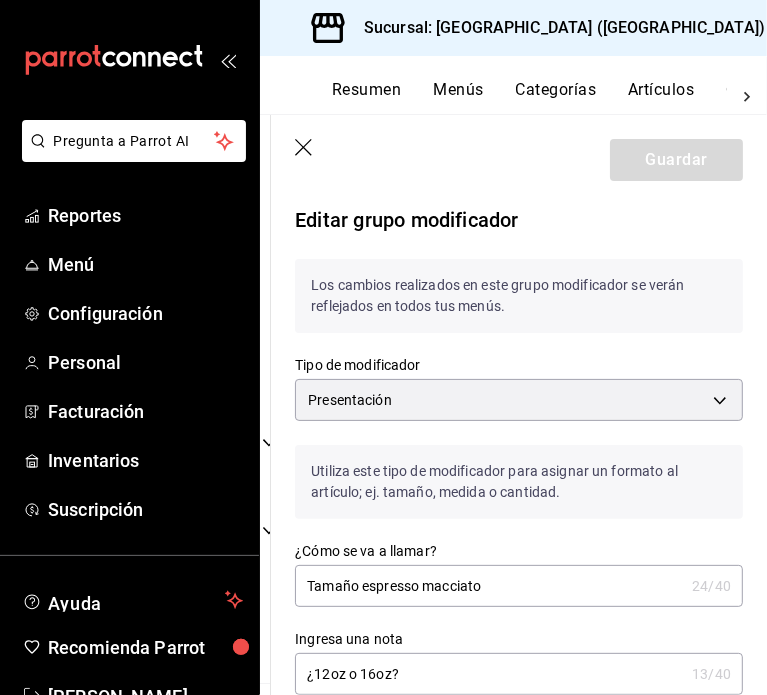 click on "Tamaño espresso macciato" at bounding box center (489, 586) 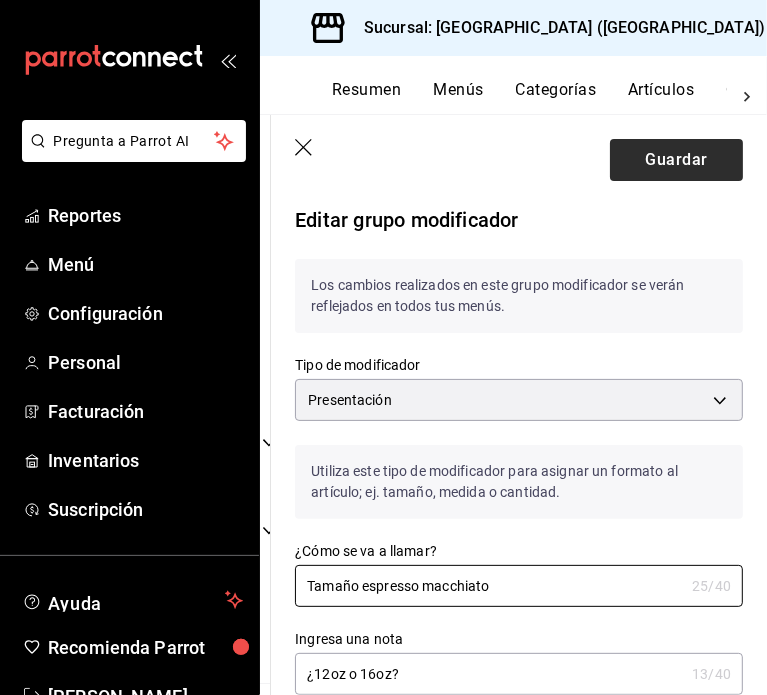 type on "Tamaño espresso macchiato" 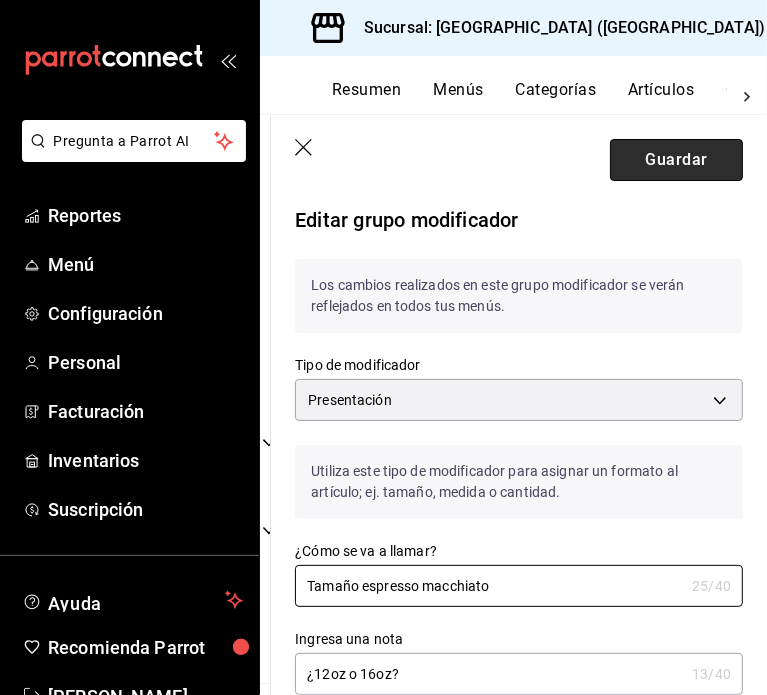 click on "Guardar" at bounding box center (676, 160) 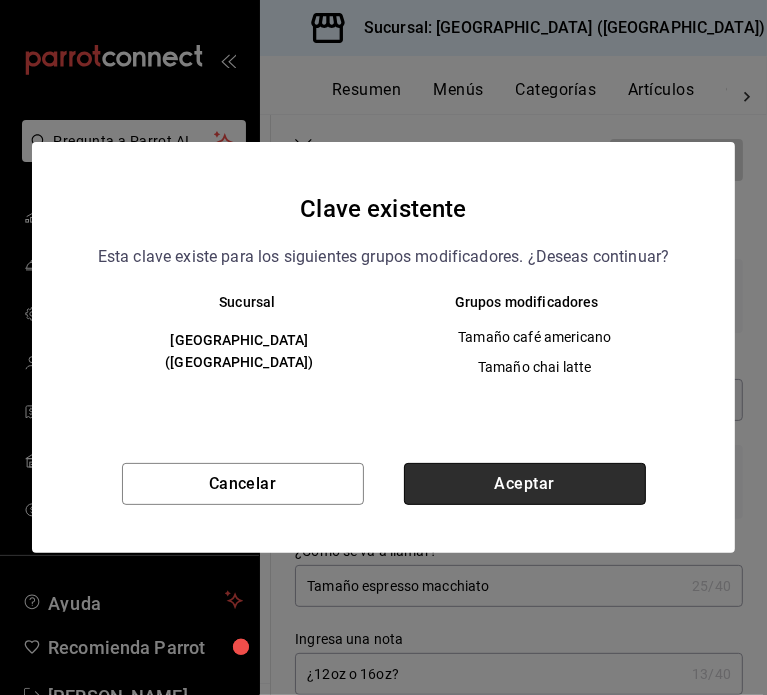 click on "Aceptar" at bounding box center [525, 484] 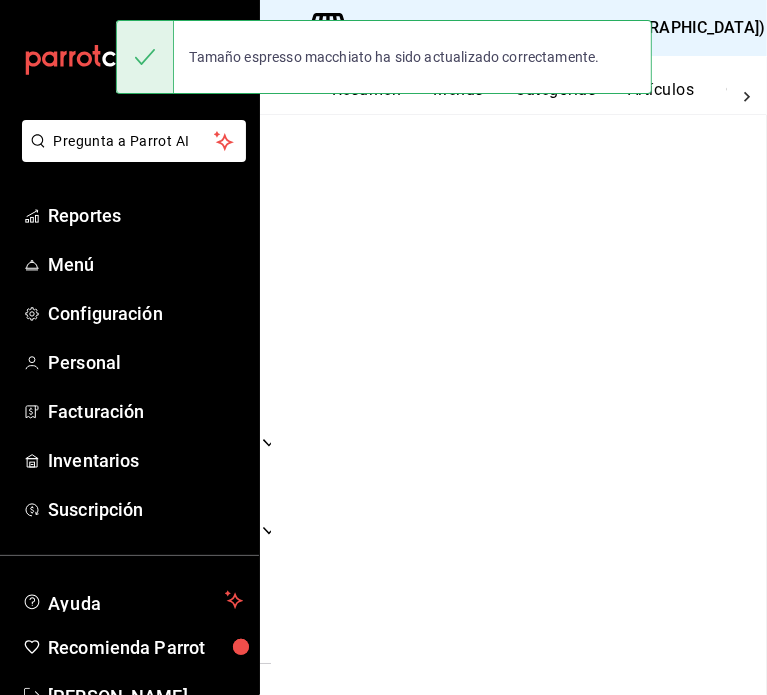 scroll, scrollTop: 0, scrollLeft: 0, axis: both 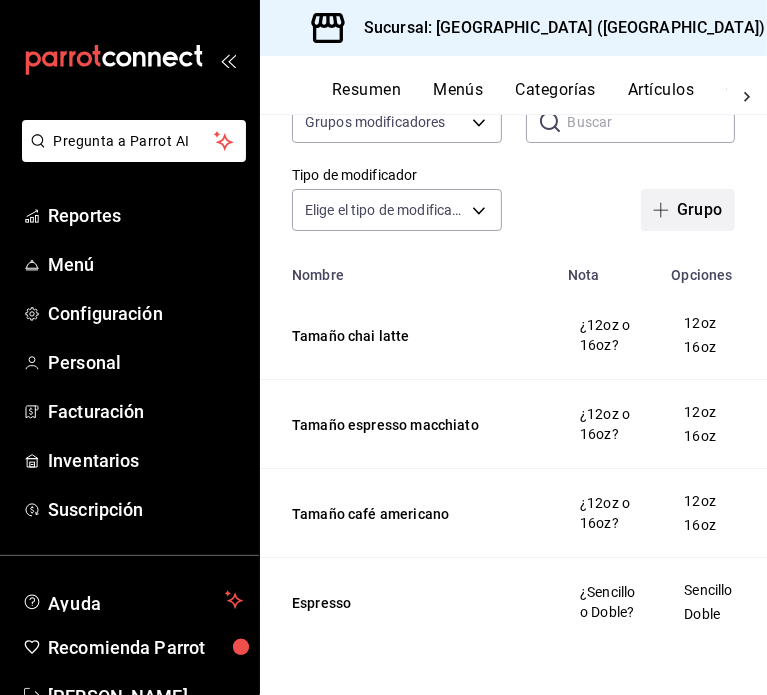 click on "Grupo" at bounding box center (688, 210) 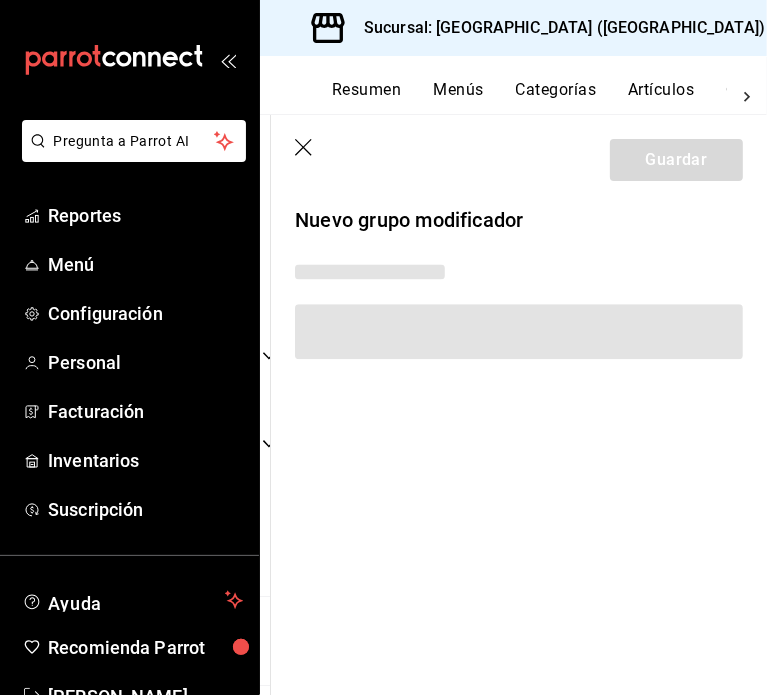 scroll, scrollTop: 170, scrollLeft: 0, axis: vertical 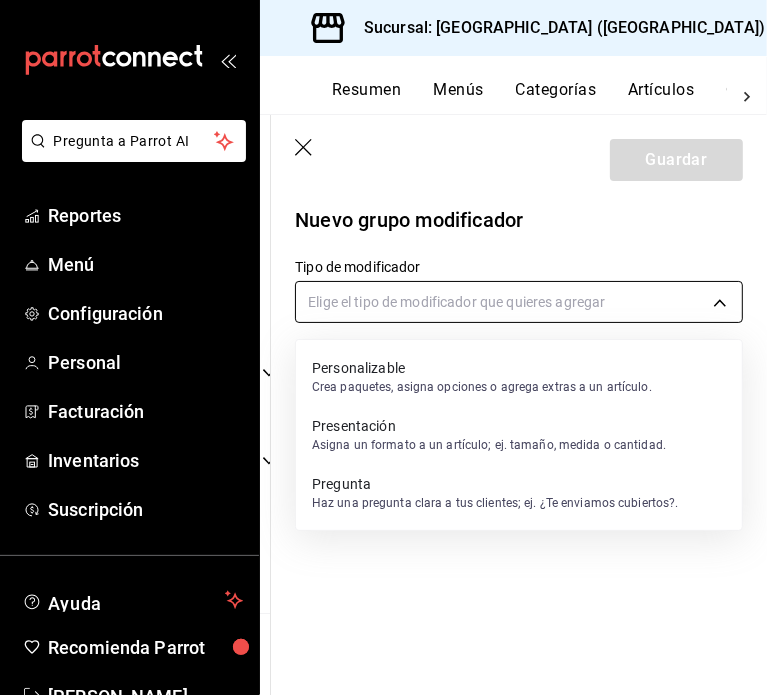 click on "Pregunta a Parrot AI Reportes   Menú   Configuración   Personal   Facturación   Inventarios   Suscripción   Ayuda Recomienda Parrot   [PERSON_NAME]   Sugerir nueva función   Sucursal: [GEOGRAPHIC_DATA] ([GEOGRAPHIC_DATA]) Resumen Menús Categorías Artículos Grupos modificadores Publicar Grupos modificadores sucursal Para editar los grupos modificadores o cambios generales, ve a “Organización”. Búsqueda por Grupos modificadores GROUP ​ ​ Tipo de modificador Elige el tipo de modificador Nombre Opciones Artículos Tamaño chai latte 12oz 16oz Chai latte Tamaño espresso macchiato 12oz 16oz Espresso macchiato Tamaño café americano 12oz 16oz Espresso americano Espresso Sencillo Doble Espresso Guardar Nuevo grupo modificador Tipo de modificador Elige el tipo de modificador que quieres agregar GANA 1 MES GRATIS EN TU SUSCRIPCIÓN AQUÍ Ver video tutorial Ir a video Ver video tutorial Ir a video Pregunta a Parrot AI Reportes   Menú   Configuración   Personal   Facturación   Inventarios   Suscripción   [GEOGRAPHIC_DATA]" at bounding box center [383, 347] 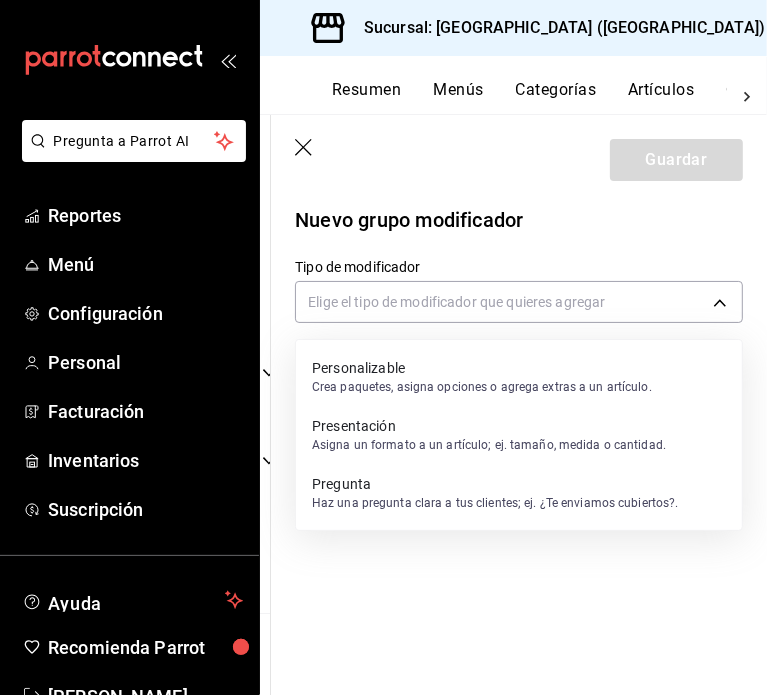 click on "Presentación" at bounding box center [489, 426] 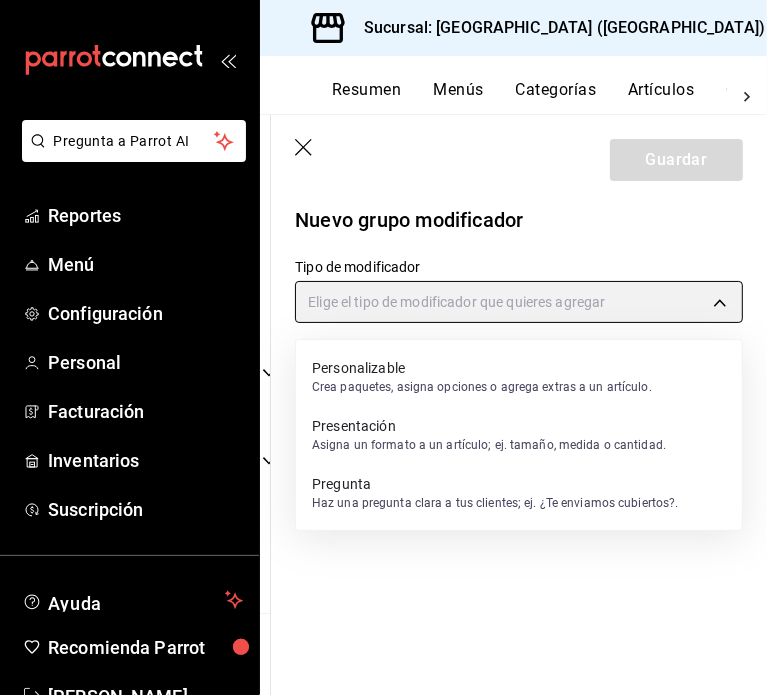 type on "PRESENTATION" 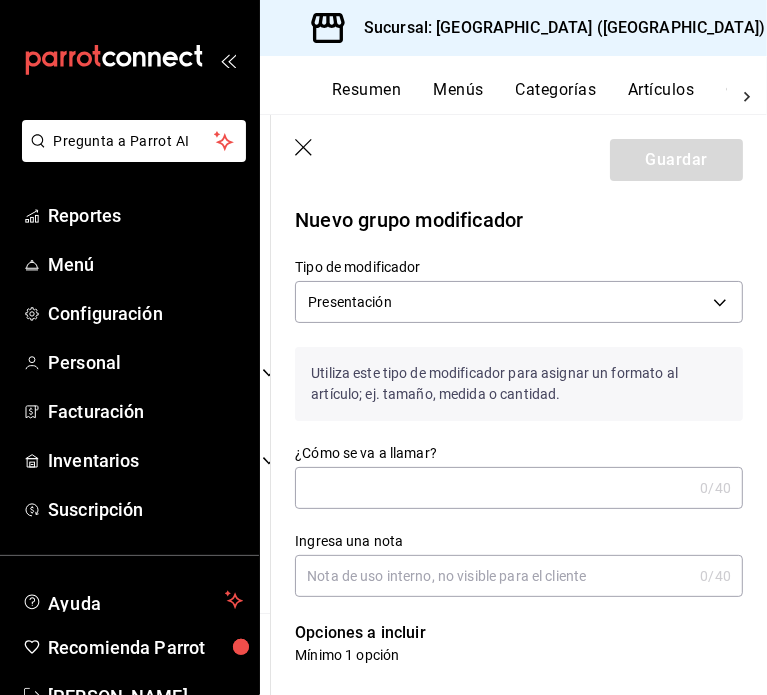click on "¿Cómo se va a llamar?" at bounding box center [493, 488] 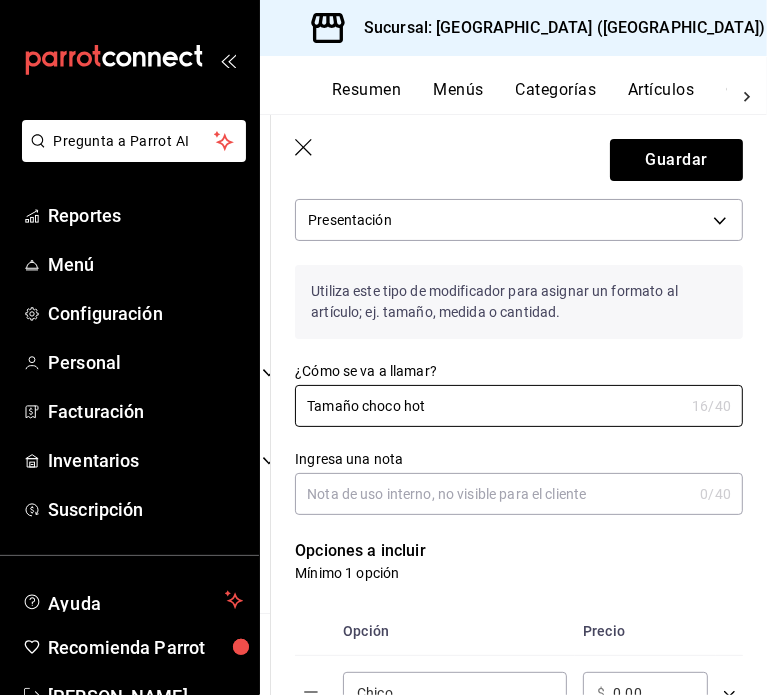 scroll, scrollTop: 200, scrollLeft: 0, axis: vertical 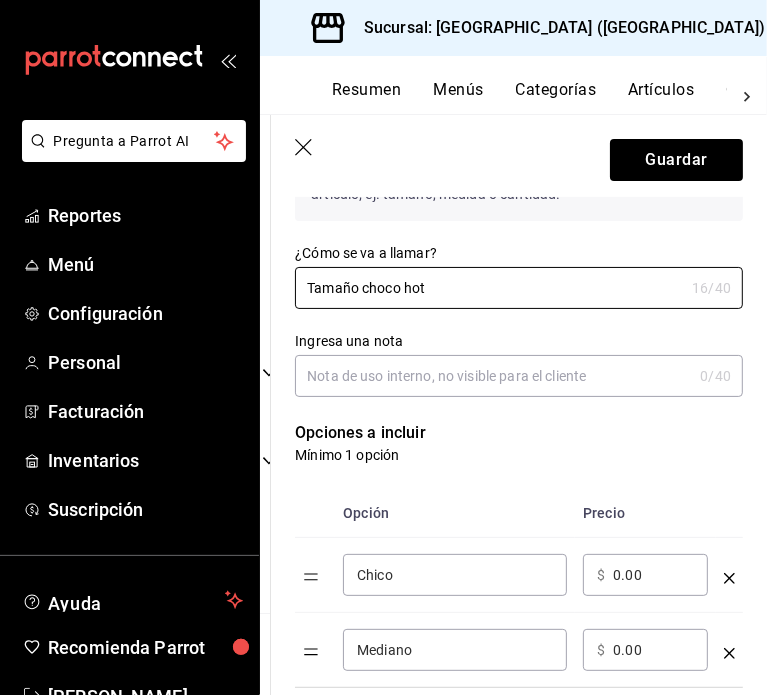 type on "Tamaño choco hot" 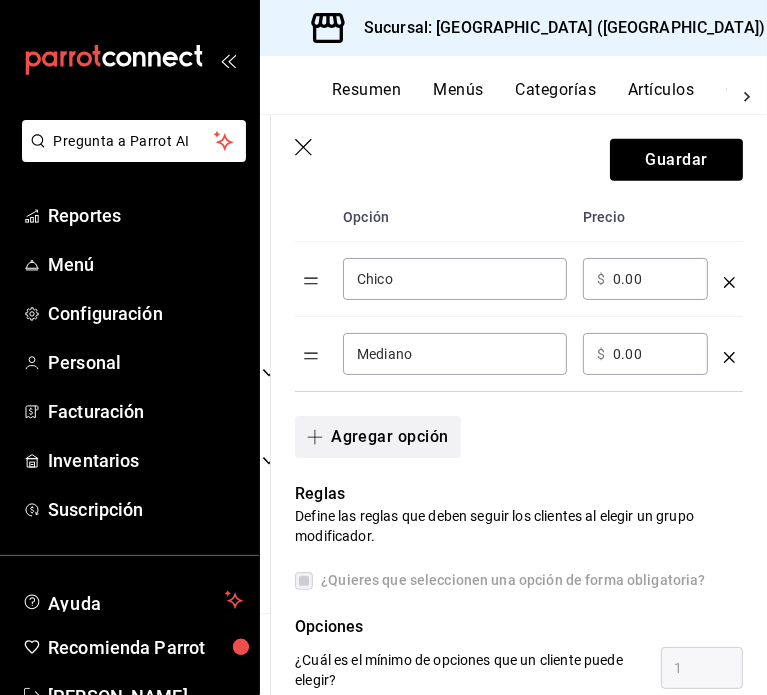 scroll, scrollTop: 500, scrollLeft: 0, axis: vertical 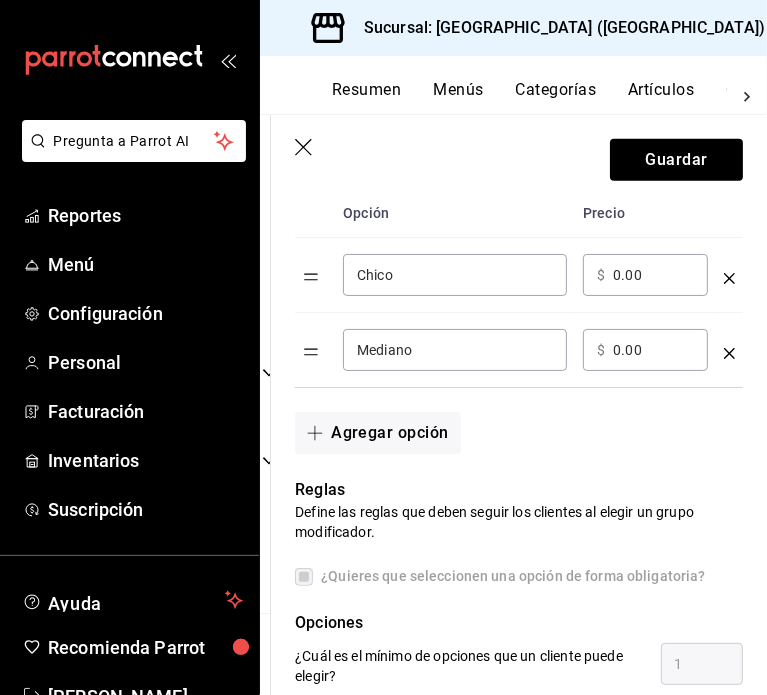 type on "¿12oz o 16oz?" 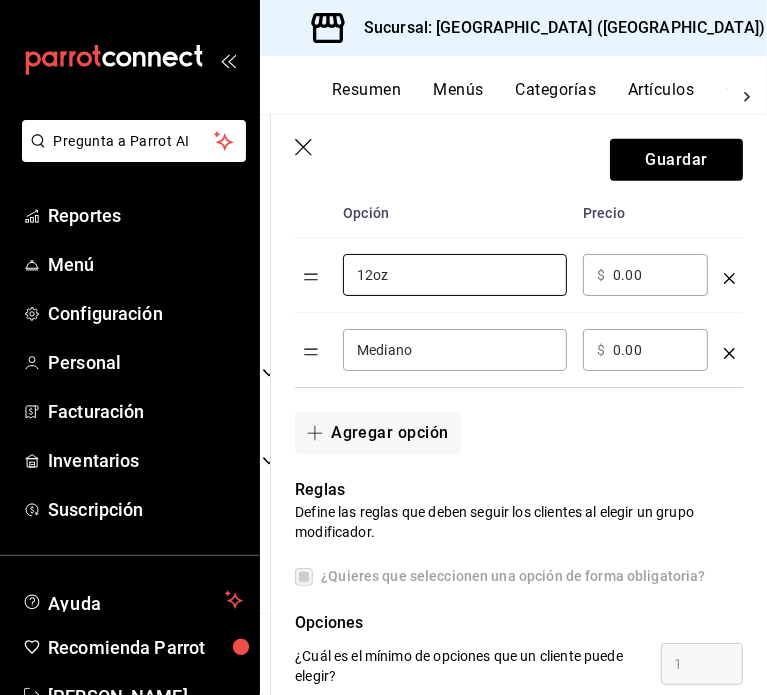 type on "12oz" 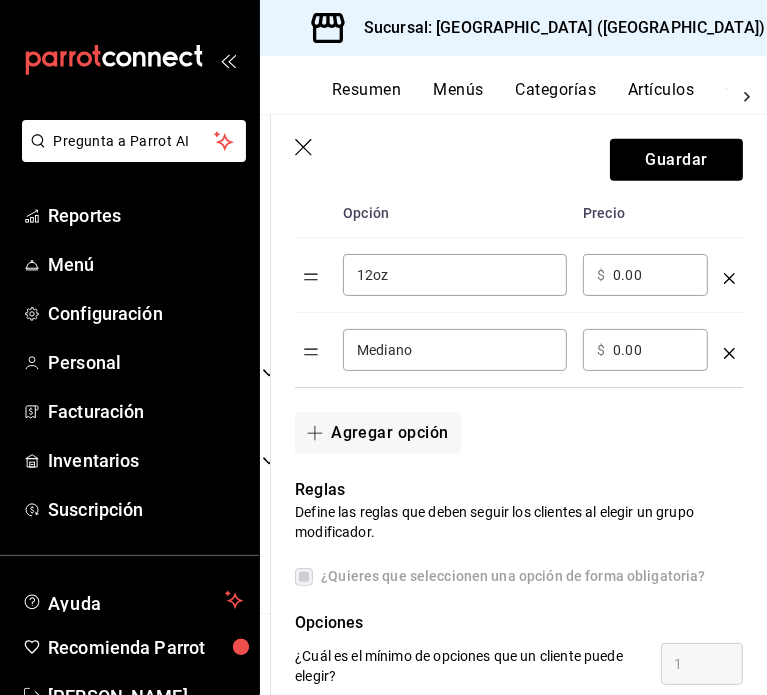 click on "0.00" at bounding box center (653, 275) 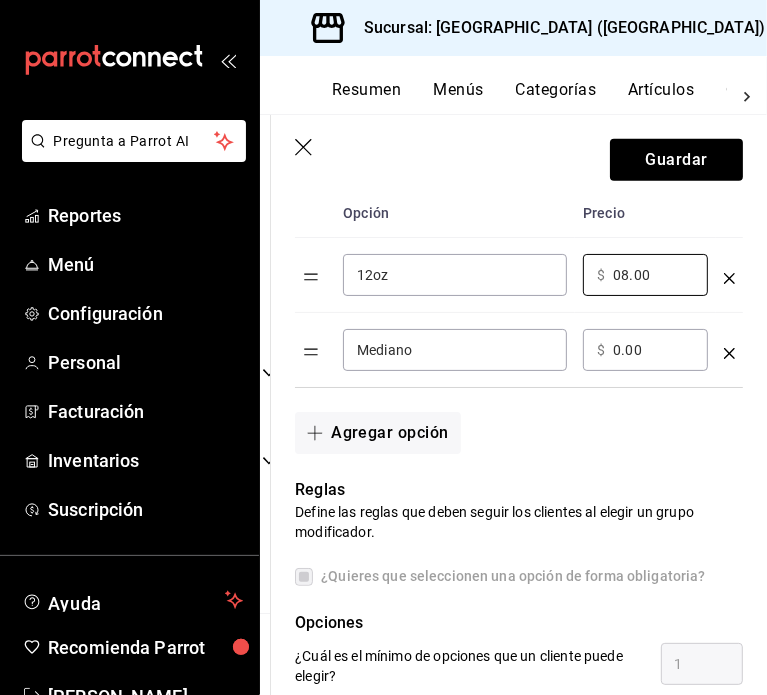 type on "0.00" 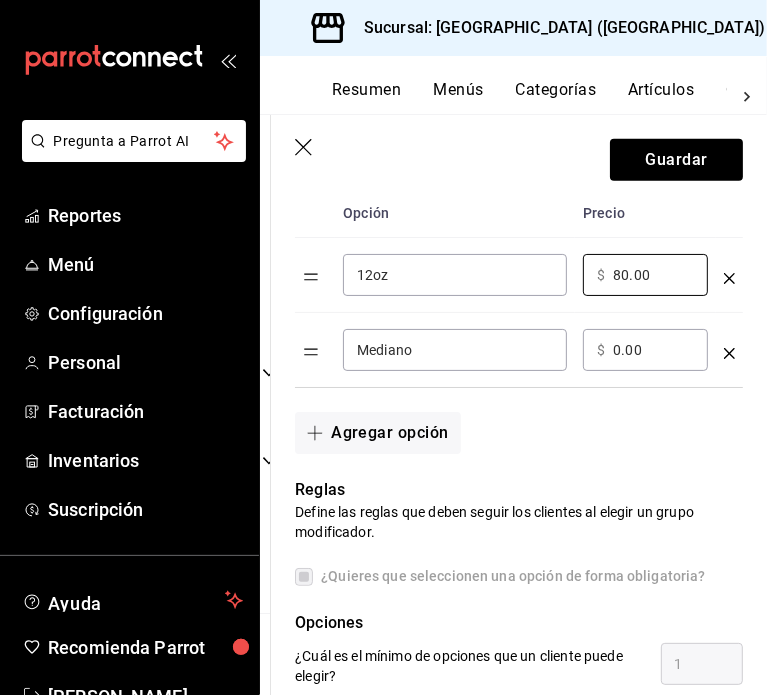type on "80.00" 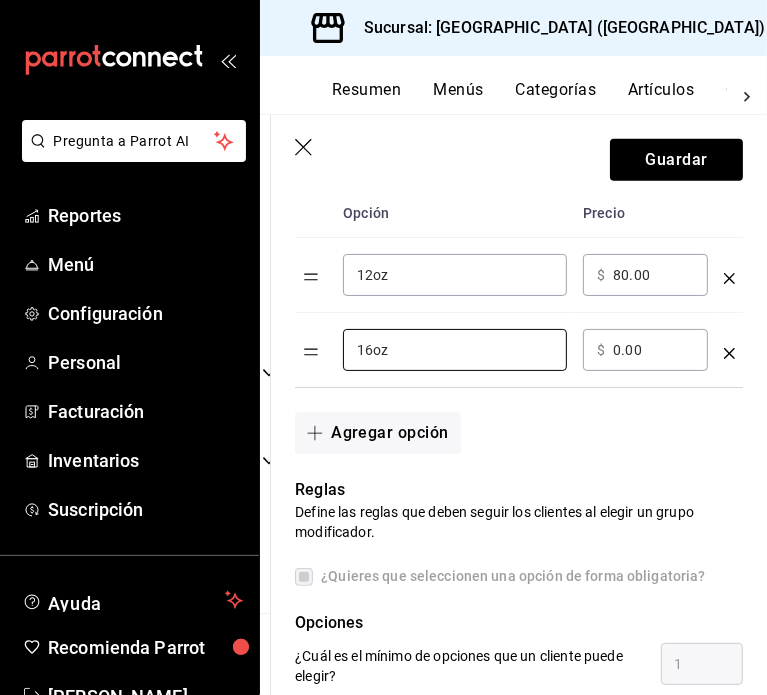type on "16oz" 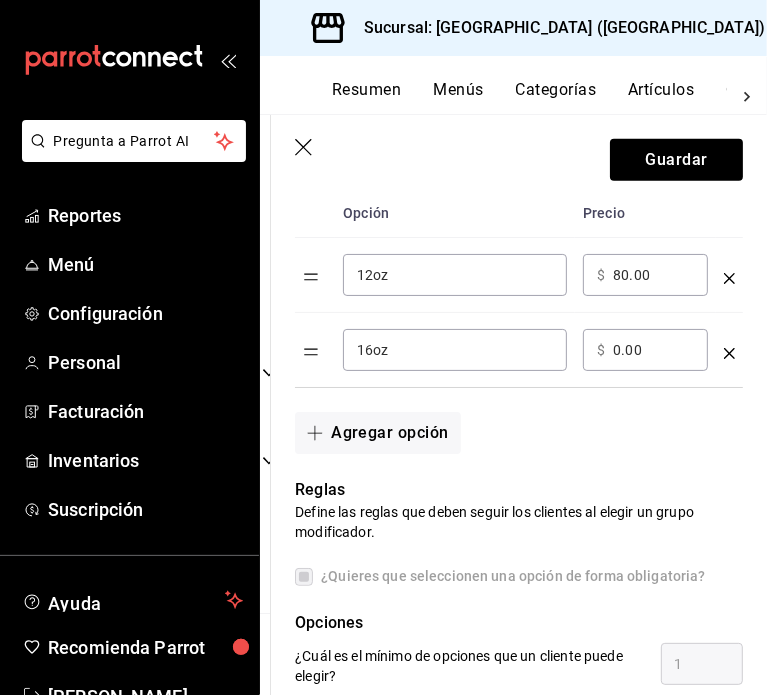 click on "0.00" at bounding box center [653, 350] 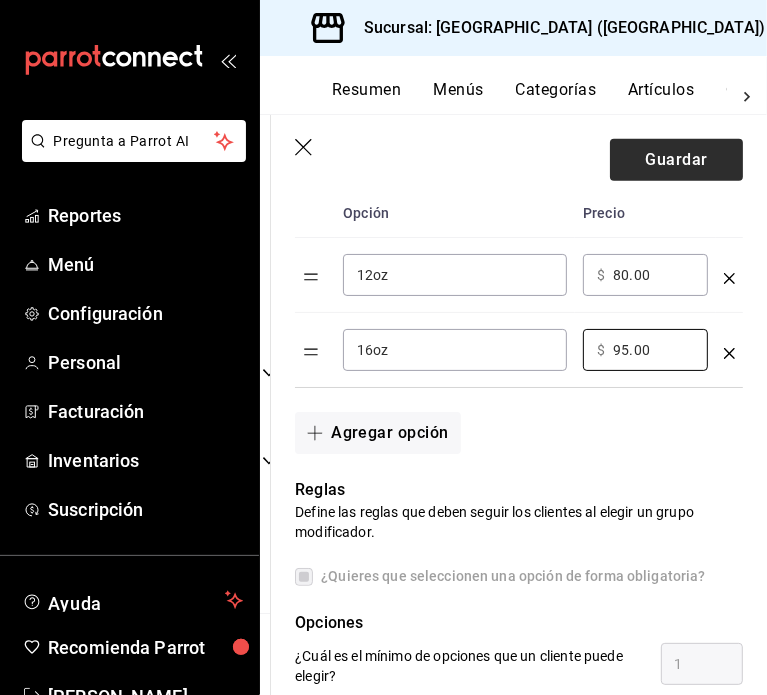 type on "95.00" 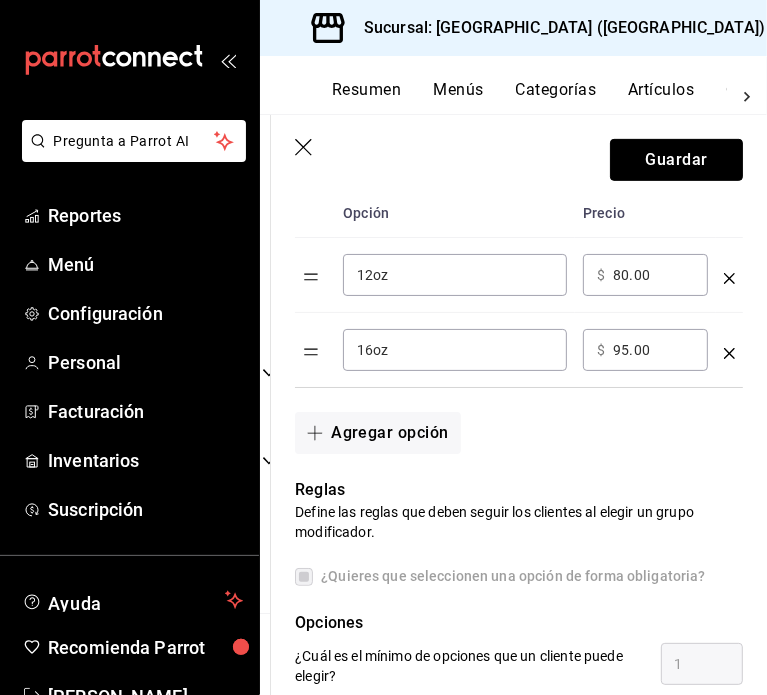 drag, startPoint x: 677, startPoint y: 153, endPoint x: 697, endPoint y: 293, distance: 141.42136 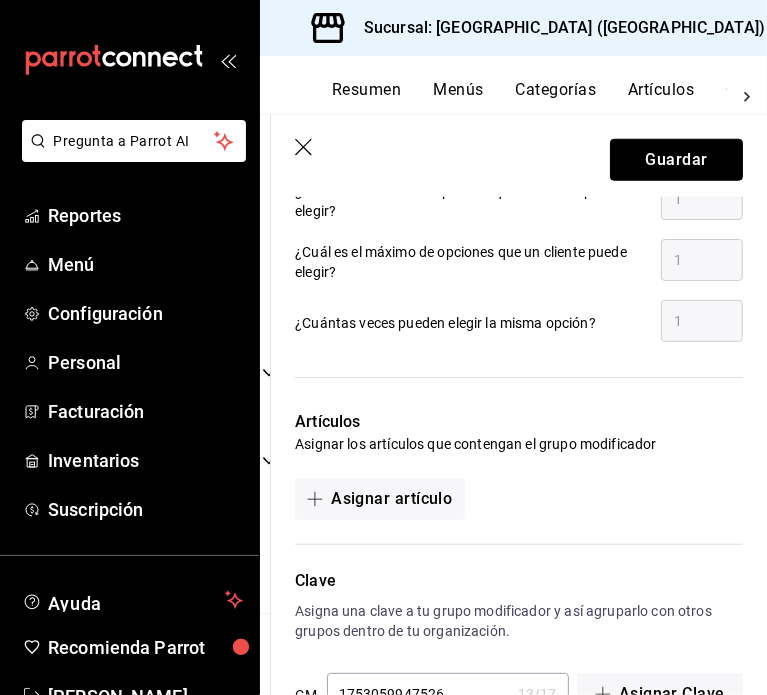 scroll, scrollTop: 1000, scrollLeft: 0, axis: vertical 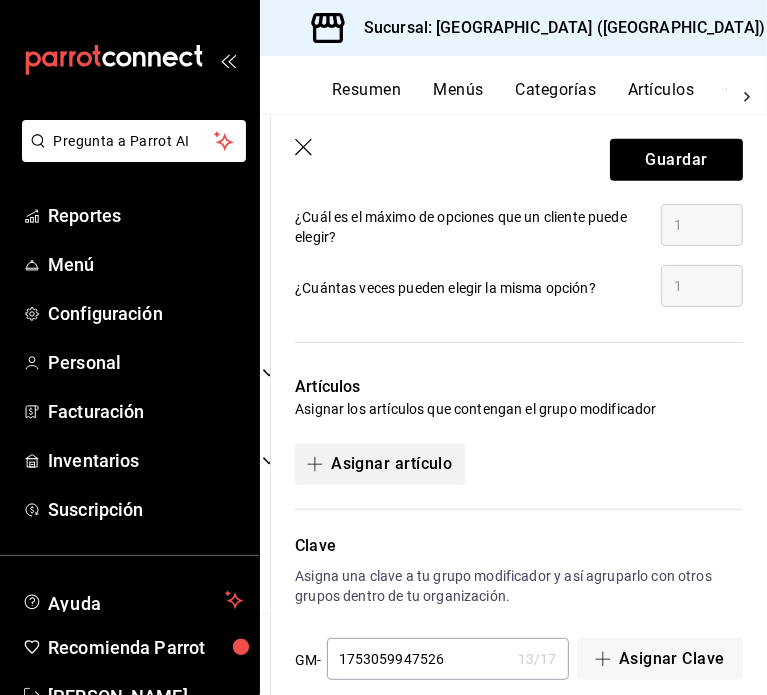 click on "Asignar artículo" at bounding box center (379, 464) 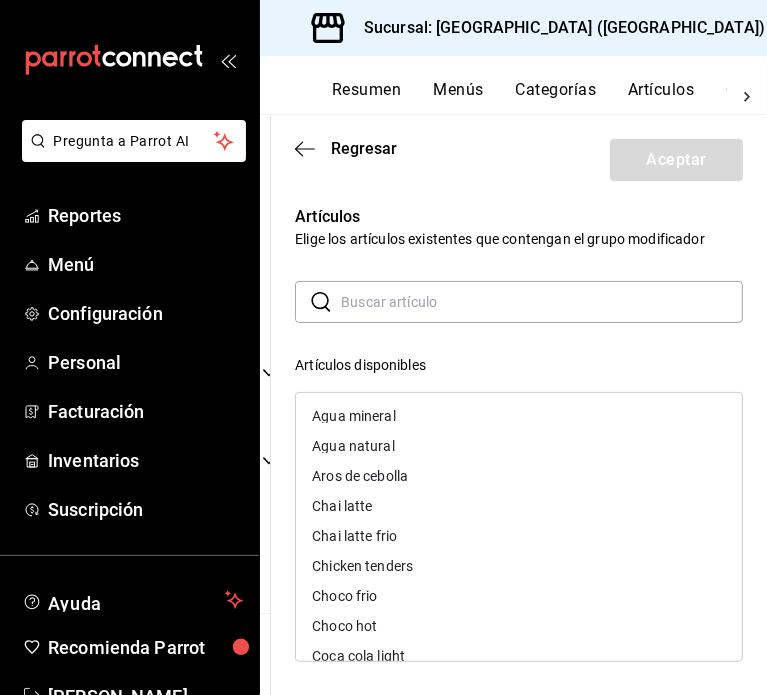 click on "Choco hot" at bounding box center (519, 626) 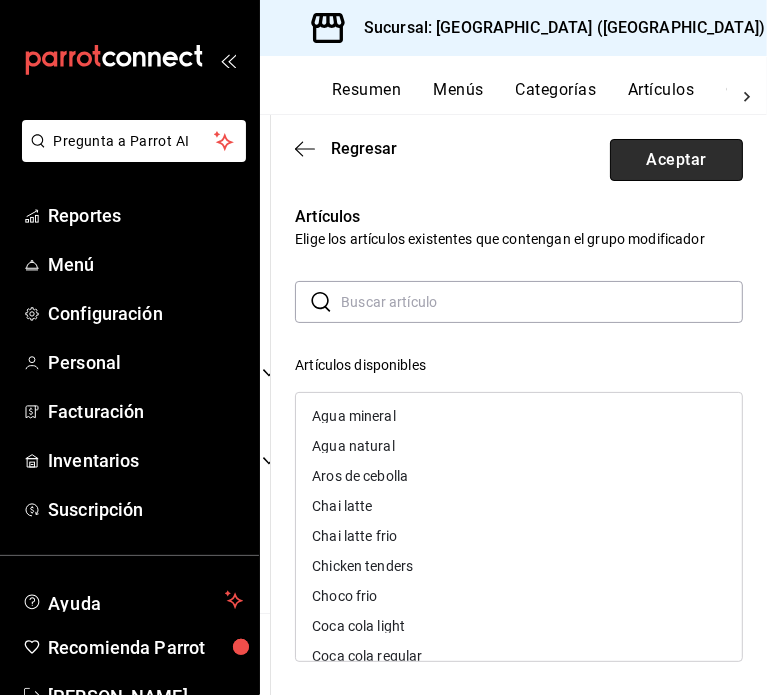 click on "Aceptar" at bounding box center [676, 160] 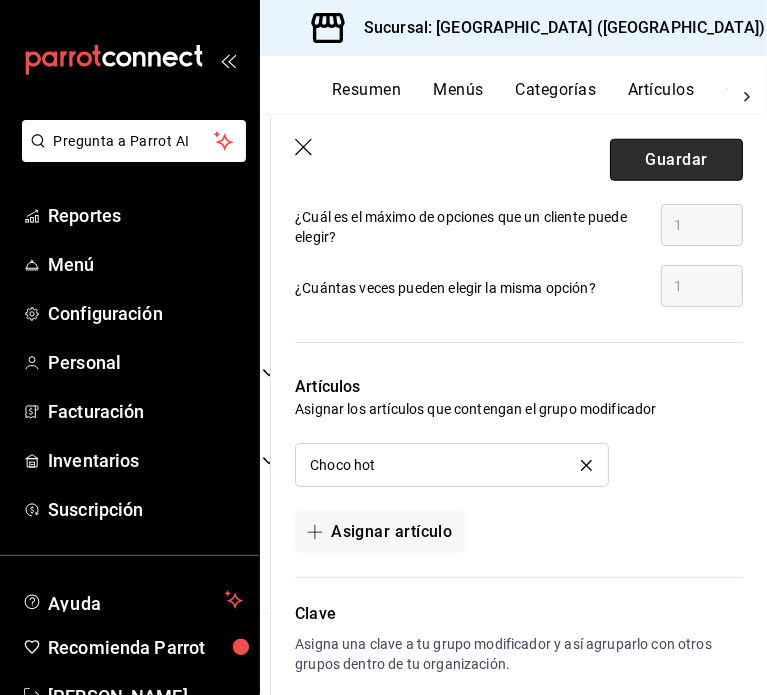 click on "Guardar" at bounding box center [676, 160] 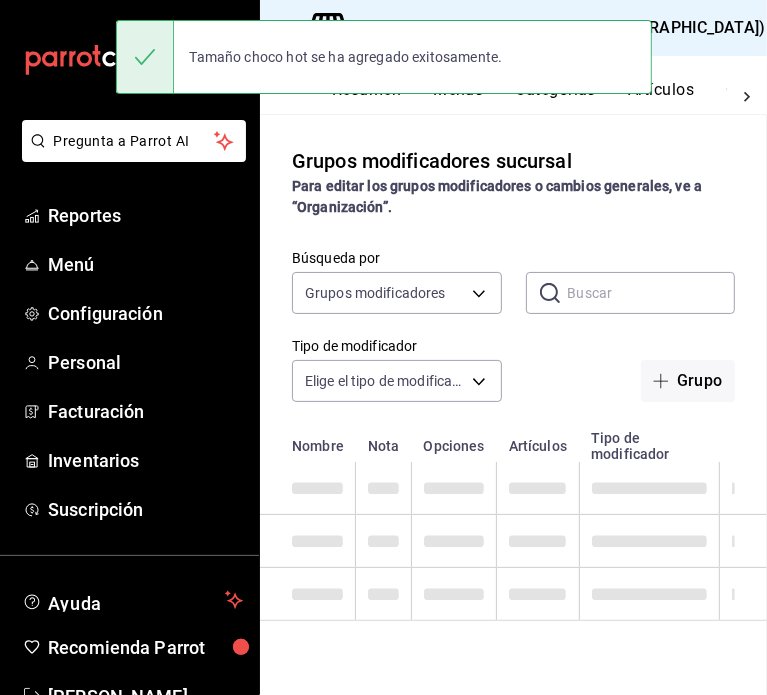 scroll, scrollTop: 0, scrollLeft: 0, axis: both 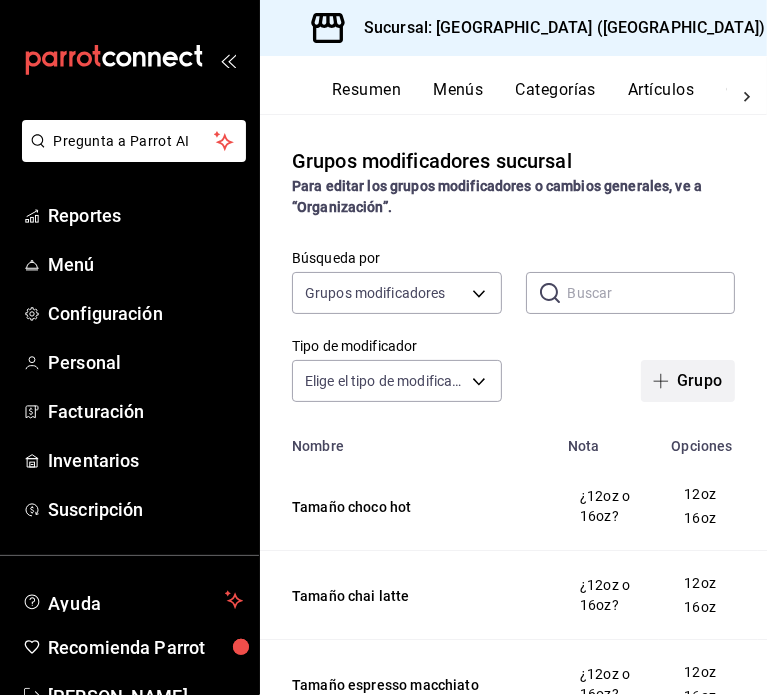 click on "Grupo" at bounding box center [688, 381] 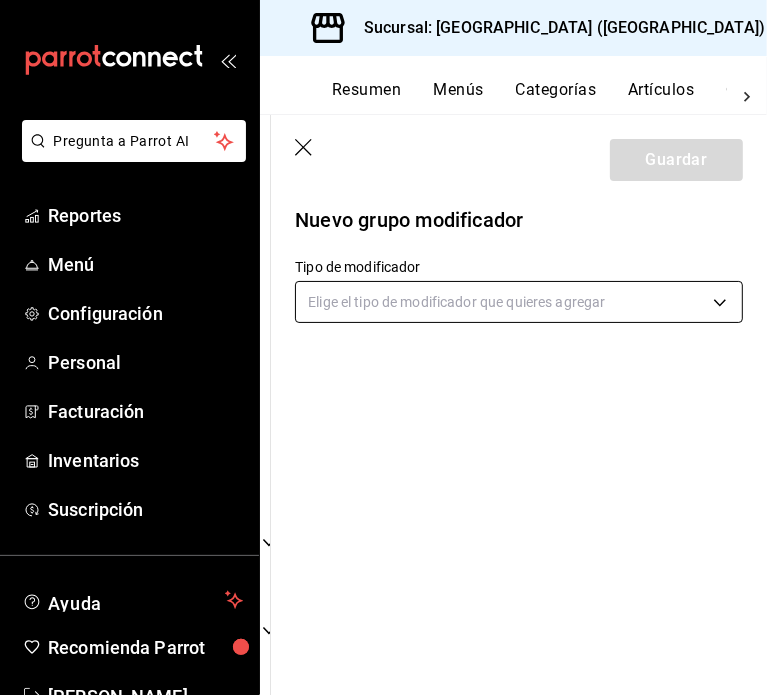 click on "Pregunta a Parrot AI Reportes   Menú   Configuración   Personal   Facturación   Inventarios   Suscripción   Ayuda Recomienda Parrot   [PERSON_NAME]   Sugerir nueva función   Sucursal: [GEOGRAPHIC_DATA] ([GEOGRAPHIC_DATA]) Resumen Menús Categorías Artículos Grupos modificadores Publicar Grupos modificadores sucursal Para editar los grupos modificadores o cambios generales, ve a “Organización”. Búsqueda por Grupos modificadores GROUP ​ ​ Tipo de modificador Elige el tipo de modificador Nombre Opciones Artículos Tamaño choco hot 12oz 16oz Choco hot Tamaño chai latte 12oz 16oz Chai latte Tamaño espresso macchiato 12oz 16oz Espresso macchiato Tamaño café americano 12oz 16oz Espresso americano Espresso Sencillo Doble Espresso Guardar Nuevo grupo modificador Tipo de modificador Elige el tipo de modificador que quieres agregar GANA 1 MES GRATIS EN TU SUSCRIPCIÓN AQUÍ Ver video tutorial Ir a video Ver video tutorial Ir a video Pregunta a Parrot AI Reportes   Menú   Configuración   Personal   Facturación" at bounding box center [383, 347] 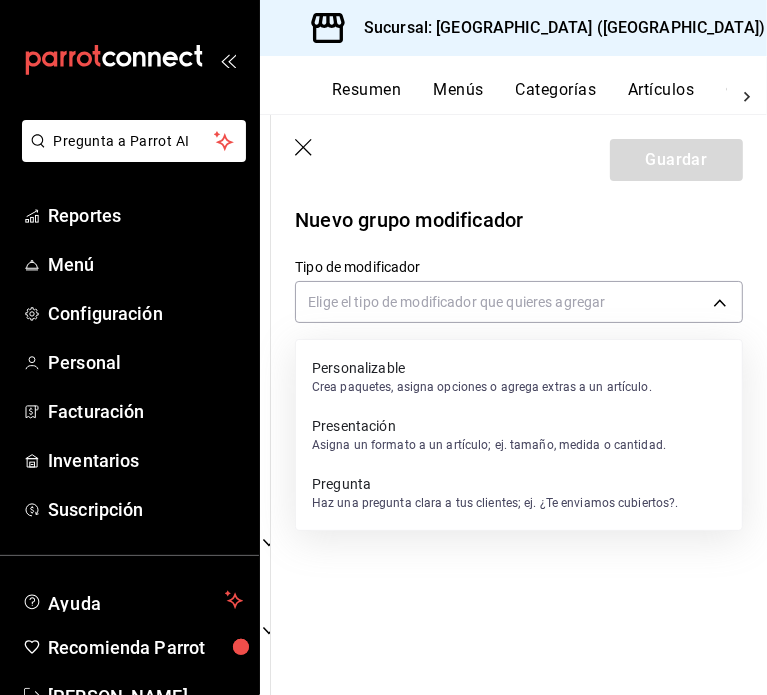 click on "Presentación" at bounding box center [489, 426] 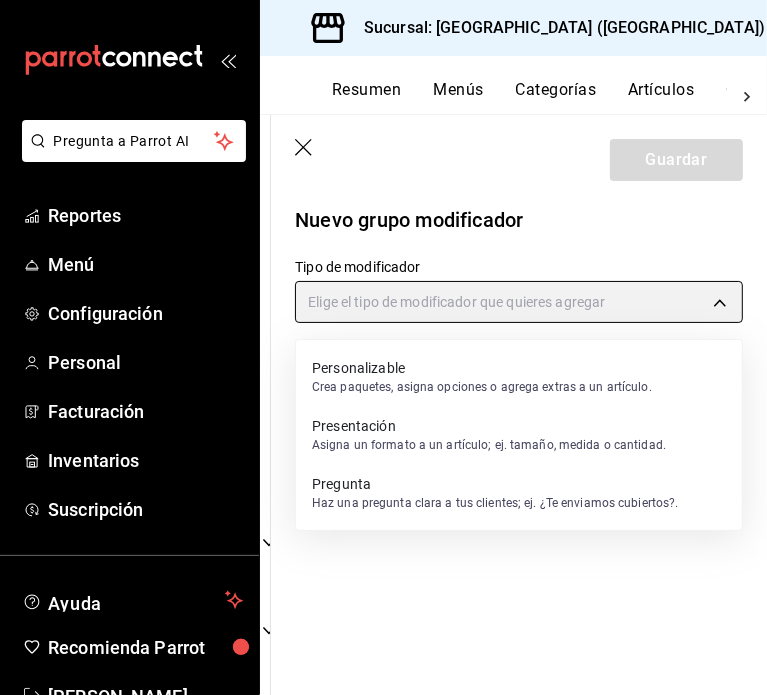 type on "PRESENTATION" 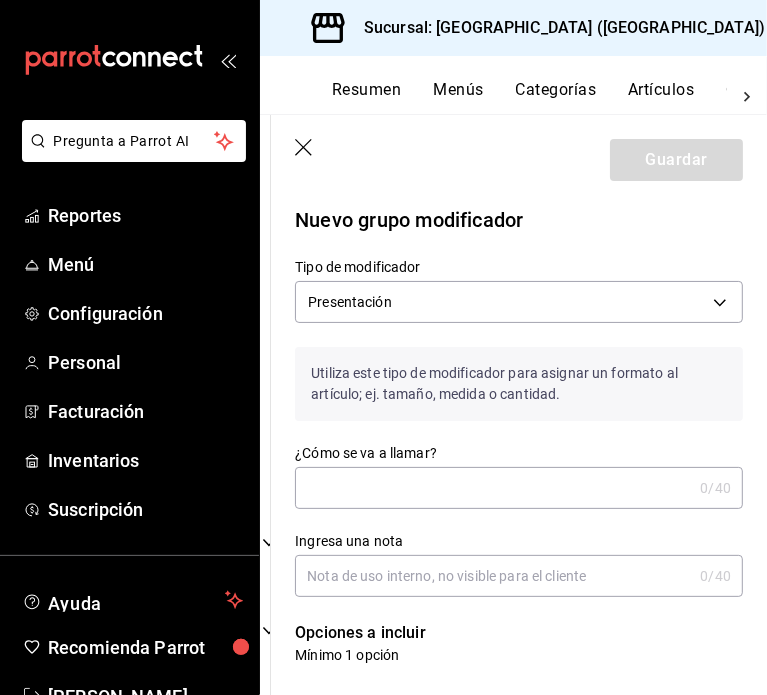 click on "¿Cómo se va a llamar?" at bounding box center (493, 488) 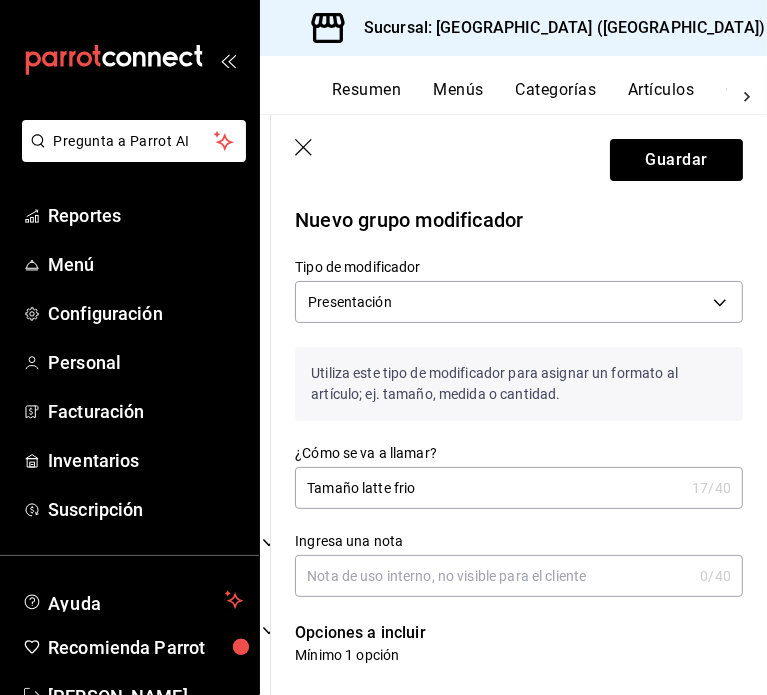 type on "Tamaño latte frio" 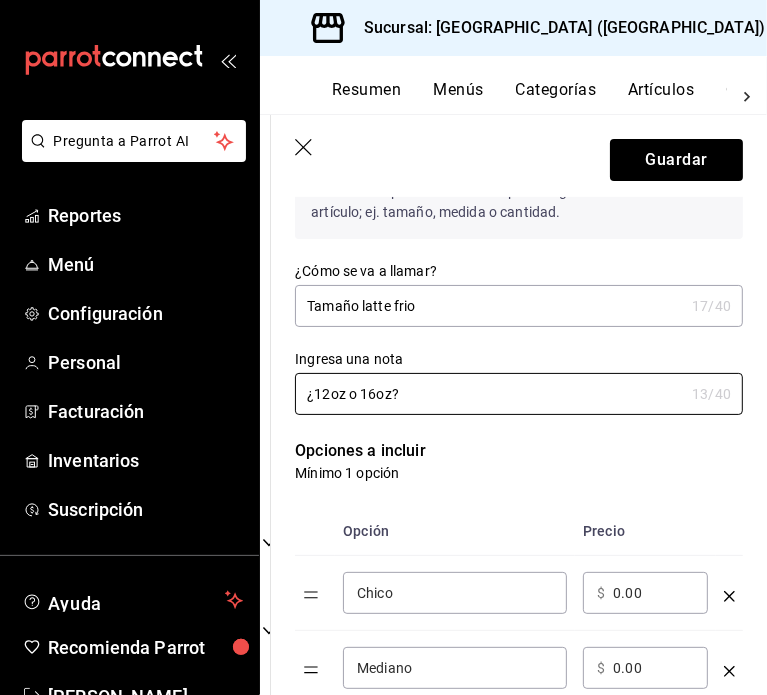 scroll, scrollTop: 400, scrollLeft: 0, axis: vertical 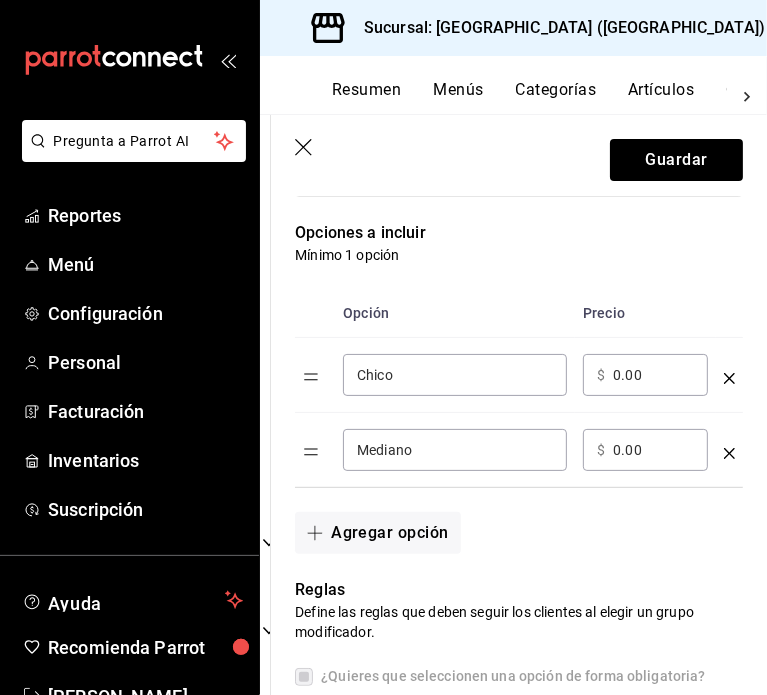 type on "¿12oz o 16oz?" 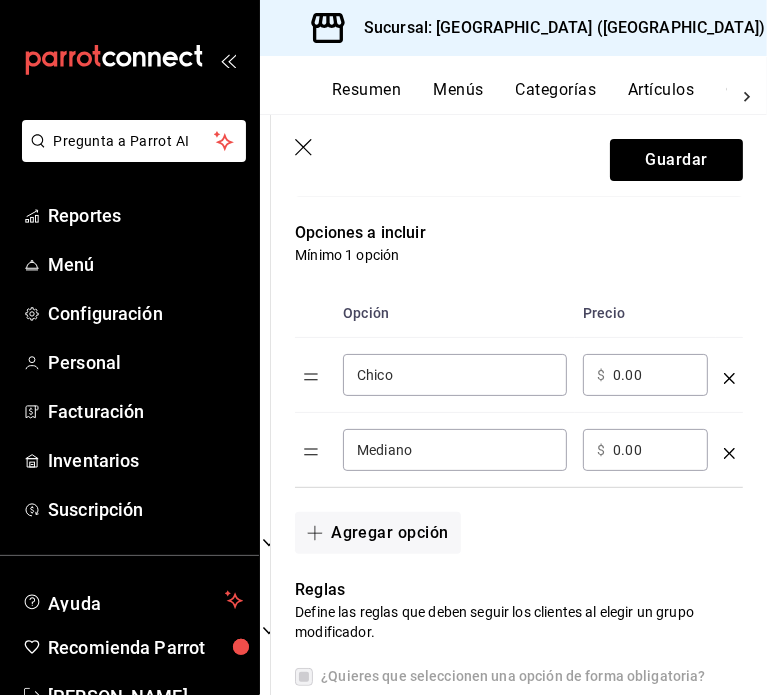 click on "Chico ​" at bounding box center (455, 375) 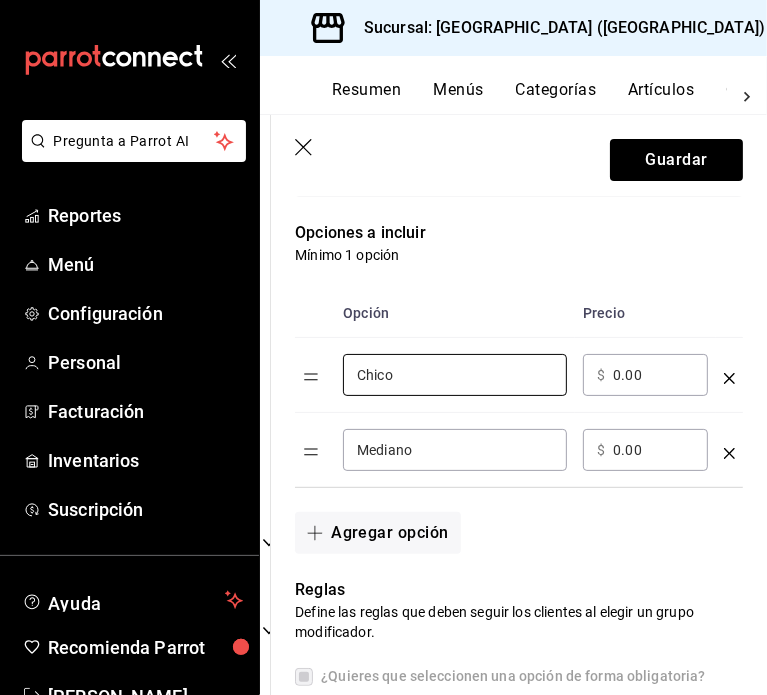 drag, startPoint x: 327, startPoint y: 368, endPoint x: 300, endPoint y: 365, distance: 27.166155 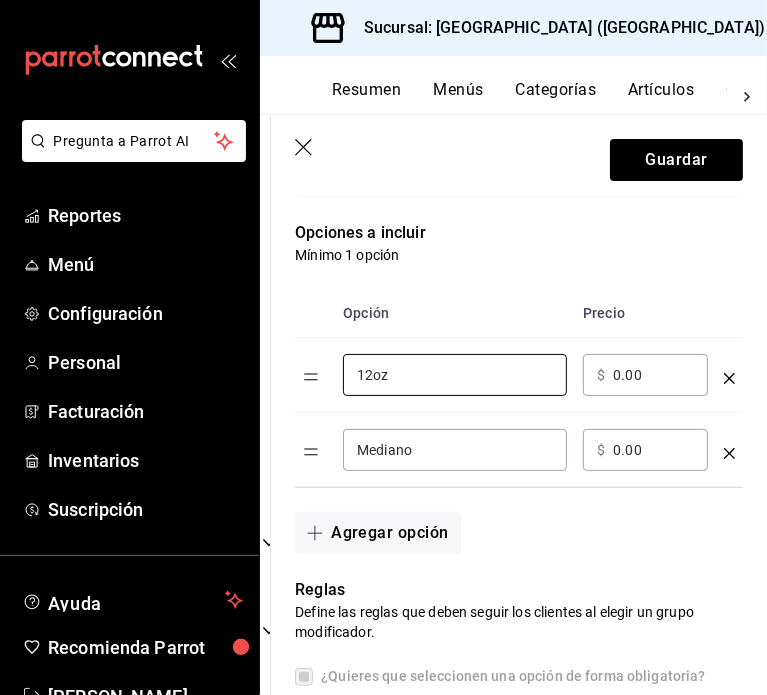 type on "12oz" 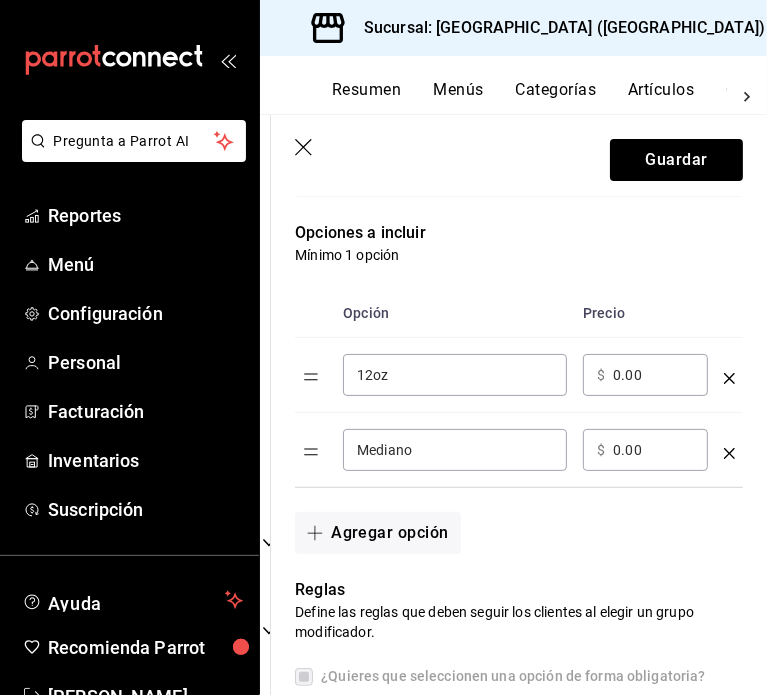 click on "Mediano ​" at bounding box center [455, 450] 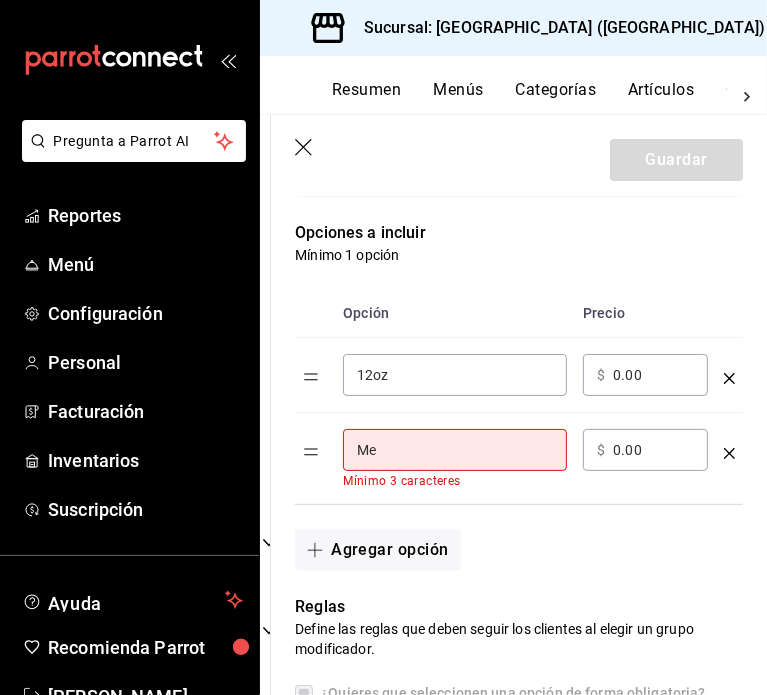 type on "M" 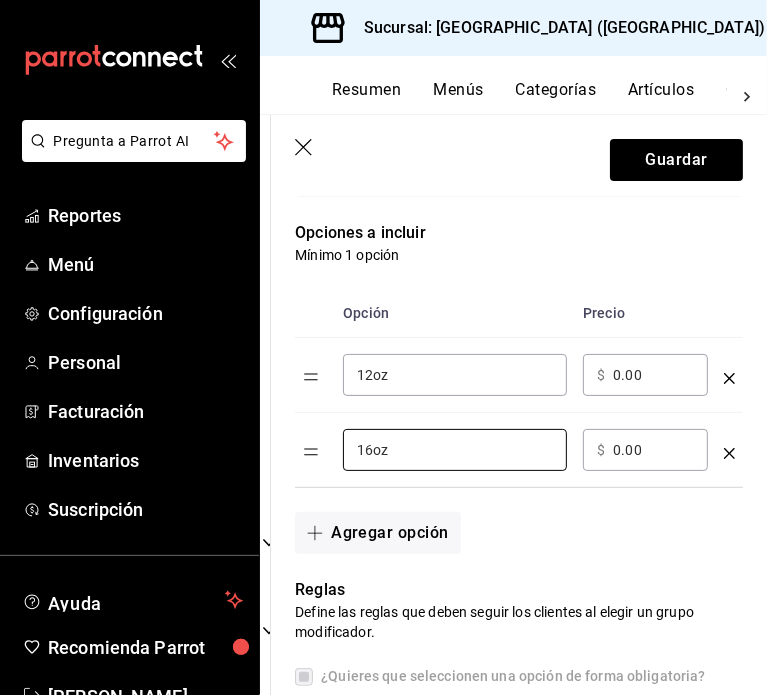 type on "16oz" 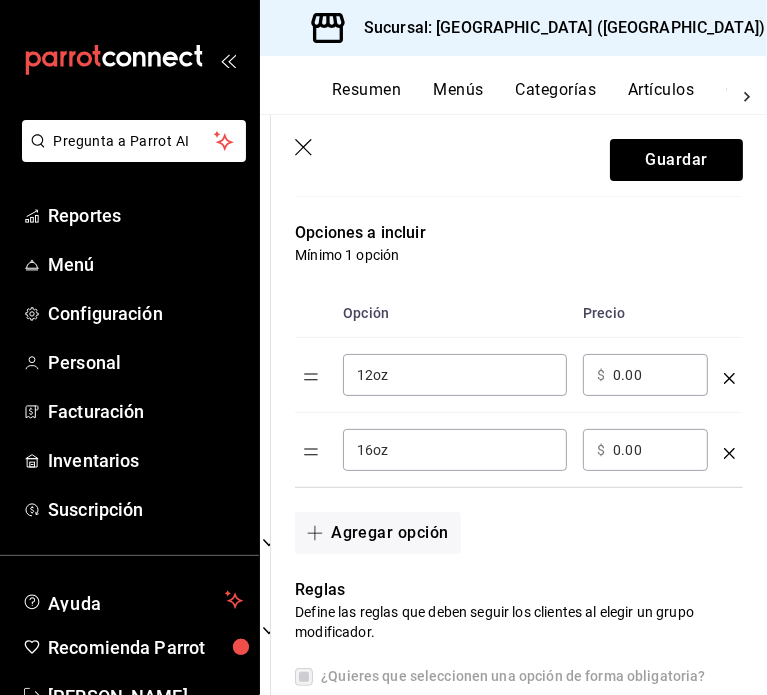 click on "0.00" at bounding box center [653, 375] 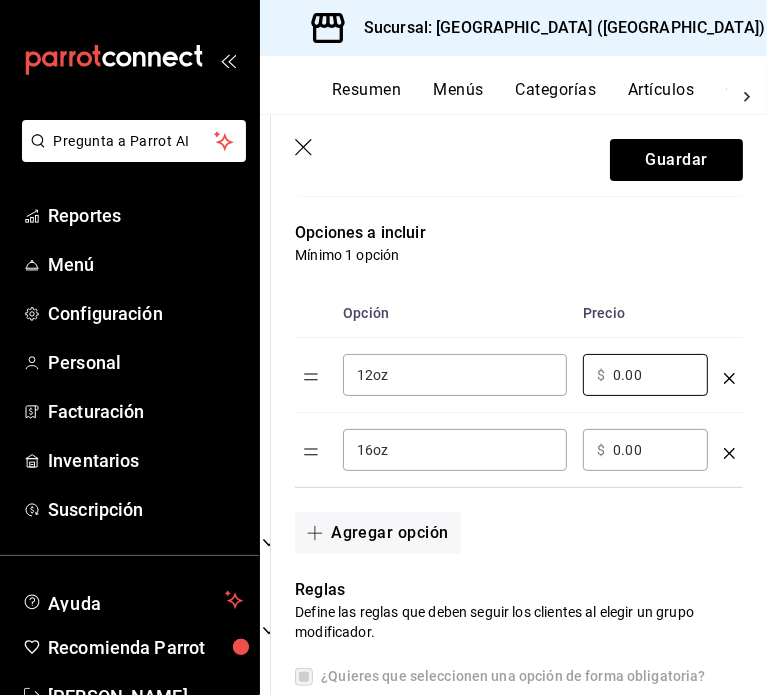 drag, startPoint x: 640, startPoint y: 376, endPoint x: 543, endPoint y: 363, distance: 97.867256 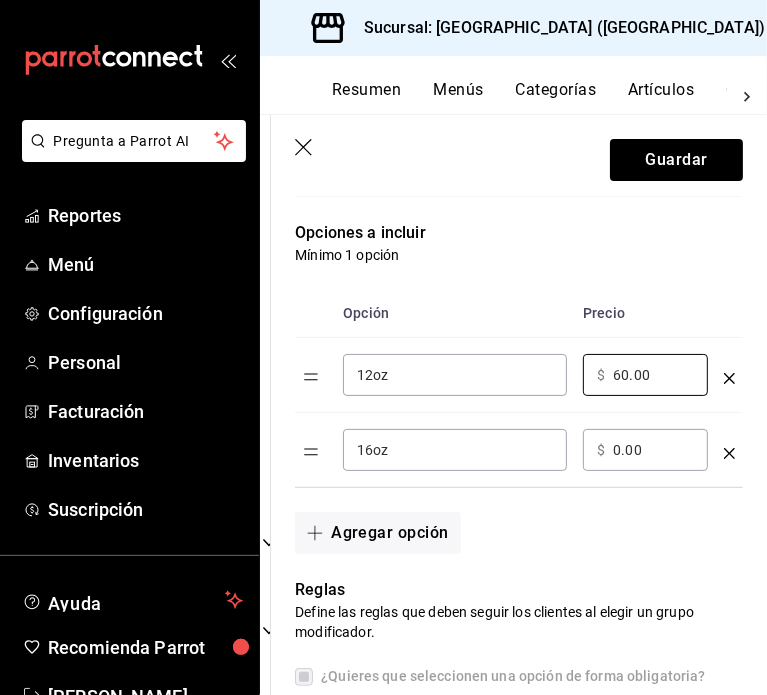 type on "60.00" 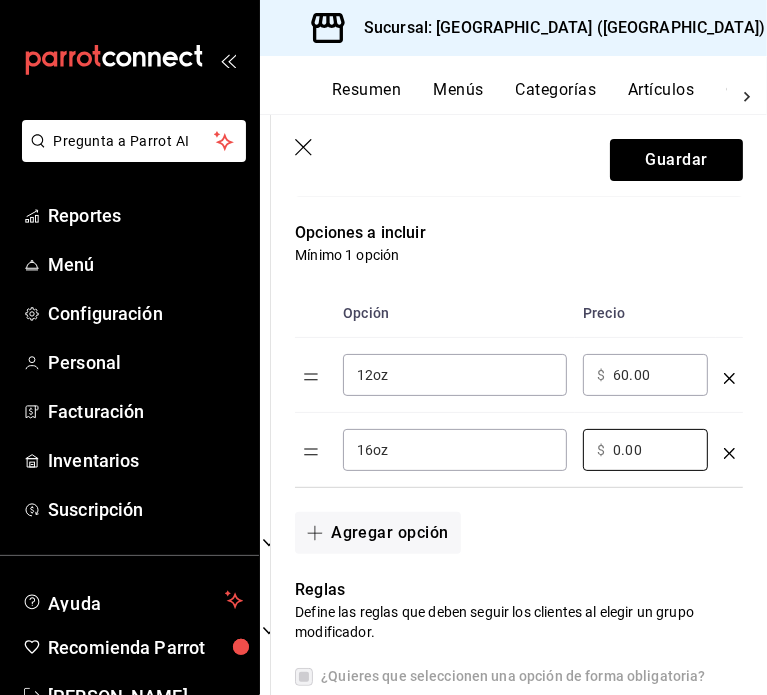 drag, startPoint x: 645, startPoint y: 451, endPoint x: 518, endPoint y: 445, distance: 127.141655 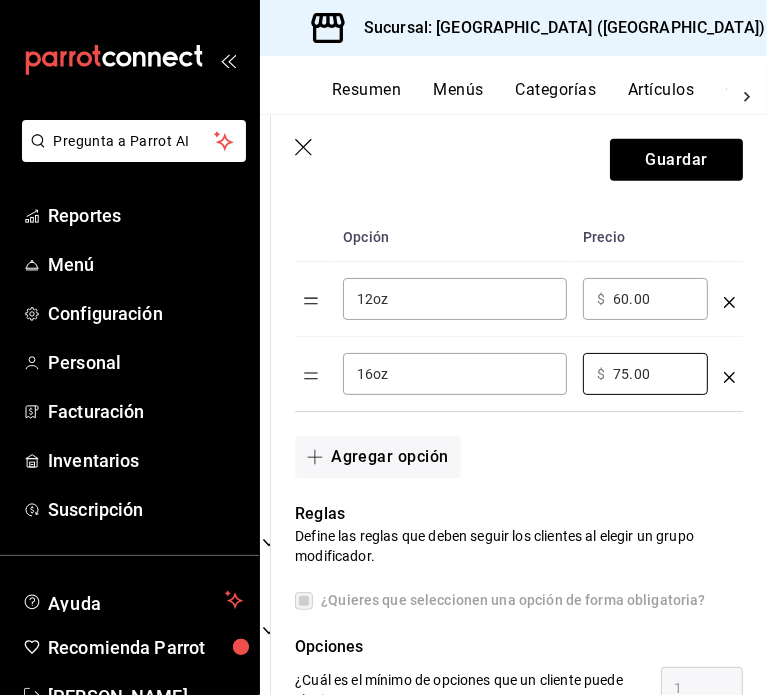 scroll, scrollTop: 500, scrollLeft: 0, axis: vertical 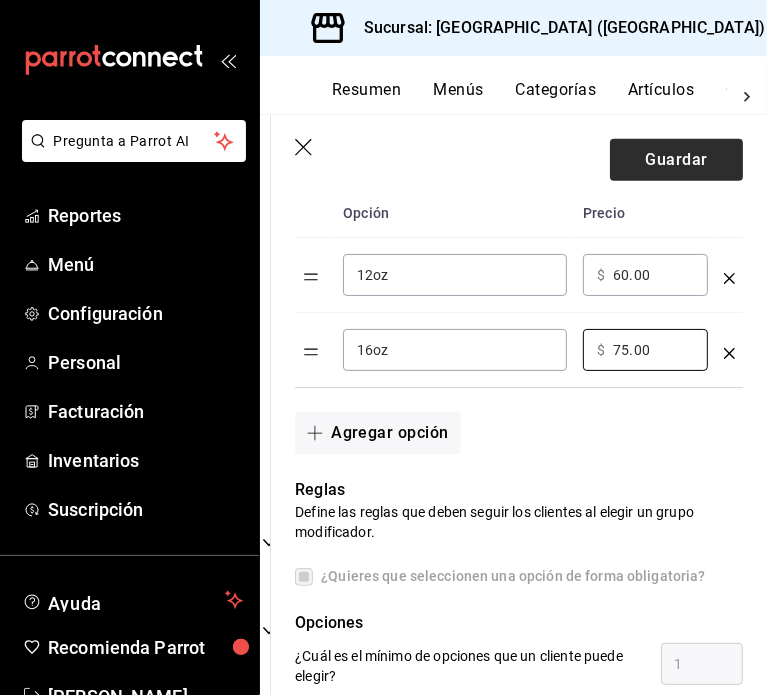 type on "75.00" 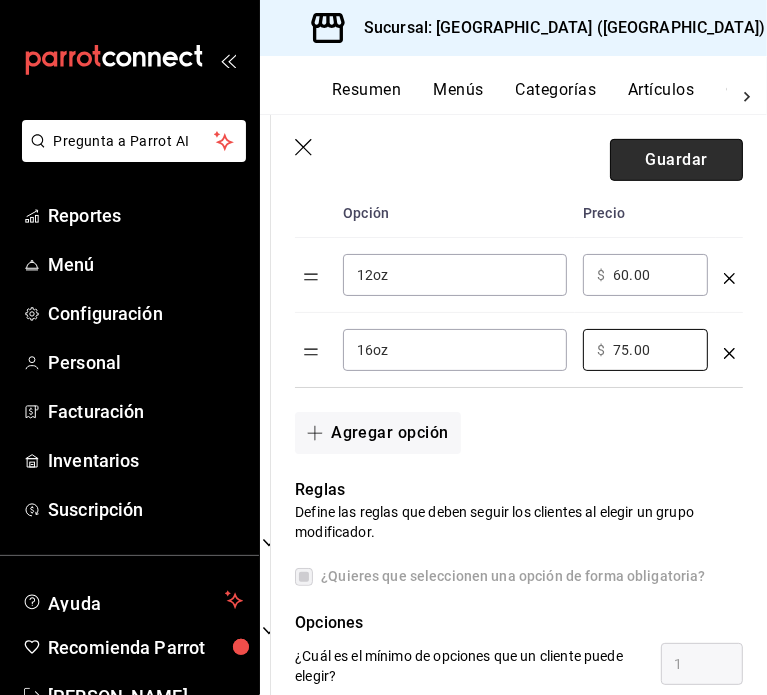click on "Guardar" at bounding box center [676, 160] 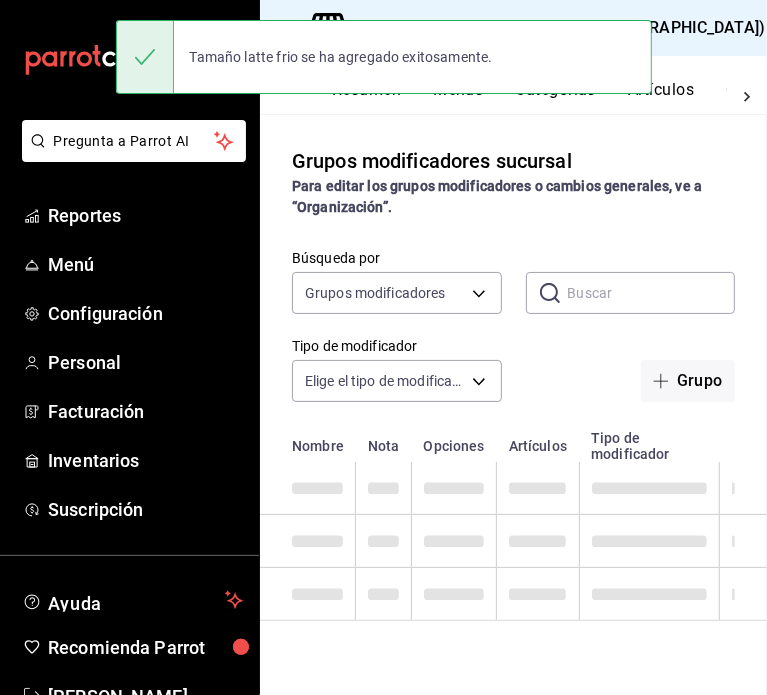 scroll, scrollTop: 0, scrollLeft: 0, axis: both 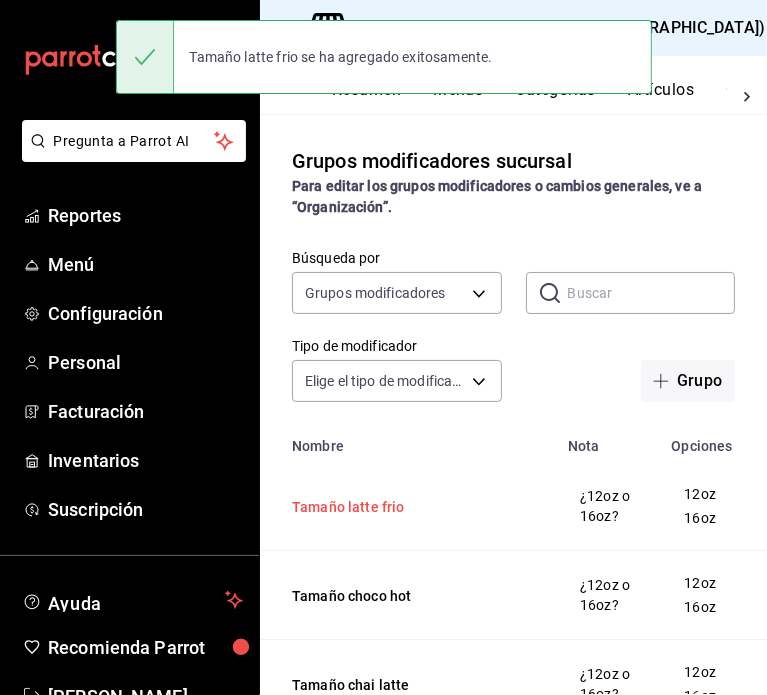 click on "Tamaño latte frio" at bounding box center (412, 507) 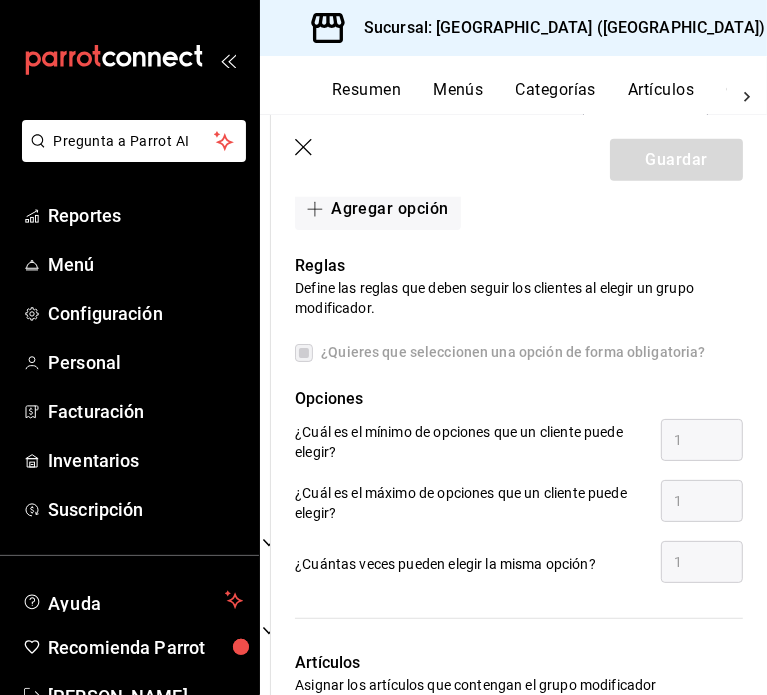 scroll, scrollTop: 700, scrollLeft: 0, axis: vertical 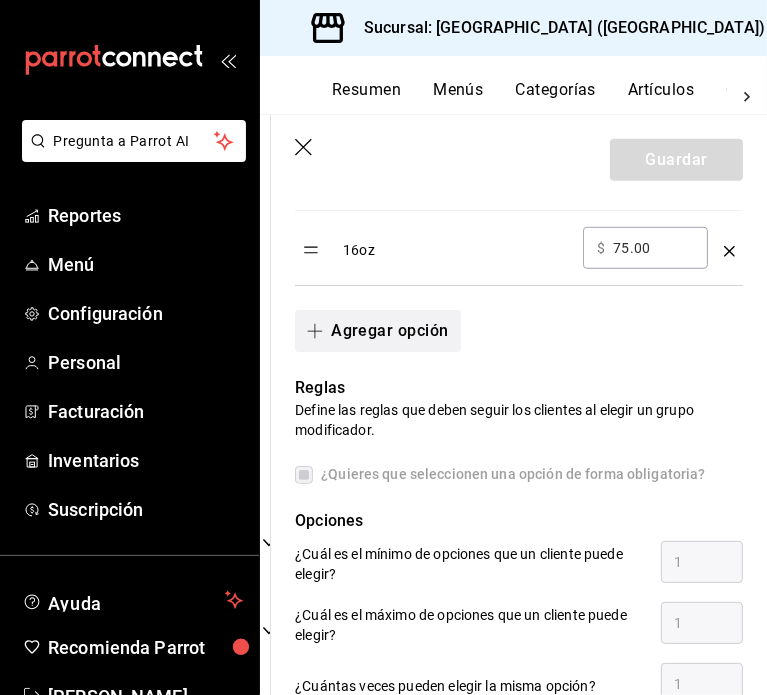 click on "Agregar opción" at bounding box center [377, 331] 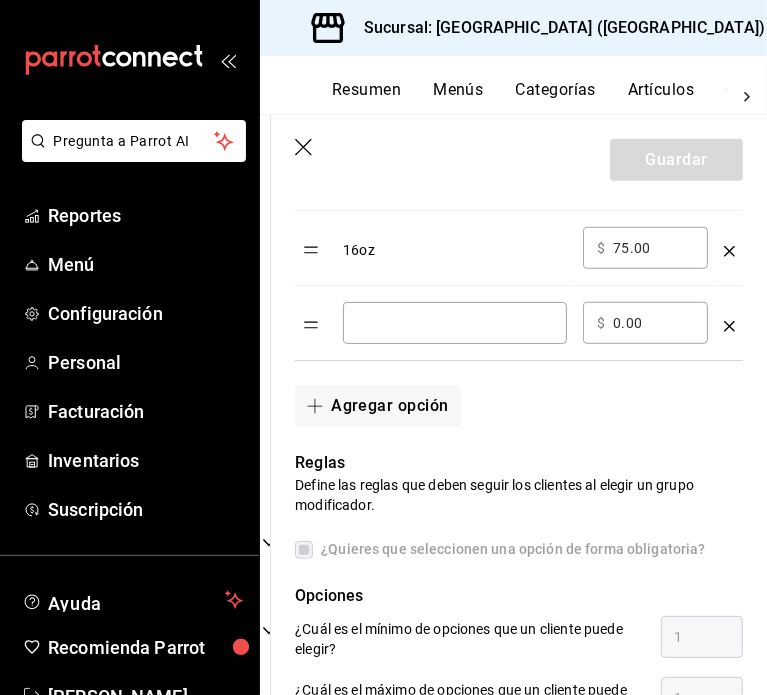 click 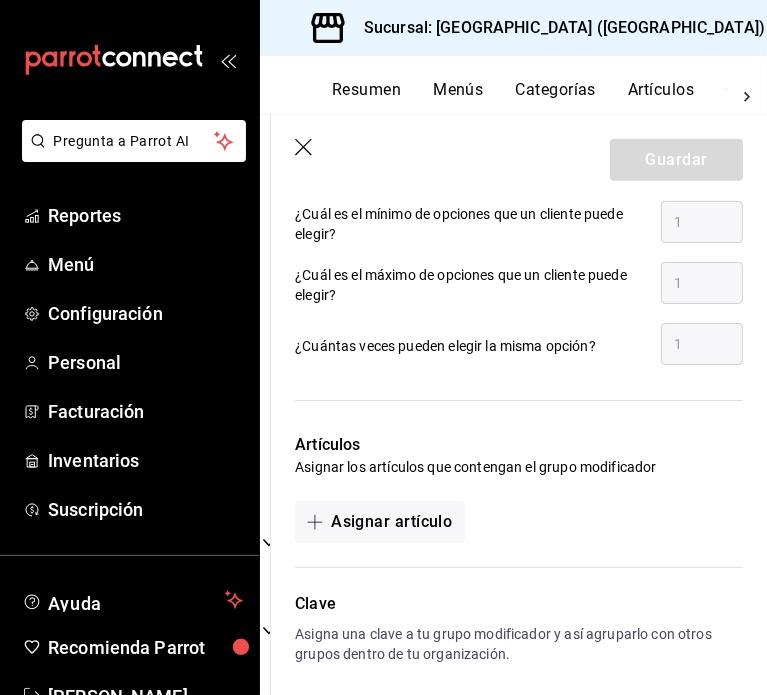 scroll, scrollTop: 1100, scrollLeft: 0, axis: vertical 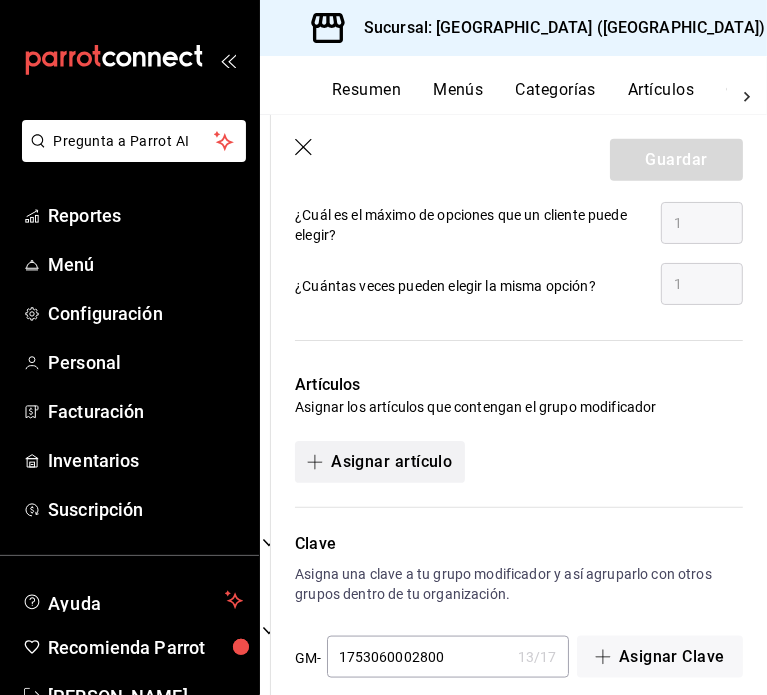 click on "Asignar artículo" at bounding box center [379, 462] 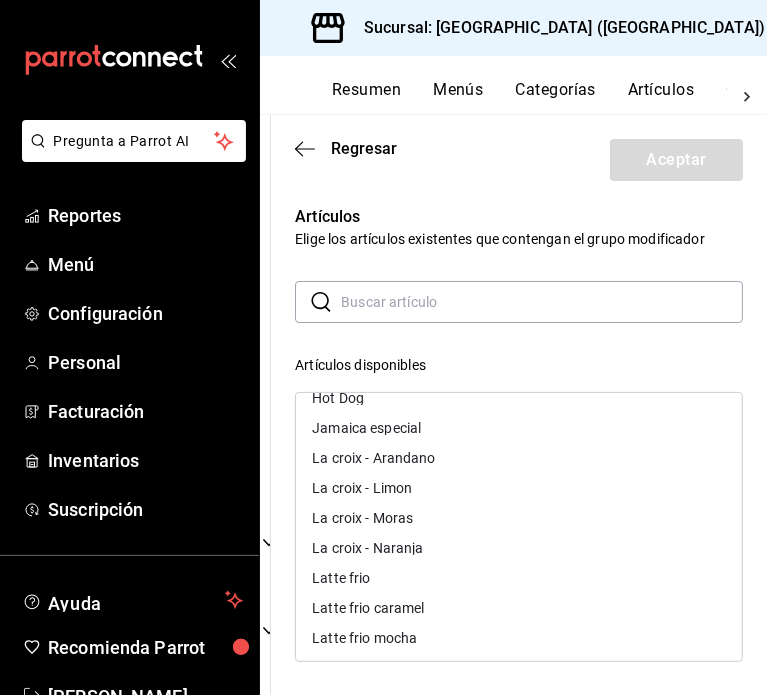 scroll, scrollTop: 800, scrollLeft: 0, axis: vertical 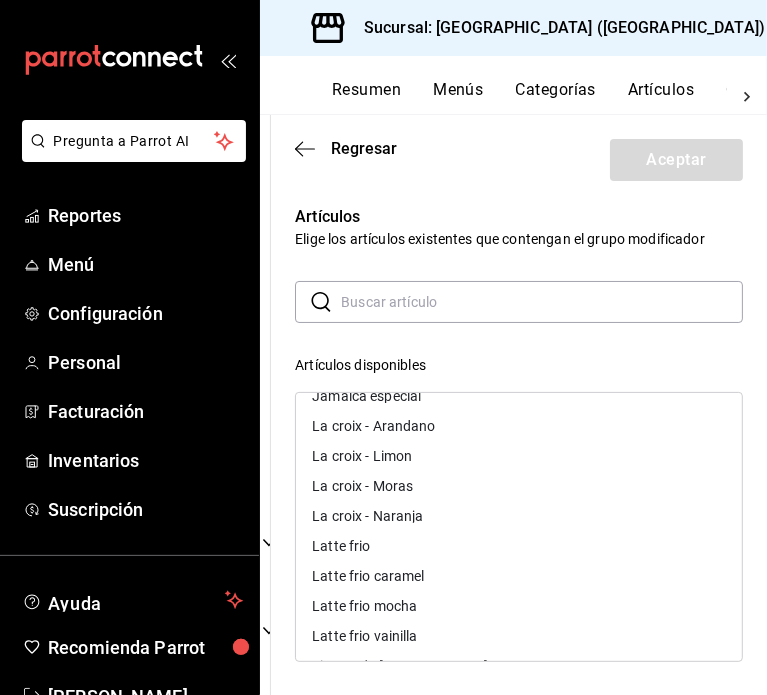 click on "Latte frio" at bounding box center (519, 546) 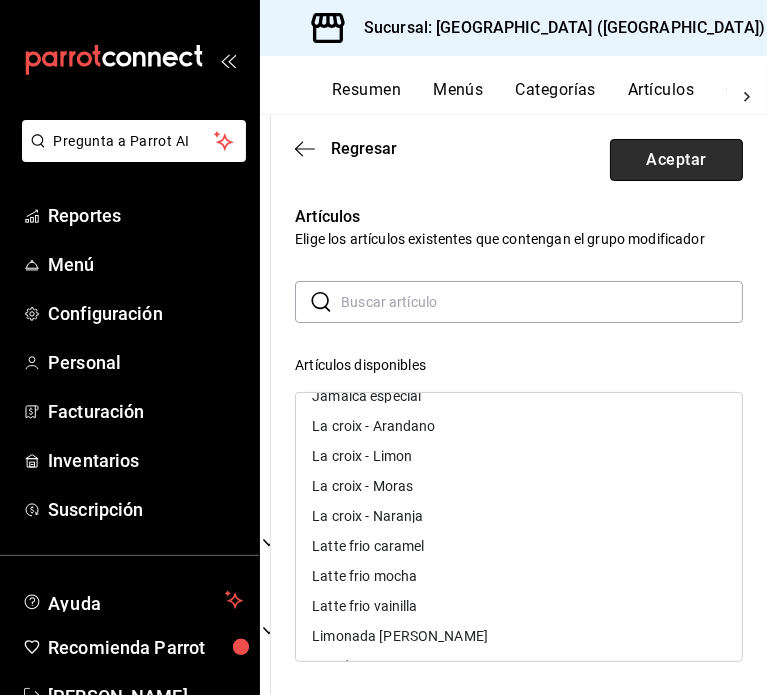 click on "Aceptar" at bounding box center [676, 160] 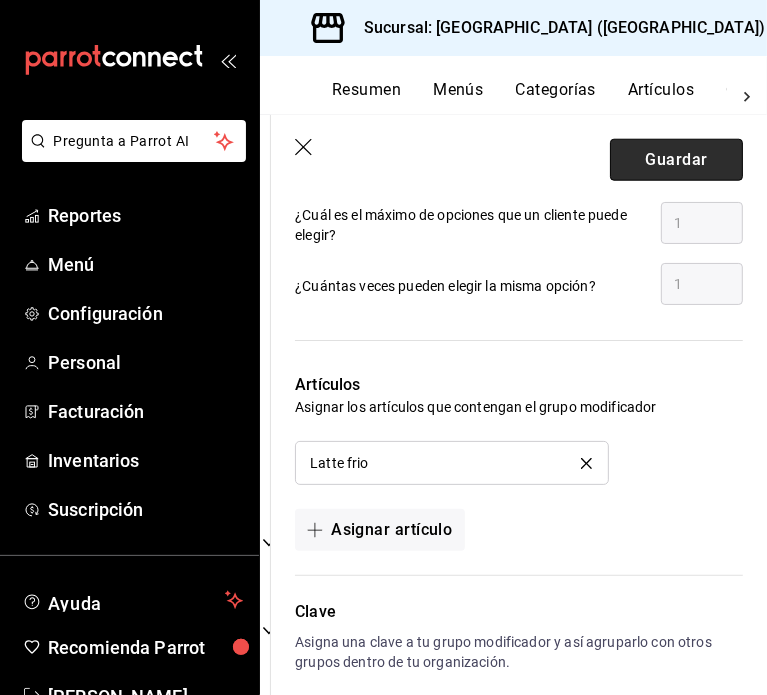 click on "Guardar" at bounding box center (676, 160) 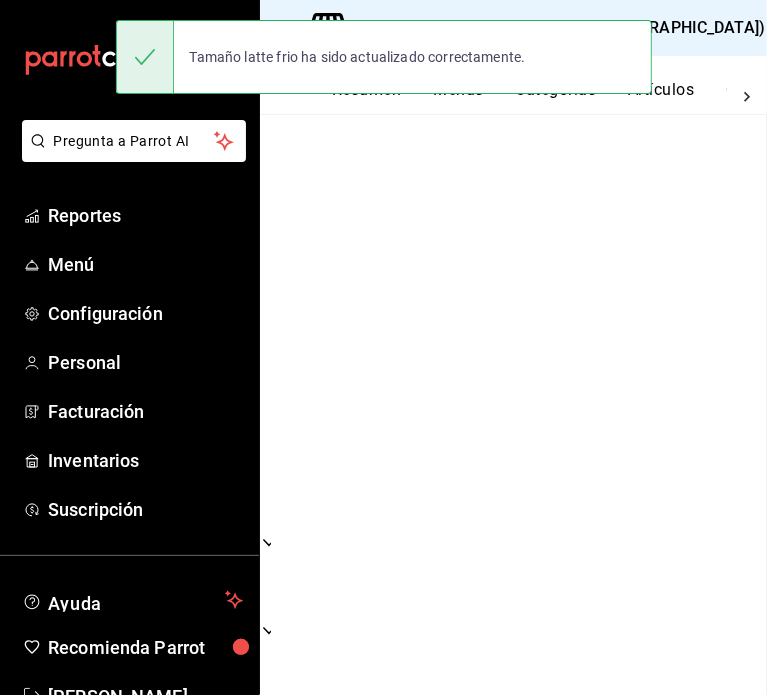 scroll, scrollTop: 0, scrollLeft: 0, axis: both 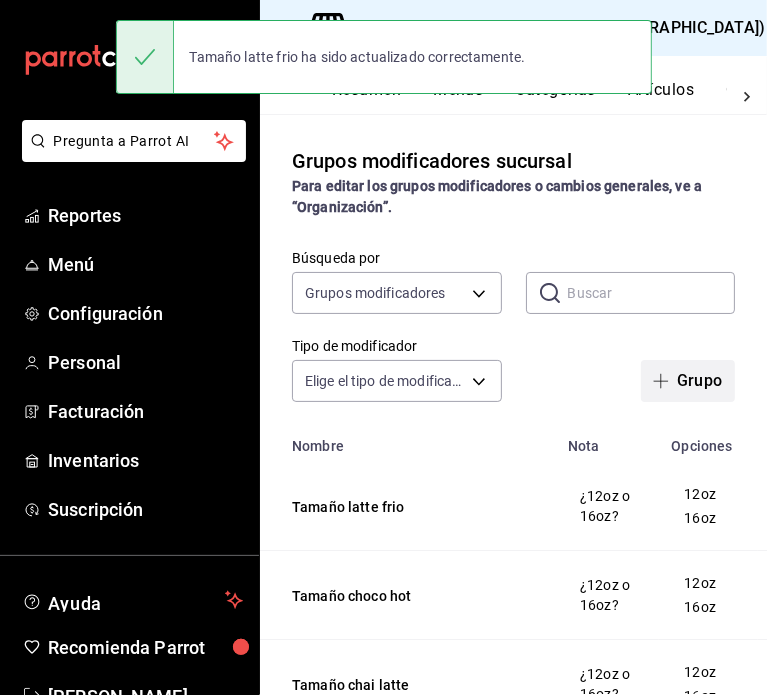 click on "Grupo" at bounding box center [688, 381] 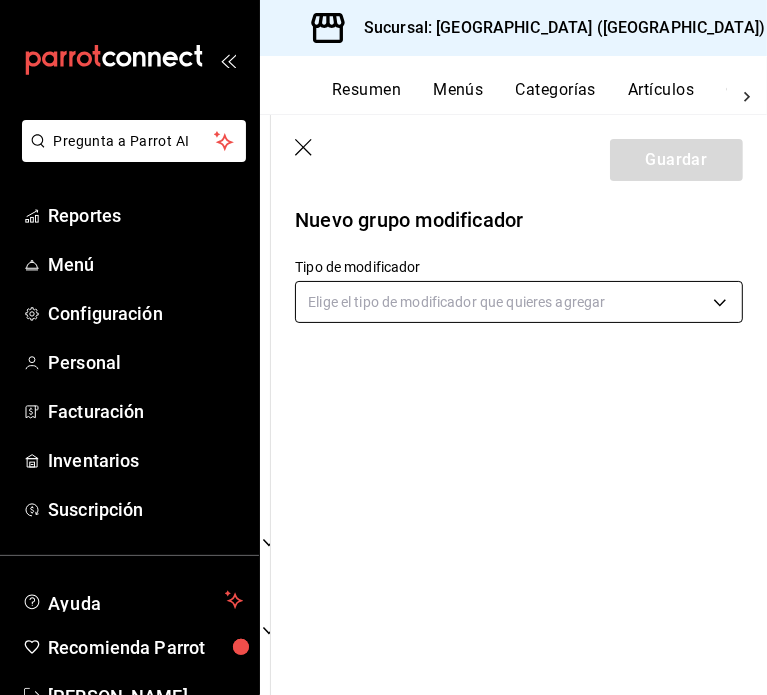 click on "Pregunta a Parrot AI Reportes   Menú   Configuración   Personal   Facturación   Inventarios   Suscripción   Ayuda Recomienda Parrot   [PERSON_NAME]   Sugerir nueva función   Sucursal: [GEOGRAPHIC_DATA] ([GEOGRAPHIC_DATA]) Resumen Menús Categorías Artículos Grupos modificadores Publicar Grupos modificadores sucursal Para editar los grupos modificadores o cambios generales, ve a “Organización”. Búsqueda por Grupos modificadores GROUP ​ ​ Tipo de modificador Elige el tipo de modificador Nombre Opciones Artículos Tamaño latte frio 12oz 16oz Latte frio Tamaño choco hot 12oz 16oz Choco hot Tamaño chai latte 12oz 16oz Chai latte Tamaño espresso macchiato 12oz 16oz Espresso macchiato Tamaño café americano 12oz 16oz Espresso americano Espresso Sencillo Doble Espresso Guardar Nuevo grupo modificador Tipo de modificador Elige el tipo de modificador que quieres agregar GANA 1 MES GRATIS EN TU SUSCRIPCIÓN AQUÍ Ver video tutorial Ir a video Ver video tutorial Ir a video Pregunta a Parrot AI Reportes   Menú" at bounding box center (383, 347) 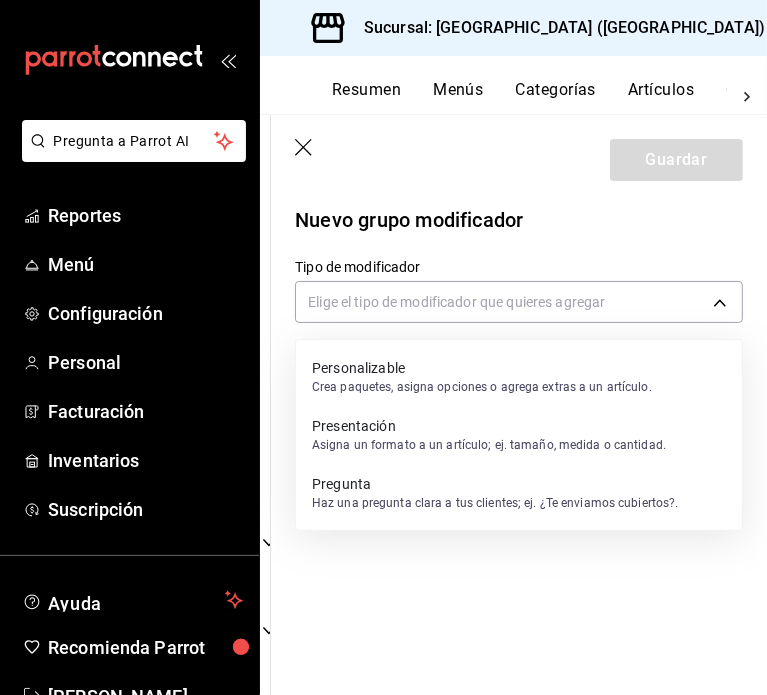 click on "Presentación" at bounding box center (489, 426) 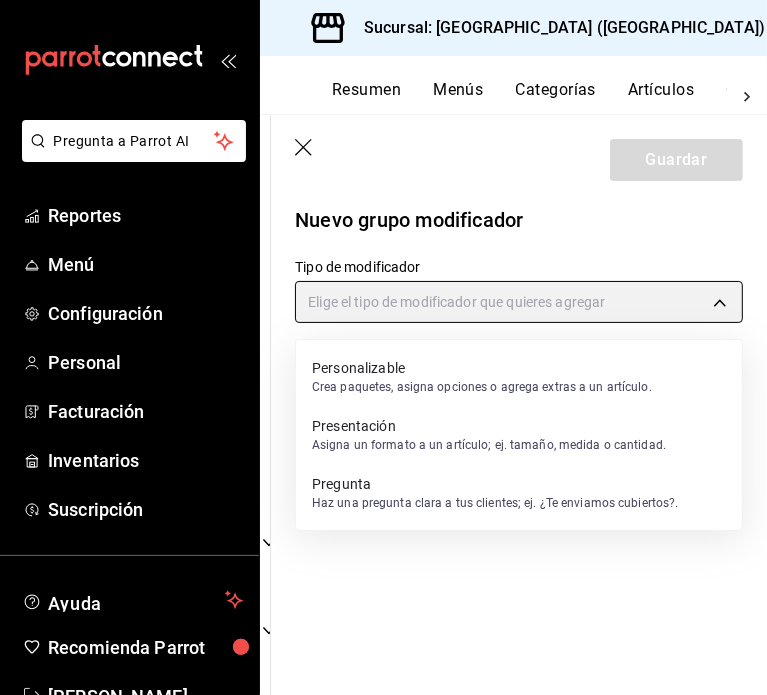 type on "PRESENTATION" 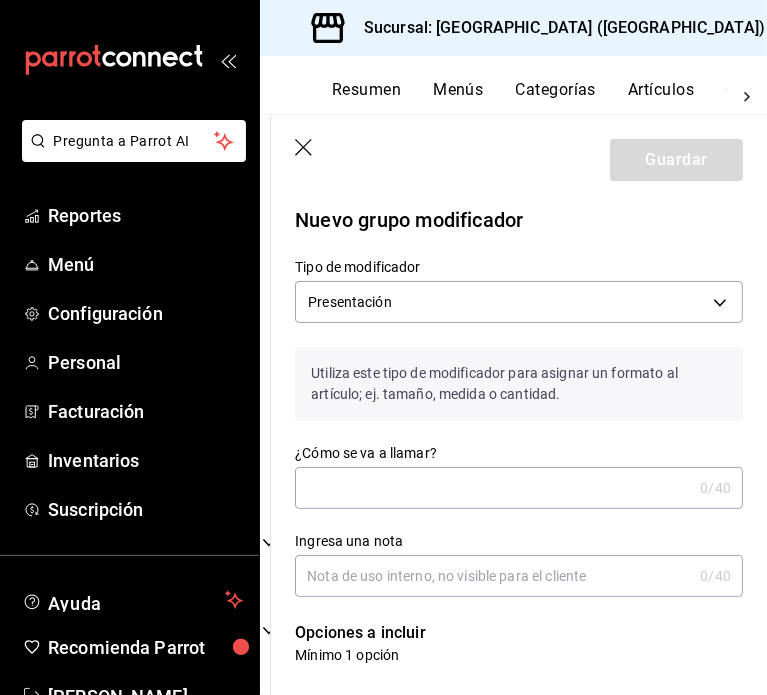 click on "¿Cómo se va a llamar?" at bounding box center (493, 488) 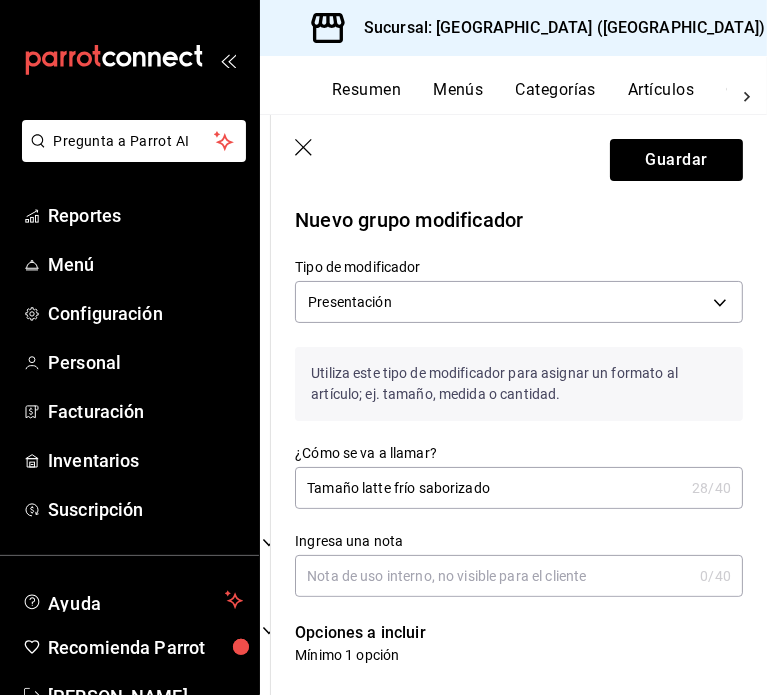 type on "Tamaño latte frío saborizado" 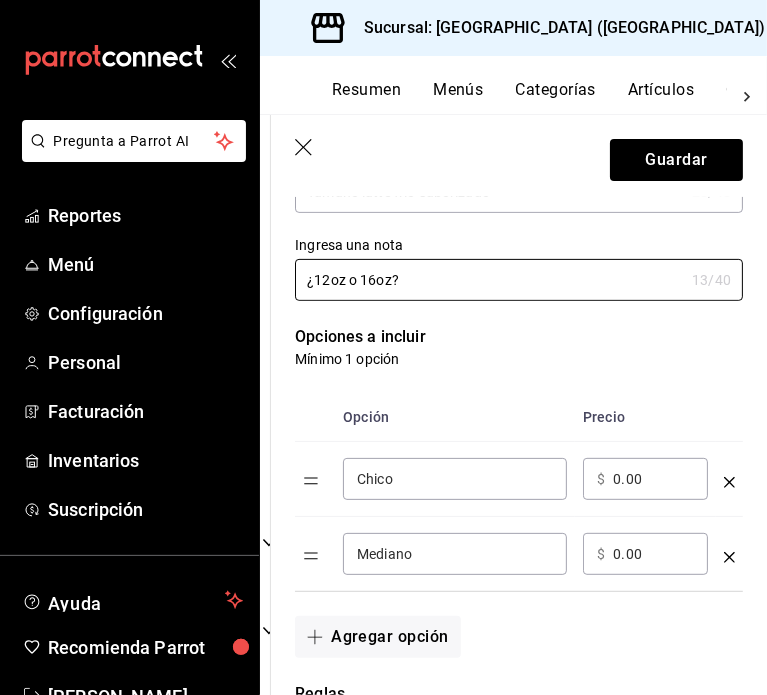 scroll, scrollTop: 300, scrollLeft: 0, axis: vertical 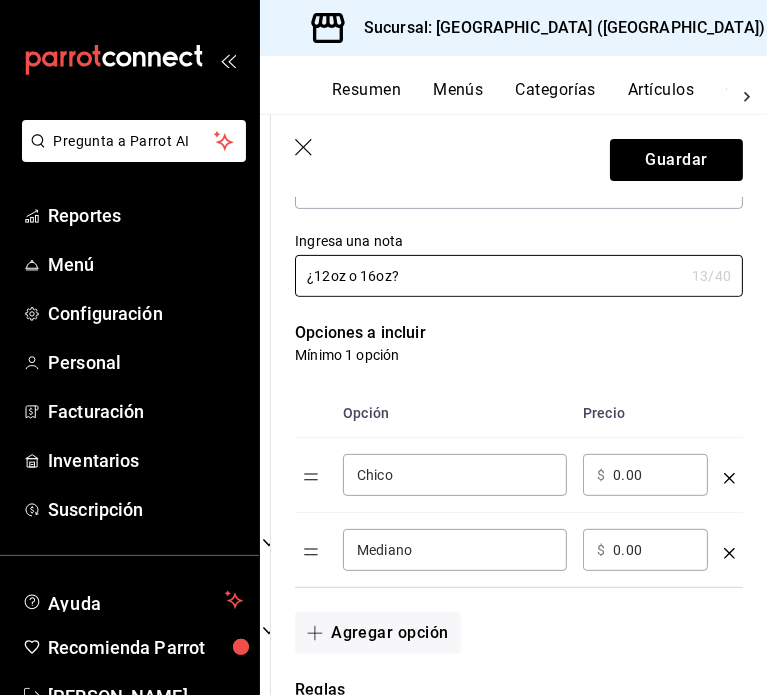 type on "¿12oz o 16oz?" 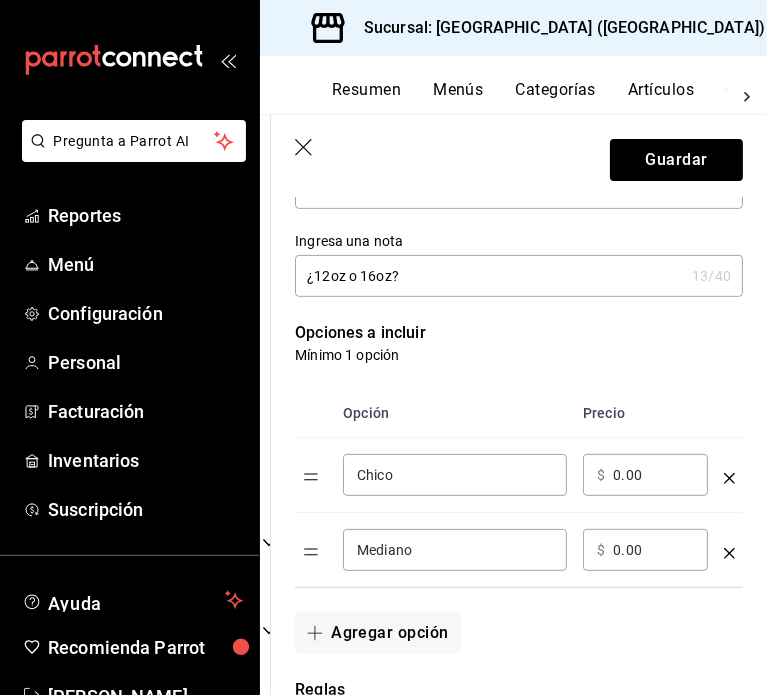 click on "Chico" at bounding box center (455, 475) 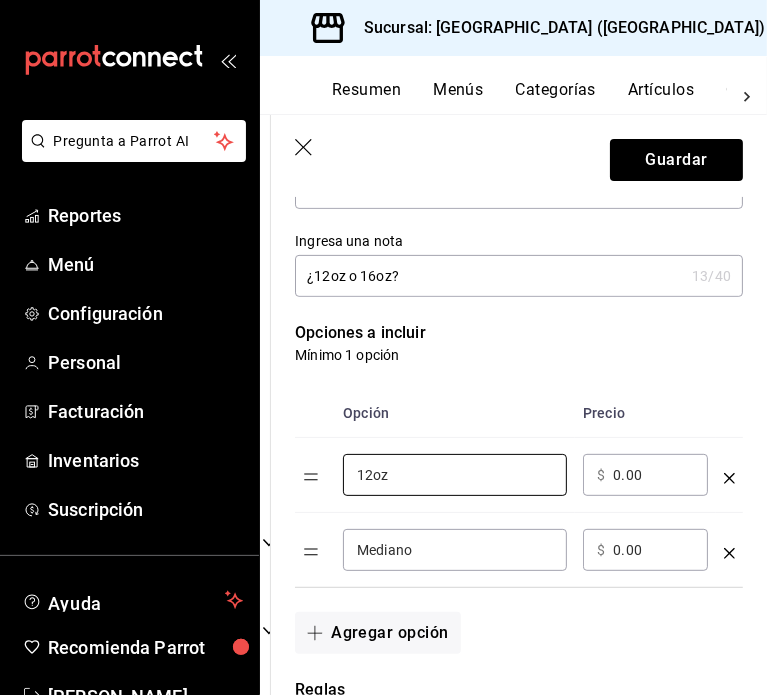 type on "12oz" 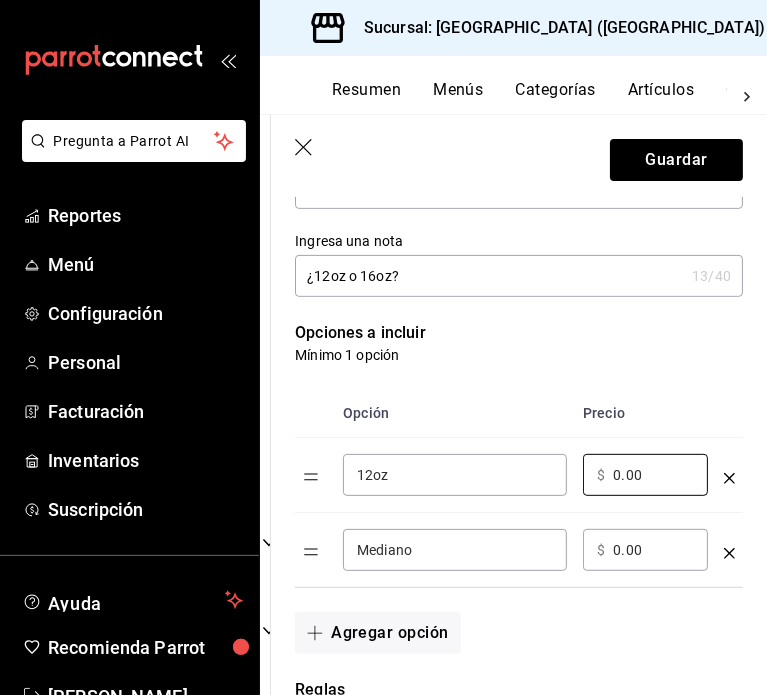 click on "12oz ​ ​ $ 0.00 ​" at bounding box center [519, 475] 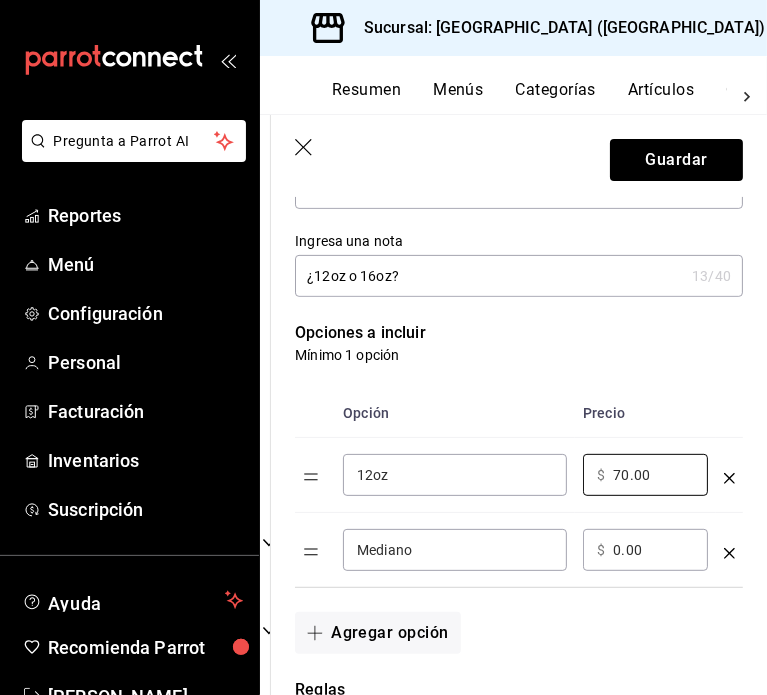 type on "70.00" 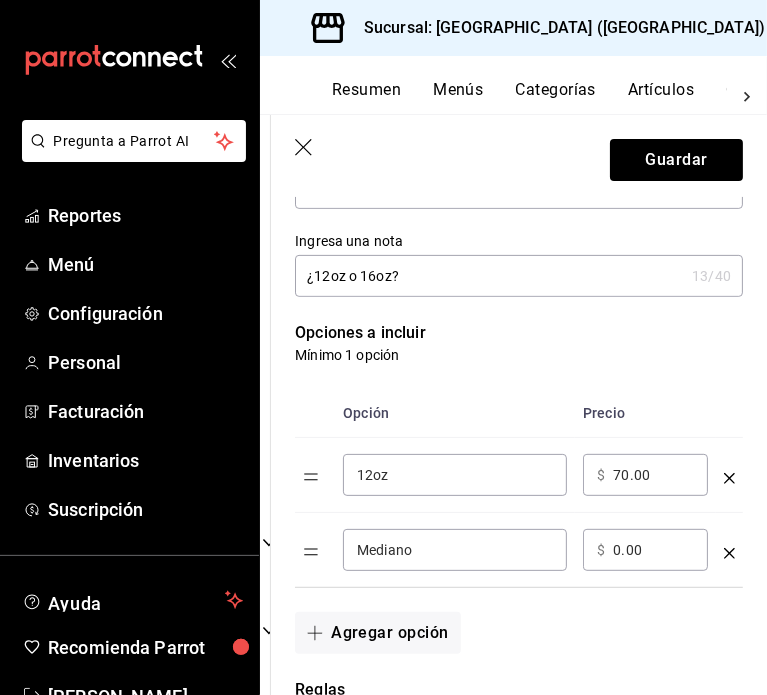 click on "Mediano" at bounding box center [455, 550] 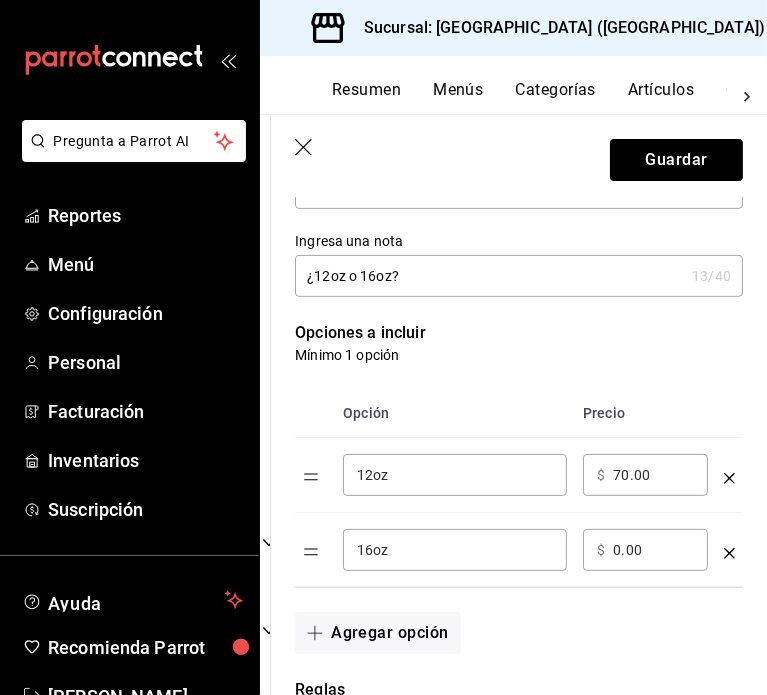 type on "16oz" 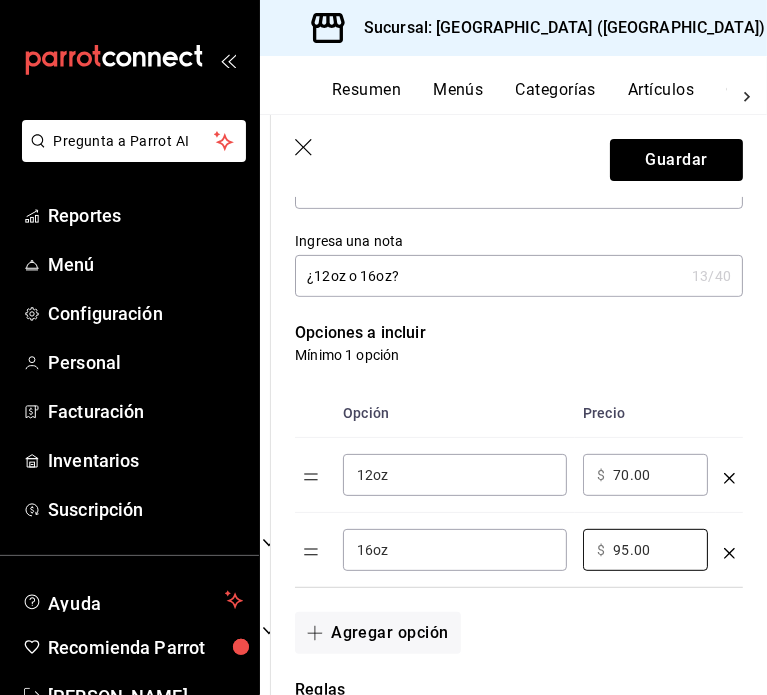 type on "95.00" 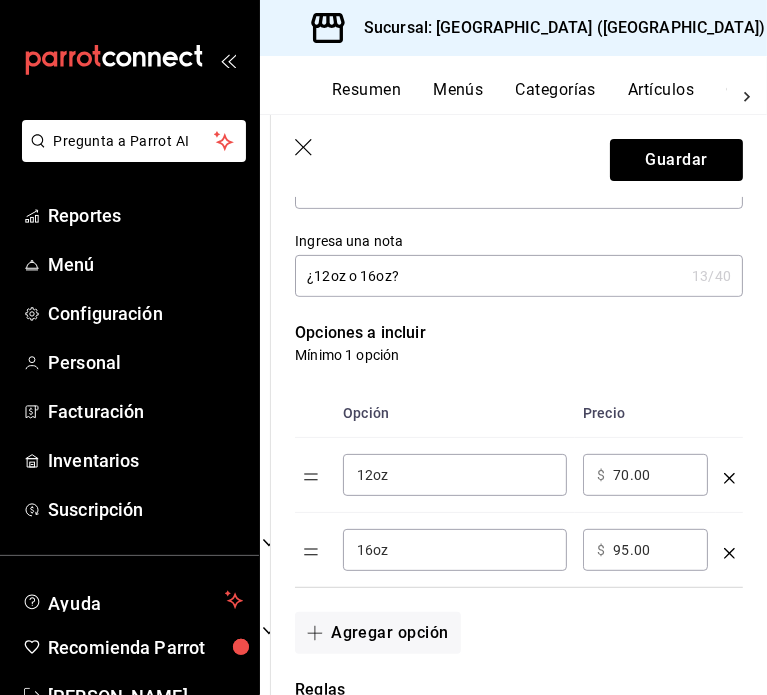 click on "Opciones a incluir" at bounding box center [519, 333] 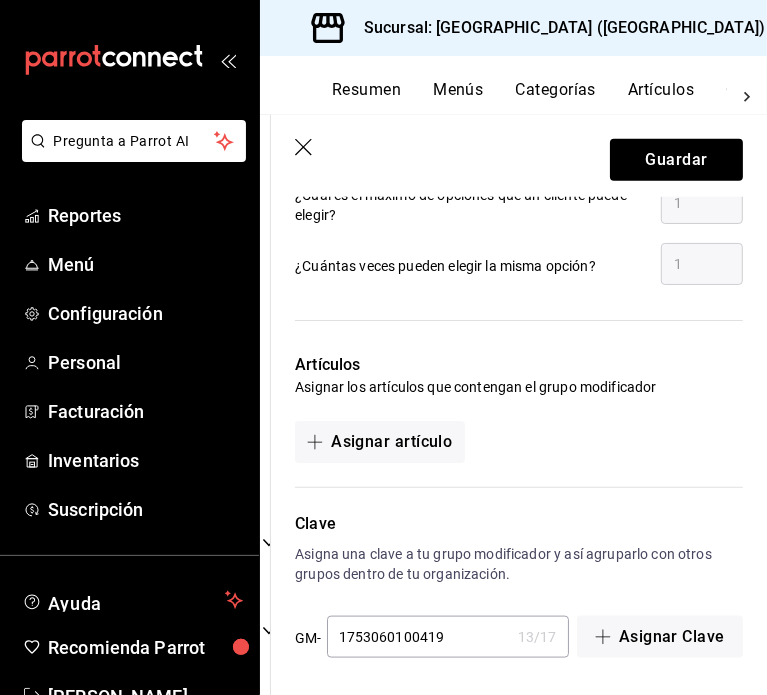 scroll, scrollTop: 1026, scrollLeft: 0, axis: vertical 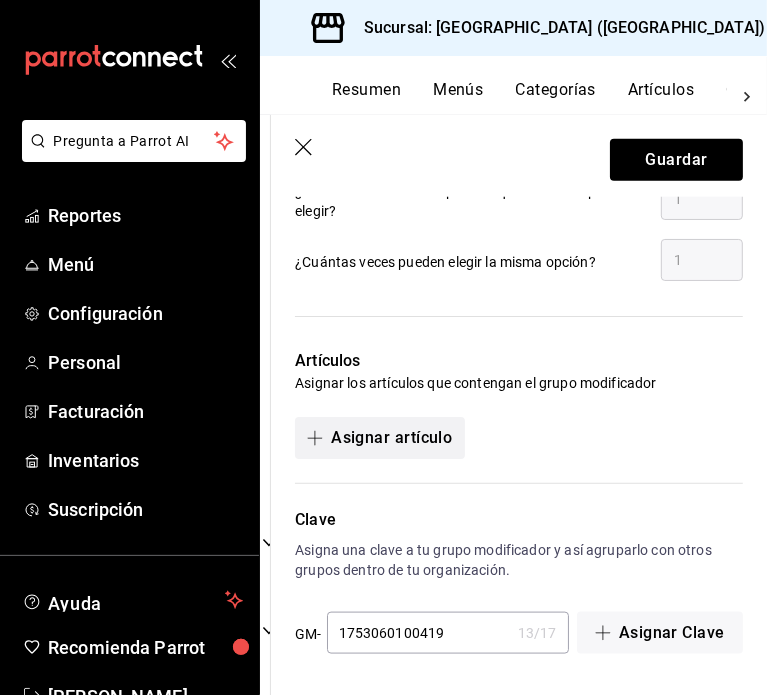 click on "Asignar artículo" at bounding box center (379, 438) 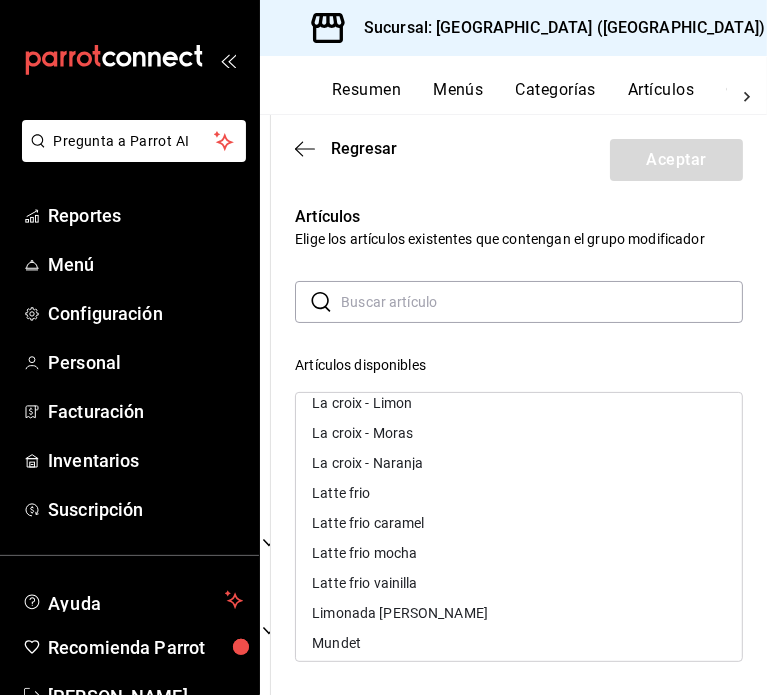 scroll, scrollTop: 900, scrollLeft: 0, axis: vertical 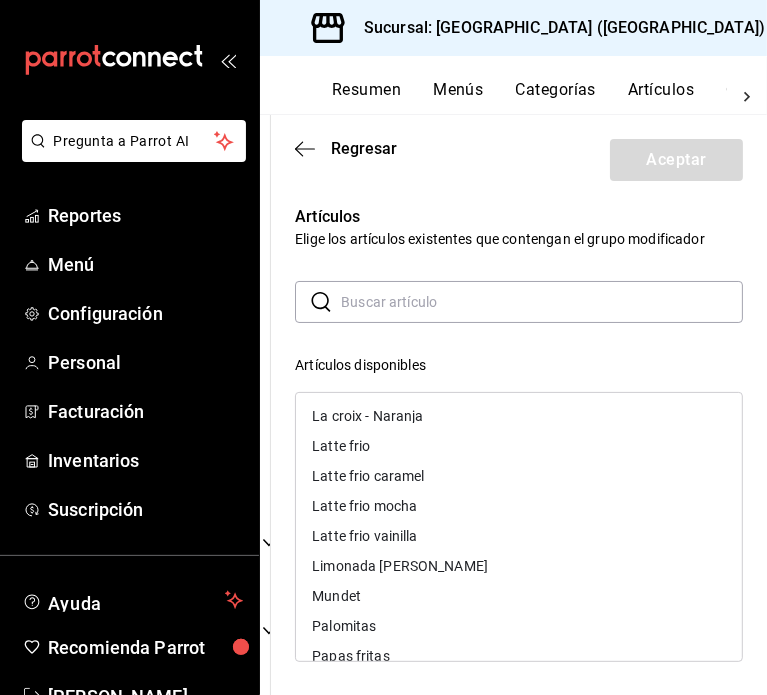 click on "Latte frio caramel" at bounding box center (519, 476) 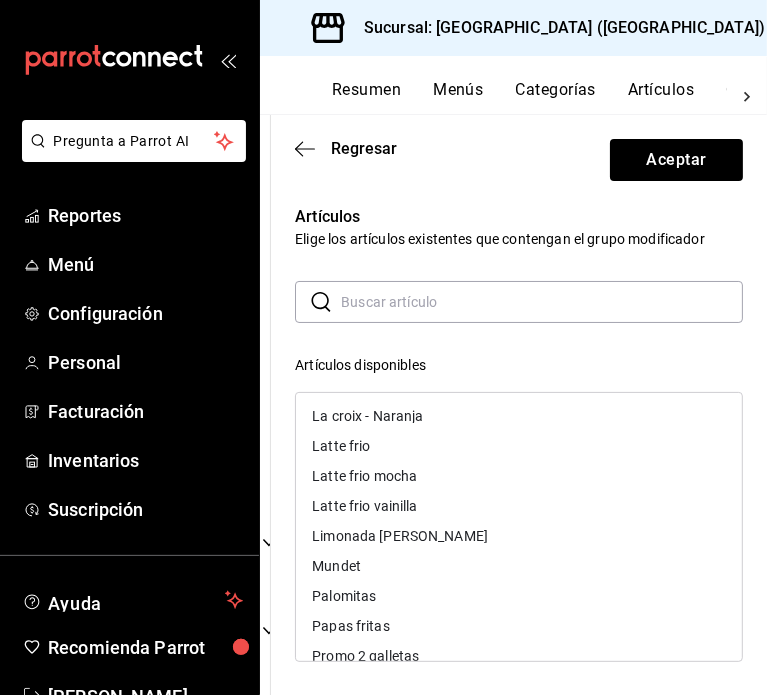 click on "Latte frio mocha" at bounding box center [364, 476] 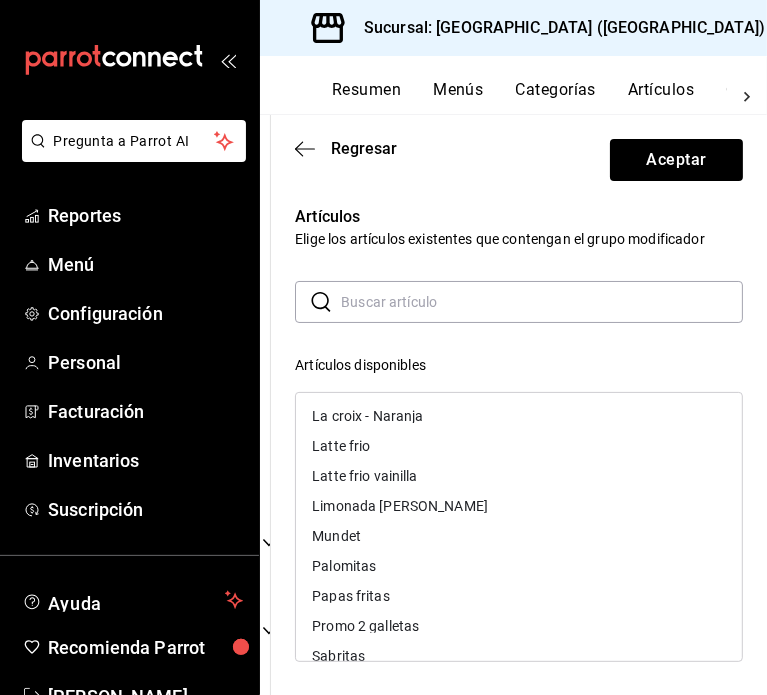 click on "Latte frio vainilla" at bounding box center [365, 476] 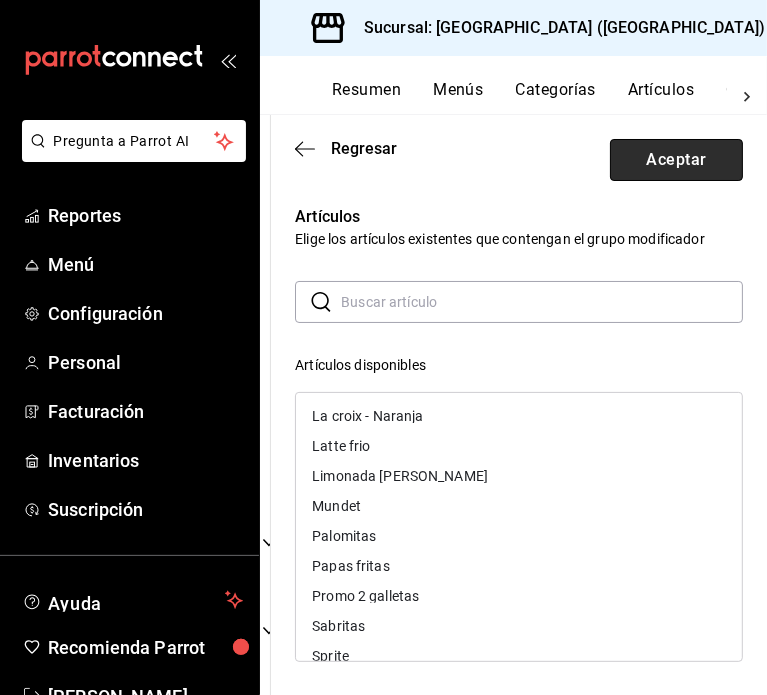click on "Aceptar" at bounding box center (676, 160) 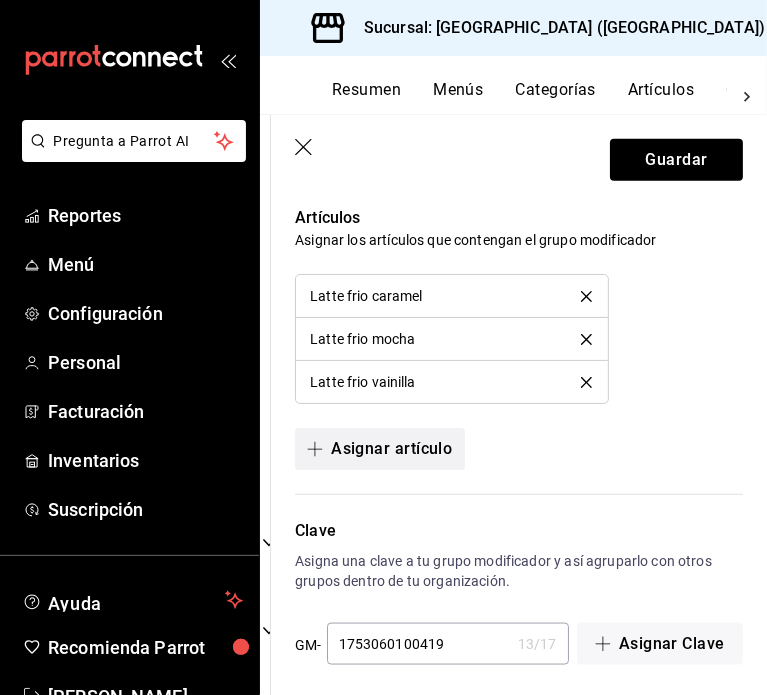 scroll, scrollTop: 1180, scrollLeft: 0, axis: vertical 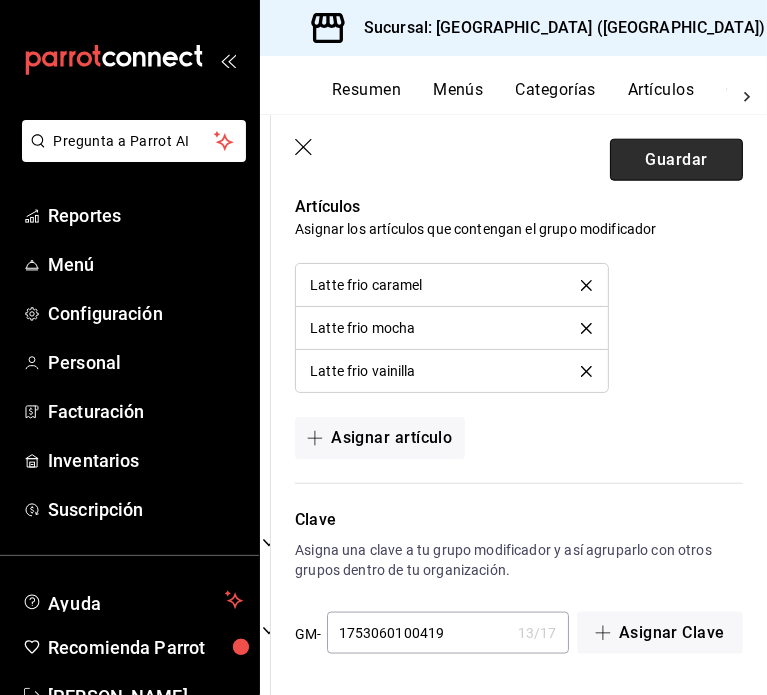 click on "Guardar" at bounding box center [676, 160] 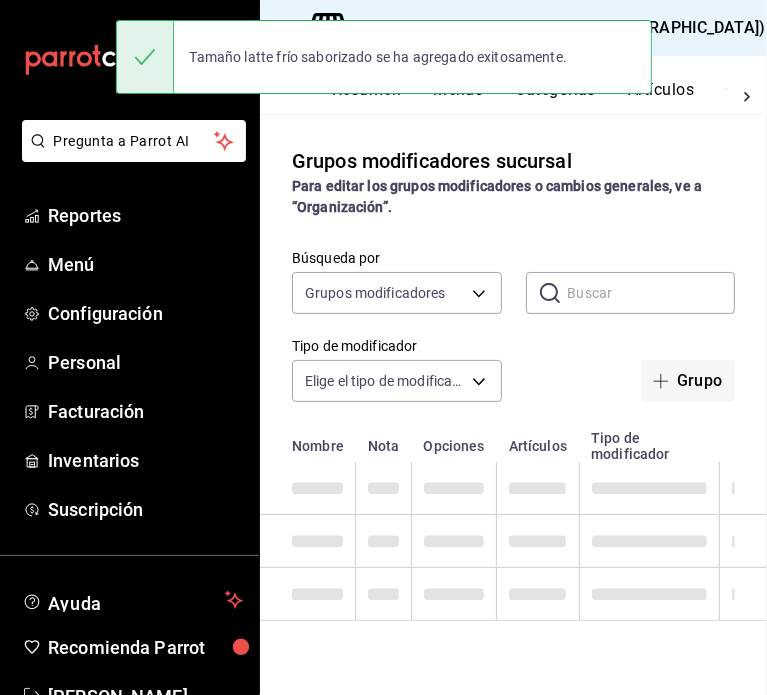 scroll, scrollTop: 0, scrollLeft: 0, axis: both 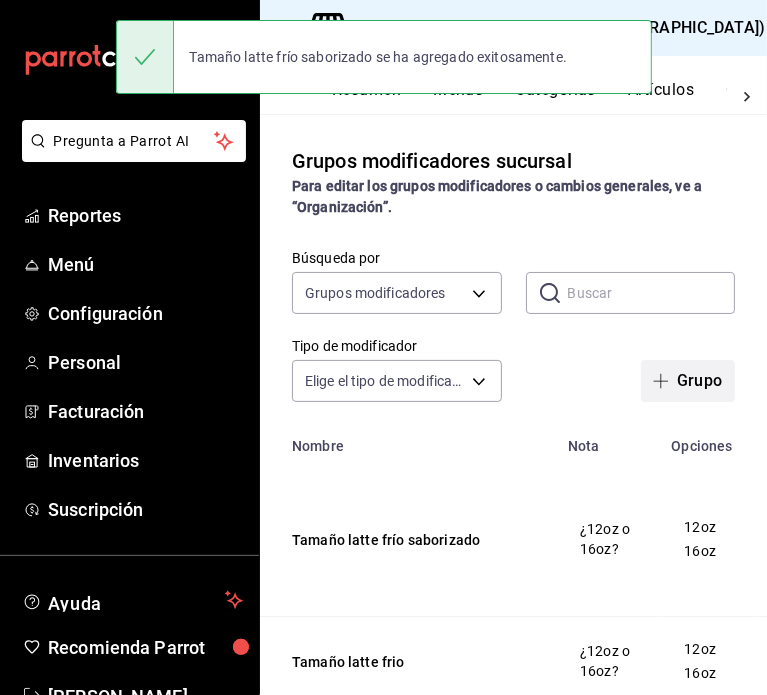click on "Grupo" at bounding box center (688, 381) 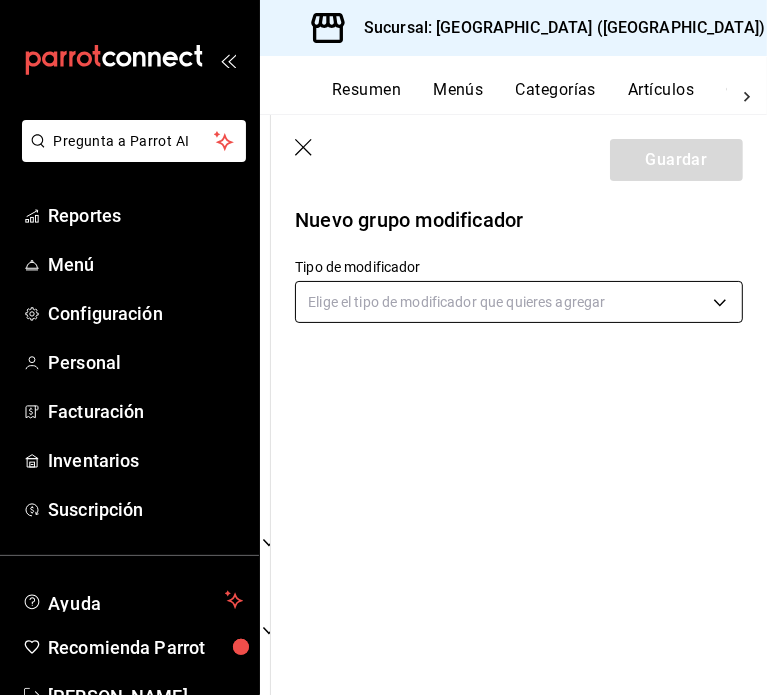 click on "Pregunta a Parrot AI Reportes   Menú   Configuración   Personal   Facturación   Inventarios   Suscripción   Ayuda Recomienda Parrot   [PERSON_NAME]   Sugerir nueva función   Sucursal: [GEOGRAPHIC_DATA] ([GEOGRAPHIC_DATA]) Resumen Menús Categorías Artículos Grupos modificadores Publicar Grupos modificadores sucursal Para editar los grupos modificadores o cambios generales, ve a “Organización”. Búsqueda por Grupos modificadores GROUP ​ ​ Tipo de modificador Elige el tipo de modificador Nombre Opciones Artículos Tamaño latte frío saborizado 12oz 16oz Latte frio caramel Latte frio mocha Latte frio vainilla Tamaño latte frio 12oz 16oz Latte frio Tamaño choco hot 12oz 16oz Choco hot Tamaño chai latte 12oz 16oz Chai latte Tamaño espresso macchiato 12oz 16oz Espresso macchiato Tamaño café americano 12oz 16oz Espresso americano Espresso Sencillo Doble Espresso Guardar Nuevo grupo modificador Tipo de modificador Elige el tipo de modificador que quieres agregar GANA 1 MES GRATIS EN TU SUSCRIPCIÓN AQUÍ" at bounding box center (383, 347) 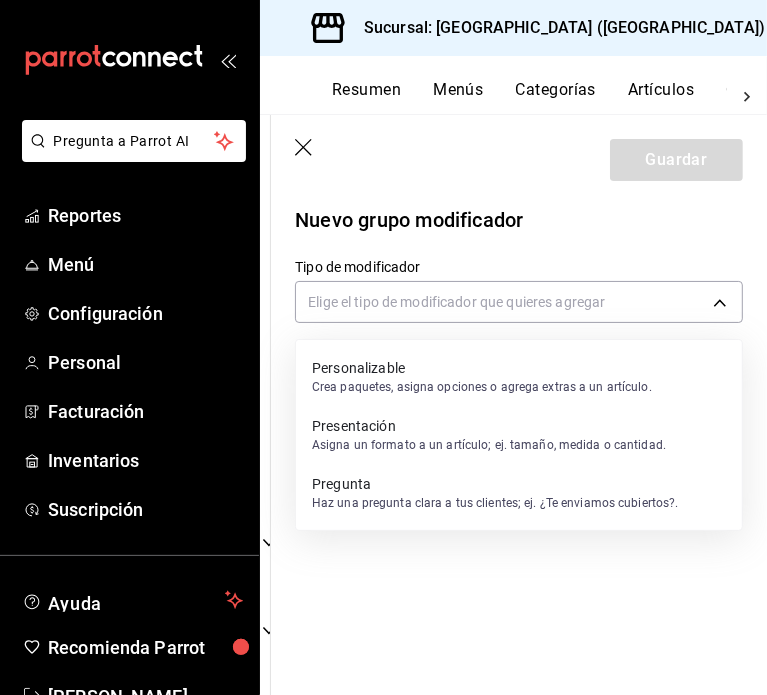 click on "Presentación" at bounding box center (489, 426) 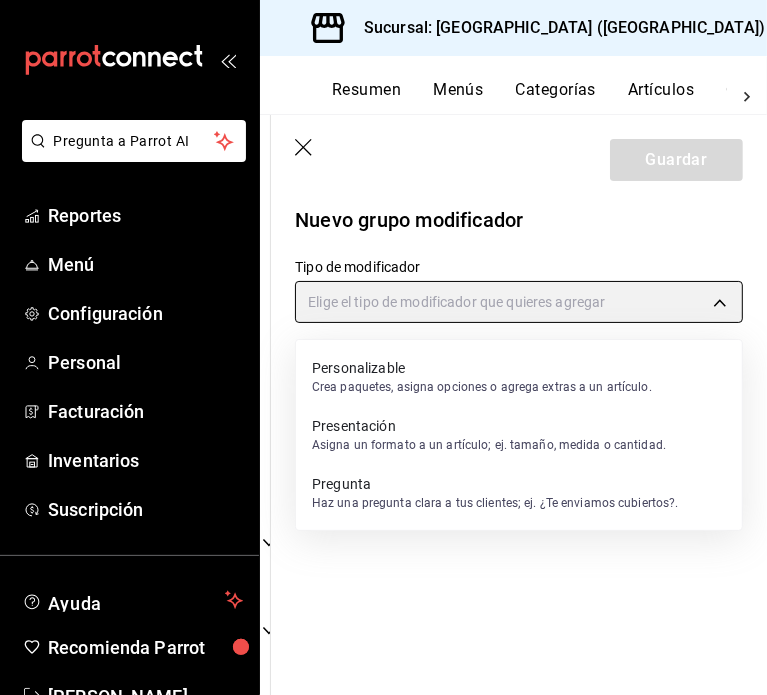 type on "PRESENTATION" 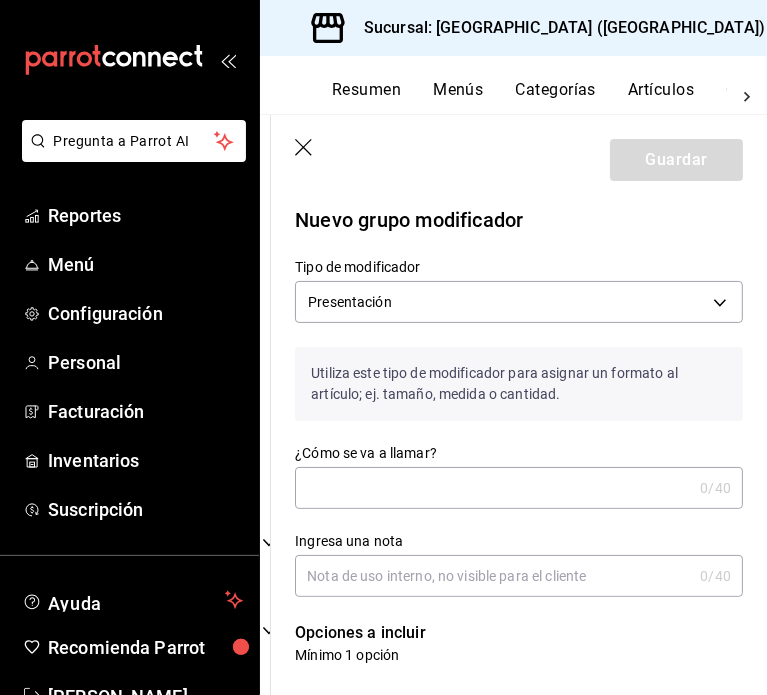 click on "¿Cómo se va a llamar?" at bounding box center [493, 488] 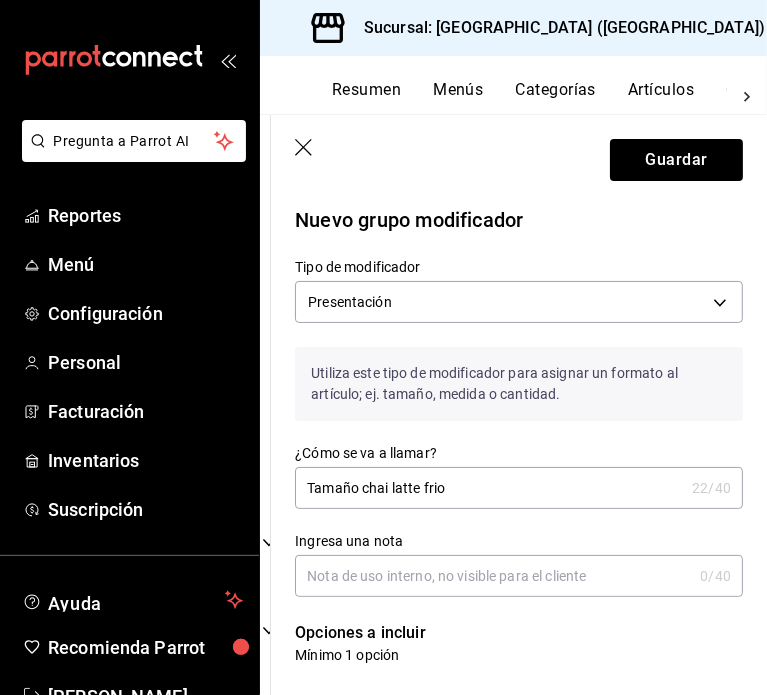 type on "Tamaño chai latte frio" 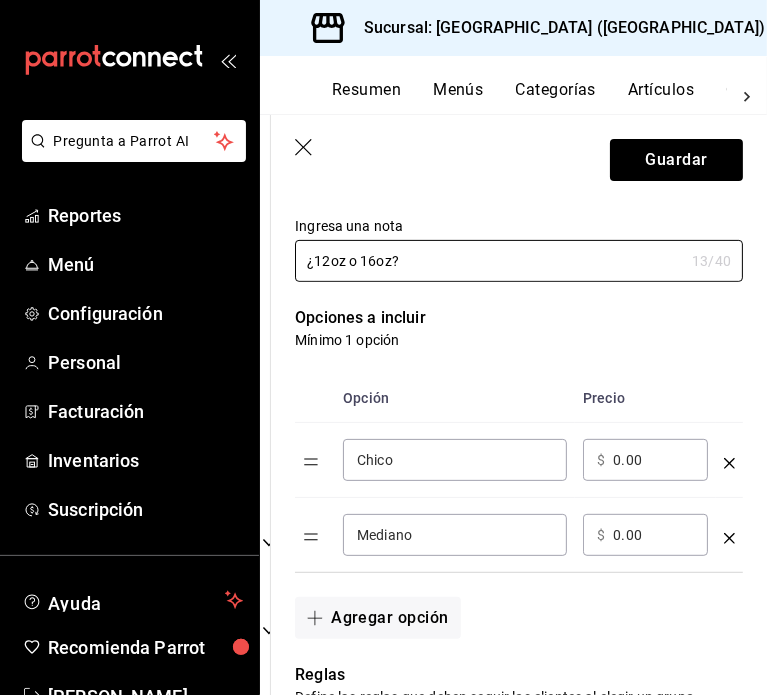 scroll, scrollTop: 400, scrollLeft: 0, axis: vertical 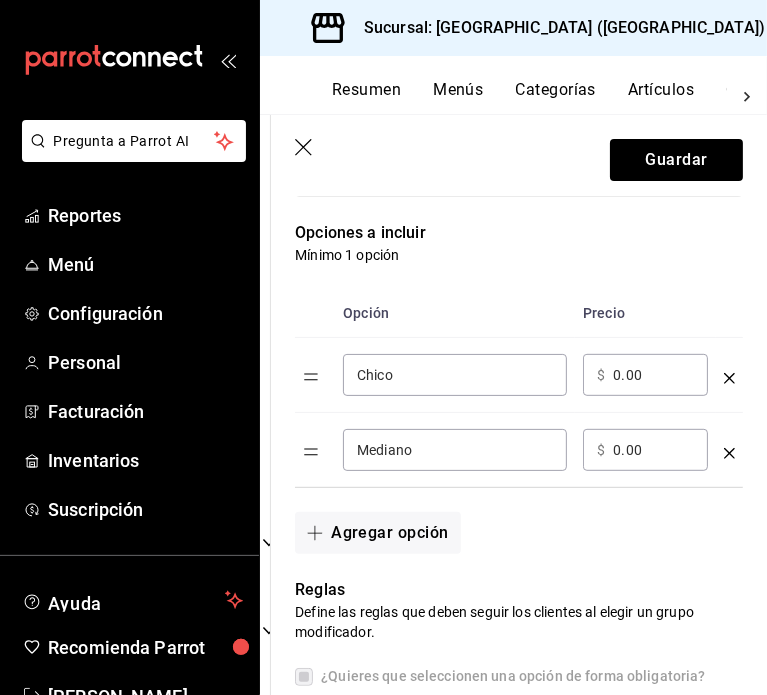 type on "¿12oz o 16oz?" 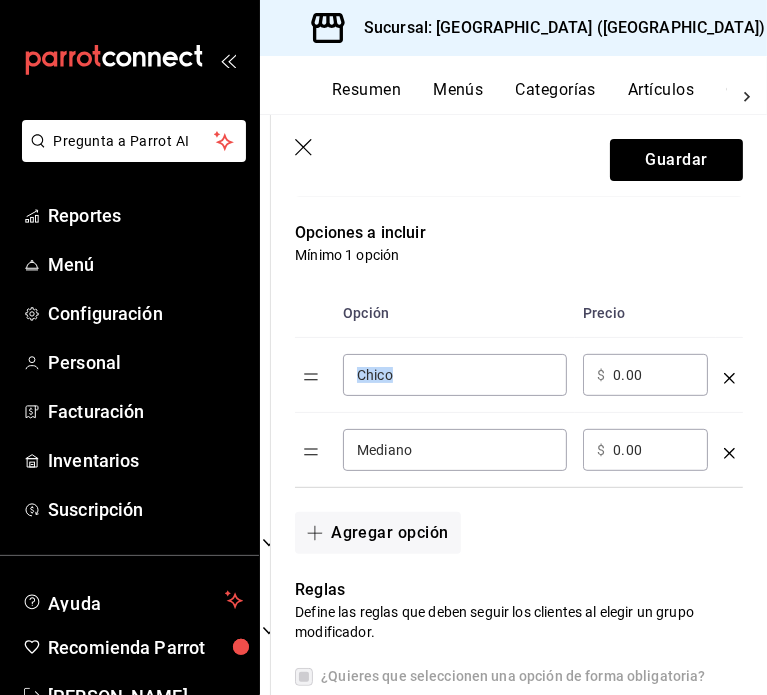click on "Chico ​" at bounding box center (455, 375) 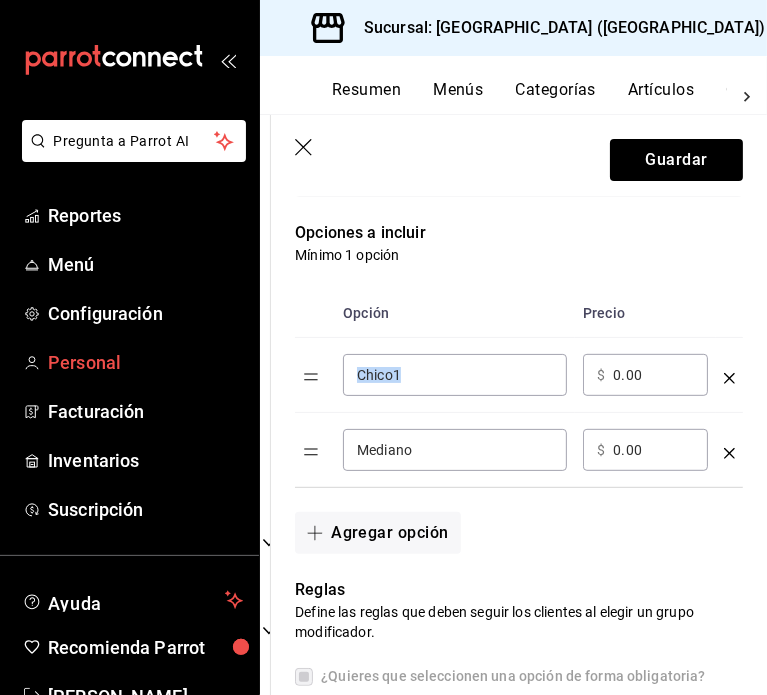 drag, startPoint x: 457, startPoint y: 390, endPoint x: 241, endPoint y: 371, distance: 216.83405 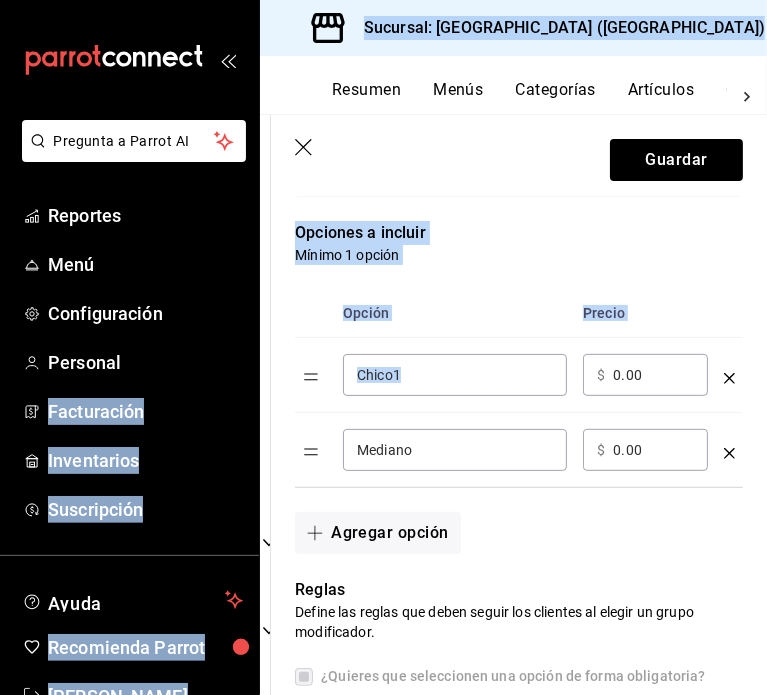 click on "Chico1" at bounding box center (455, 375) 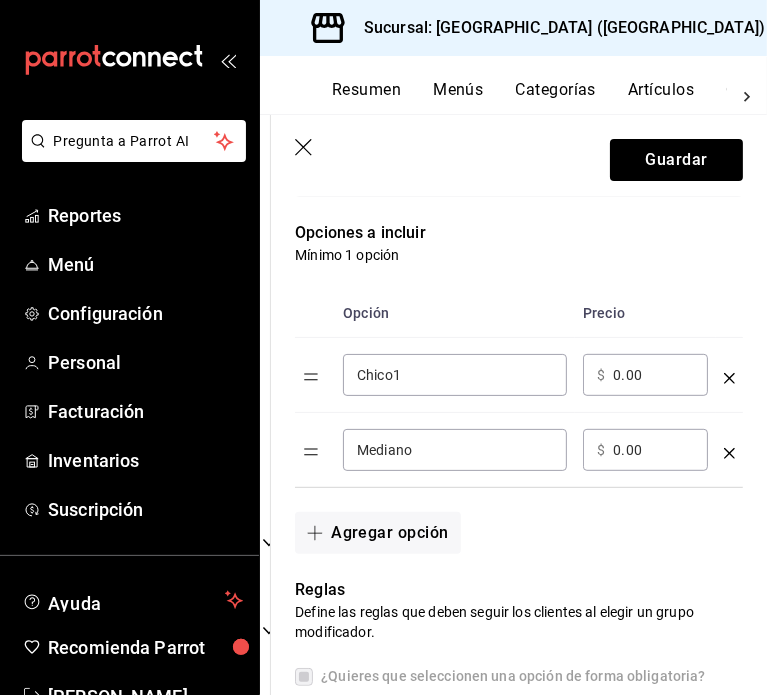 click on "Chico1" at bounding box center (455, 375) 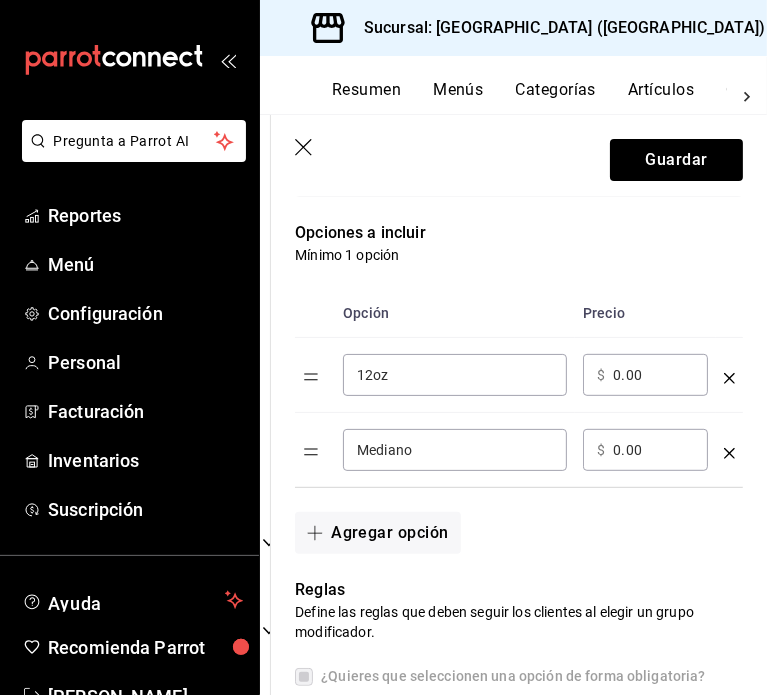 type on "12oz" 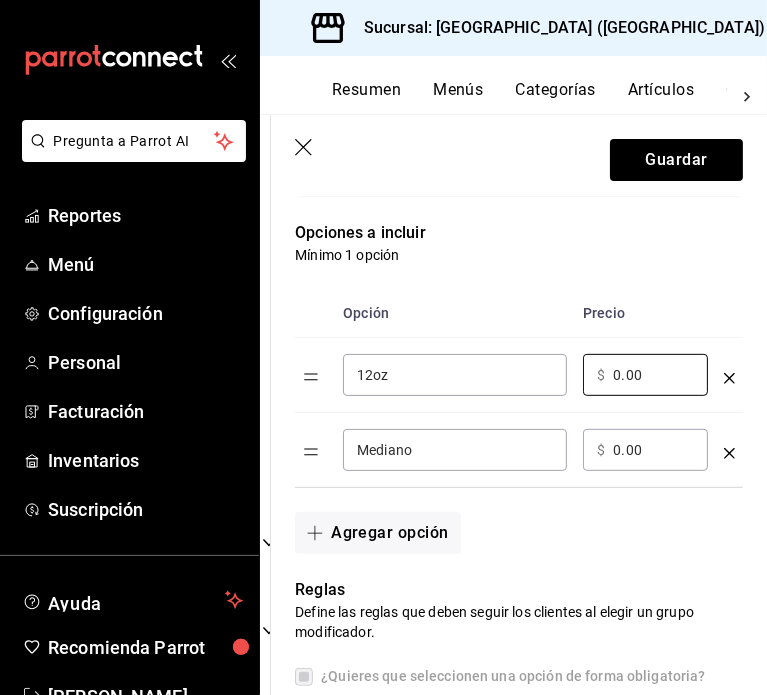 type 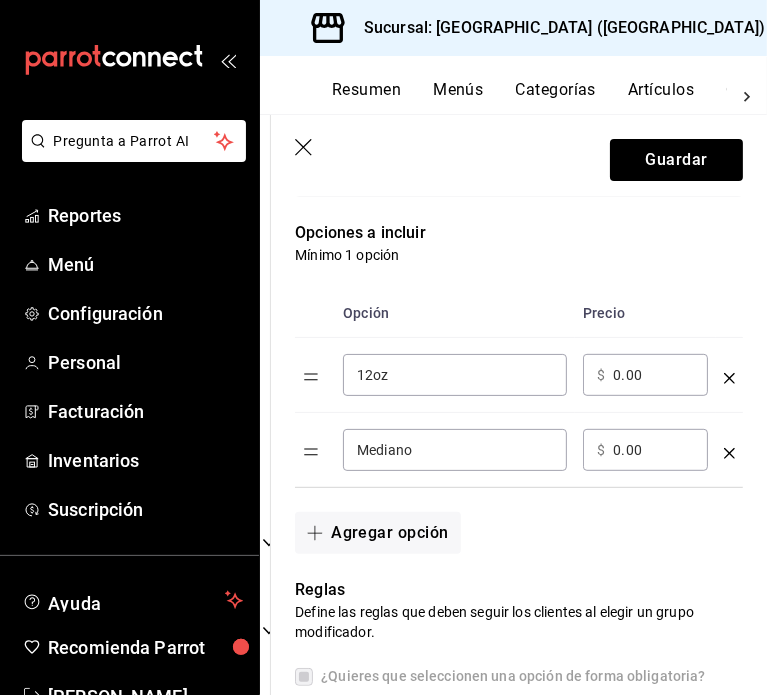 click on "Mediano ​" at bounding box center [455, 450] 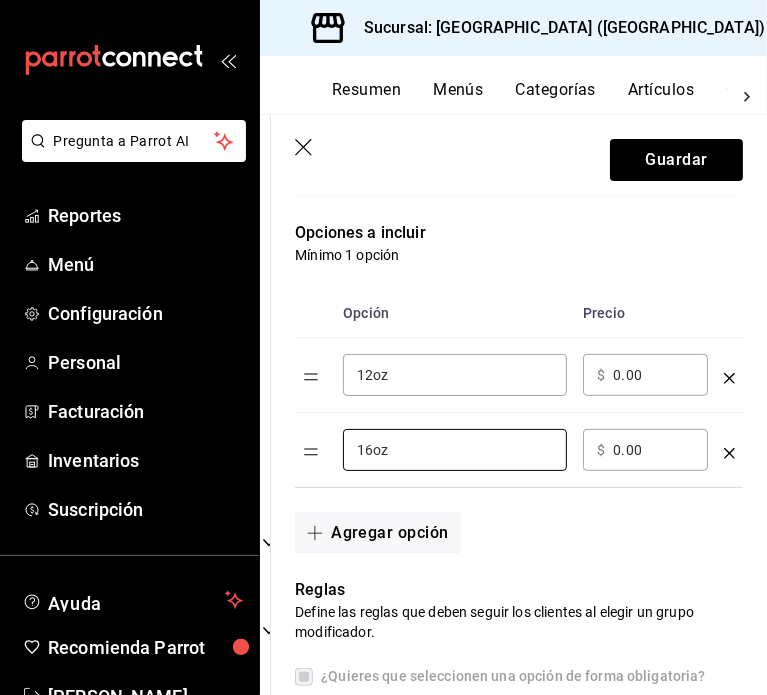 type on "16oz" 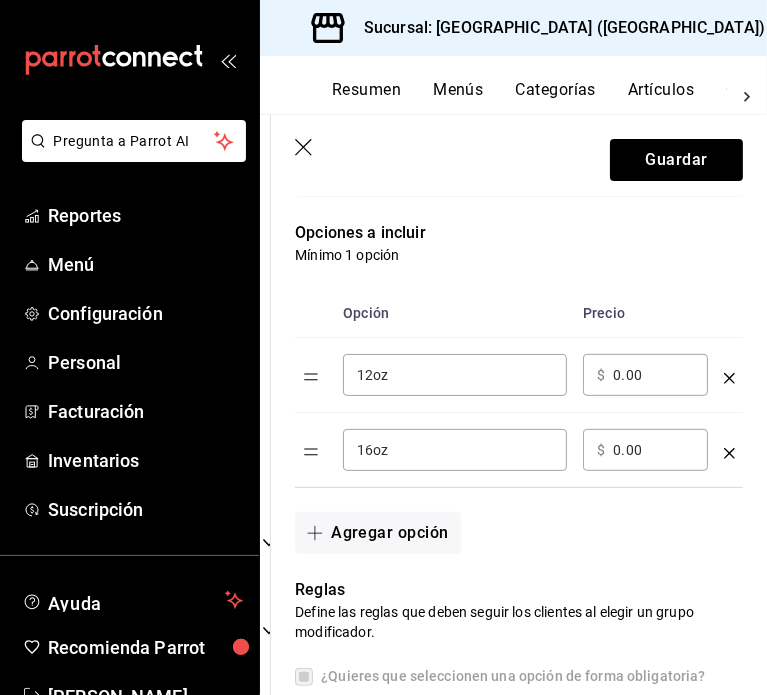 click on "0.00" at bounding box center [653, 375] 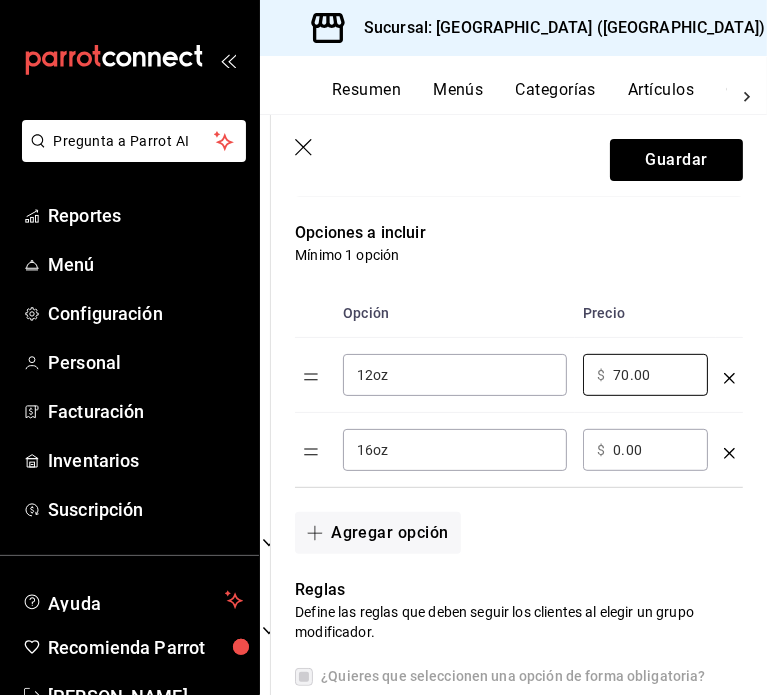 type on "70.00" 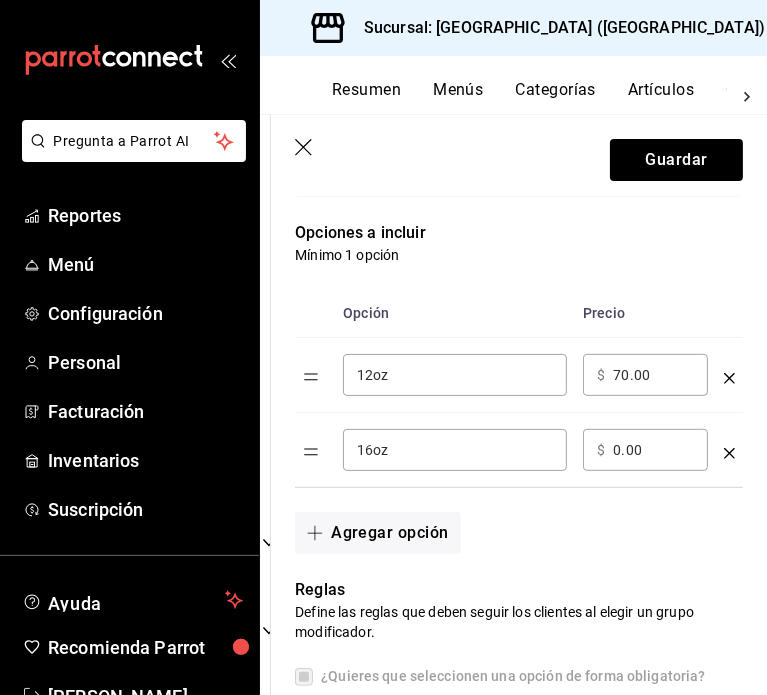 click on "0.00" at bounding box center (653, 450) 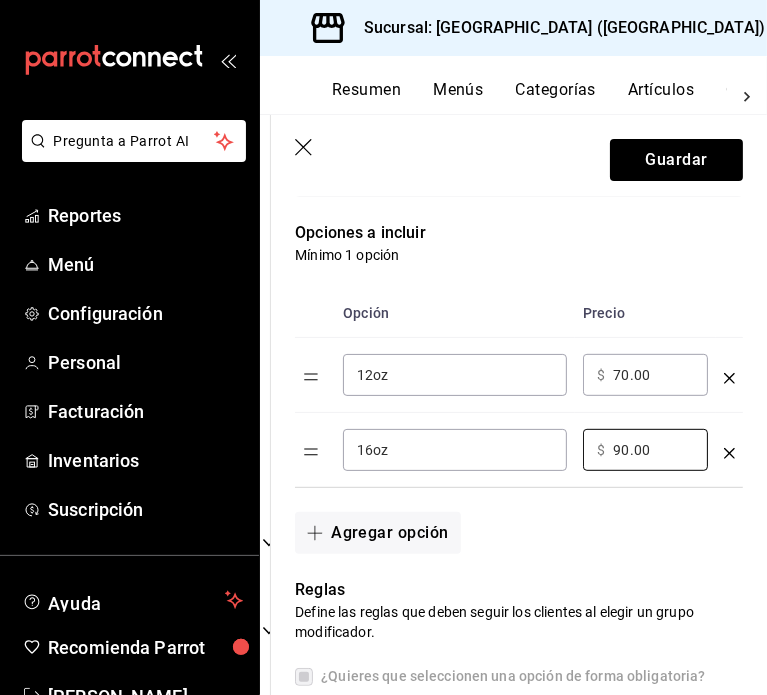 type on "90.00" 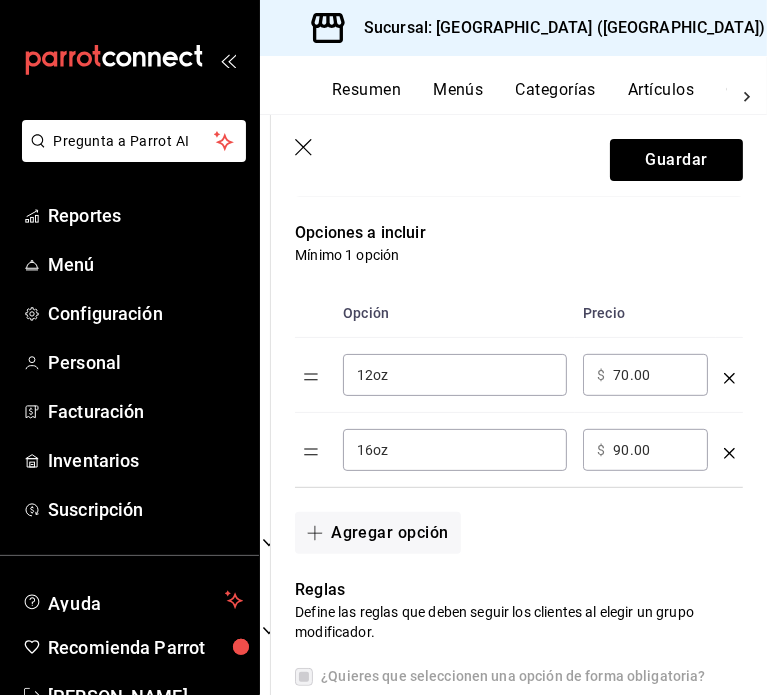 click on "Agregar opción" at bounding box center [507, 521] 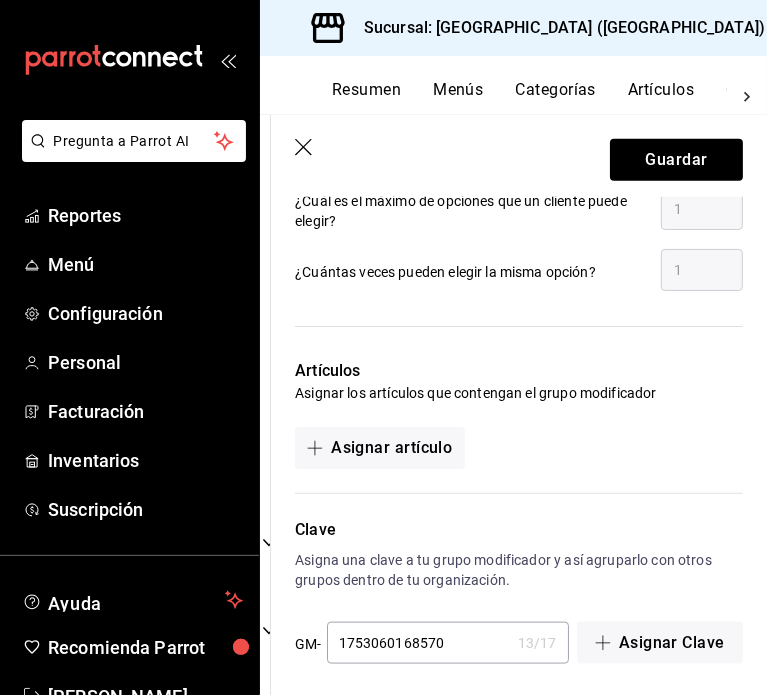 scroll, scrollTop: 1026, scrollLeft: 0, axis: vertical 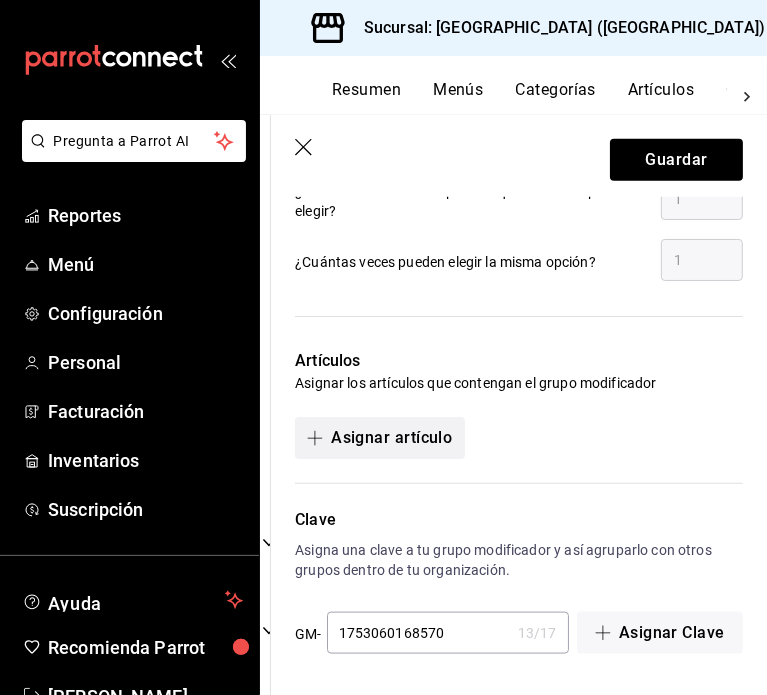click on "Asignar artículo" at bounding box center (379, 438) 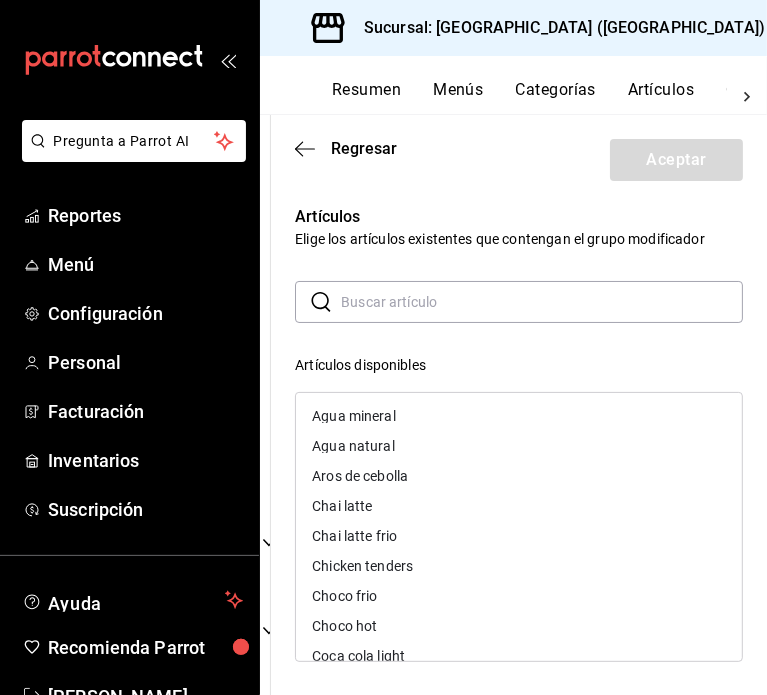 click on "Chai latte frio" at bounding box center (519, 536) 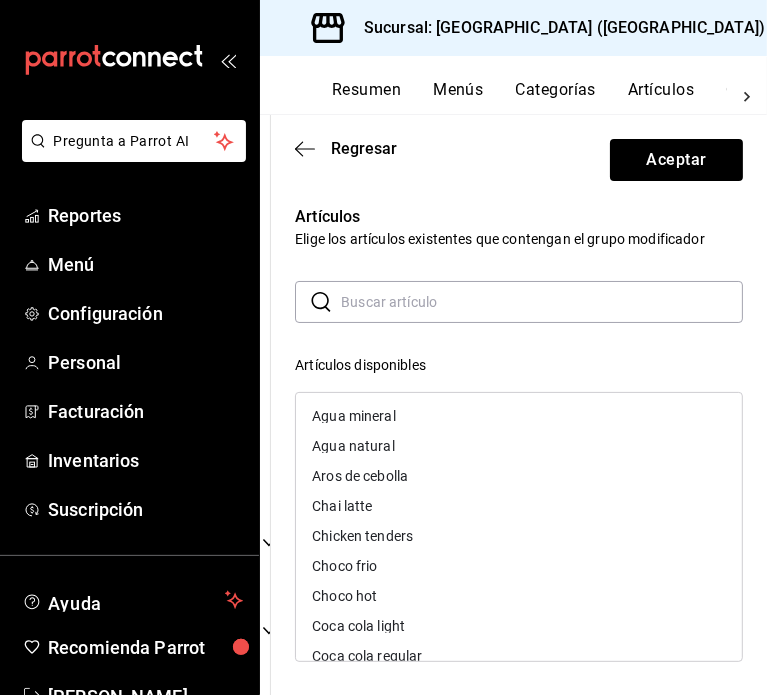 click on "Choco frio" at bounding box center [519, 566] 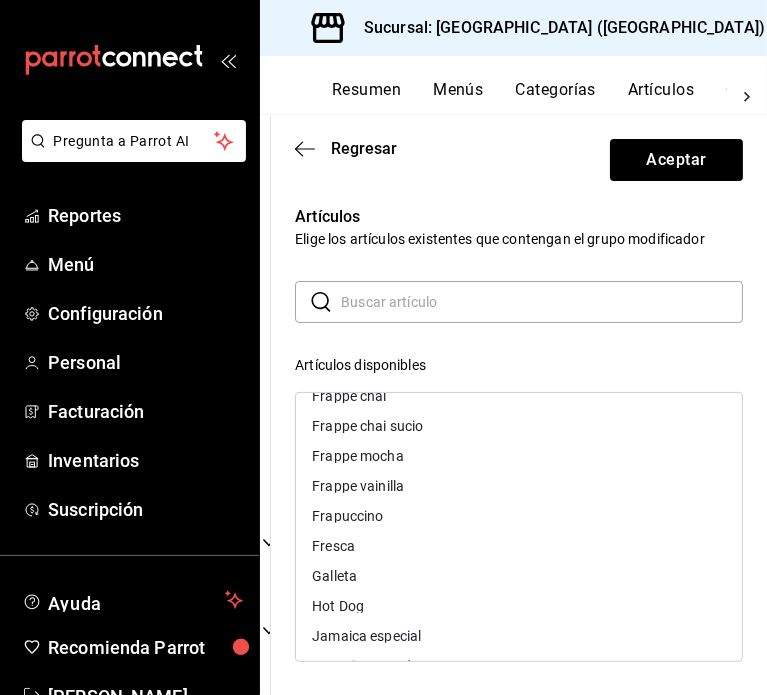 scroll, scrollTop: 400, scrollLeft: 0, axis: vertical 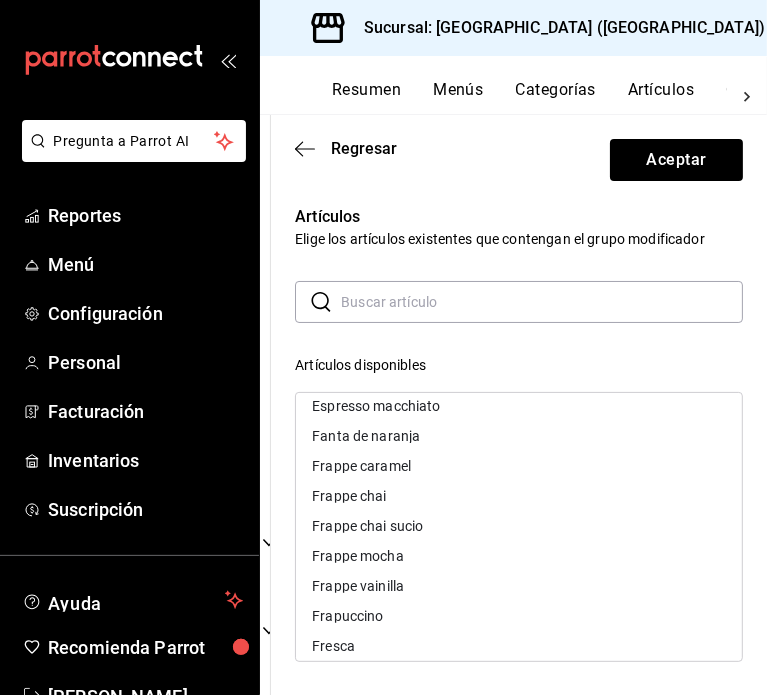 click on "Frappe chai" at bounding box center (519, 496) 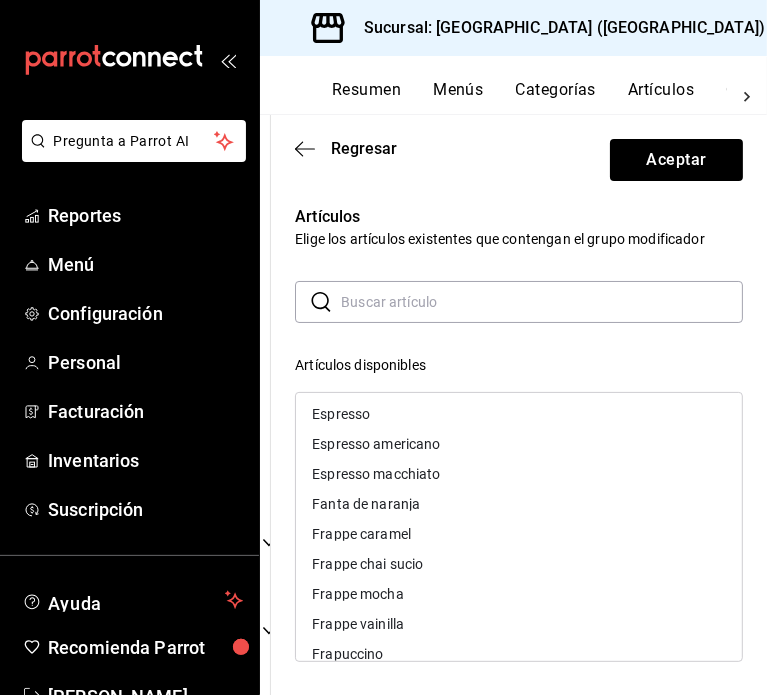 scroll, scrollTop: 200, scrollLeft: 0, axis: vertical 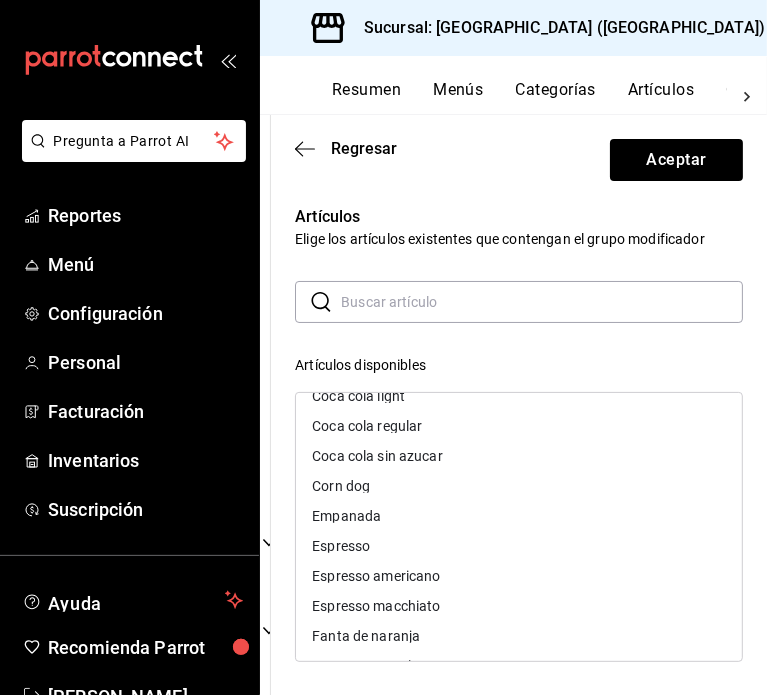 click at bounding box center [542, 302] 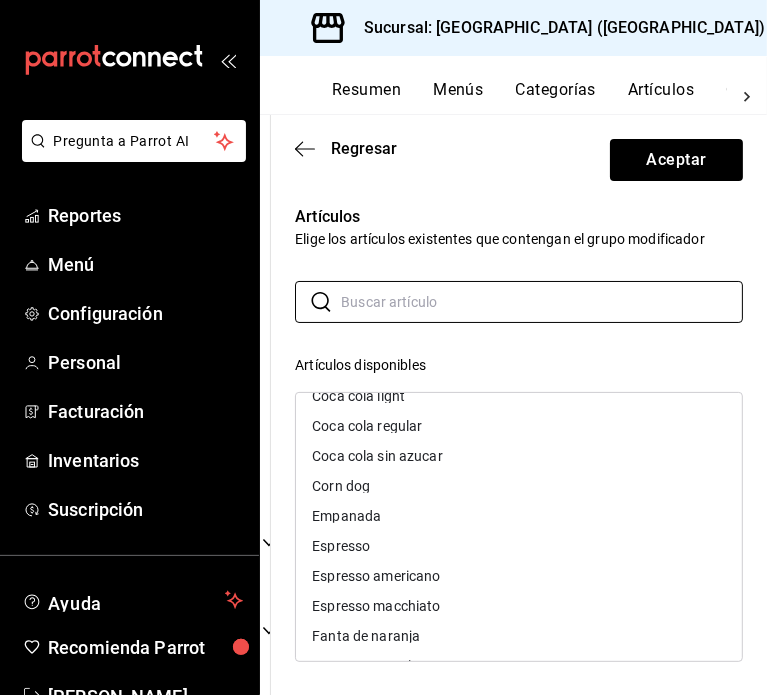 click on "​ ​ Artículos disponibles Agua mineral Agua natural Aros de cebolla Chai latte Chicken tenders Choco hot Coca cola light Coca cola regular Coca cola sin azucar Corn dog Empanada Espresso Espresso americano Espresso macchiato Fanta de naranja Frappe caramel Frappe chai sucio Frappe mocha Frappe vainilla Frapuccino Fresca Galleta Hot Dog Jamaica especial La croix - Arandano La croix - Limon La croix - Moras La croix - Naranja Latte frio Latte frio caramel Latte frio mocha Latte frio vainilla Limonada [PERSON_NAME] Palomitas Papas fritas Promo 2 galletas Sabritas Sprite Artículos seleccionados Chai latte frio Choco frio Frappe chai" at bounding box center [519, 638] 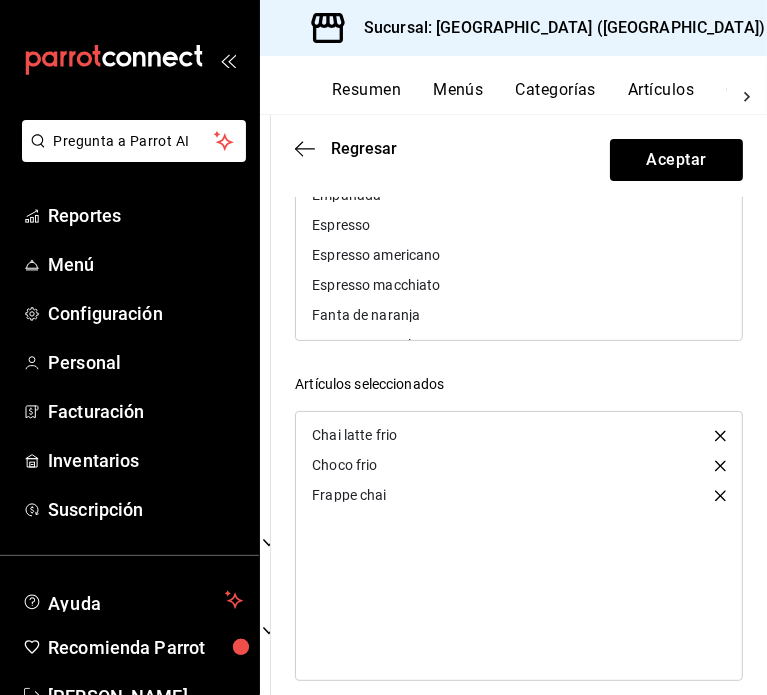 scroll, scrollTop: 340, scrollLeft: 0, axis: vertical 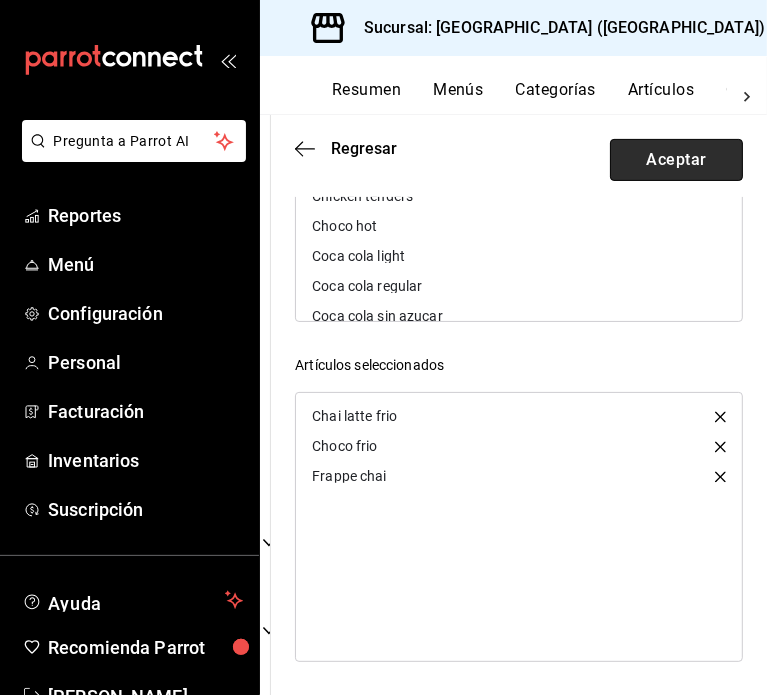 click on "Aceptar" at bounding box center [676, 160] 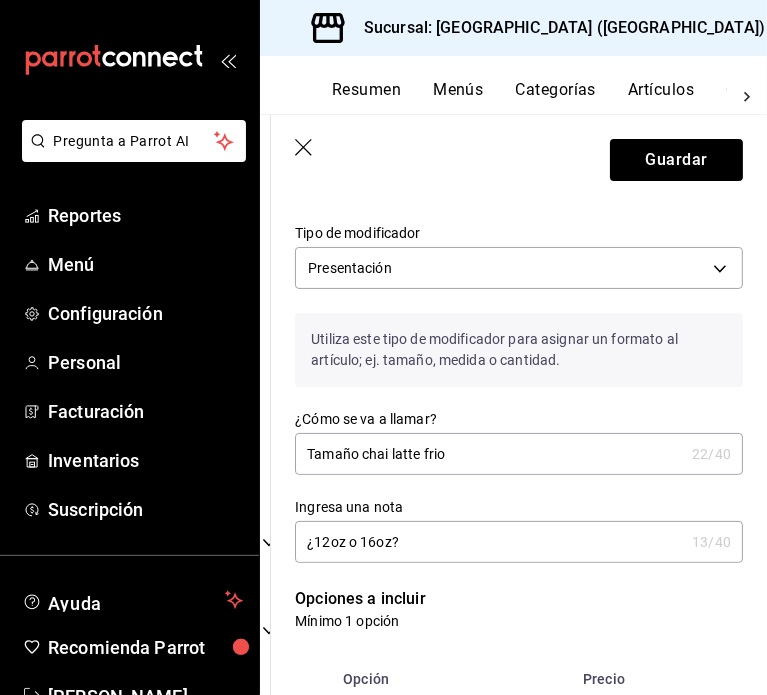 scroll, scrollTop: 0, scrollLeft: 0, axis: both 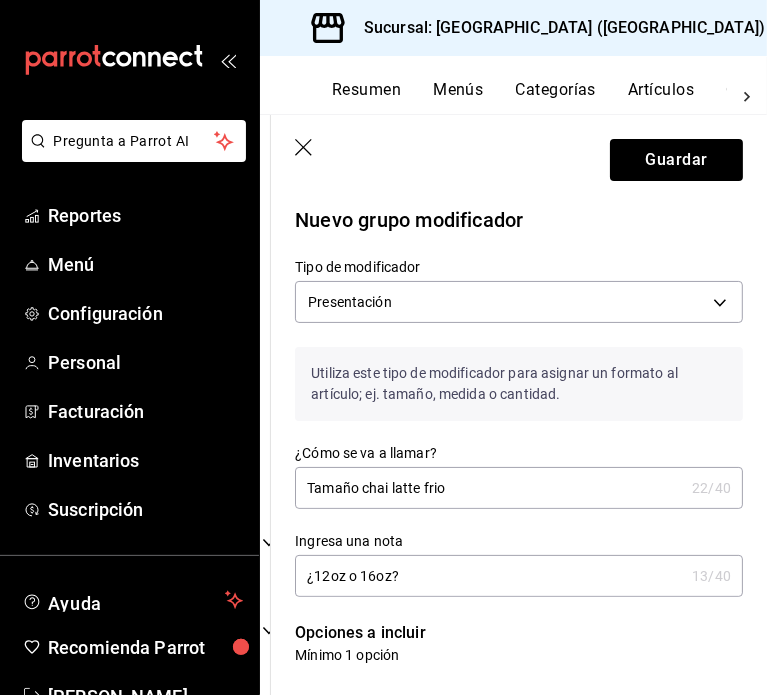 click on "Tamaño chai latte frio" at bounding box center [489, 488] 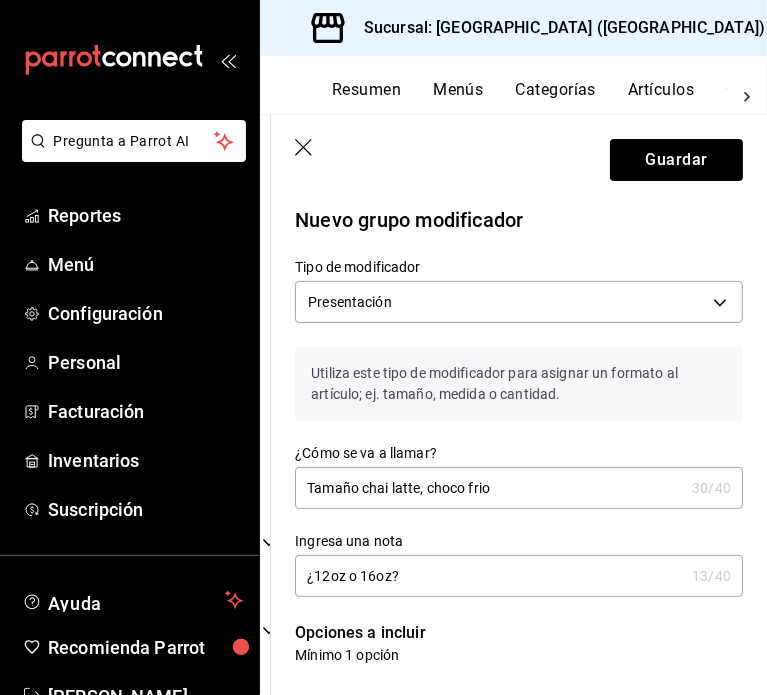 drag, startPoint x: 500, startPoint y: 488, endPoint x: 418, endPoint y: 499, distance: 82.73451 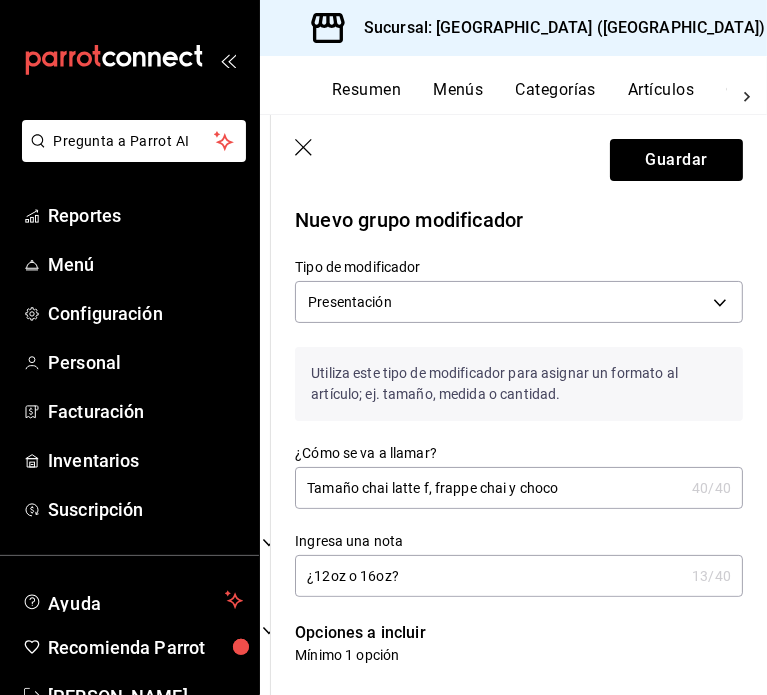 click on "Tamaño chai latte f, frappe chai y choco" at bounding box center (489, 488) 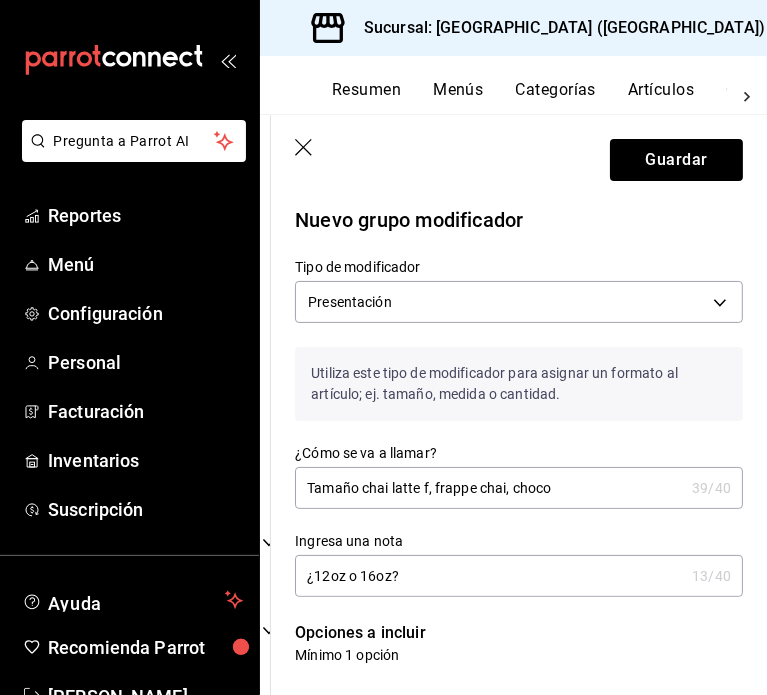 click on "Tamaño chai latte f, frappe chai, choco" at bounding box center [489, 488] 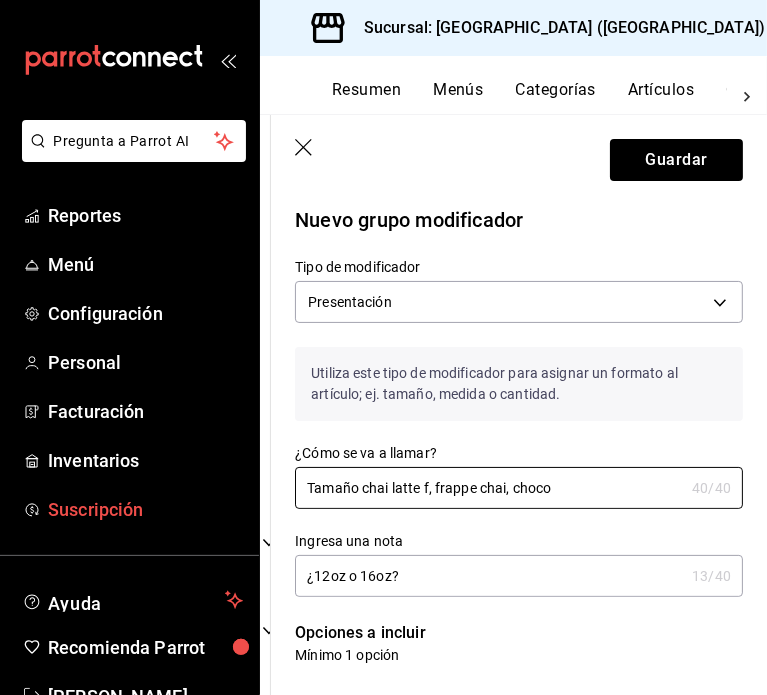 drag, startPoint x: 366, startPoint y: 490, endPoint x: 82, endPoint y: 503, distance: 284.2974 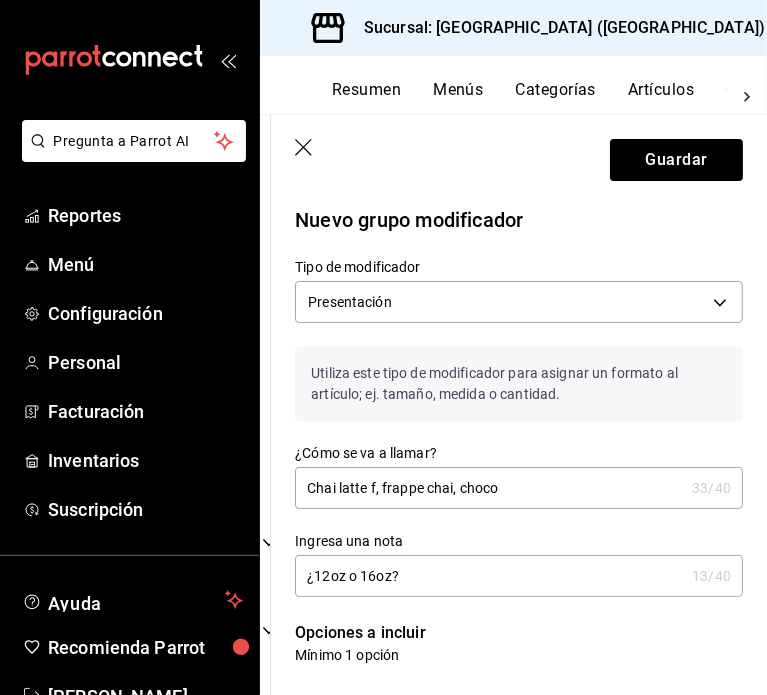 drag, startPoint x: 541, startPoint y: 489, endPoint x: 371, endPoint y: 491, distance: 170.01176 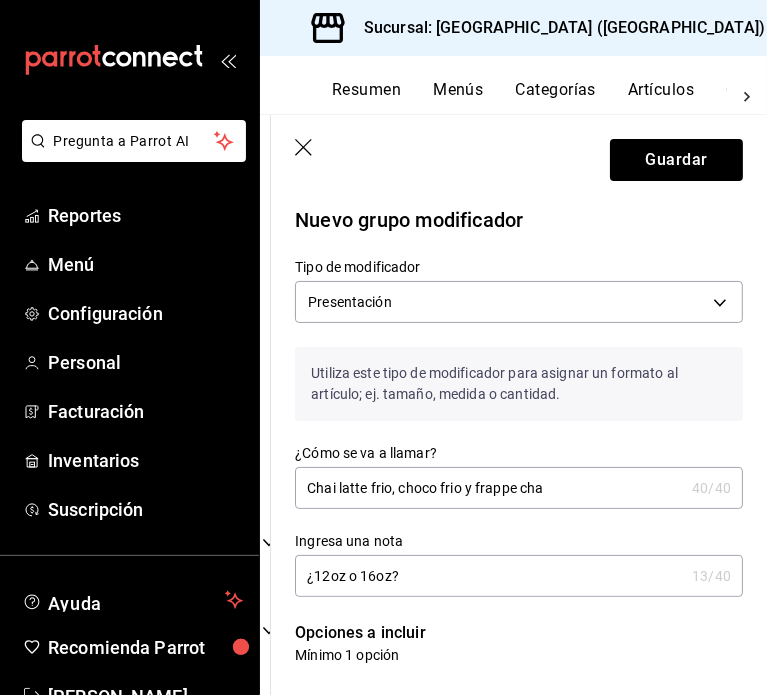 click on "Chai latte frio, choco frio y frappe cha" at bounding box center [489, 488] 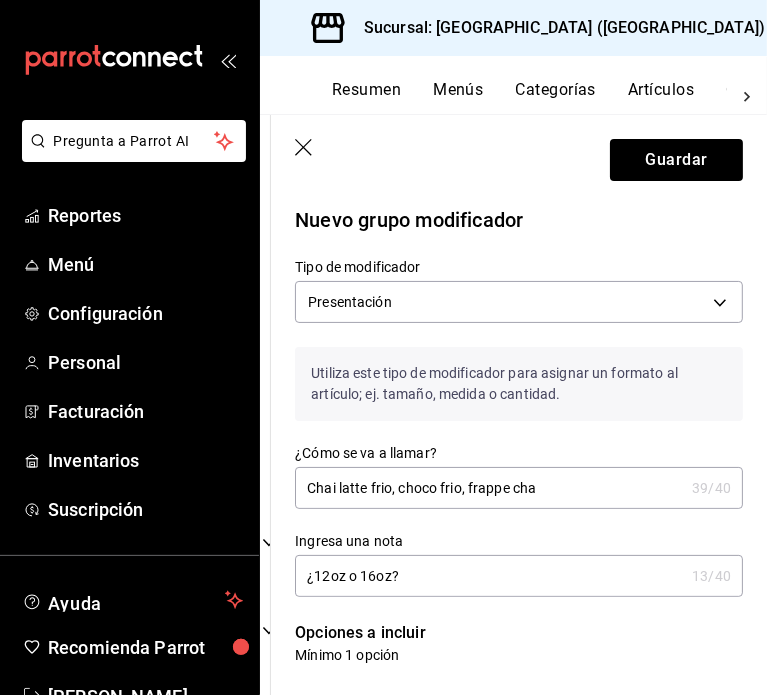 click on "Chai latte frio, choco frio, frappe cha" at bounding box center [489, 488] 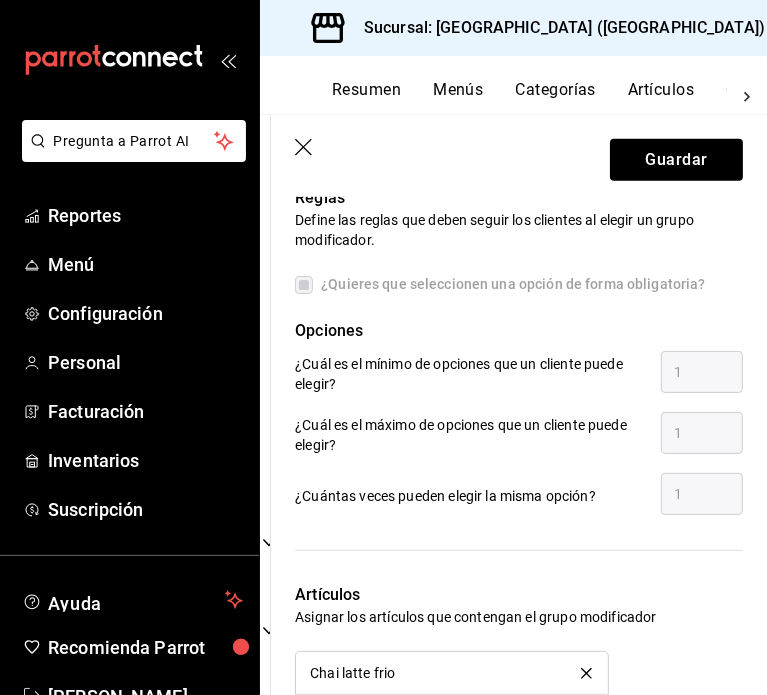 scroll, scrollTop: 780, scrollLeft: 0, axis: vertical 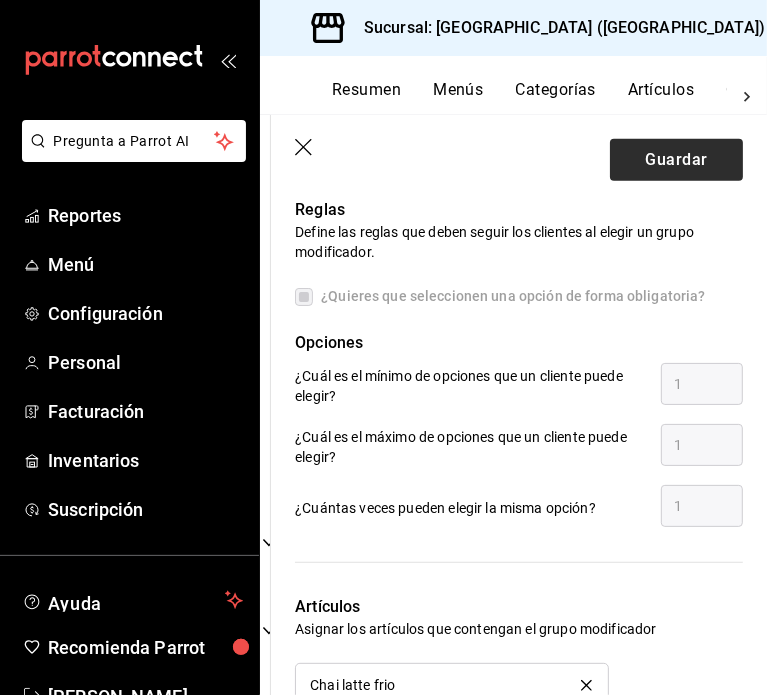 type on "Chai latte frio, choco frio, frappe chai" 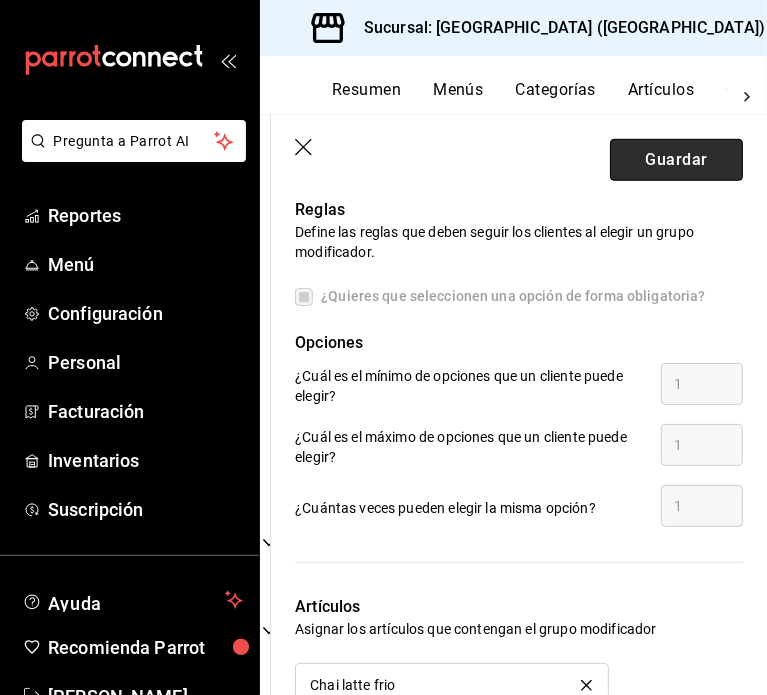 click on "Guardar" at bounding box center (676, 160) 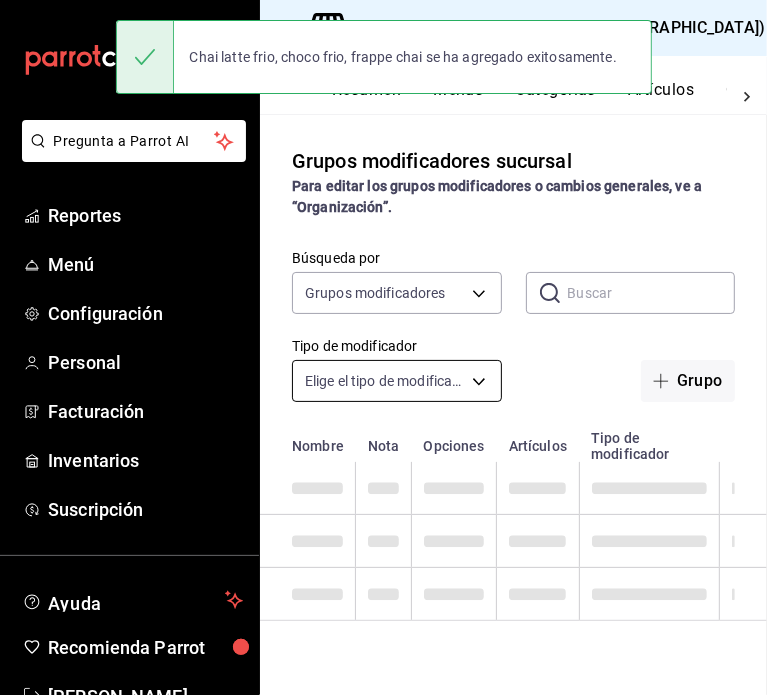 scroll, scrollTop: 0, scrollLeft: 0, axis: both 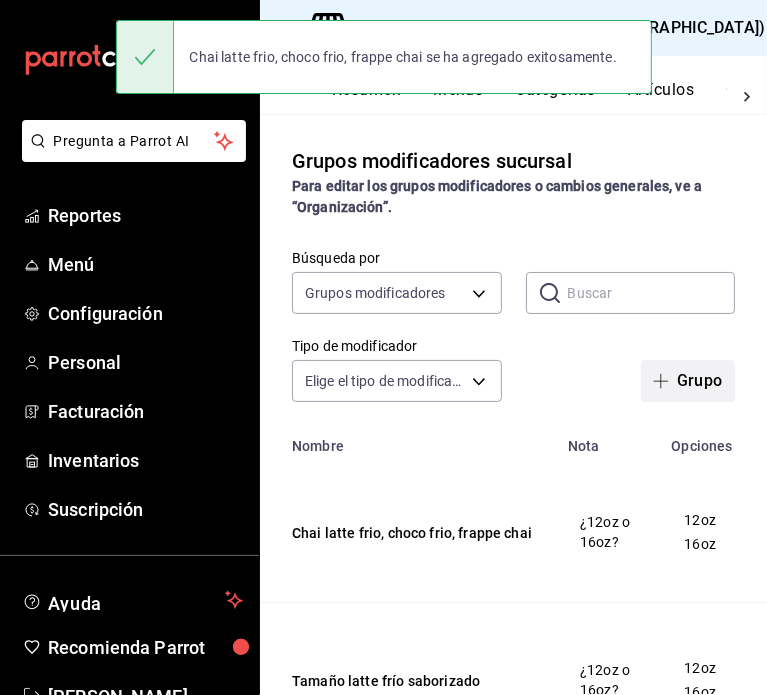 click on "Grupo" at bounding box center (688, 381) 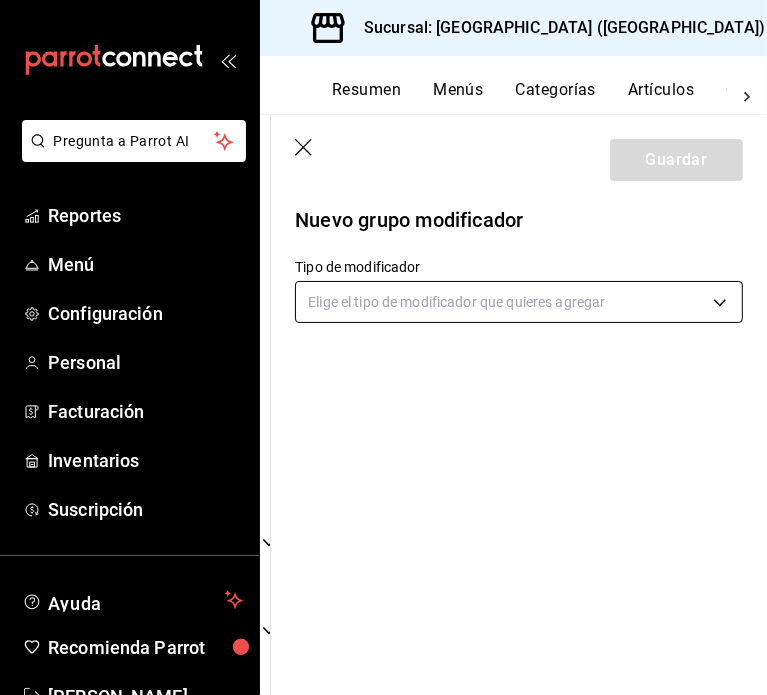 click on "Pregunta a Parrot AI Reportes   Menú   Configuración   Personal   Facturación   Inventarios   Suscripción   Ayuda Recomienda Parrot   [PERSON_NAME]   Sugerir nueva función   Sucursal: [GEOGRAPHIC_DATA] ([GEOGRAPHIC_DATA]) Resumen Menús Categorías Artículos Grupos modificadores Publicar Grupos modificadores sucursal Para editar los grupos modificadores o cambios generales, ve a “Organización”. Búsqueda por Grupos modificadores GROUP ​ ​ Tipo de modificador Elige el tipo de modificador Nombre Opciones Artículos Chai latte frio, choco frio, frappe chai 12oz 16oz Chai latte frio Choco frio Frappe chai Tamaño latte frío saborizado 12oz 16oz Latte frio caramel Latte frio mocha Latte frio vainilla Tamaño latte frio 12oz 16oz Latte frio Tamaño choco hot 12oz 16oz Choco hot Tamaño chai latte 12oz 16oz Chai latte Tamaño espresso macchiato 12oz 16oz Espresso macchiato Tamaño café americano 12oz 16oz Espresso americano Espresso Sencillo Doble Espresso Guardar Nuevo grupo modificador Tipo de modificador   Menú" at bounding box center (383, 347) 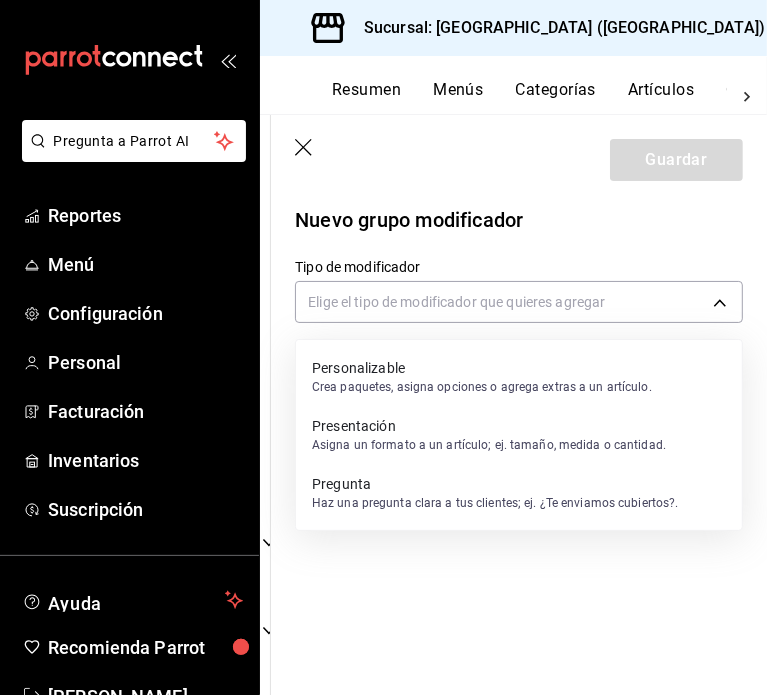 click on "Presentación" at bounding box center (489, 426) 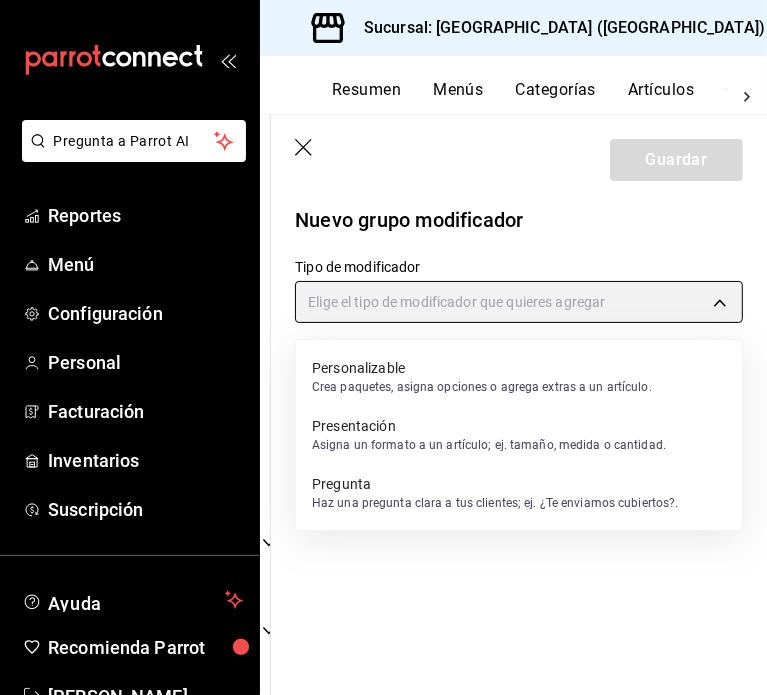 type on "PRESENTATION" 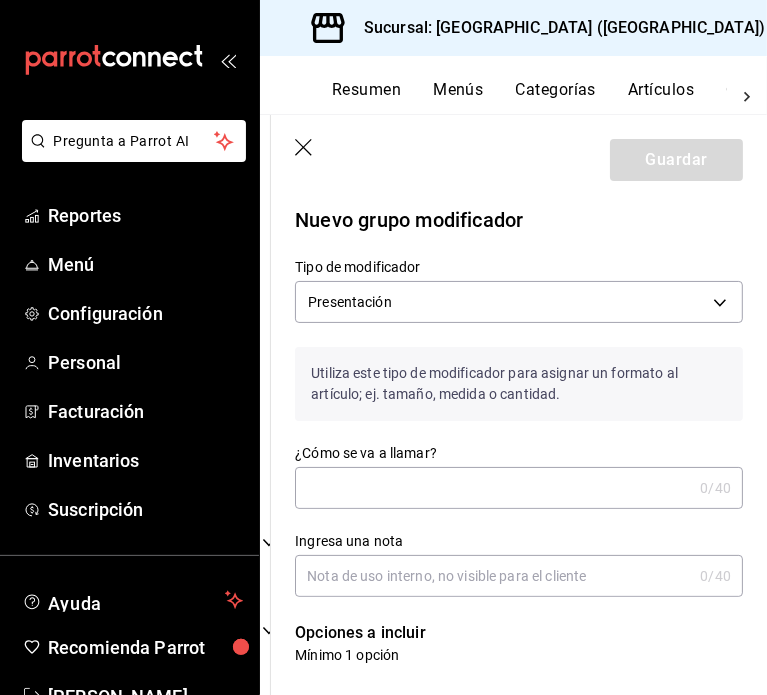 click on "¿Cómo se va a llamar?" at bounding box center [493, 488] 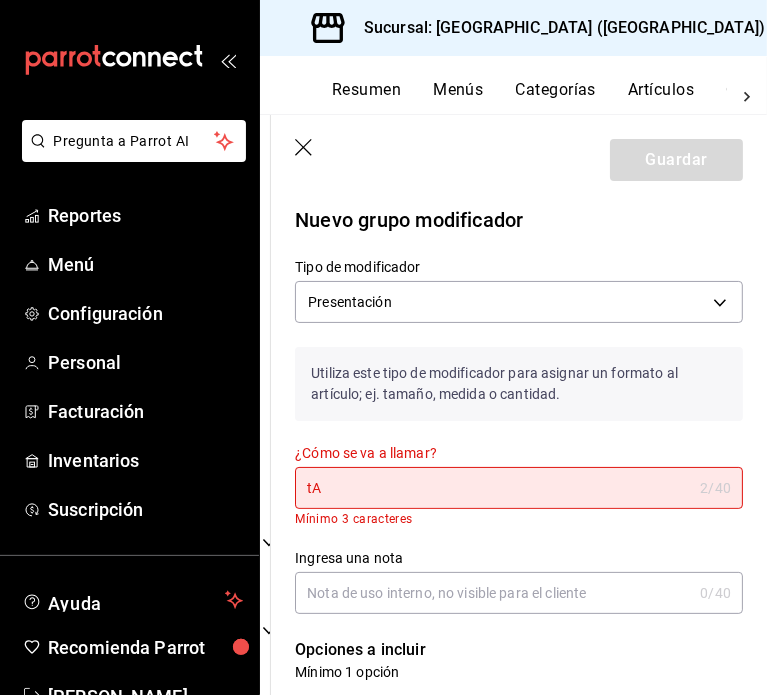 type on "t" 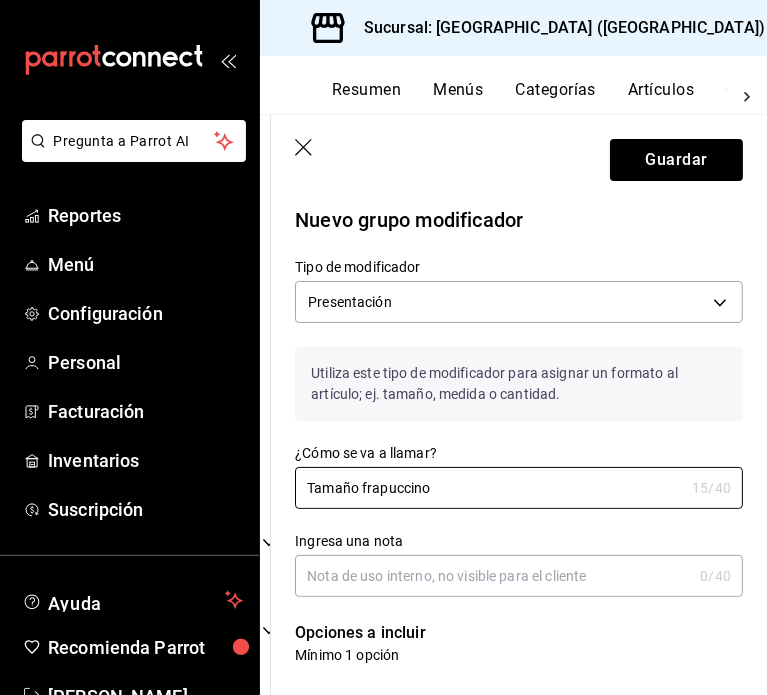 type on "Tamaño frapuccino" 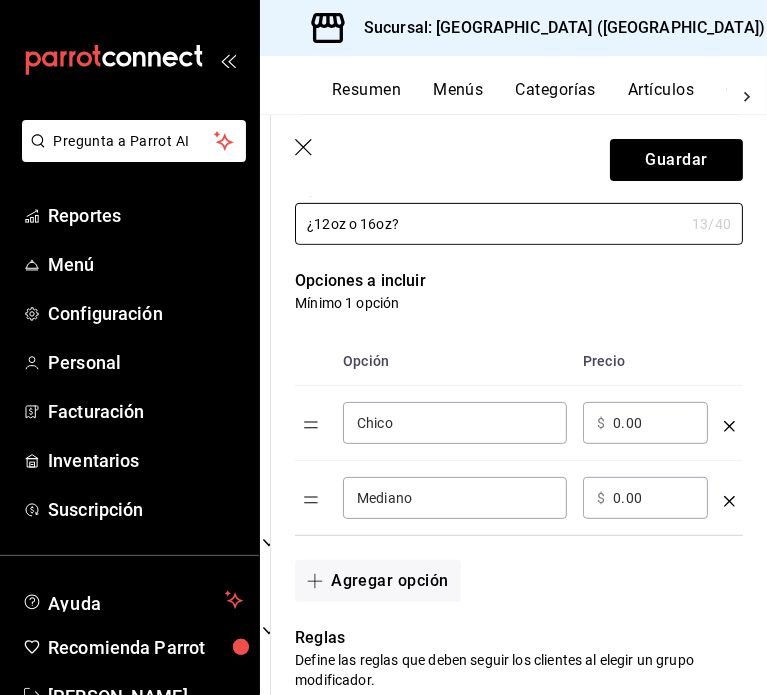 scroll, scrollTop: 400, scrollLeft: 0, axis: vertical 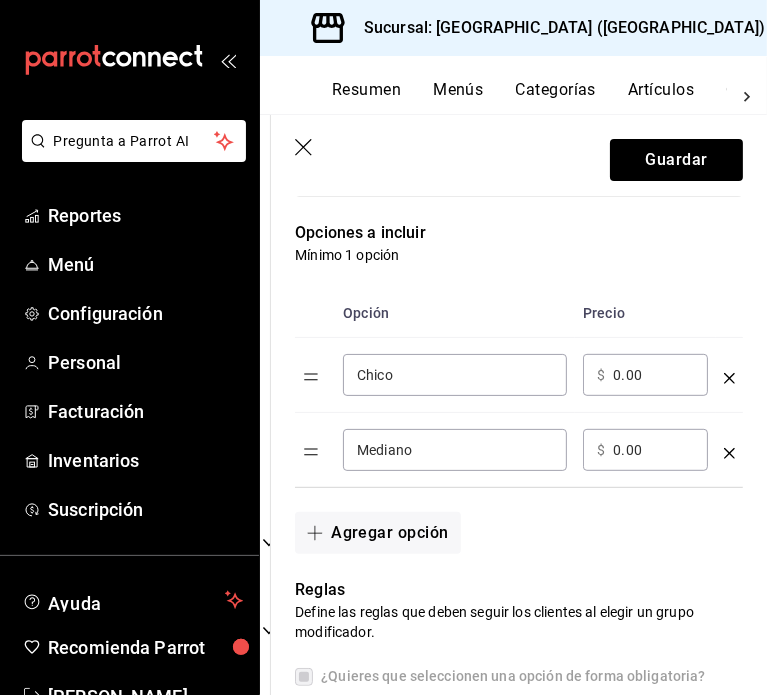 type on "¿12oz o 16oz?" 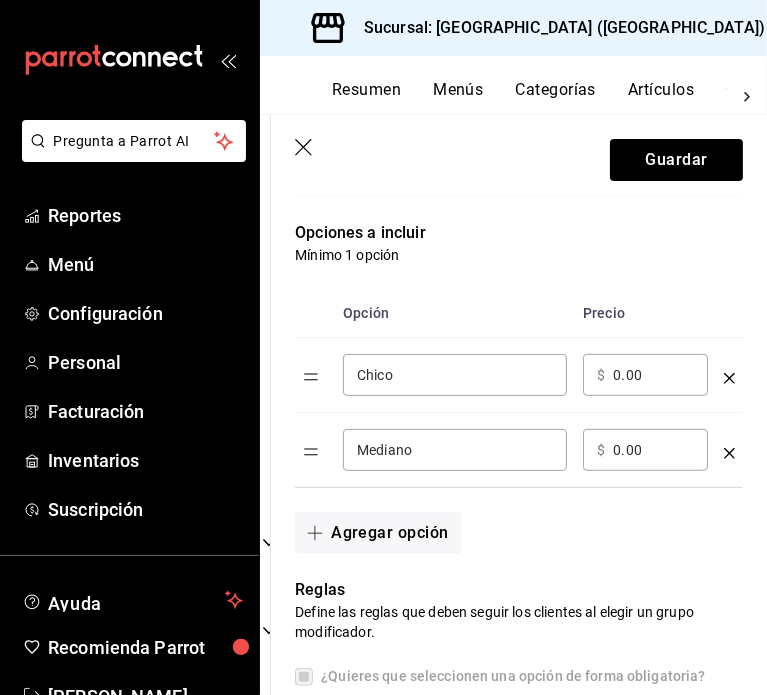 click on "Chico ​" at bounding box center [455, 375] 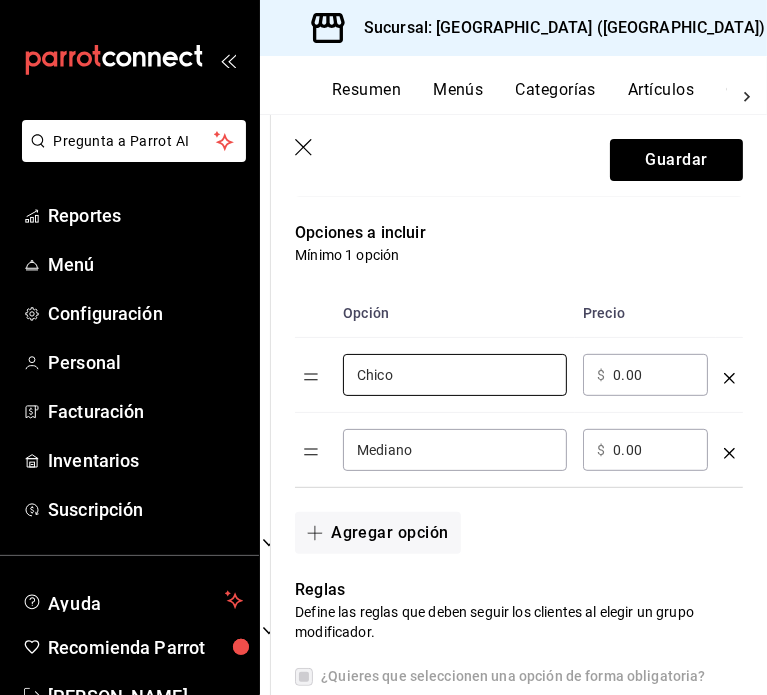 drag, startPoint x: 396, startPoint y: 379, endPoint x: 336, endPoint y: 367, distance: 61.188232 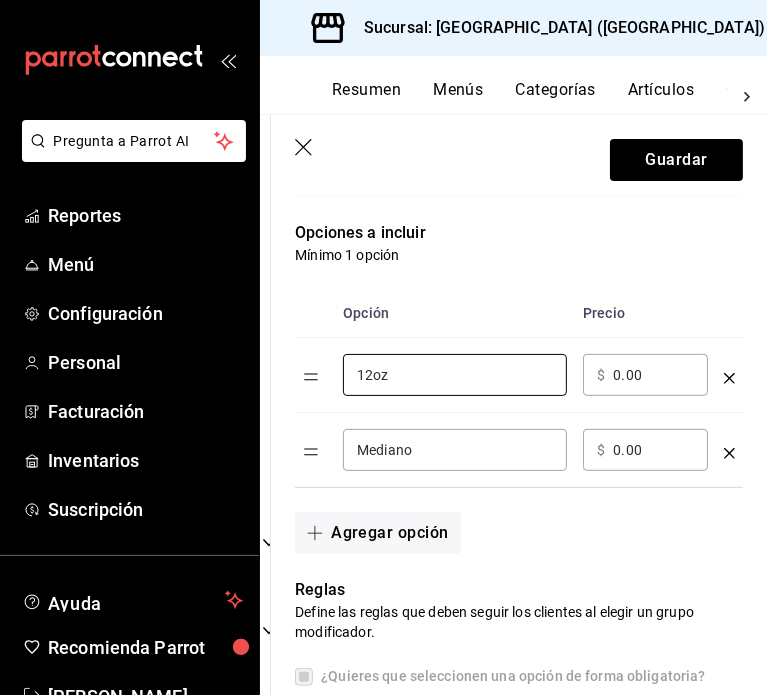 type on "12oz" 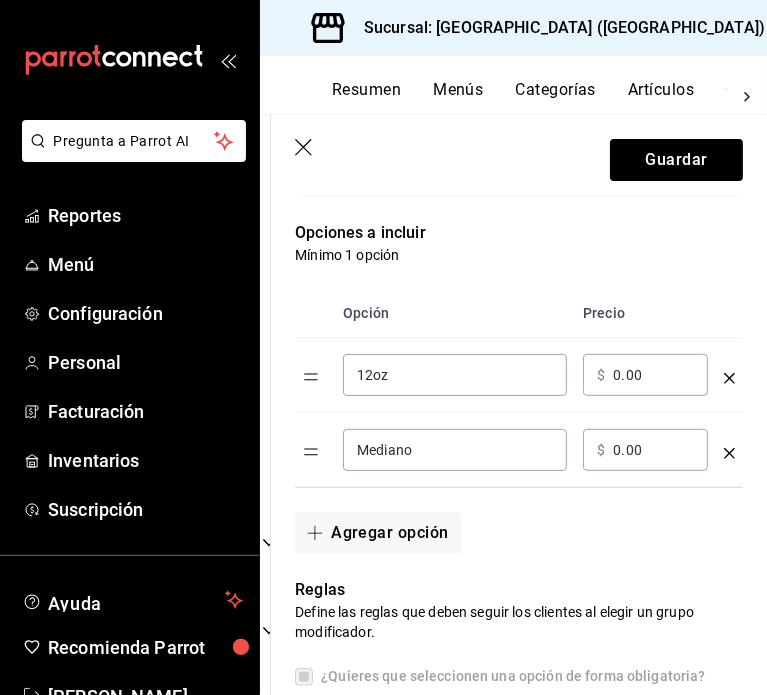 click on "Mediano" at bounding box center [455, 450] 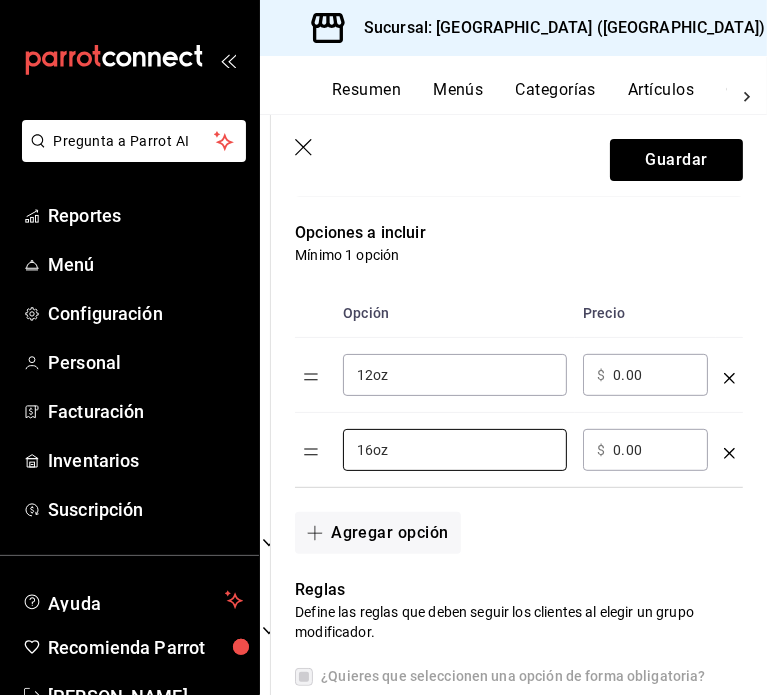 type on "16oz" 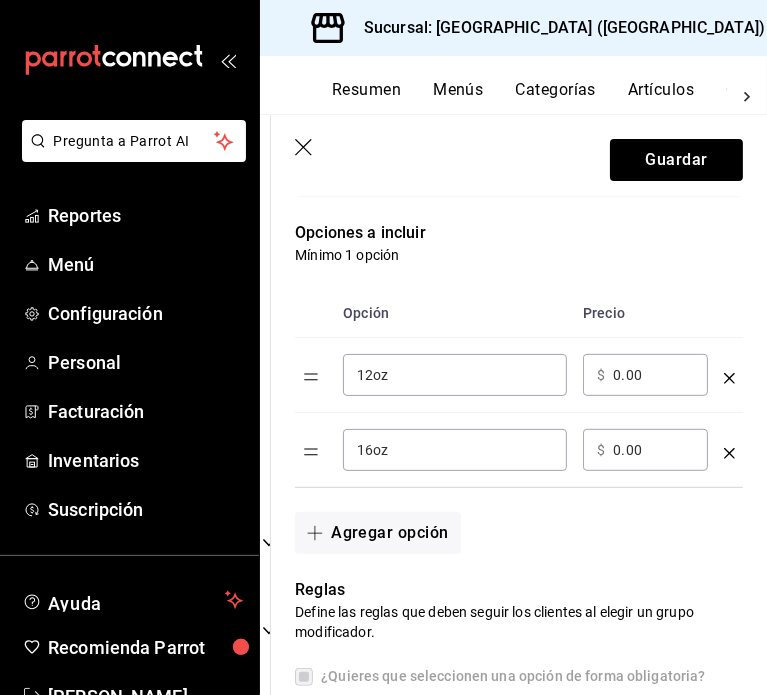 click on "0.00" at bounding box center (653, 375) 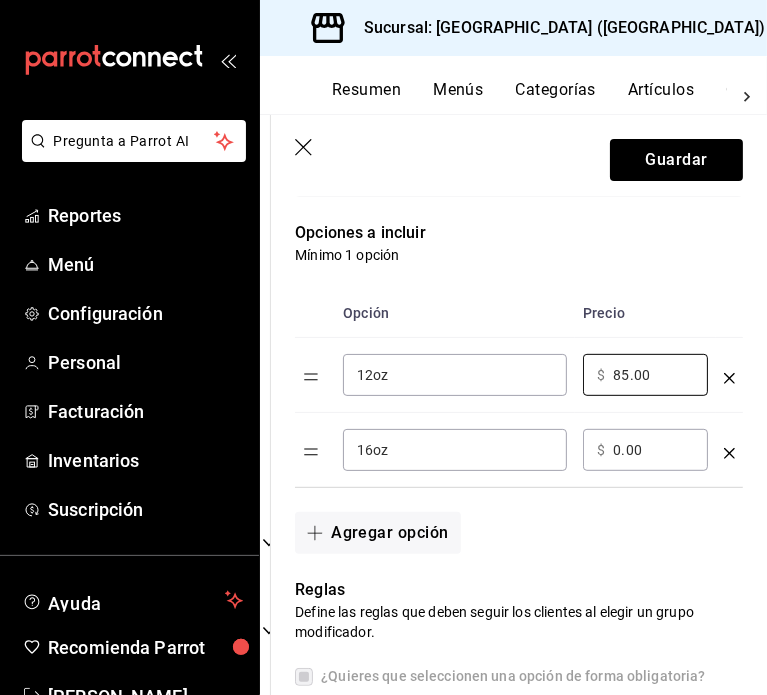type on "85.00" 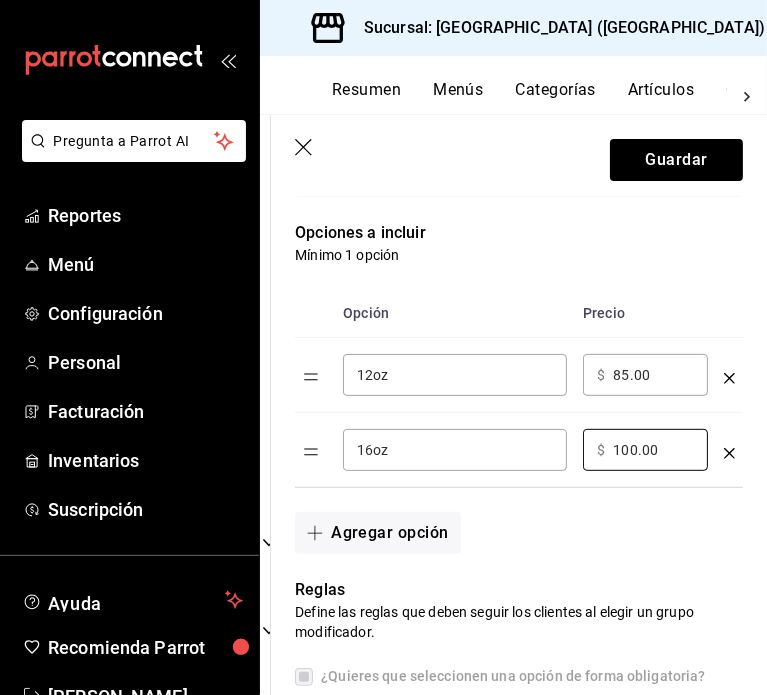scroll, scrollTop: 600, scrollLeft: 0, axis: vertical 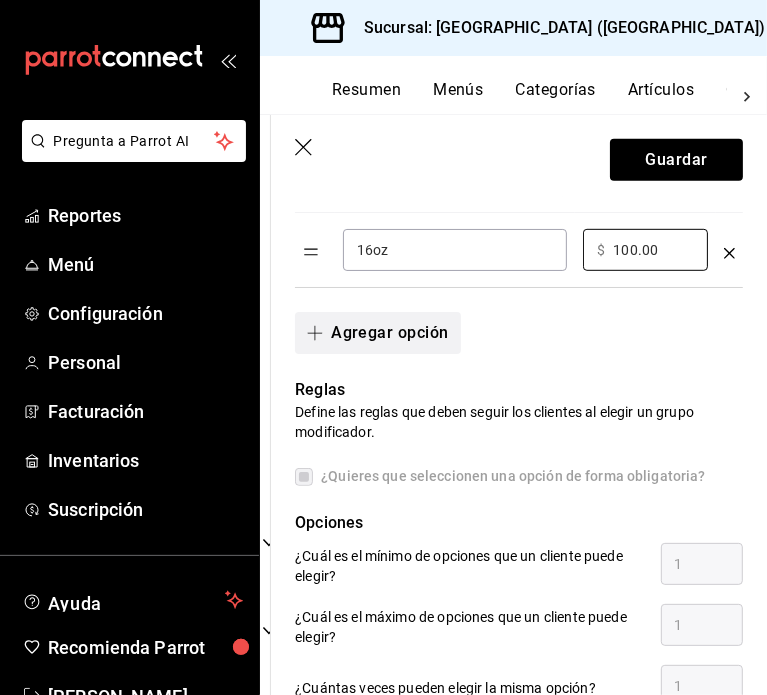 type on "100.00" 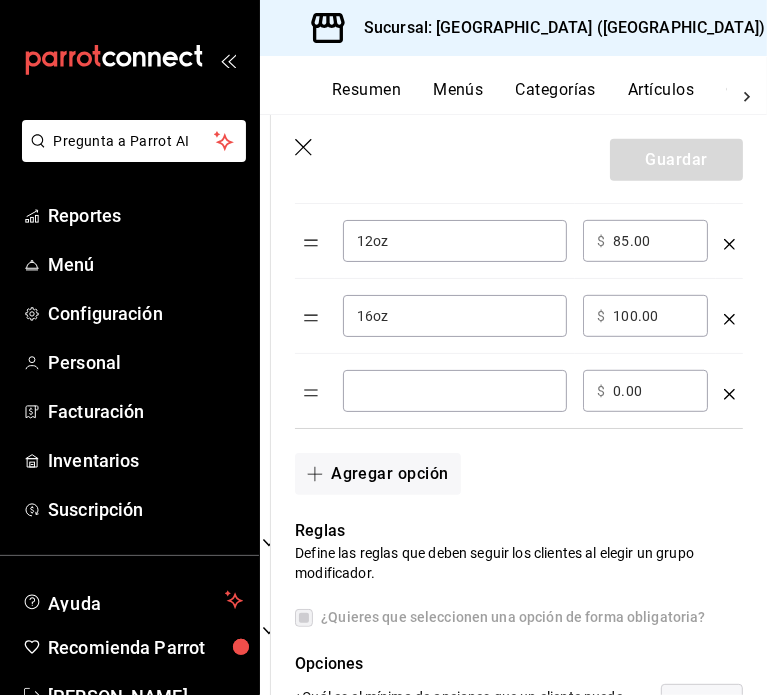 scroll, scrollTop: 500, scrollLeft: 0, axis: vertical 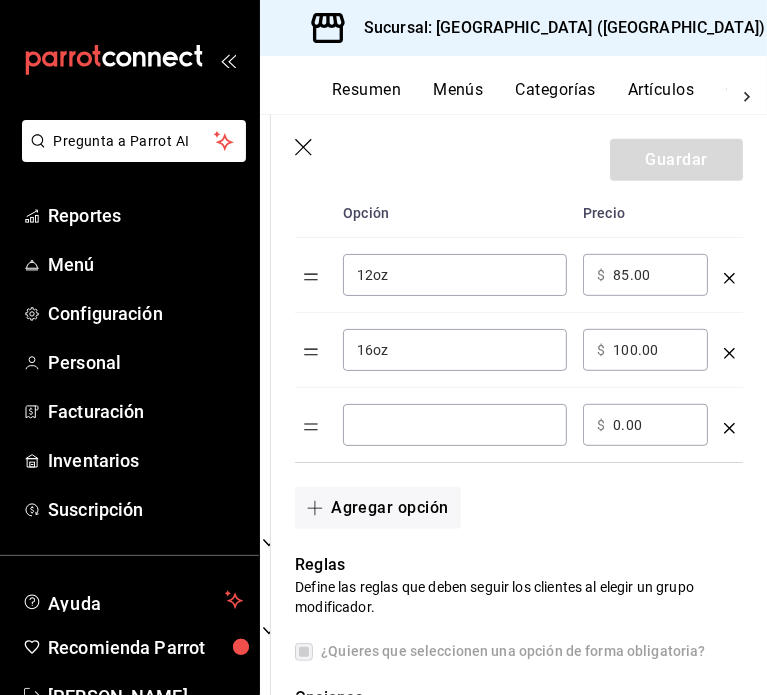 click 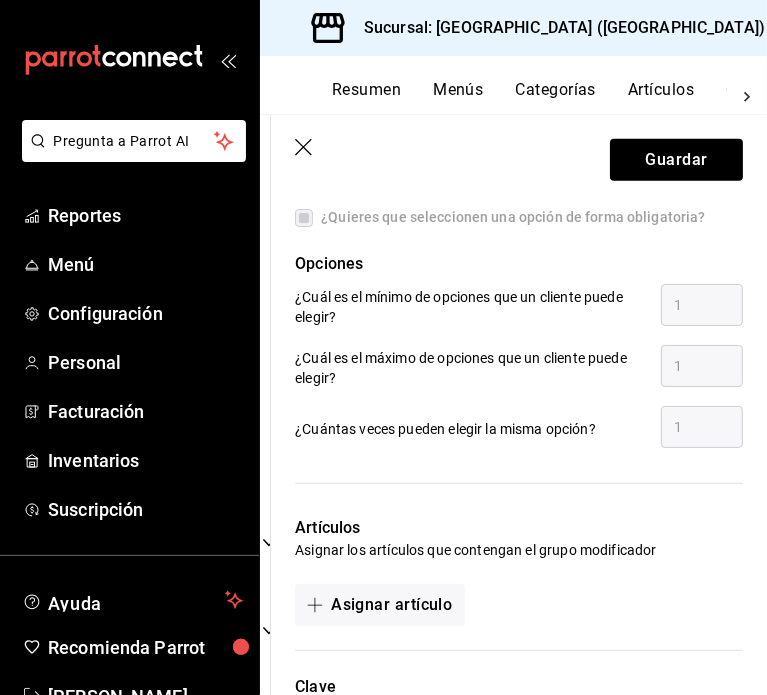 scroll, scrollTop: 900, scrollLeft: 0, axis: vertical 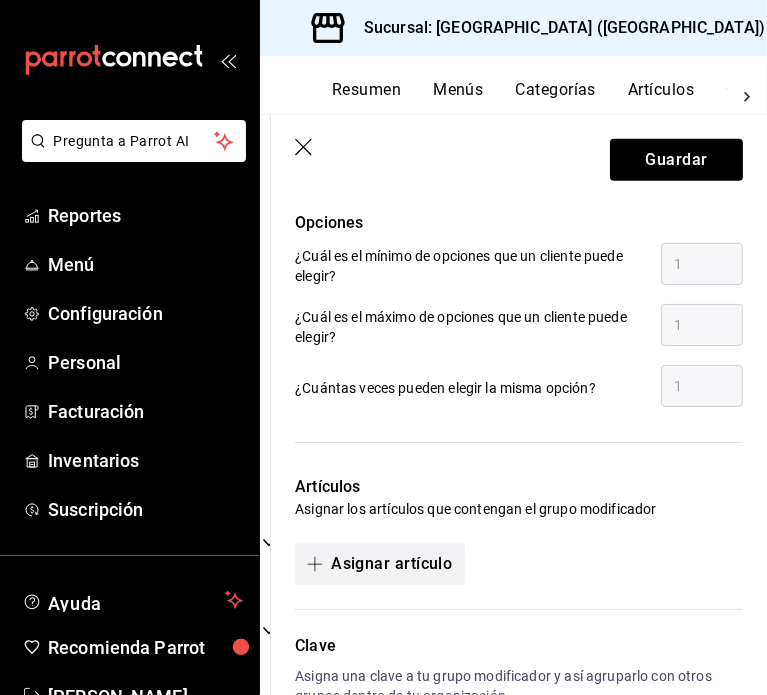 click on "Asignar artículo" at bounding box center [379, 564] 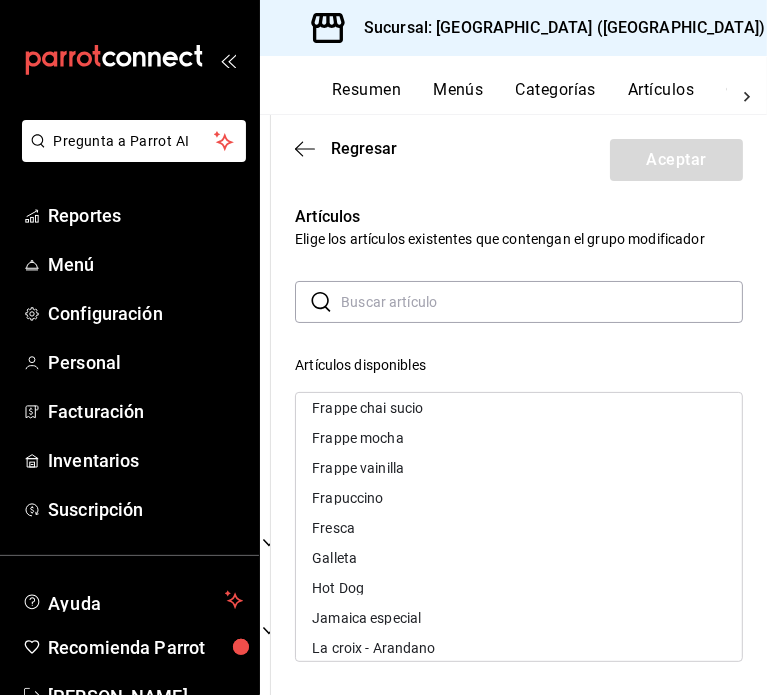 scroll, scrollTop: 600, scrollLeft: 0, axis: vertical 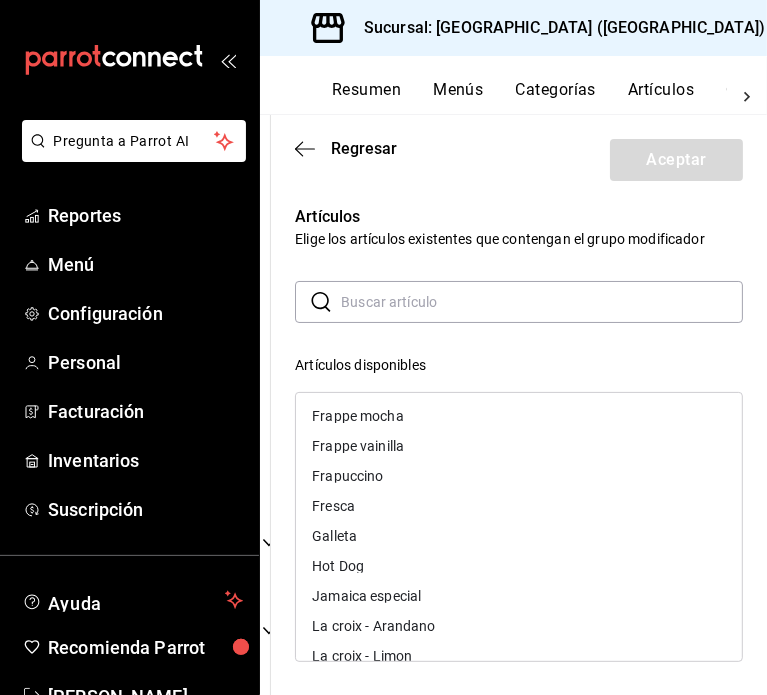 click on "Frapuccino" at bounding box center [519, 476] 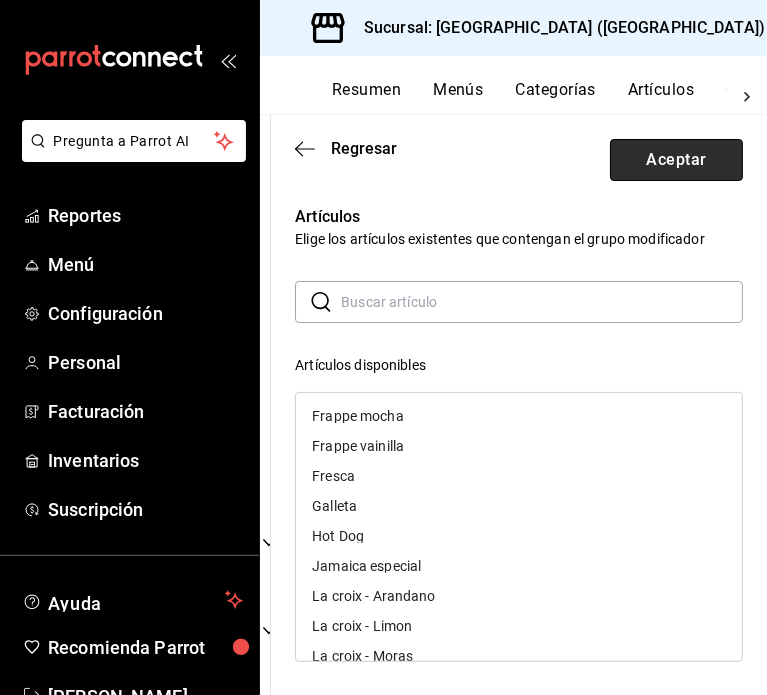 click on "Aceptar" at bounding box center (676, 160) 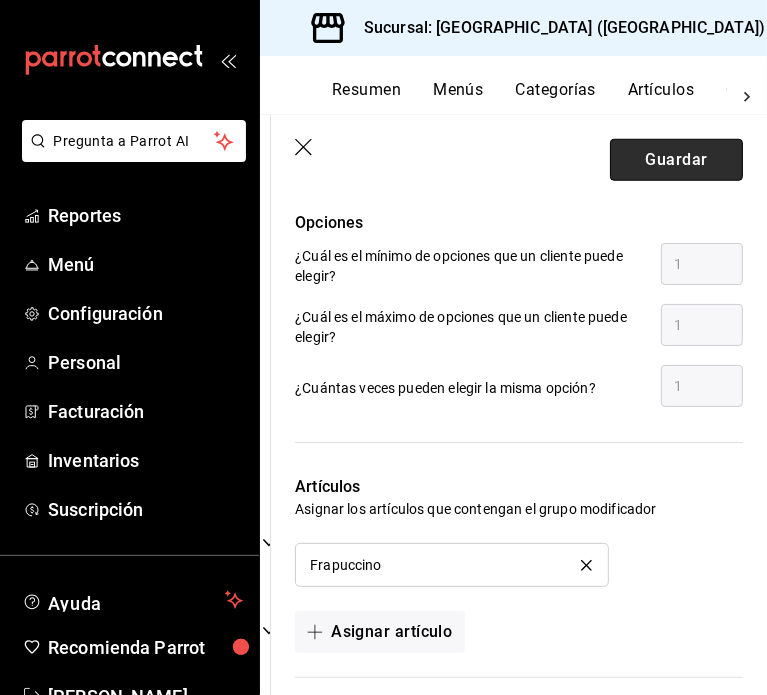 click on "Guardar" at bounding box center [676, 160] 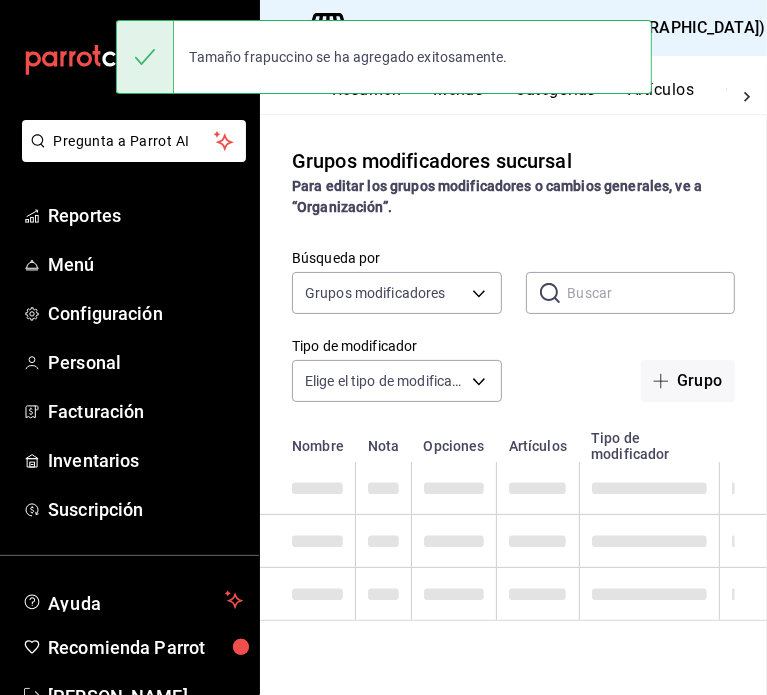 scroll, scrollTop: 0, scrollLeft: 0, axis: both 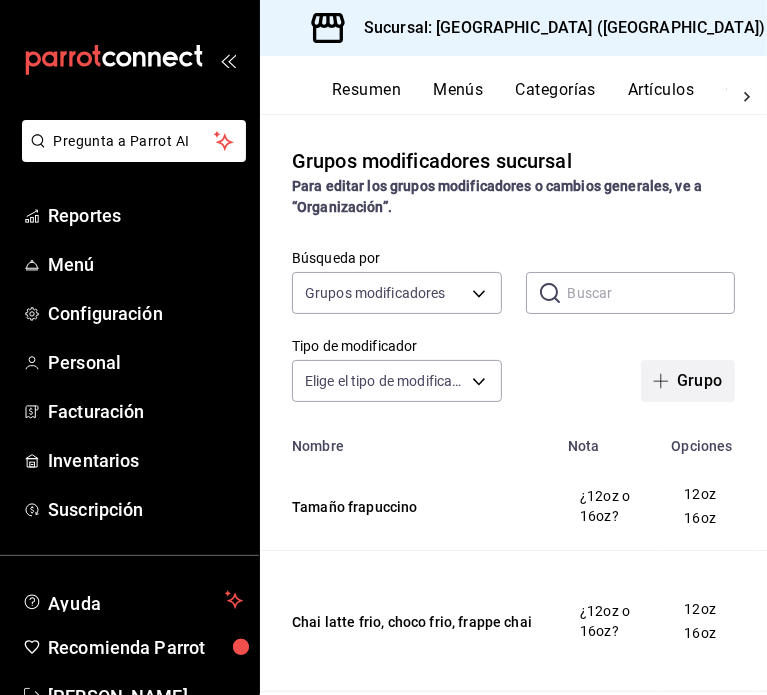 click on "Grupo" at bounding box center (688, 381) 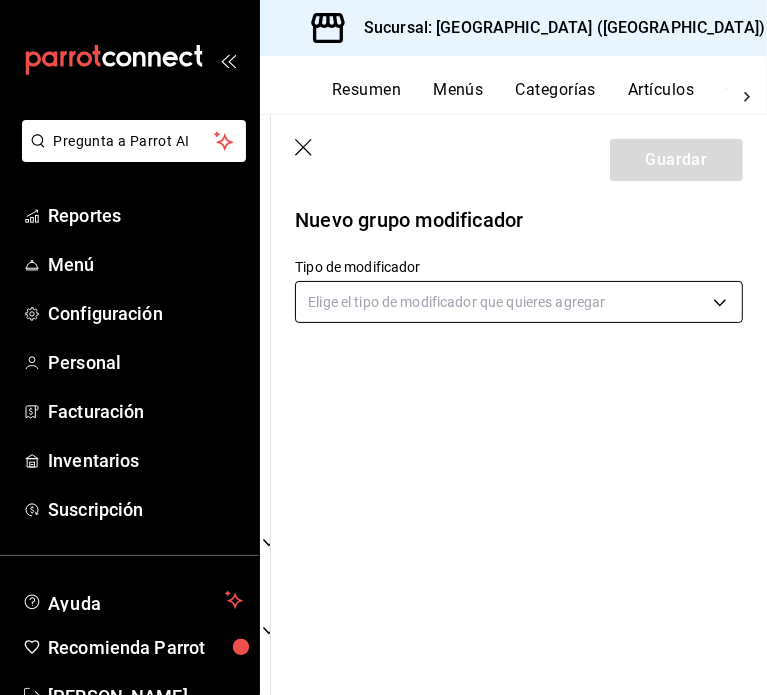 click on "Pregunta a Parrot AI Reportes   Menú   Configuración   Personal   Facturación   Inventarios   Suscripción   Ayuda Recomienda Parrot   [PERSON_NAME]   Sugerir nueva función   Sucursal: [GEOGRAPHIC_DATA] ([GEOGRAPHIC_DATA]) Resumen Menús Categorías Artículos Grupos modificadores Publicar Grupos modificadores sucursal Para editar los grupos modificadores o cambios generales, ve a “Organización”. Búsqueda por Grupos modificadores GROUP ​ ​ Tipo de modificador Elige el tipo de modificador Nombre Opciones Artículos Tamaño frapuccino 12oz 16oz Frapuccino Chai latte frio, choco frio, frappe chai 12oz 16oz Chai latte frio Choco frio Frappe chai Tamaño latte frío saborizado 12oz 16oz Latte frio caramel Latte frio mocha Latte frio vainilla Tamaño latte frio 12oz 16oz Latte frio Tamaño choco hot 12oz 16oz Choco hot Tamaño chai latte 12oz 16oz Chai latte Tamaño espresso macchiato 12oz 16oz Espresso macchiato Tamaño café americano 12oz 16oz Espresso americano Espresso Sencillo Doble Espresso Guardar Ir a video" at bounding box center (383, 347) 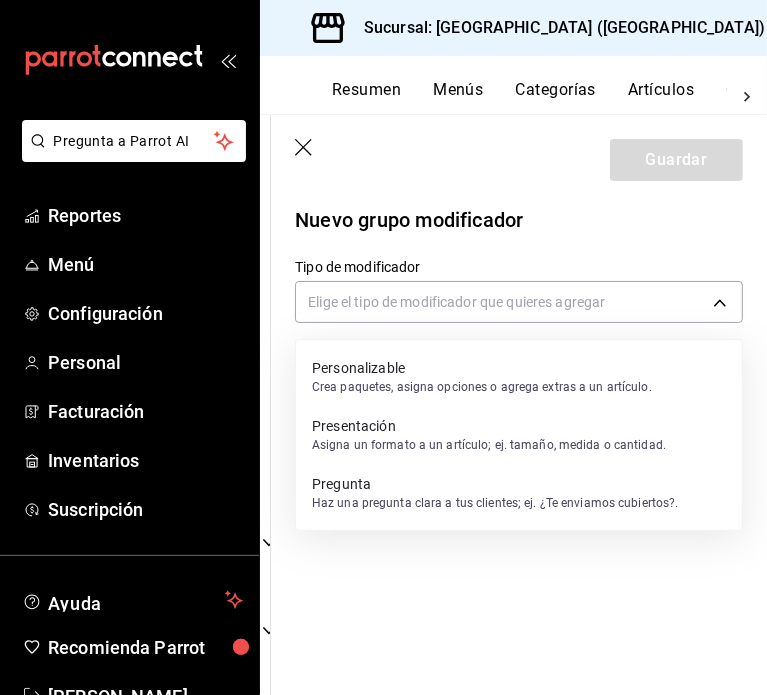 drag, startPoint x: 414, startPoint y: 385, endPoint x: 422, endPoint y: 424, distance: 39.812057 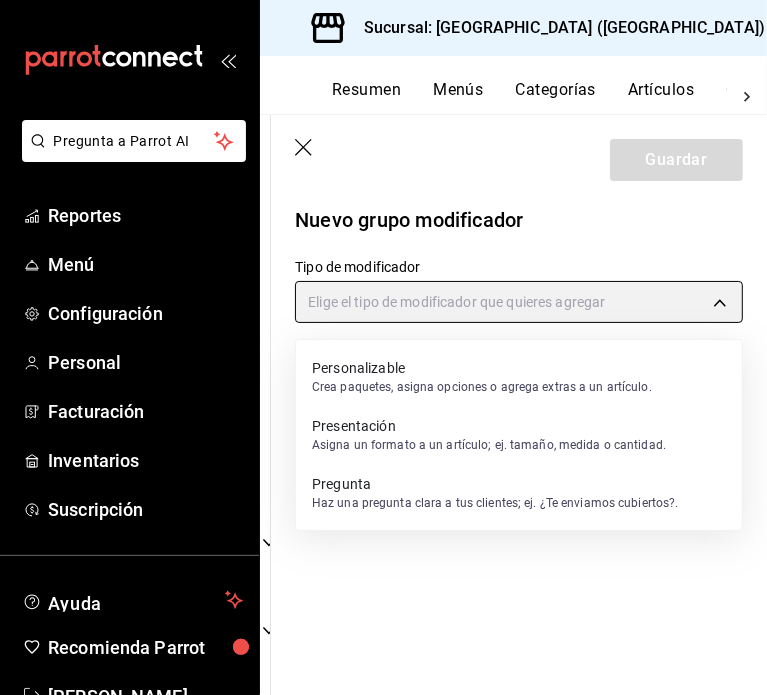 type on "PRESENTATION" 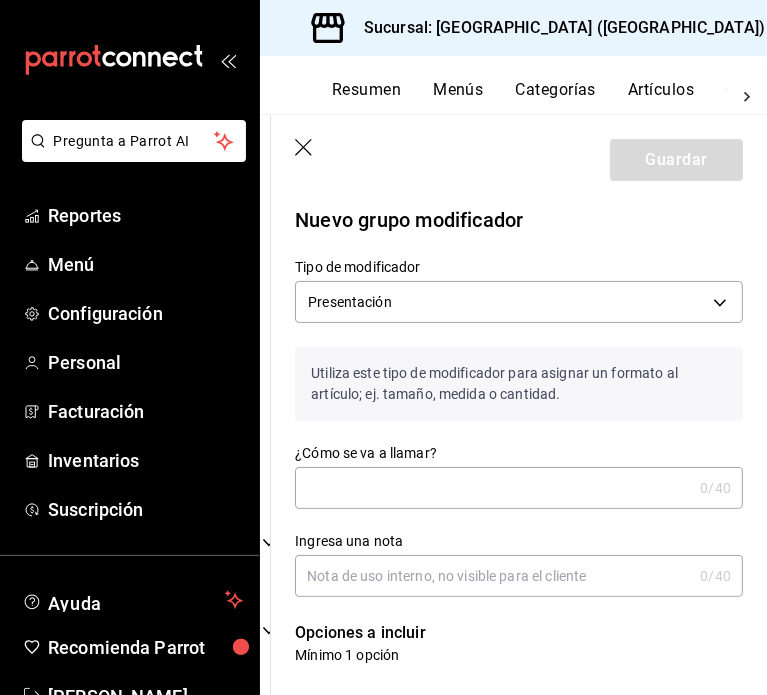 click on "¿Cómo se va a llamar?" at bounding box center [493, 488] 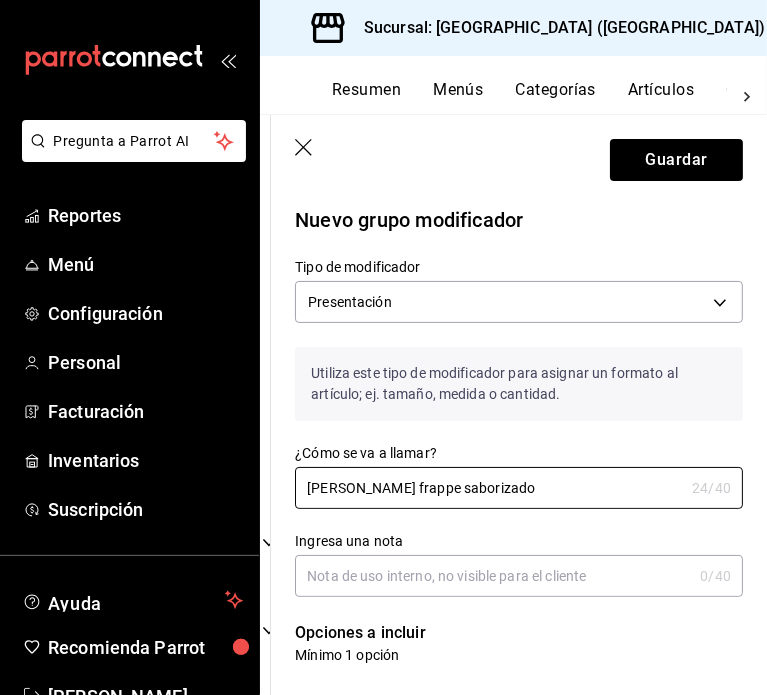 type on "[PERSON_NAME] frappe saborizado" 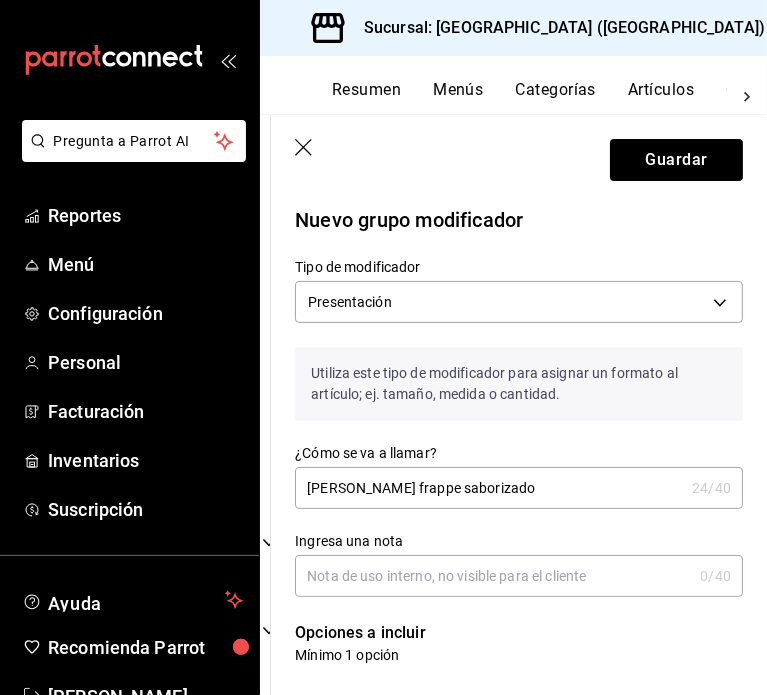 click on "Ingresa una nota" at bounding box center (493, 576) 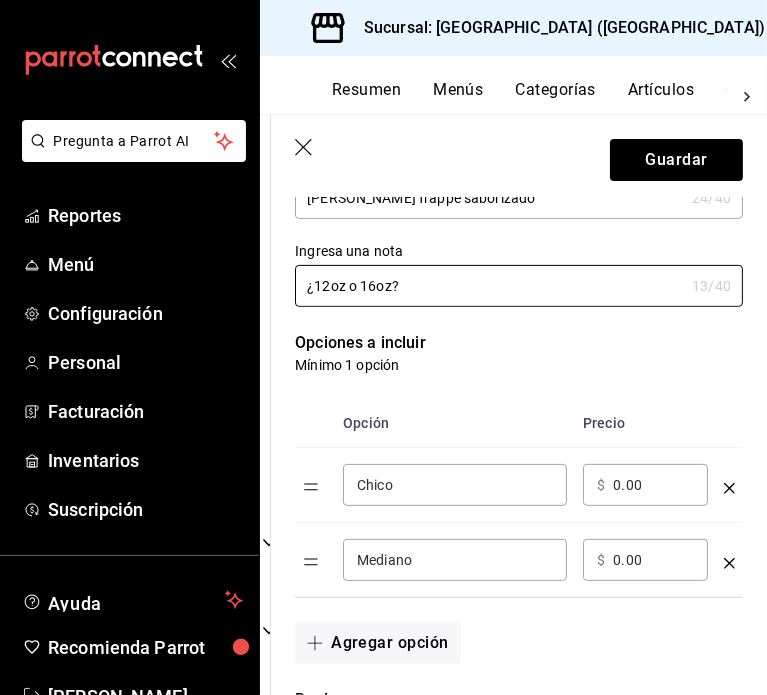 scroll, scrollTop: 300, scrollLeft: 0, axis: vertical 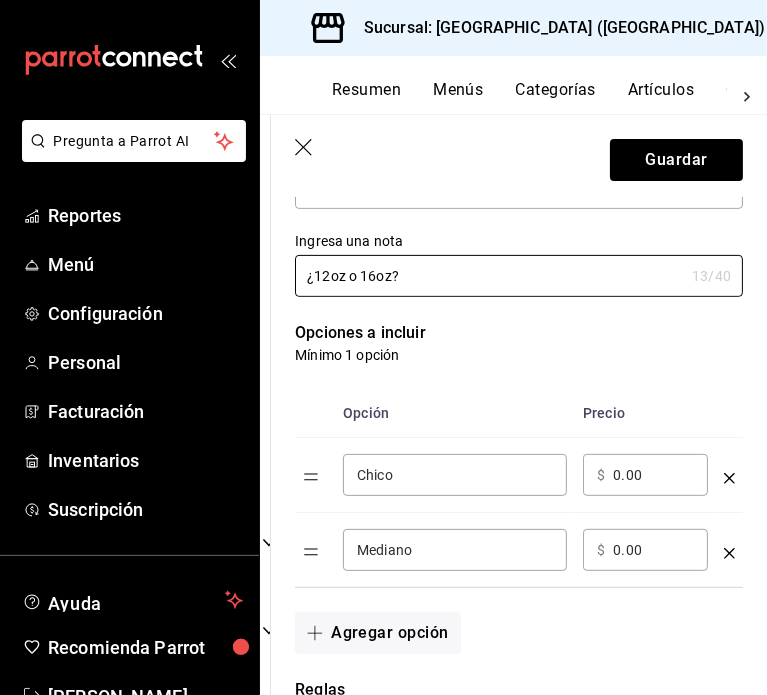 type on "¿12oz o 16oz?" 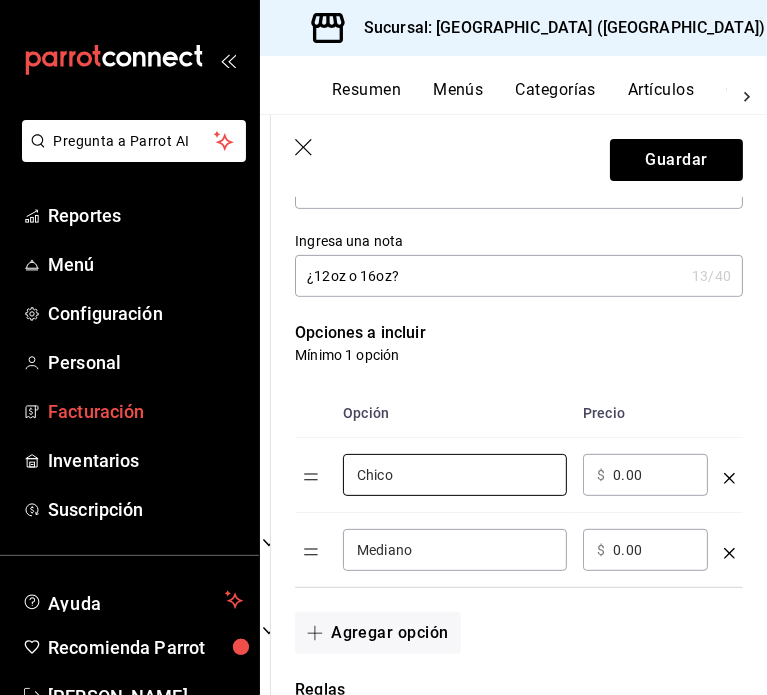 drag, startPoint x: 411, startPoint y: 476, endPoint x: 136, endPoint y: 407, distance: 283.52426 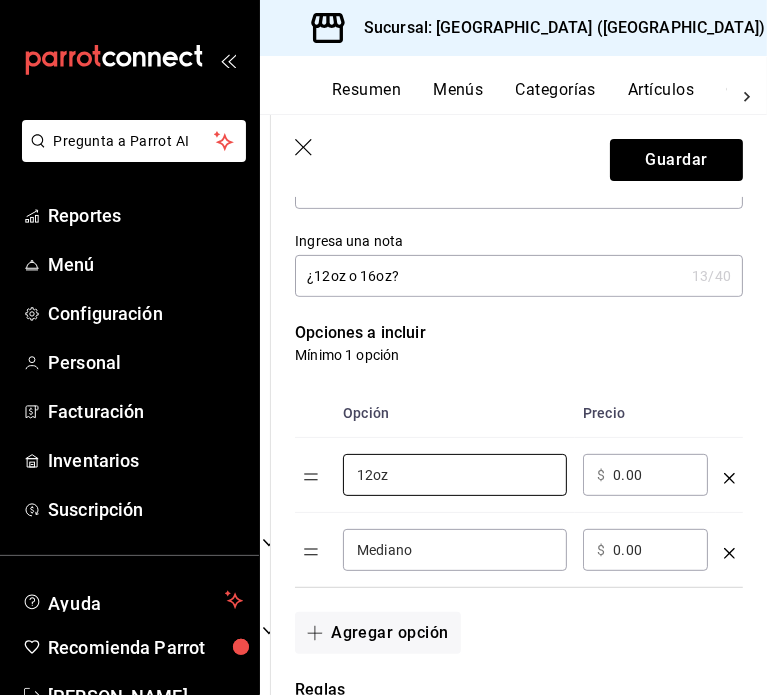 type on "12oz" 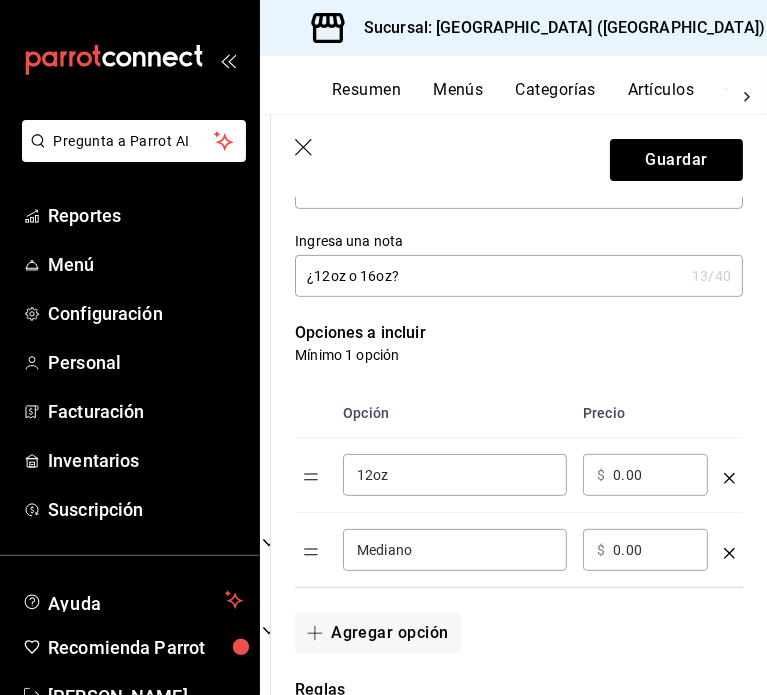 click on "0.00" at bounding box center (653, 475) 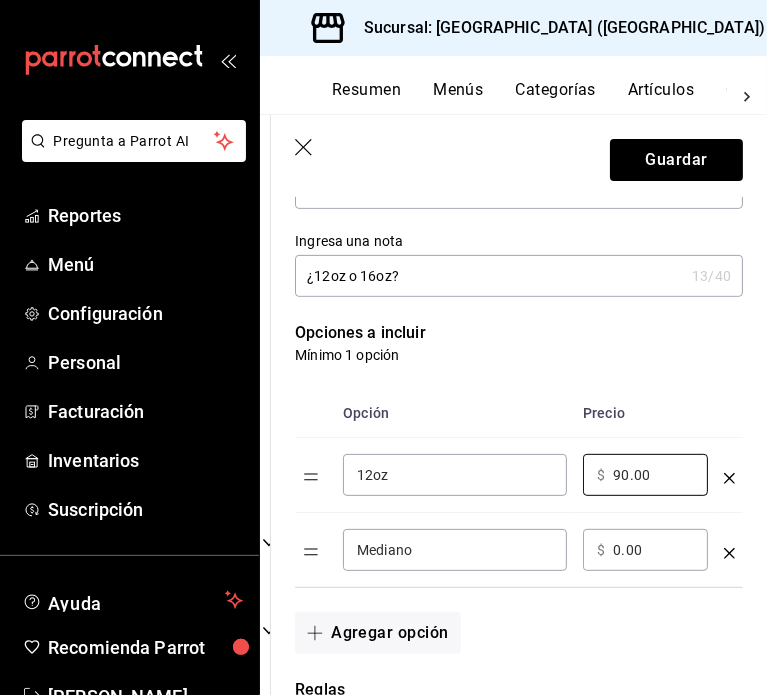 type on "90.00" 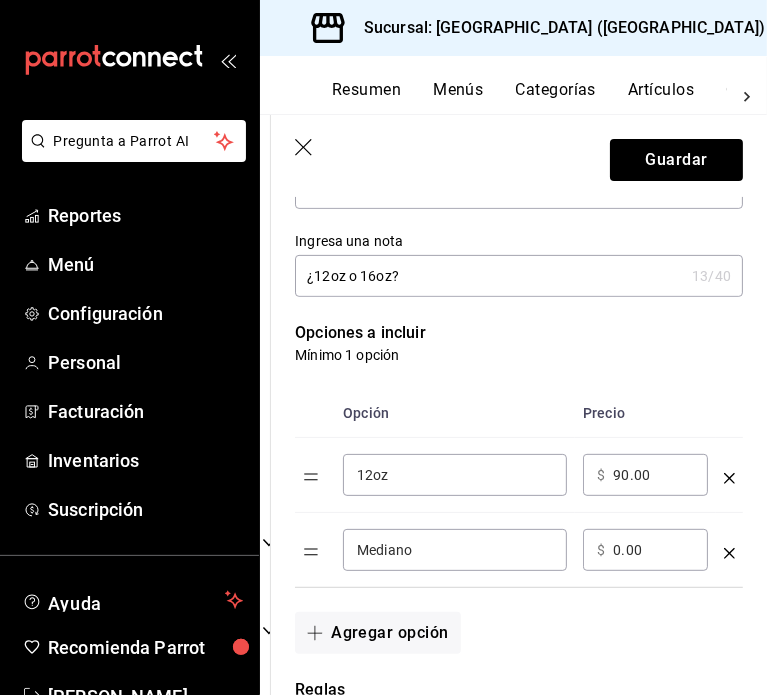 click on "0.00" at bounding box center [653, 550] 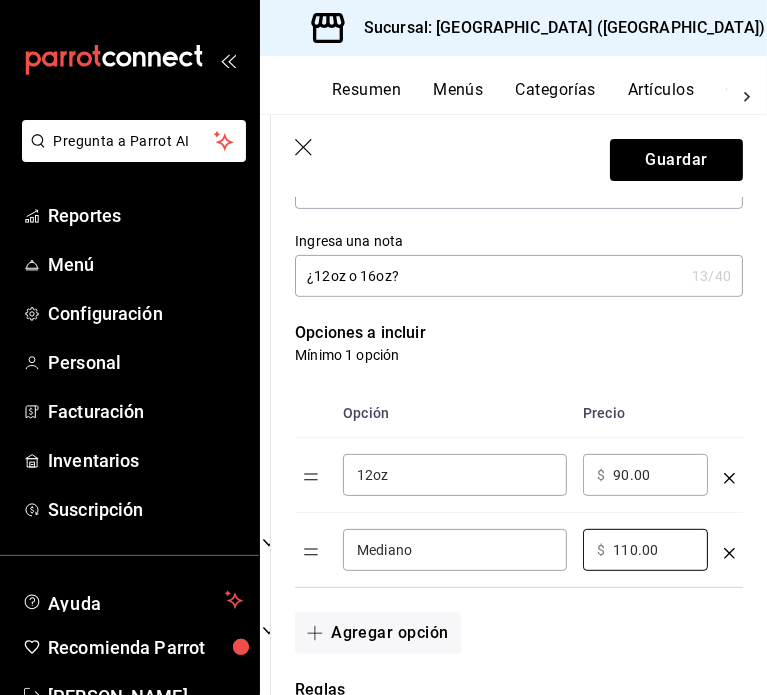 type on "110.00" 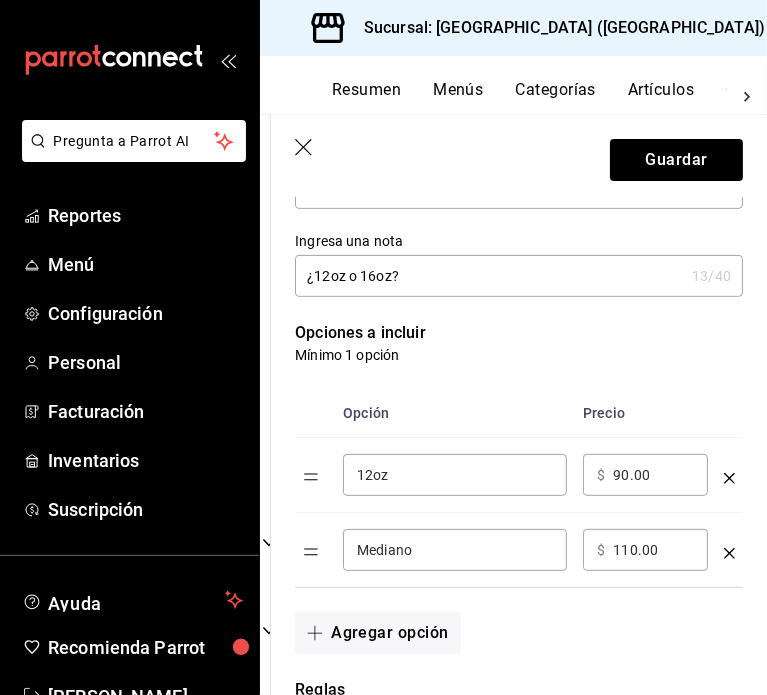 click on "Mediano" at bounding box center [455, 550] 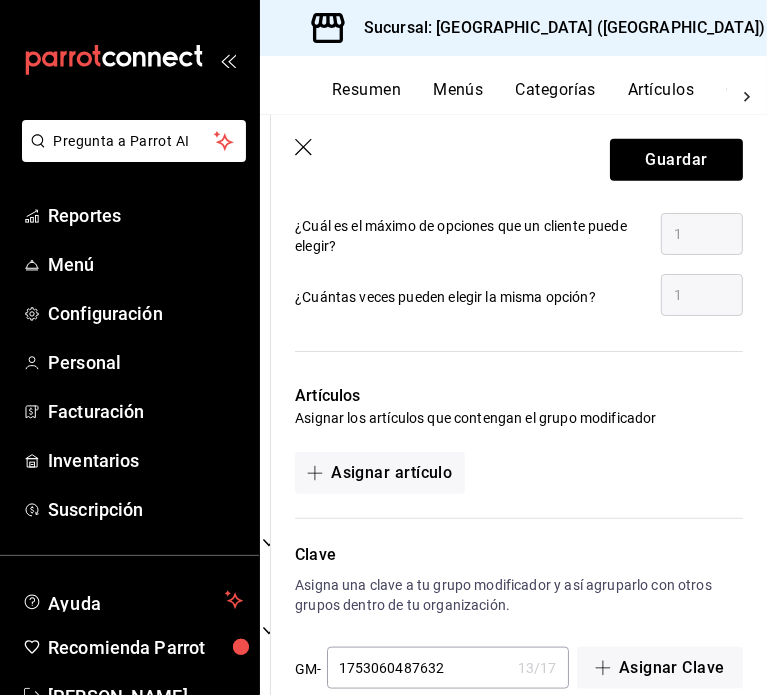 scroll, scrollTop: 1000, scrollLeft: 0, axis: vertical 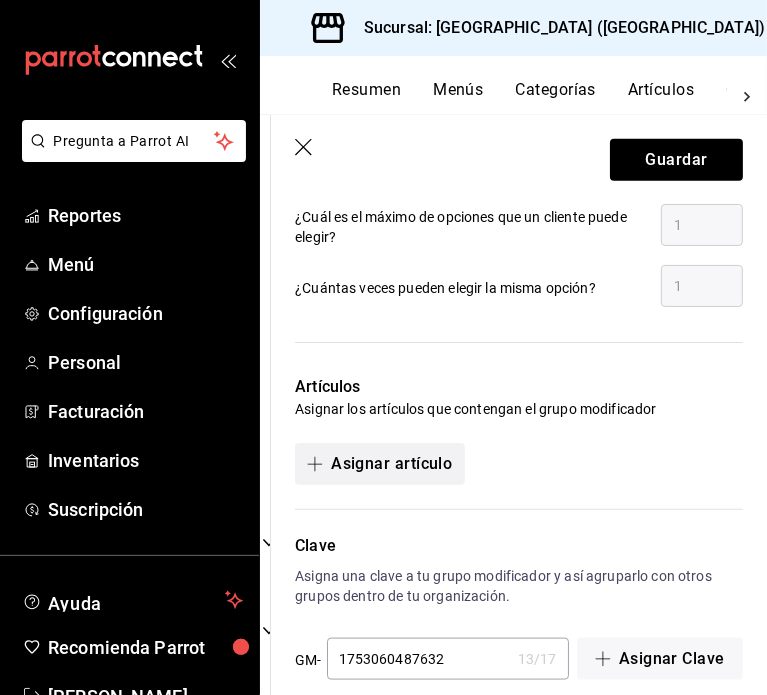 type on "16oz" 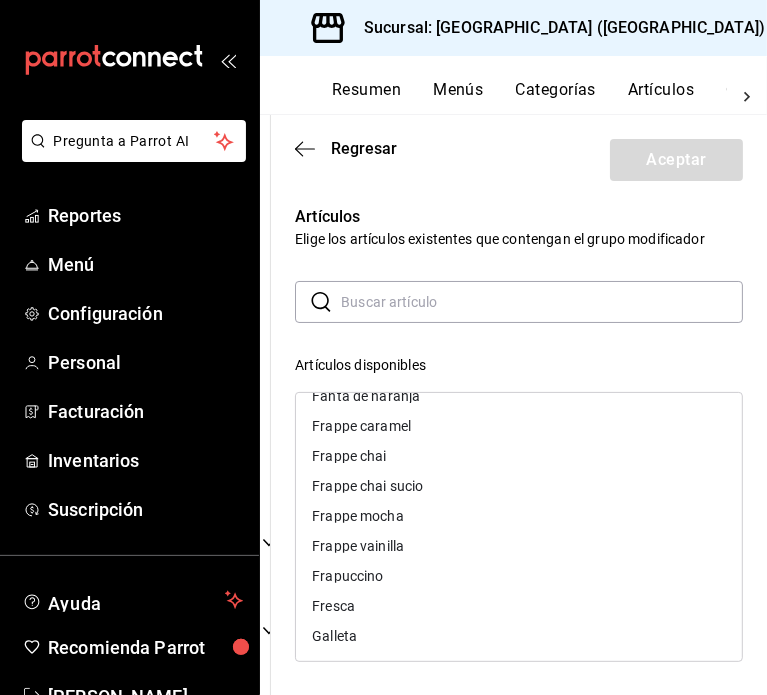 scroll, scrollTop: 400, scrollLeft: 0, axis: vertical 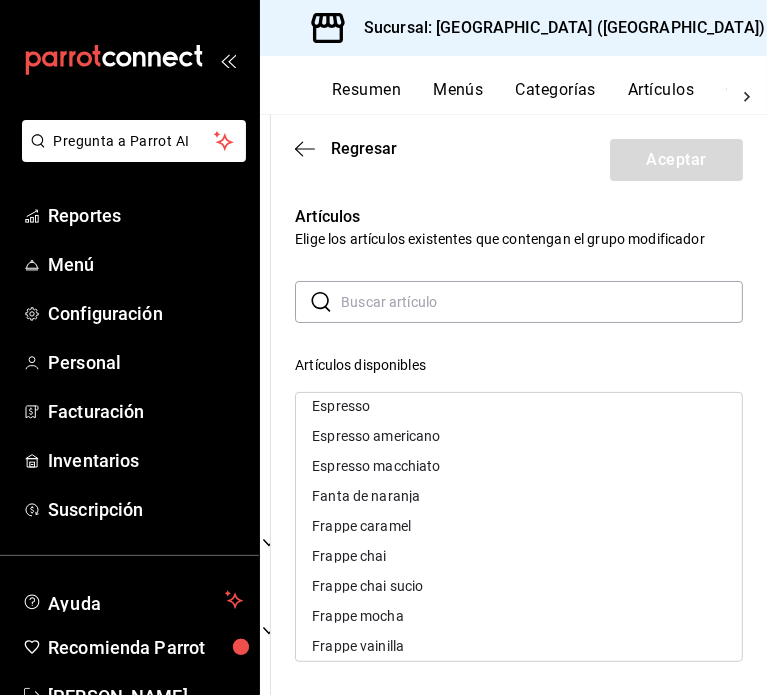 click on "Frappe caramel" at bounding box center (361, 526) 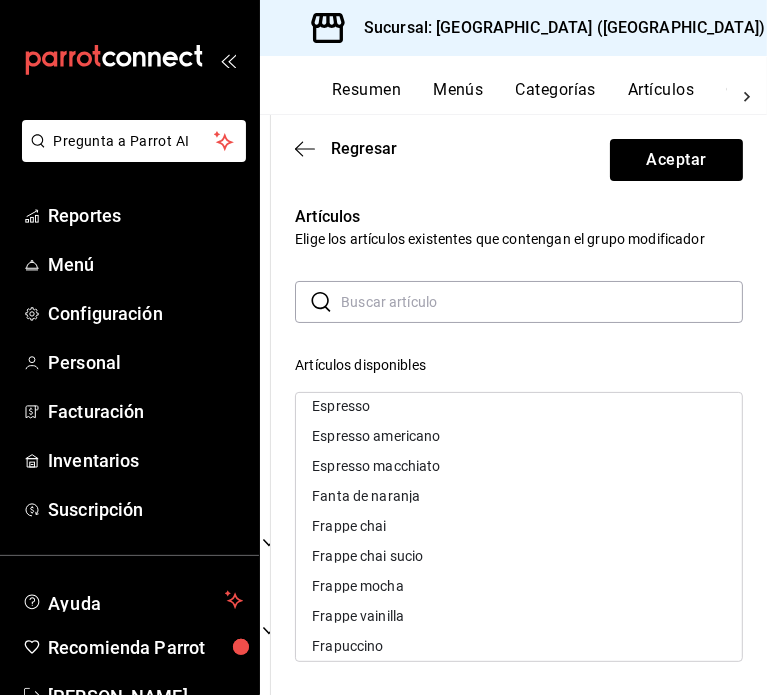 click on "Frappe chai" at bounding box center [519, 526] 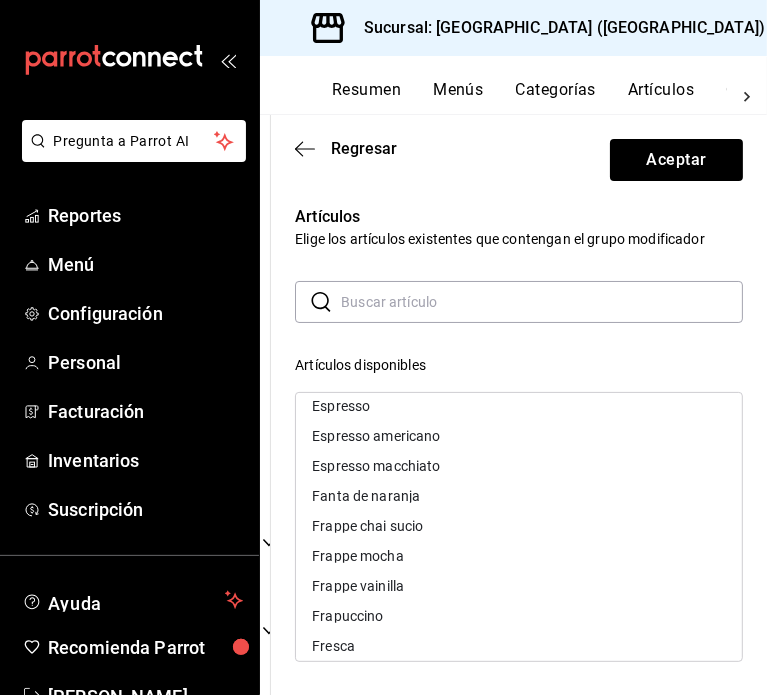 click on "Frappe mocha" at bounding box center (519, 556) 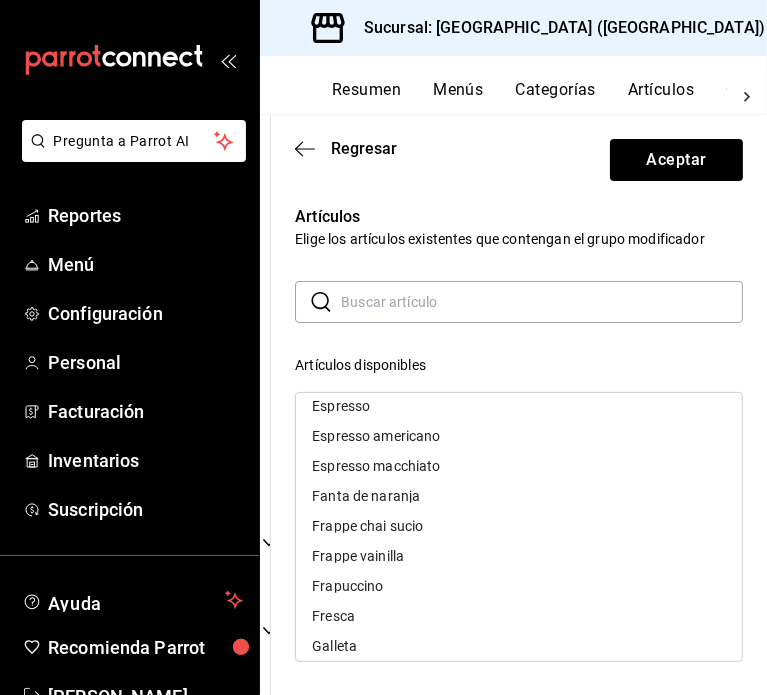 click on "Frappe chai sucio" at bounding box center (519, 526) 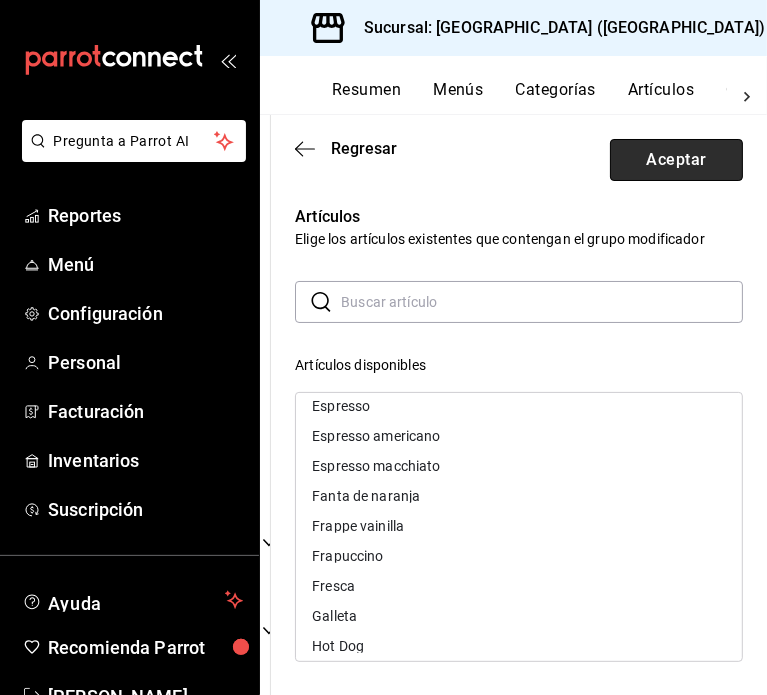 click on "Aceptar" at bounding box center [676, 160] 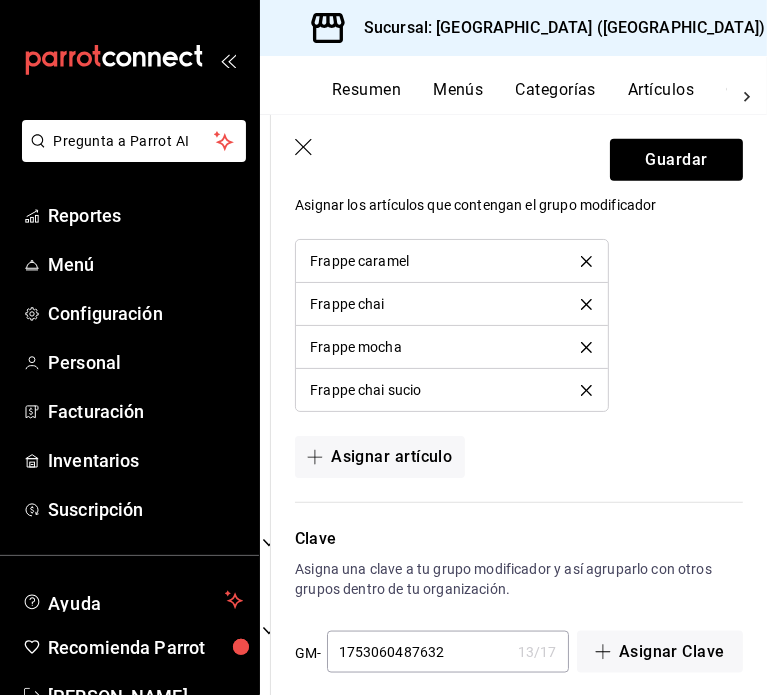 scroll, scrollTop: 1222, scrollLeft: 0, axis: vertical 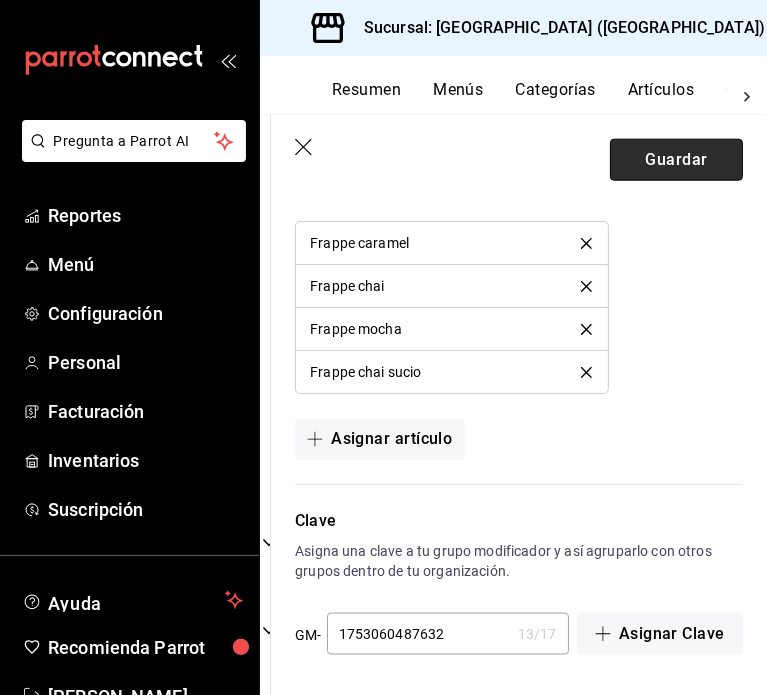 click on "Guardar" at bounding box center [676, 160] 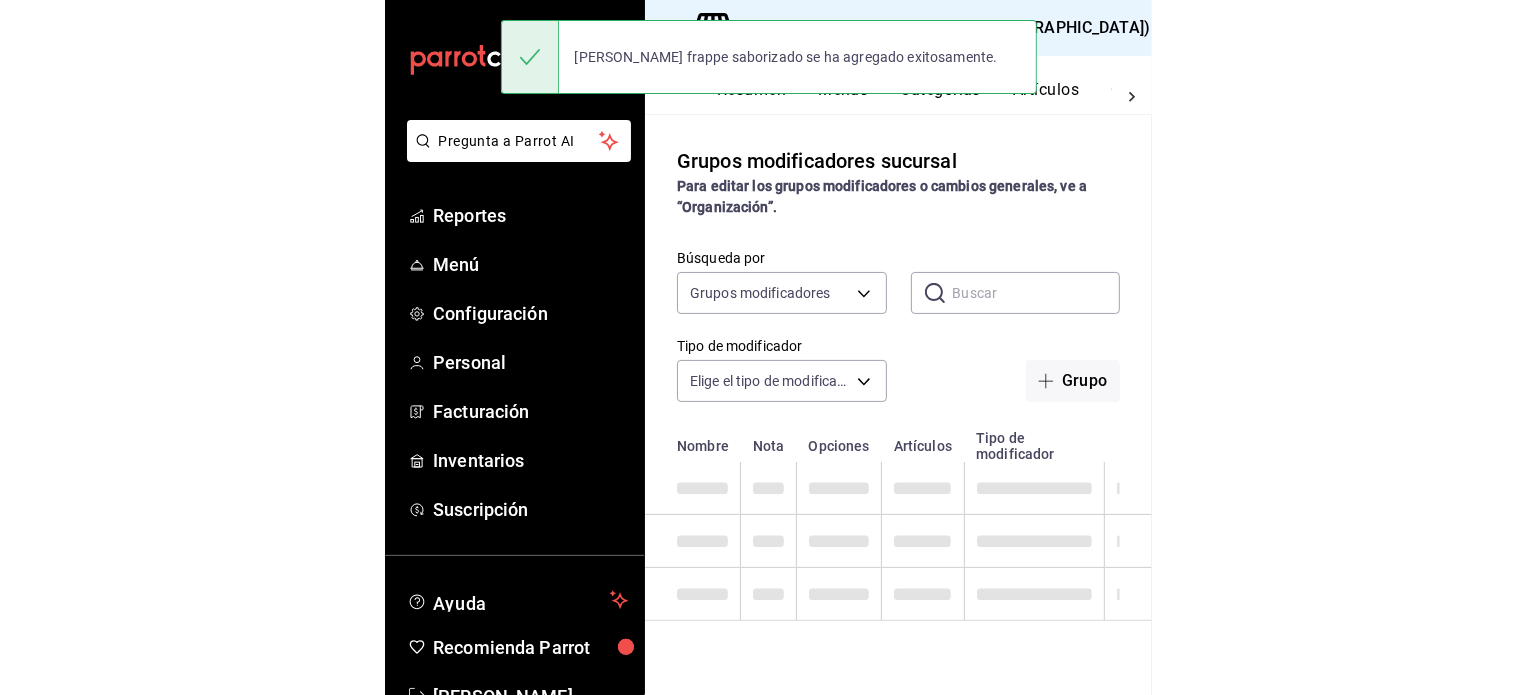 scroll, scrollTop: 0, scrollLeft: 0, axis: both 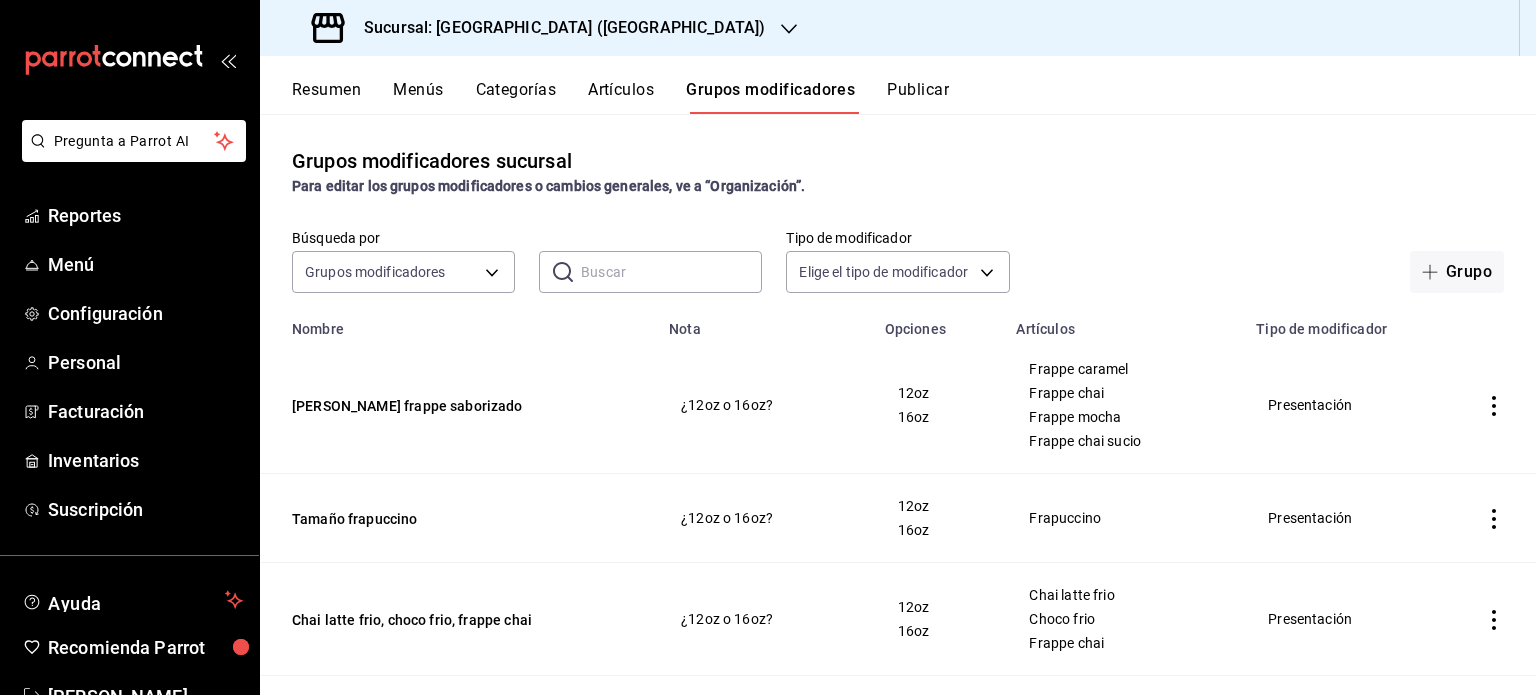click on "Artículos" at bounding box center [621, 97] 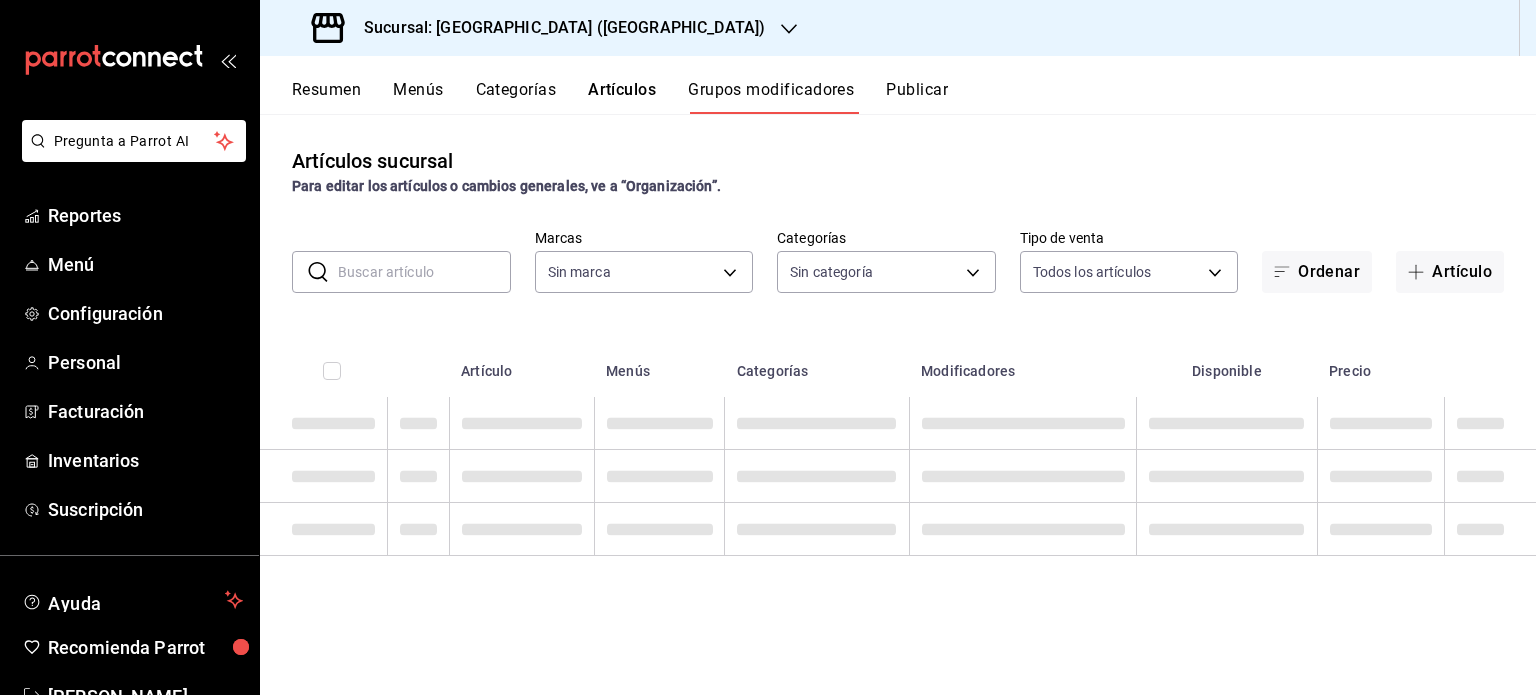 type on "4705f690-9f6f-46f7-a8e8-6e4ff3d27634,a57c887a-e4e4-4d3f-8022-91e4c2fe315c" 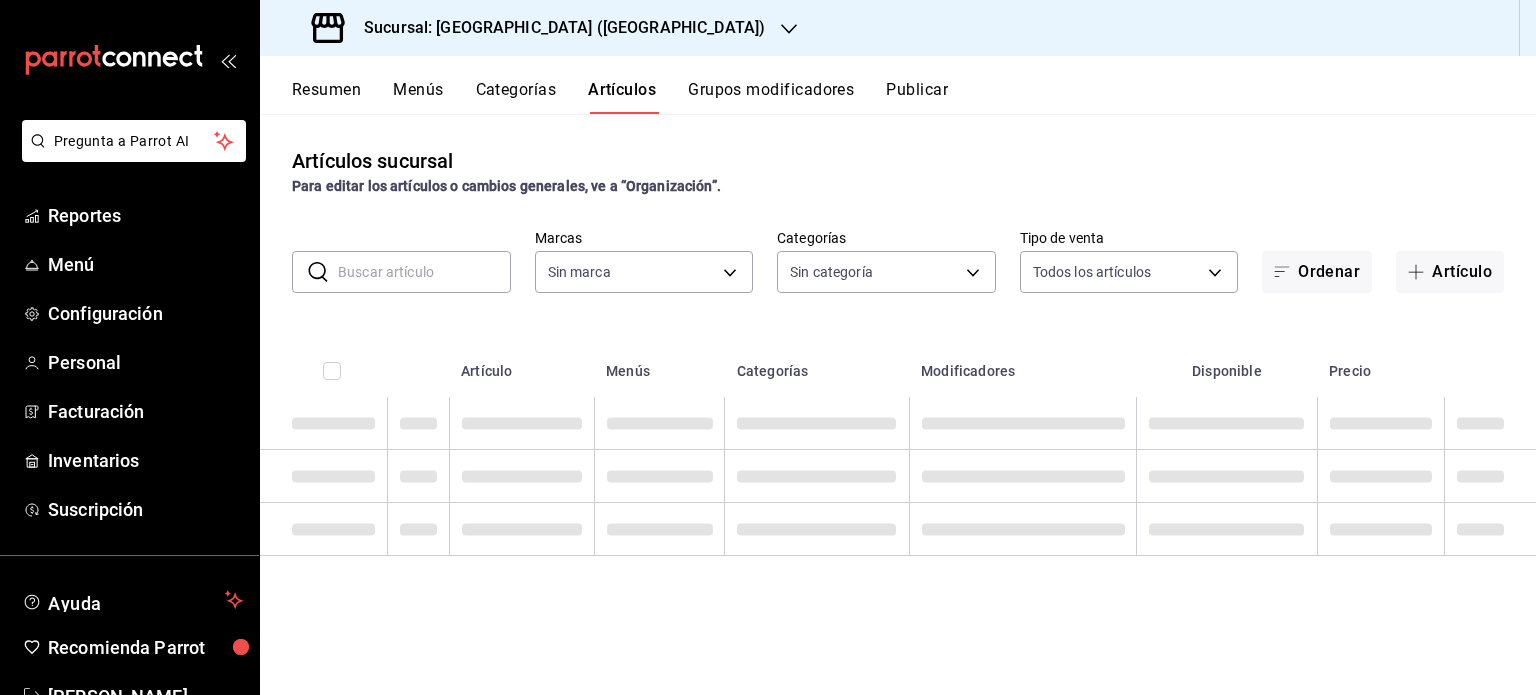 type on "4705f690-9f6f-46f7-a8e8-6e4ff3d27634,a57c887a-e4e4-4d3f-8022-91e4c2fe315c" 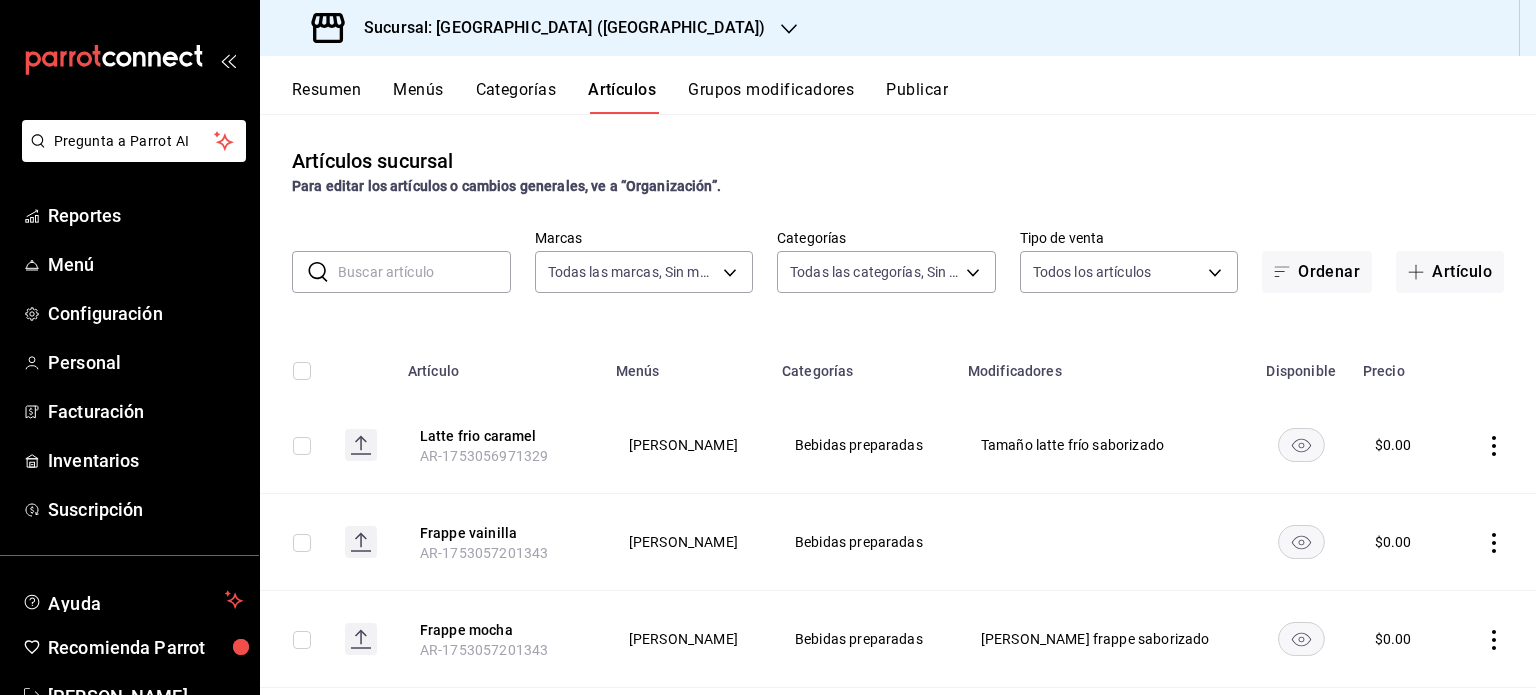 type on "5c9ec2a8-1ed5-4d34-87de-8d3f8c1f1228,ca5f2f35-f344-4273-86e1-737d287c3f2b,dd869c80-a682-4f9a-86c9-98dcd6c17997,147219d7-7a50-448a-beef-75133b6fe842" 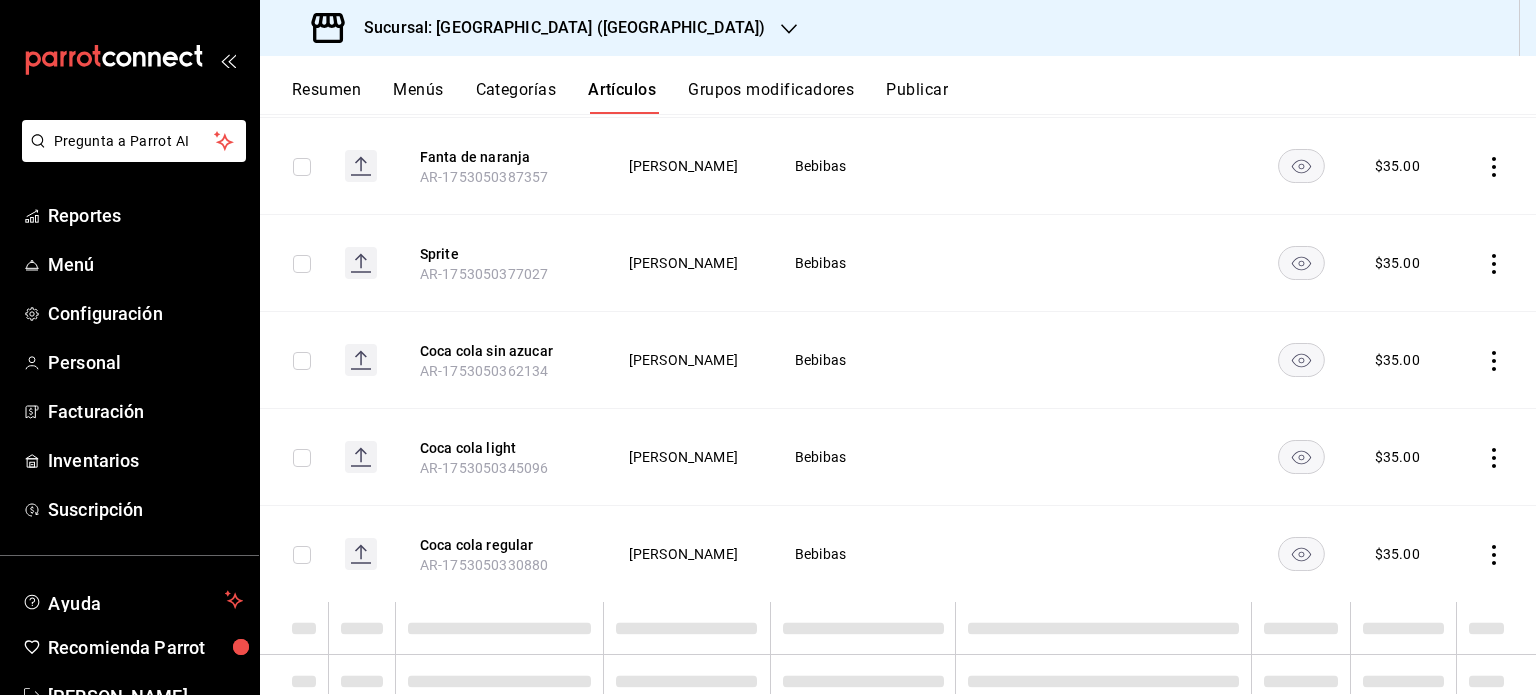 scroll, scrollTop: 3780, scrollLeft: 0, axis: vertical 